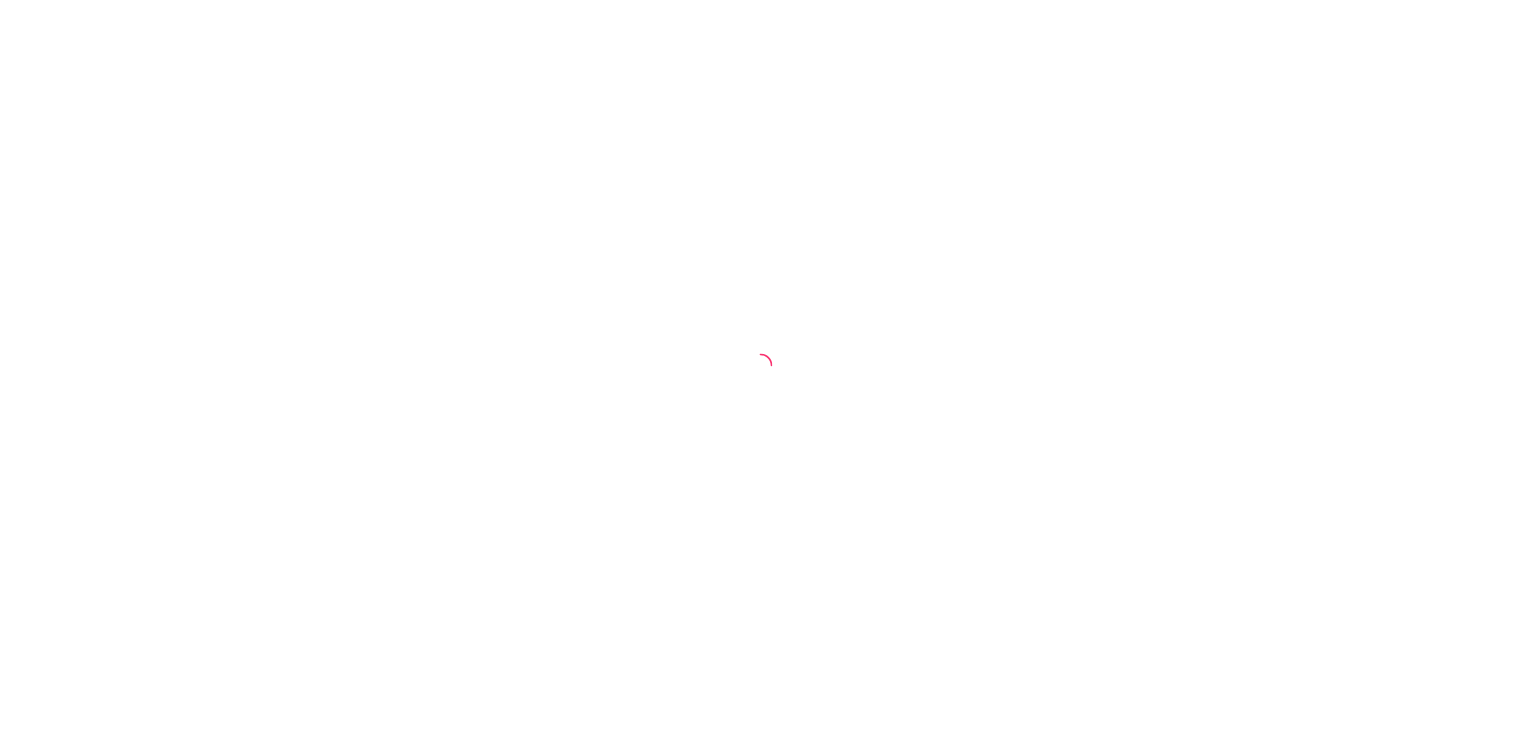 scroll, scrollTop: 0, scrollLeft: 0, axis: both 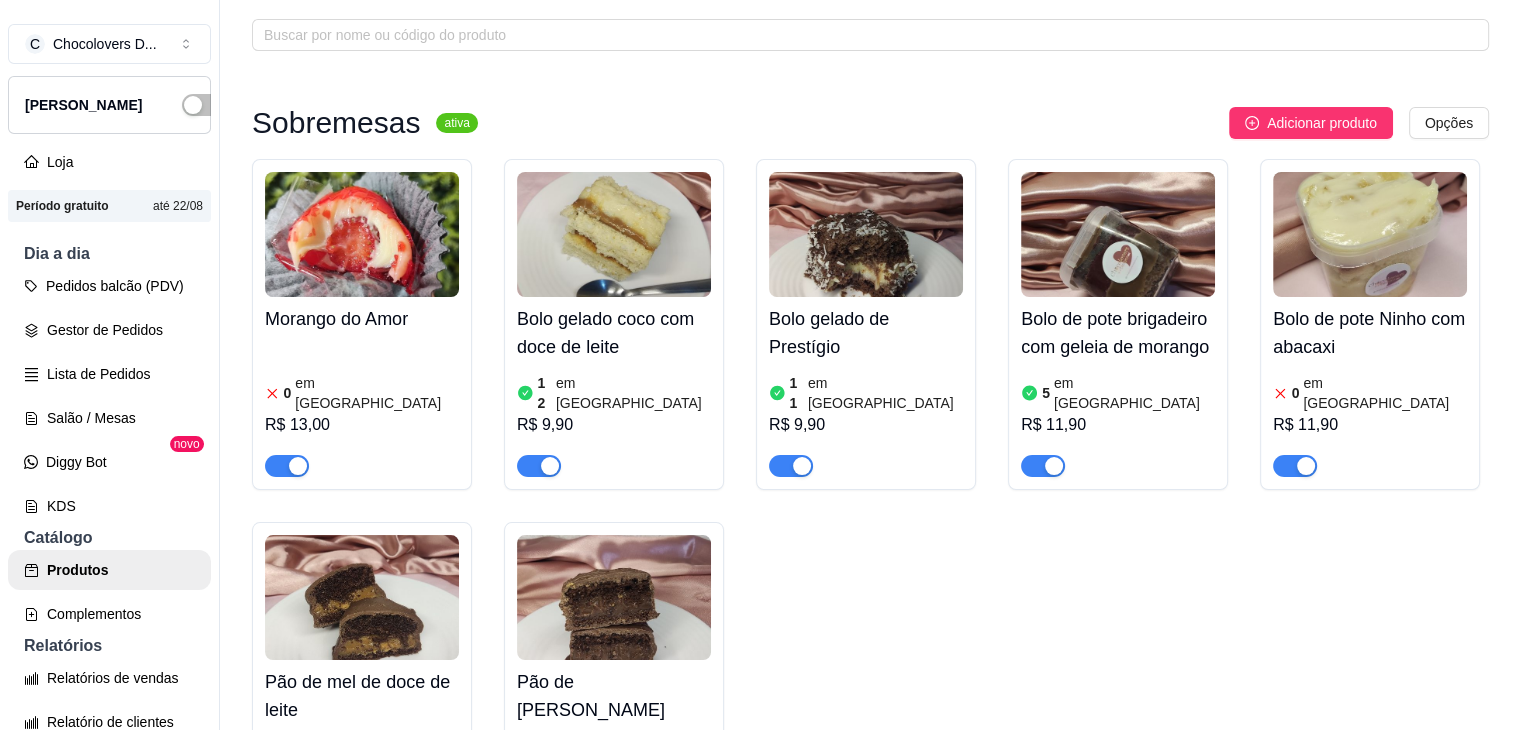 click at bounding box center [1043, 466] 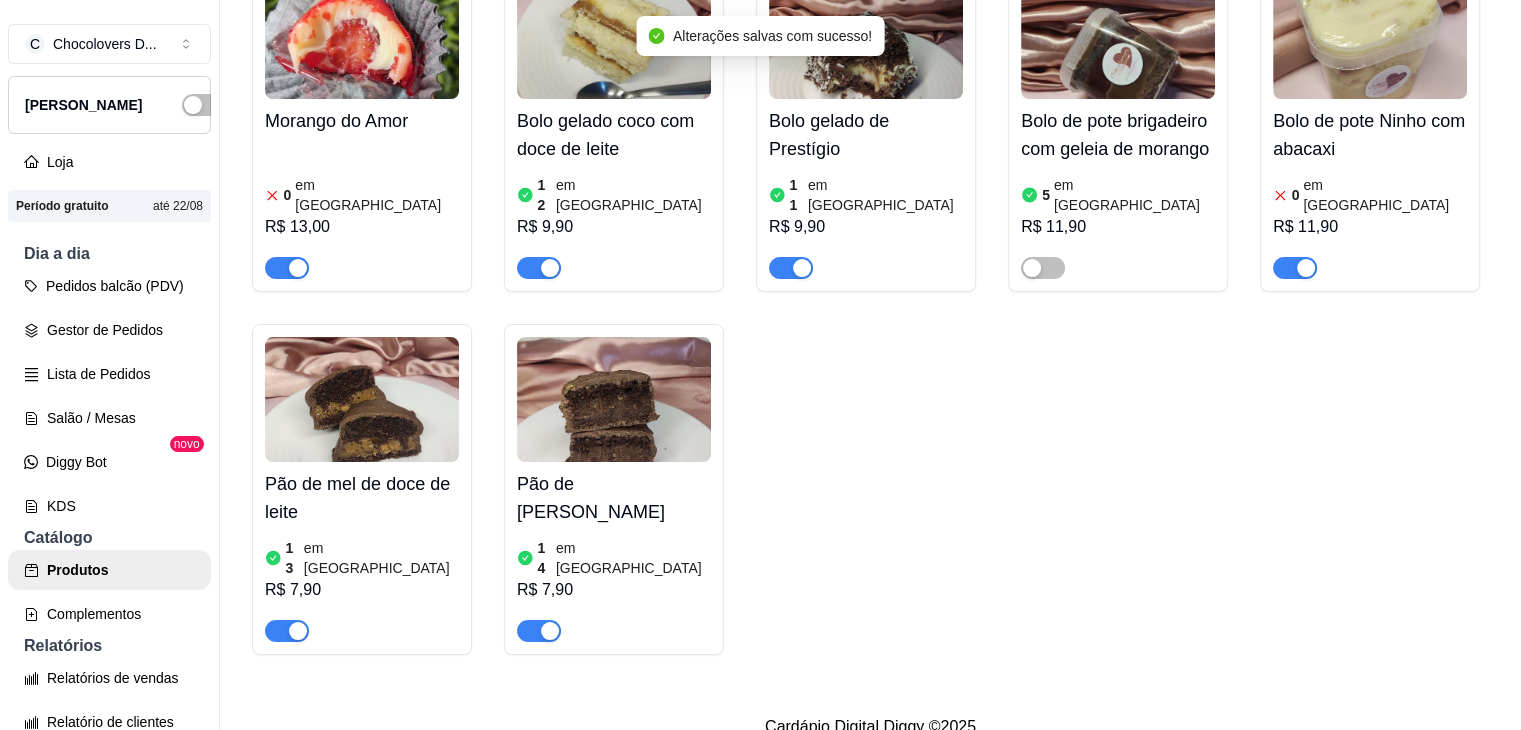 scroll, scrollTop: 293, scrollLeft: 0, axis: vertical 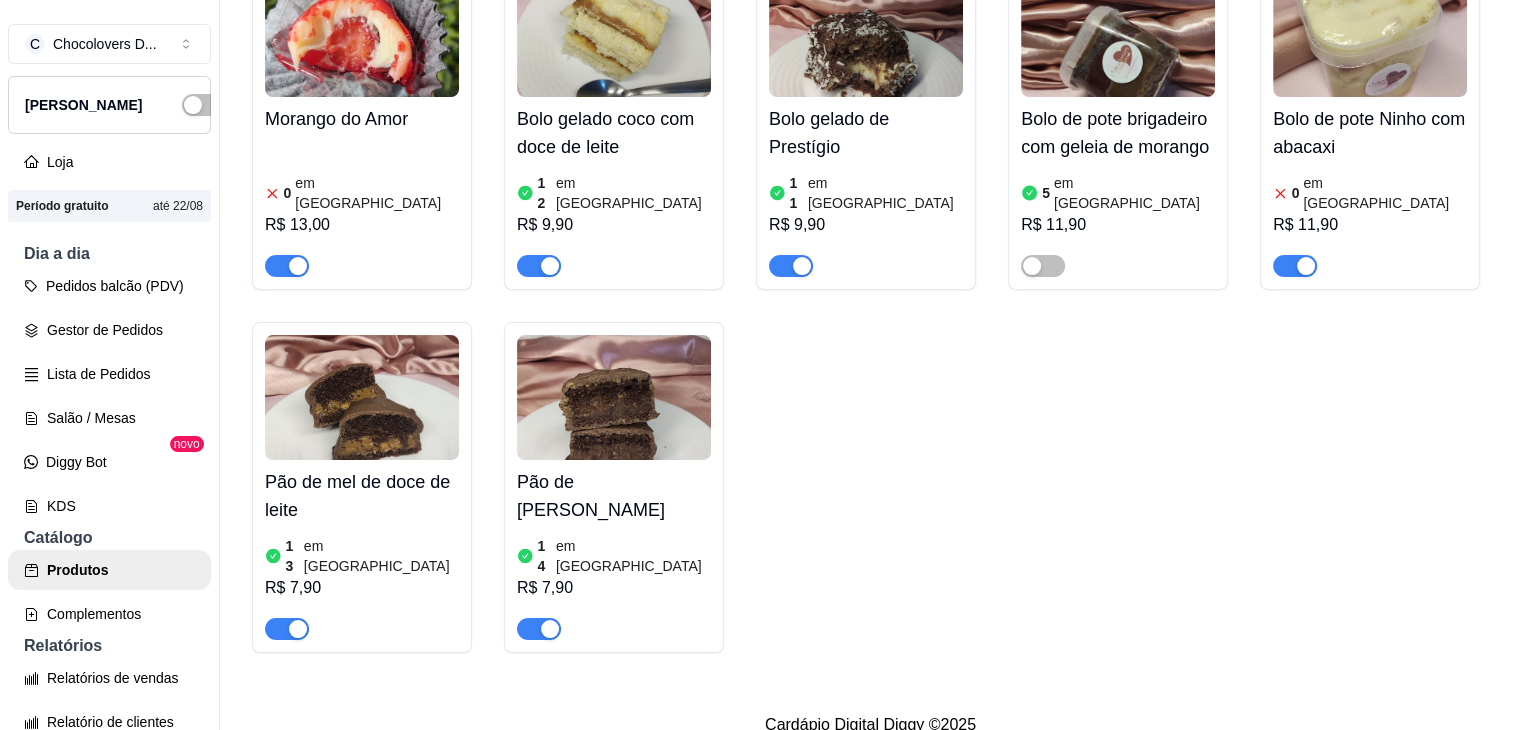 click at bounding box center (1306, 266) 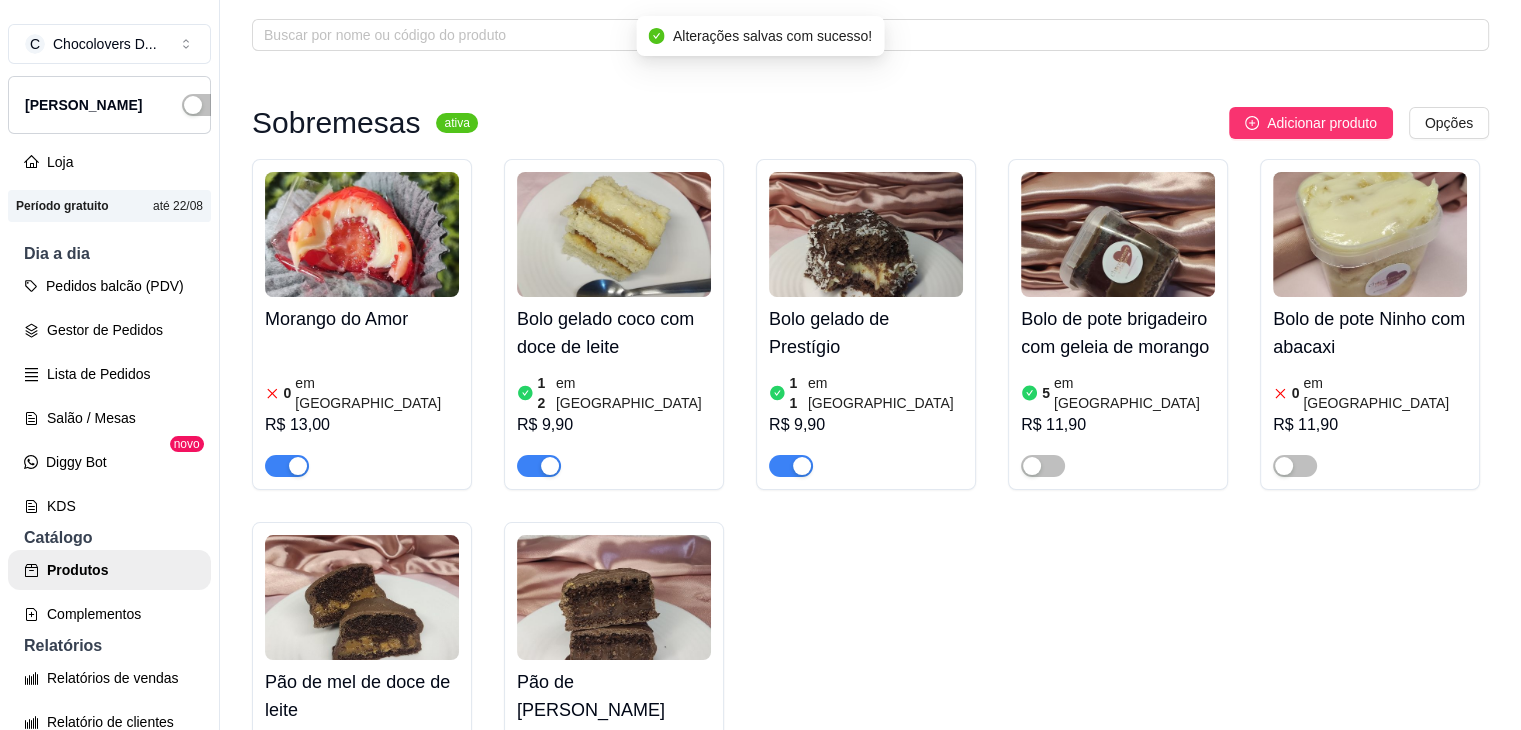scroll, scrollTop: 0, scrollLeft: 0, axis: both 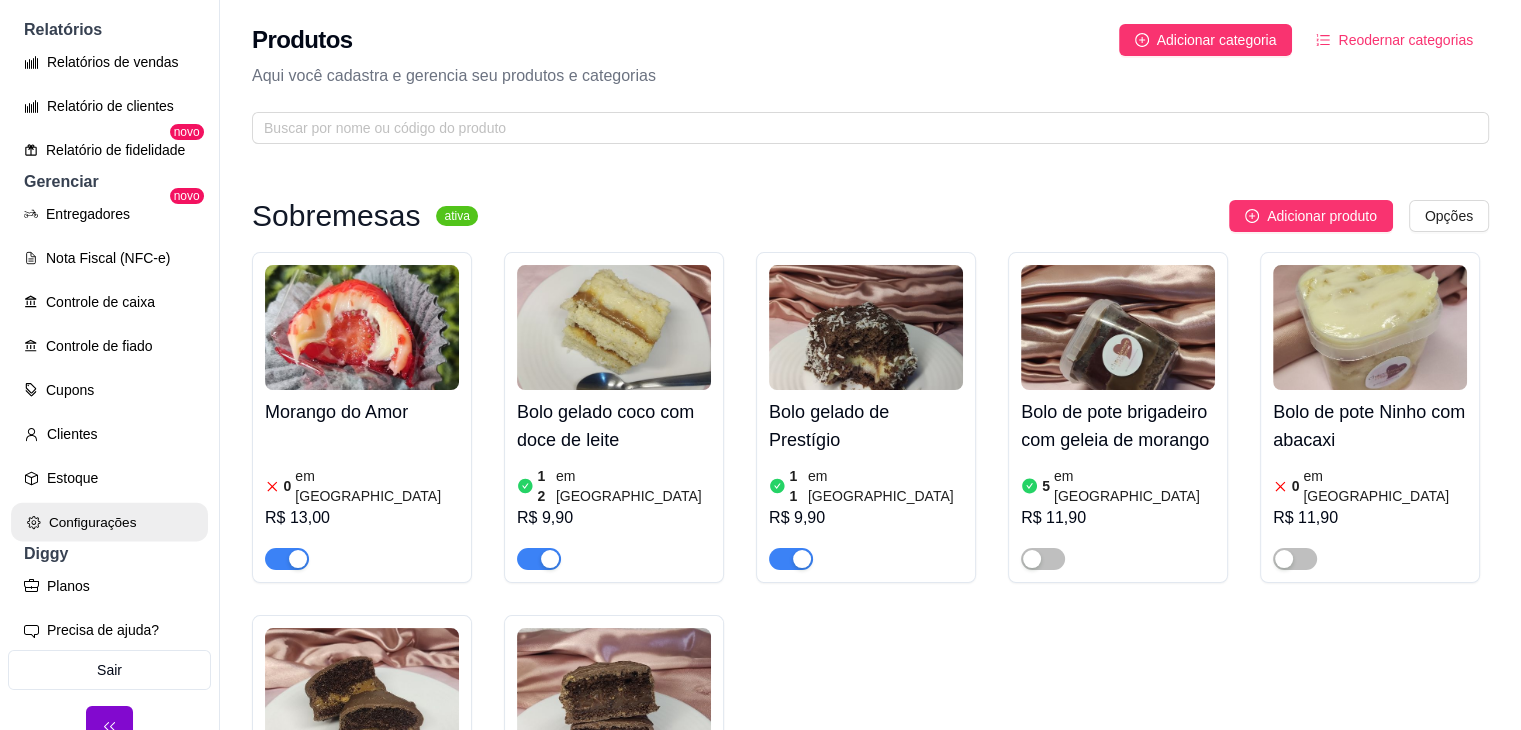 click on "Configurações" at bounding box center (109, 522) 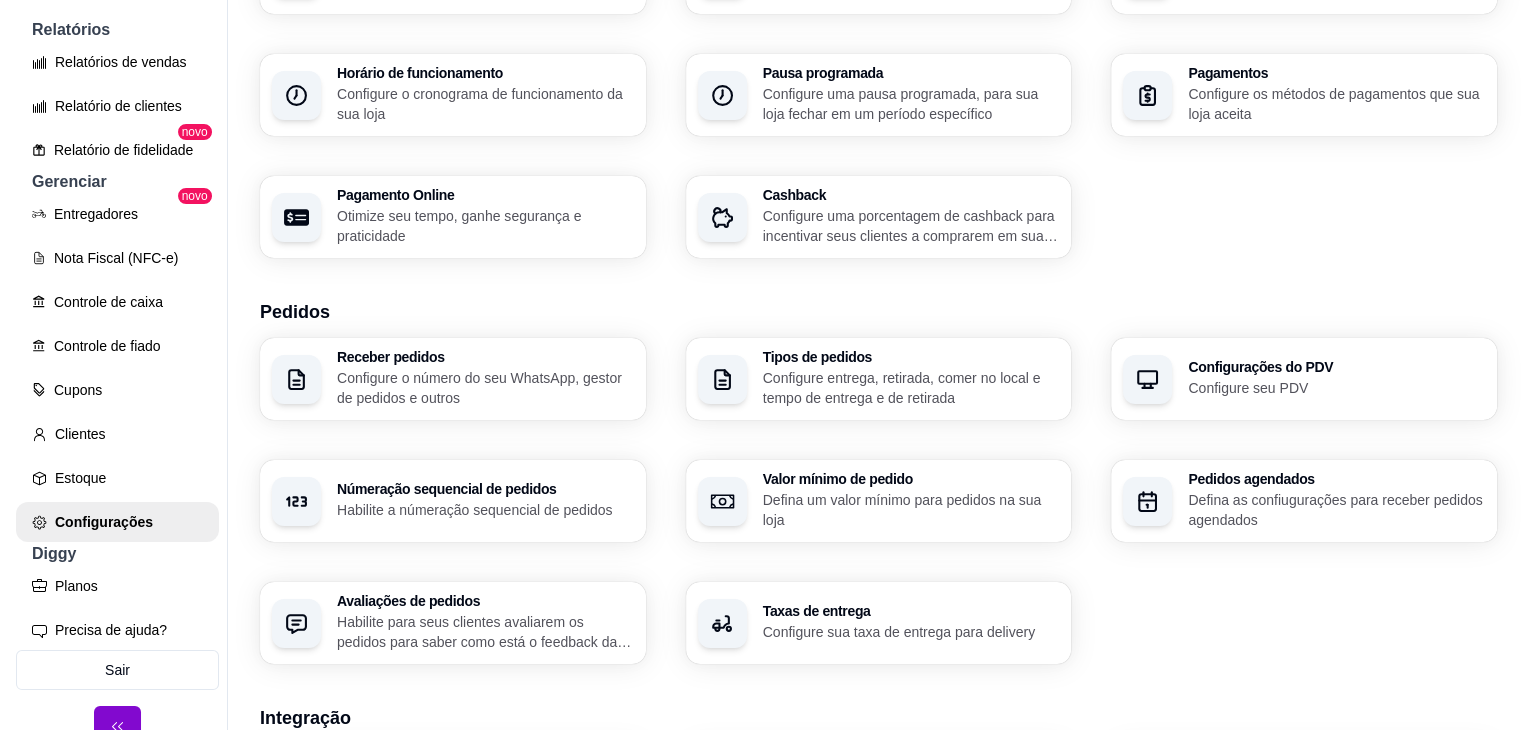 scroll, scrollTop: 200, scrollLeft: 0, axis: vertical 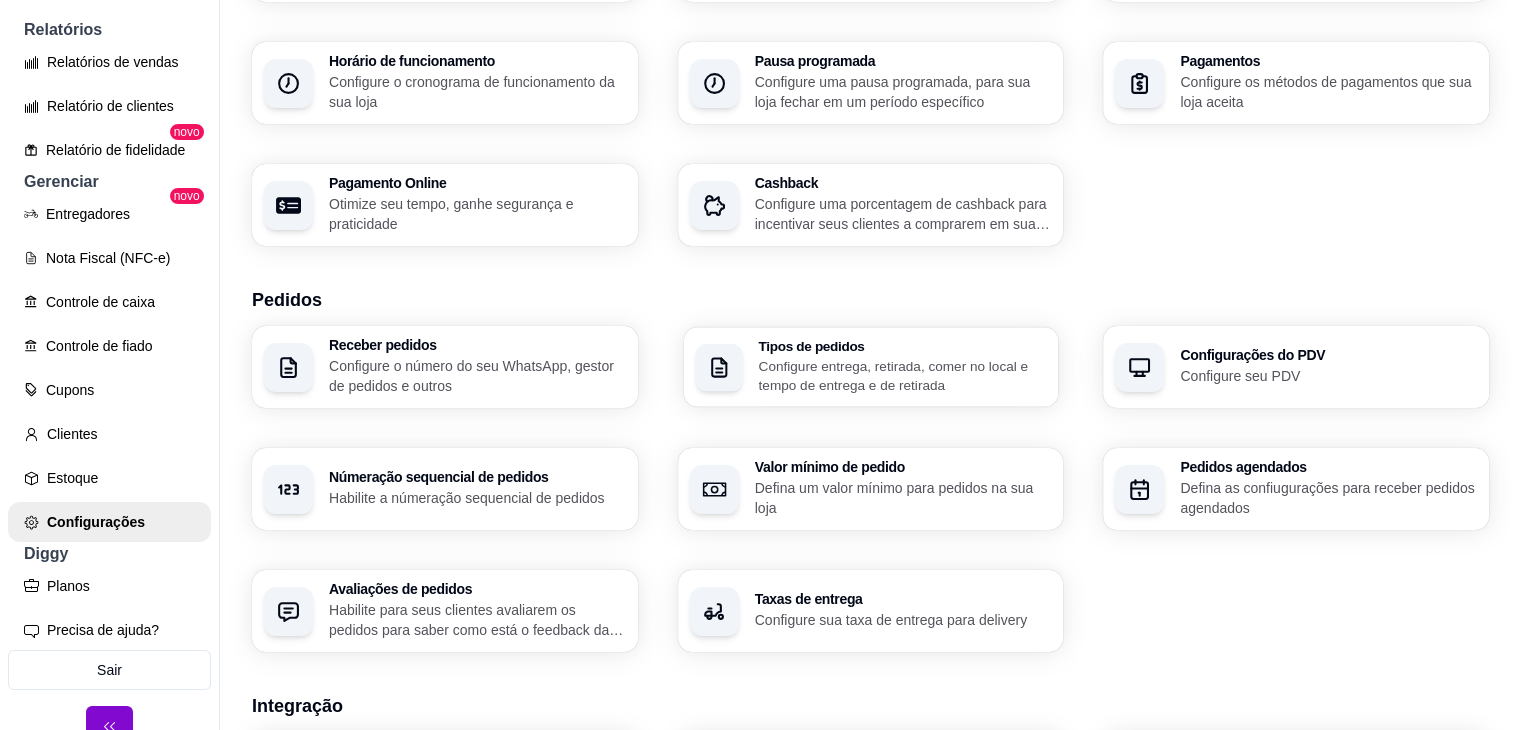click on "Tipos de pedidos Configure entrega, retirada, comer no local e tempo de entrega e de retirada" at bounding box center (902, 367) 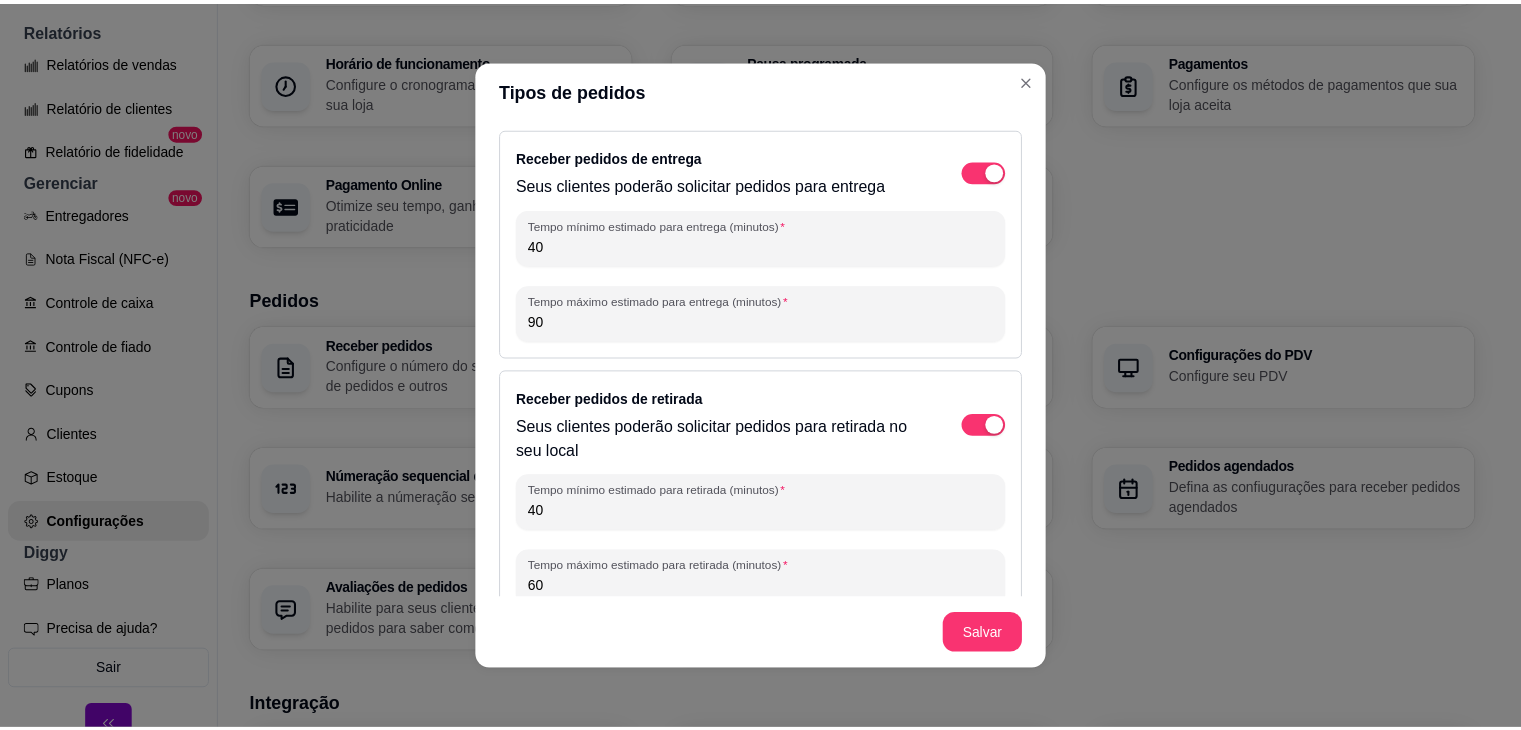 scroll, scrollTop: 155, scrollLeft: 0, axis: vertical 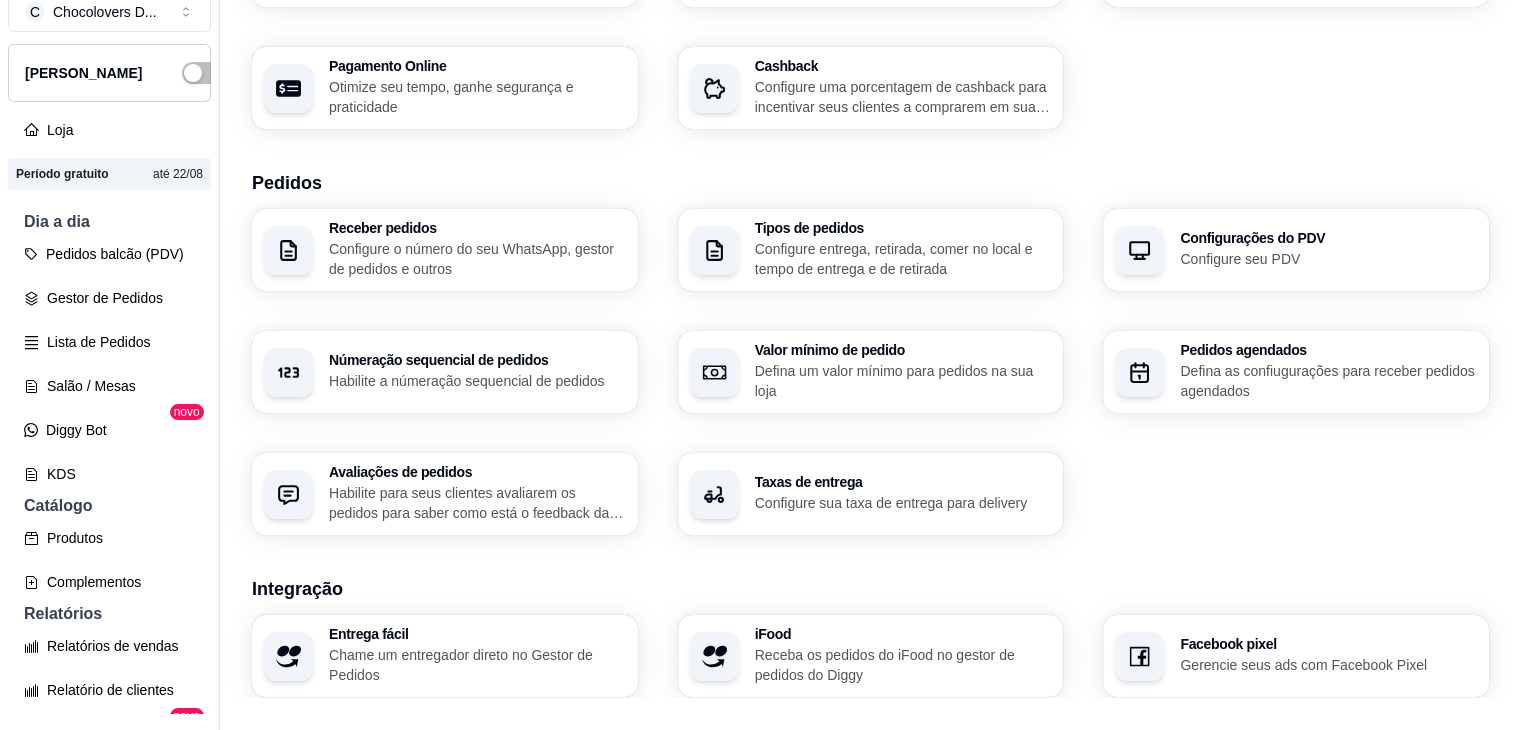 click on "Defina as confiugurações para receber pedidos agendados" at bounding box center (1328, 381) 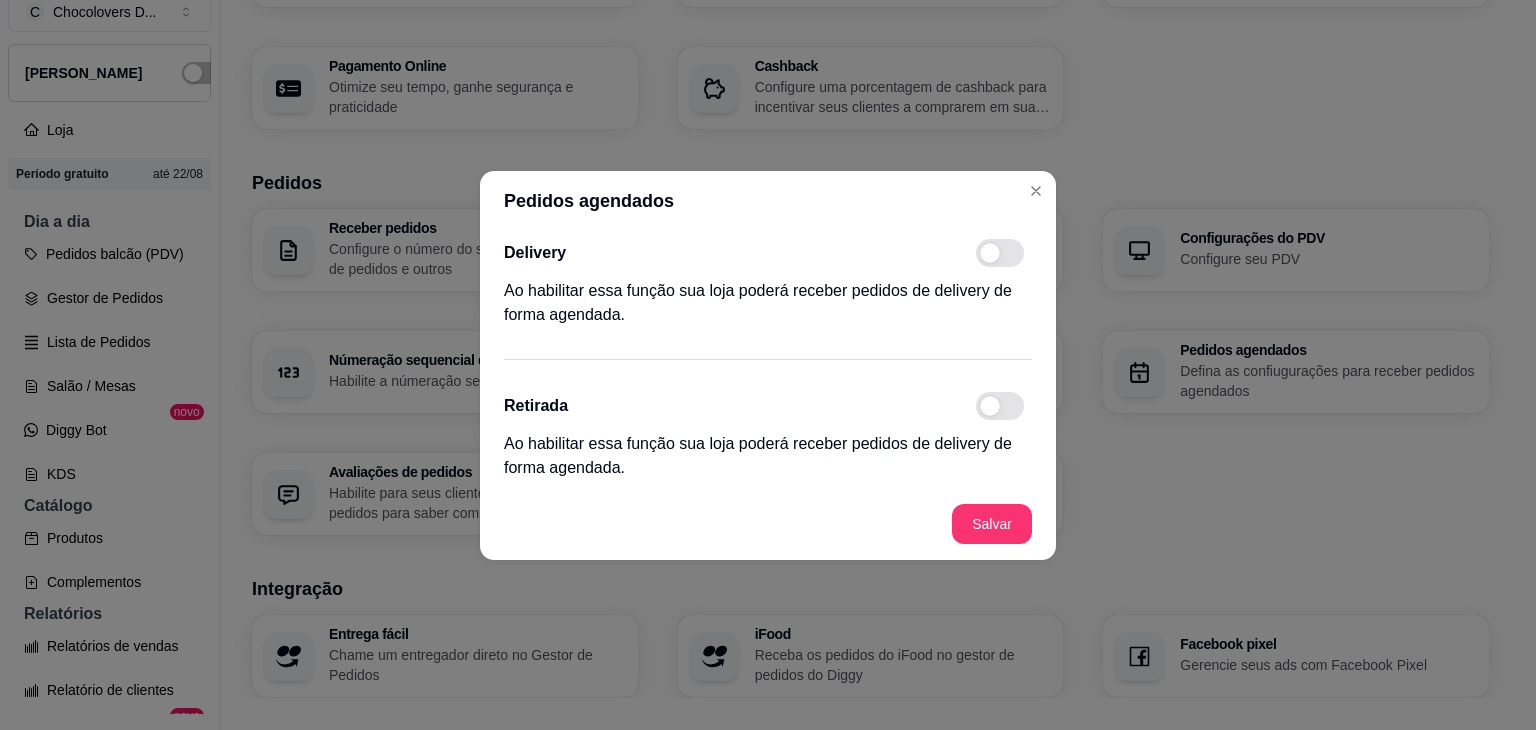 click at bounding box center (1000, 406) 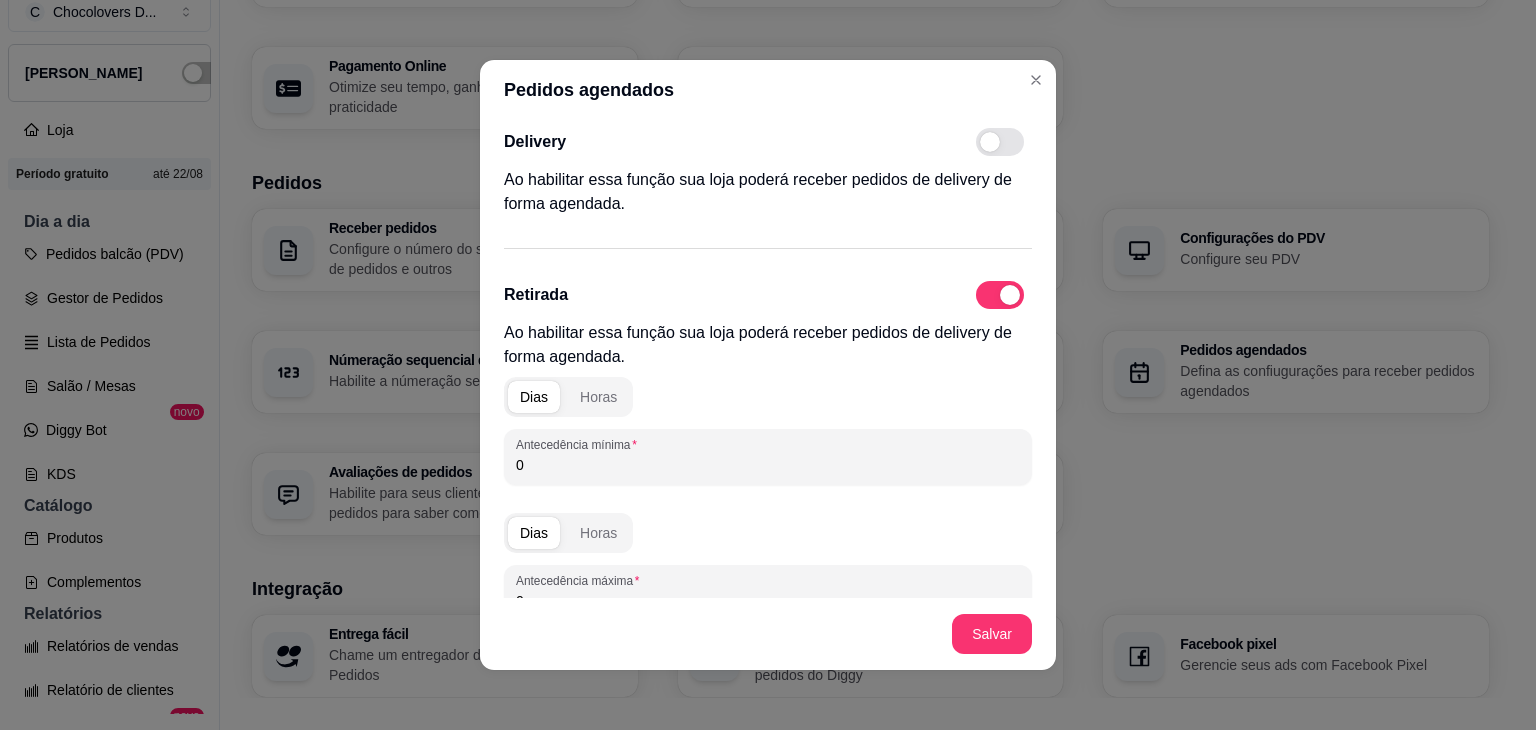scroll, scrollTop: 159, scrollLeft: 0, axis: vertical 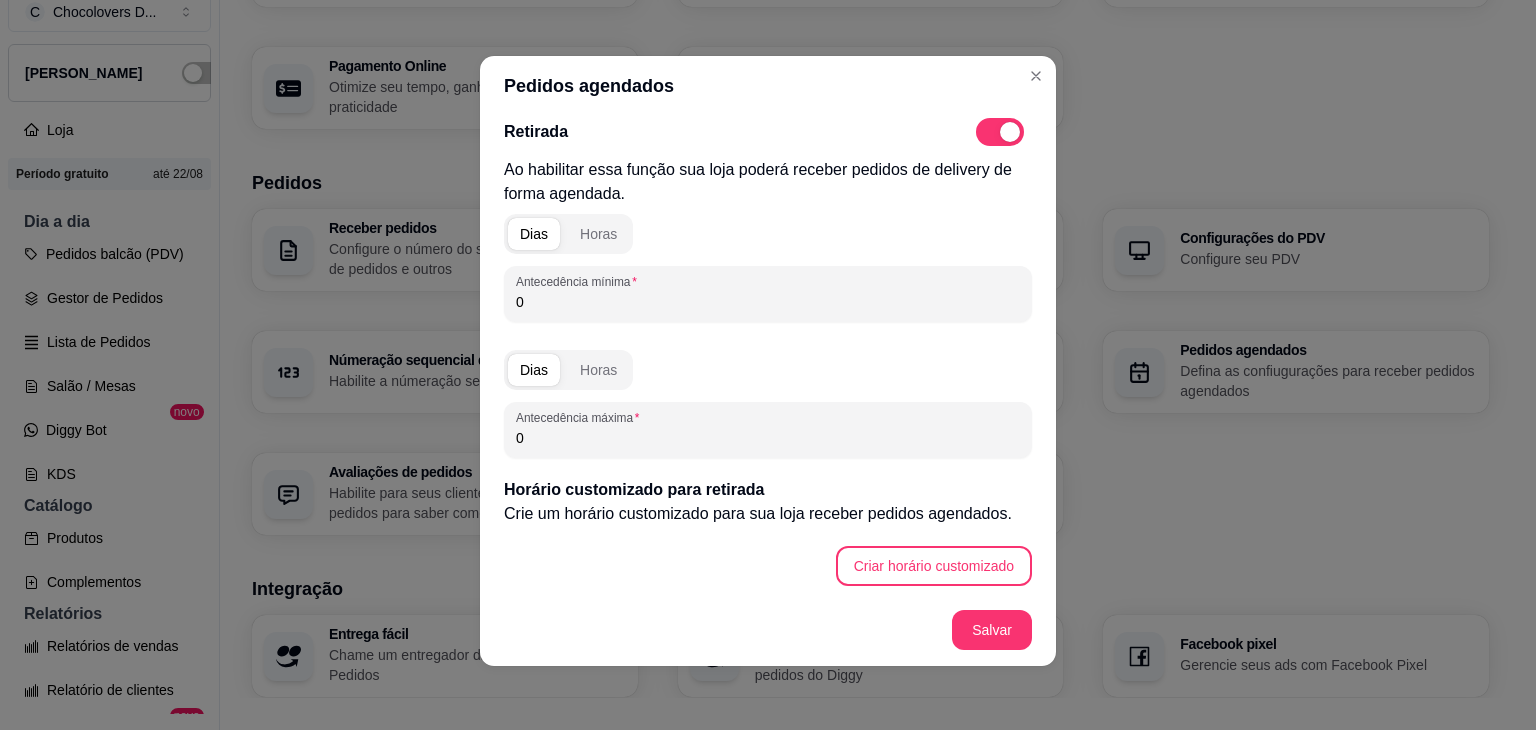 click on "Ao habilitar essa função sua loja poderá receber pedidos de delivery de forma agendada." at bounding box center (768, 182) 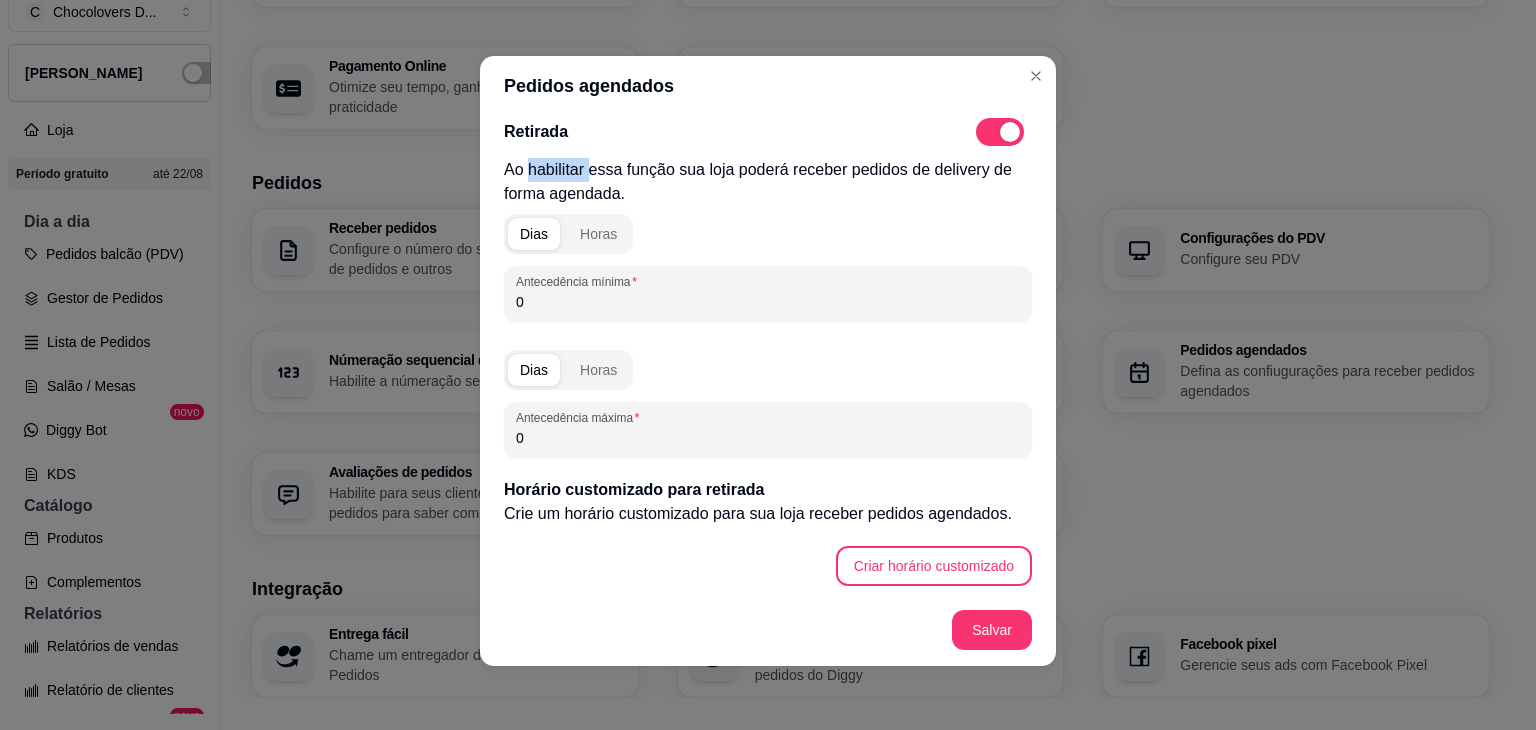 click on "Ao habilitar essa função sua loja poderá receber pedidos de delivery de forma agendada." at bounding box center (768, 182) 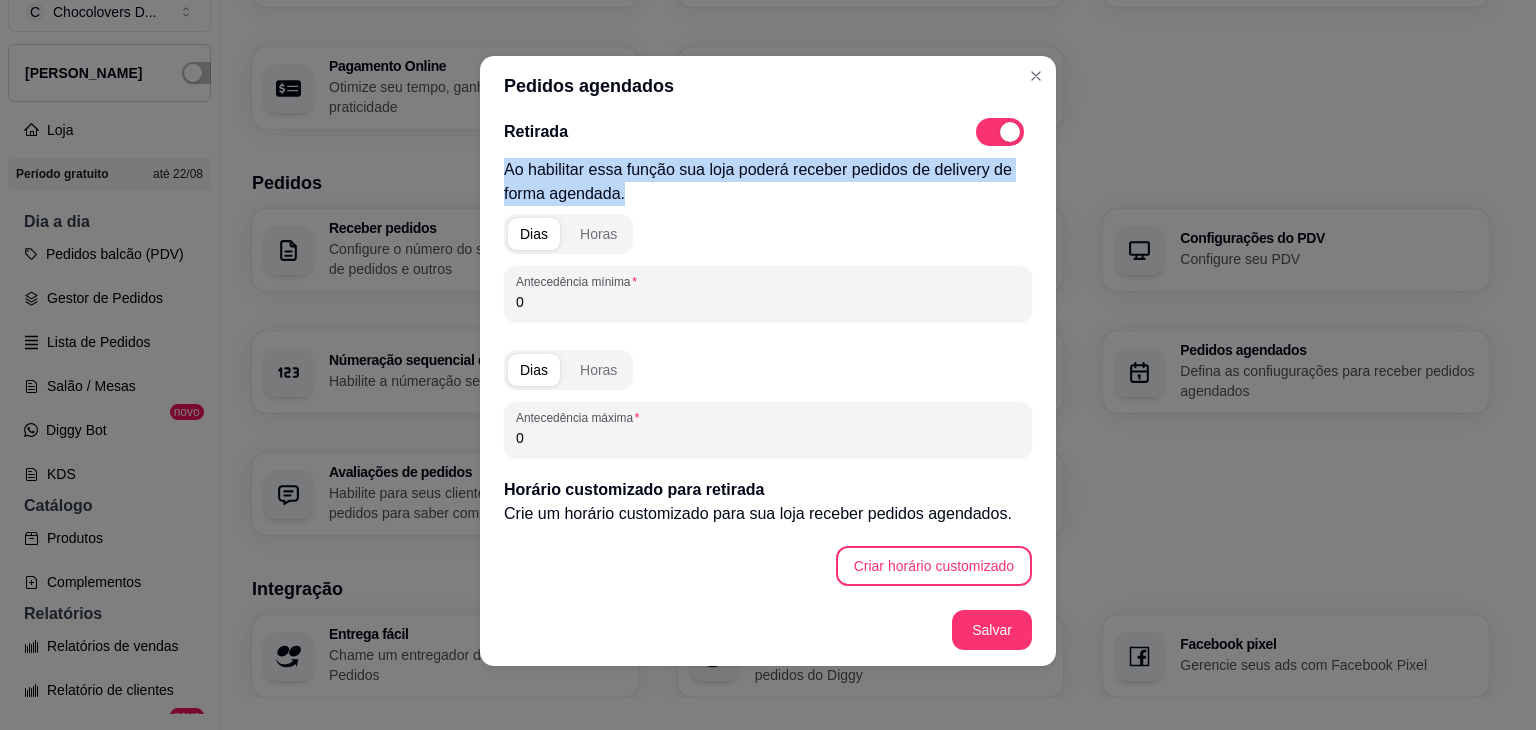 click on "Ao habilitar essa função sua loja poderá receber pedidos de delivery de forma agendada." at bounding box center [768, 182] 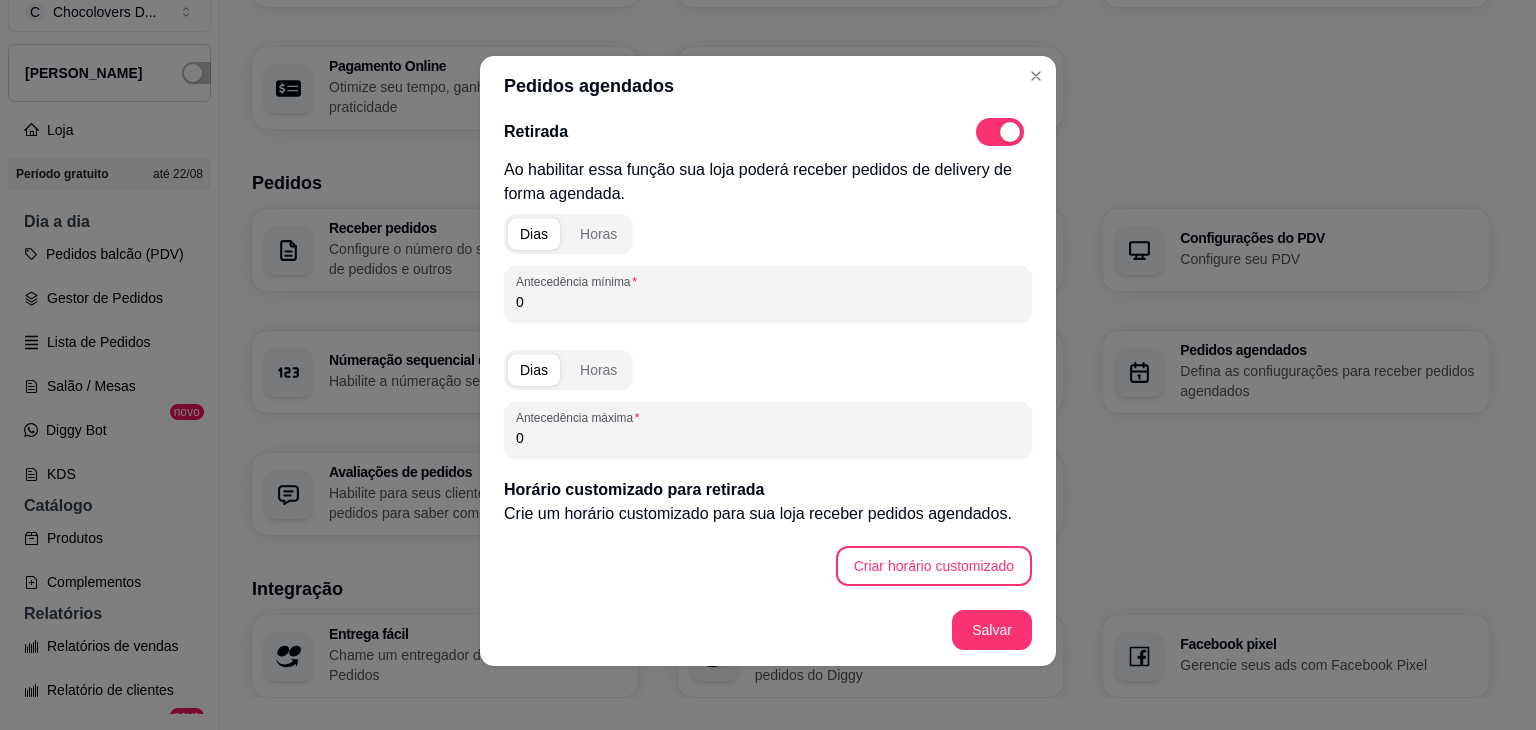 click on "0" at bounding box center [768, 302] 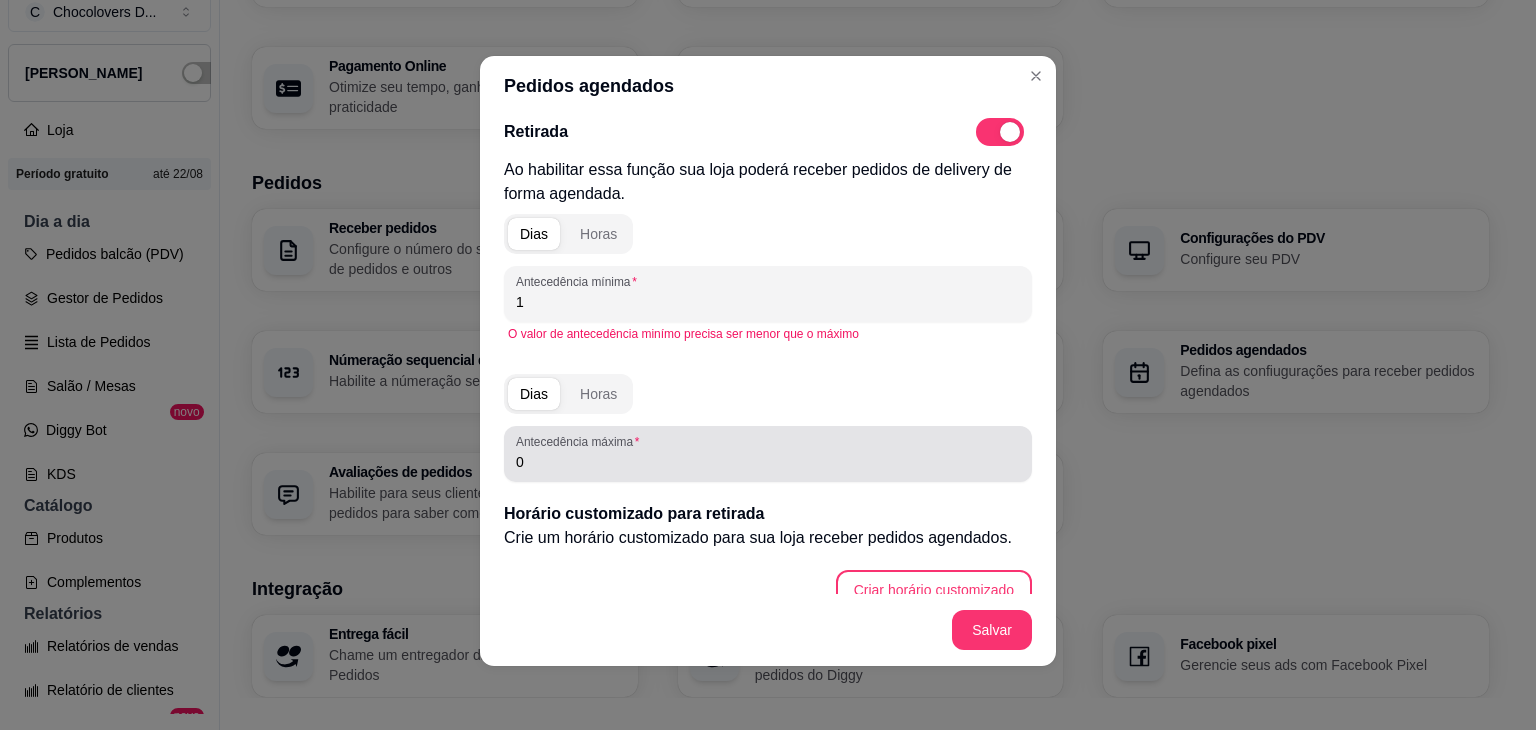 type on "1" 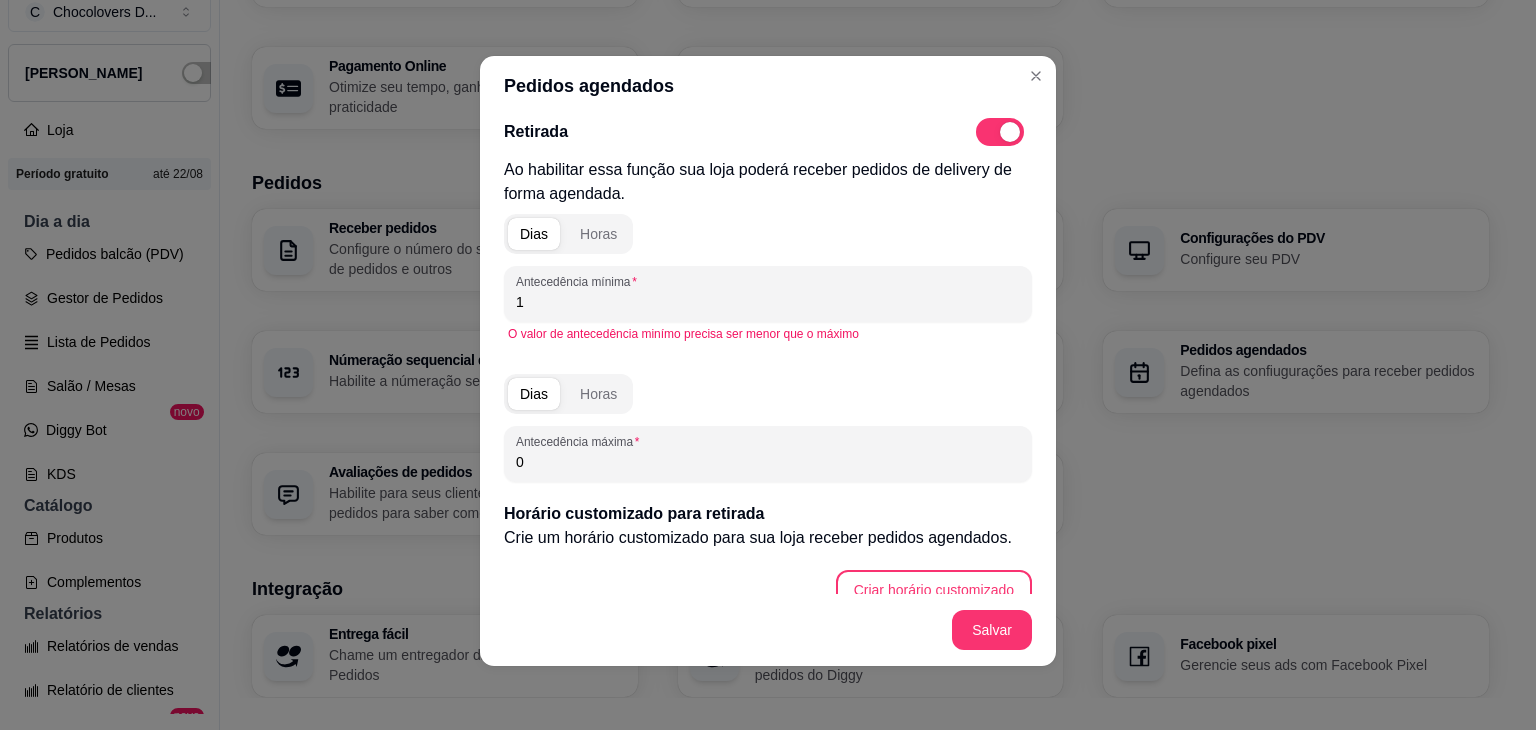 click on "0" at bounding box center (768, 462) 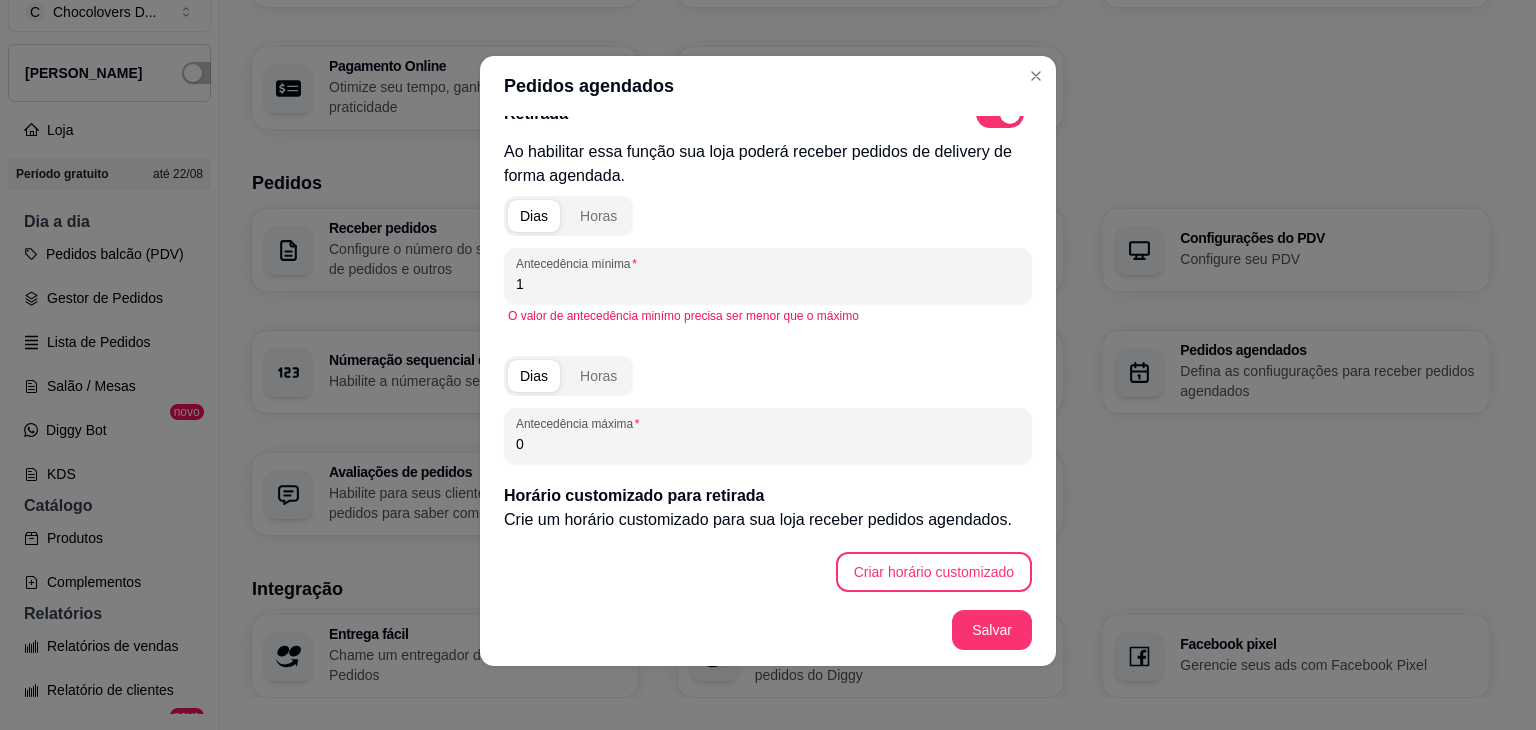 scroll, scrollTop: 183, scrollLeft: 0, axis: vertical 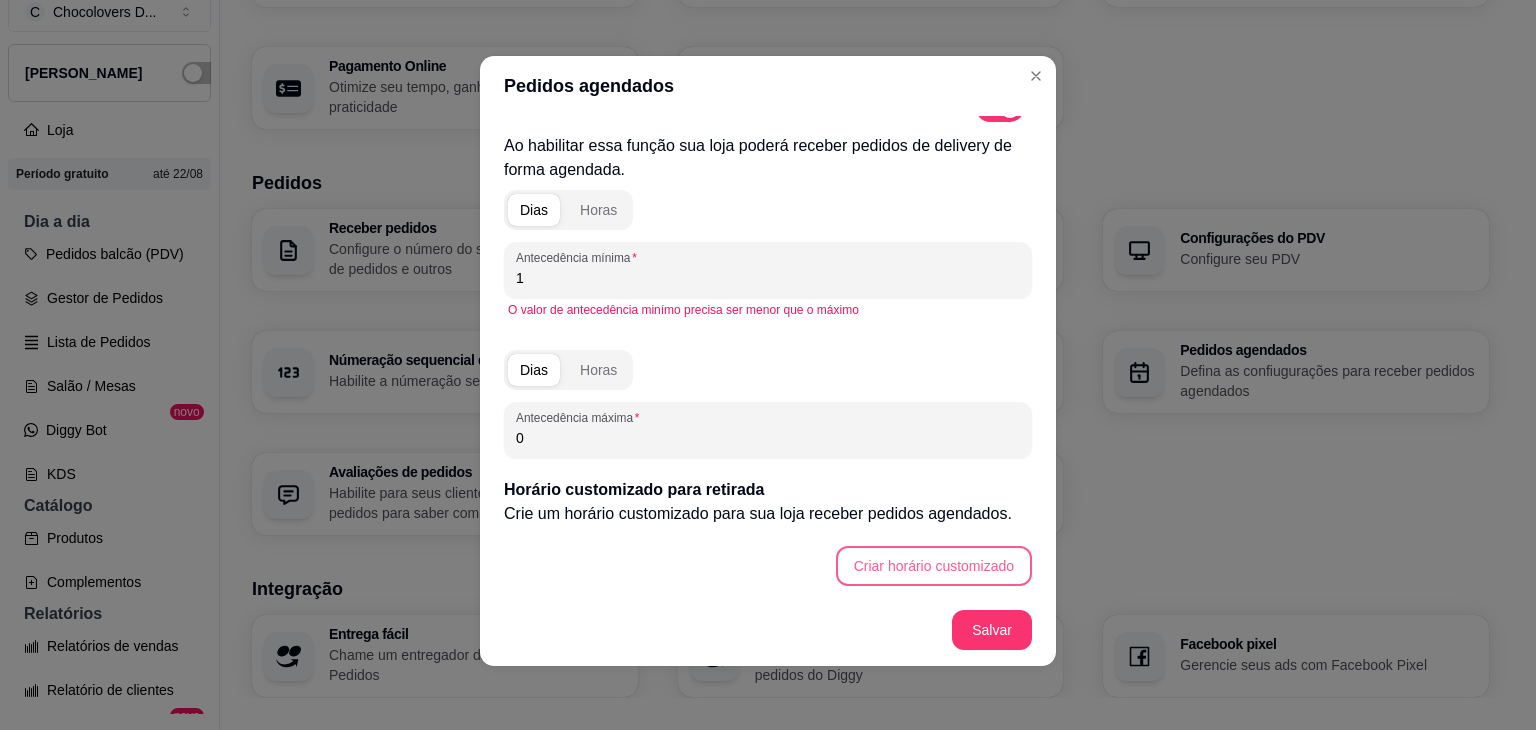 click on "Criar horário customizado" at bounding box center (934, 566) 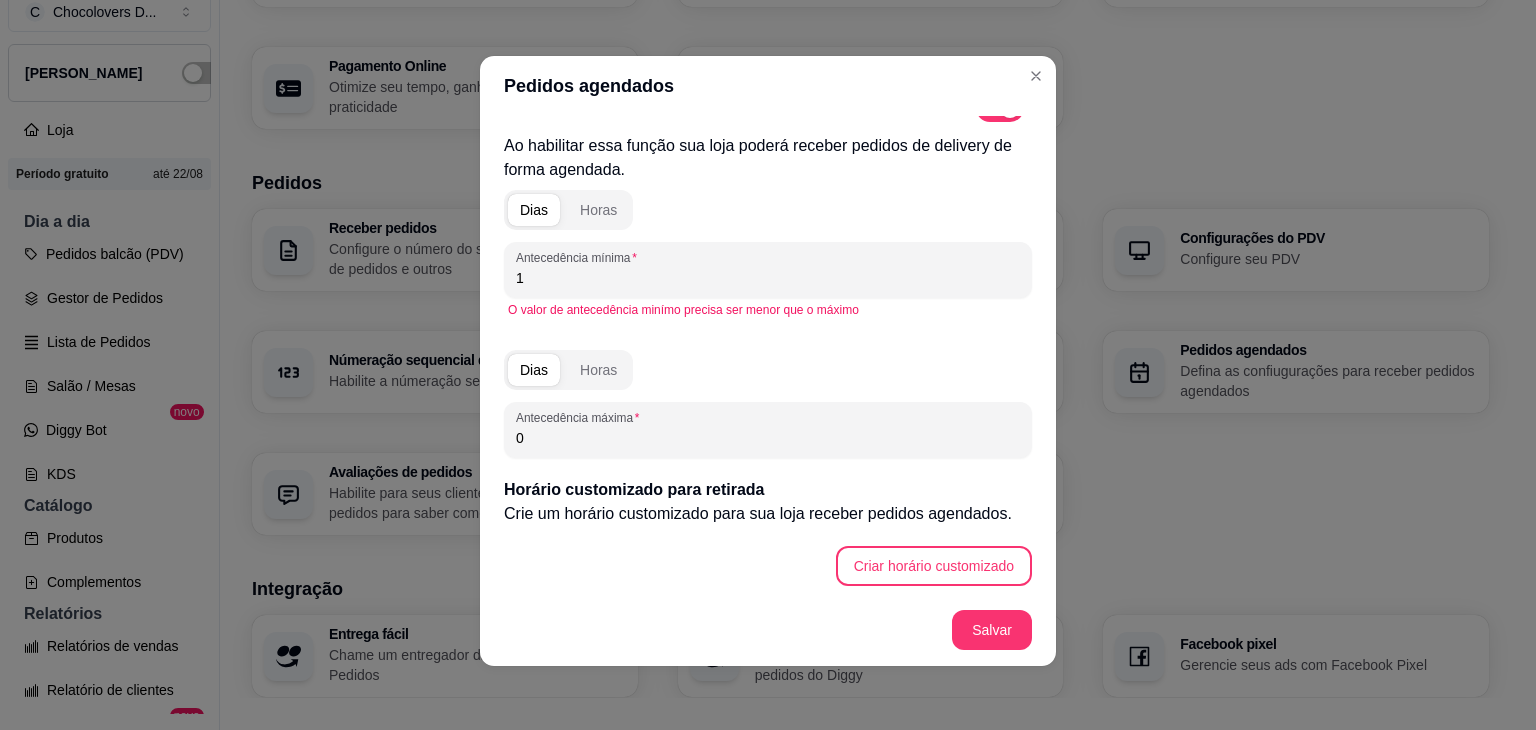 click on "0" at bounding box center [768, 430] 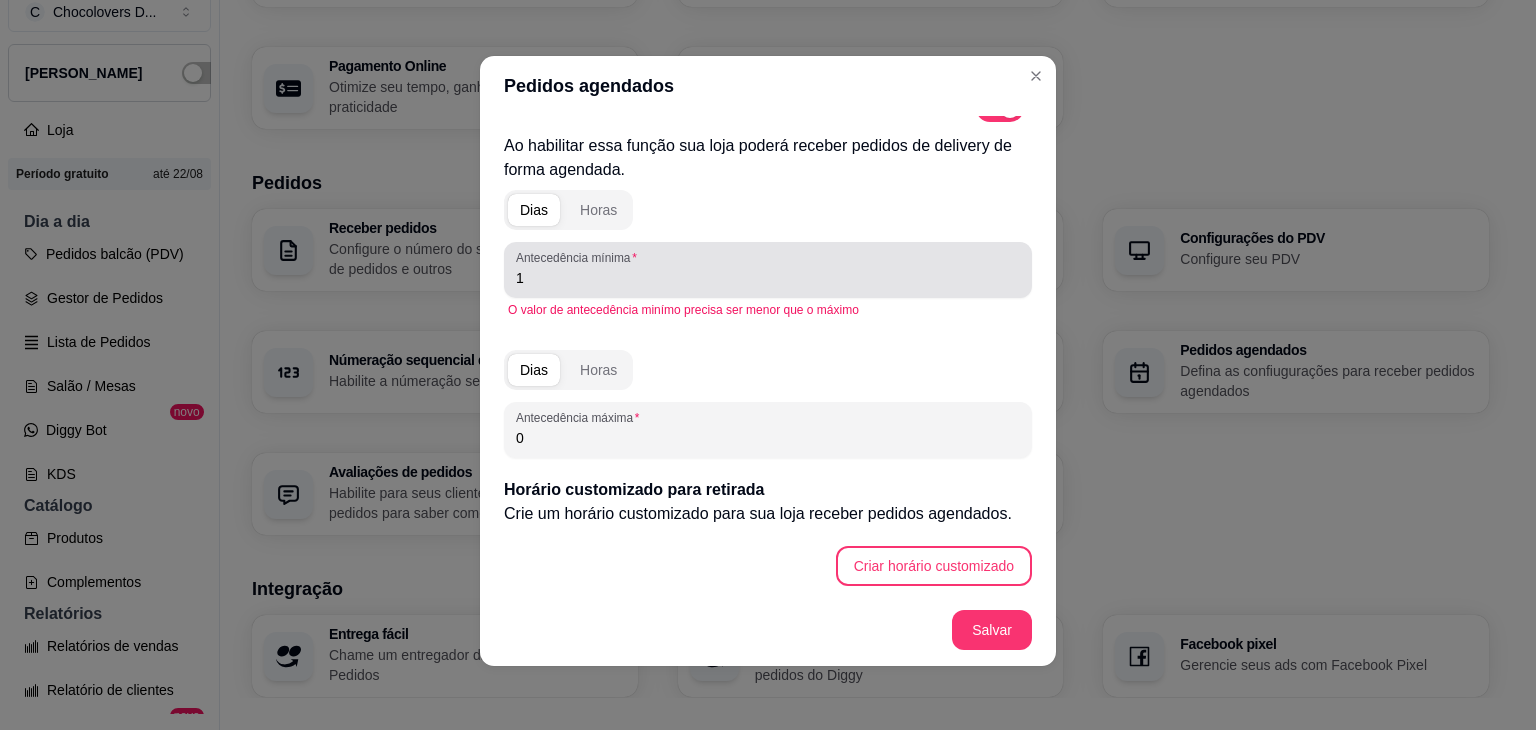 click on "Antecedência mínima 1" at bounding box center (768, 270) 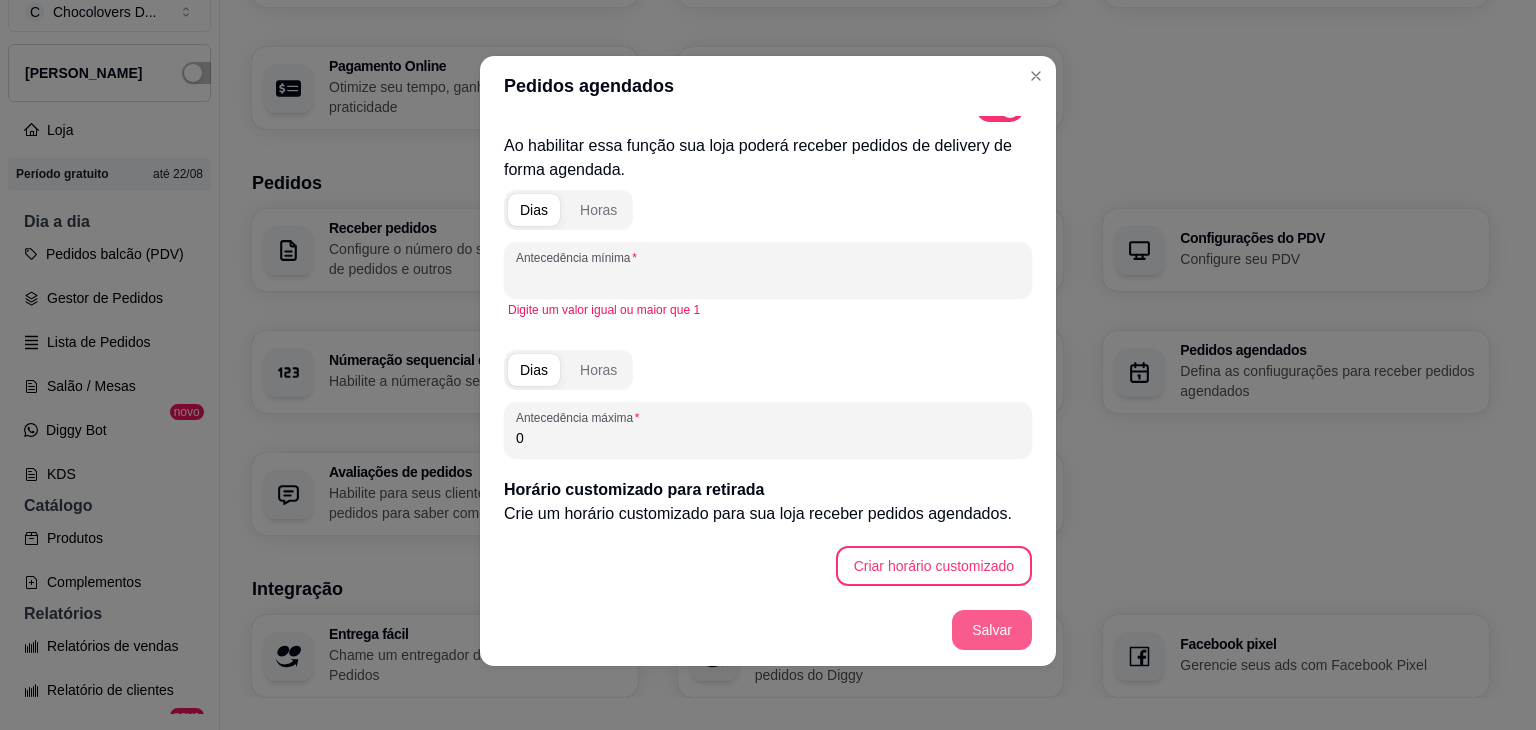click on "Salvar" at bounding box center (992, 630) 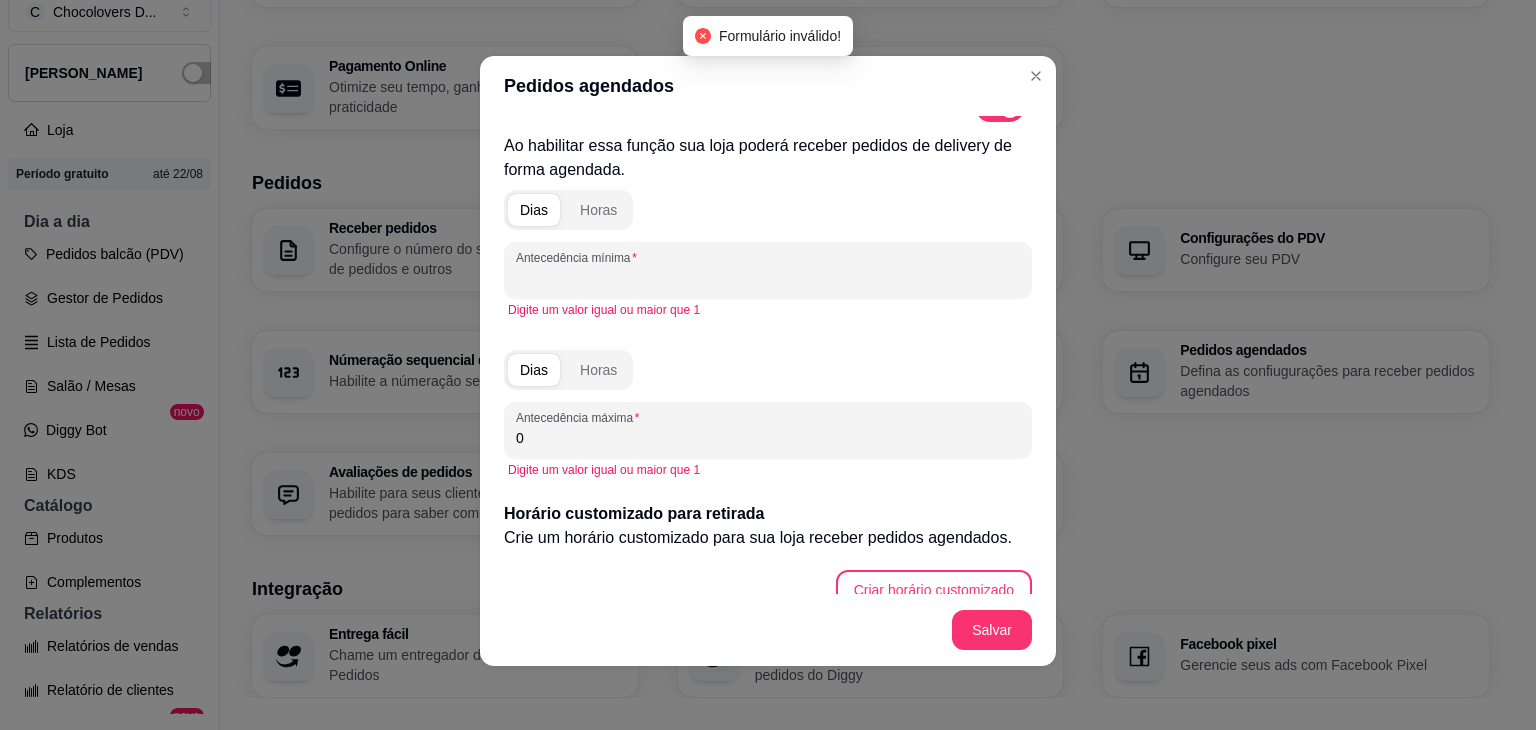 click on "Antecedência mínima" at bounding box center [768, 278] 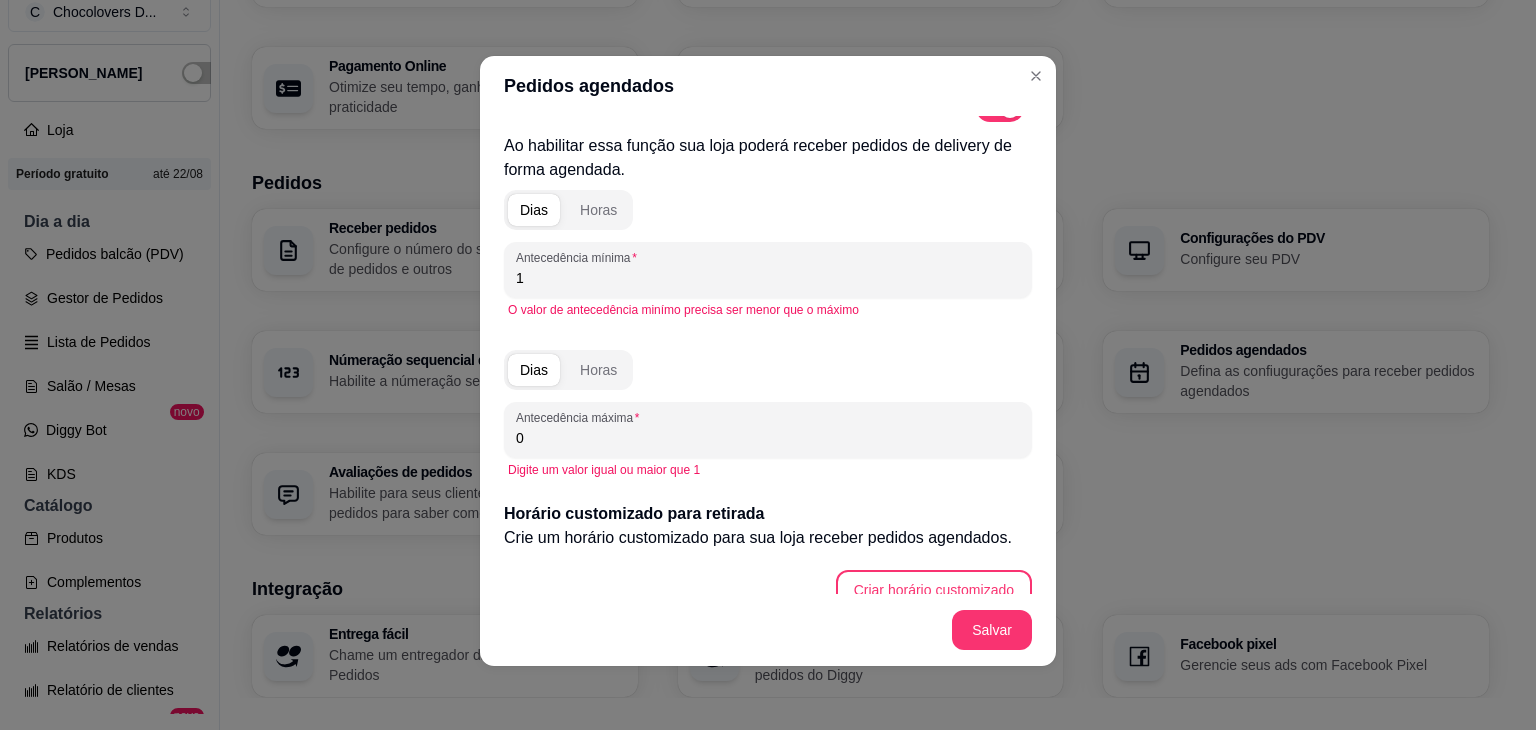 type on "1" 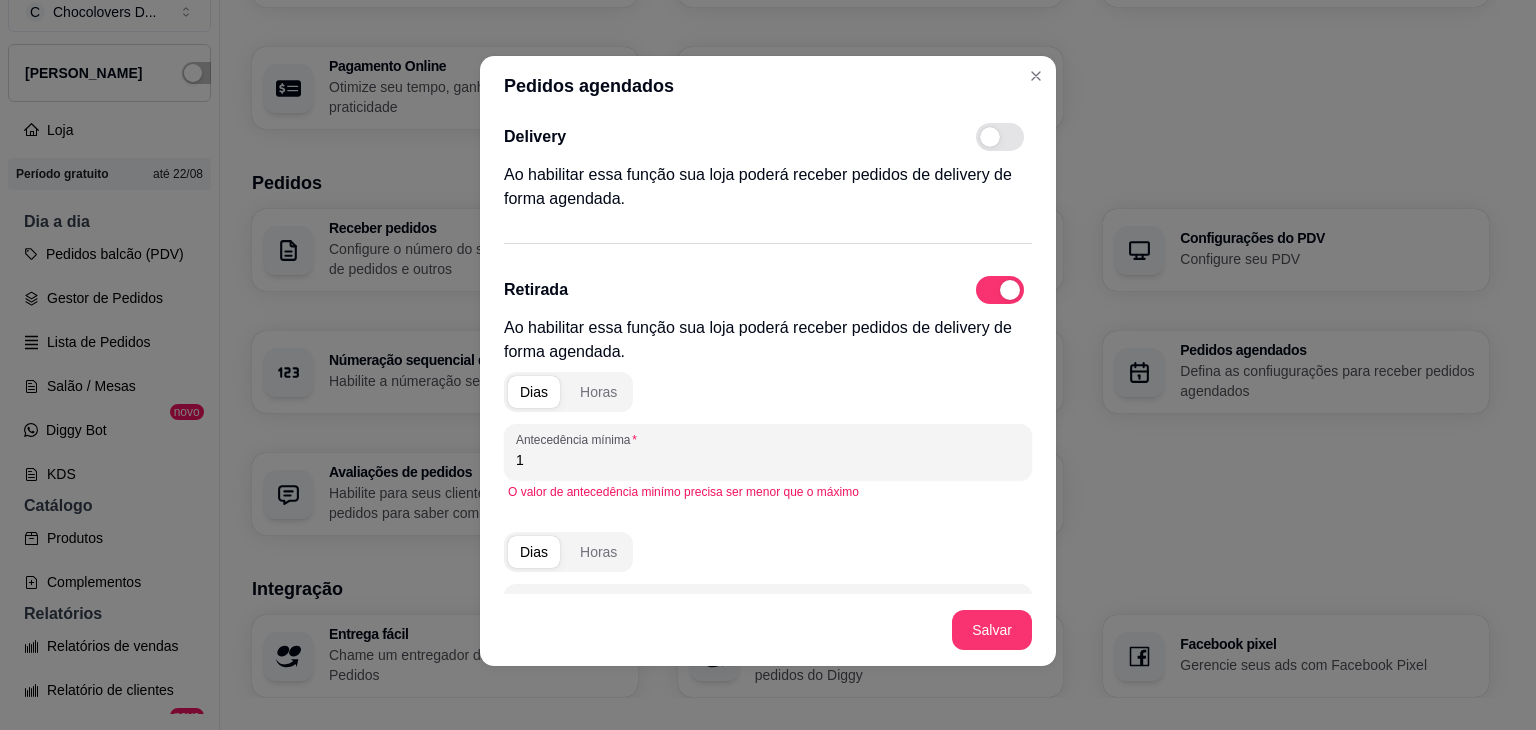 scroll, scrollTop: 0, scrollLeft: 0, axis: both 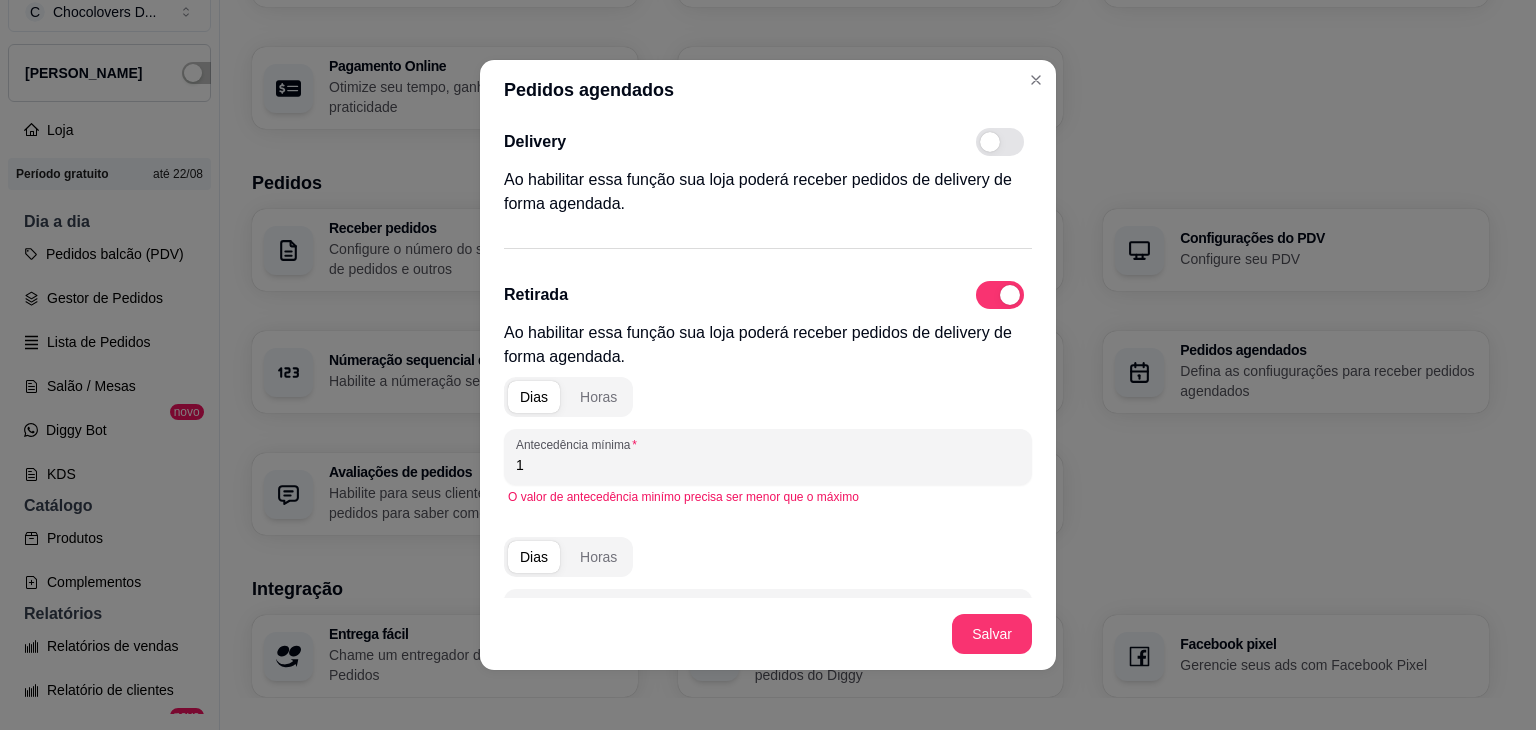 click on "Ao habilitar essa função sua loja poderá receber pedidos de delivery de forma agendada." at bounding box center (768, 345) 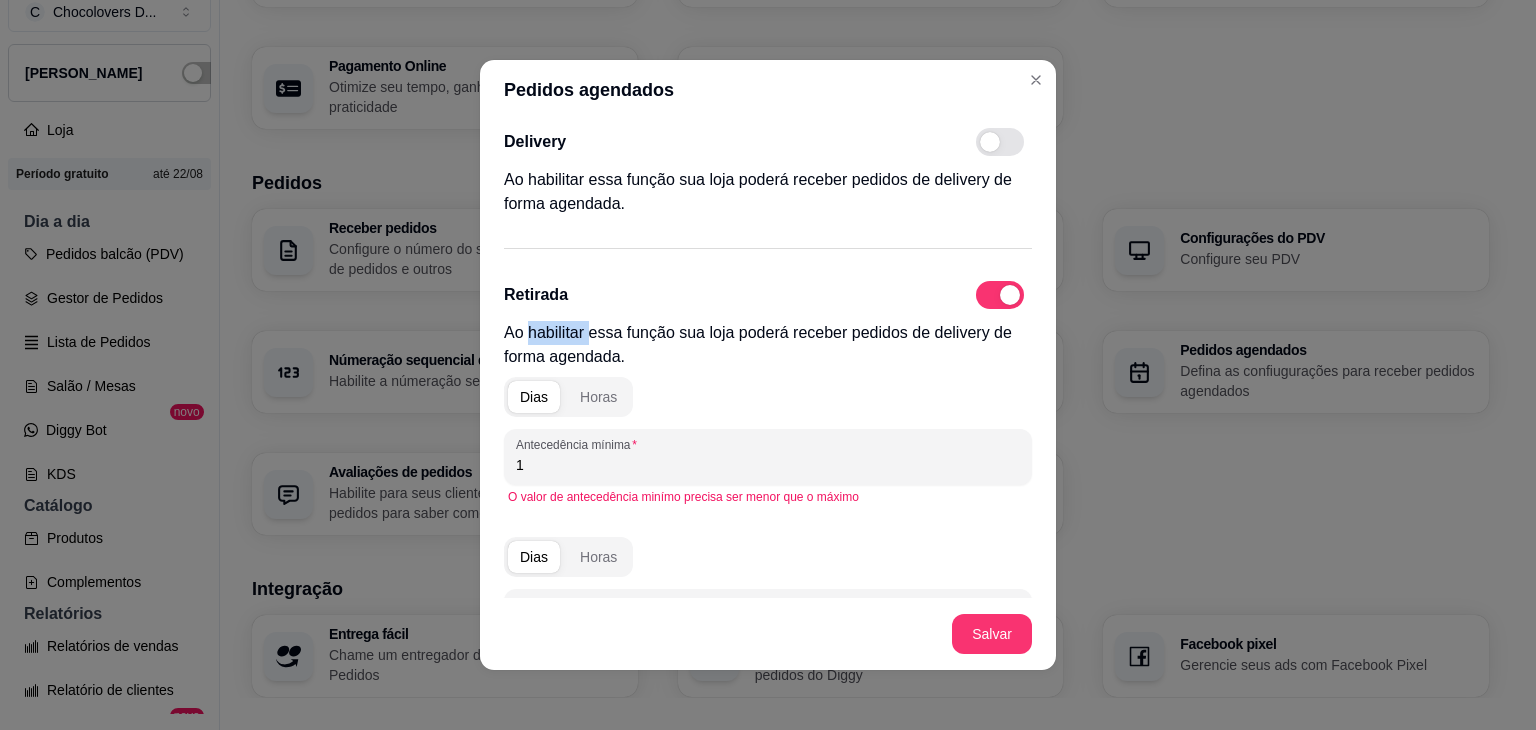 click on "Ao habilitar essa função sua loja poderá receber pedidos de delivery de forma agendada." at bounding box center [768, 345] 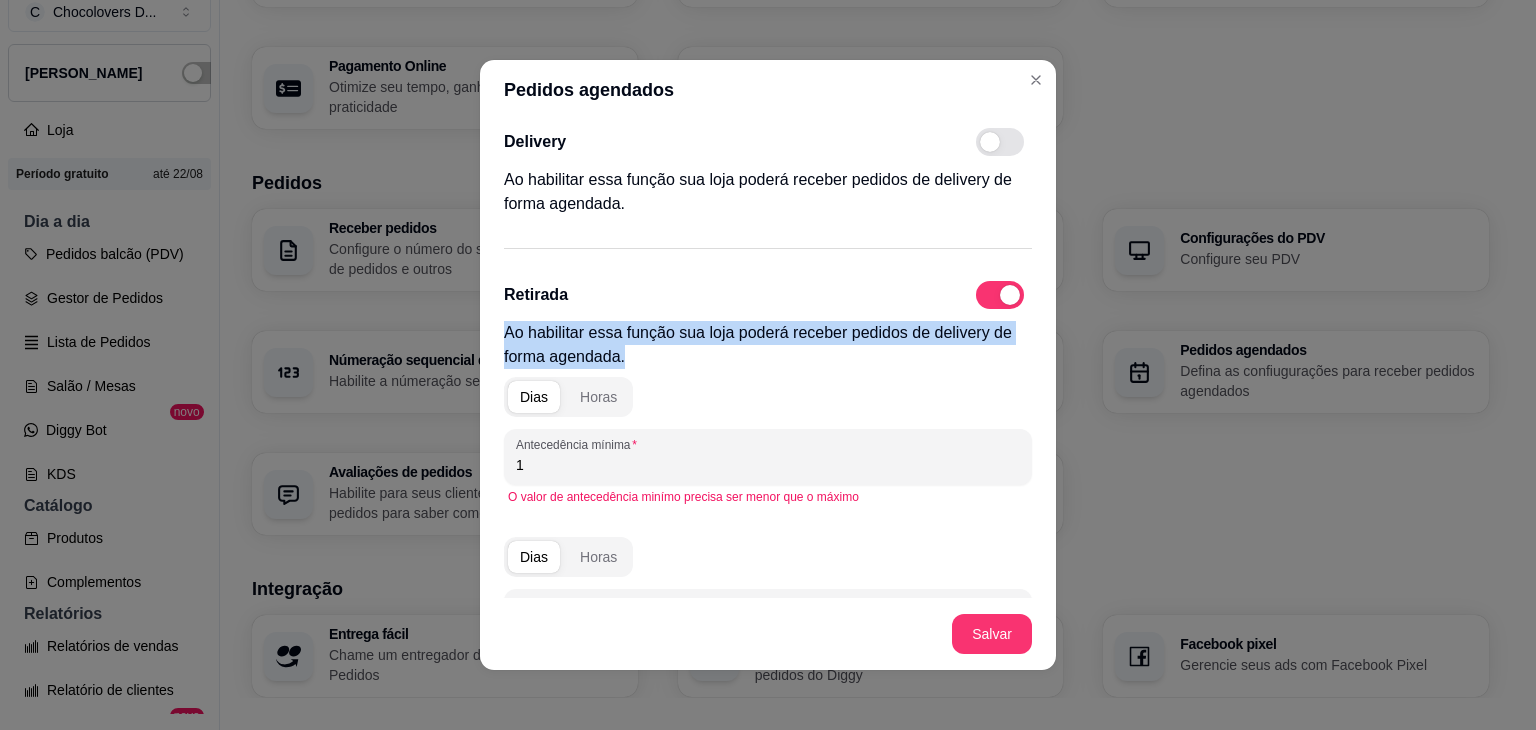click on "Ao habilitar essa função sua loja poderá receber pedidos de delivery de forma agendada." at bounding box center [768, 345] 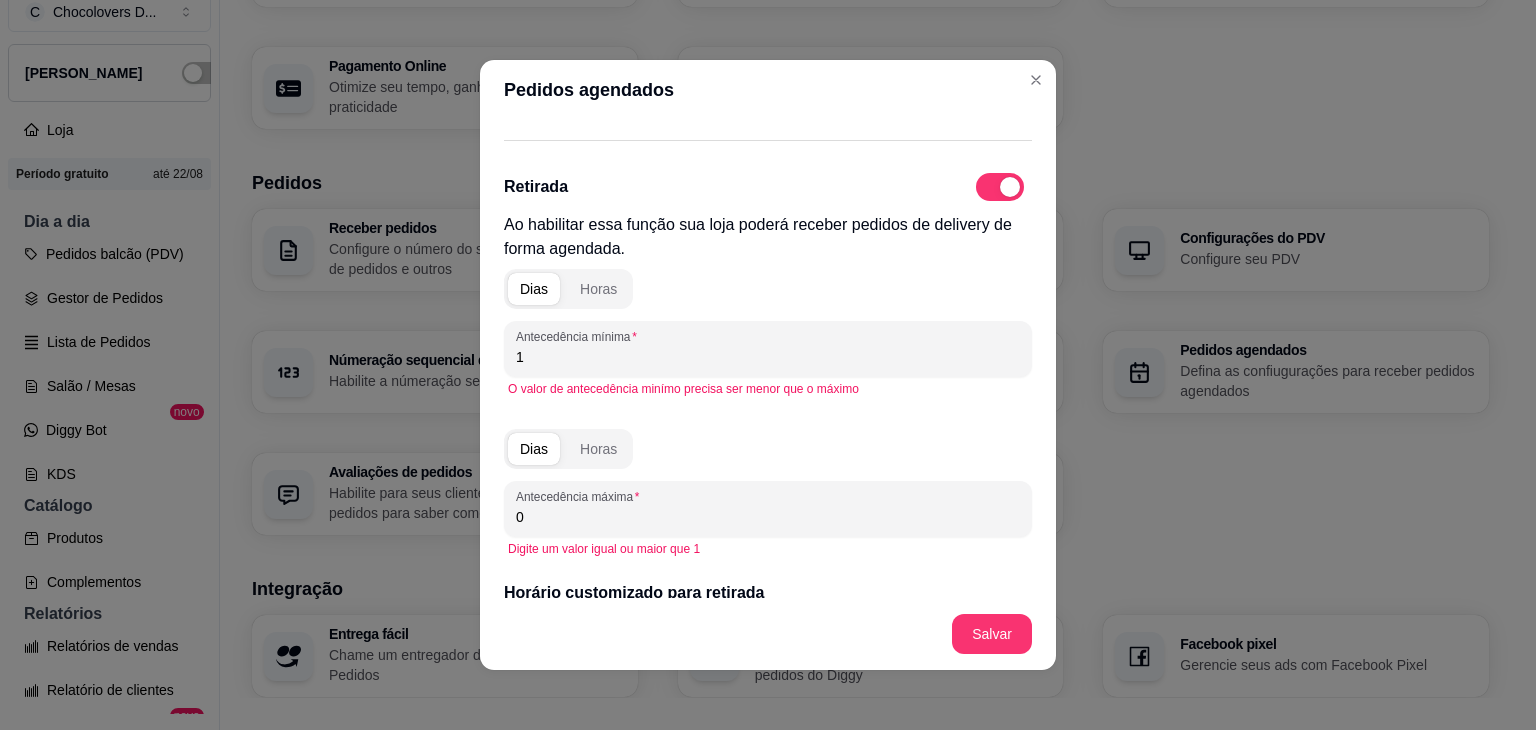 scroll, scrollTop: 207, scrollLeft: 0, axis: vertical 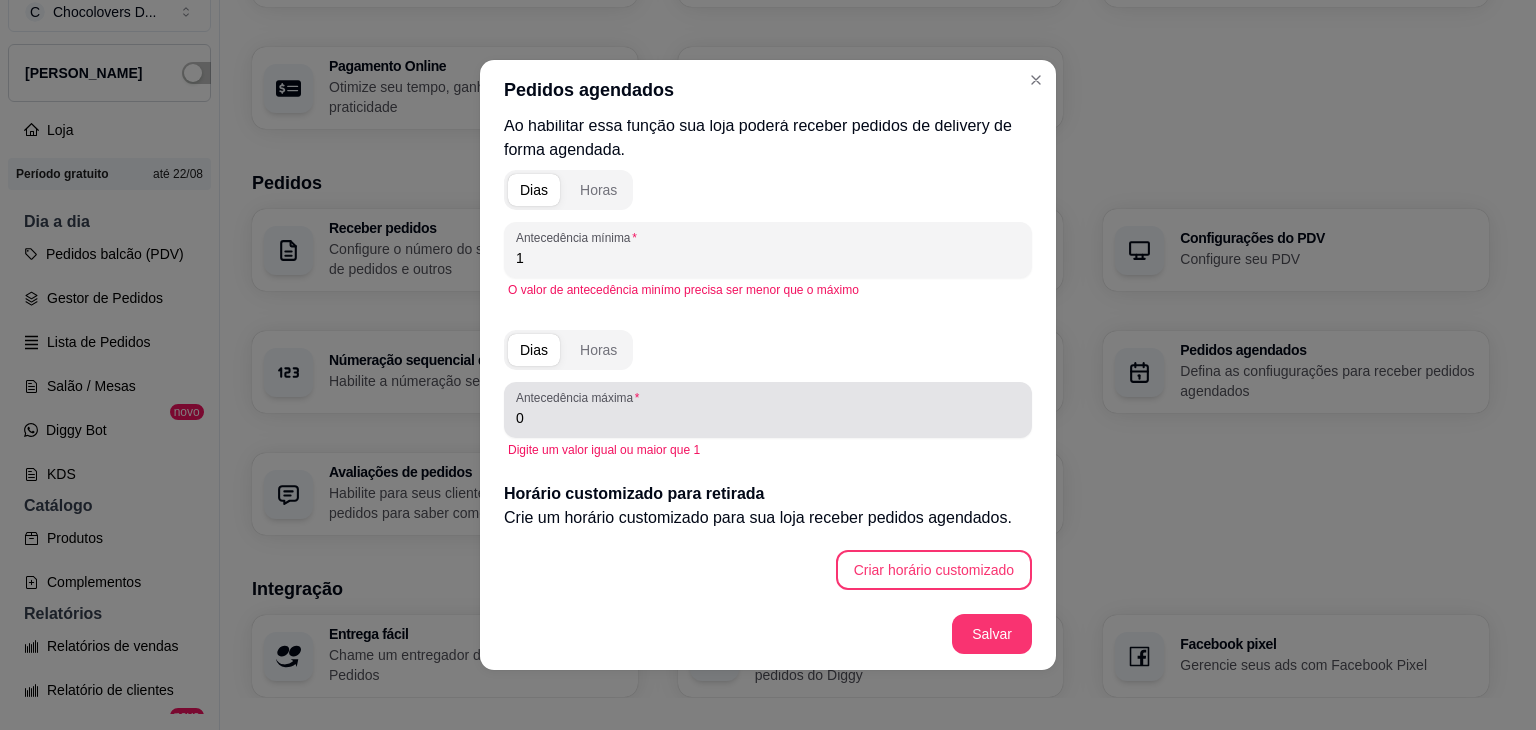 click on "0" at bounding box center [768, 418] 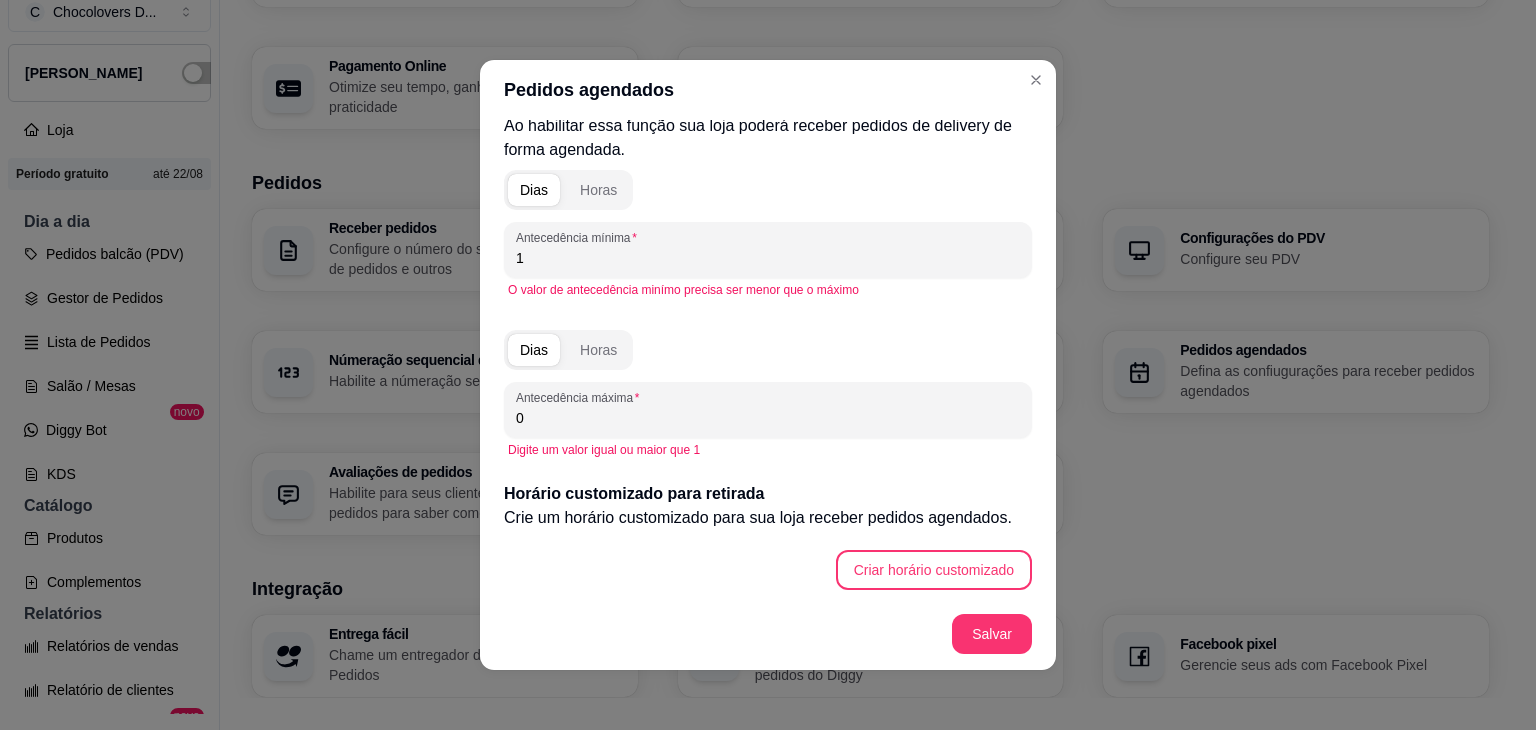 click on "0" at bounding box center (768, 418) 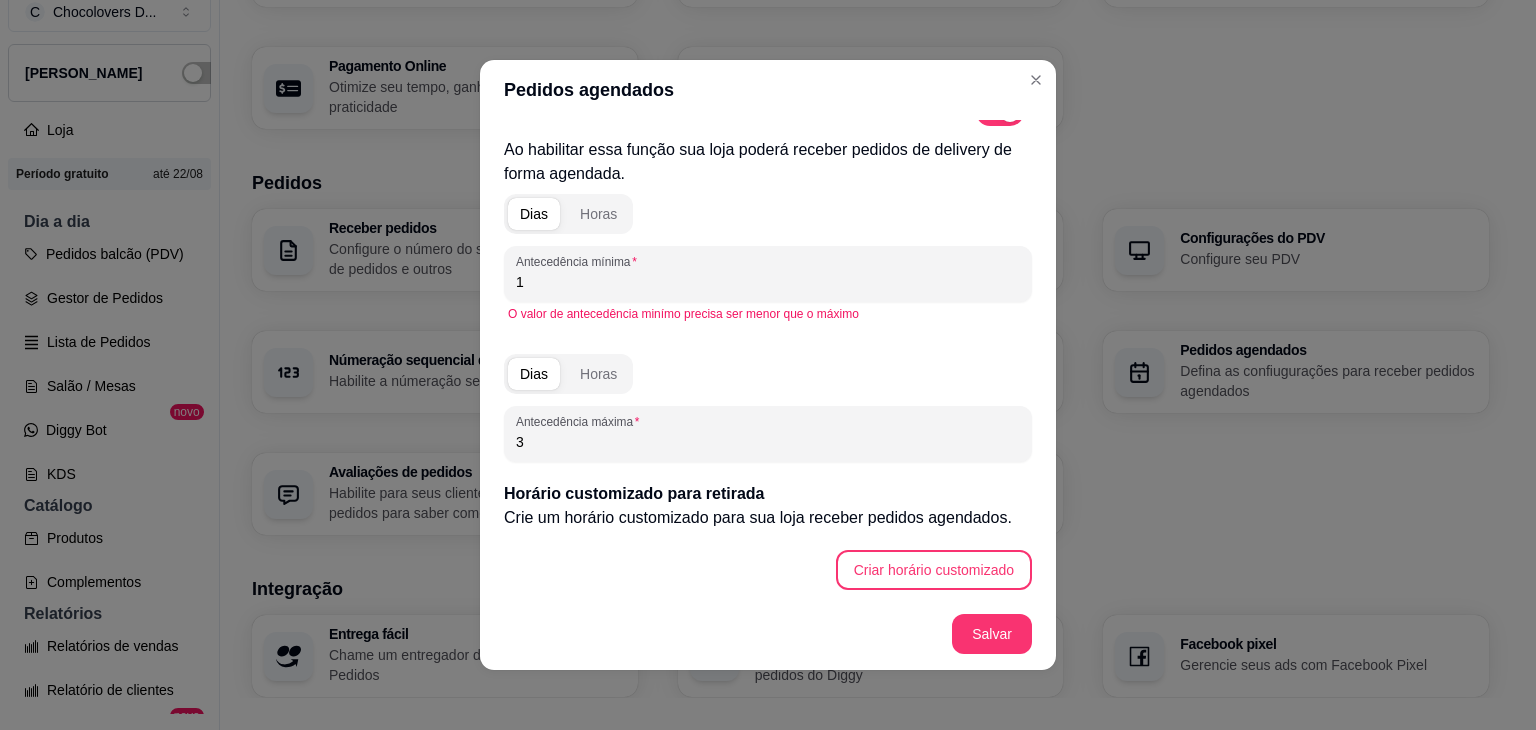 scroll, scrollTop: 183, scrollLeft: 0, axis: vertical 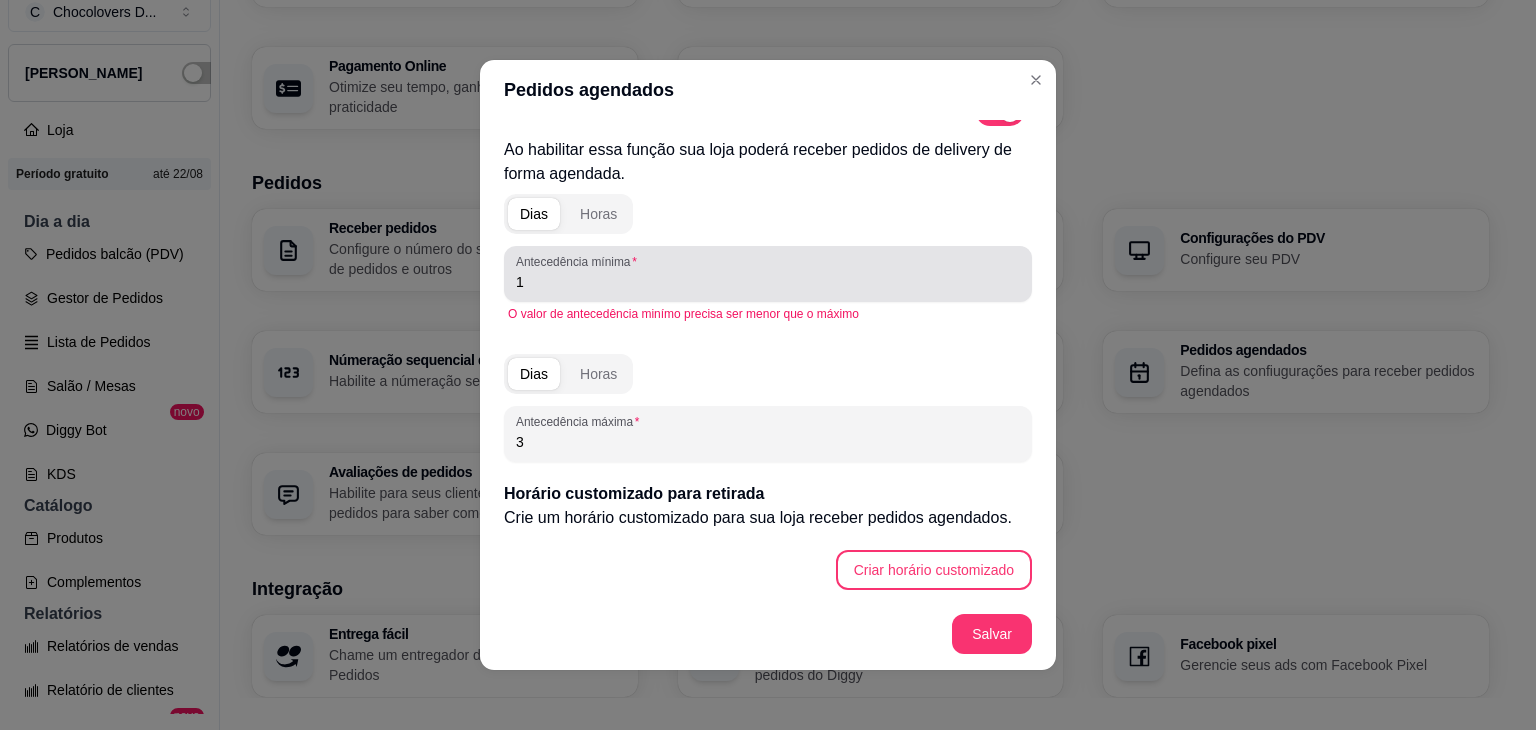 type on "3" 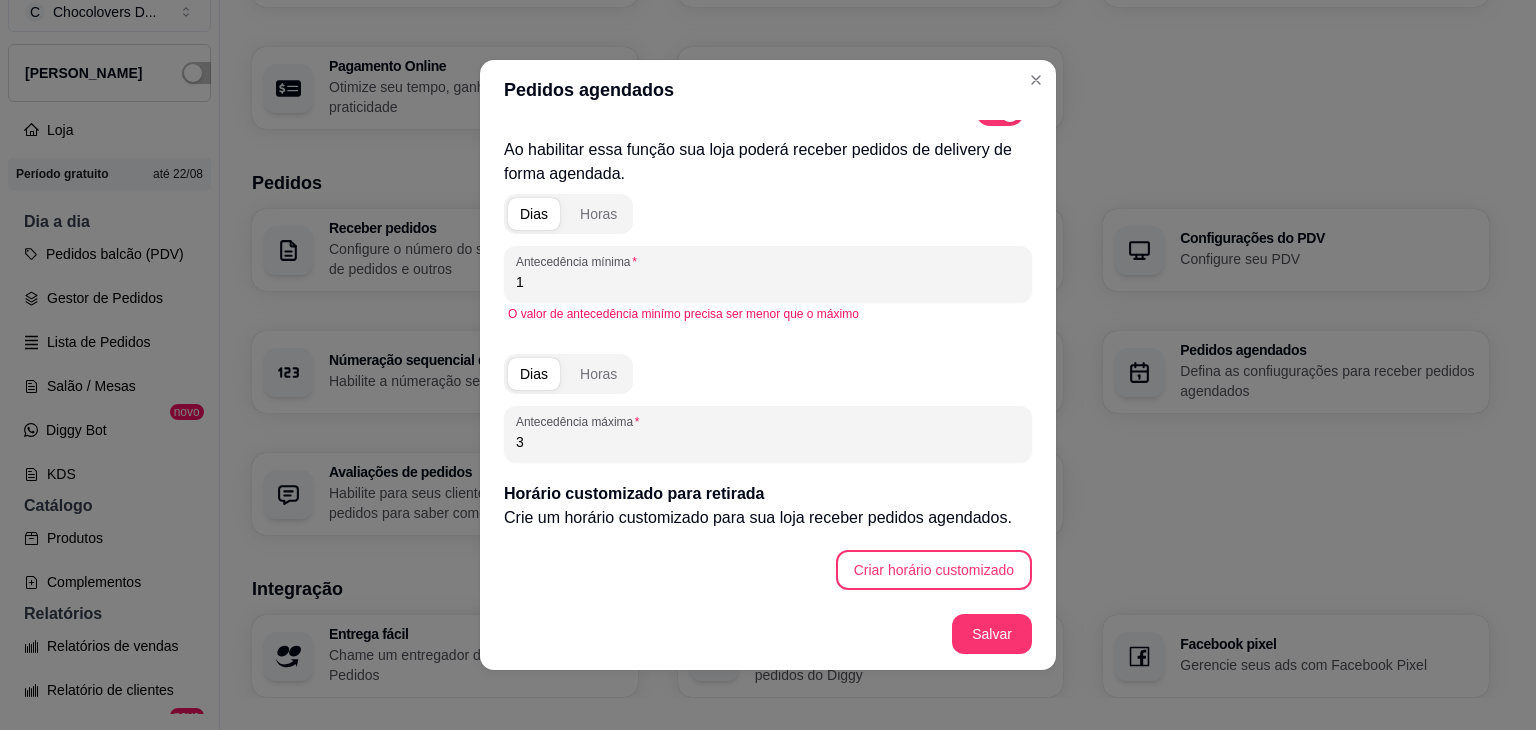 click on "1" at bounding box center [768, 282] 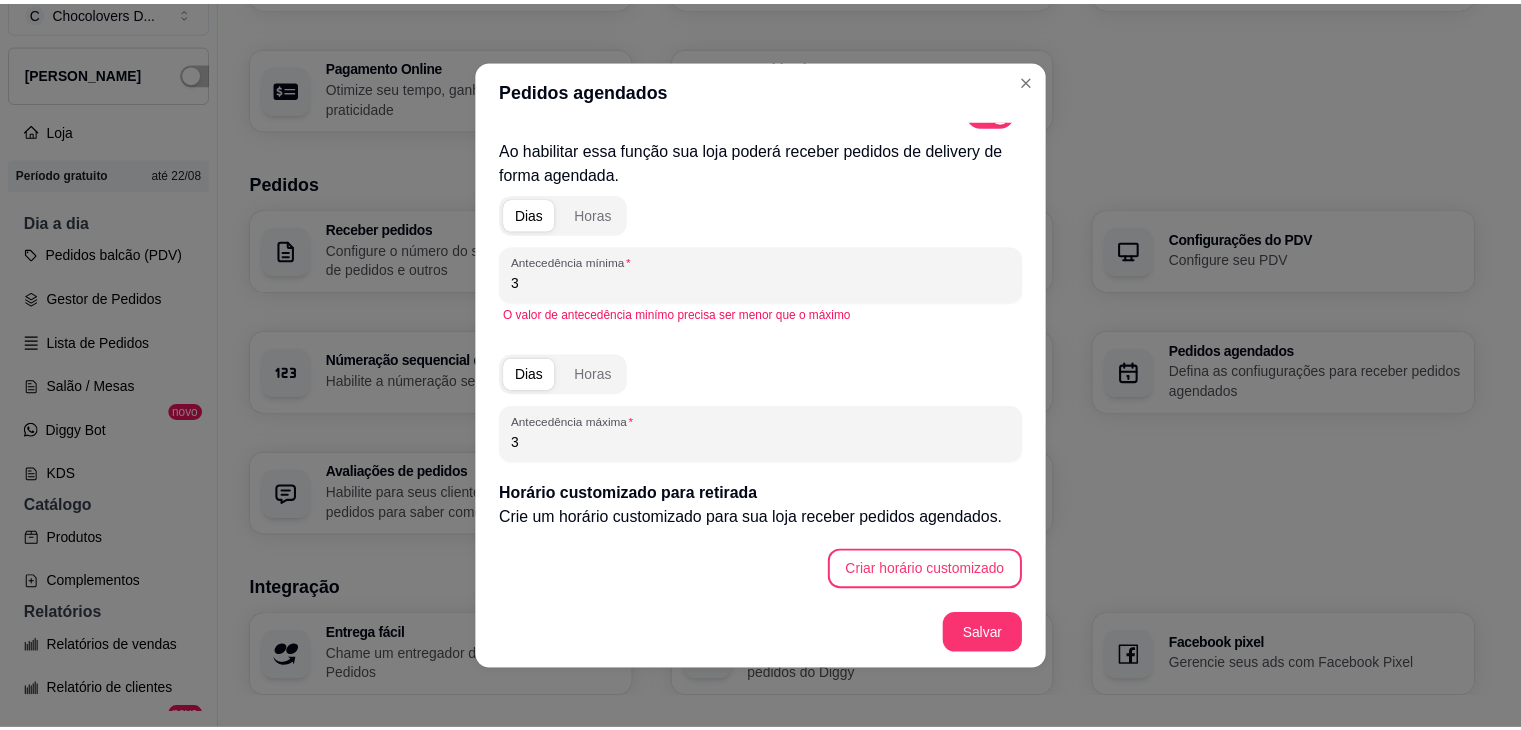 scroll, scrollTop: 159, scrollLeft: 0, axis: vertical 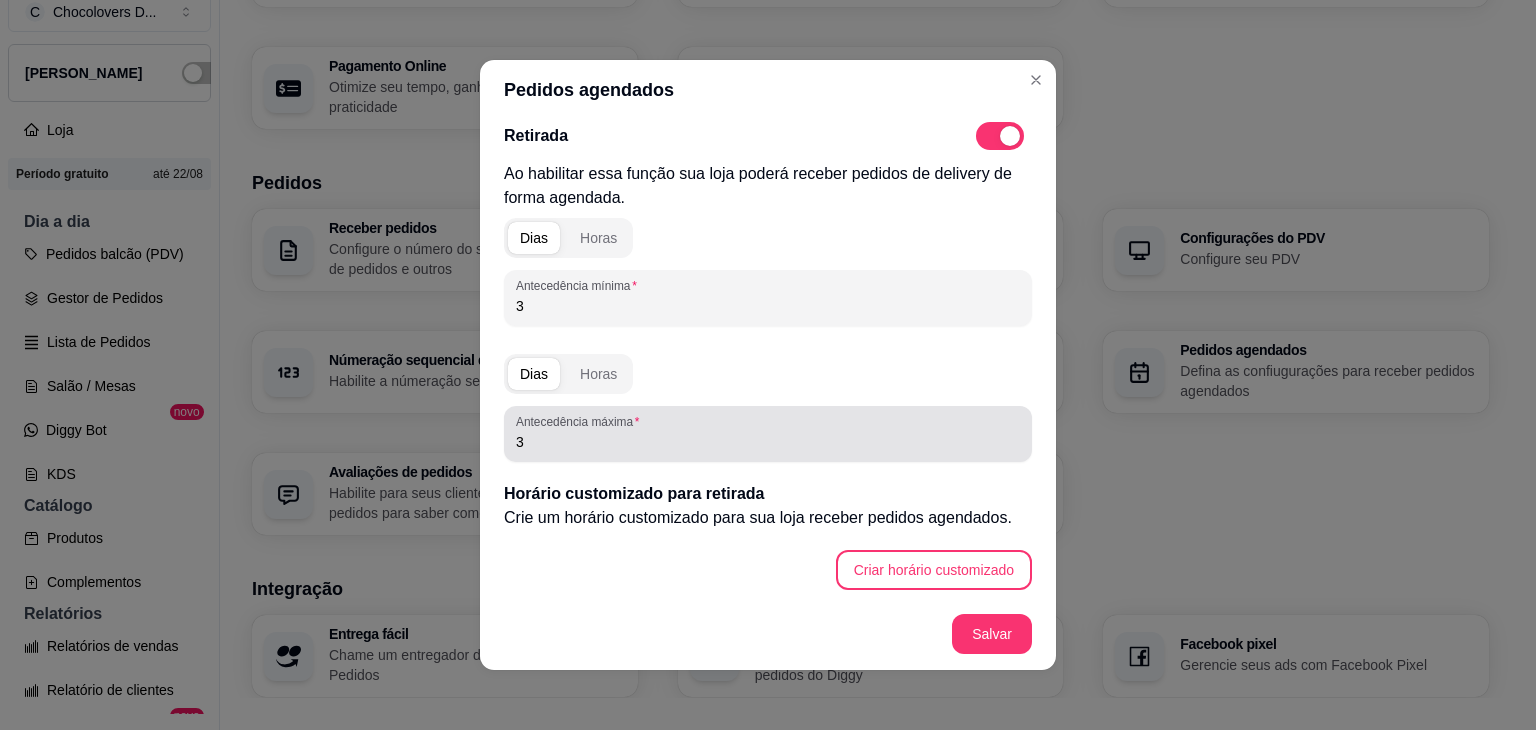 type on "3" 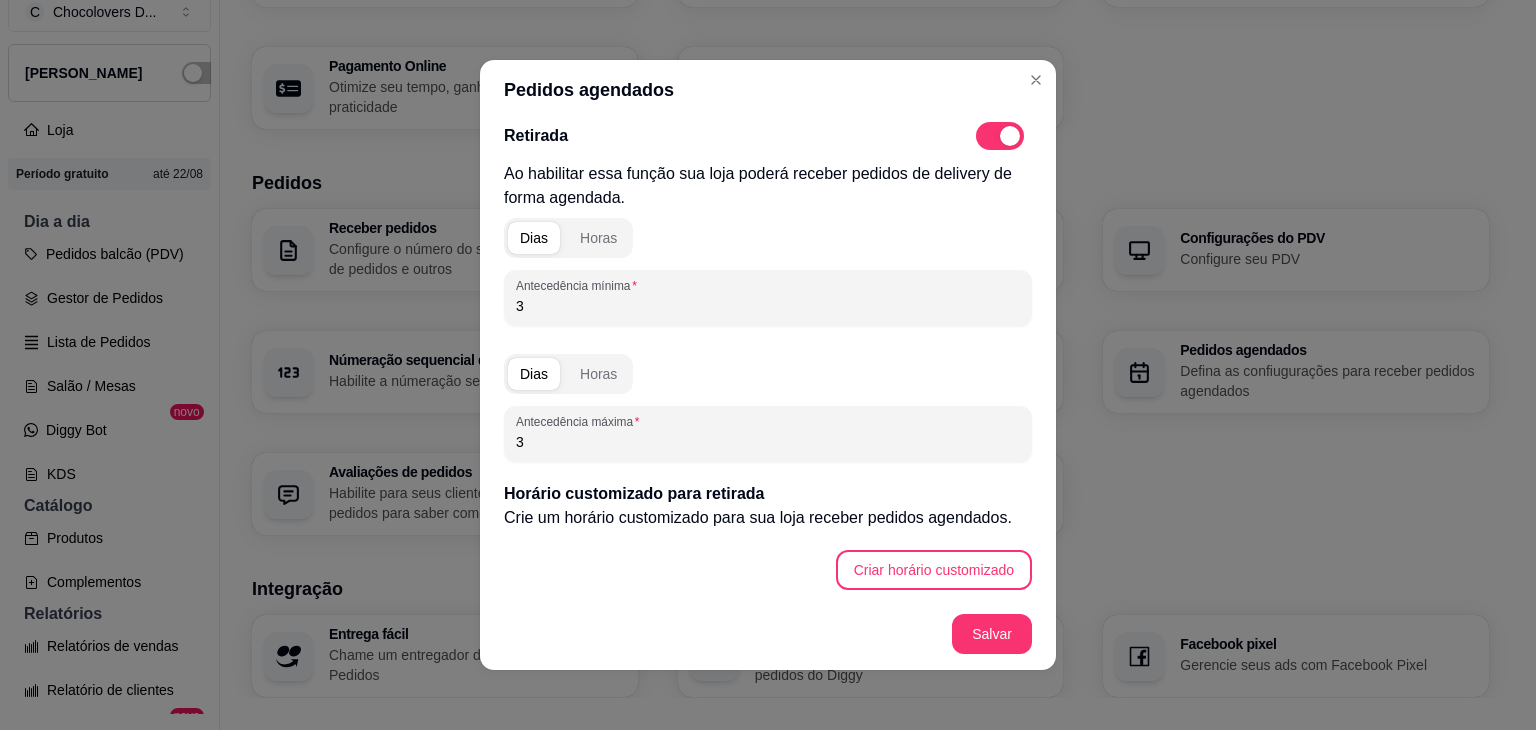 click on "3" at bounding box center (768, 442) 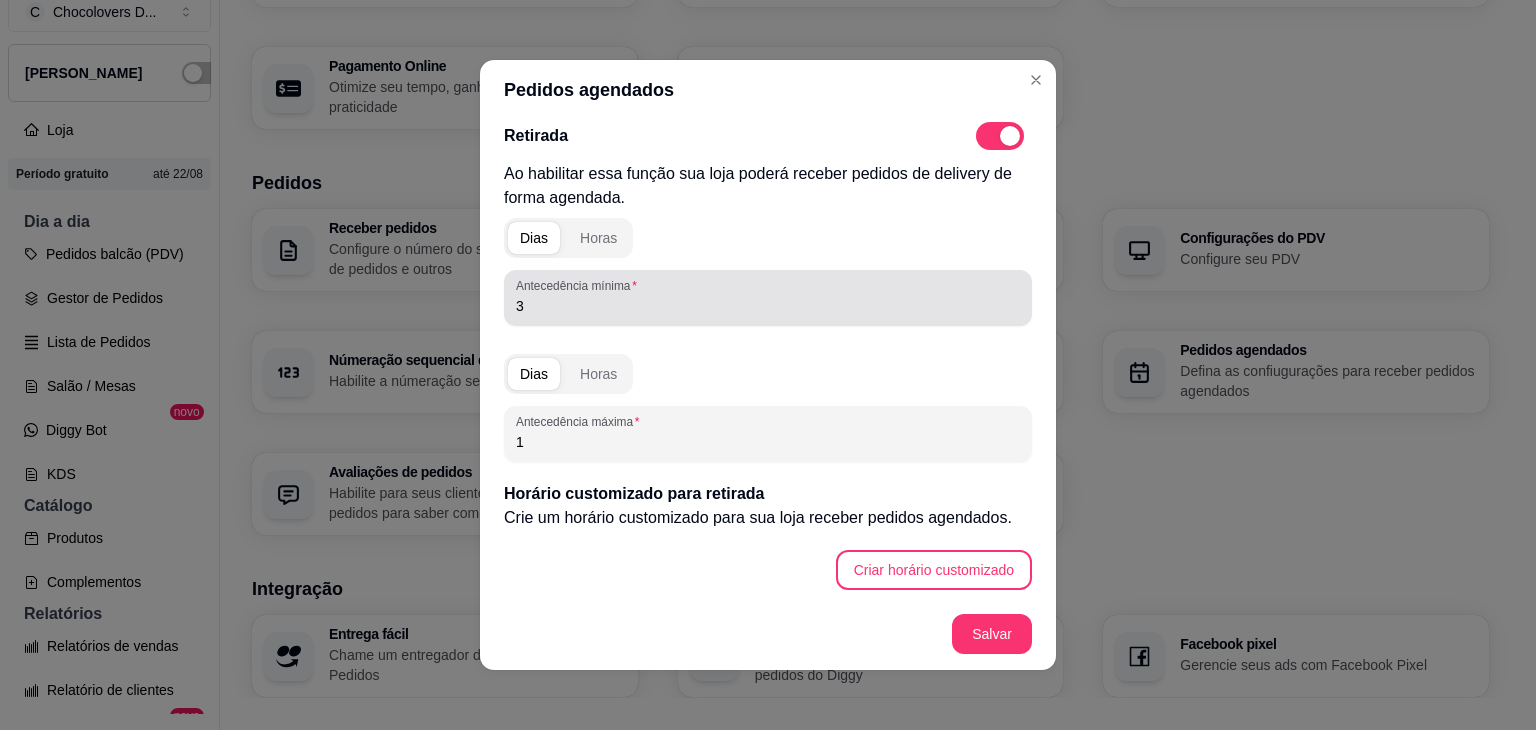 click on "3" at bounding box center [768, 298] 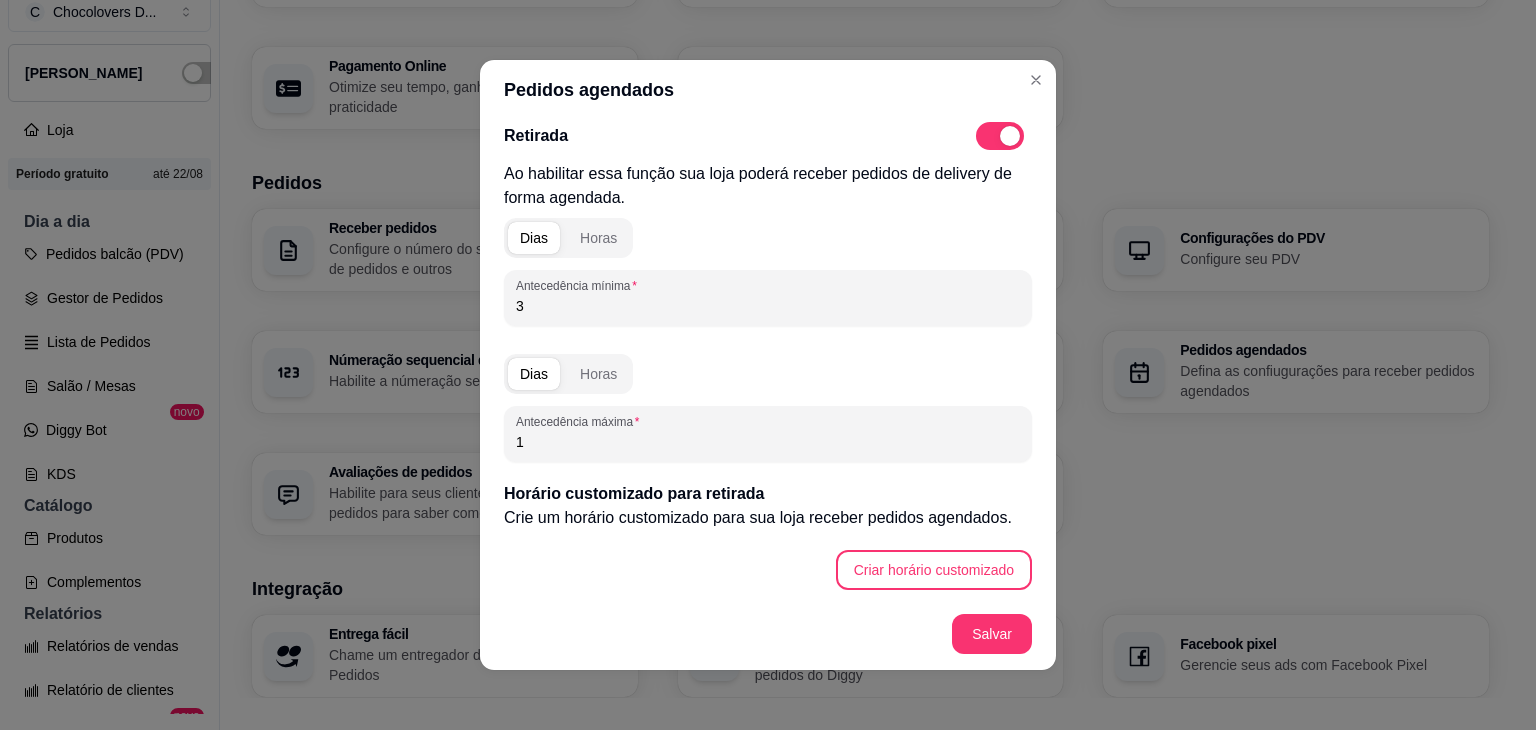 click on "1" at bounding box center (768, 442) 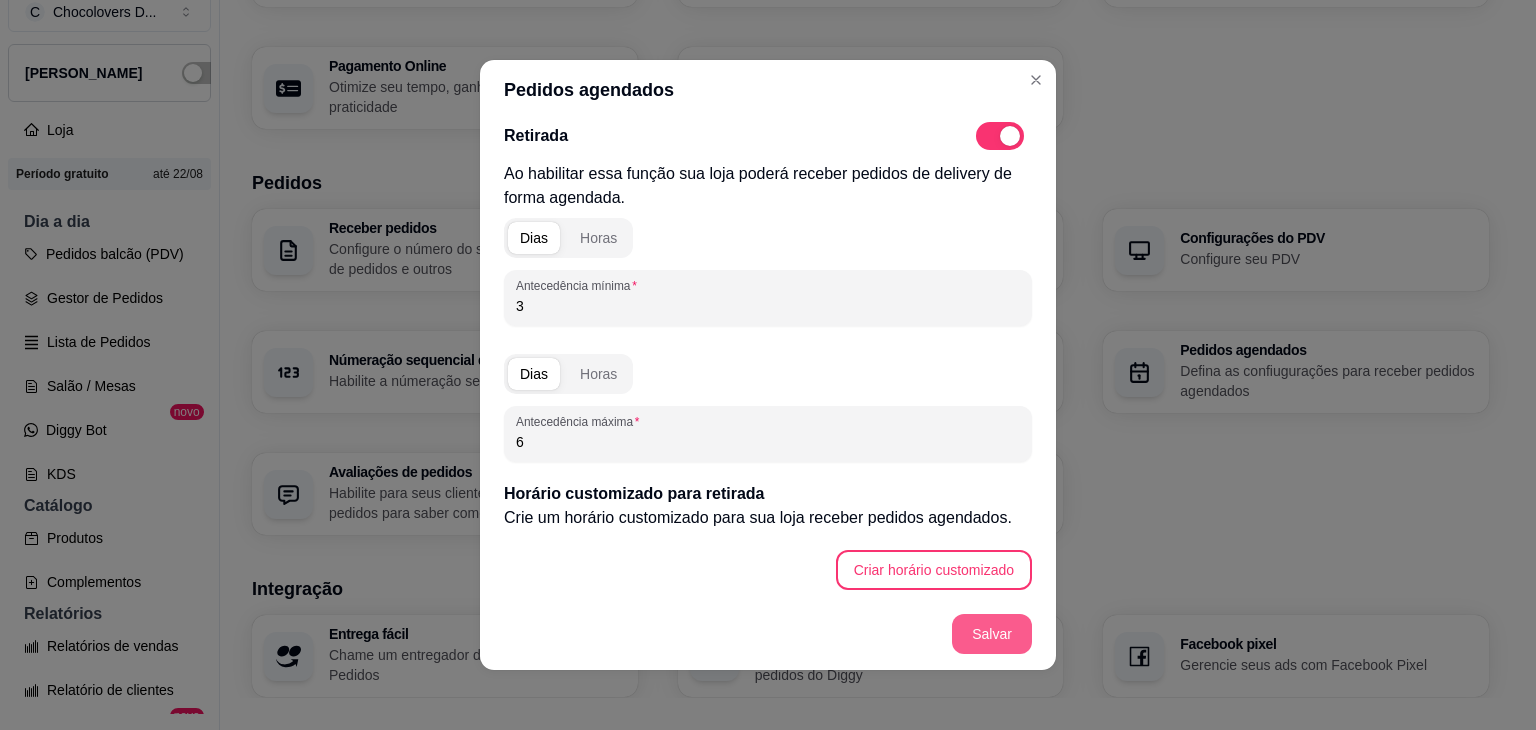 type on "6" 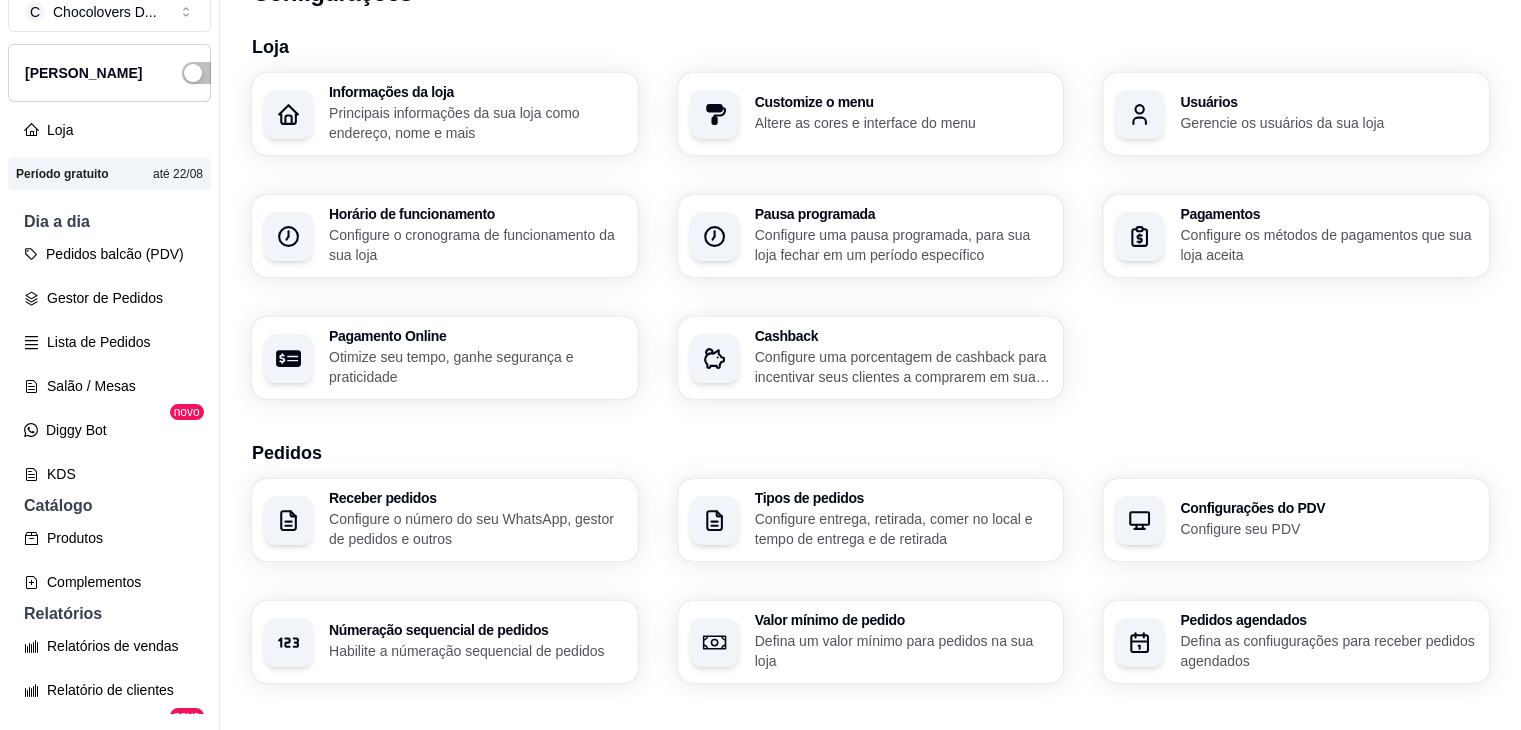 scroll, scrollTop: 0, scrollLeft: 0, axis: both 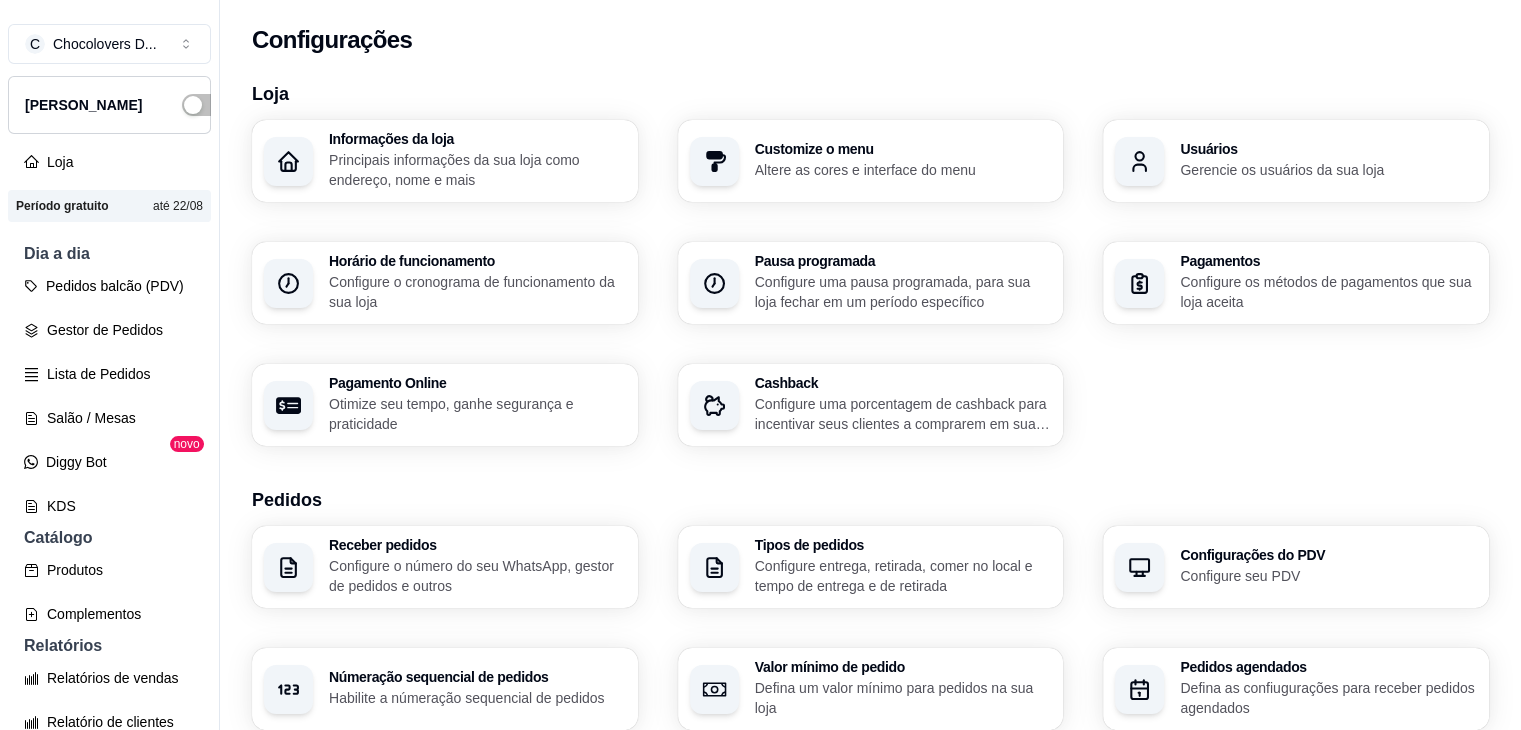 click on "[PERSON_NAME]" at bounding box center (83, 105) 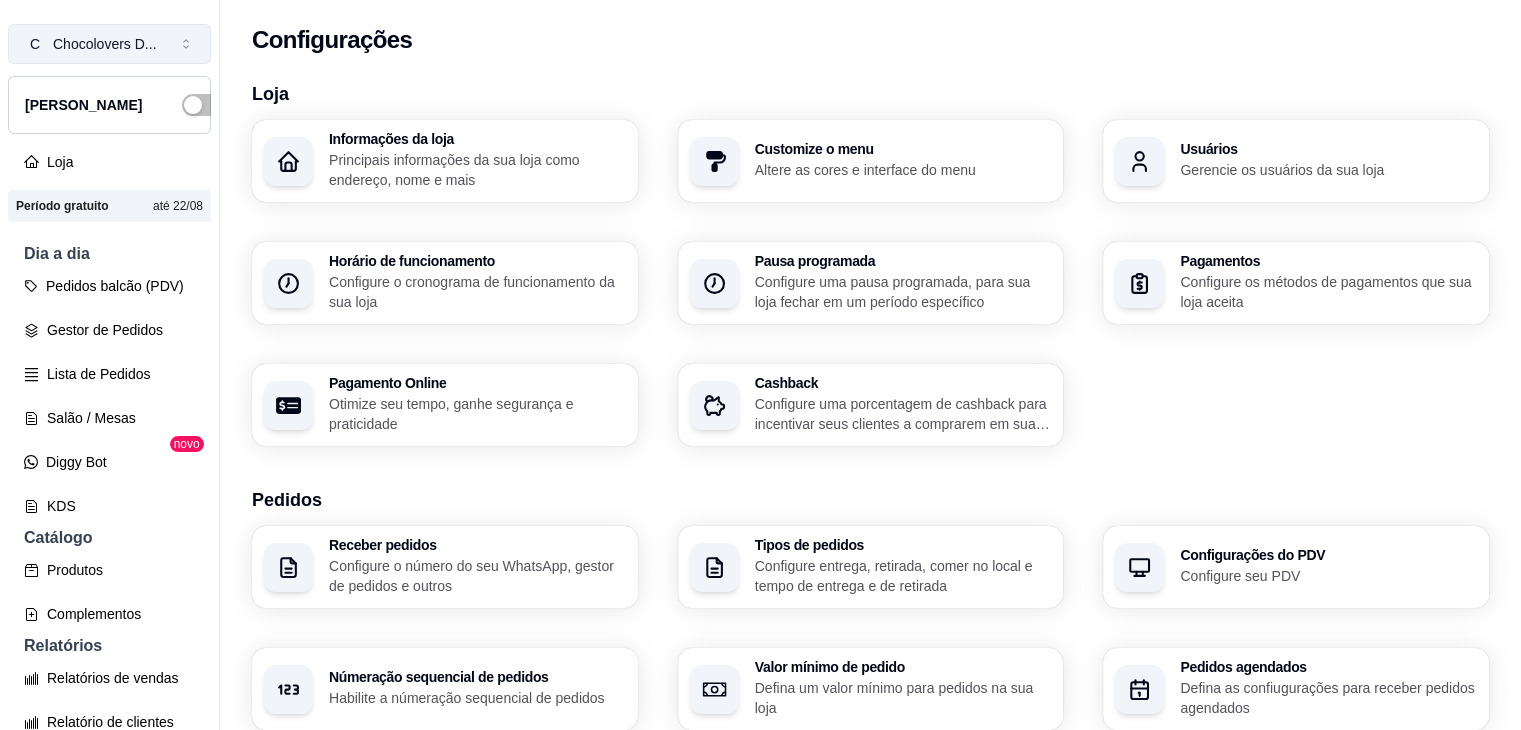 click on "Chocolovers D ..." at bounding box center (105, 44) 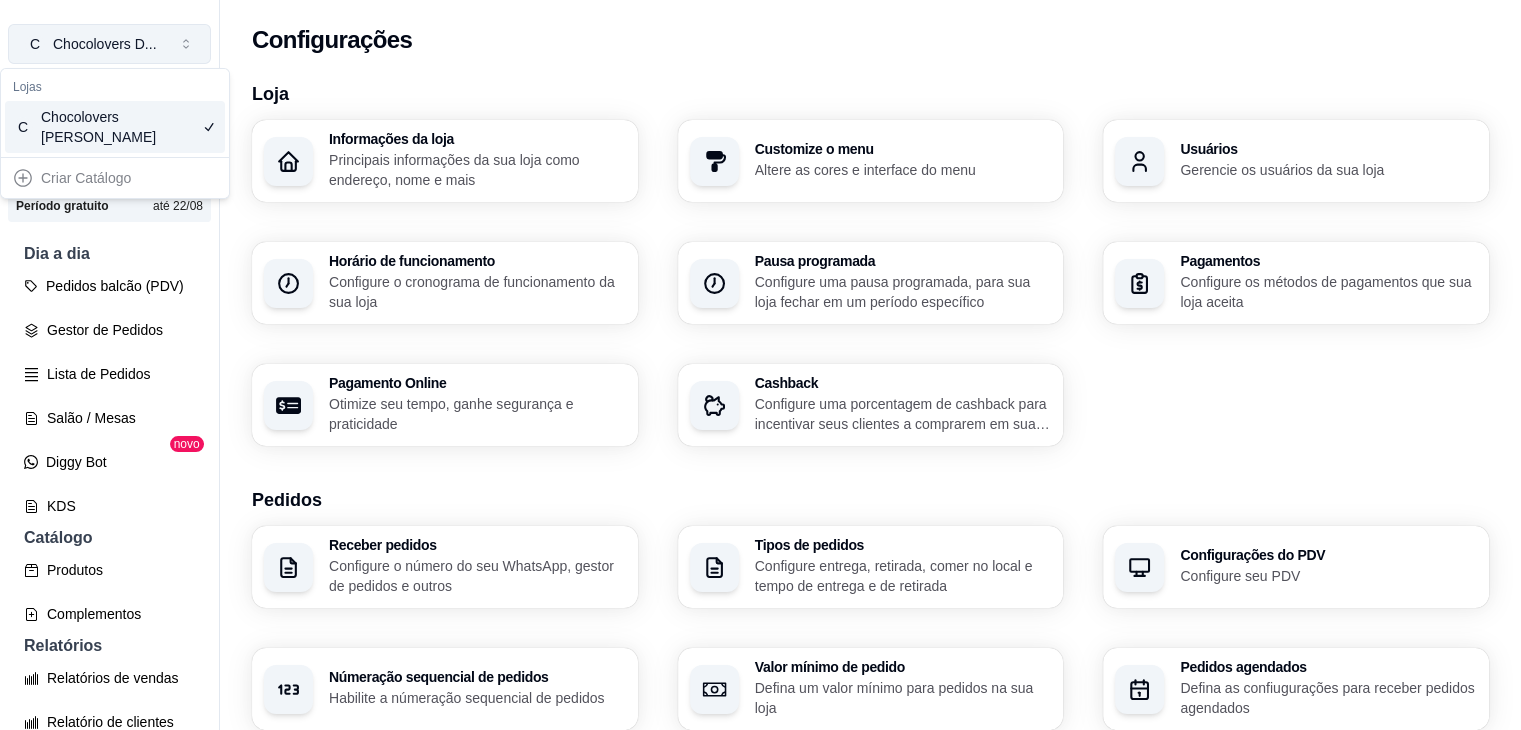 click on "Chocolovers D ..." at bounding box center (105, 44) 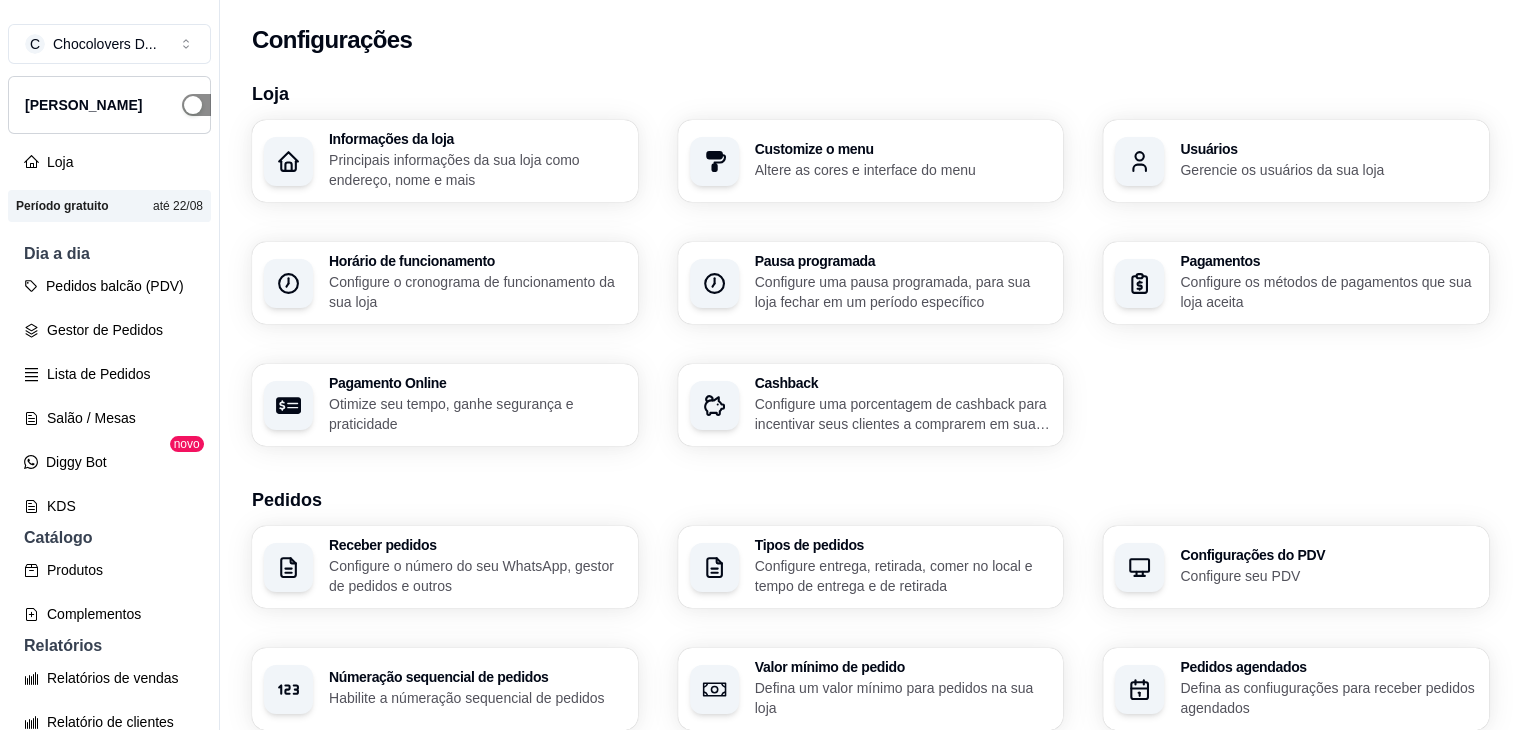 click at bounding box center (204, 105) 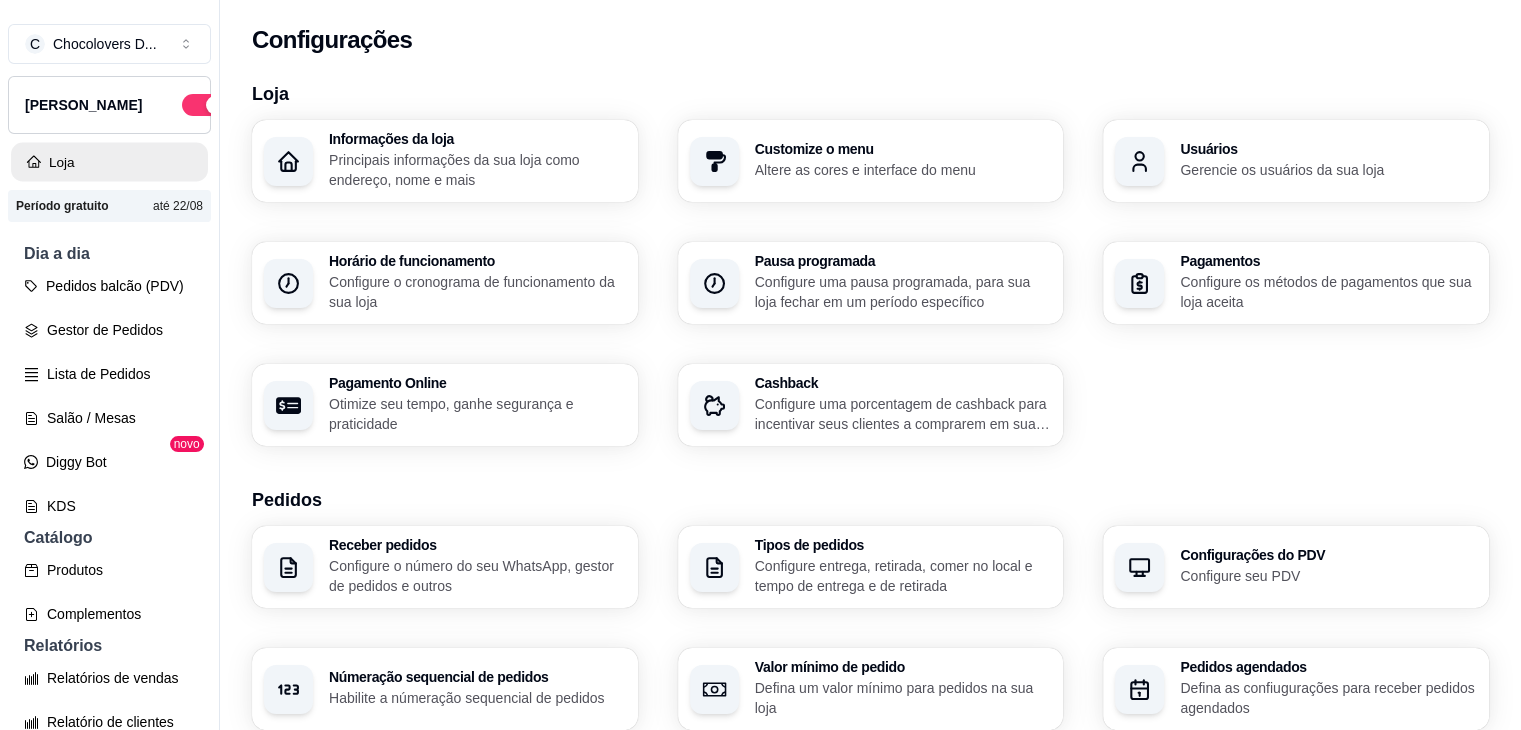 click on "Loja" at bounding box center (109, 162) 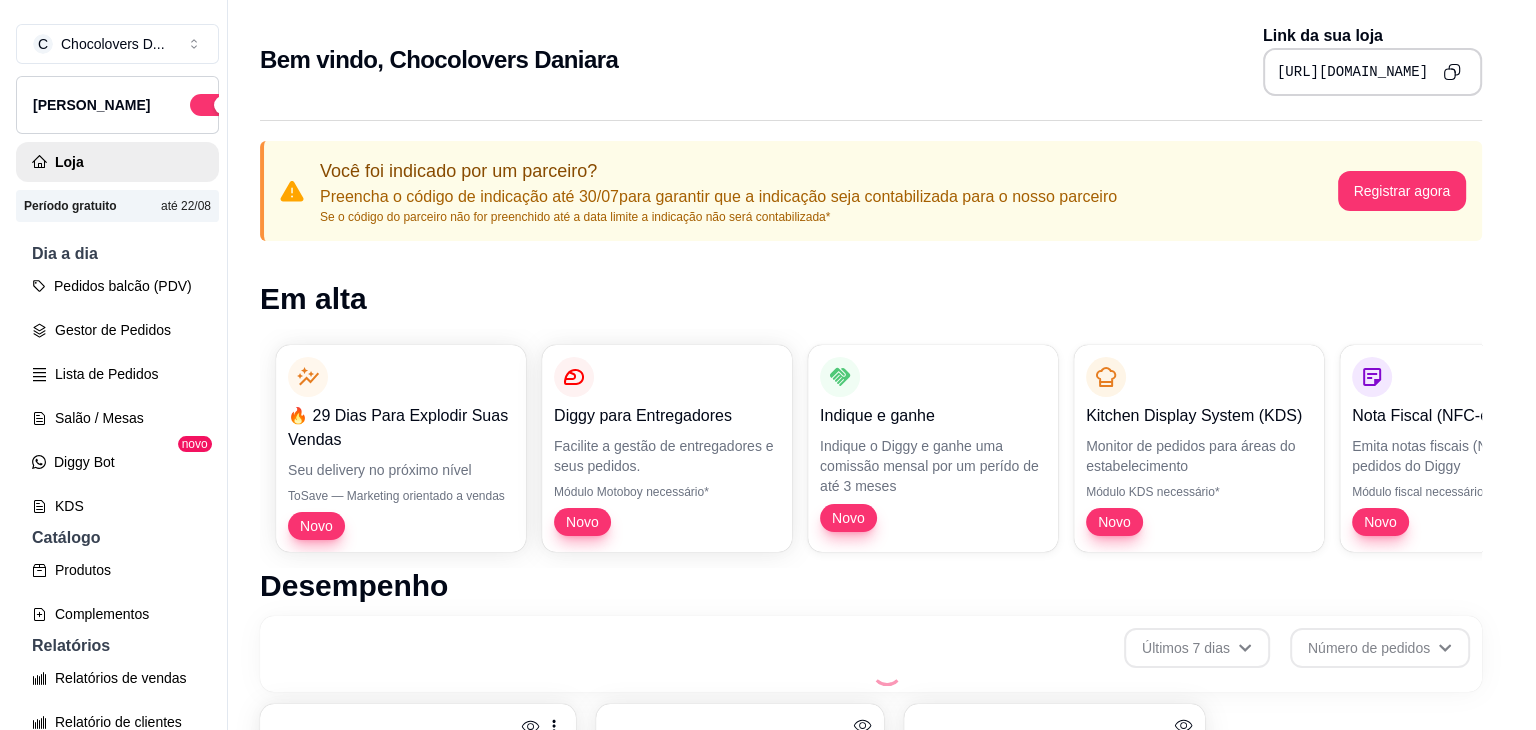 scroll, scrollTop: 32, scrollLeft: 0, axis: vertical 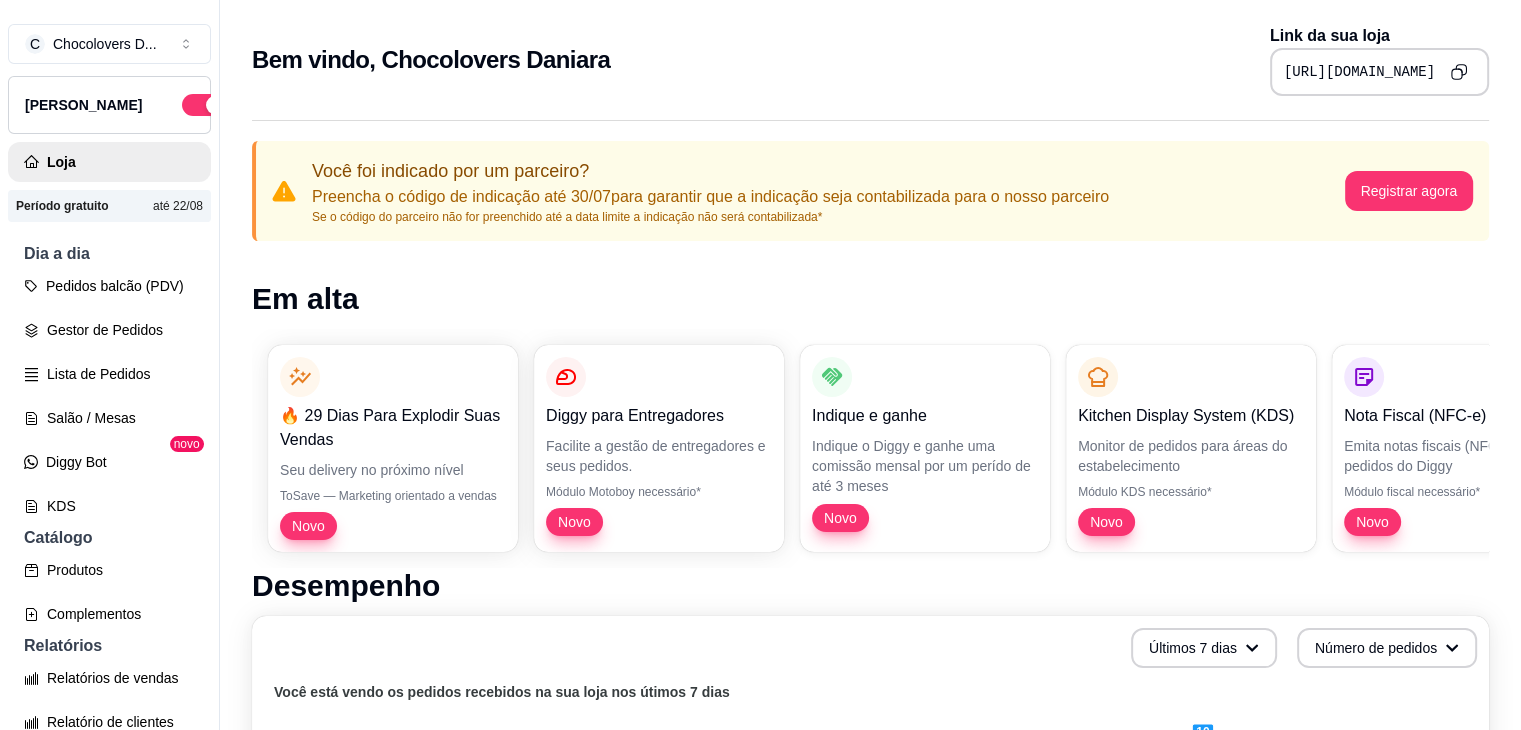 click 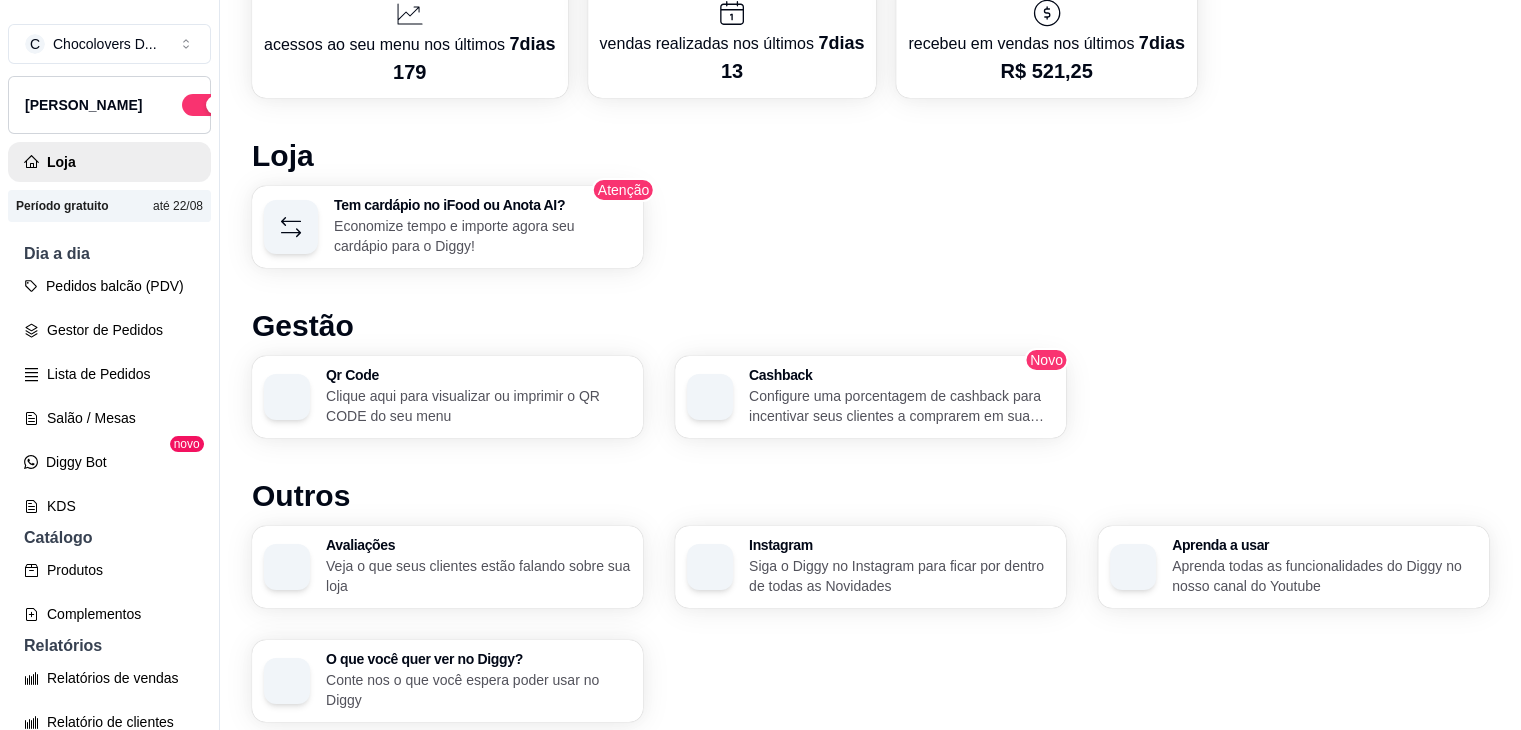 scroll, scrollTop: 1188, scrollLeft: 0, axis: vertical 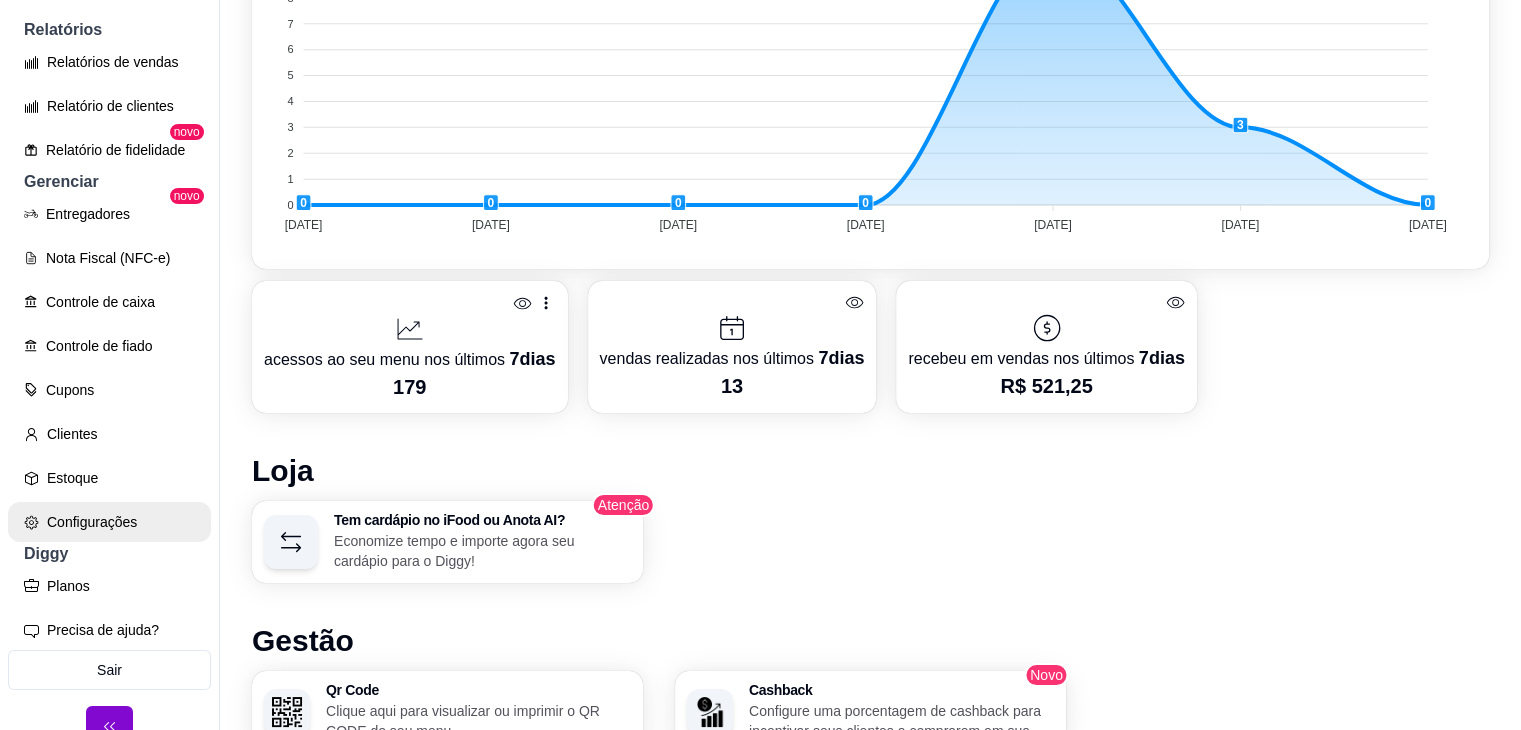 click on "Configurações" at bounding box center [109, 522] 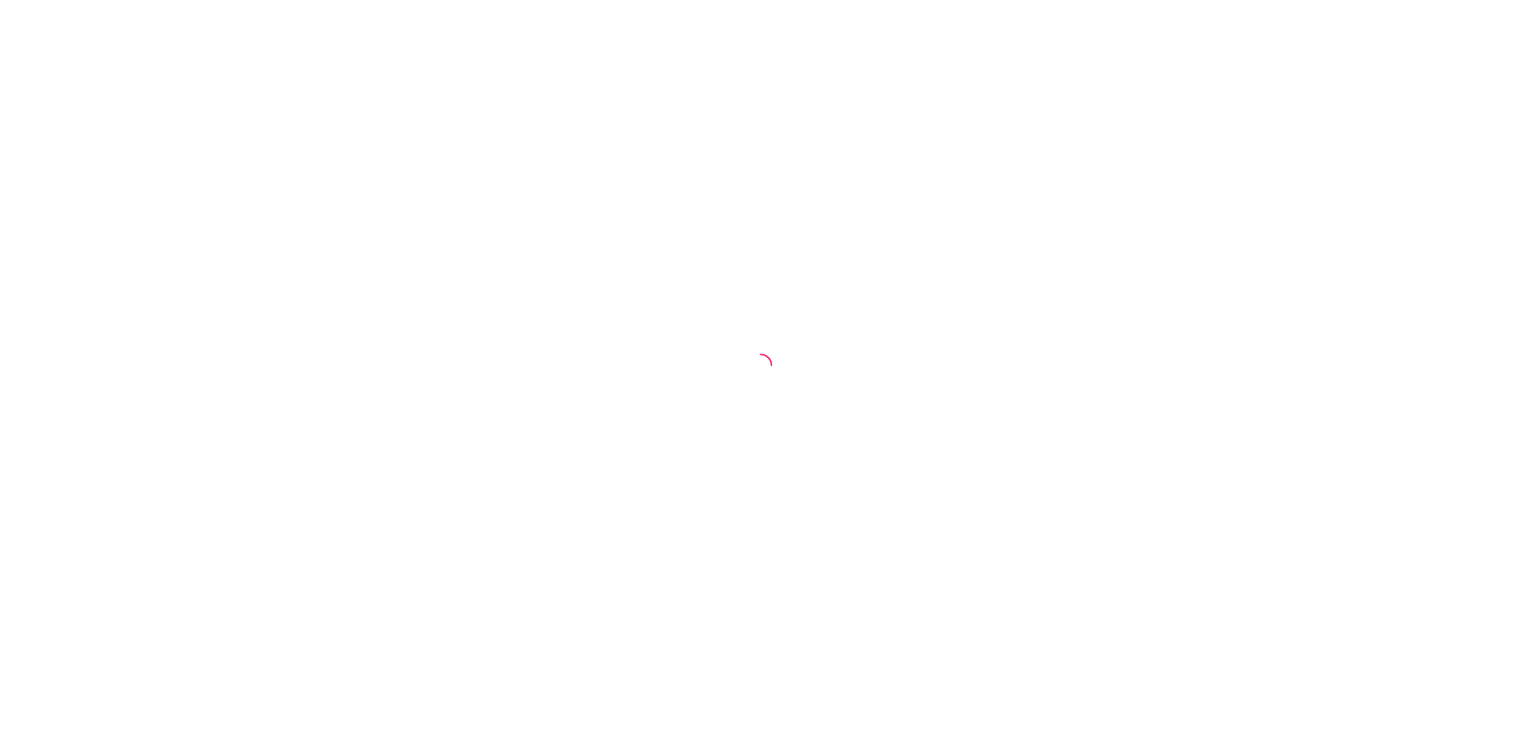 scroll, scrollTop: 0, scrollLeft: 0, axis: both 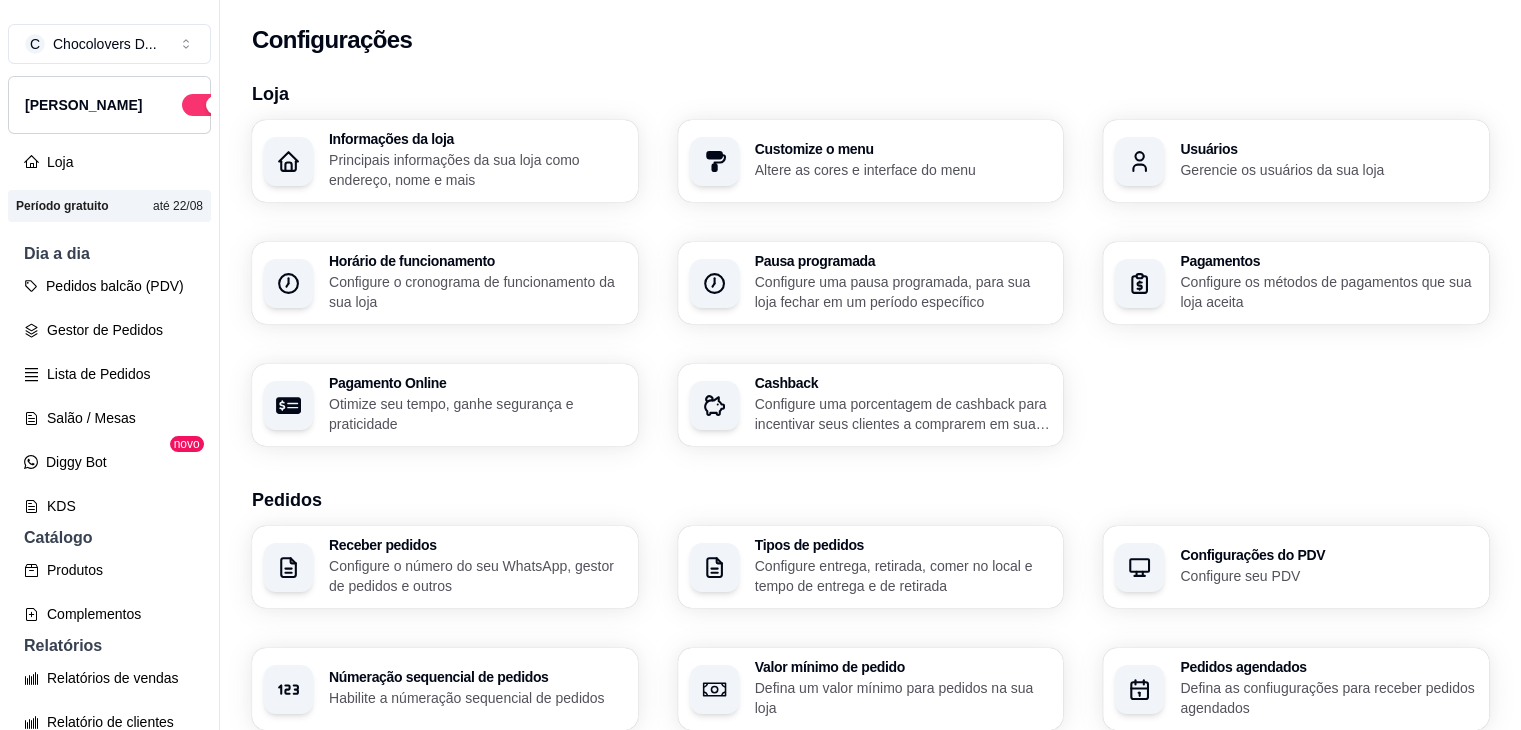 click on "Configure o cronograma de funcionamento da sua loja" at bounding box center [477, 292] 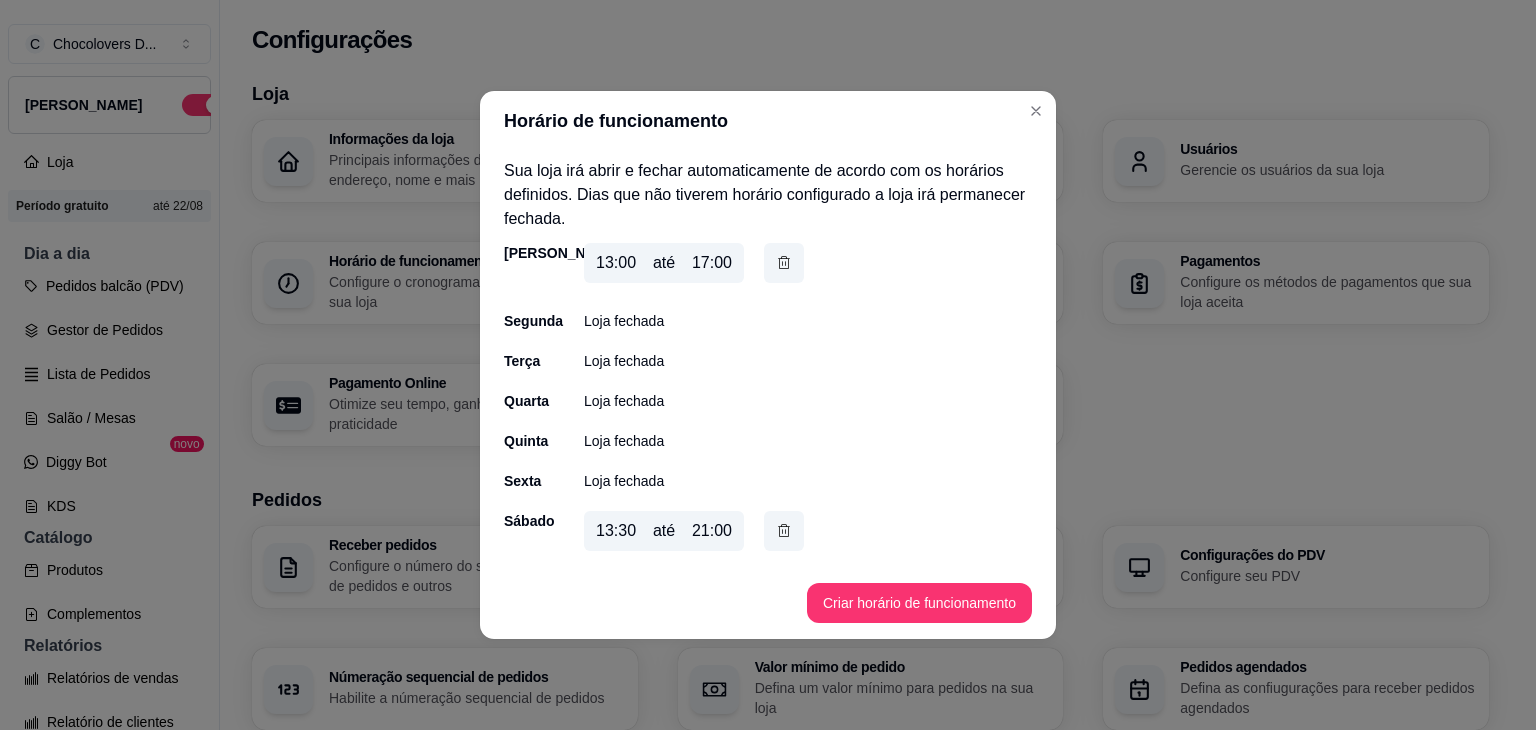 click on "Horário de funcionamento" at bounding box center [768, 121] 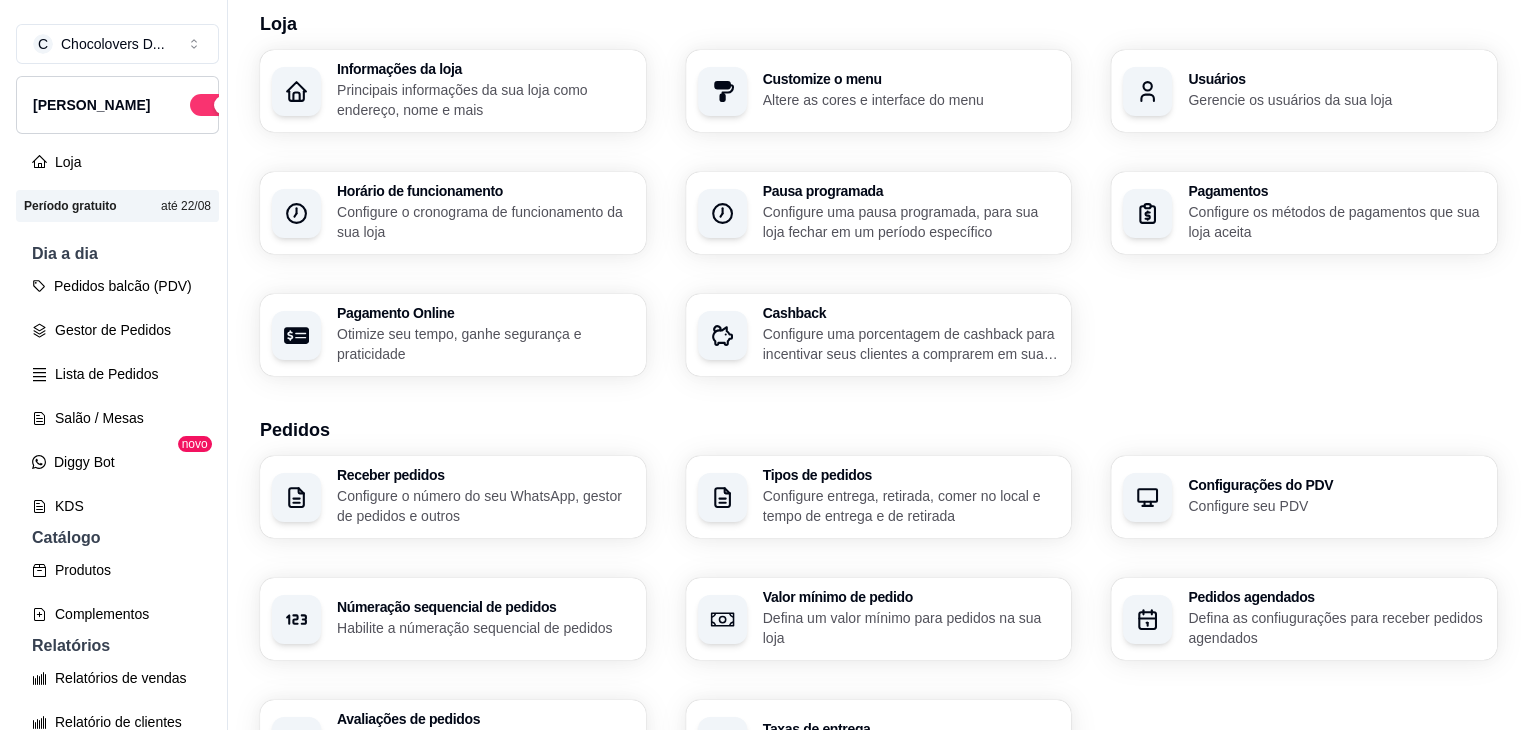 scroll, scrollTop: 200, scrollLeft: 0, axis: vertical 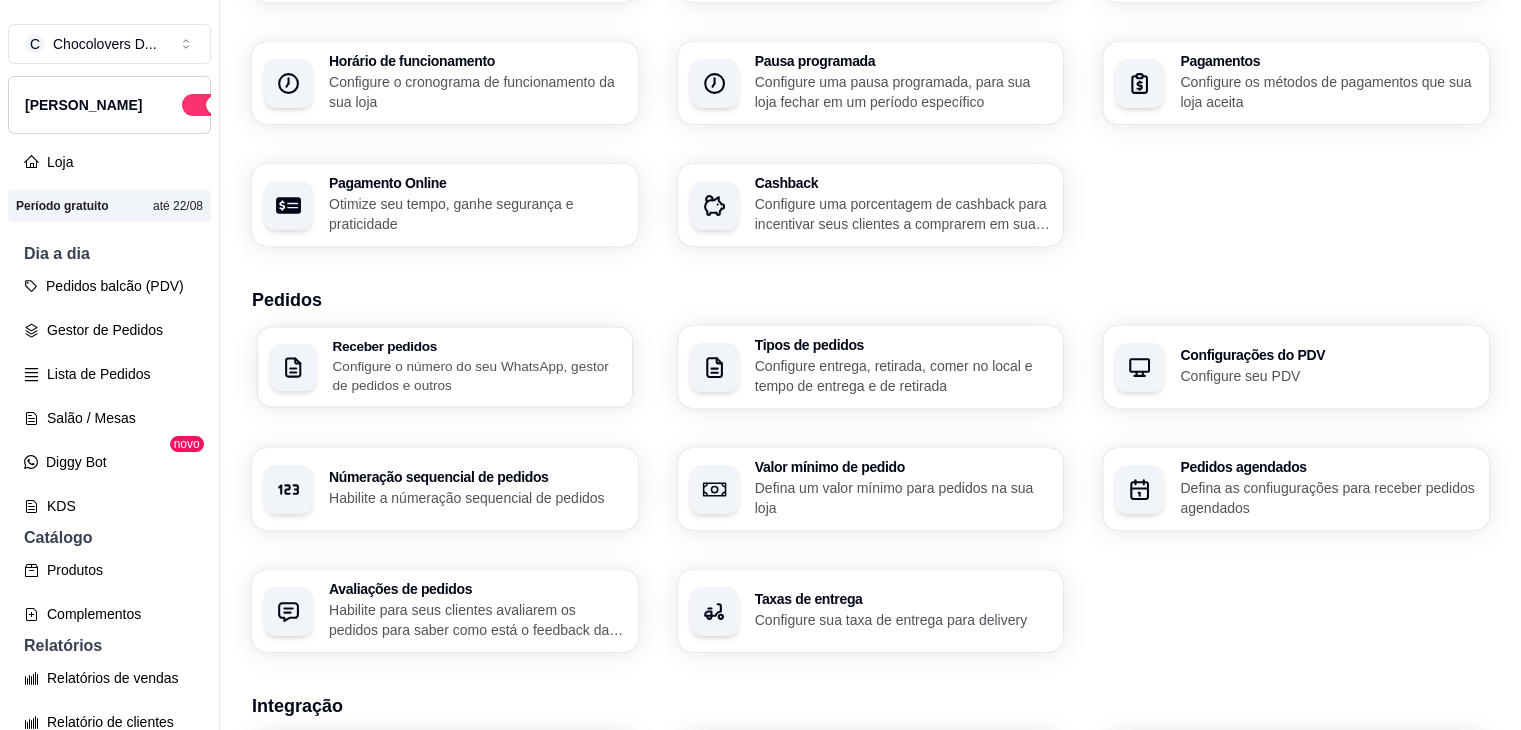 click on "Configure o número do seu WhatsApp, gestor de pedidos e outros" at bounding box center (476, 375) 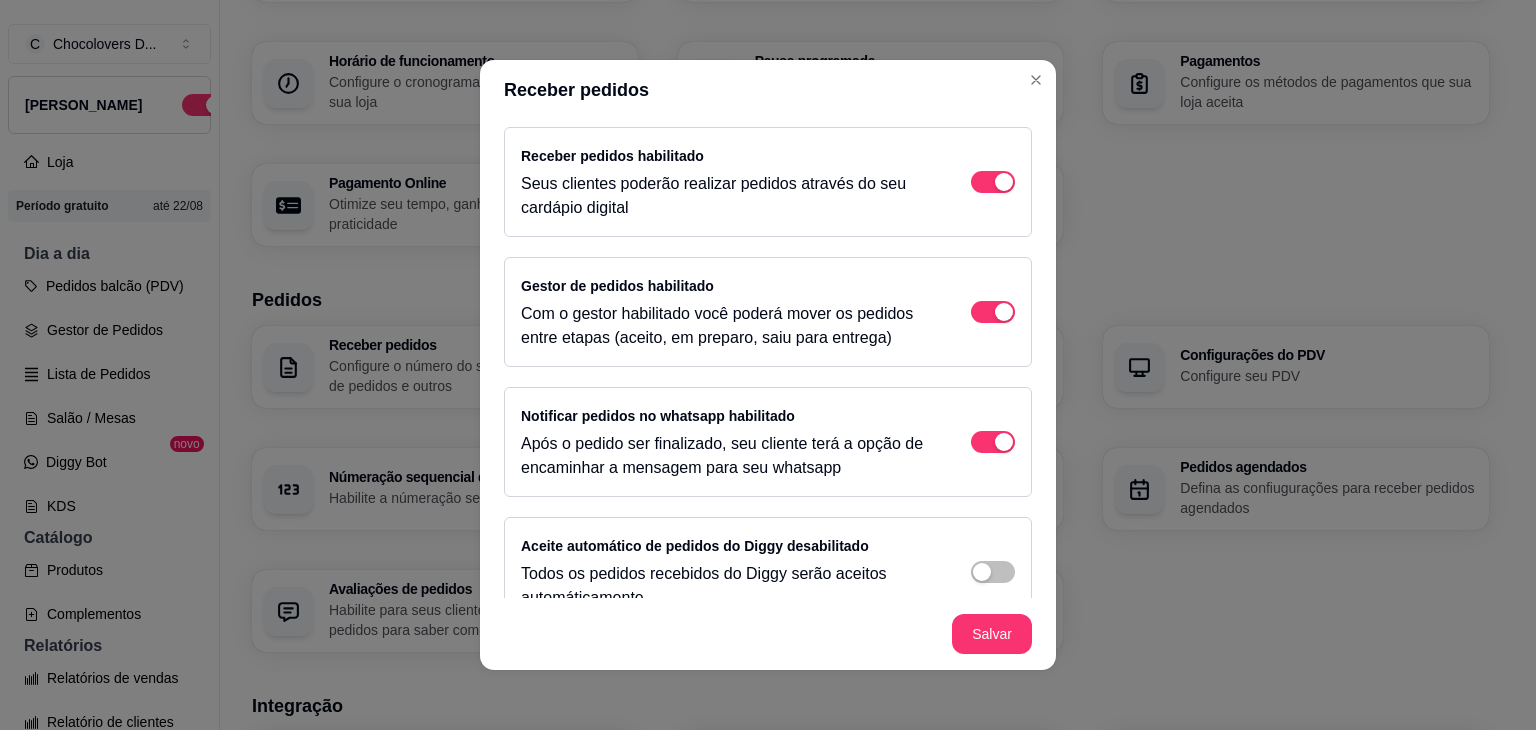 scroll, scrollTop: 0, scrollLeft: 0, axis: both 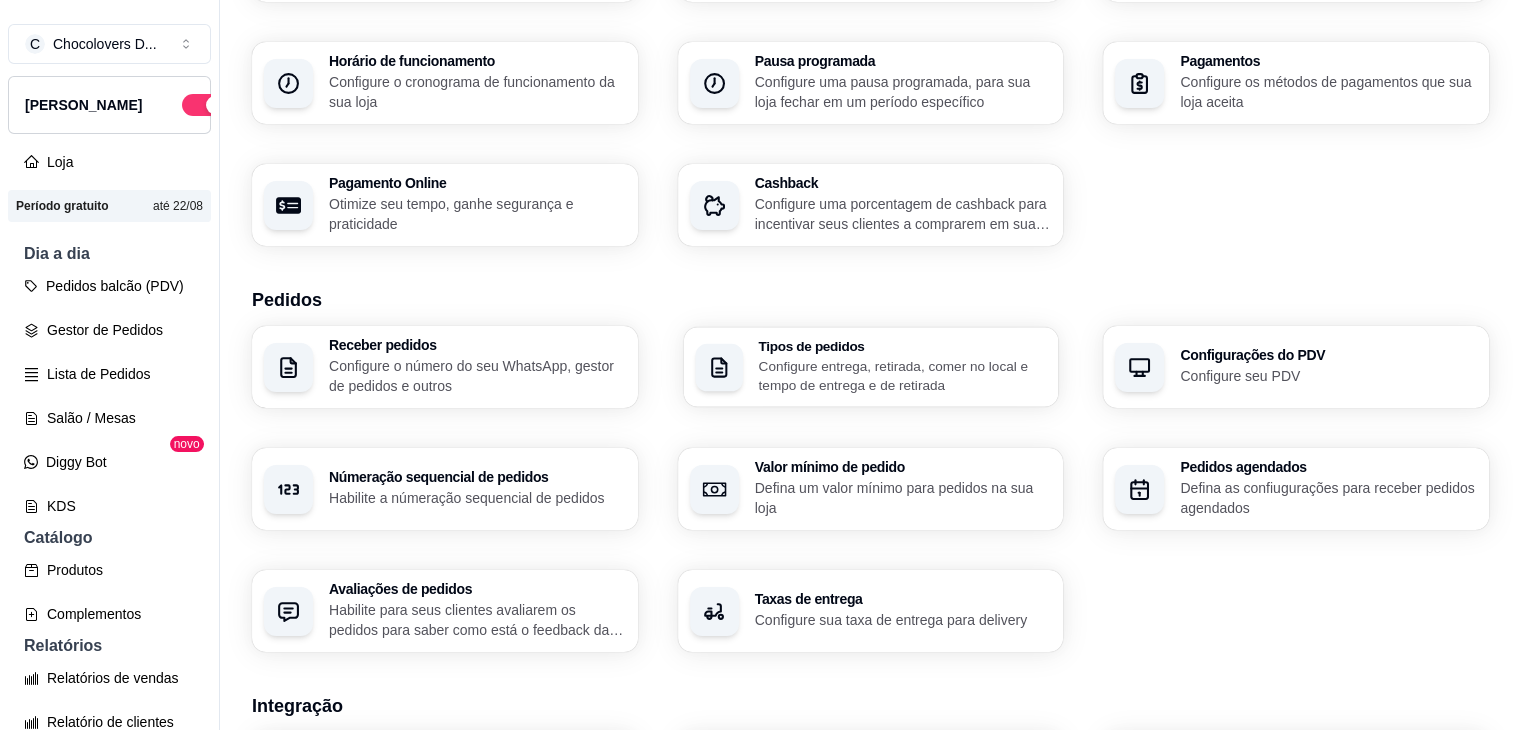 click on "Configure entrega, retirada, comer no local e tempo de entrega e de retirada" at bounding box center [902, 375] 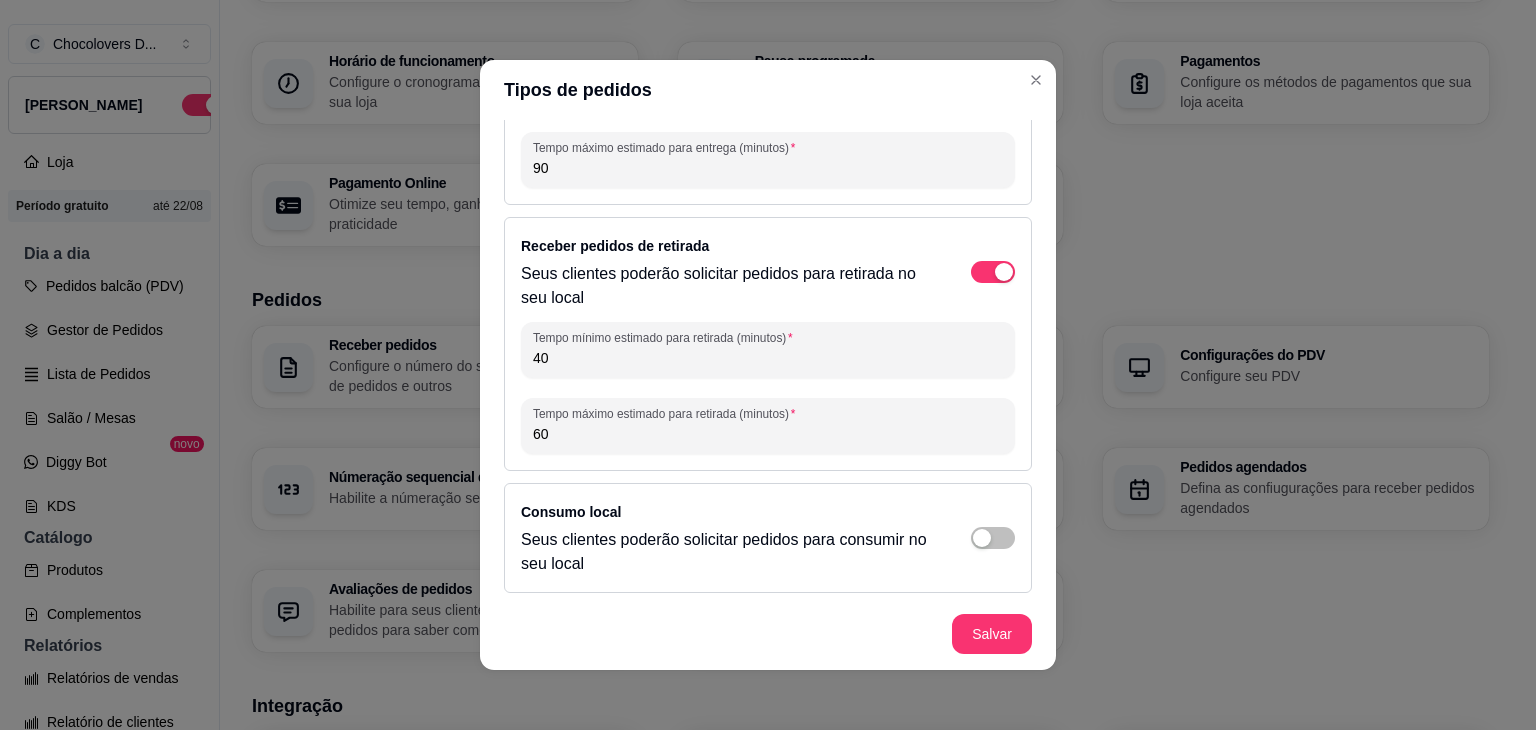 scroll, scrollTop: 155, scrollLeft: 0, axis: vertical 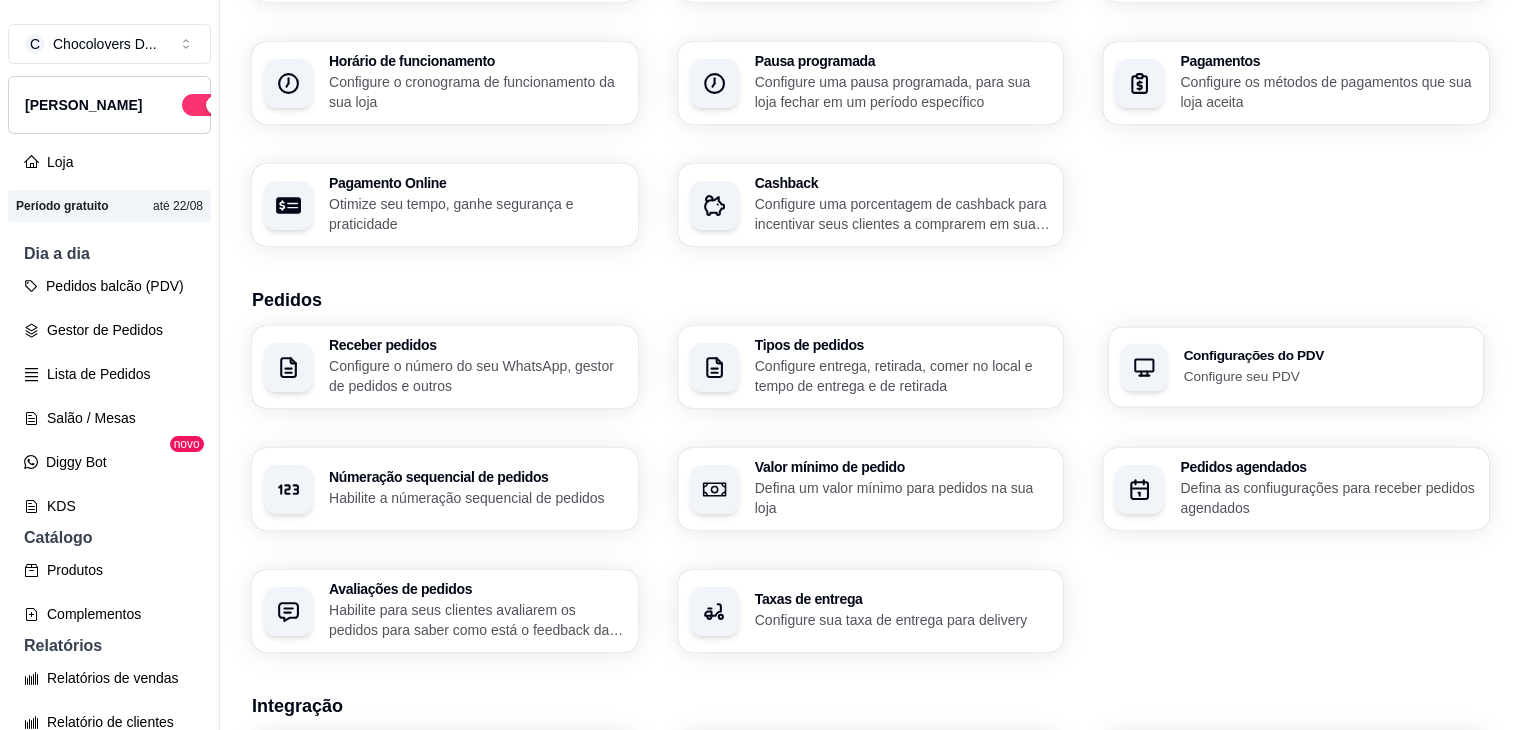click on "Configurações do PDV Configure seu PDV" at bounding box center [1328, 367] 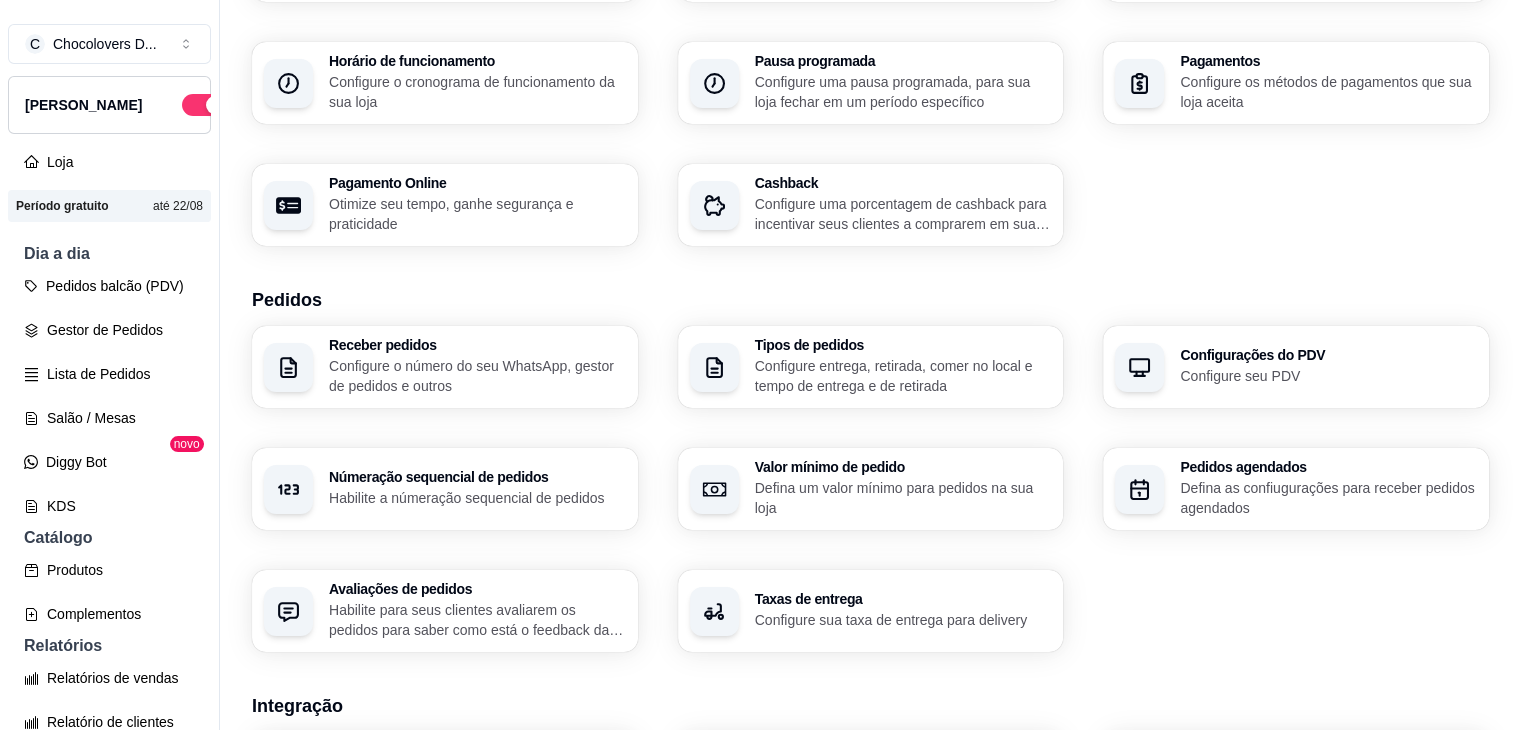 click on "Defina as confiugurações para receber pedidos agendados" at bounding box center (1328, 498) 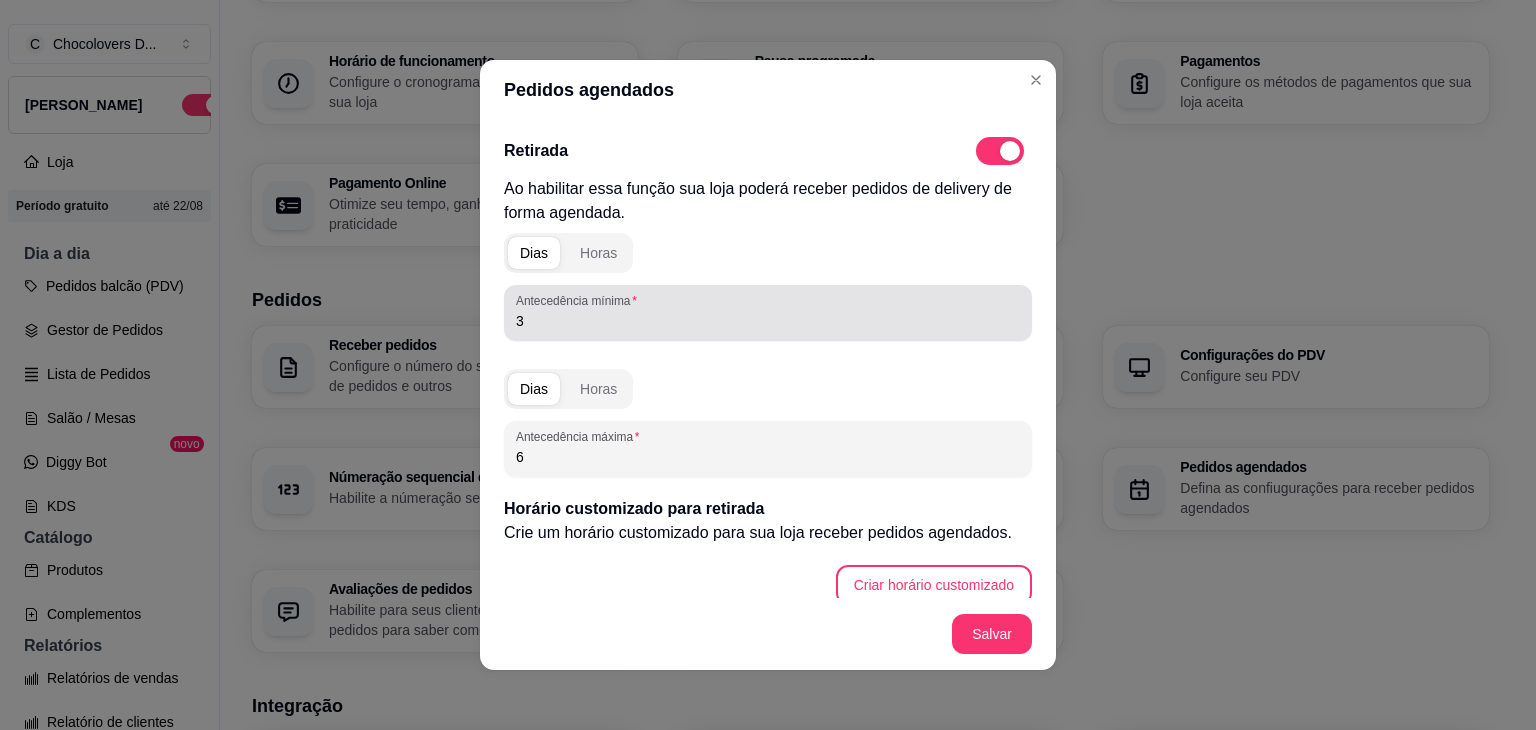 scroll, scrollTop: 159, scrollLeft: 0, axis: vertical 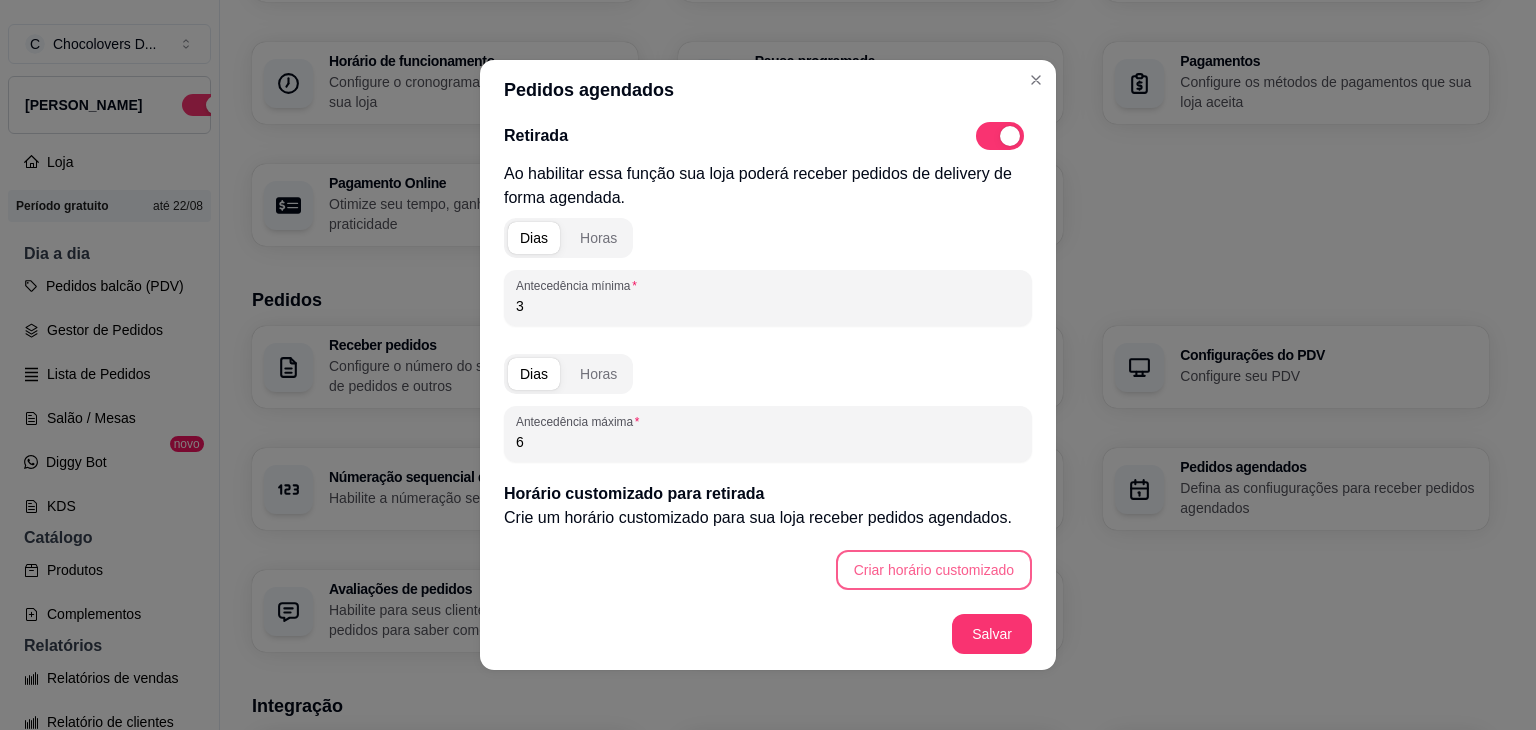 click on "Criar horário customizado" at bounding box center [934, 570] 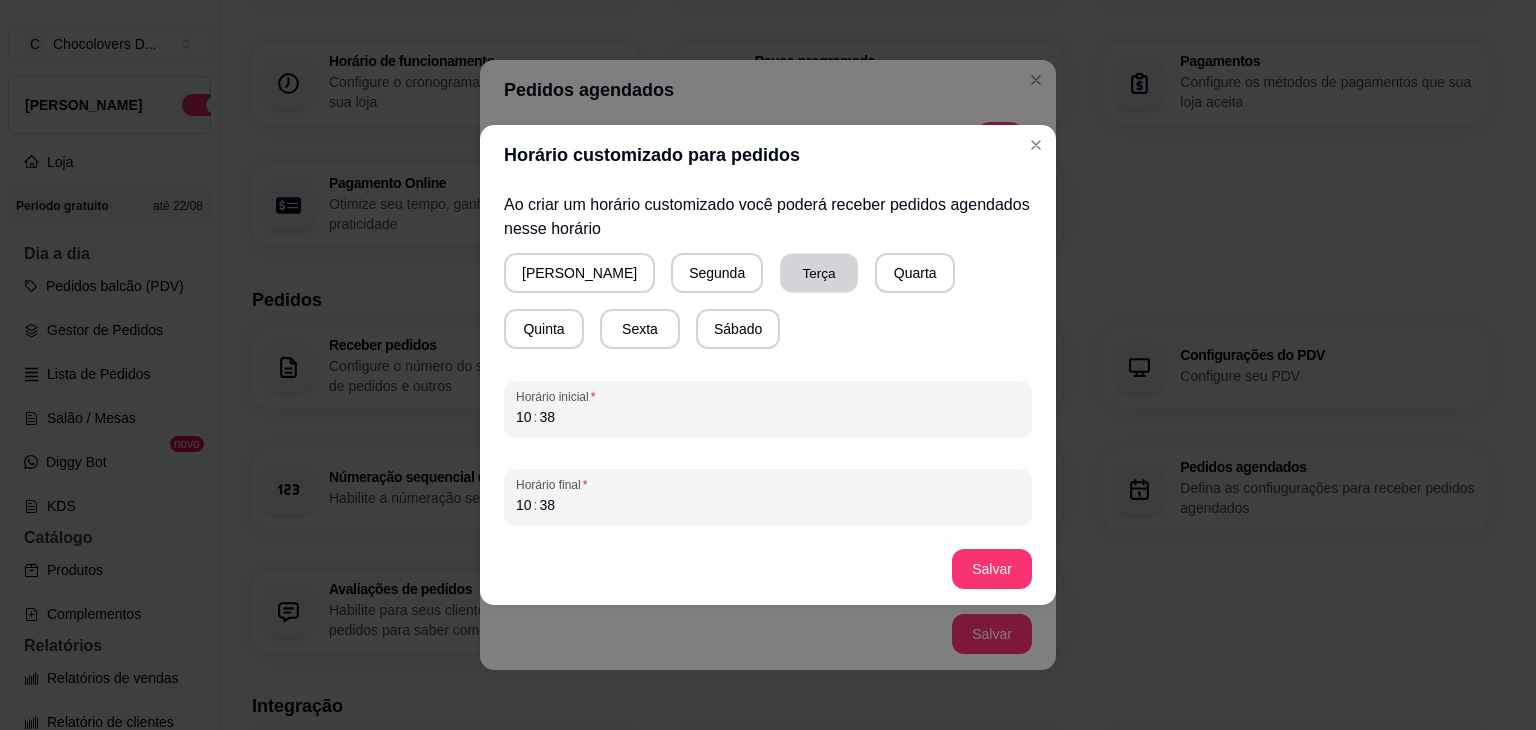 click on "Terça" at bounding box center (819, 273) 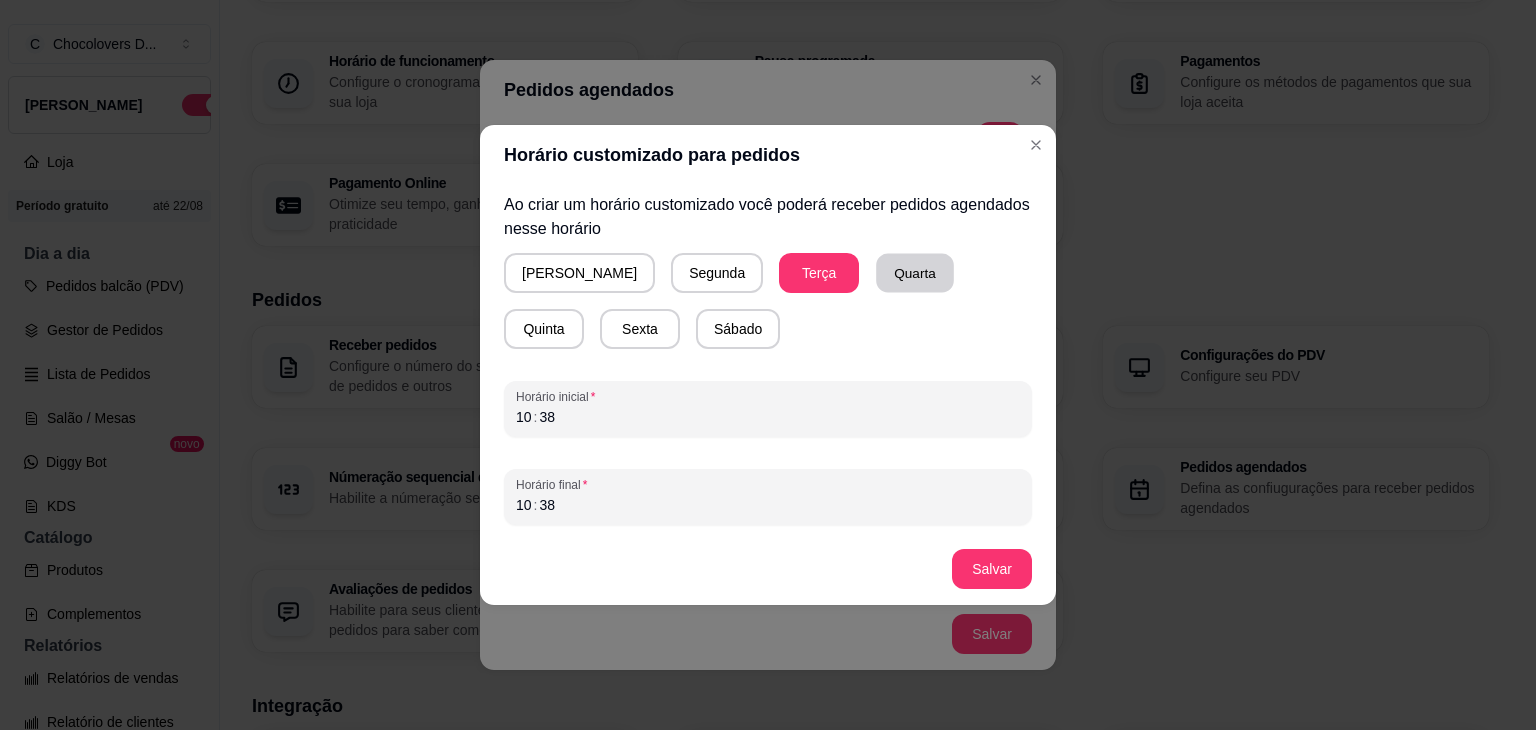 click on "Quarta" at bounding box center [915, 273] 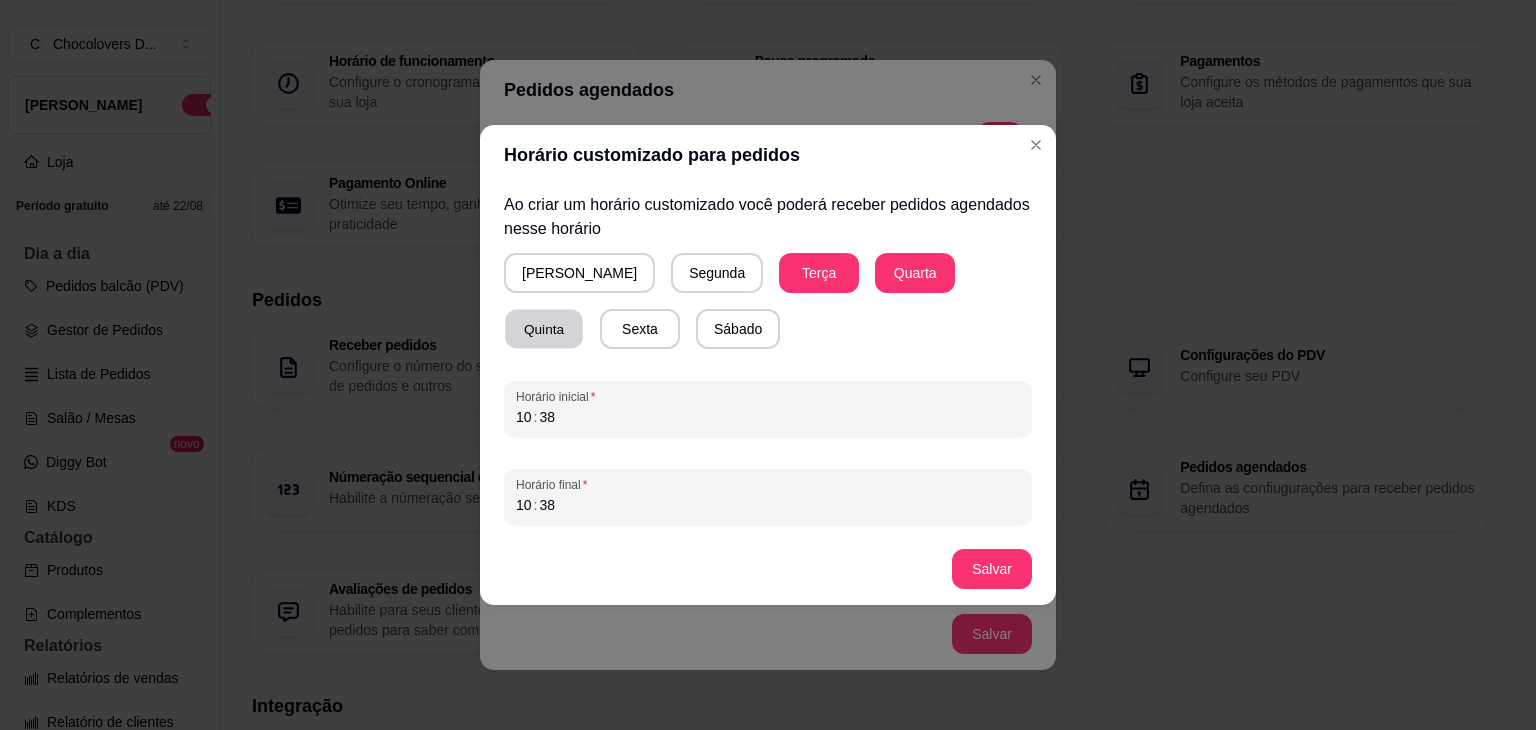 click on "Quinta" at bounding box center (544, 329) 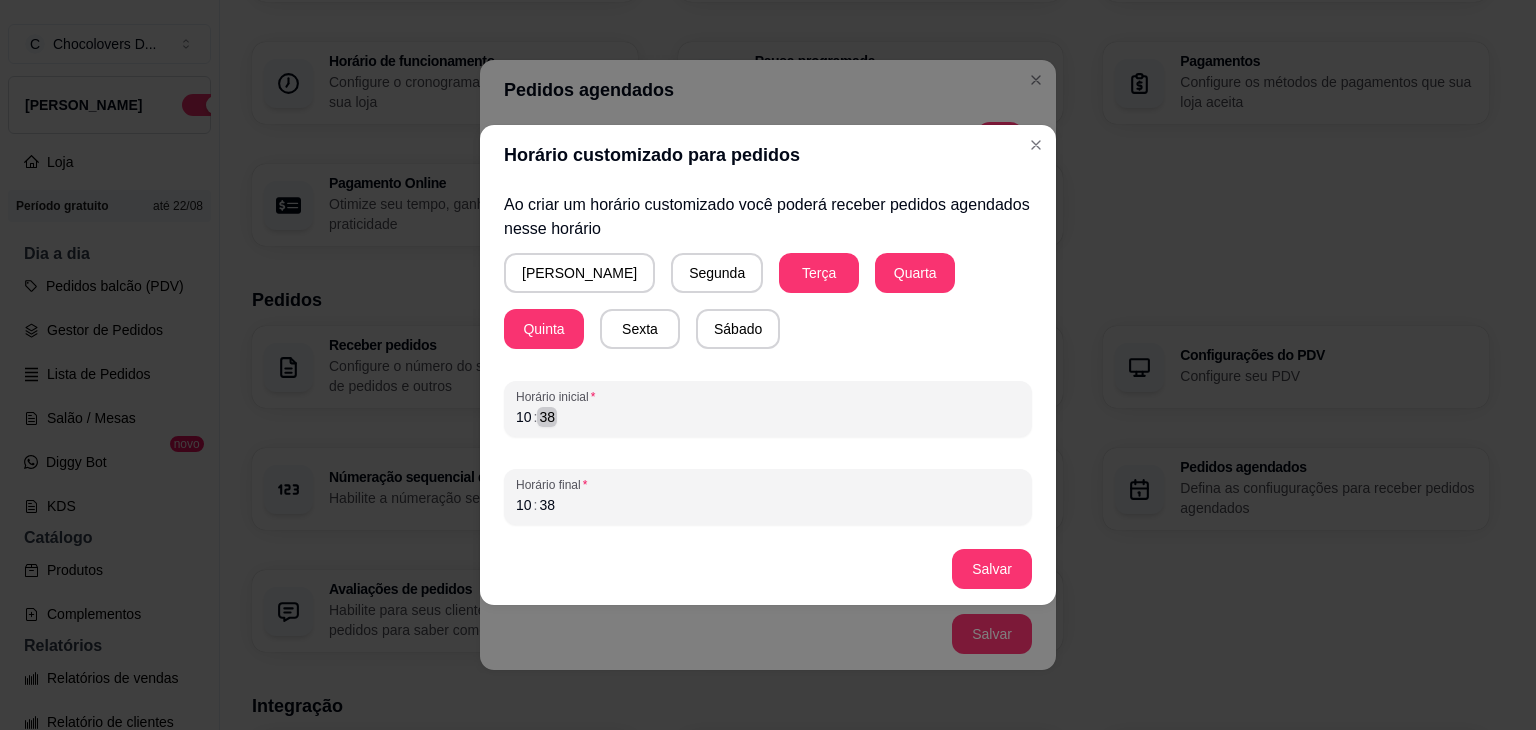 click on "10 : 38" at bounding box center (768, 417) 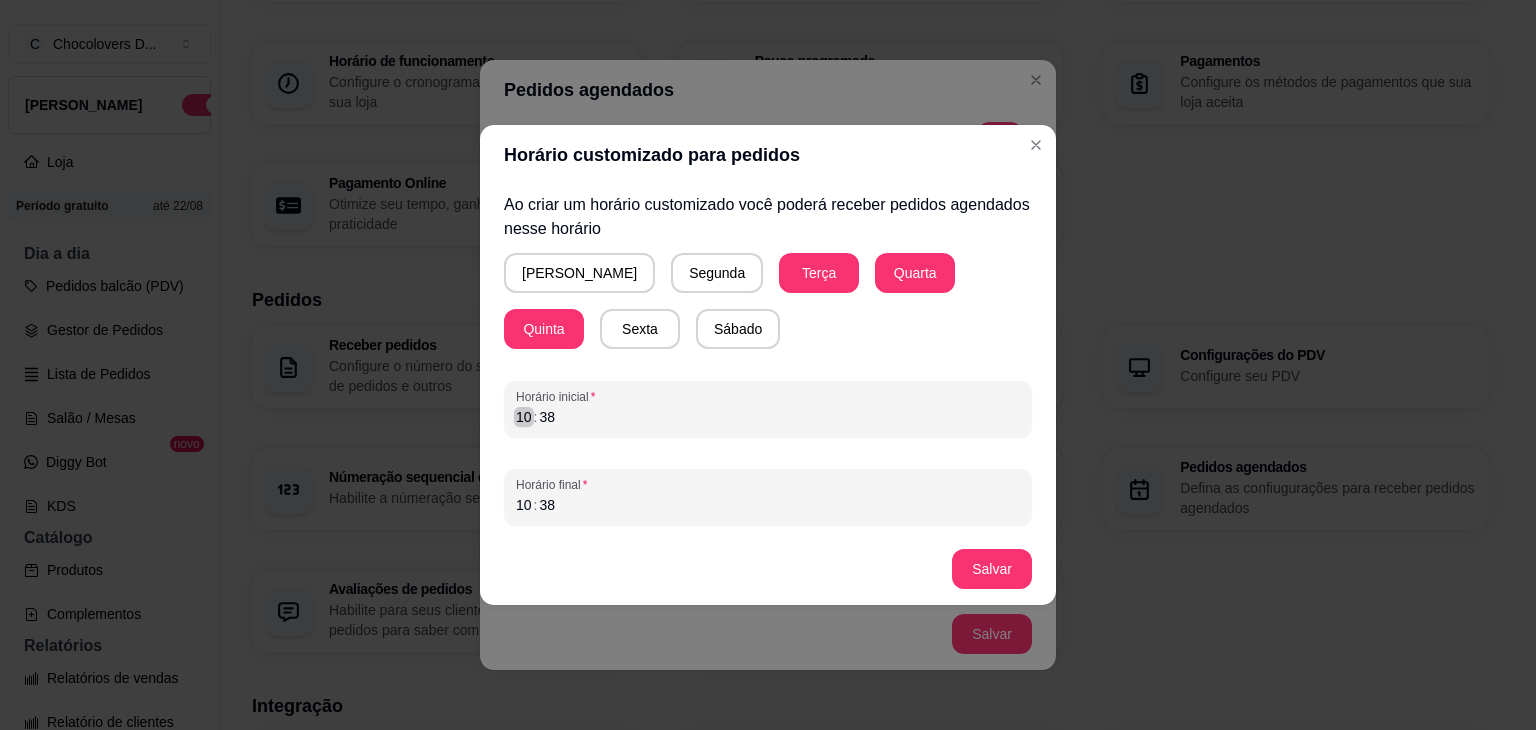 click on "Ao criar um horário customizado você poderá receber pedidos agendados nesse horário Domingo Segunda Terça Quarta Quinta Sexta Sábado Horário inicial 10 : 38 Horário final 10 : 38" at bounding box center (768, 359) 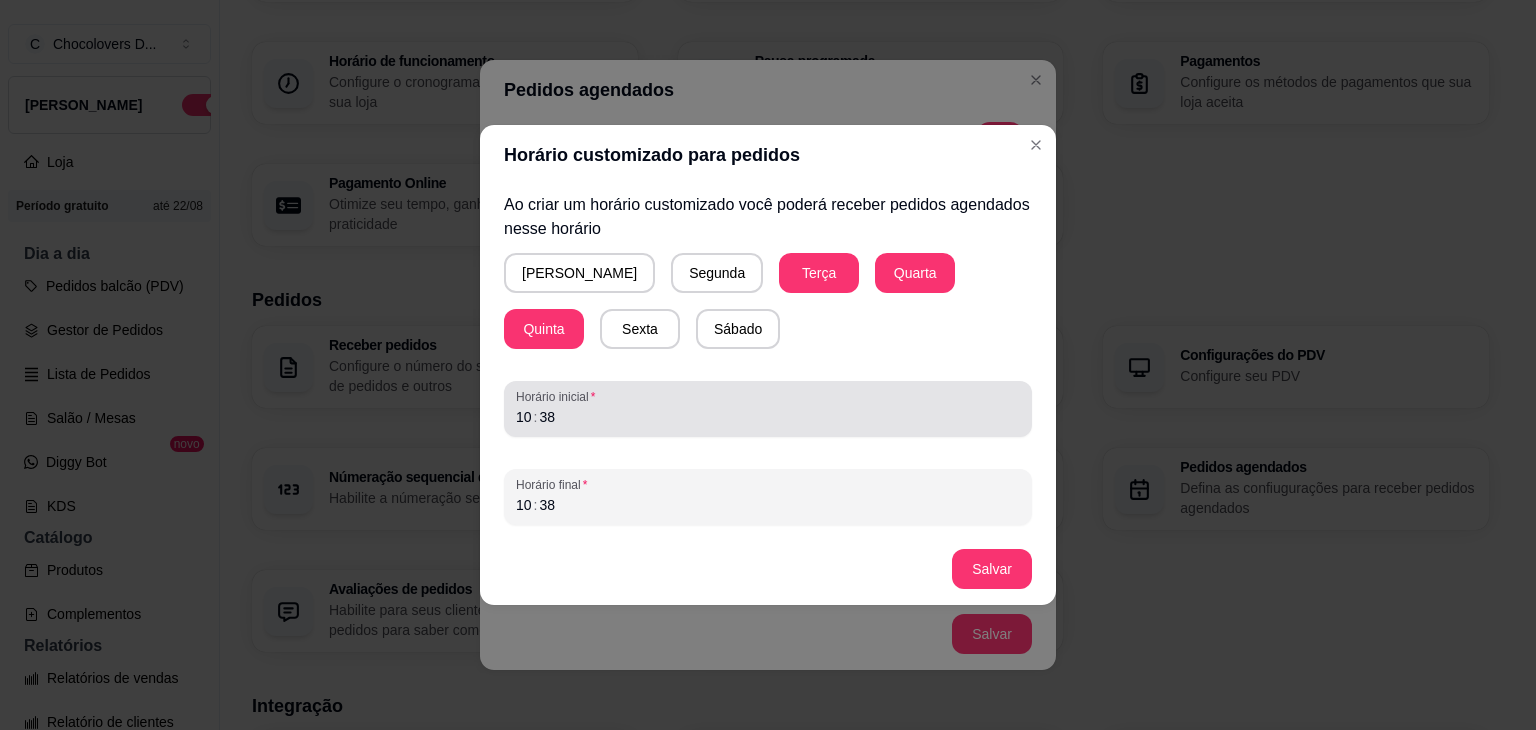 click on "Horário inicial 10 : 38" at bounding box center (768, 409) 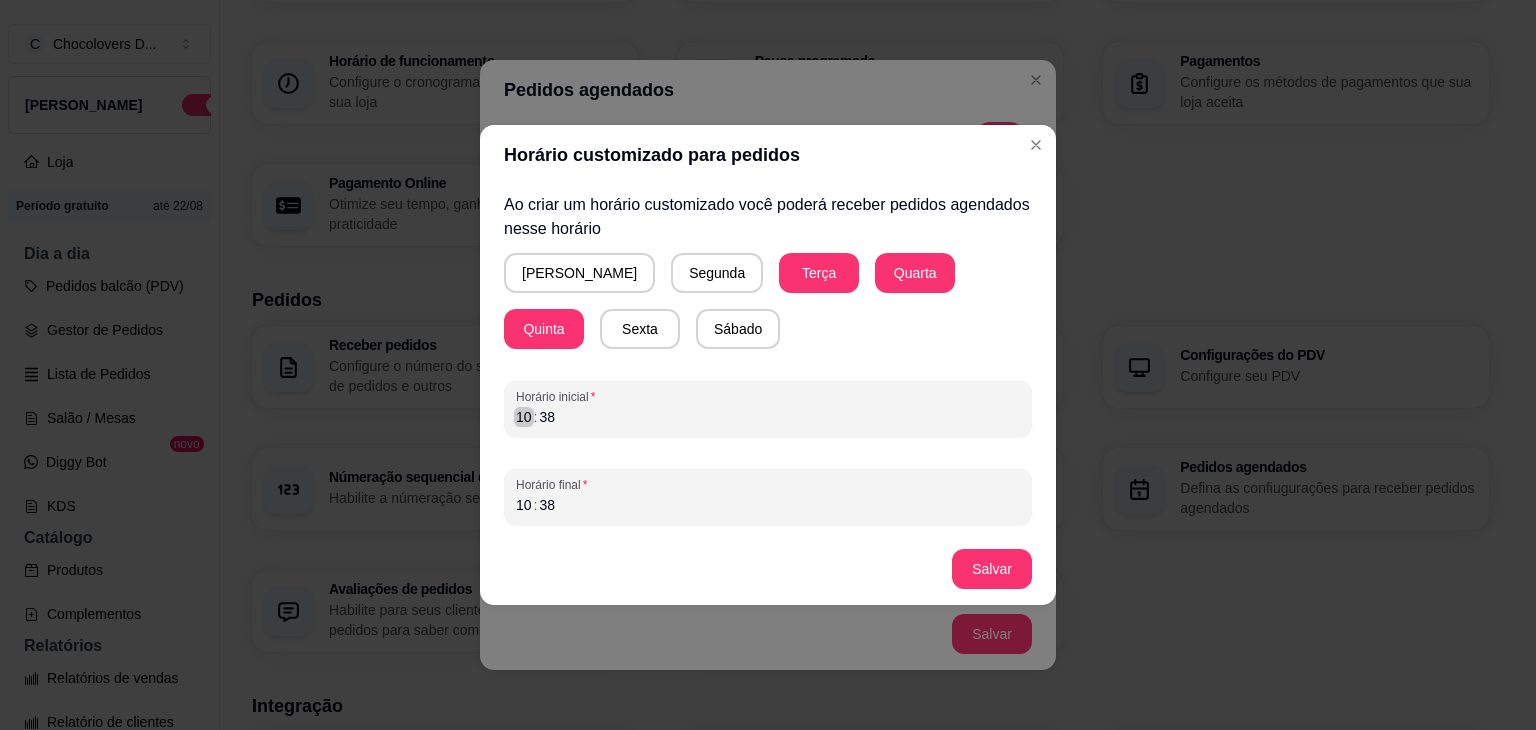 click on "Horário inicial 10 : 38" at bounding box center [768, 409] 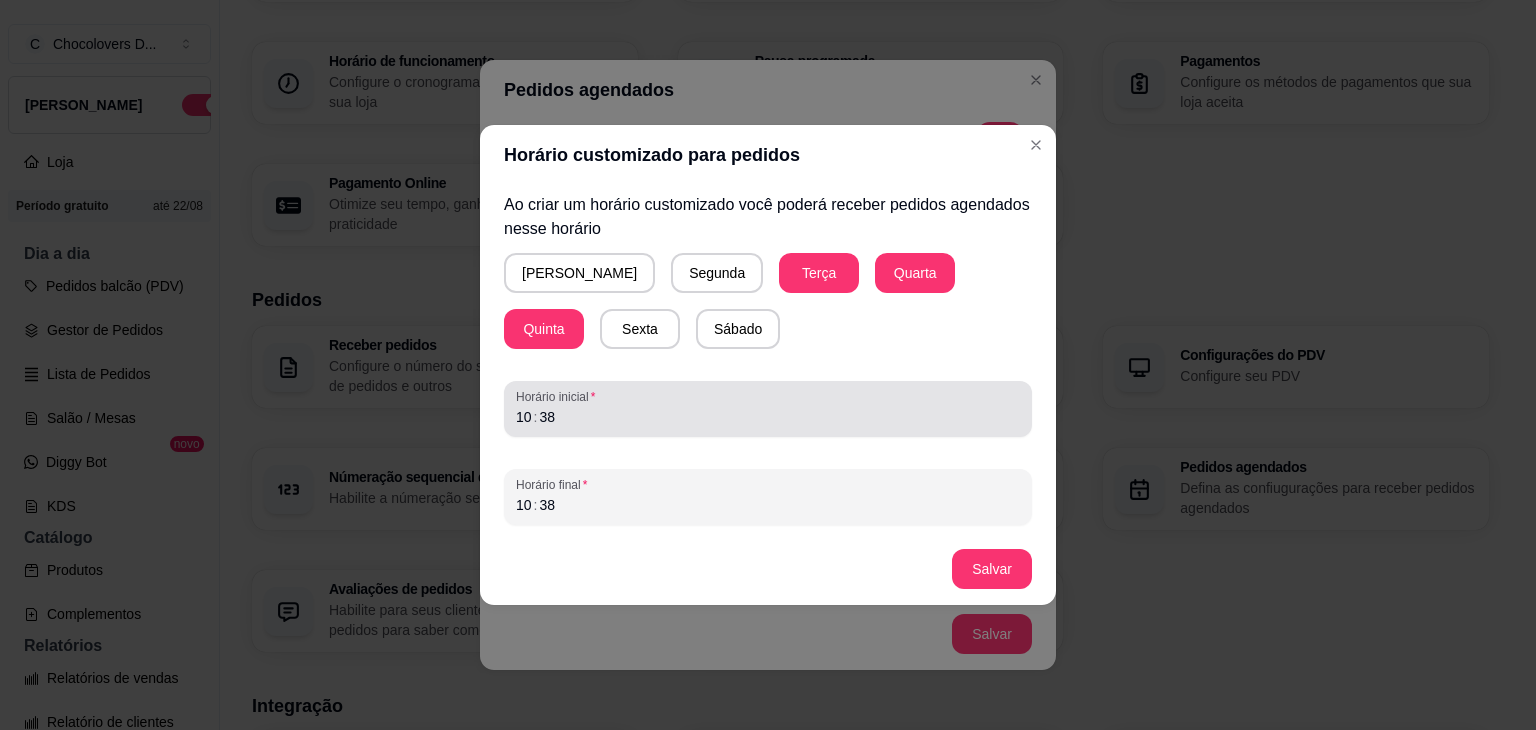 click on "Horário inicial 10 : 38" at bounding box center (768, 409) 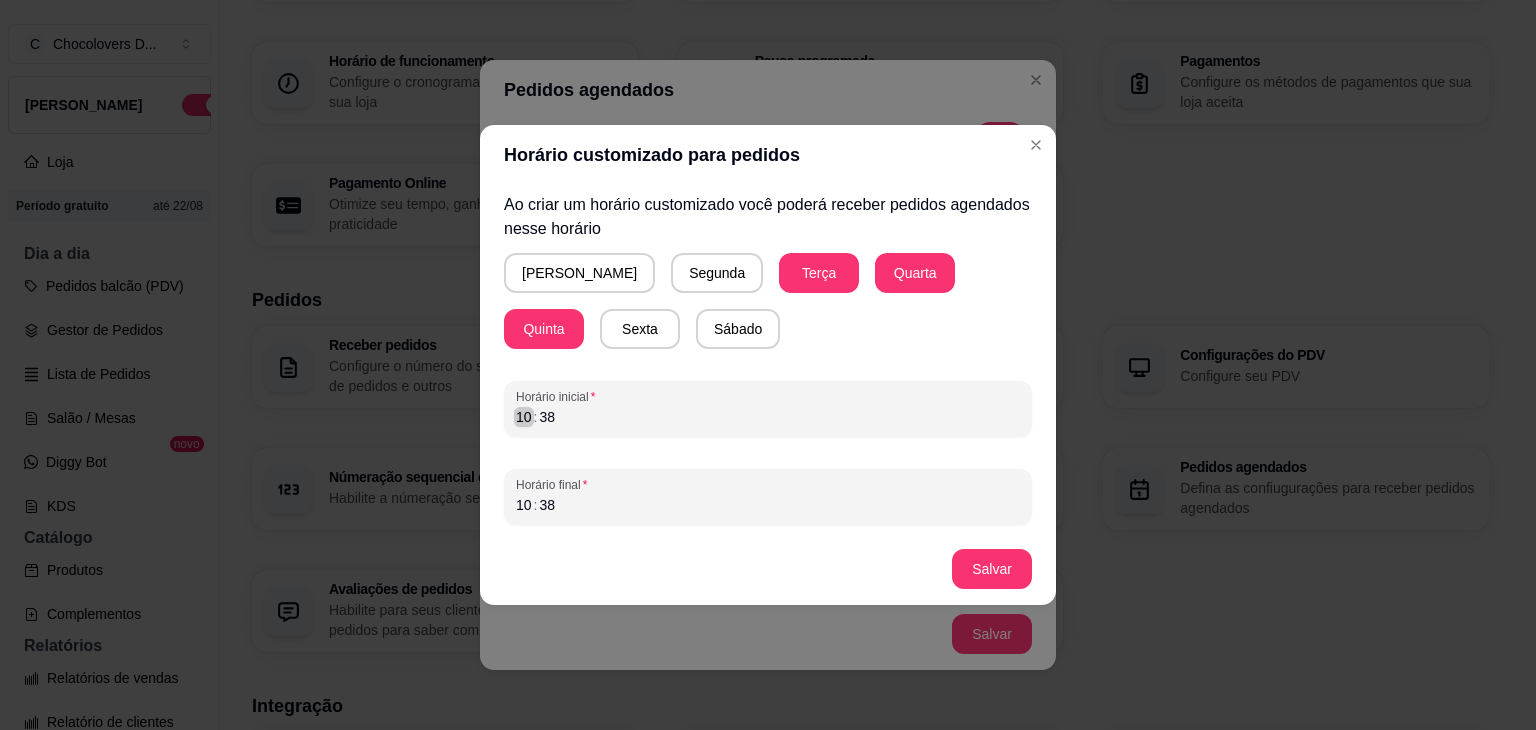 click on "10" at bounding box center [524, 417] 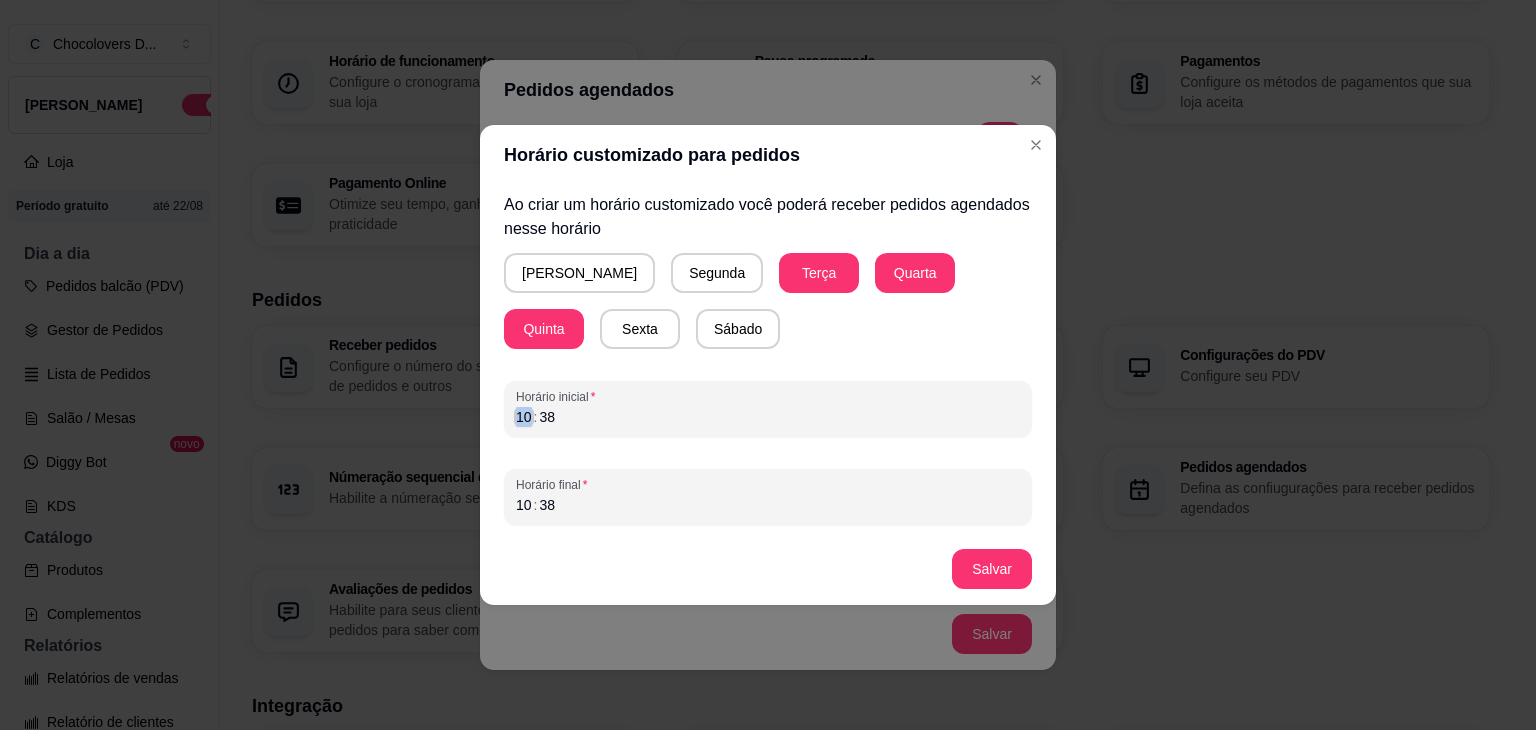 click on "10" at bounding box center [524, 417] 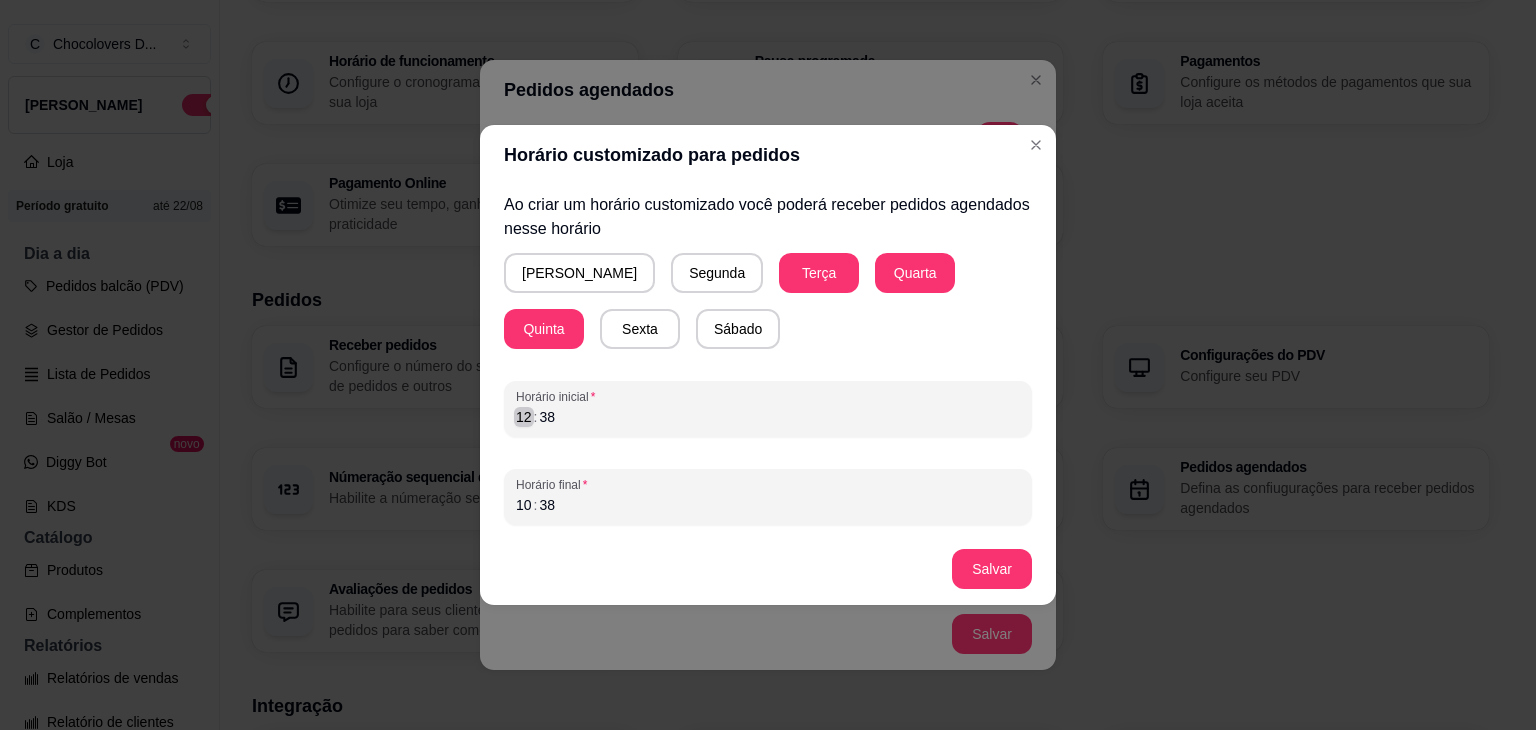 click on "12" at bounding box center (524, 417) 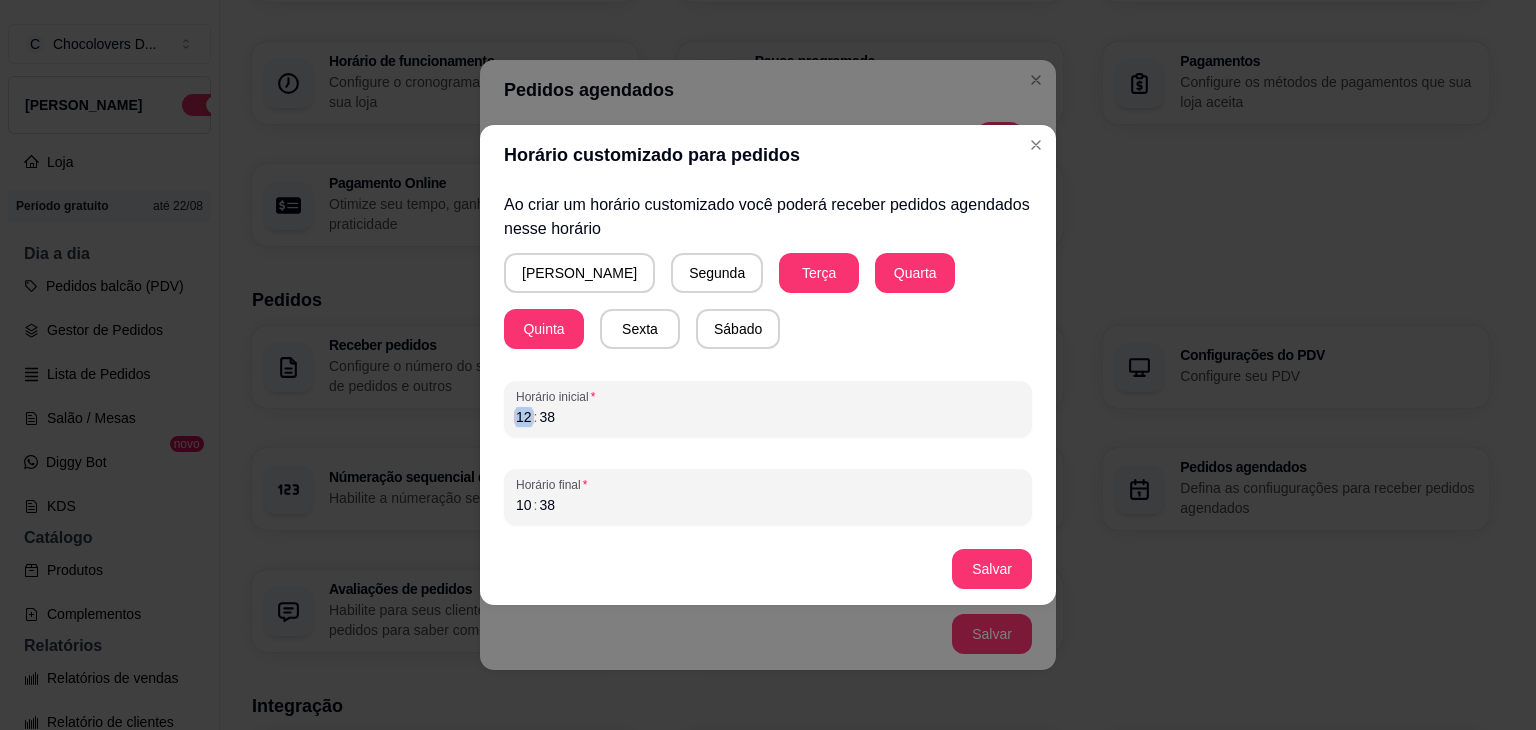 click on "12" at bounding box center [524, 417] 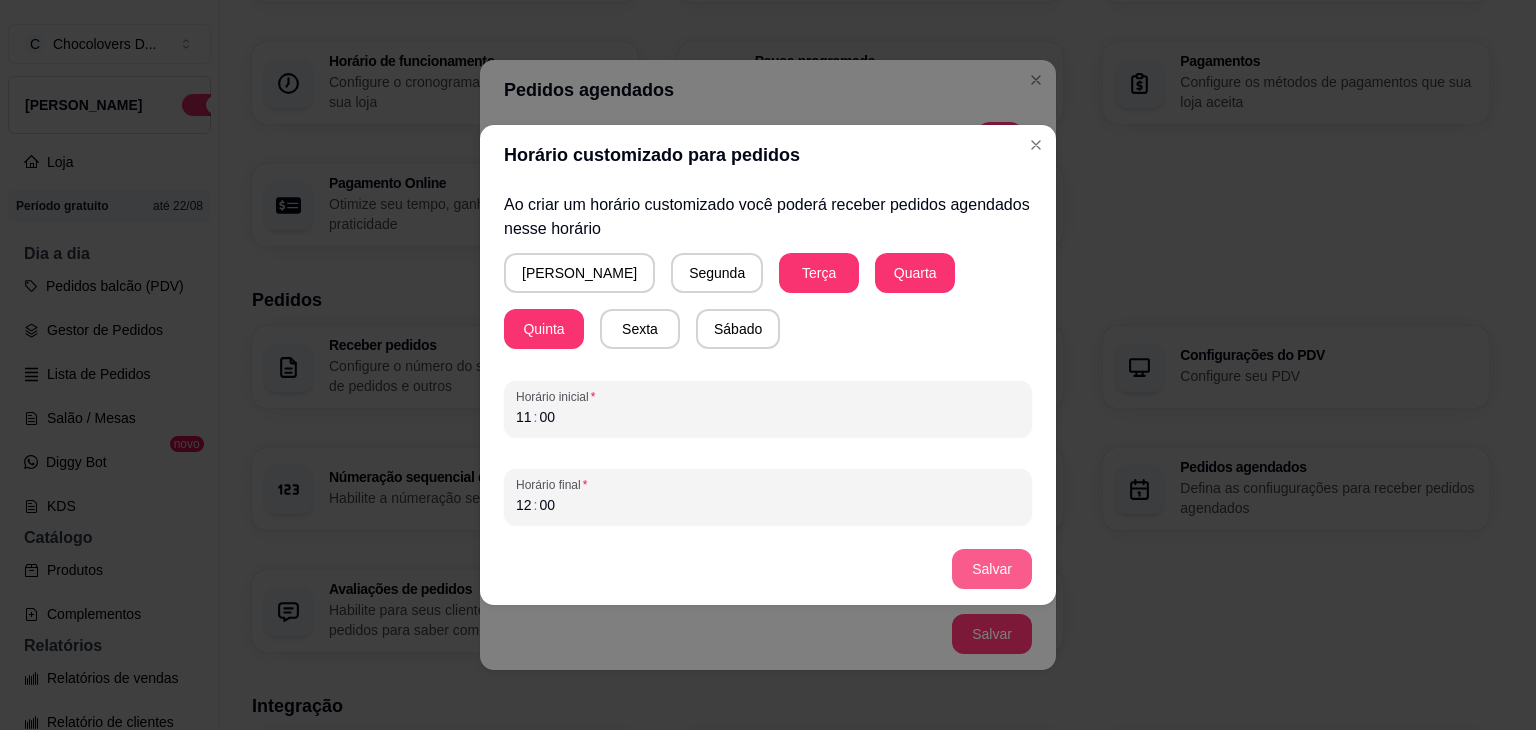 click on "Salvar" at bounding box center [992, 569] 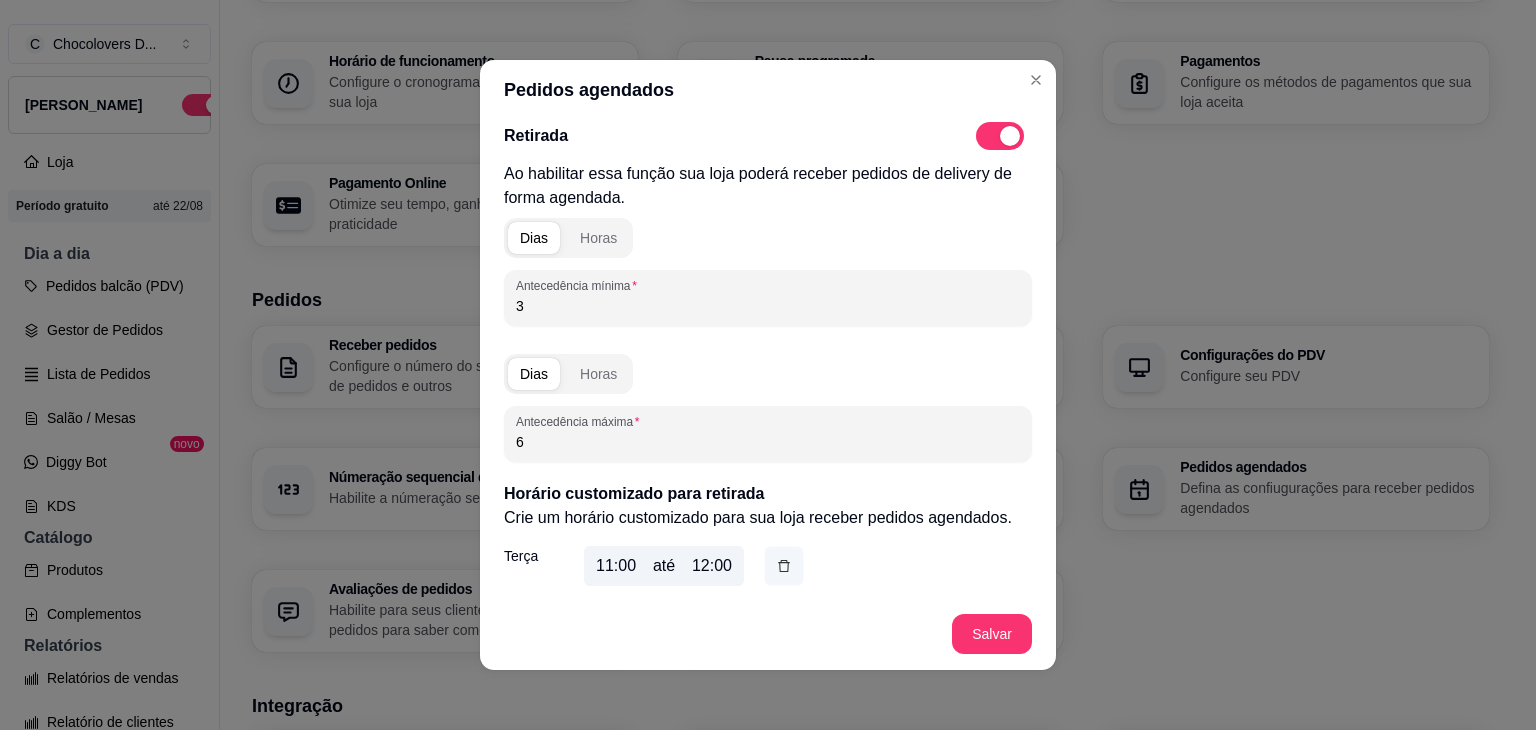click 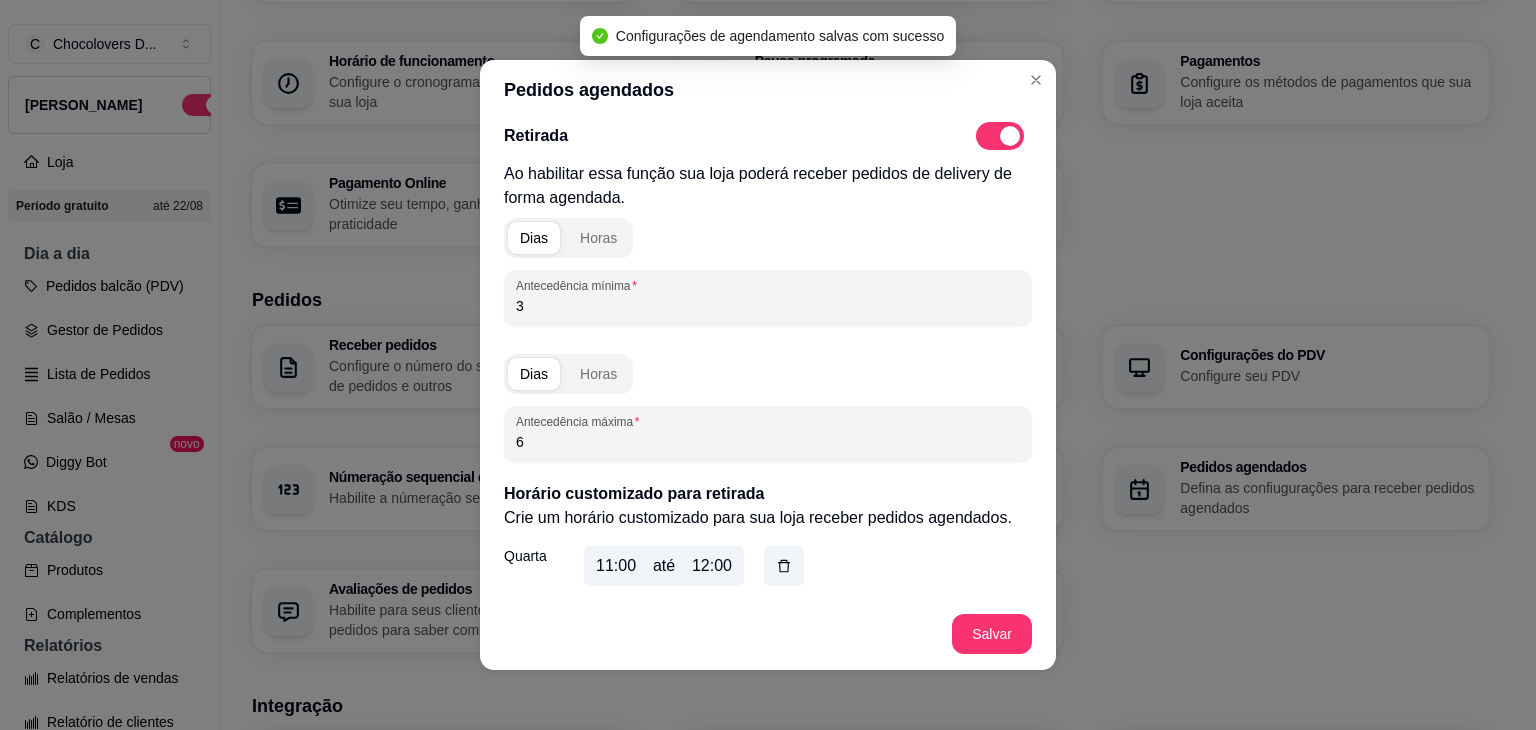 scroll, scrollTop: 287, scrollLeft: 0, axis: vertical 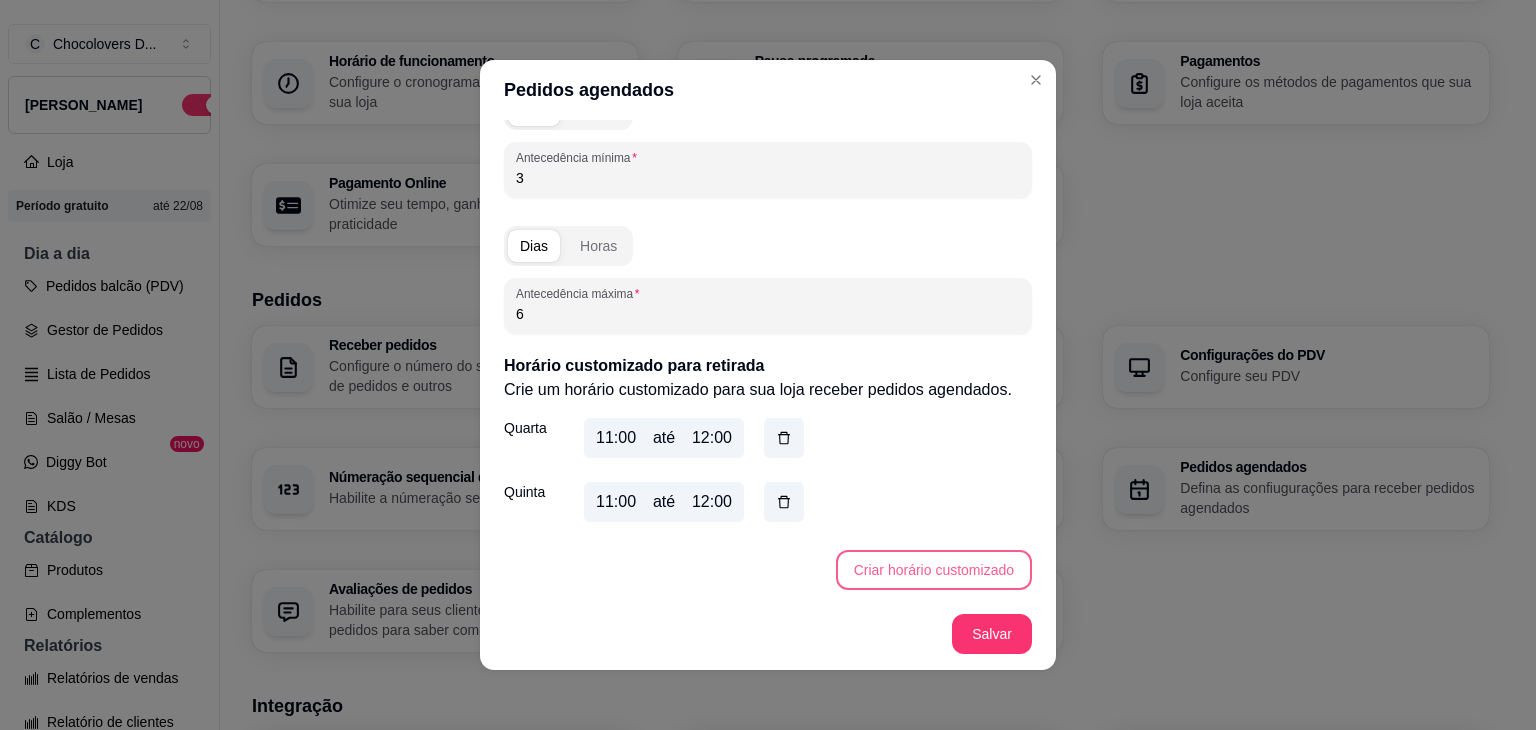 click on "Criar horário customizado" at bounding box center (934, 570) 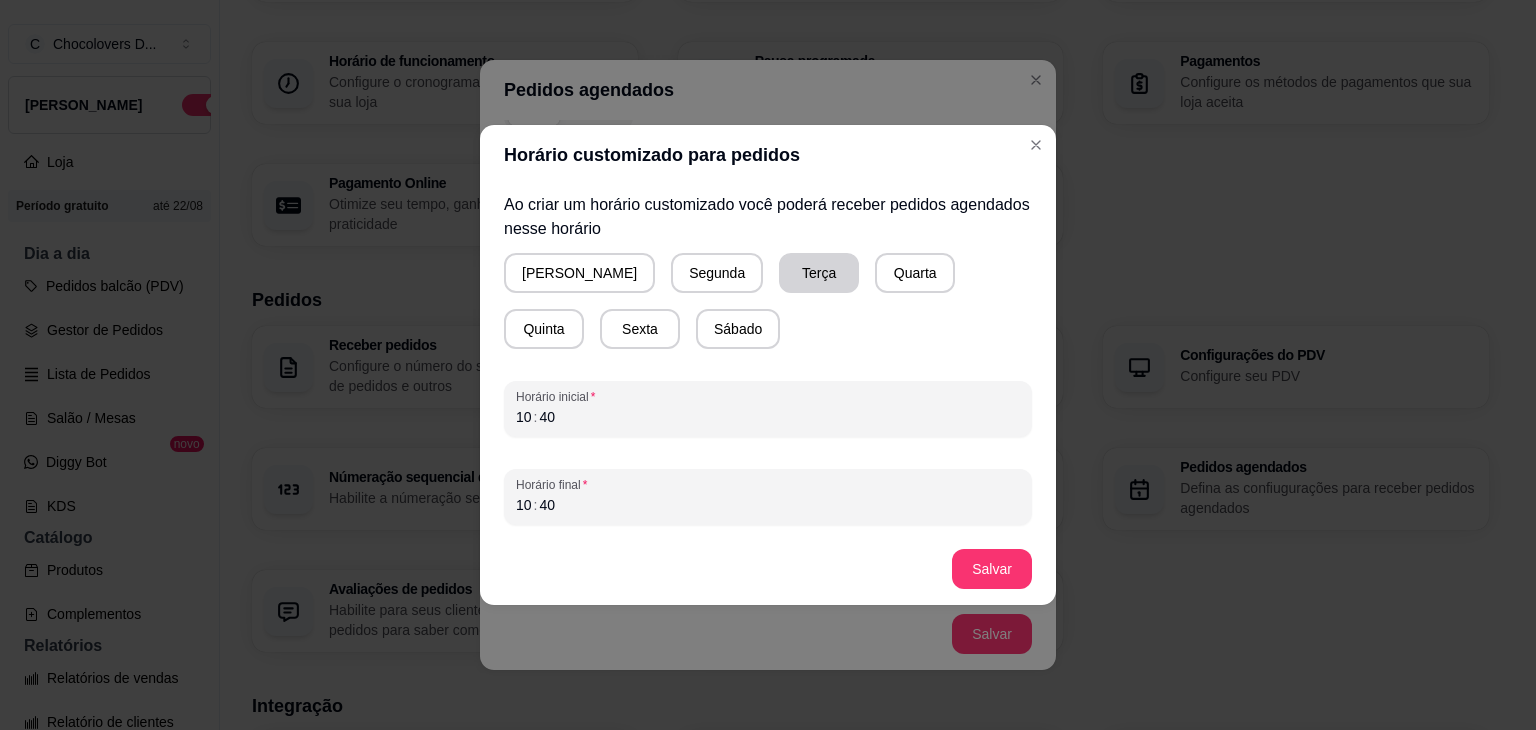 click on "Terça" at bounding box center (819, 273) 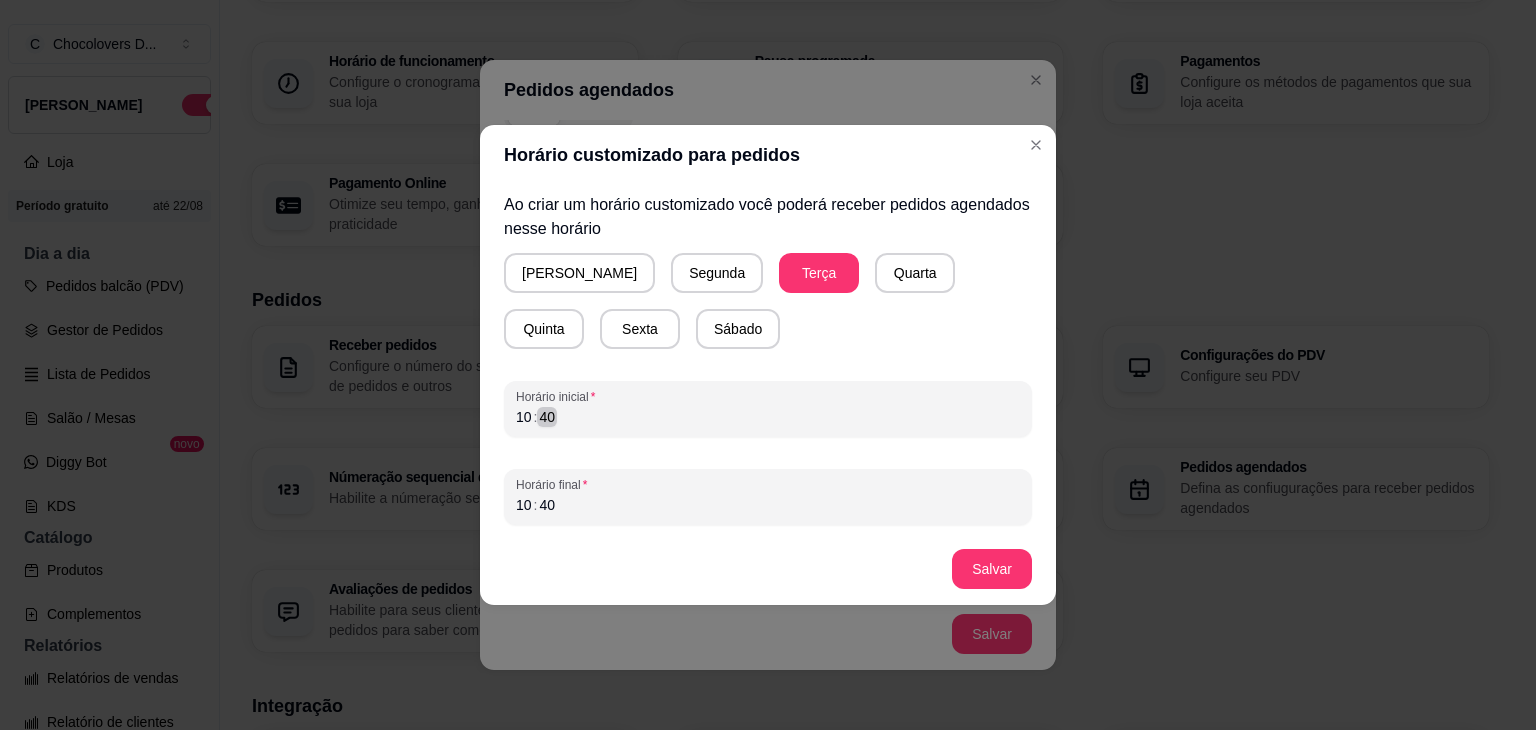 click on "10 : 40" at bounding box center (768, 417) 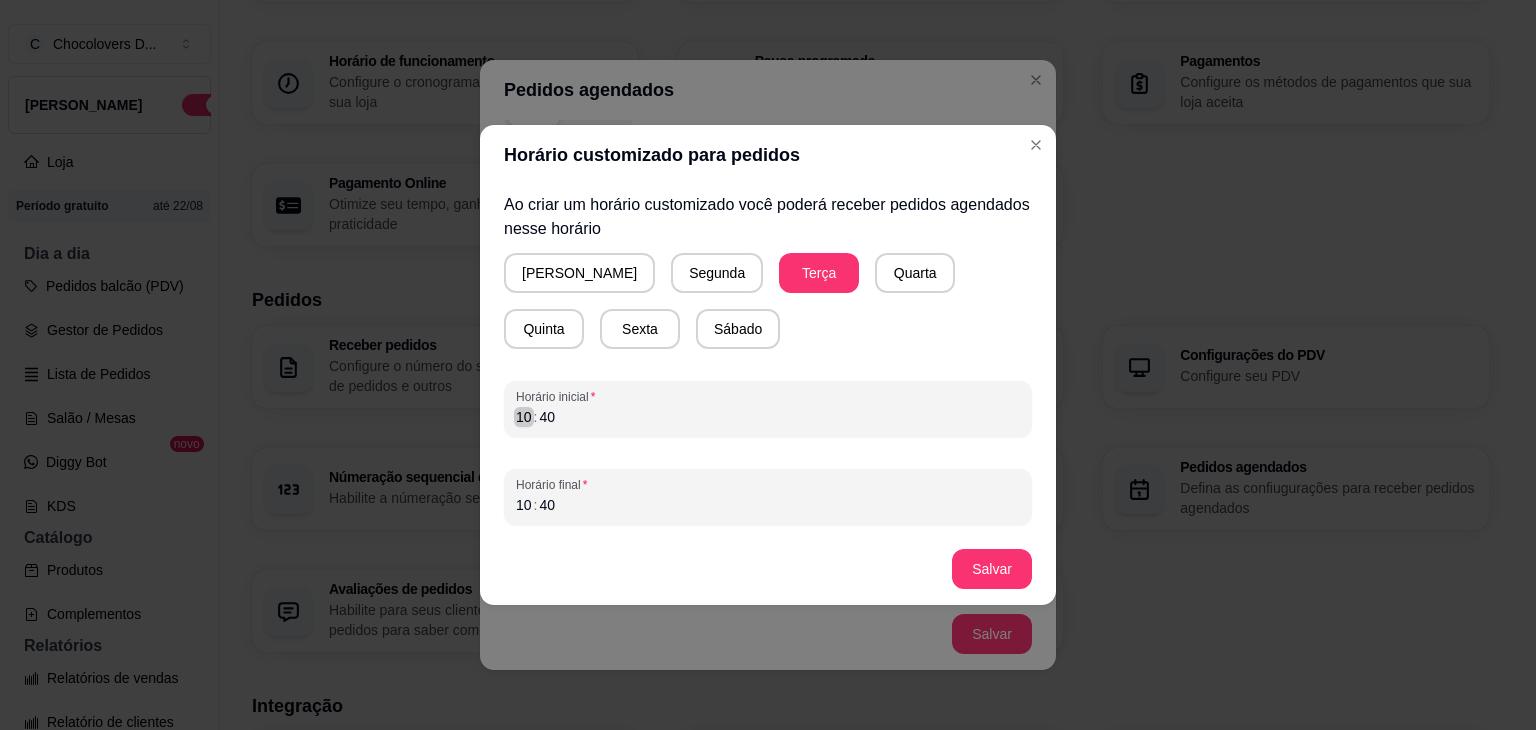 click on "Horário inicial 10 : 40" at bounding box center (768, 409) 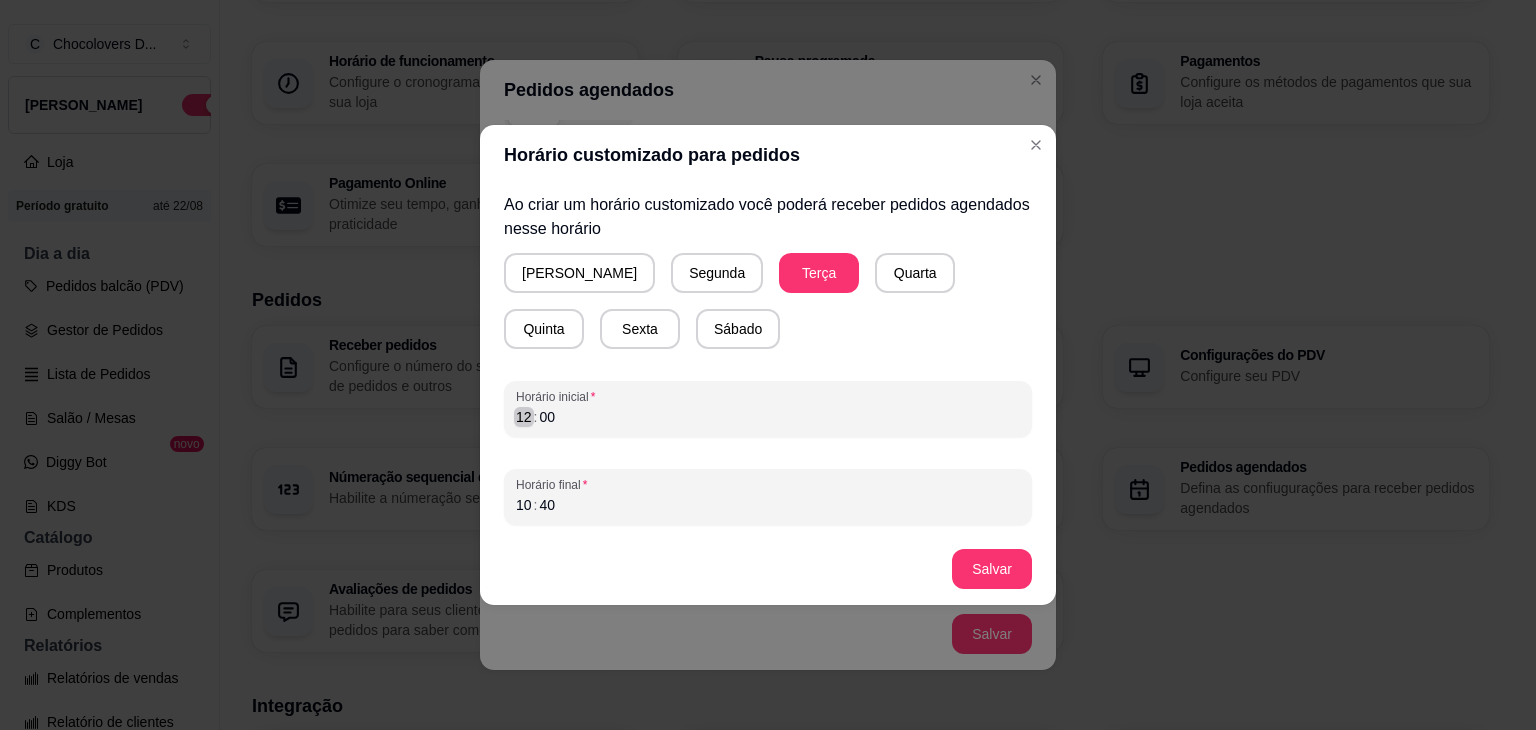 click on "12" at bounding box center [524, 417] 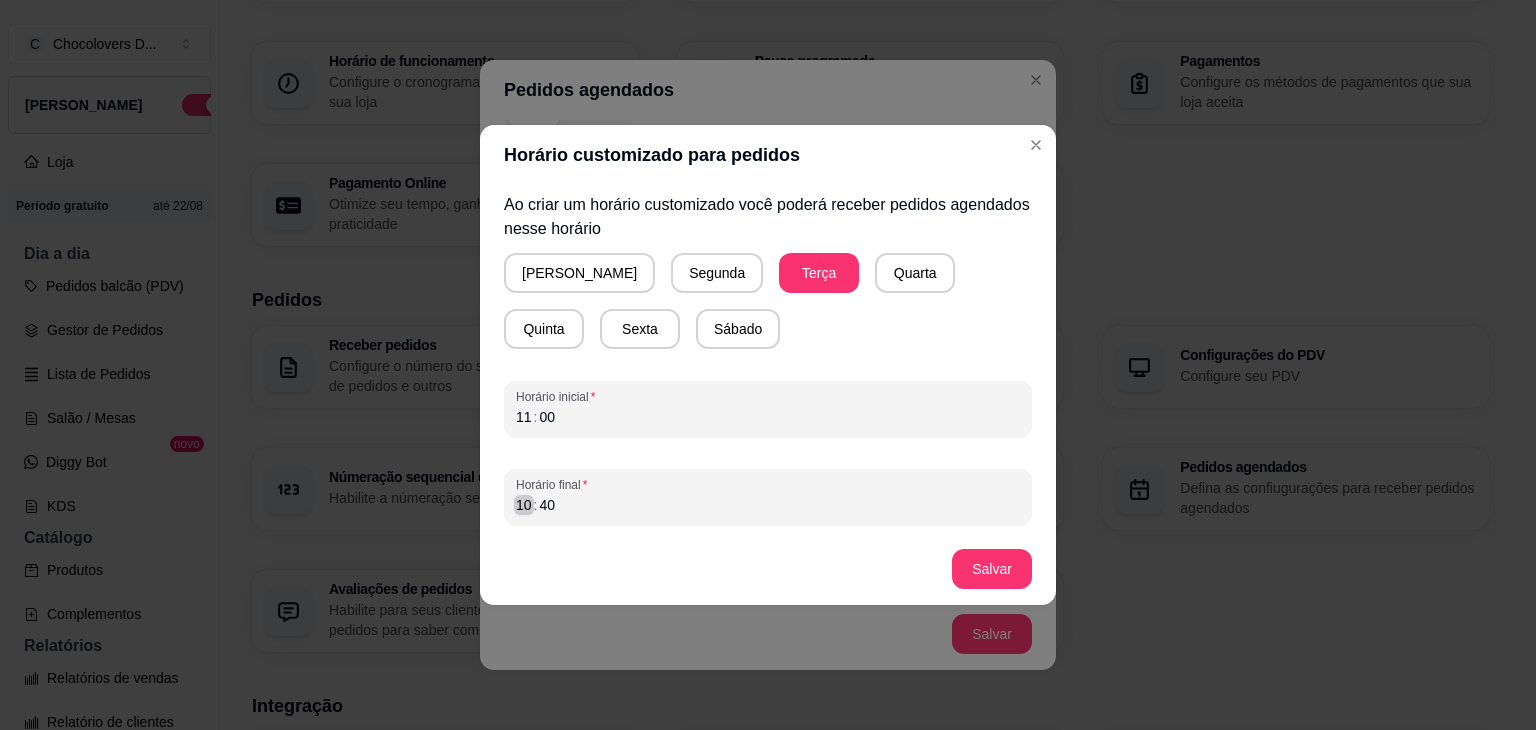 click on "Horário final 10 : 40" at bounding box center [768, 497] 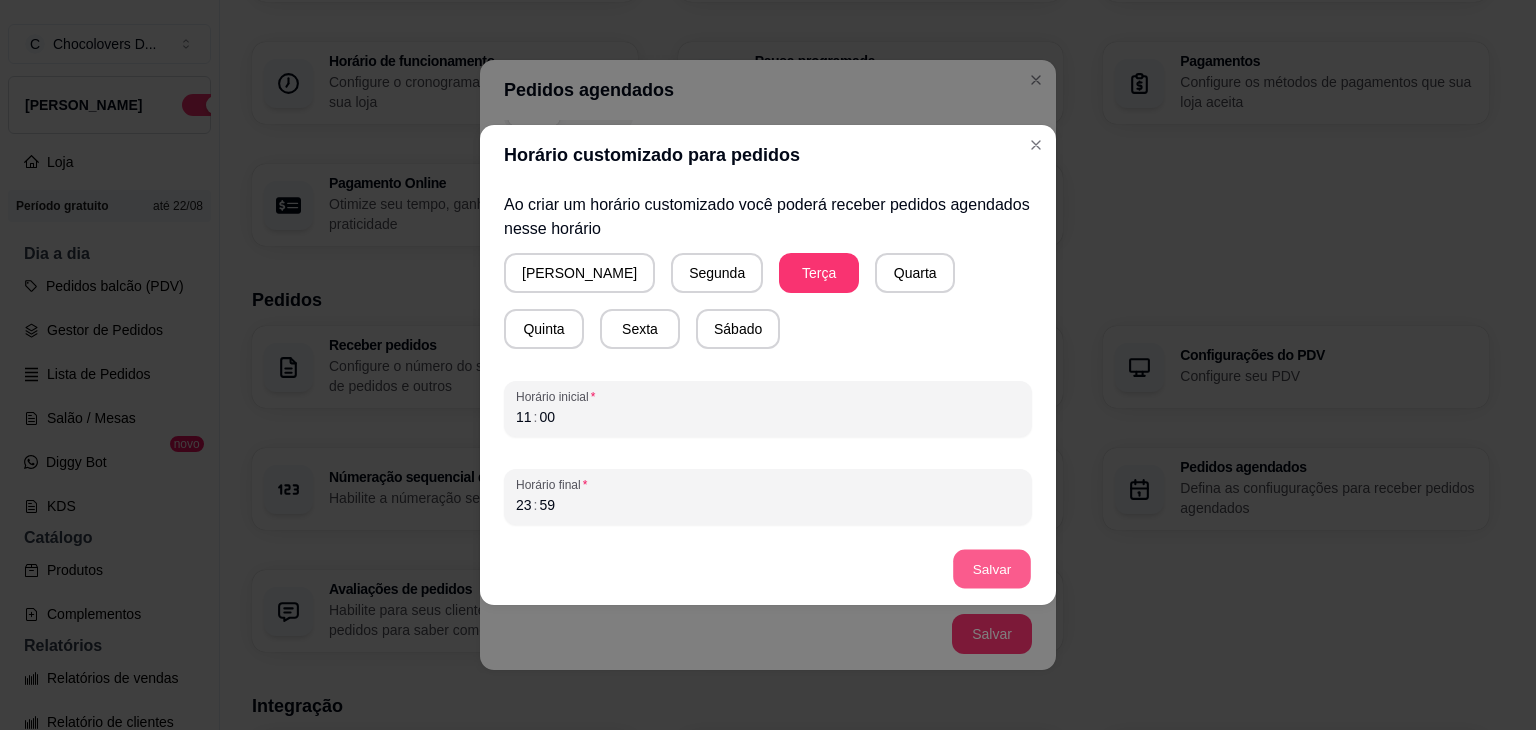 click on "Salvar" at bounding box center (992, 569) 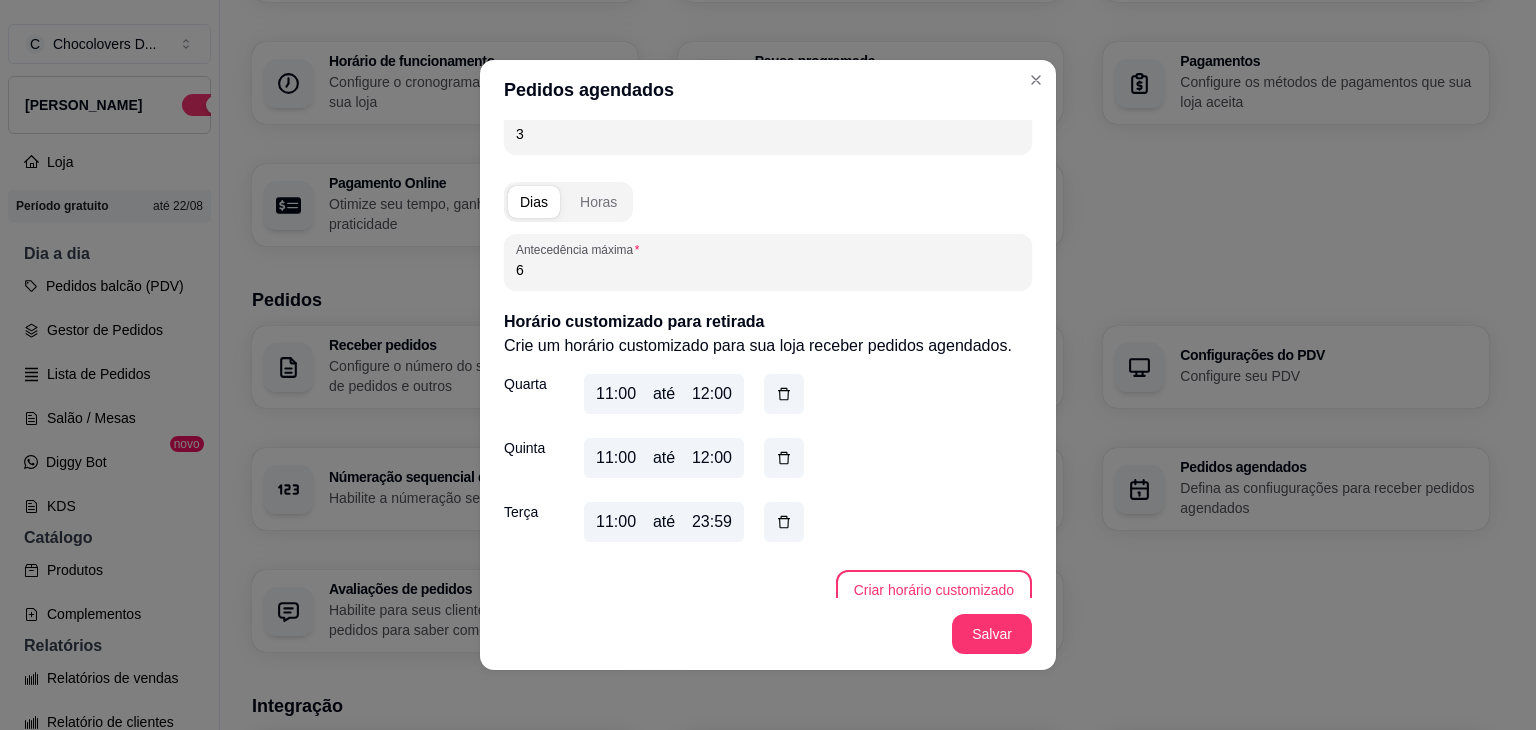 scroll, scrollTop: 351, scrollLeft: 0, axis: vertical 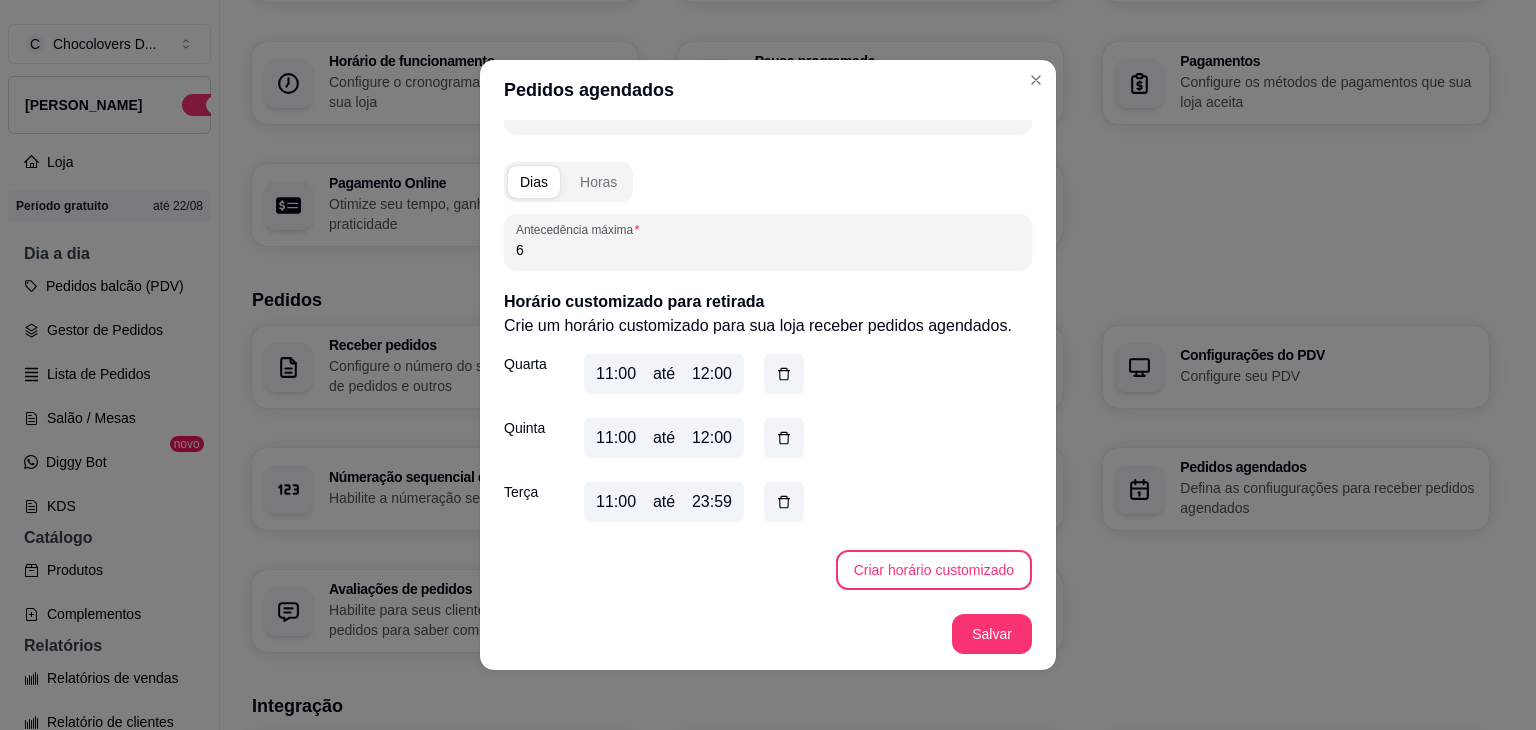 click on "12:00" at bounding box center (712, 374) 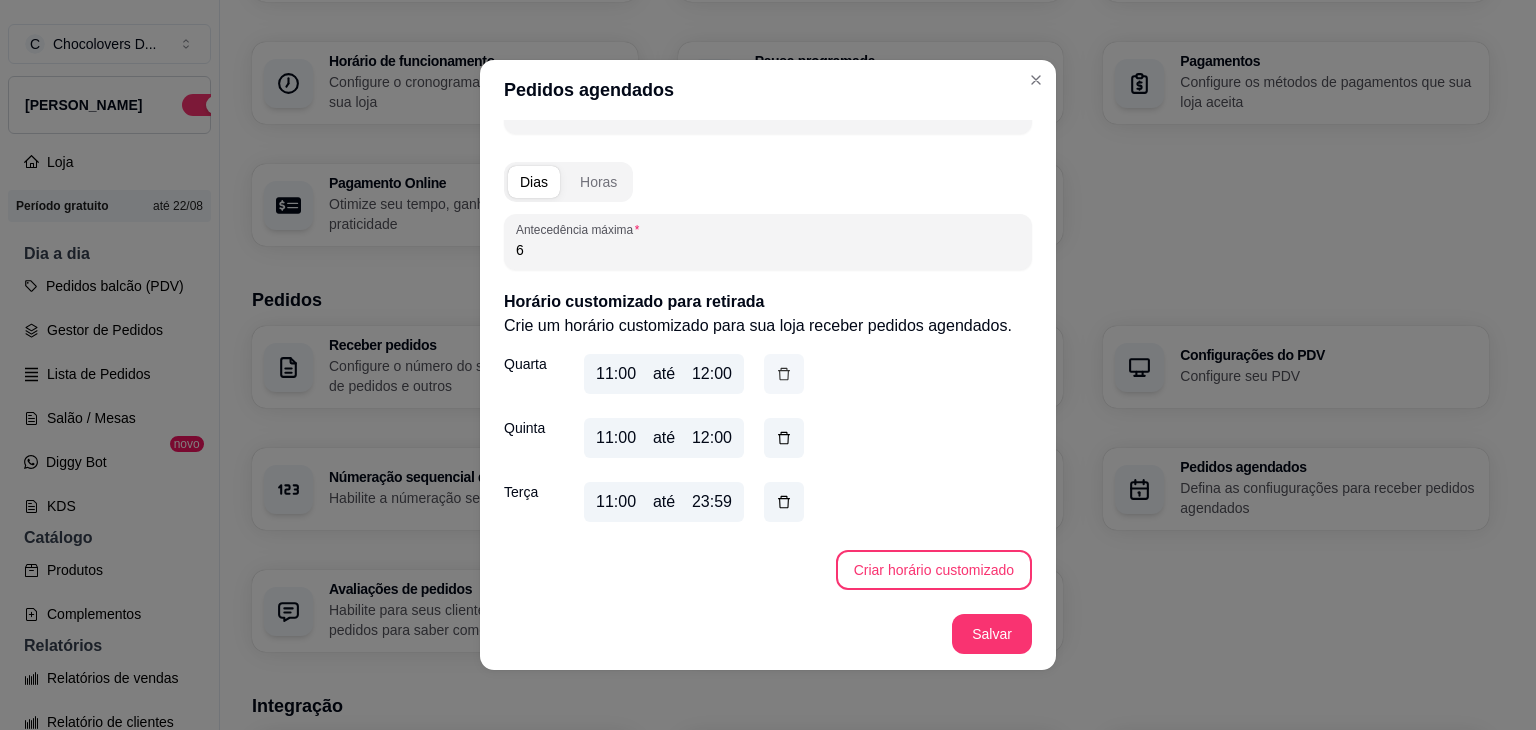 click at bounding box center (784, 374) 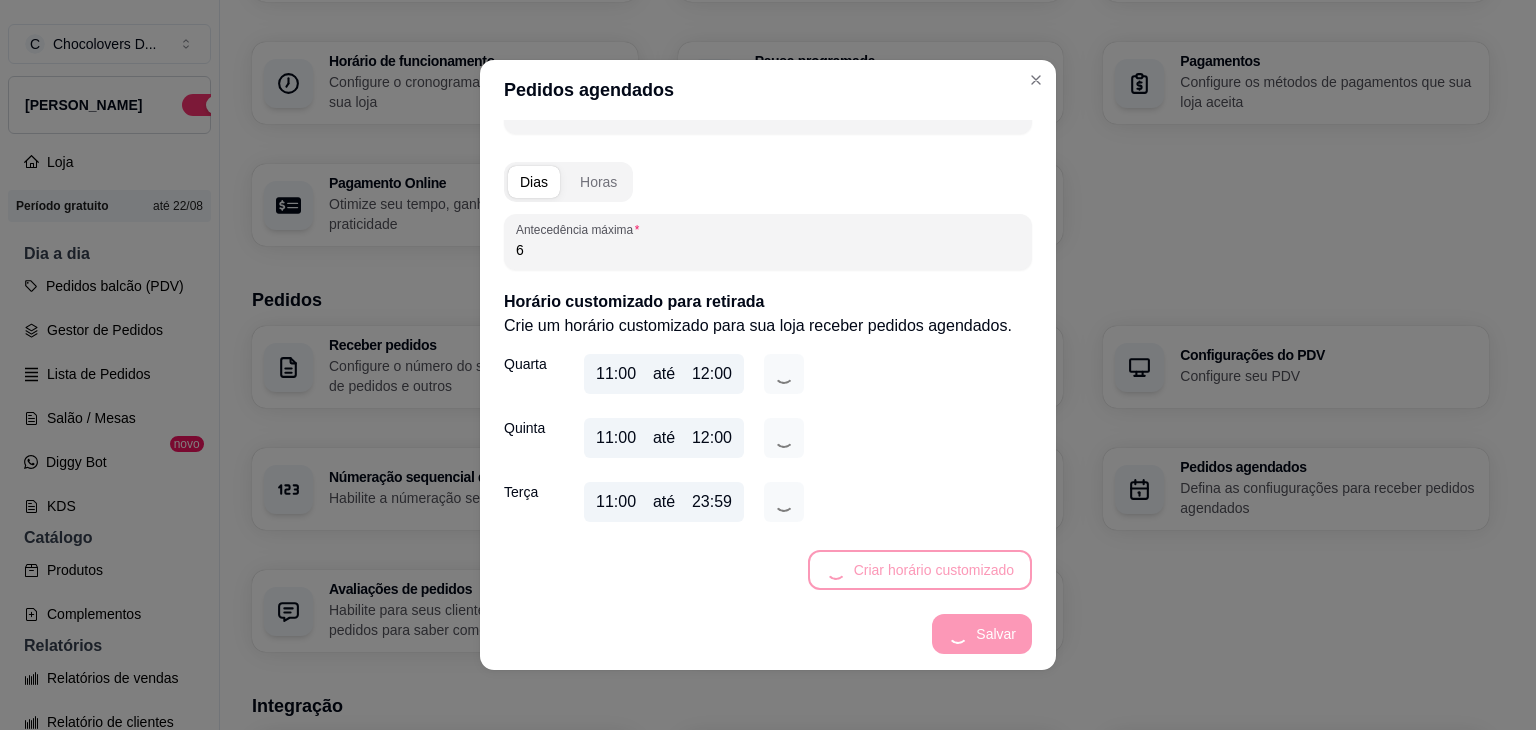 scroll, scrollTop: 287, scrollLeft: 0, axis: vertical 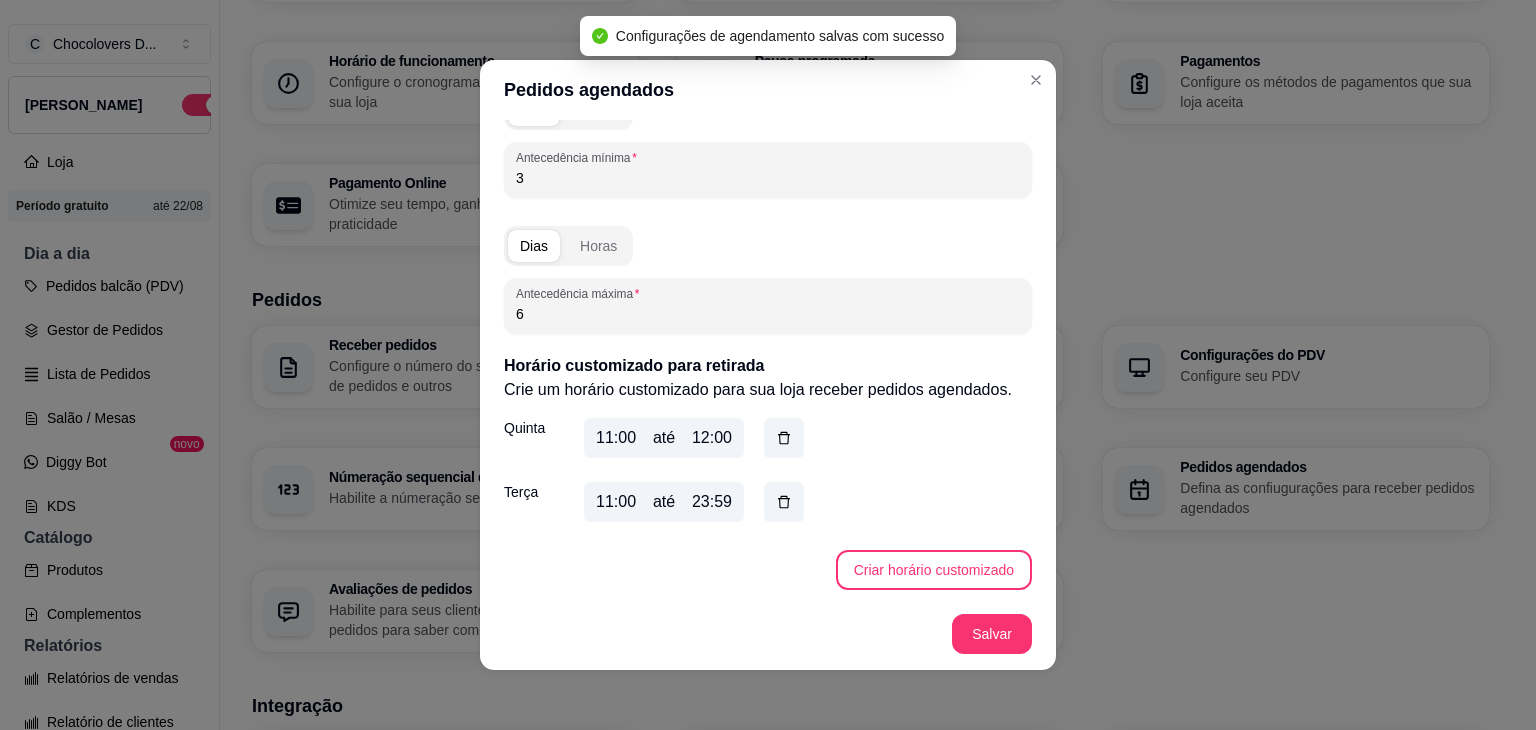 click on "Horário customizado para retirada Crie um horário customizado para sua loja receber pedidos agendados. Quinta 11:00 até   12:00 Terça 11:00 até   23:59 Criar horário customizado" at bounding box center (768, 472) 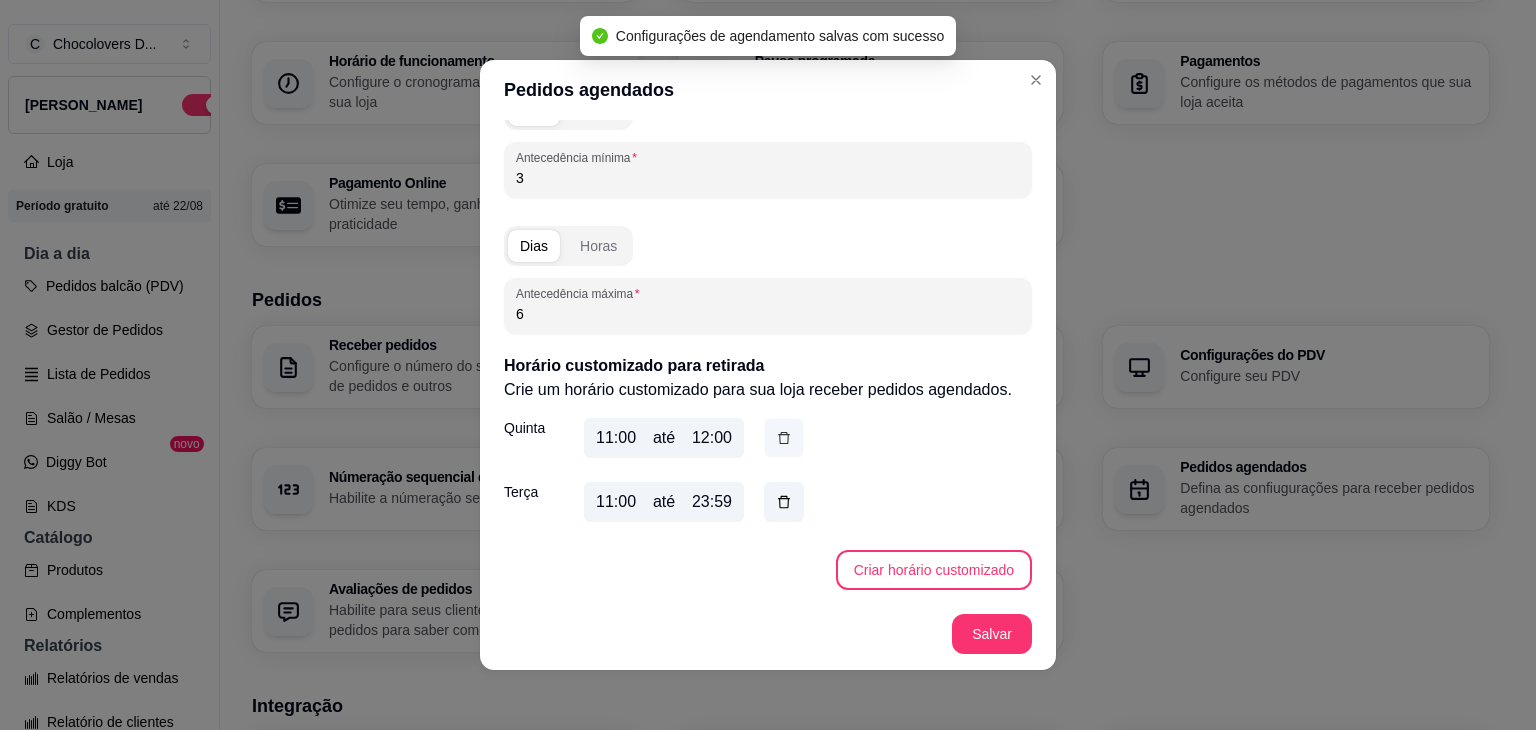click at bounding box center [784, 438] 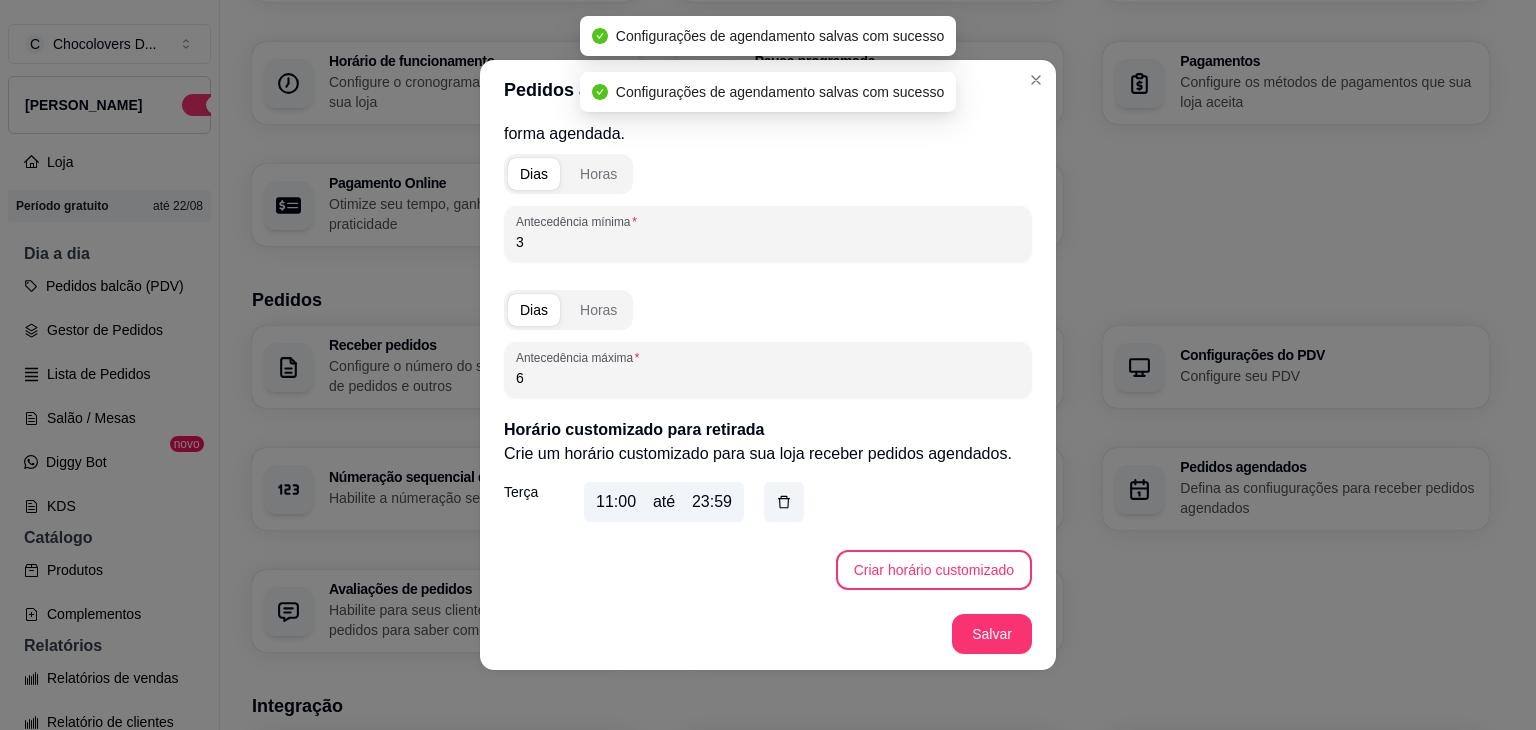 scroll, scrollTop: 223, scrollLeft: 0, axis: vertical 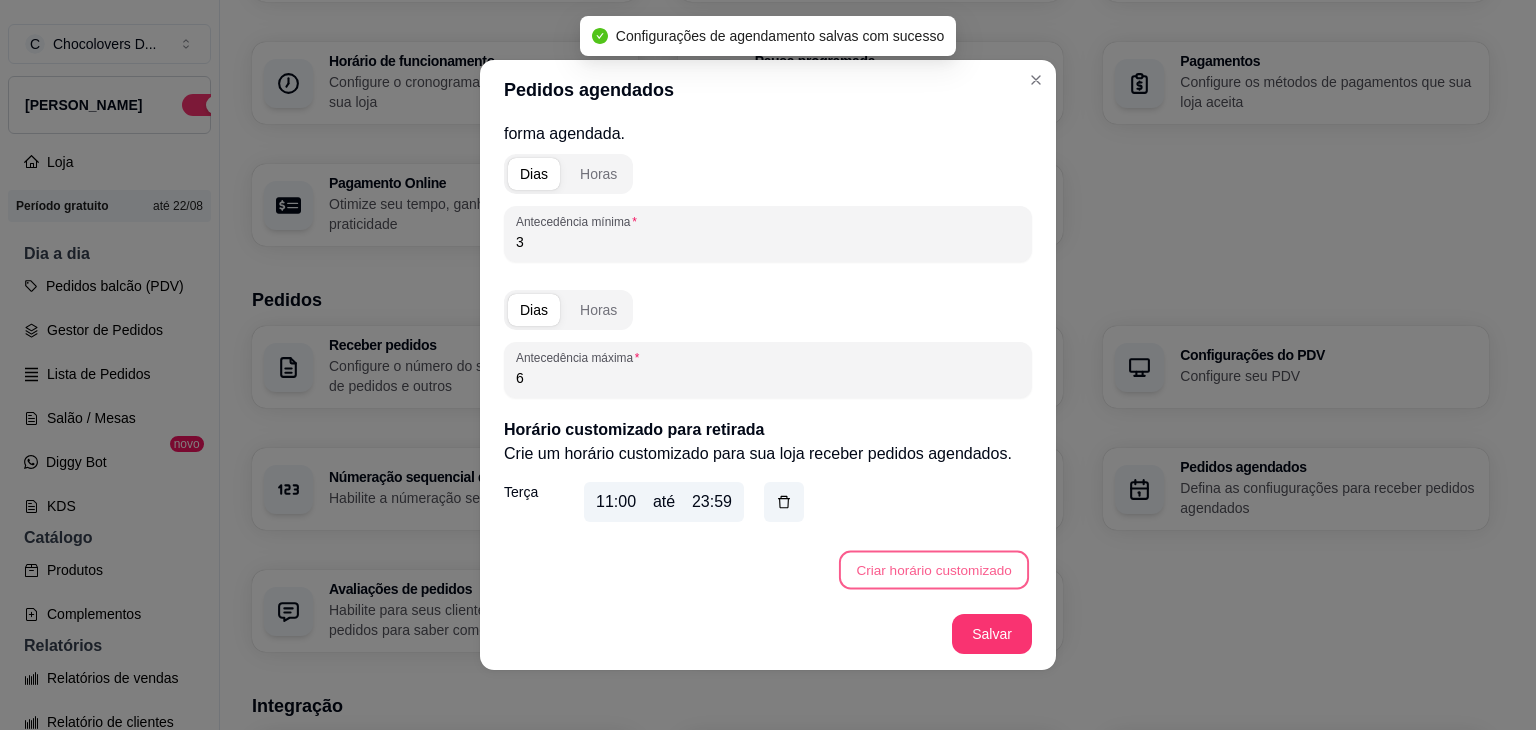 click on "Criar horário customizado" at bounding box center (934, 570) 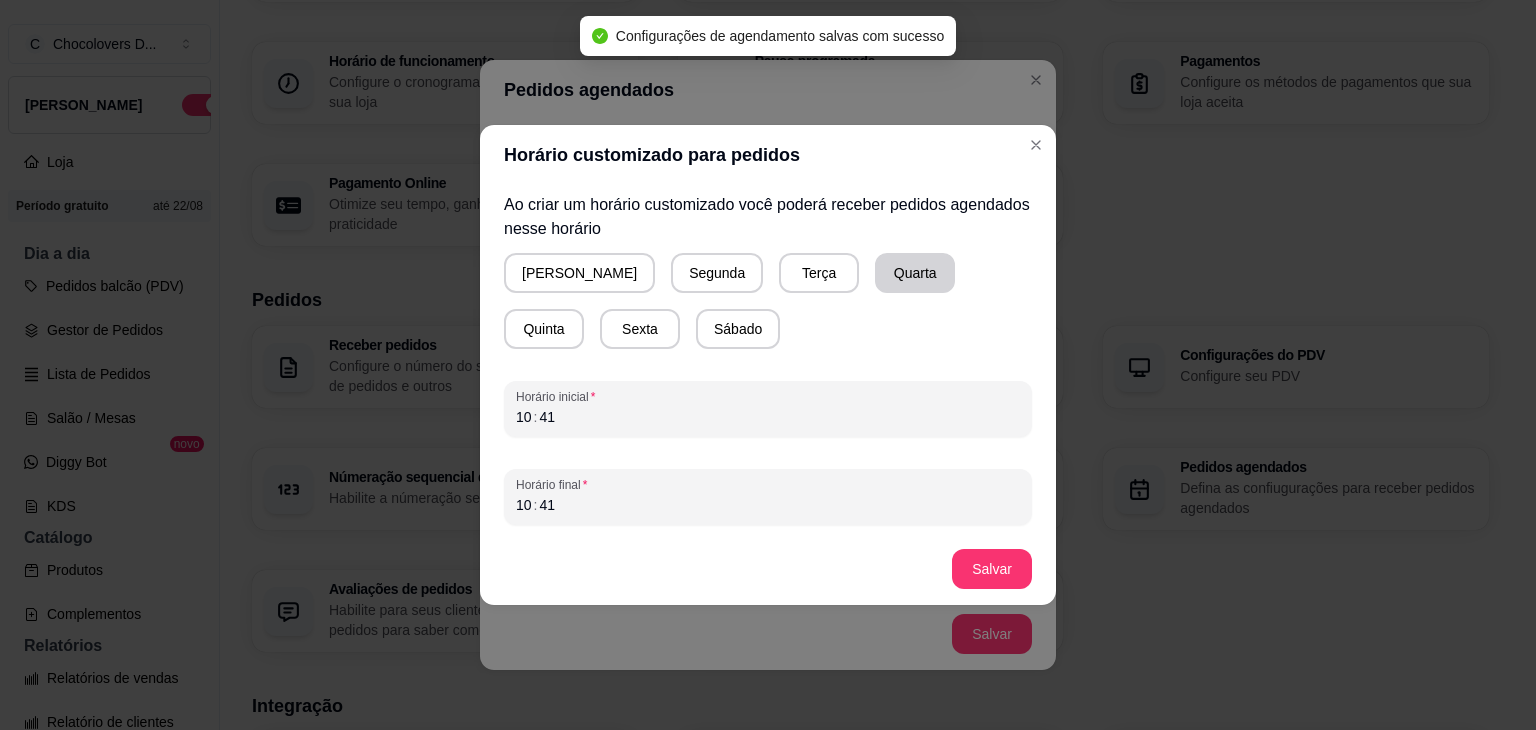 click on "Quarta" at bounding box center (915, 273) 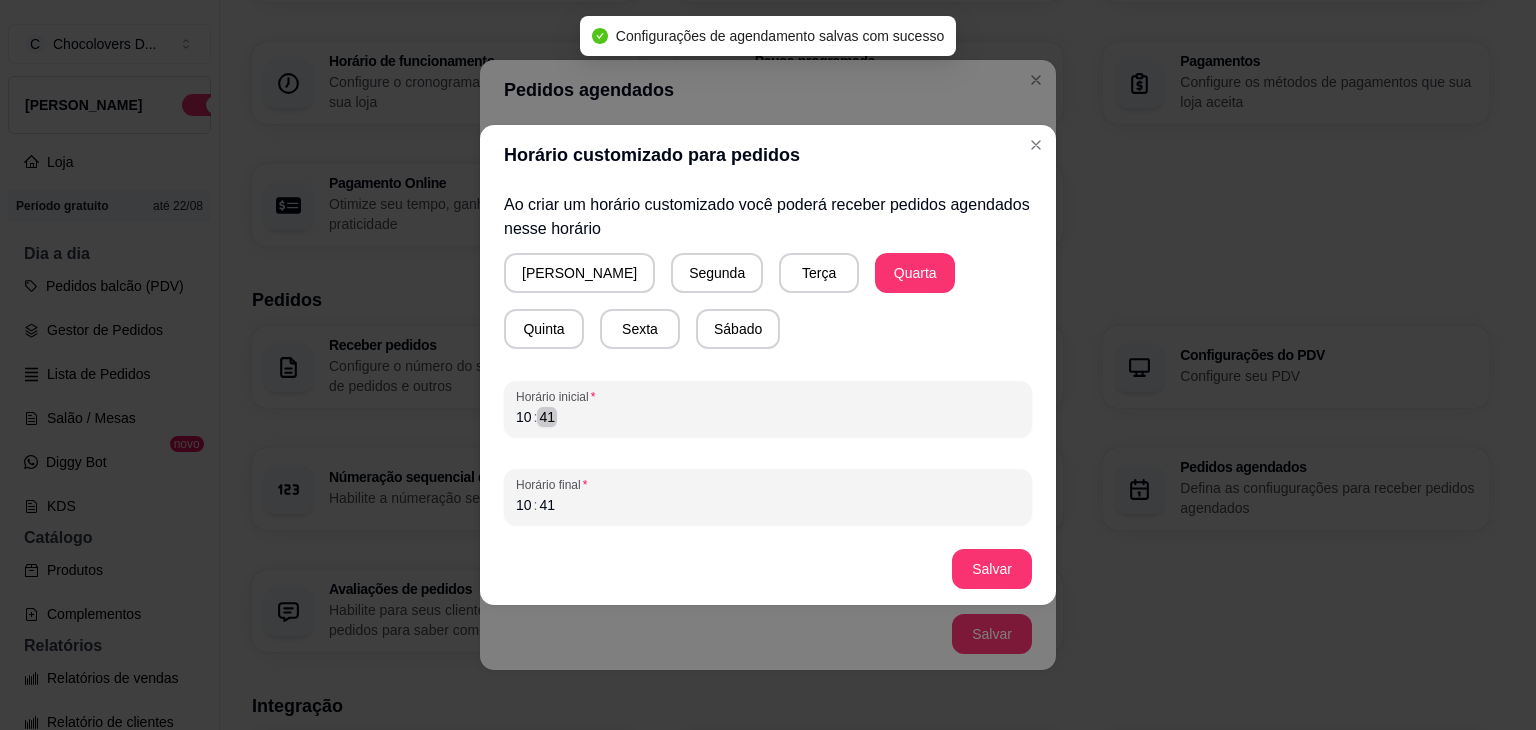 click on "10 : 41" at bounding box center [768, 417] 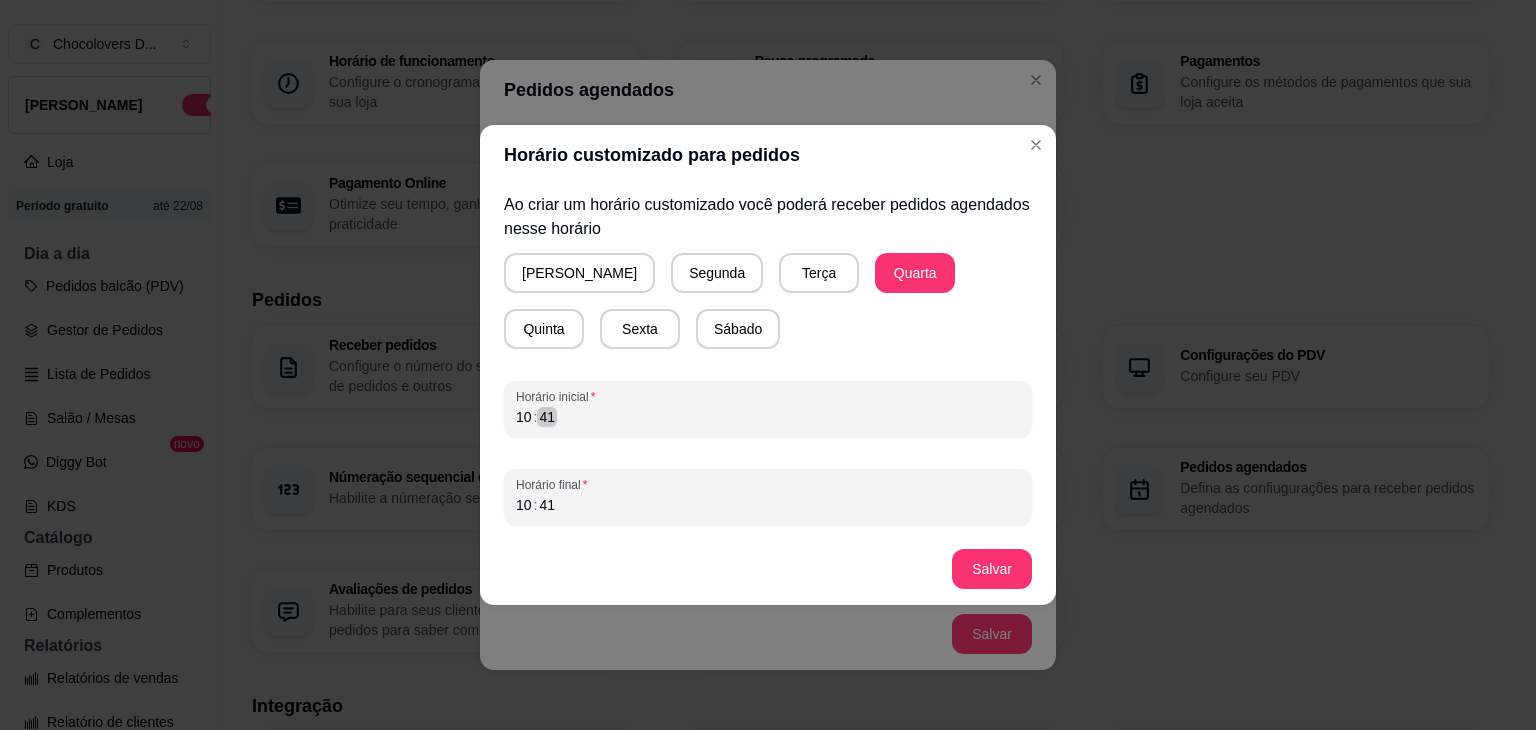 click on "10 : 41" at bounding box center [768, 417] 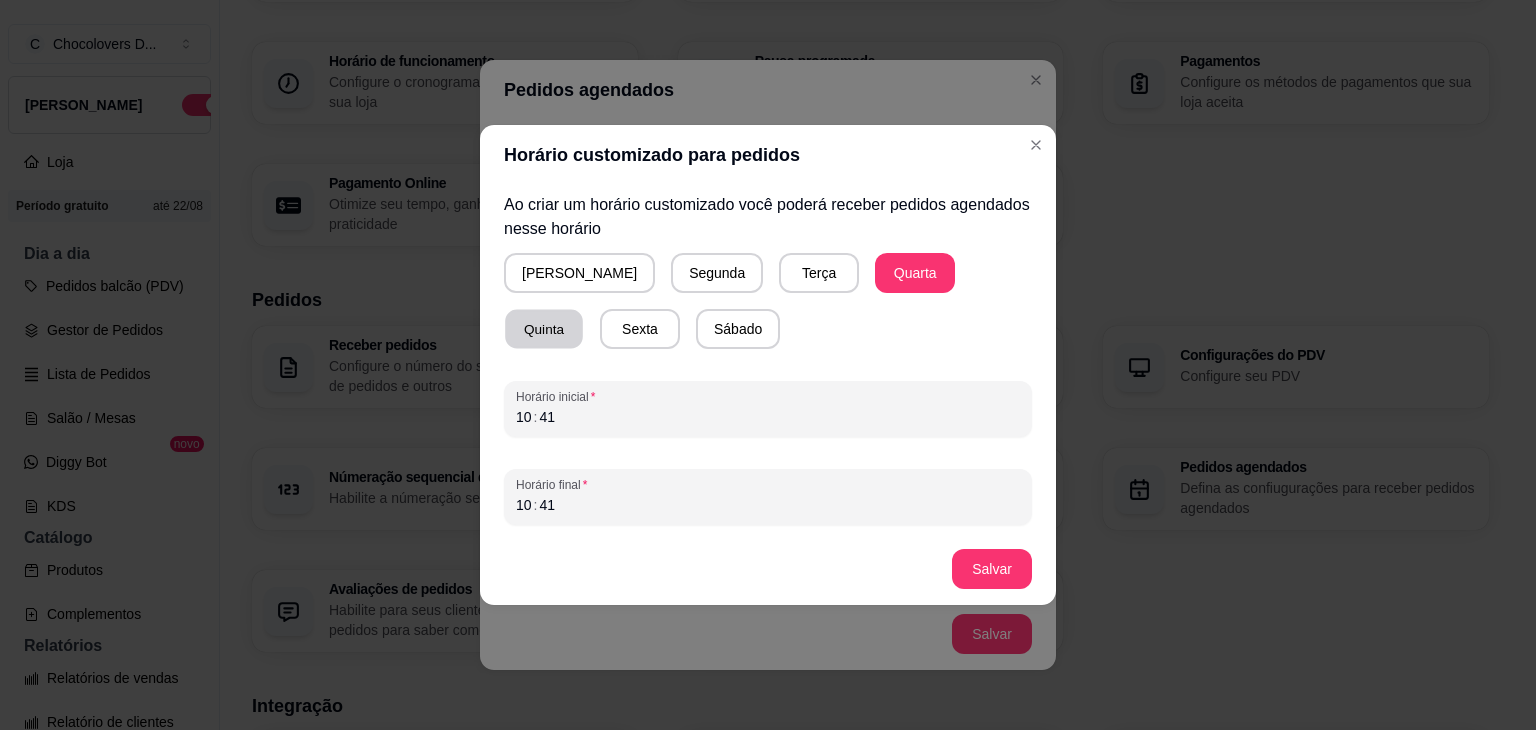 click on "Quinta" at bounding box center (544, 329) 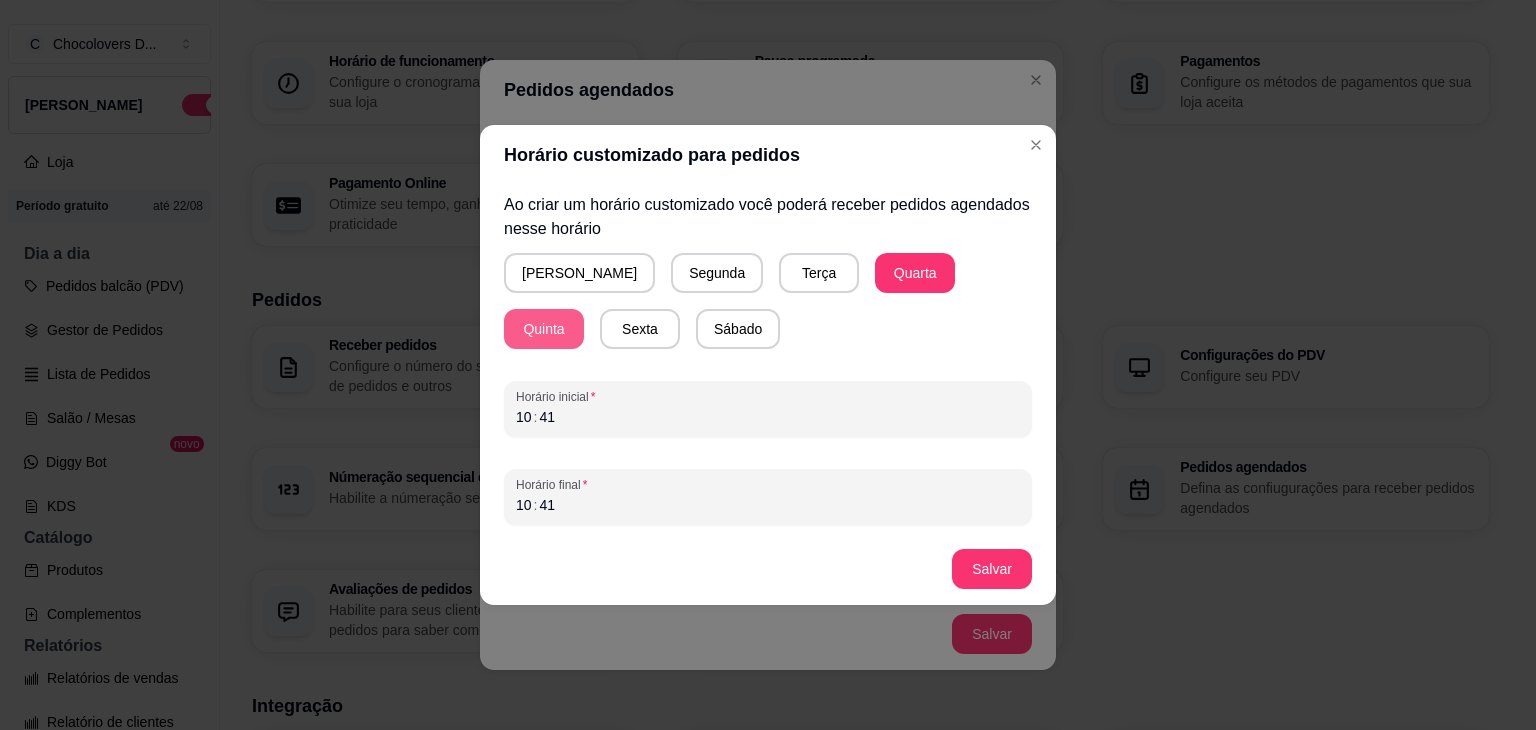 click on "Quinta" at bounding box center (544, 329) 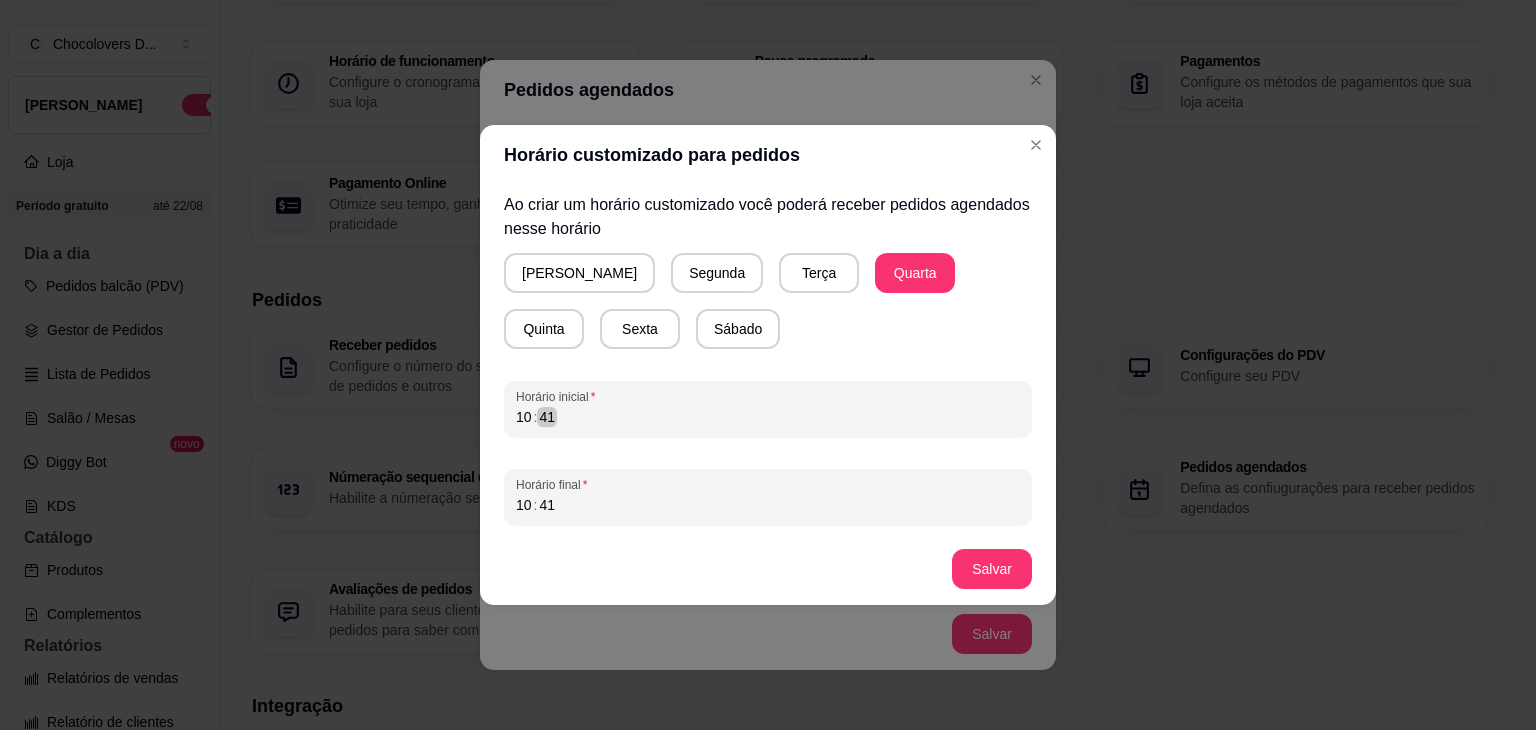 click on "Ao criar um horário customizado você poderá receber pedidos agendados nesse horário Domingo Segunda Terça Quarta Quinta Sexta Sábado Horário inicial 10 : 41 Horário final 10 : 41" at bounding box center [768, 359] 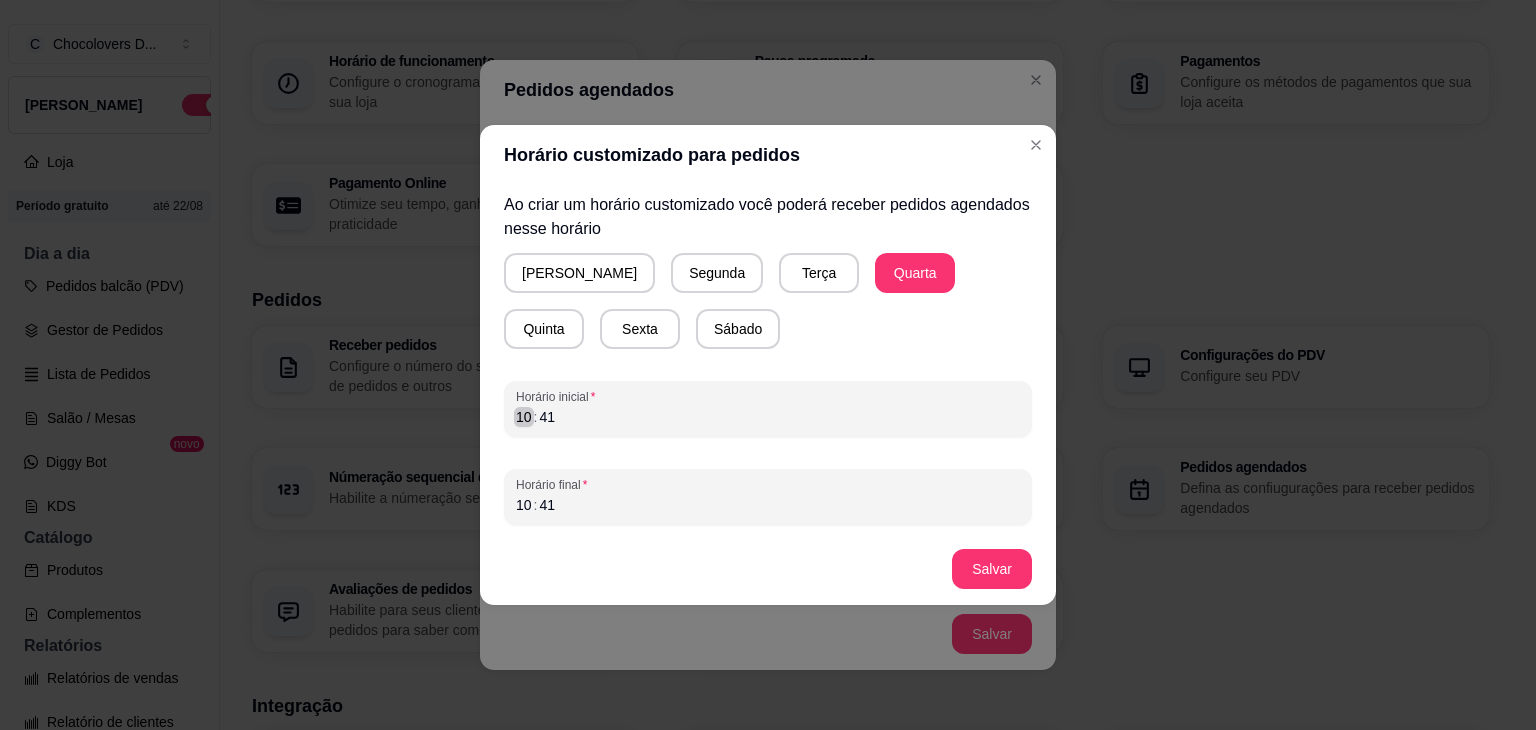 click on "10" at bounding box center (524, 417) 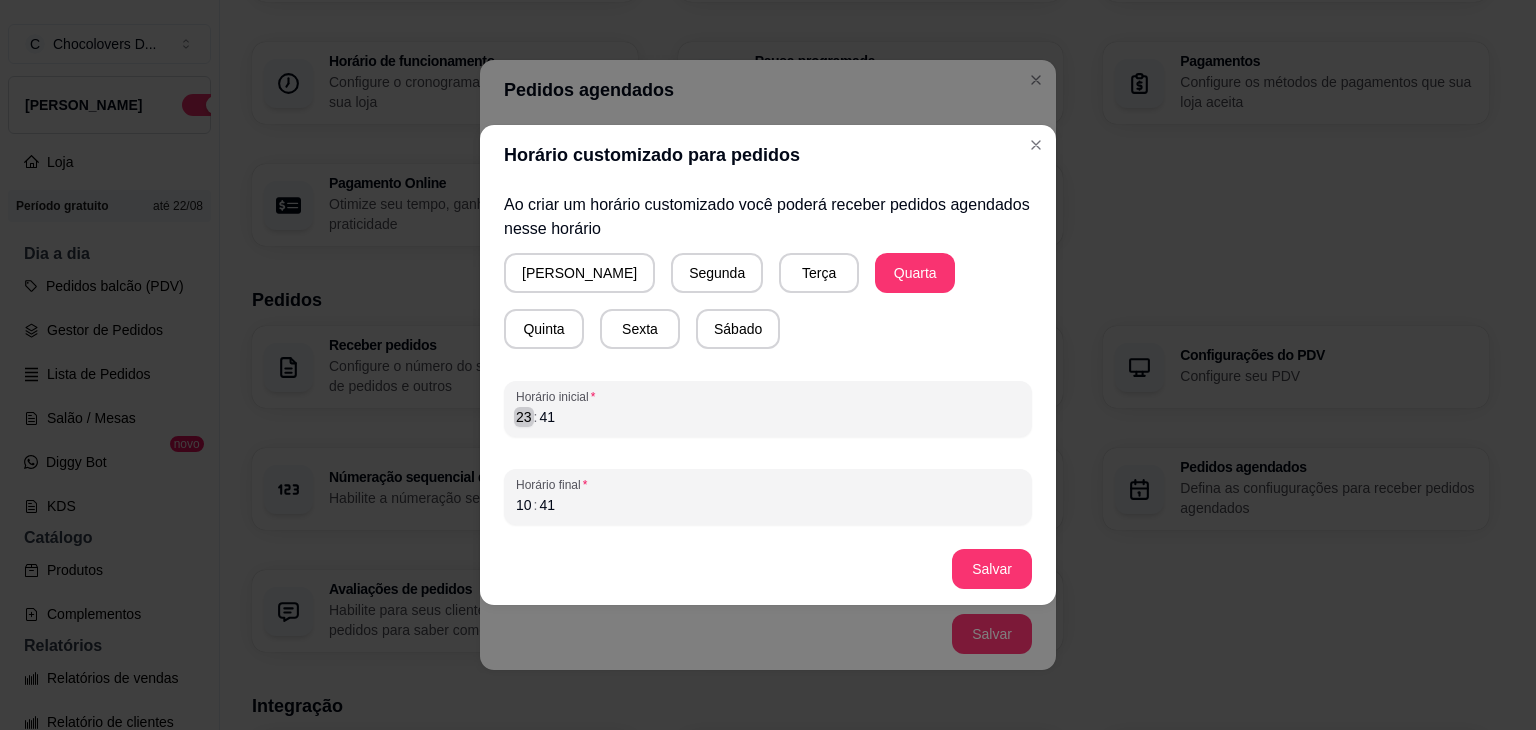 click on "23" at bounding box center (524, 417) 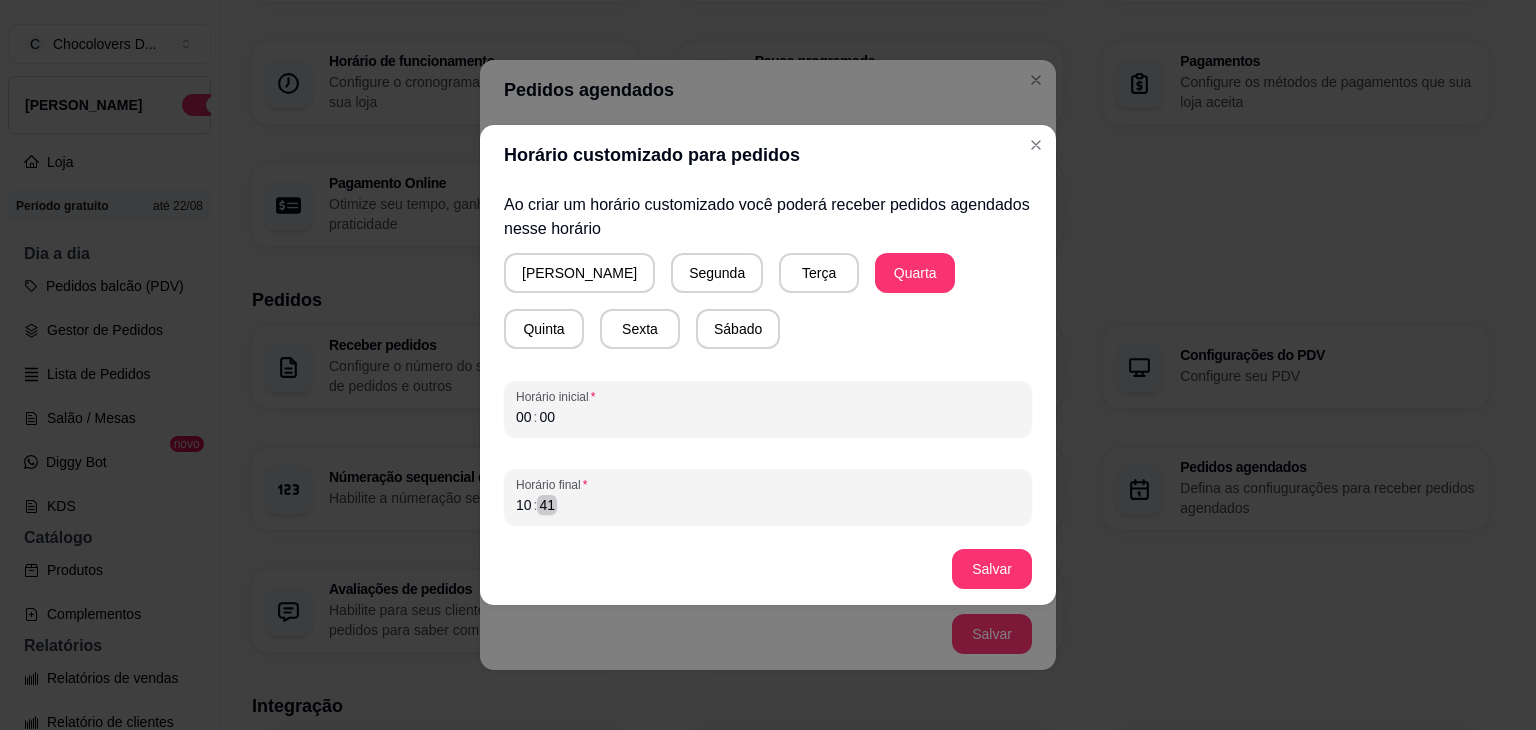 click on "Horário final 10 : 41" at bounding box center [768, 497] 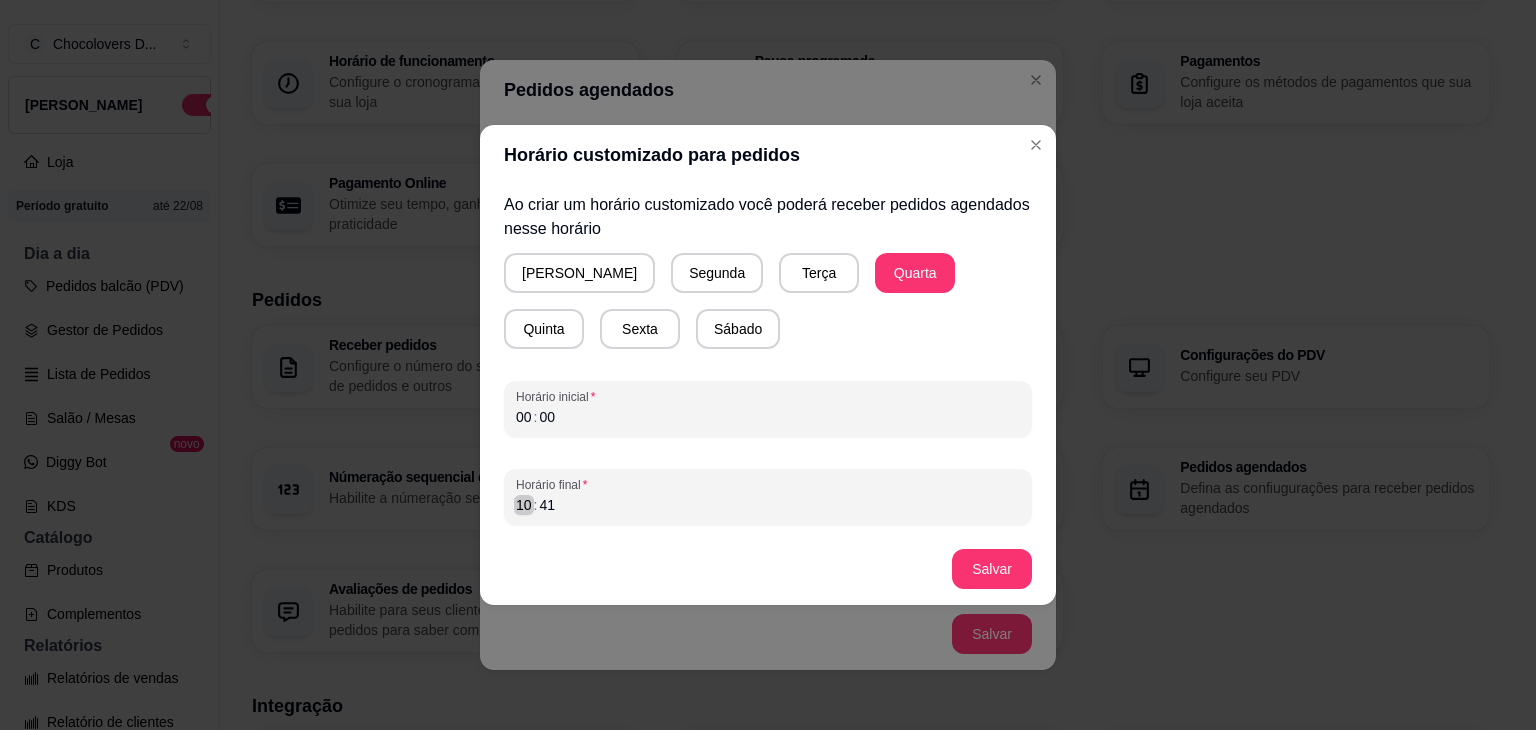 click on "10" at bounding box center (524, 505) 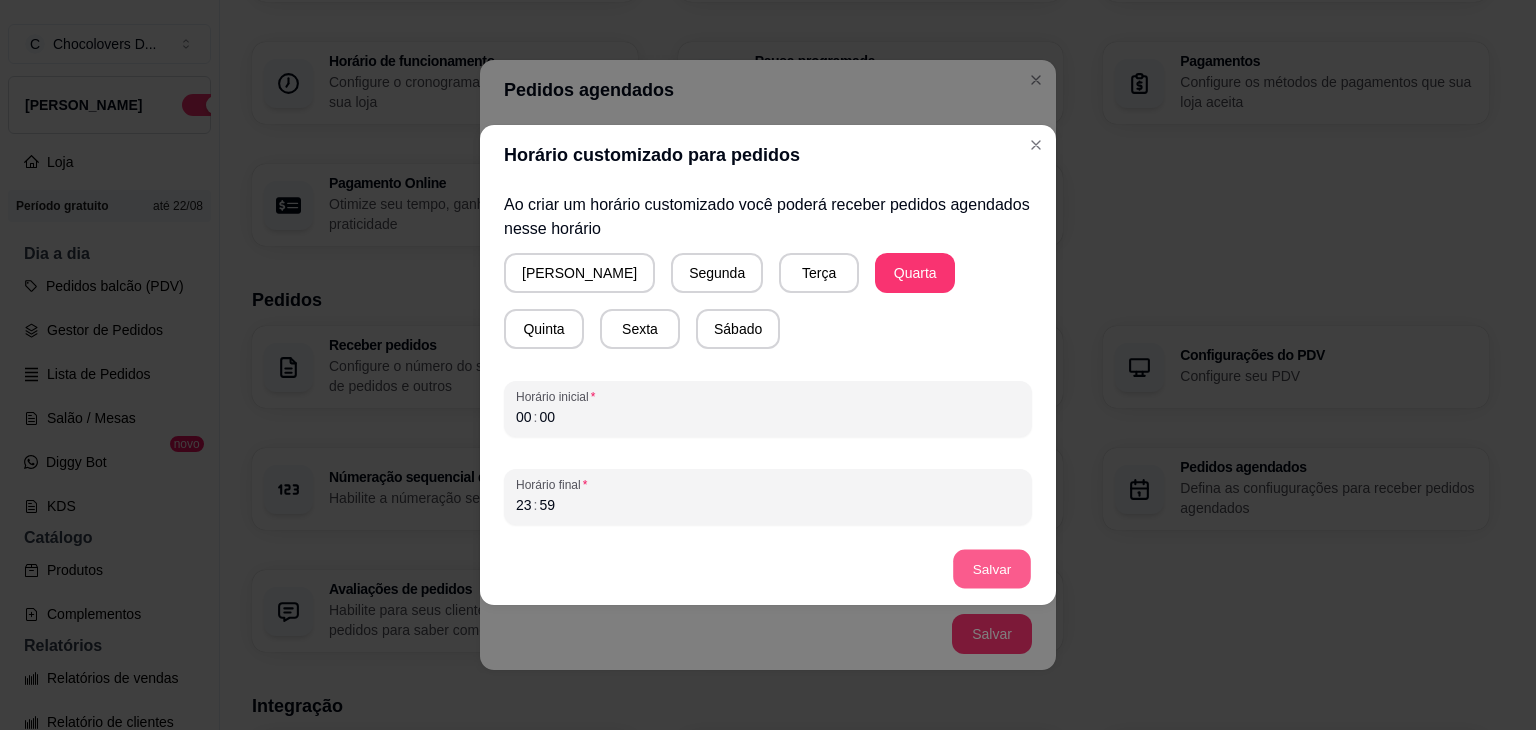 click on "Salvar" at bounding box center [992, 569] 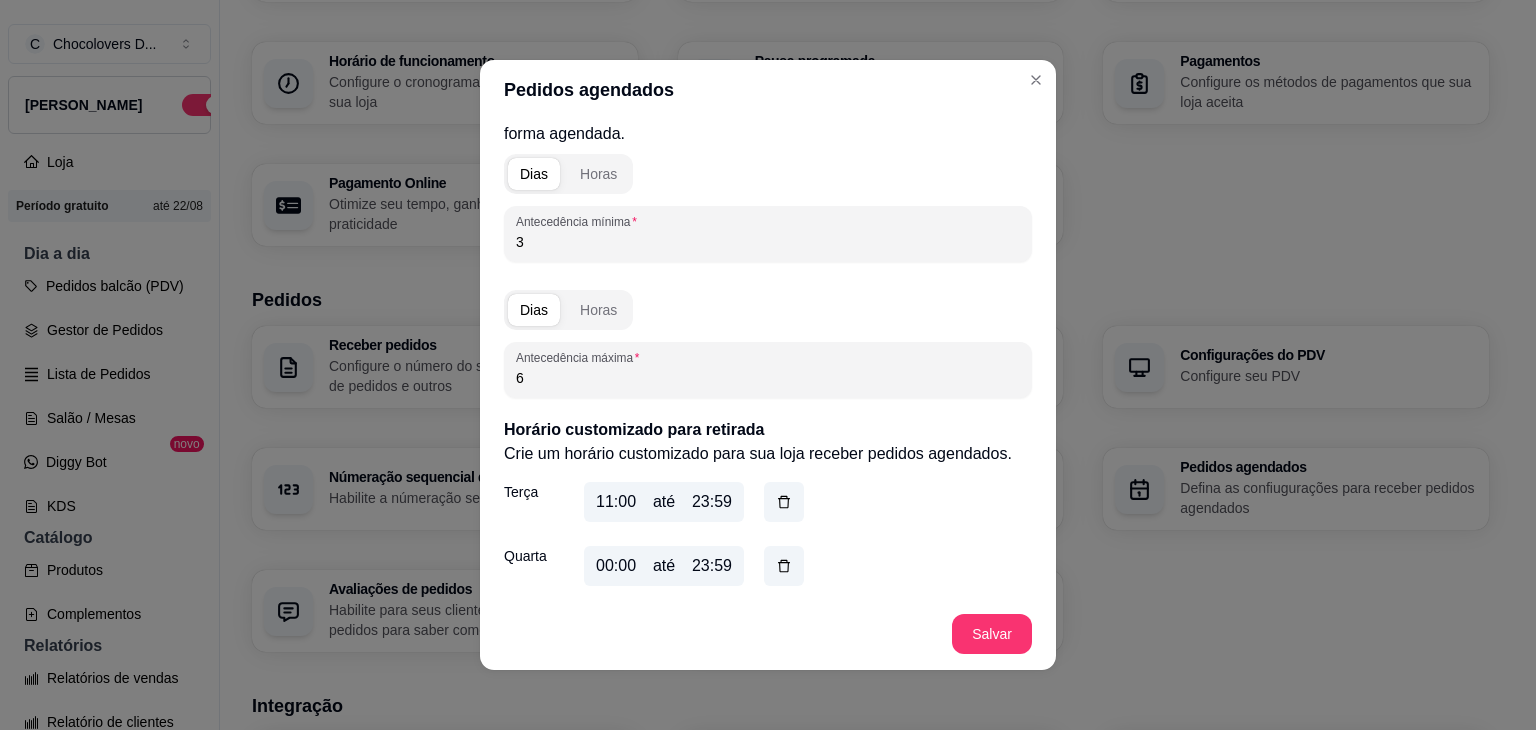 scroll, scrollTop: 287, scrollLeft: 0, axis: vertical 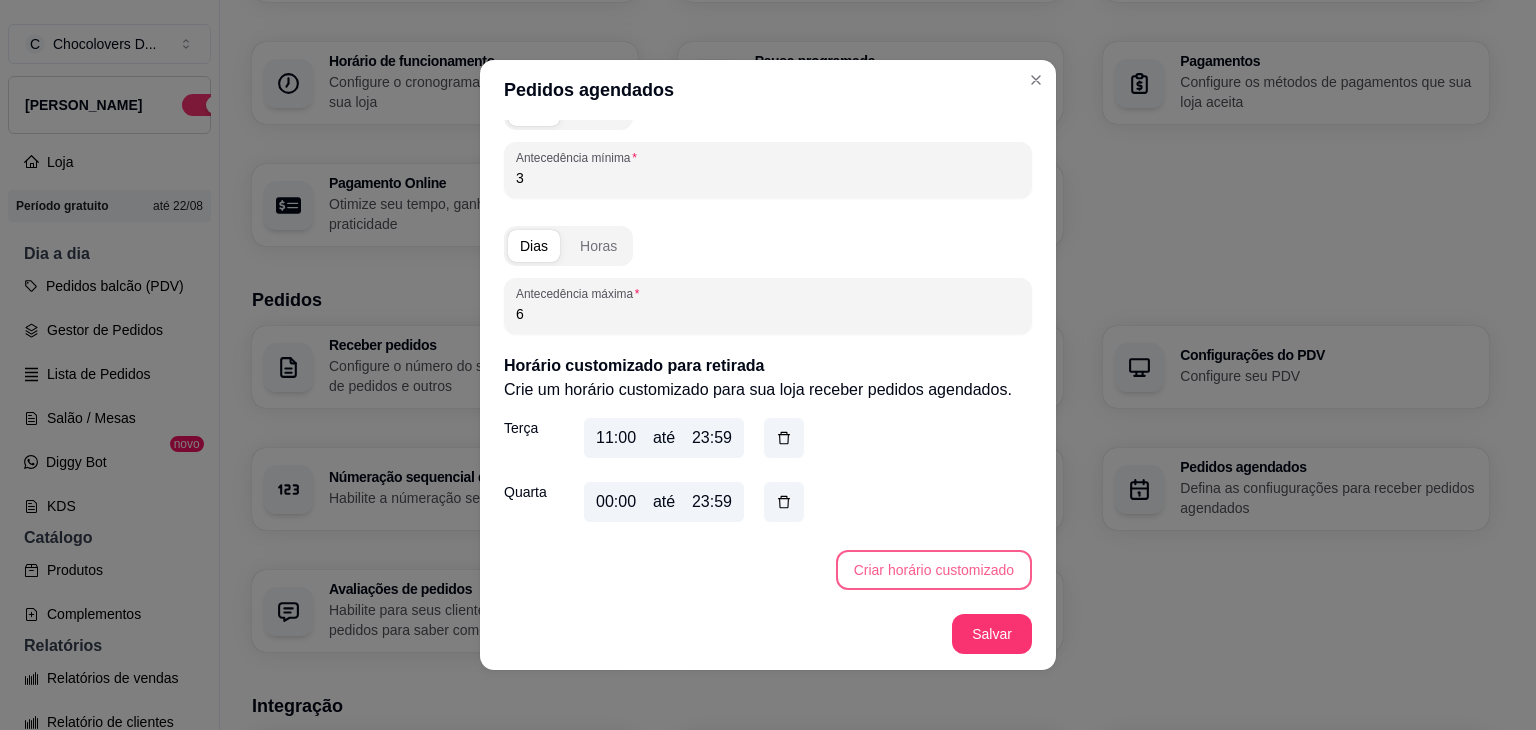 click on "Criar horário customizado" at bounding box center (934, 570) 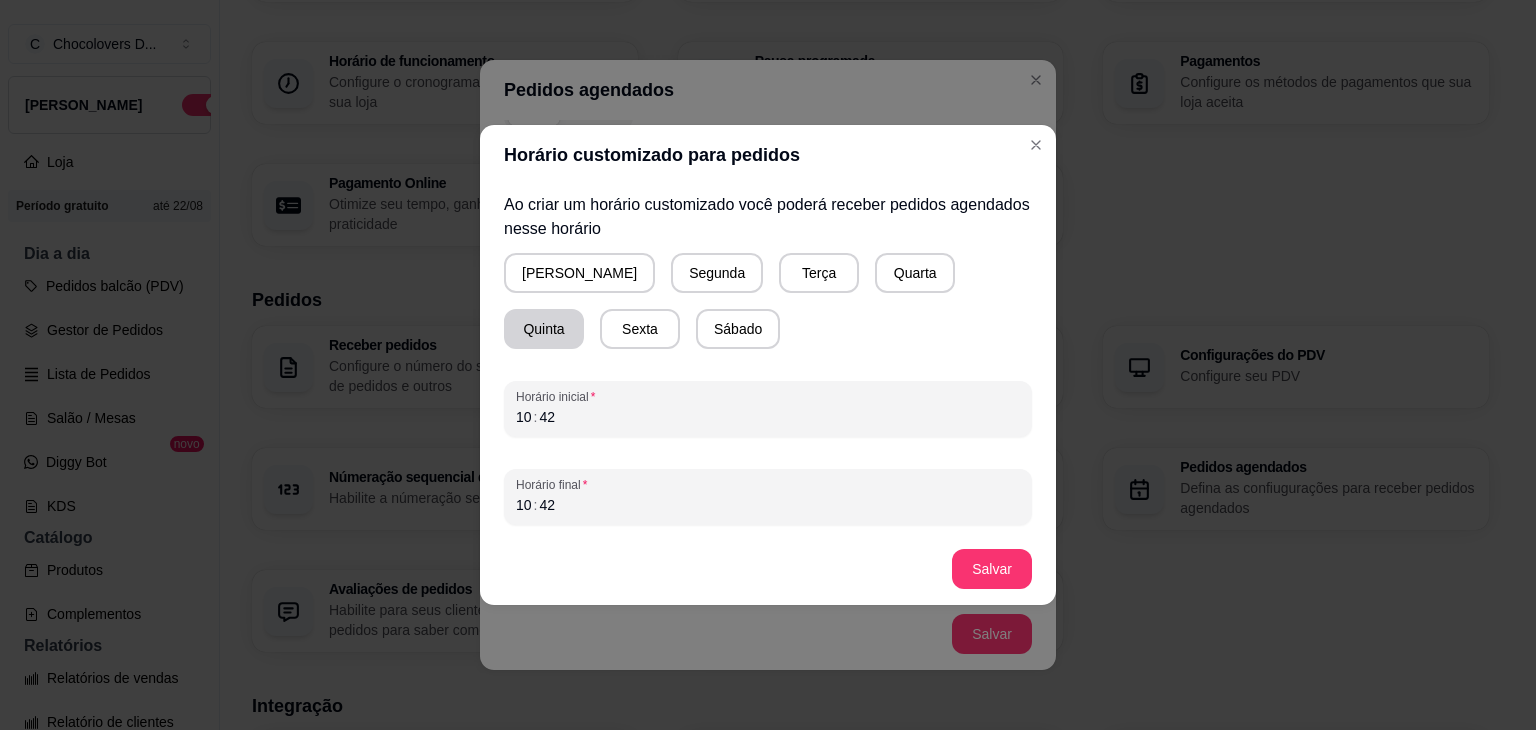 click on "Quinta" at bounding box center [544, 329] 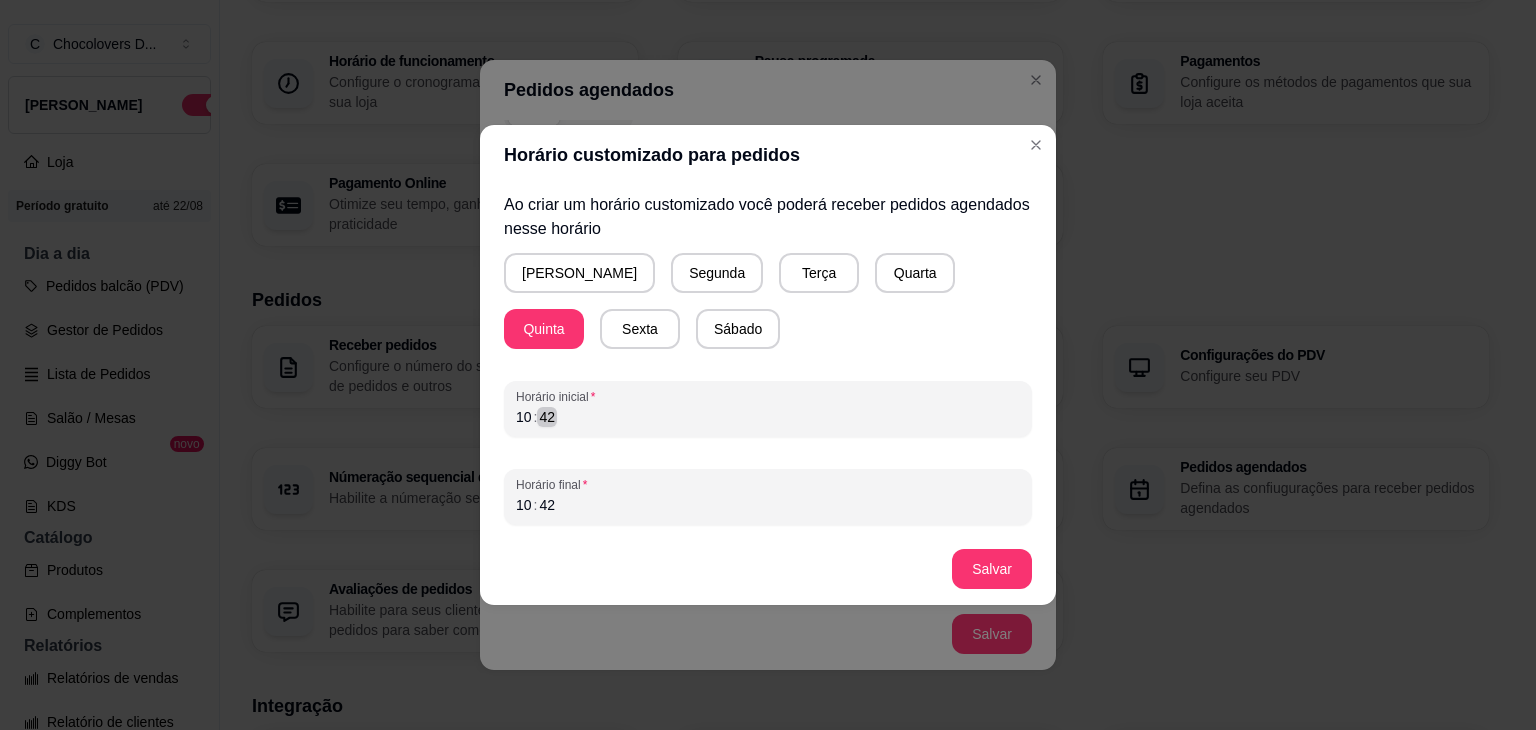 click on "Horário inicial 10 : 42" at bounding box center [768, 409] 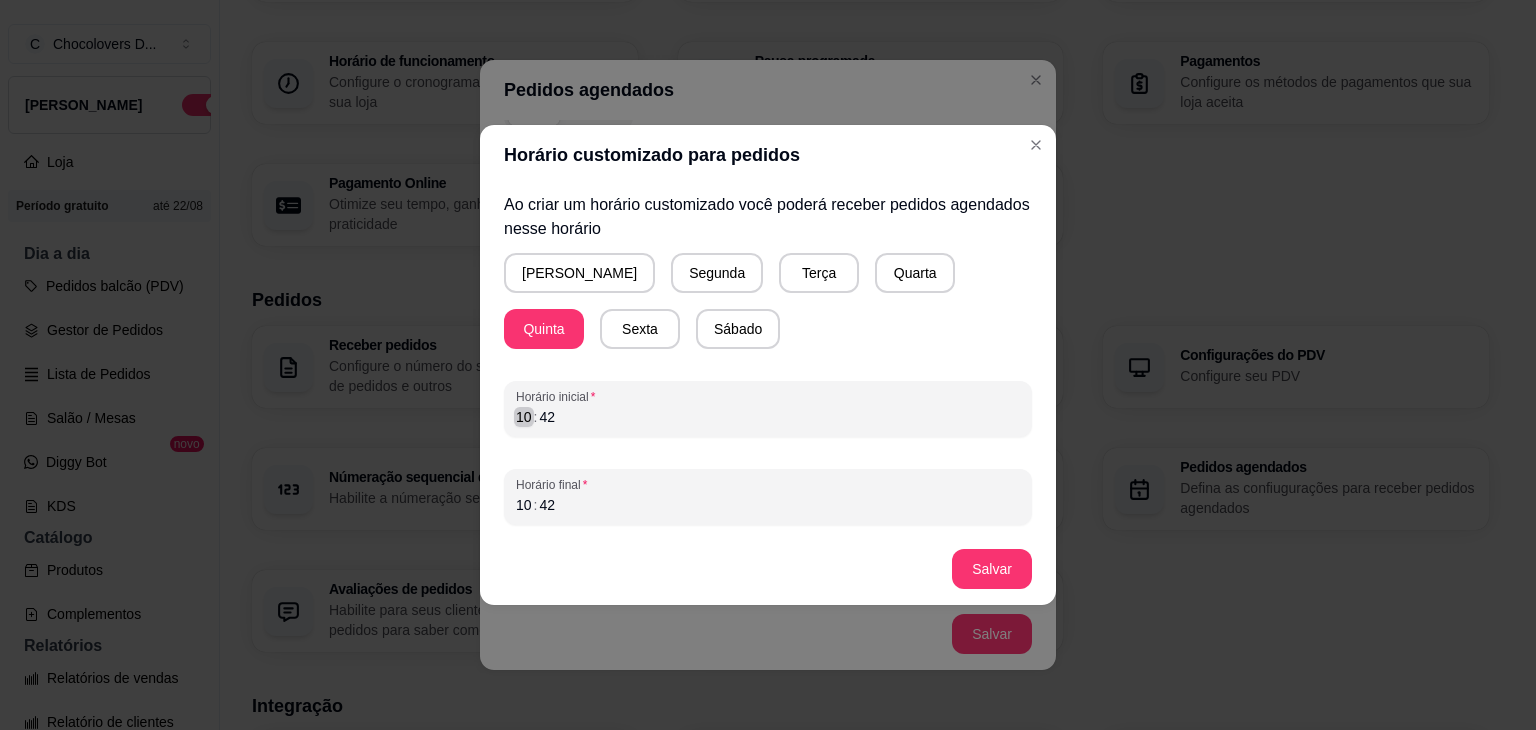 click on "10" at bounding box center [524, 417] 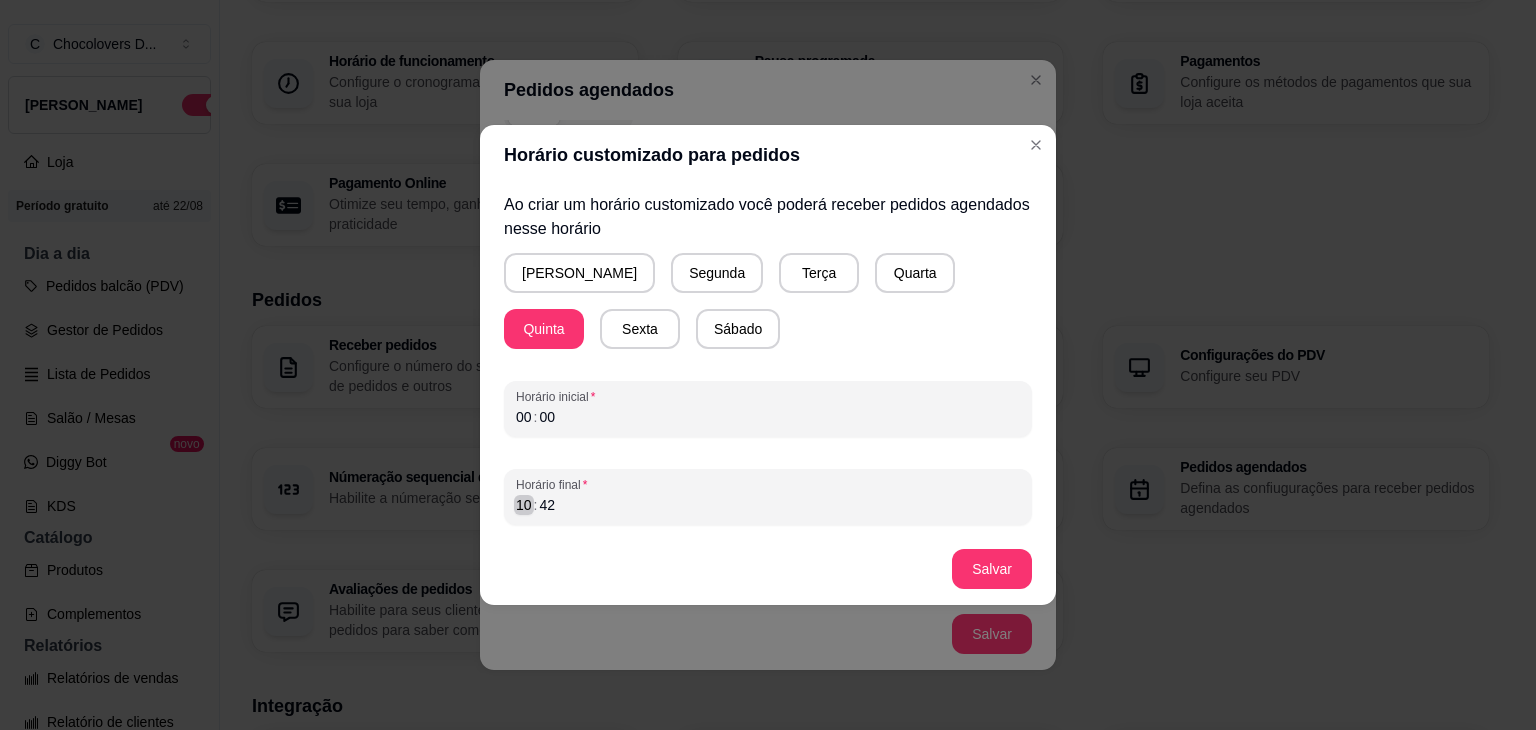 click on "10" at bounding box center [524, 505] 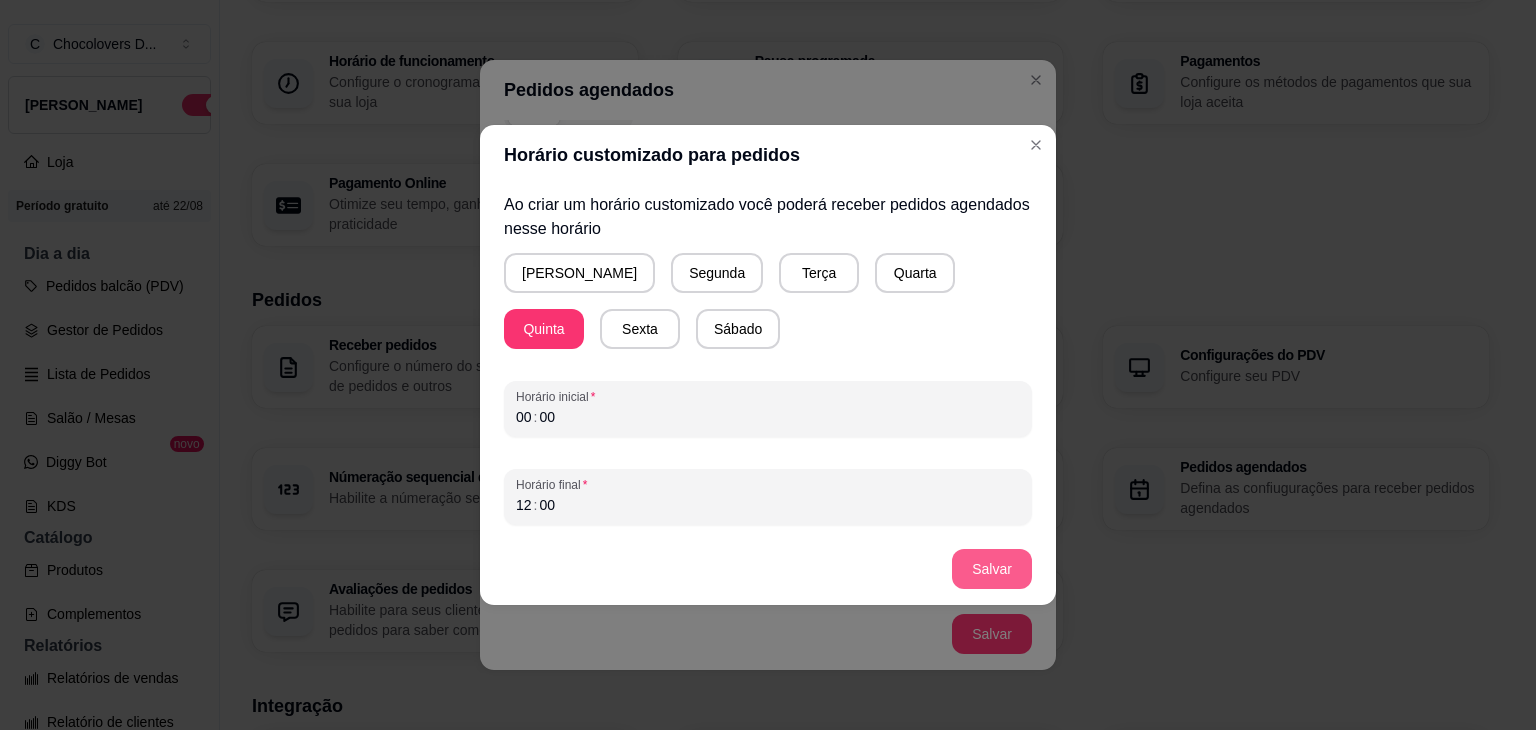 click on "Salvar" at bounding box center (992, 569) 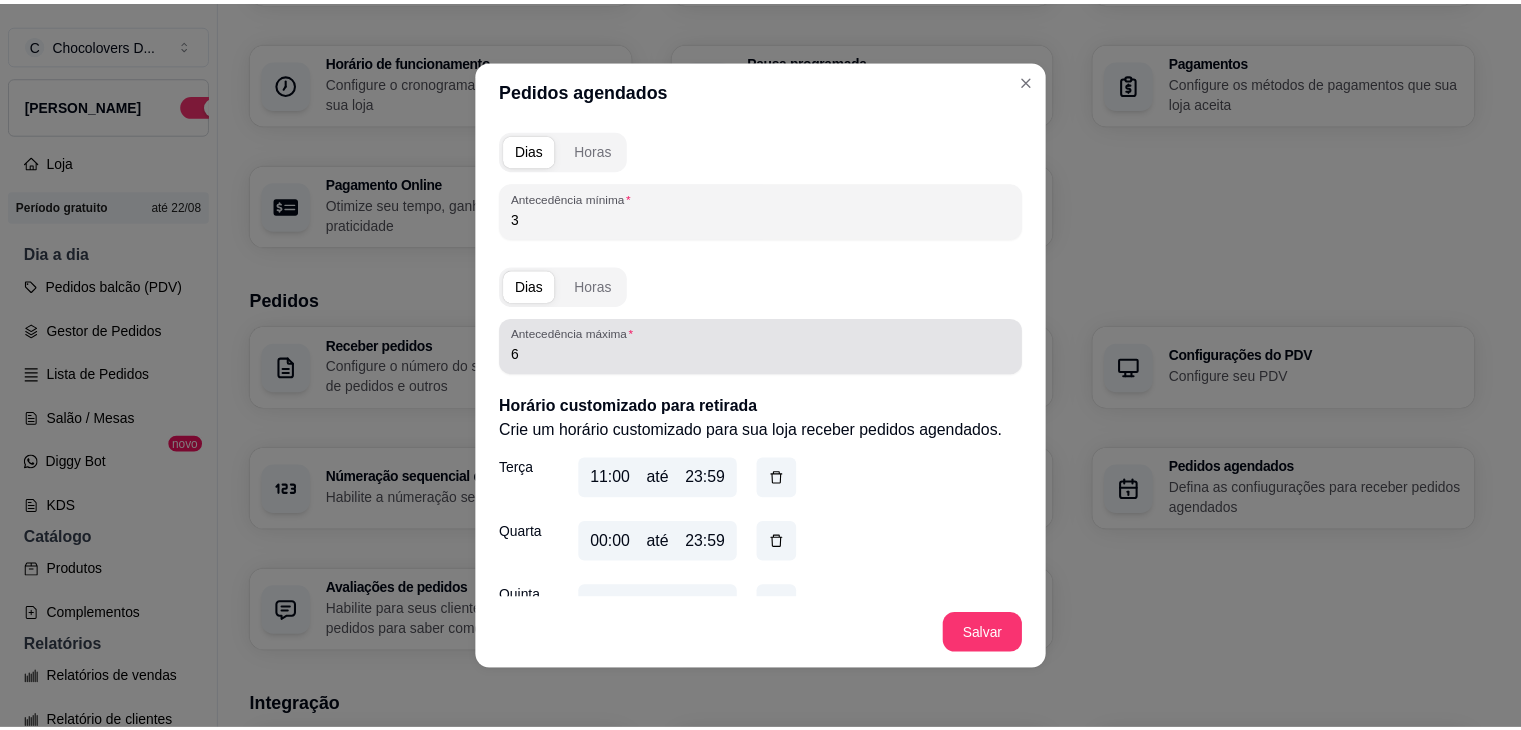 scroll, scrollTop: 351, scrollLeft: 0, axis: vertical 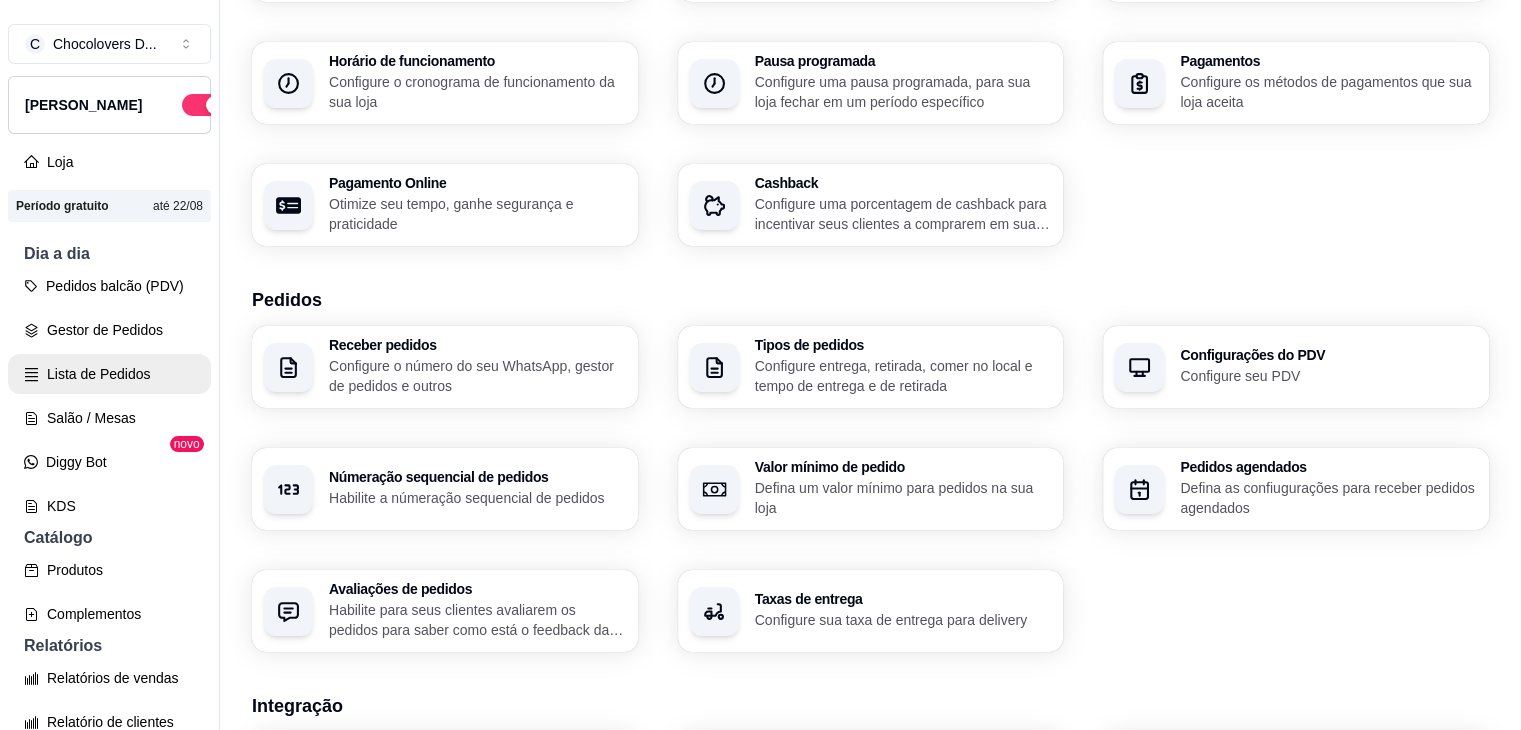 click on "Lista de Pedidos" at bounding box center (109, 374) 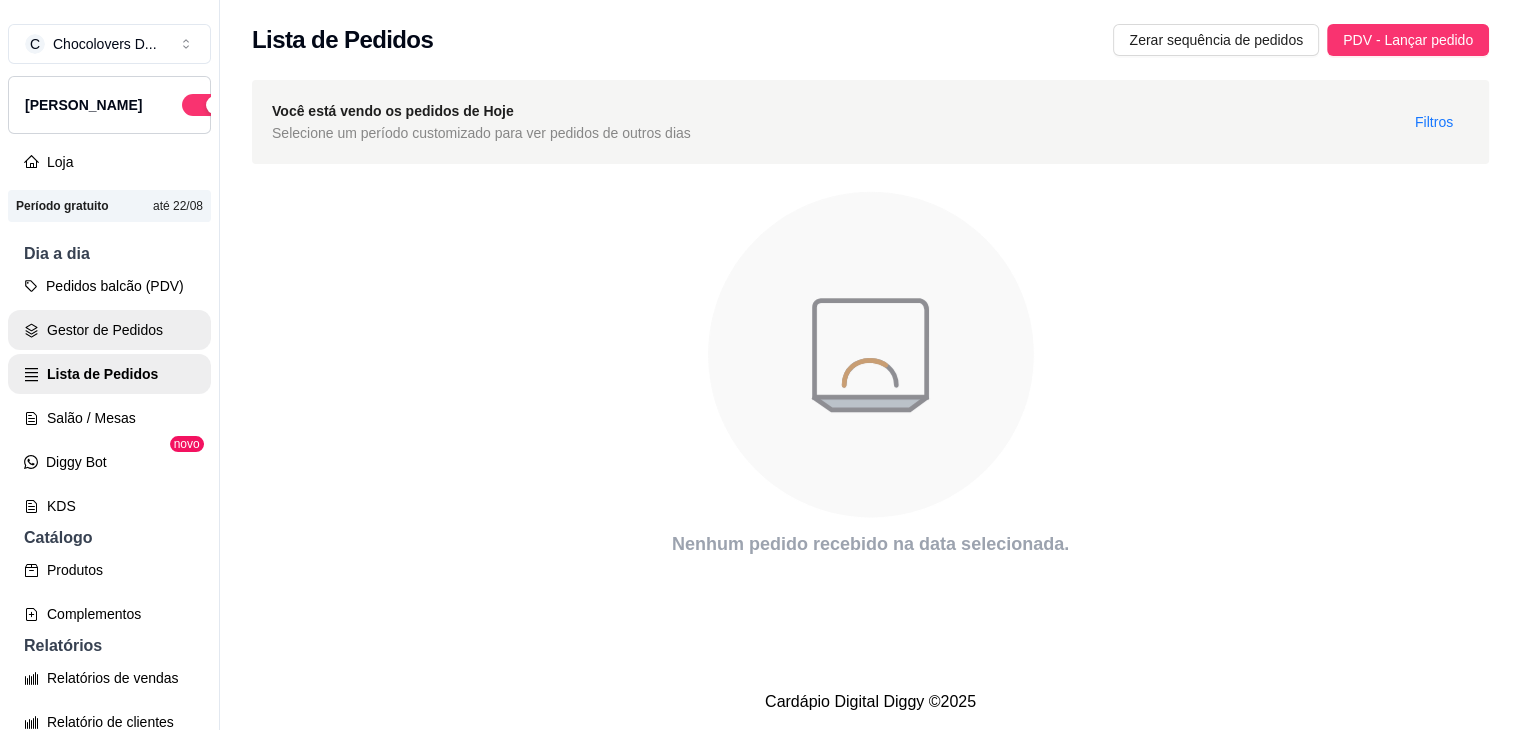 click on "Gestor de Pedidos" at bounding box center (109, 330) 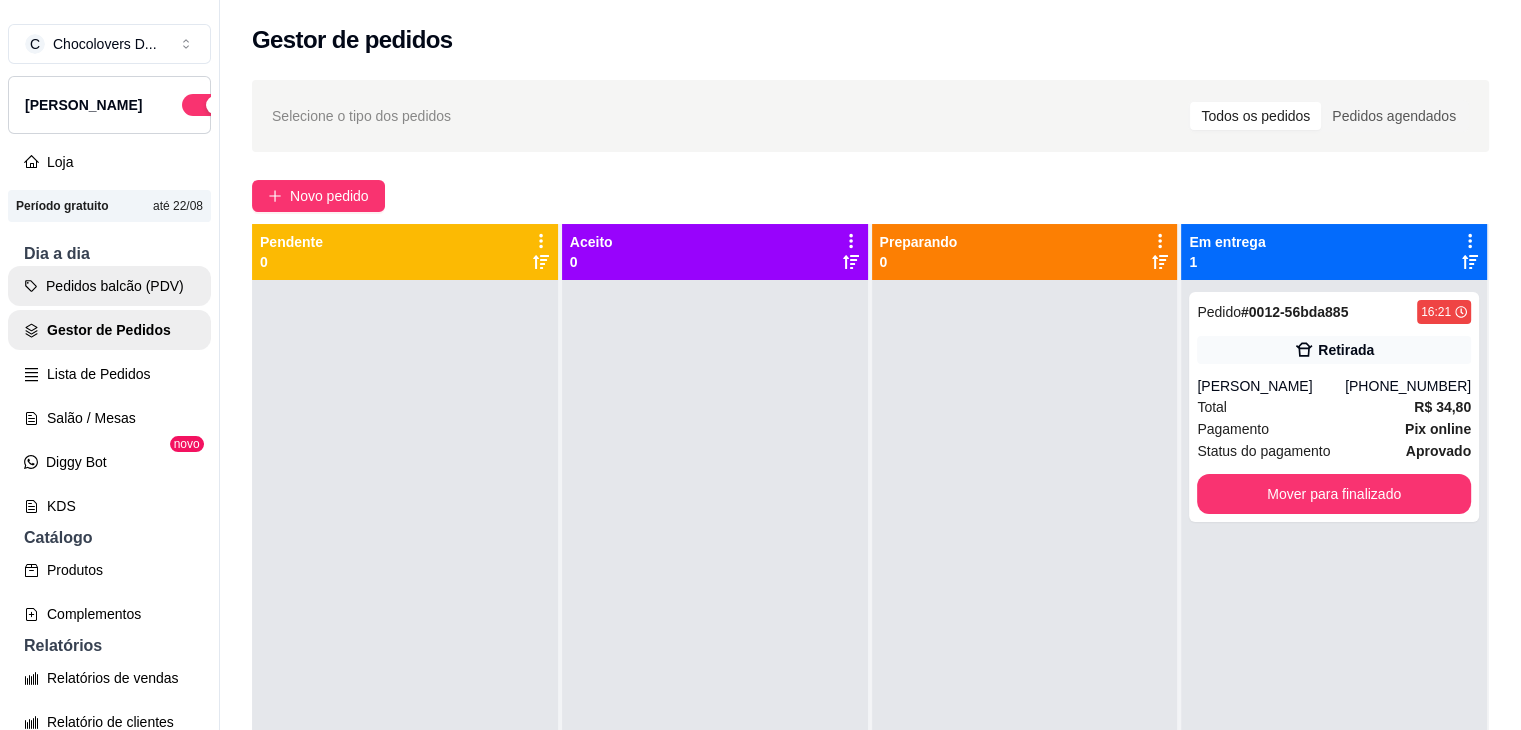 click on "Pedidos balcão (PDV)" at bounding box center [109, 286] 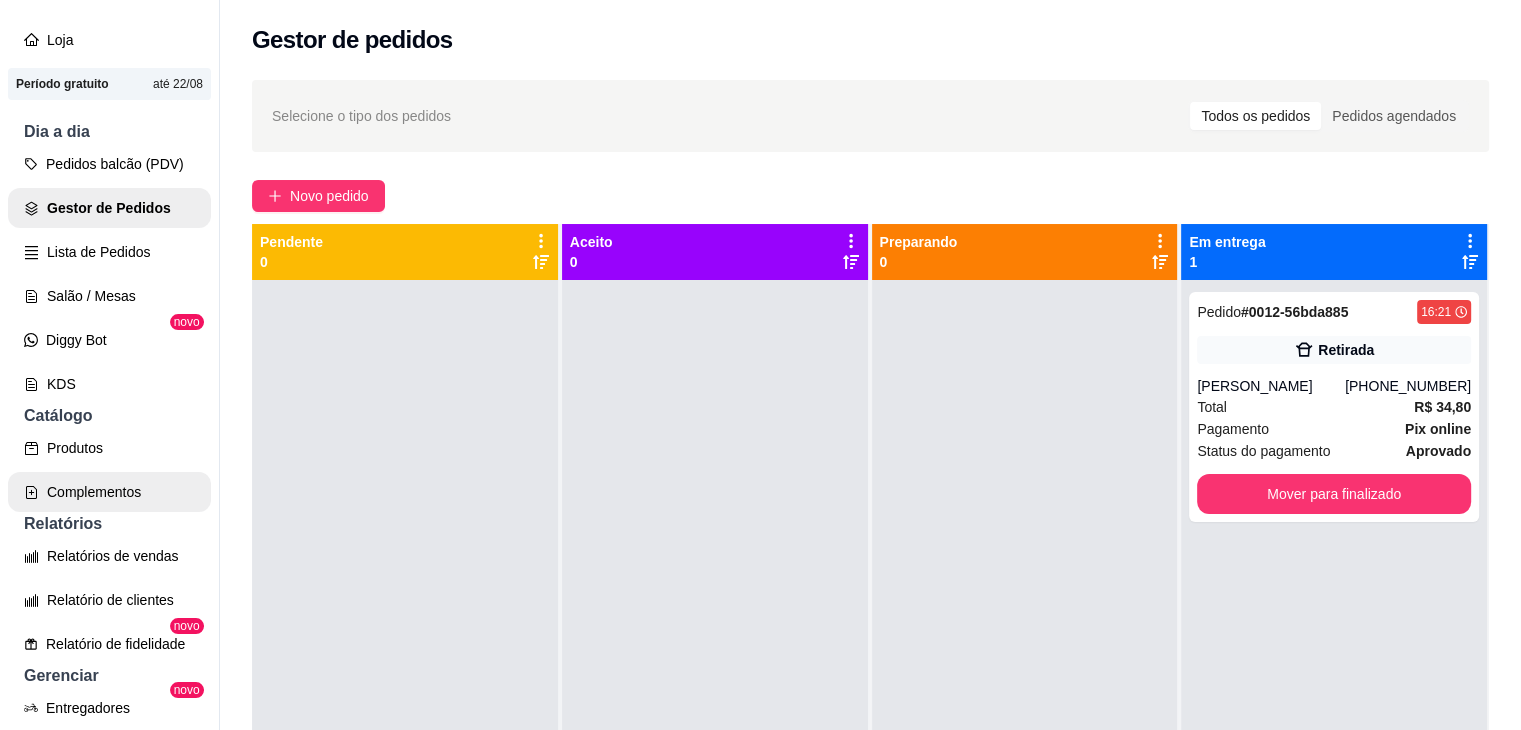 scroll, scrollTop: 0, scrollLeft: 0, axis: both 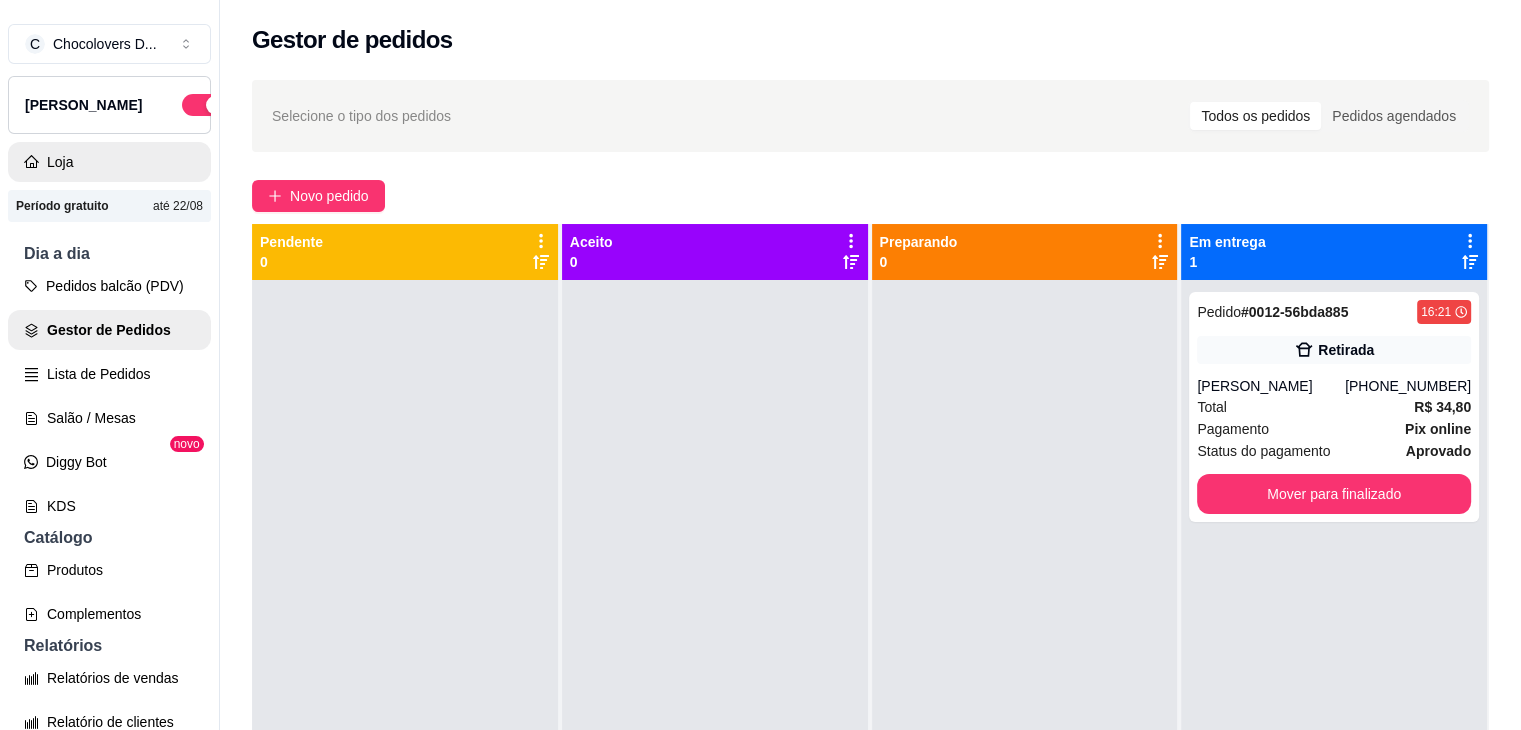 click on "Loja" at bounding box center (109, 162) 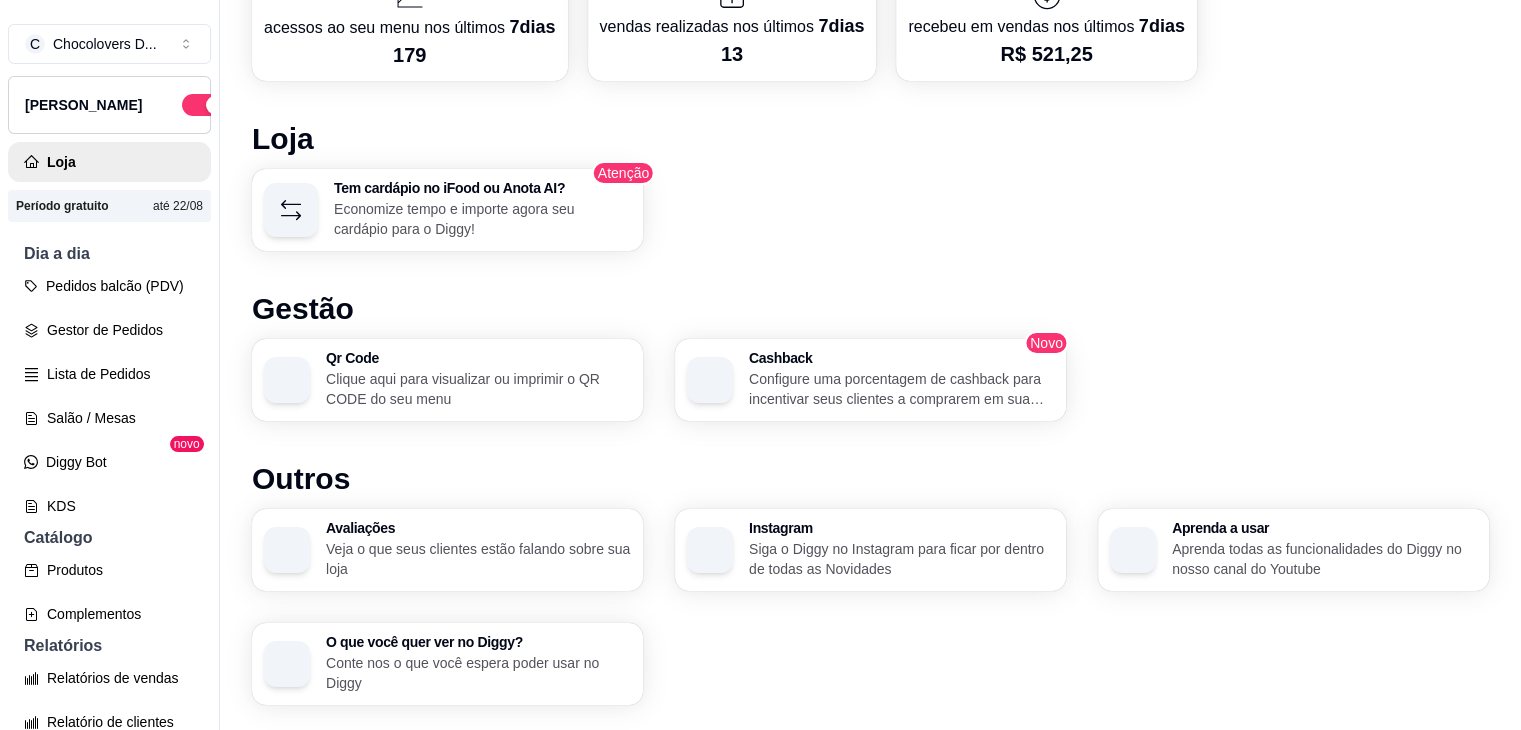 scroll, scrollTop: 1188, scrollLeft: 0, axis: vertical 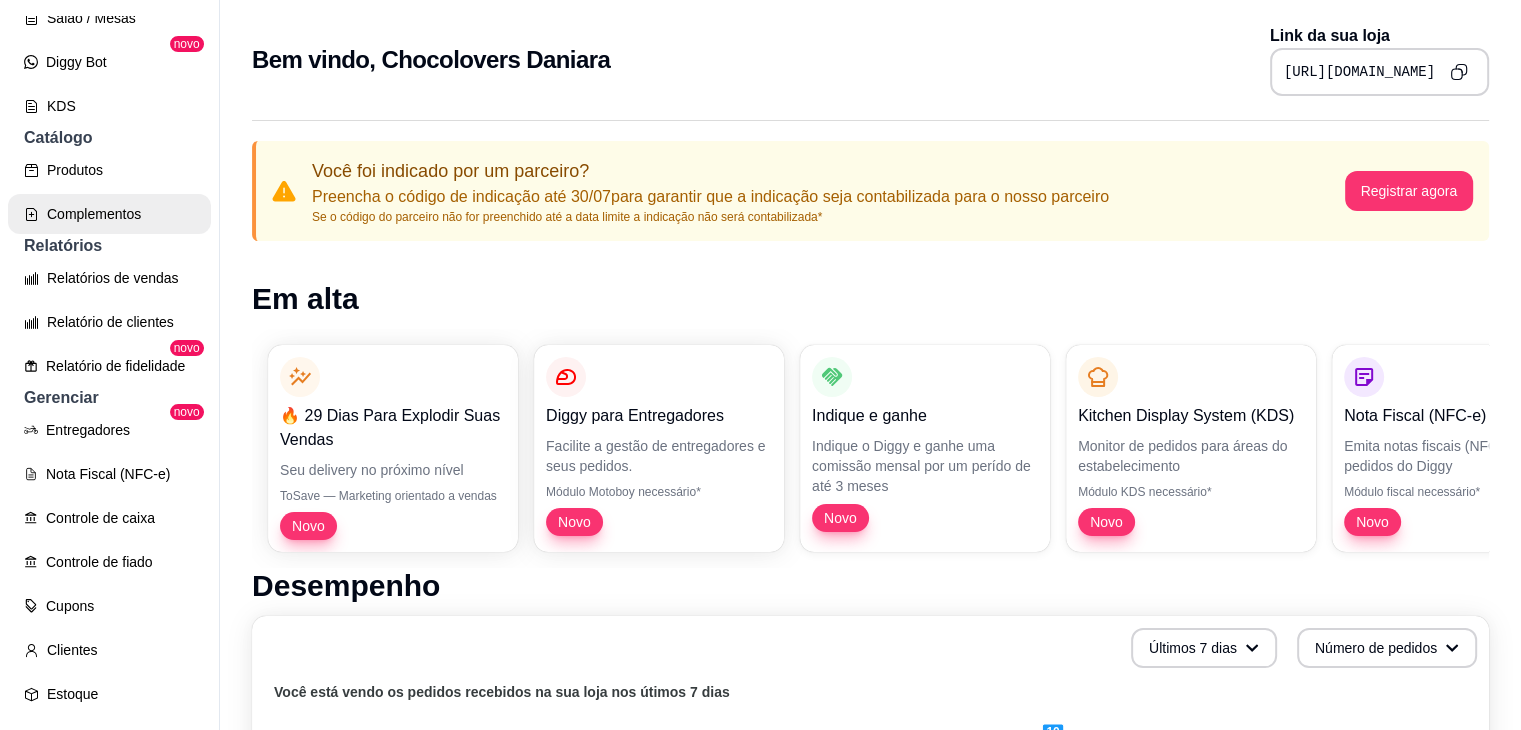 click on "Complementos" at bounding box center [109, 214] 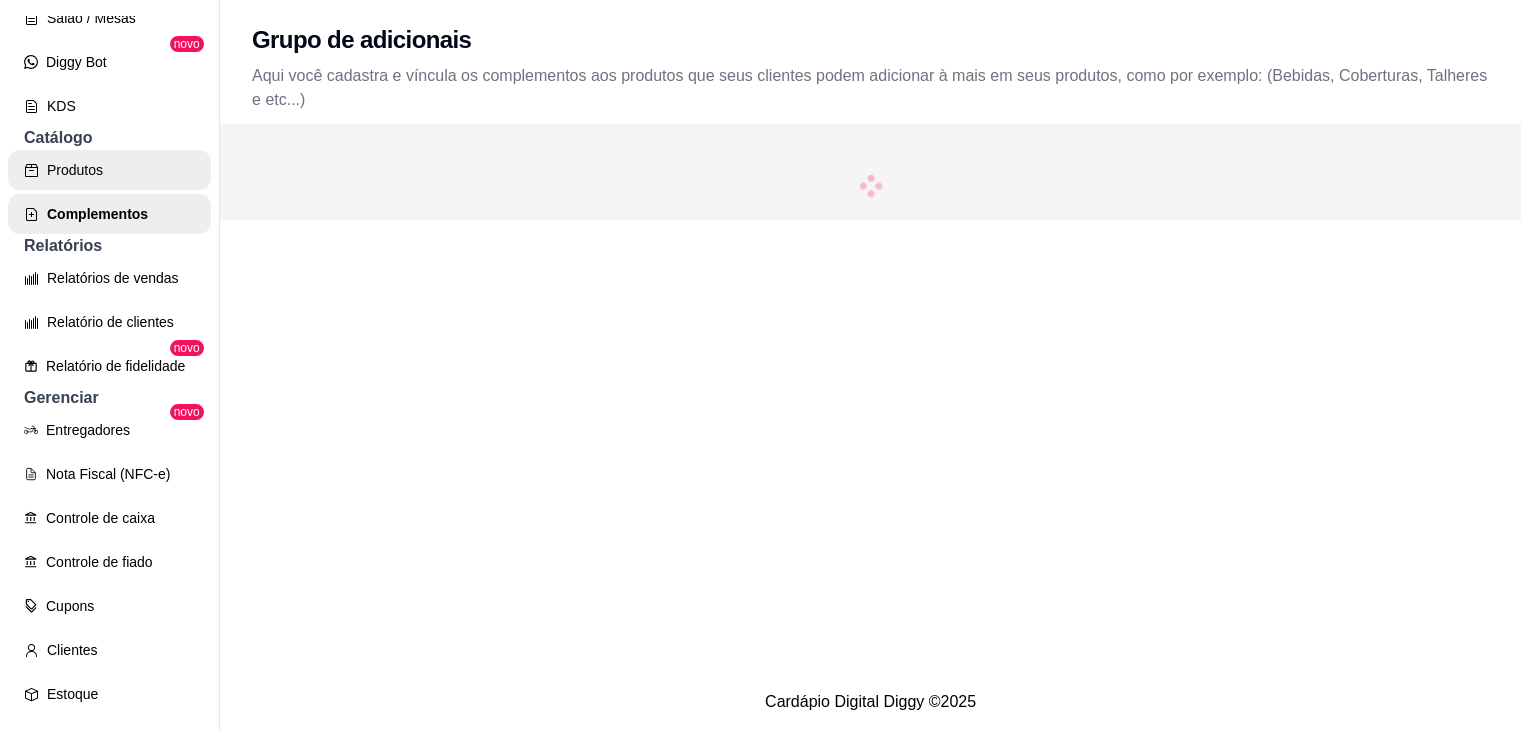 click on "Produtos Complementos" at bounding box center [109, 192] 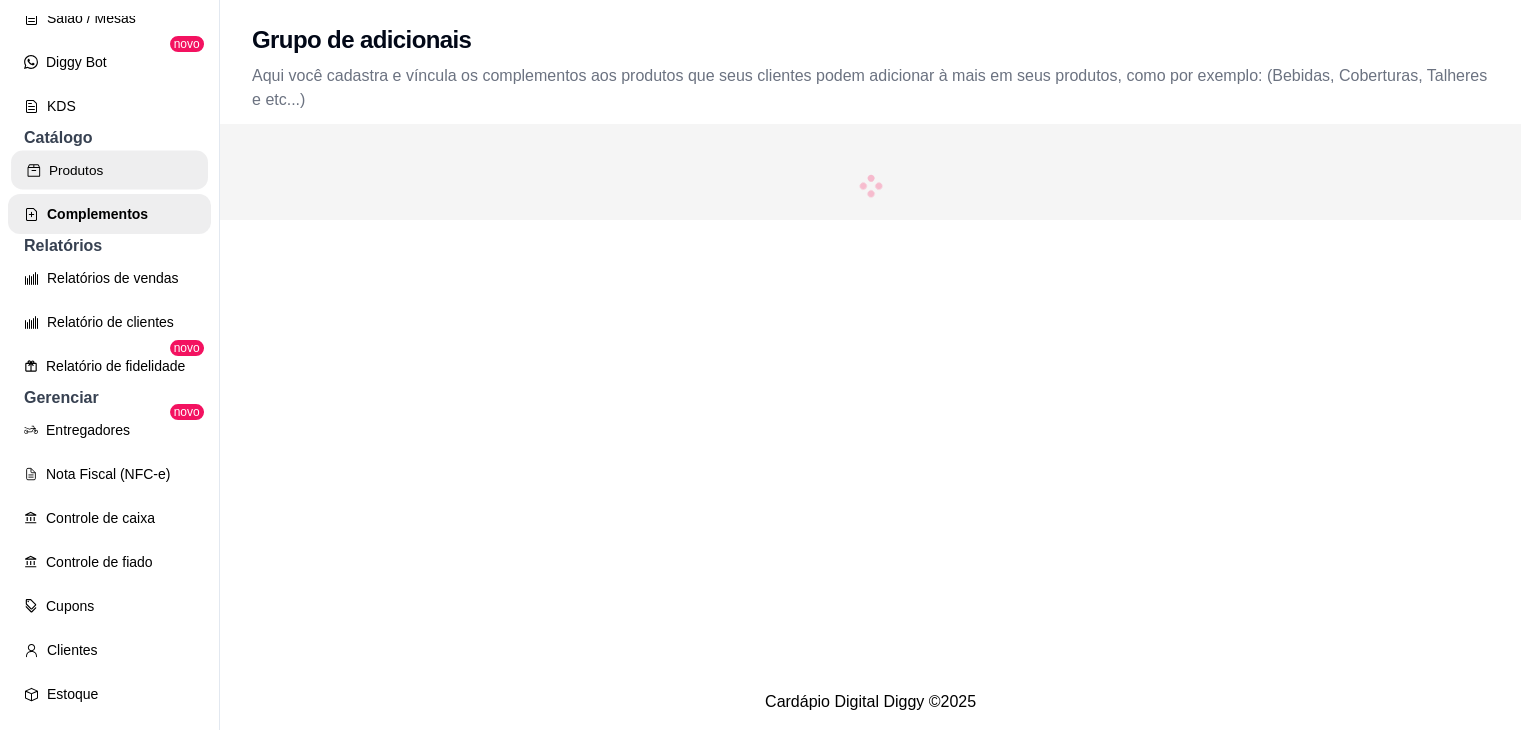click on "Produtos" at bounding box center (109, 170) 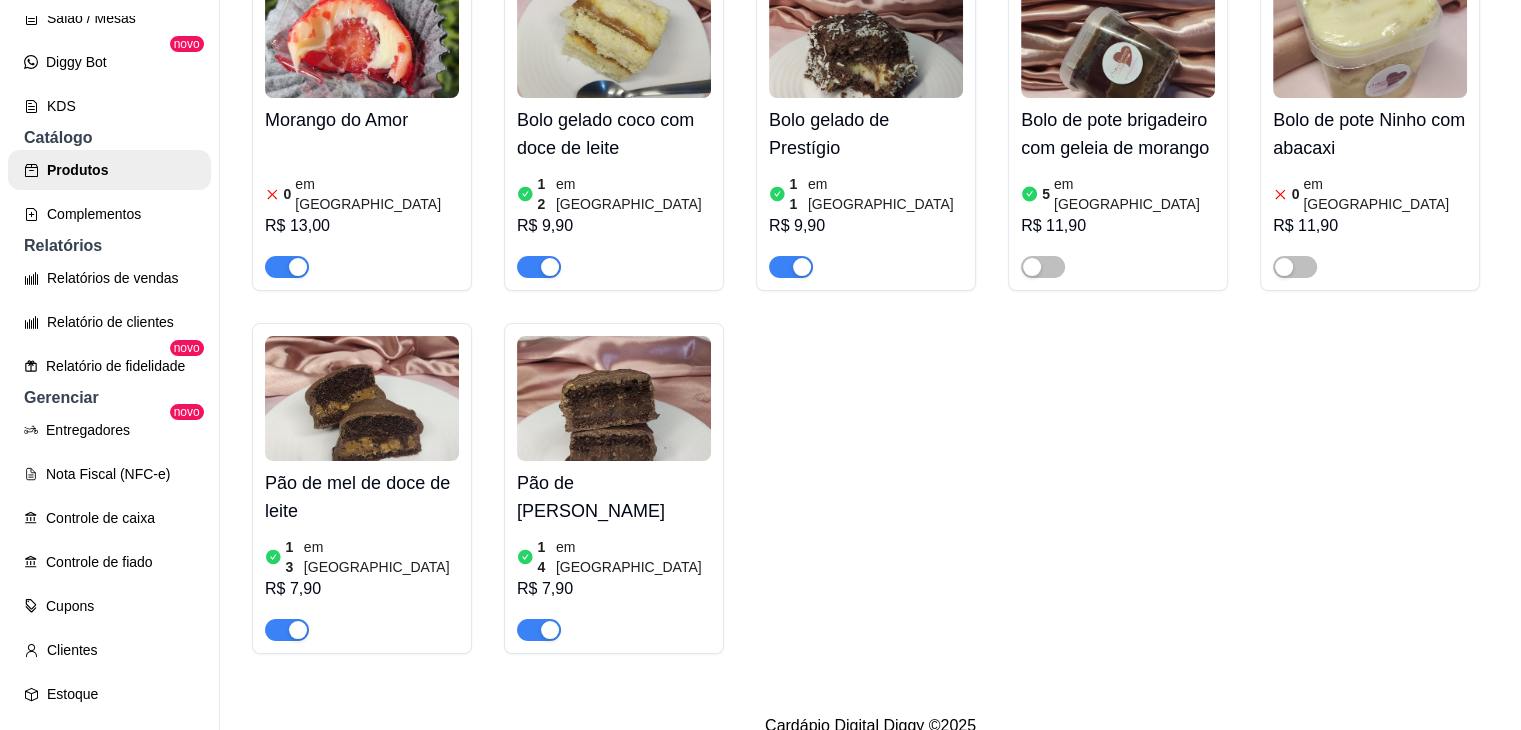 scroll, scrollTop: 293, scrollLeft: 0, axis: vertical 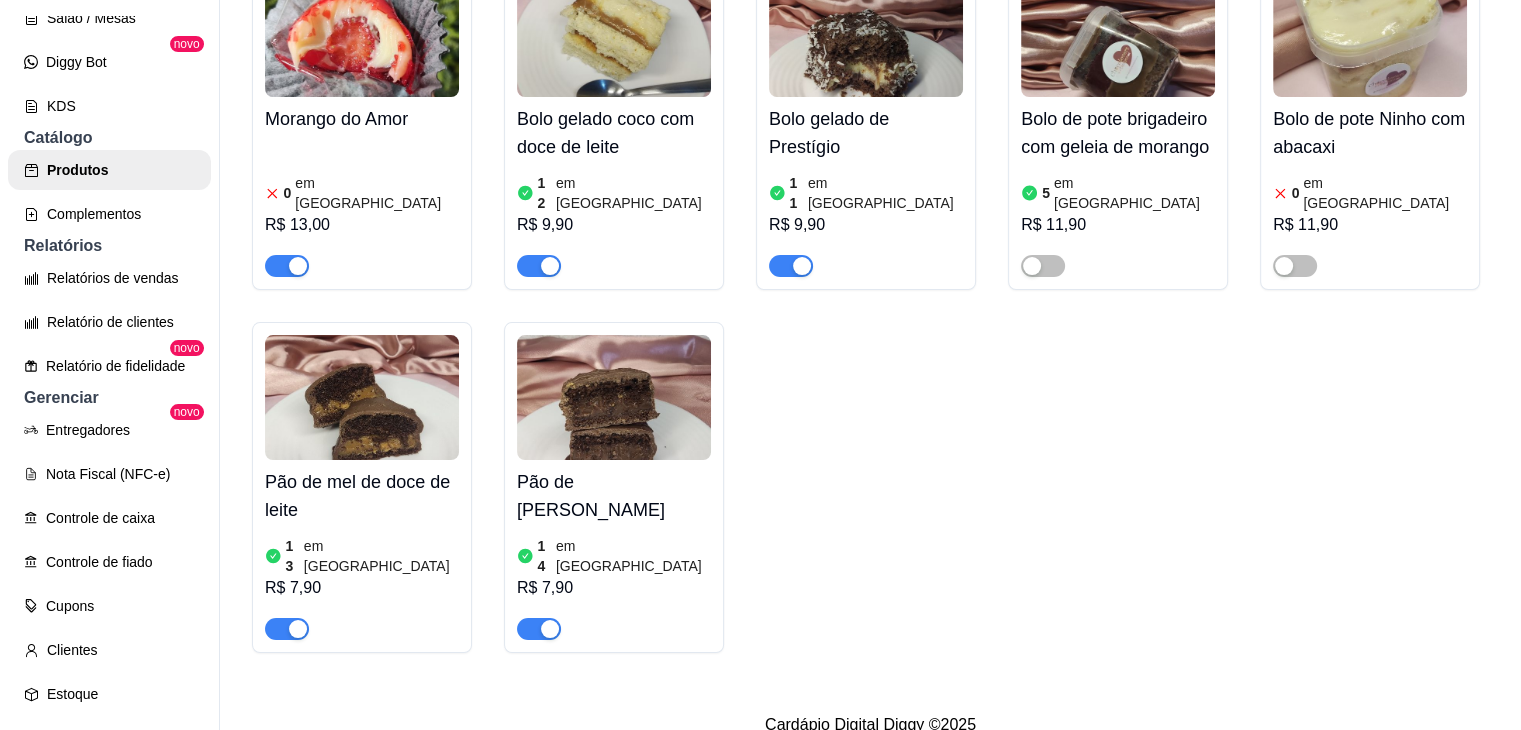 click on "Bolo gelado coco com doce de leite   12 em estoque R$ 9,90" at bounding box center (614, 124) 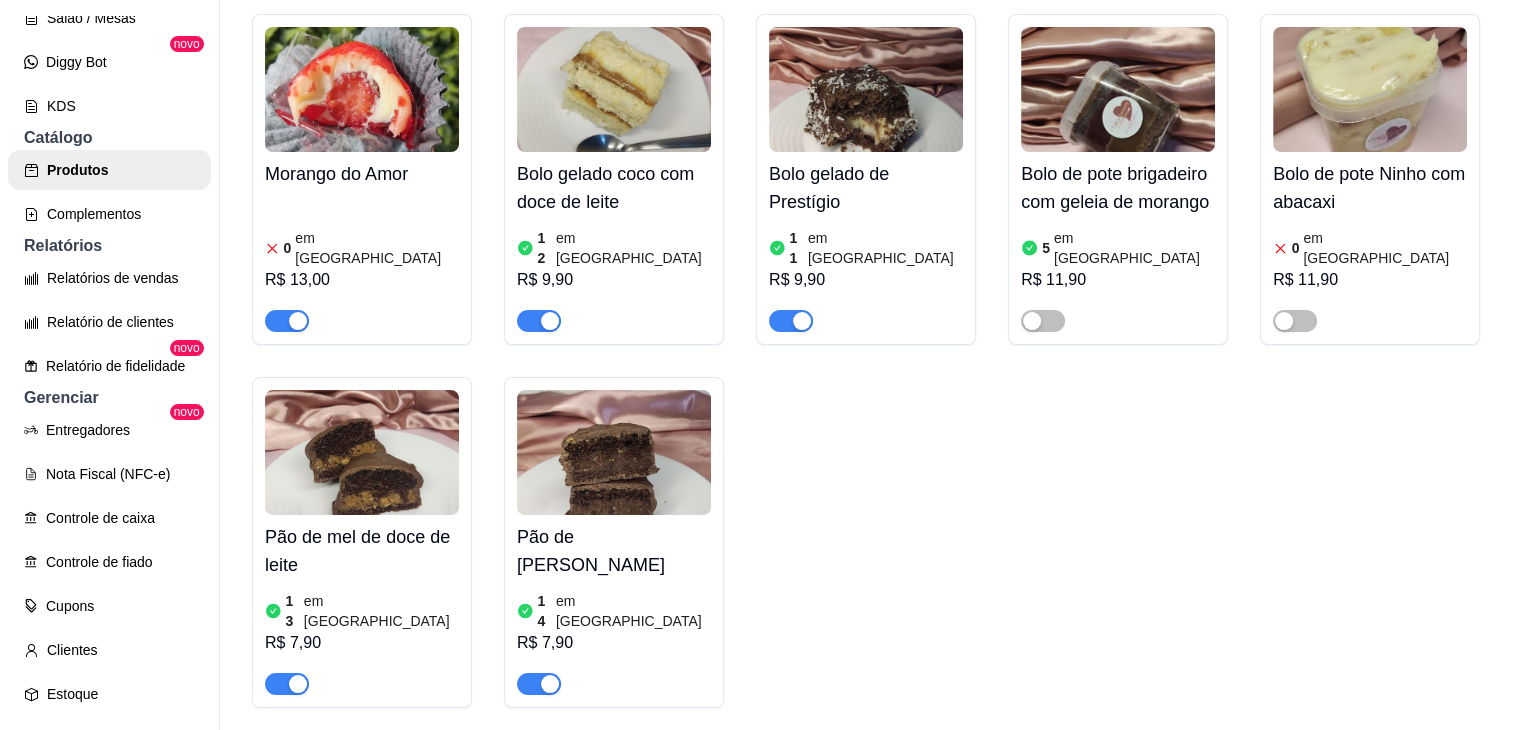 scroll, scrollTop: 193, scrollLeft: 0, axis: vertical 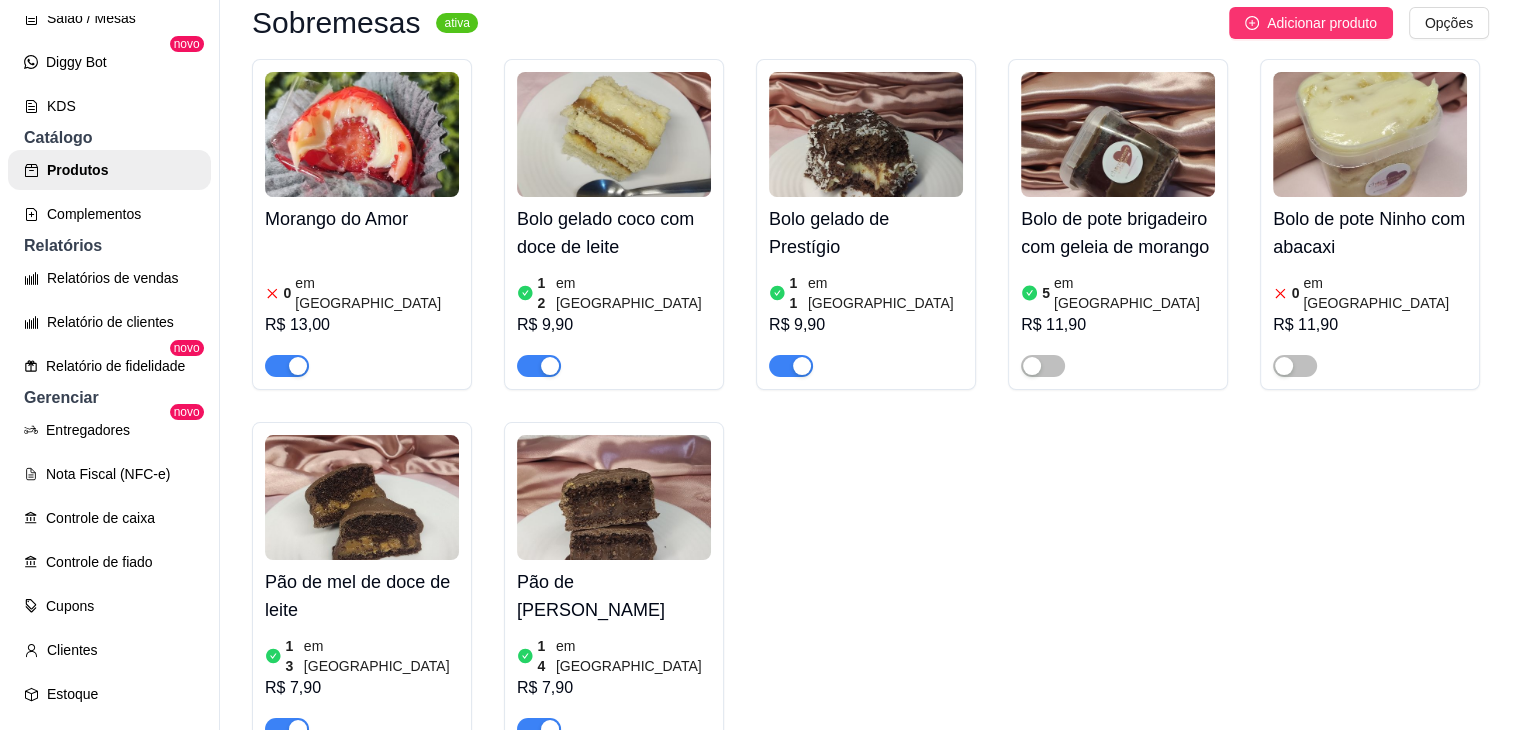 click at bounding box center (550, 366) 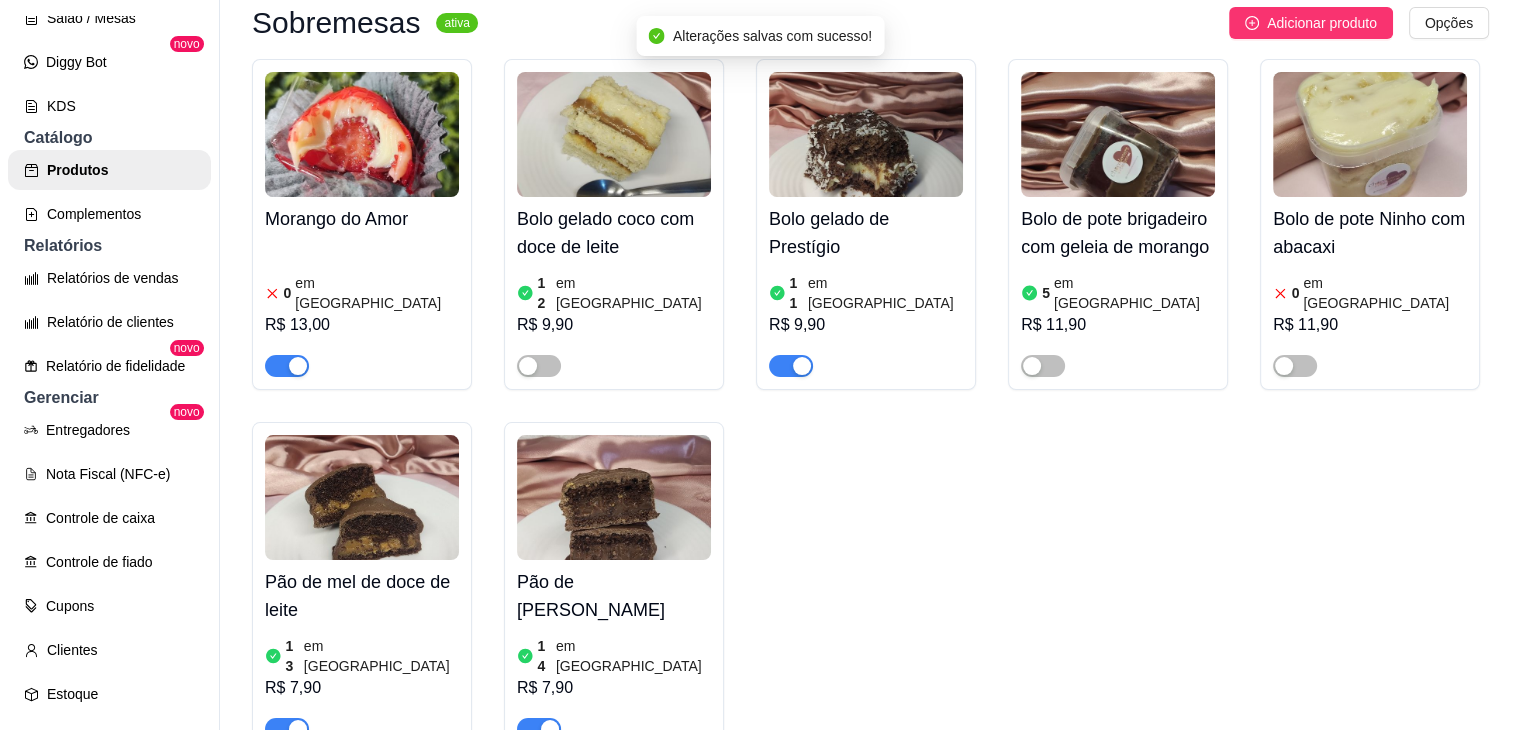 click at bounding box center (791, 366) 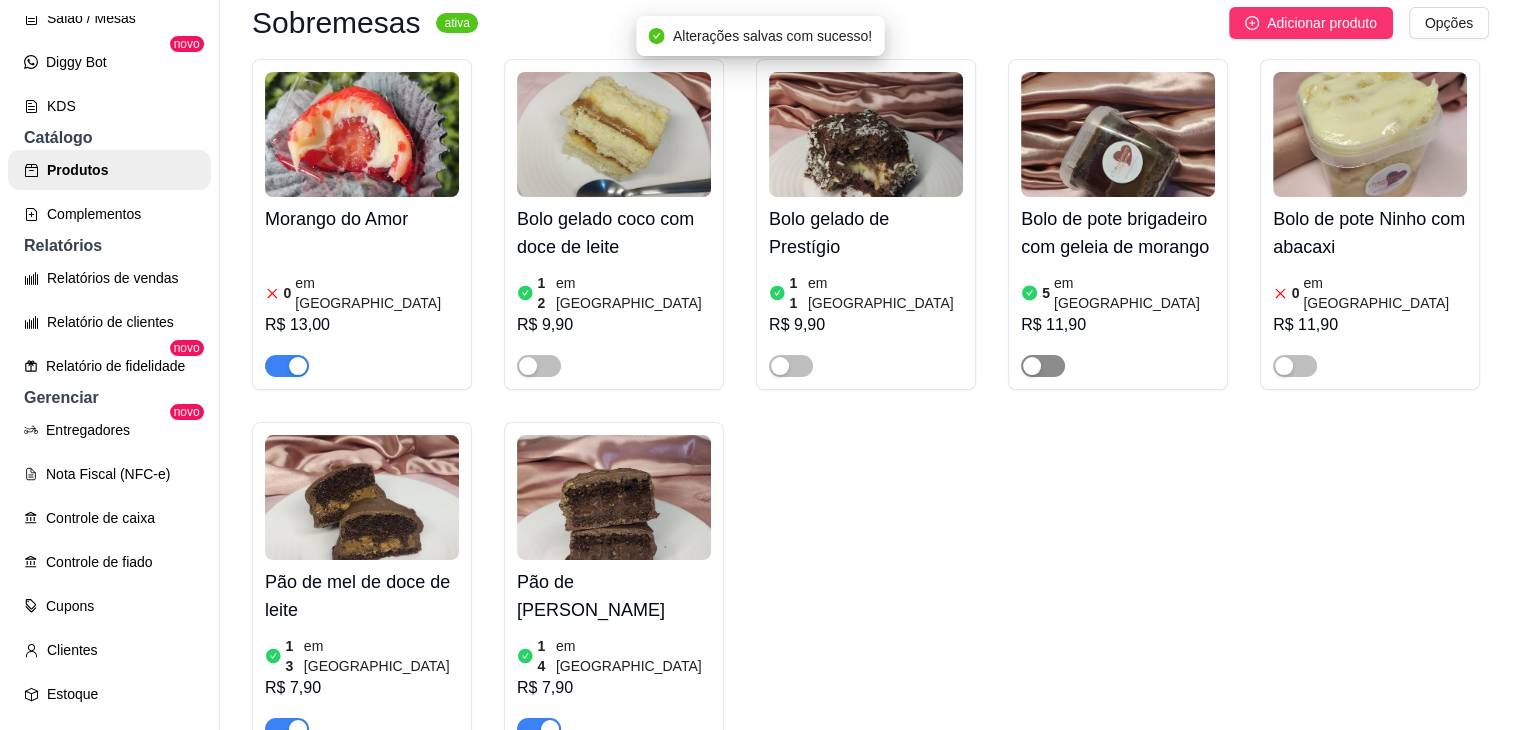 click at bounding box center (1032, 366) 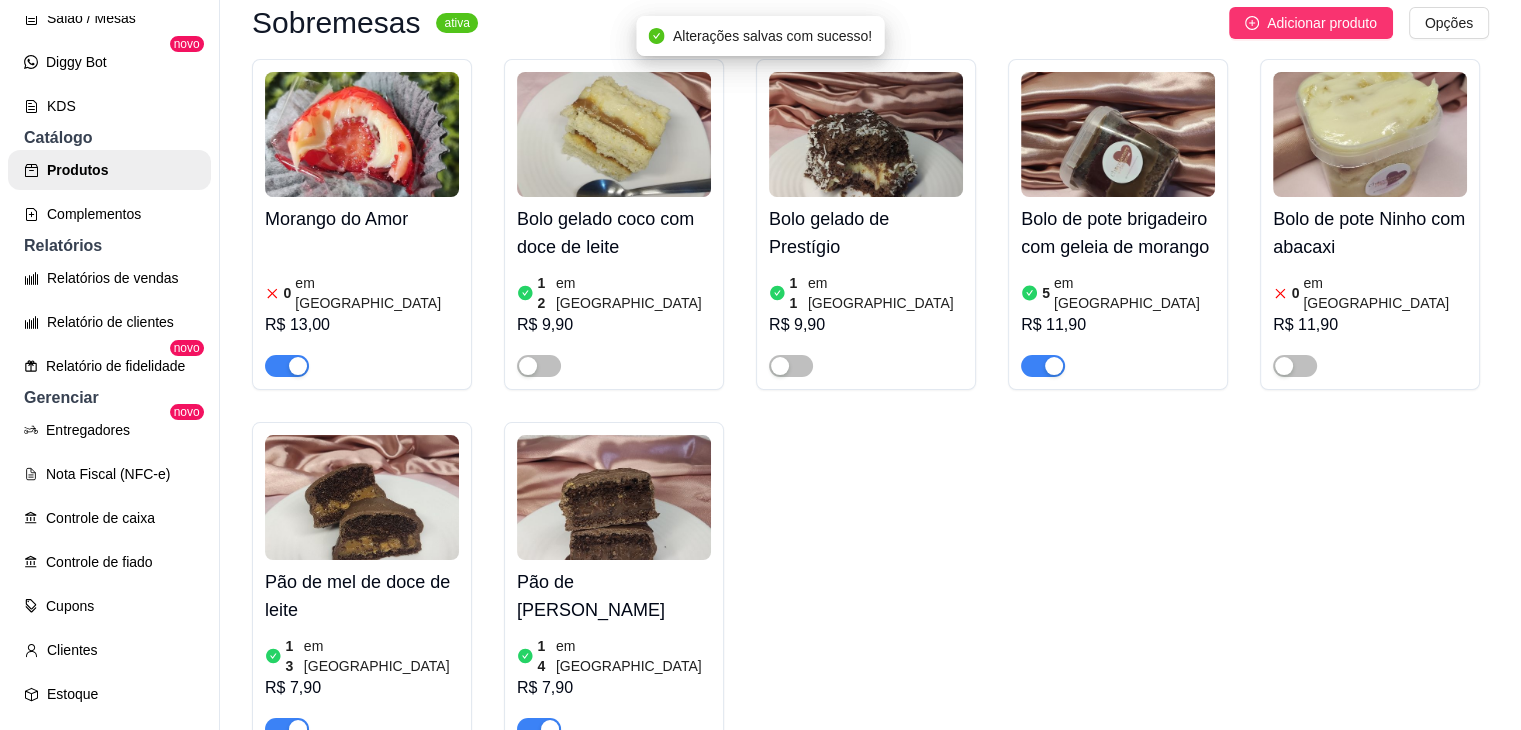 click at bounding box center (1043, 366) 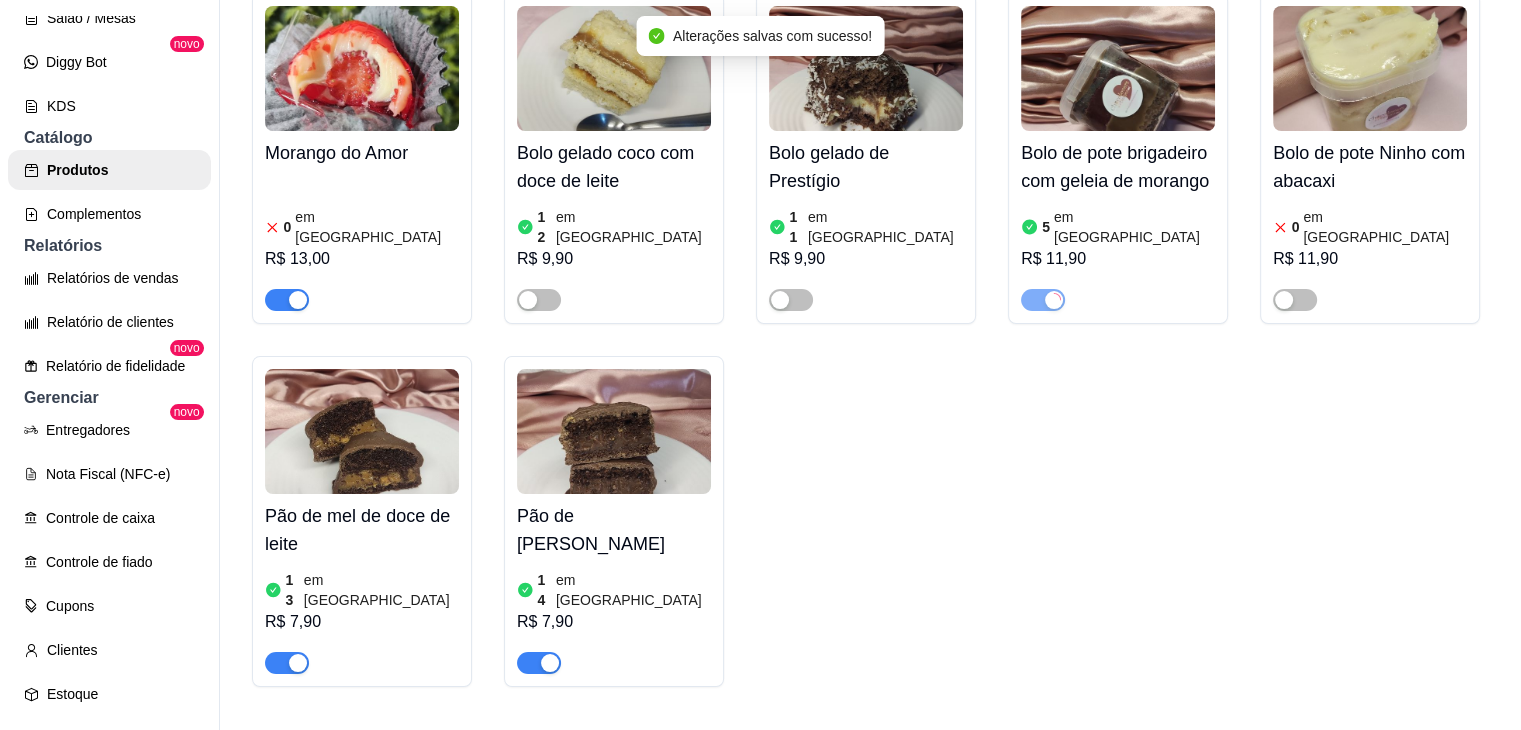 scroll, scrollTop: 293, scrollLeft: 0, axis: vertical 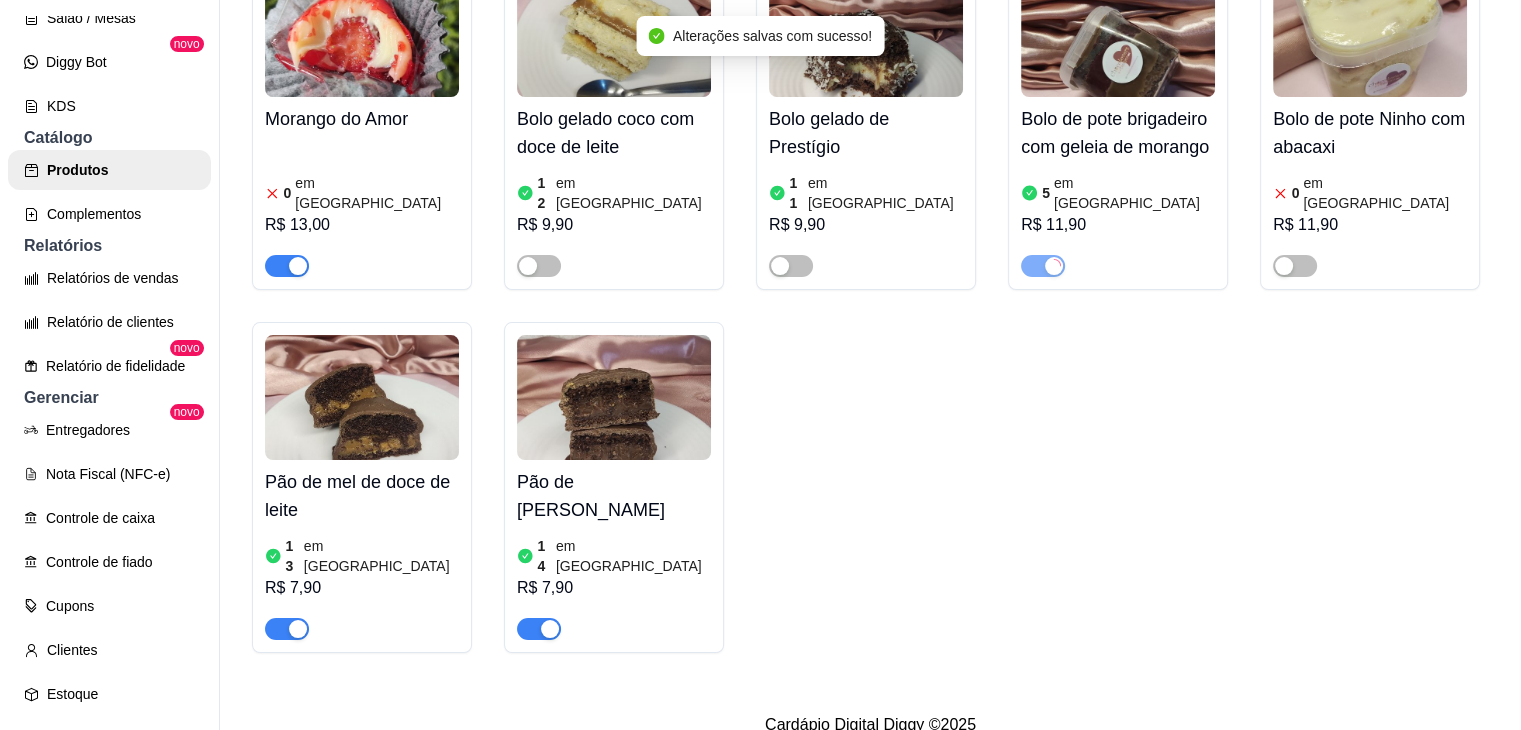 click at bounding box center (298, 629) 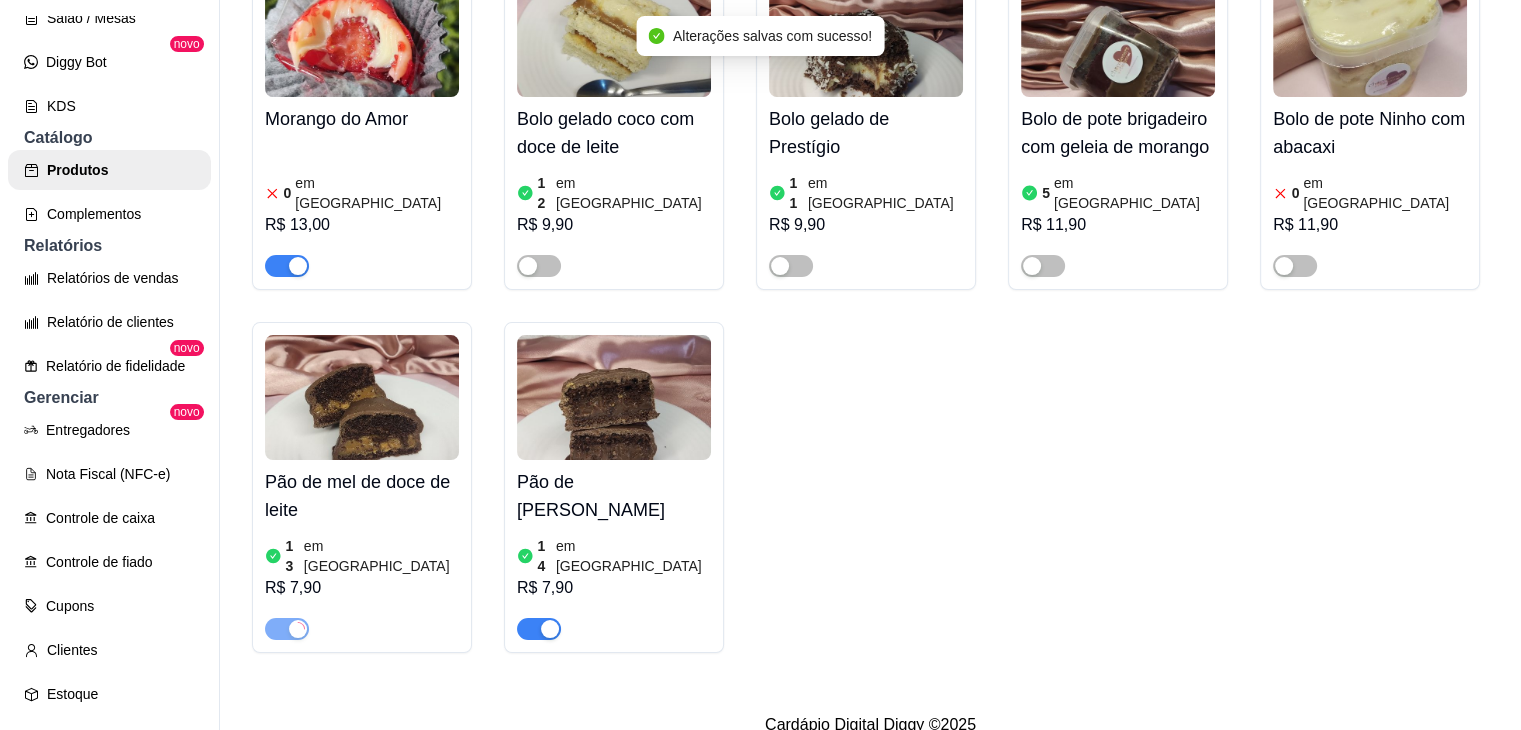 click at bounding box center (550, 629) 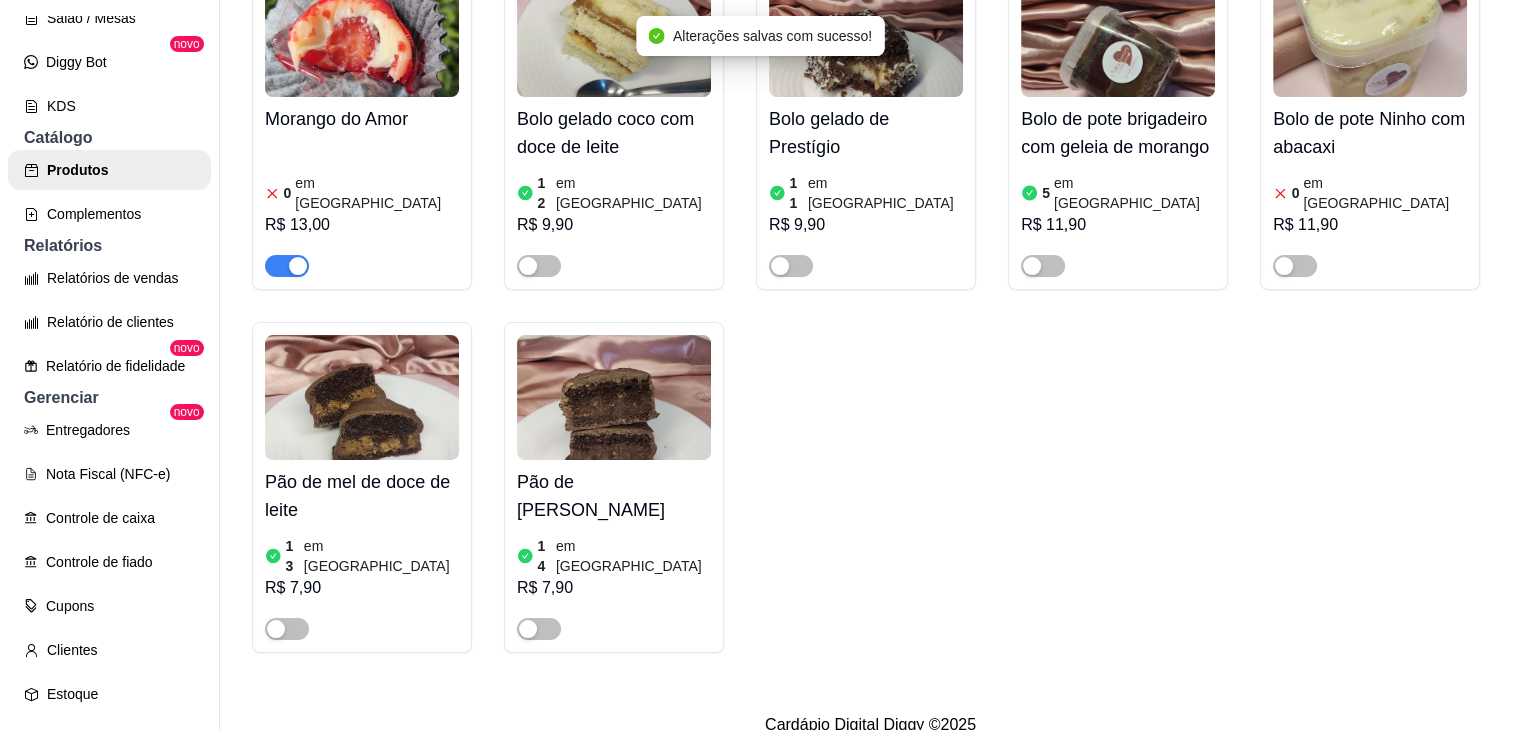 click at bounding box center [362, 34] 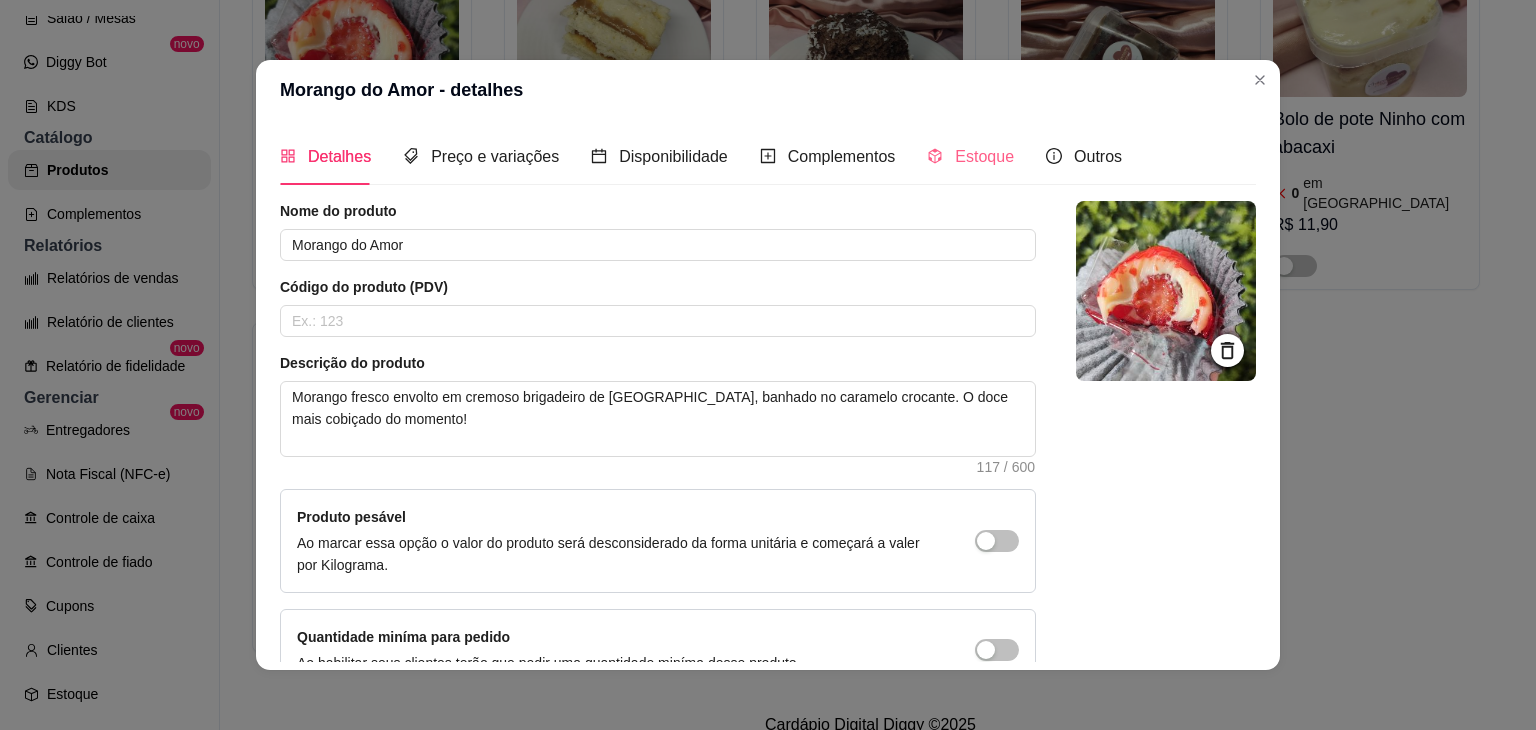 click on "Estoque" at bounding box center (970, 156) 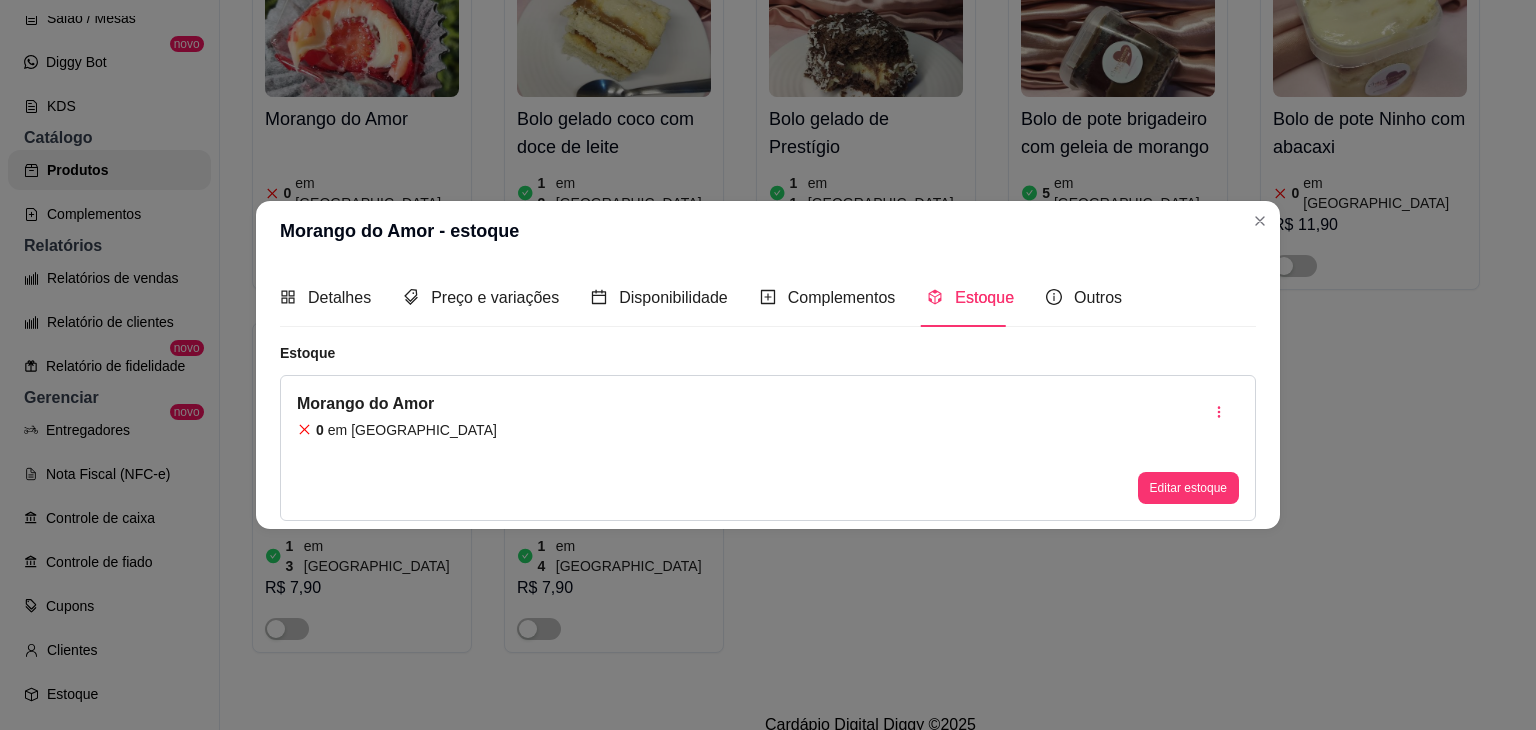 click on "Editar estoque" at bounding box center (1188, 448) 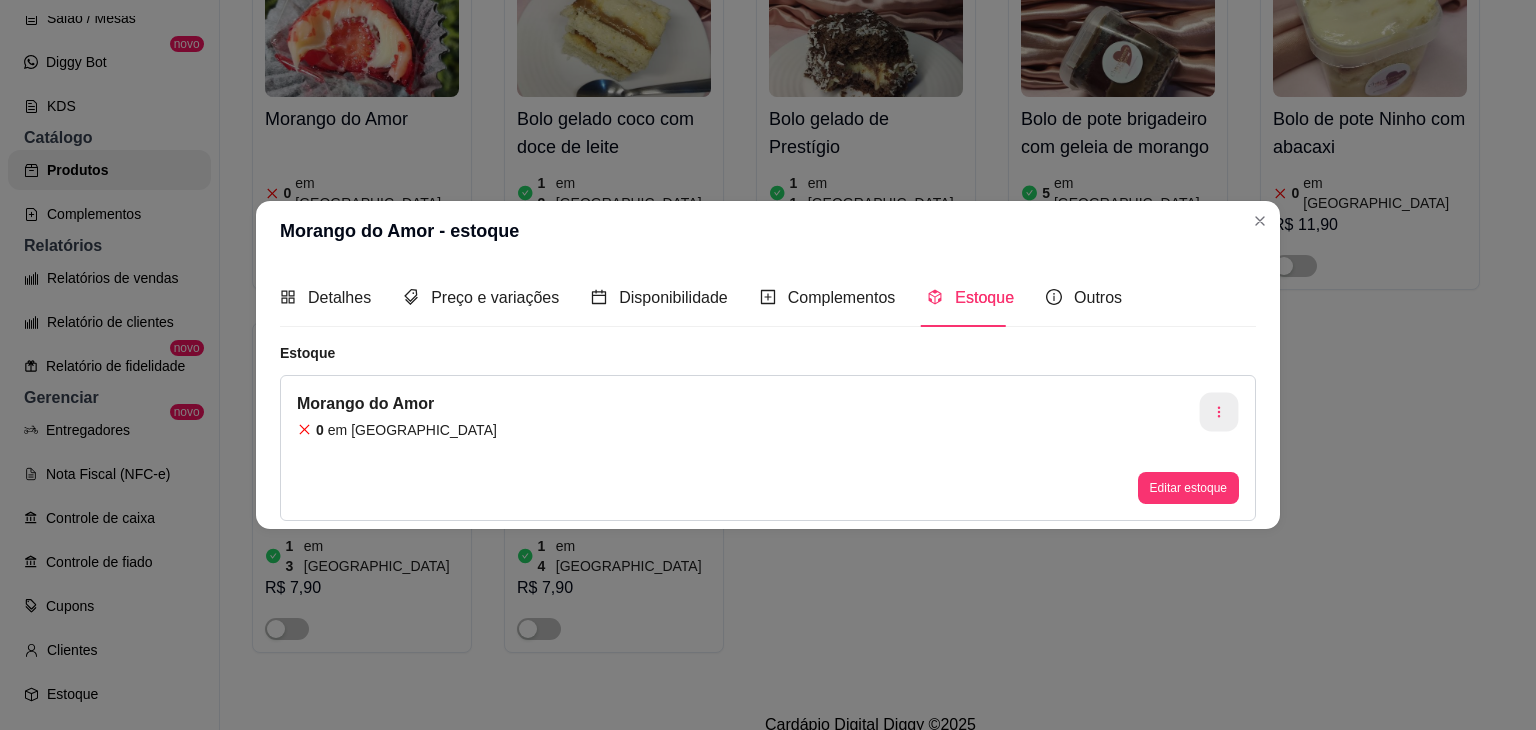 click at bounding box center [1219, 411] 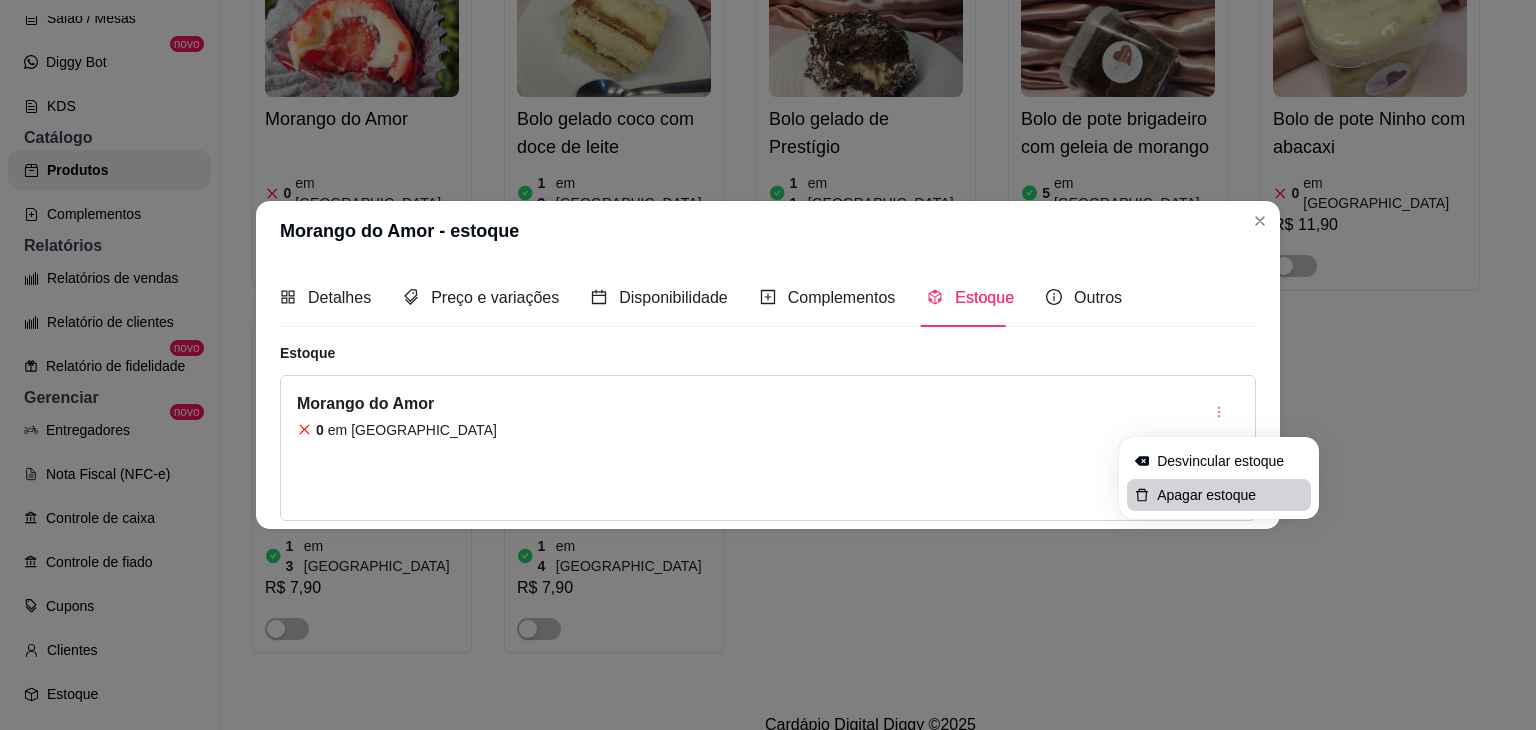 click on "Apagar estoque" at bounding box center [1230, 495] 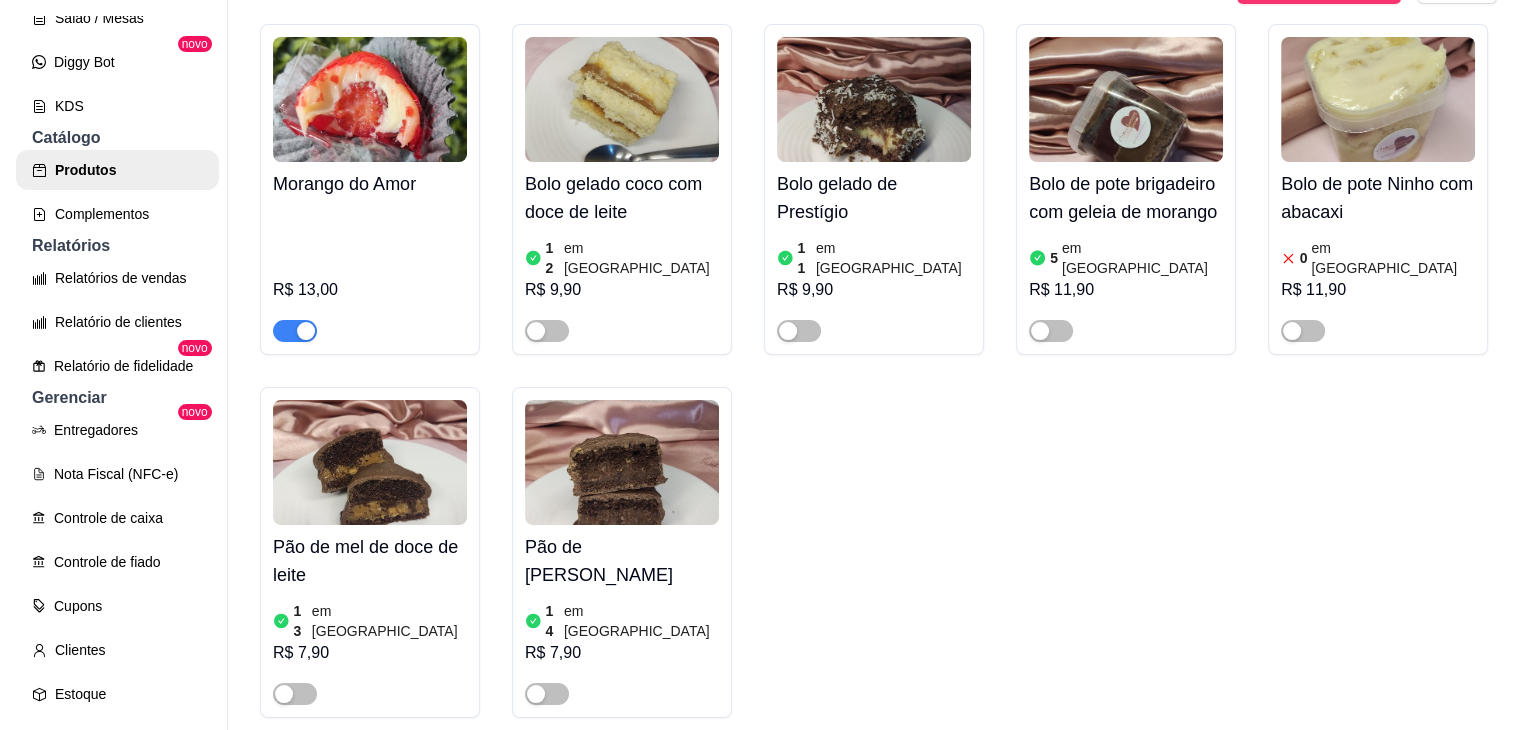 scroll, scrollTop: 193, scrollLeft: 0, axis: vertical 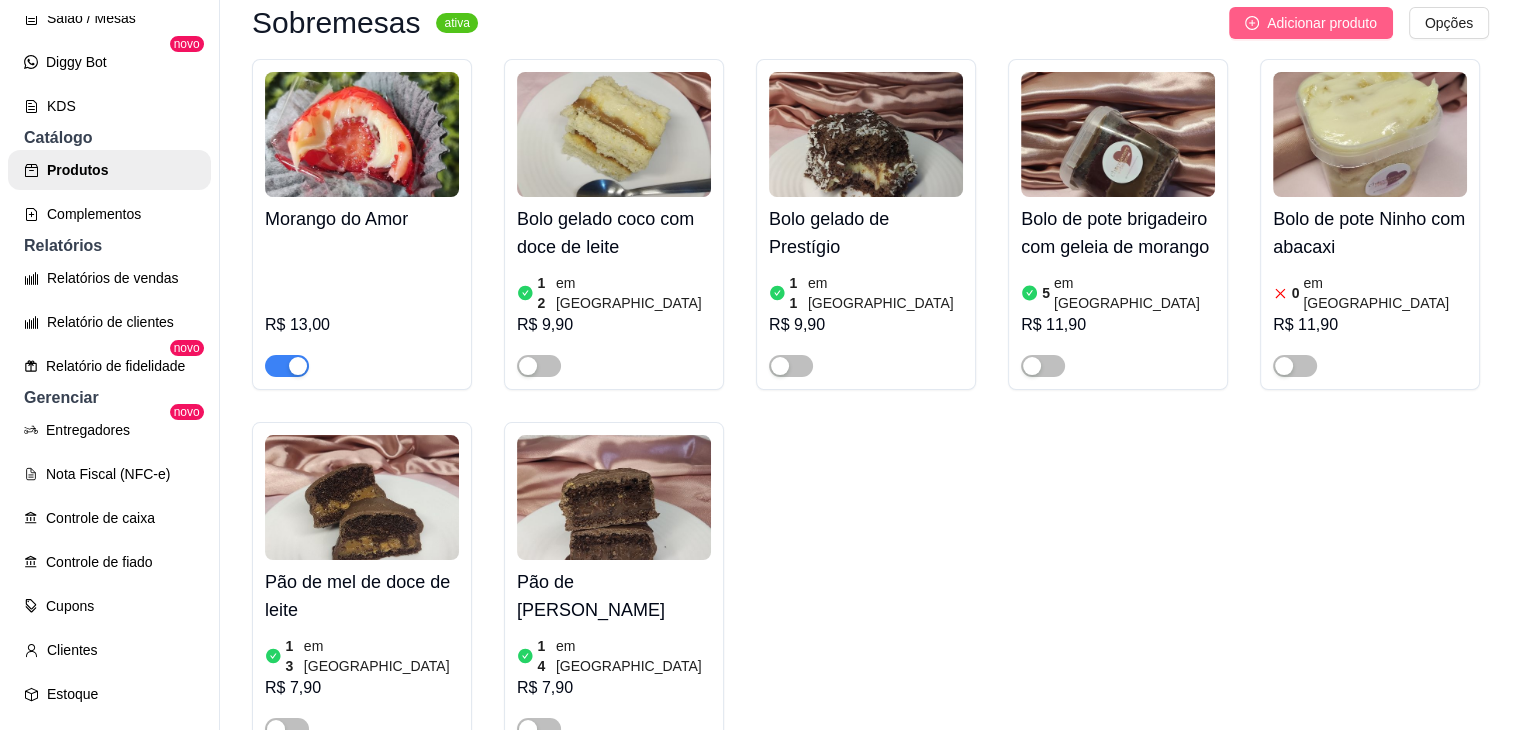 click on "Adicionar produto" at bounding box center [1322, 23] 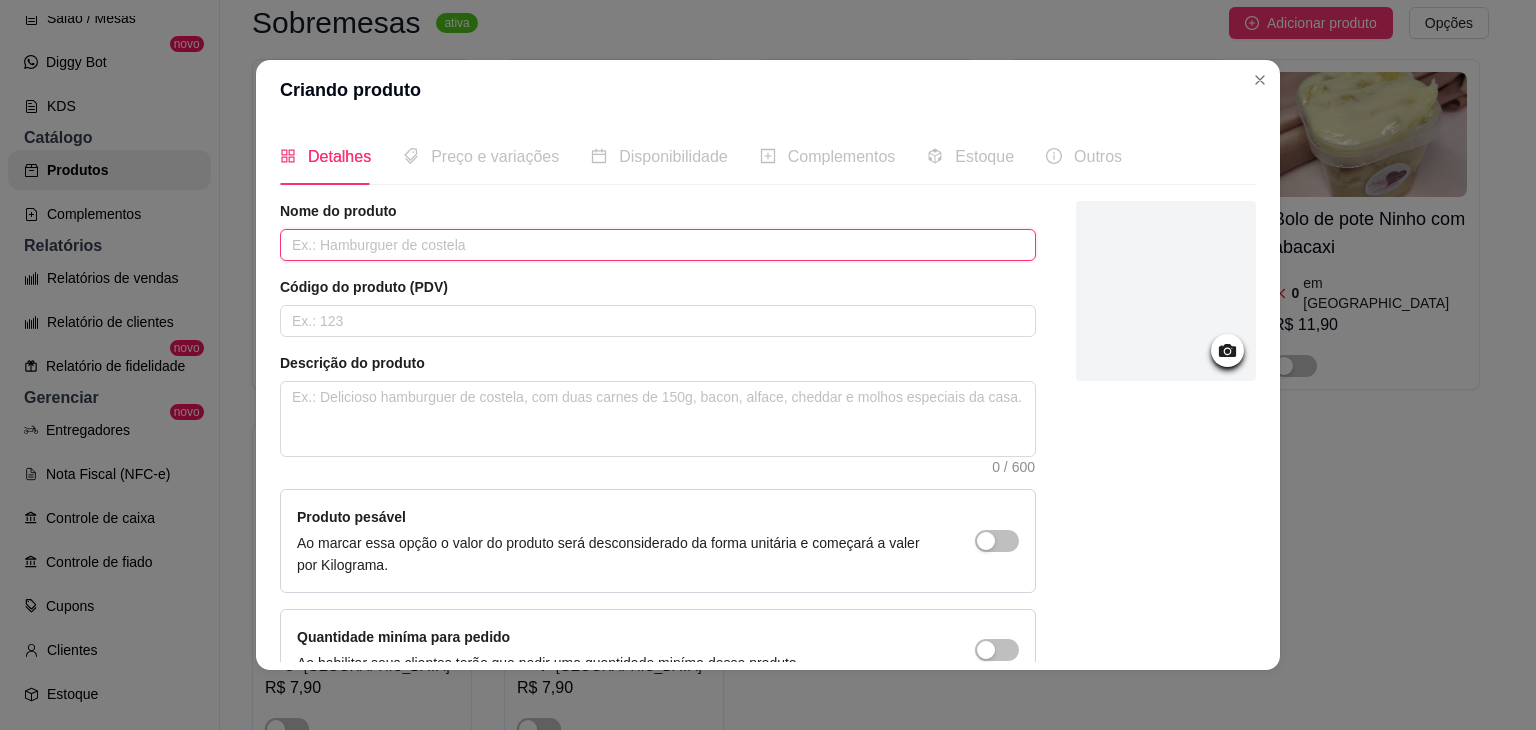 click at bounding box center [658, 245] 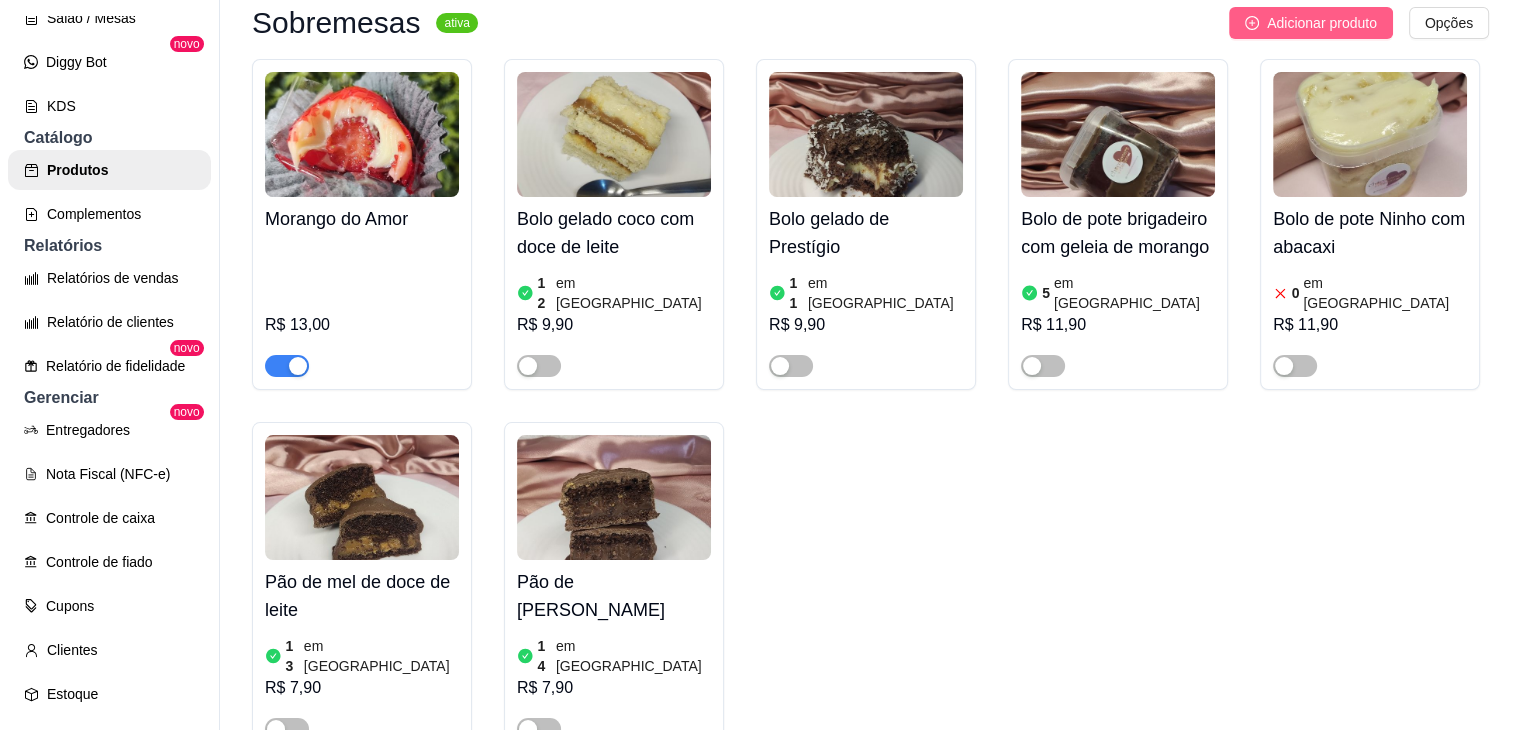 click on "Adicionar produto" at bounding box center [1322, 23] 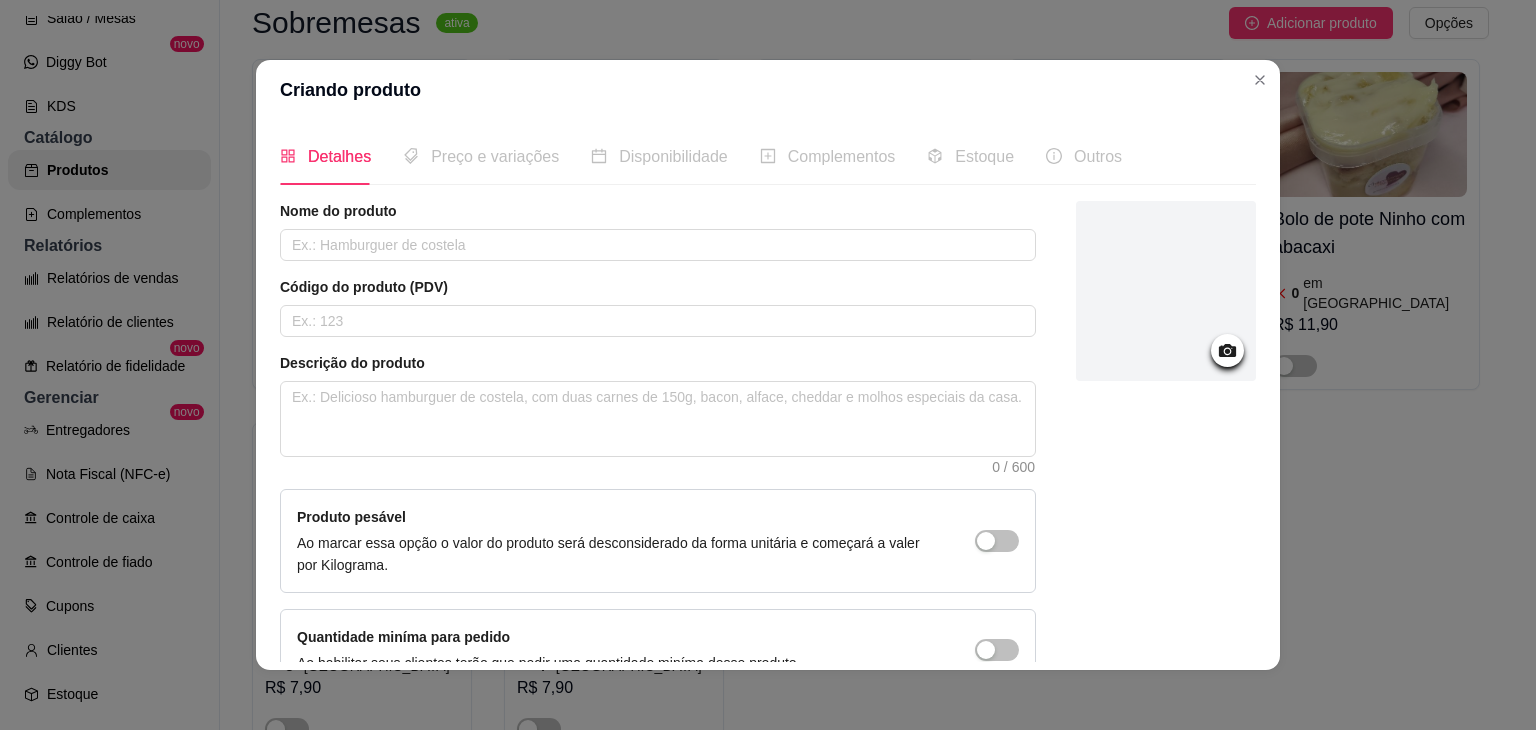 click on "Nome do produto" at bounding box center (658, 231) 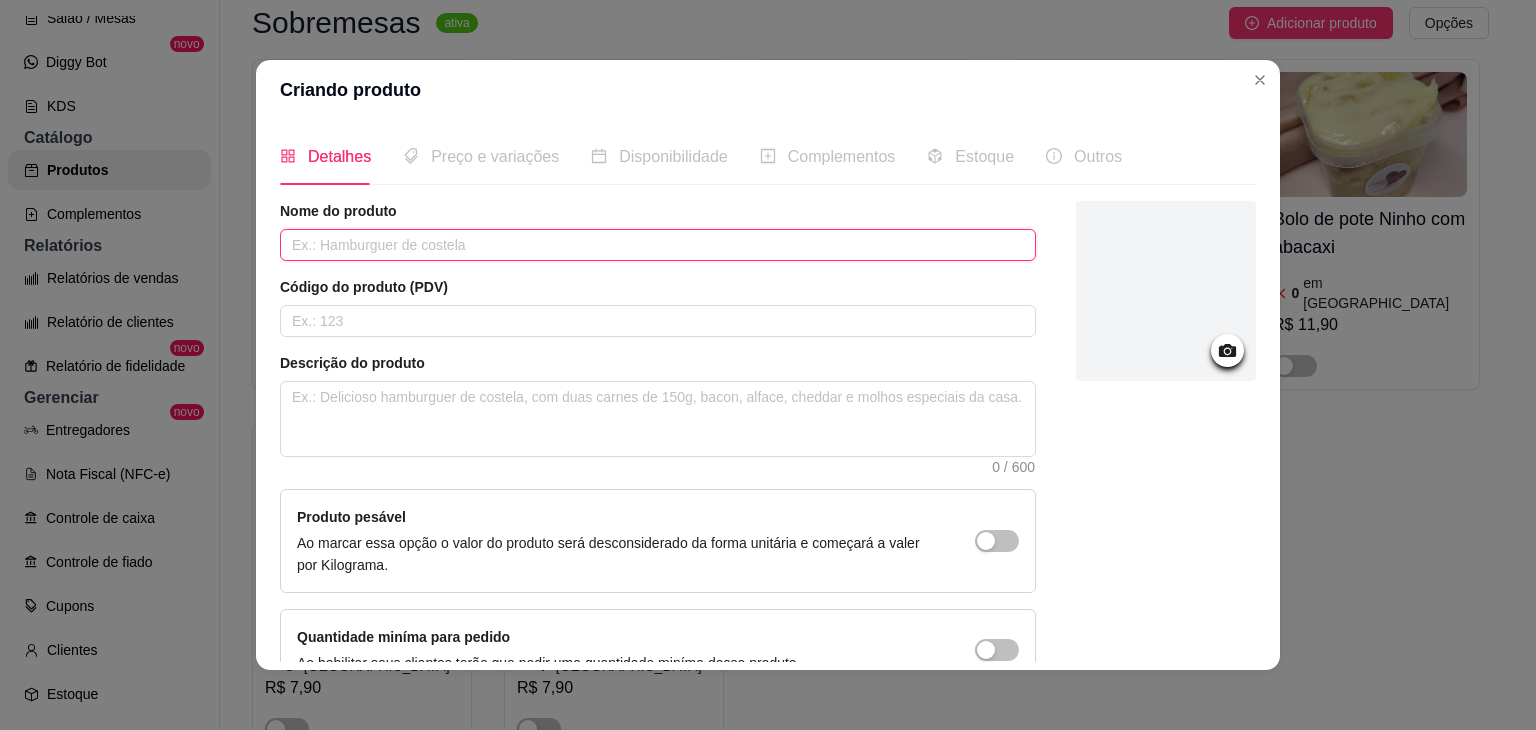 click at bounding box center (658, 245) 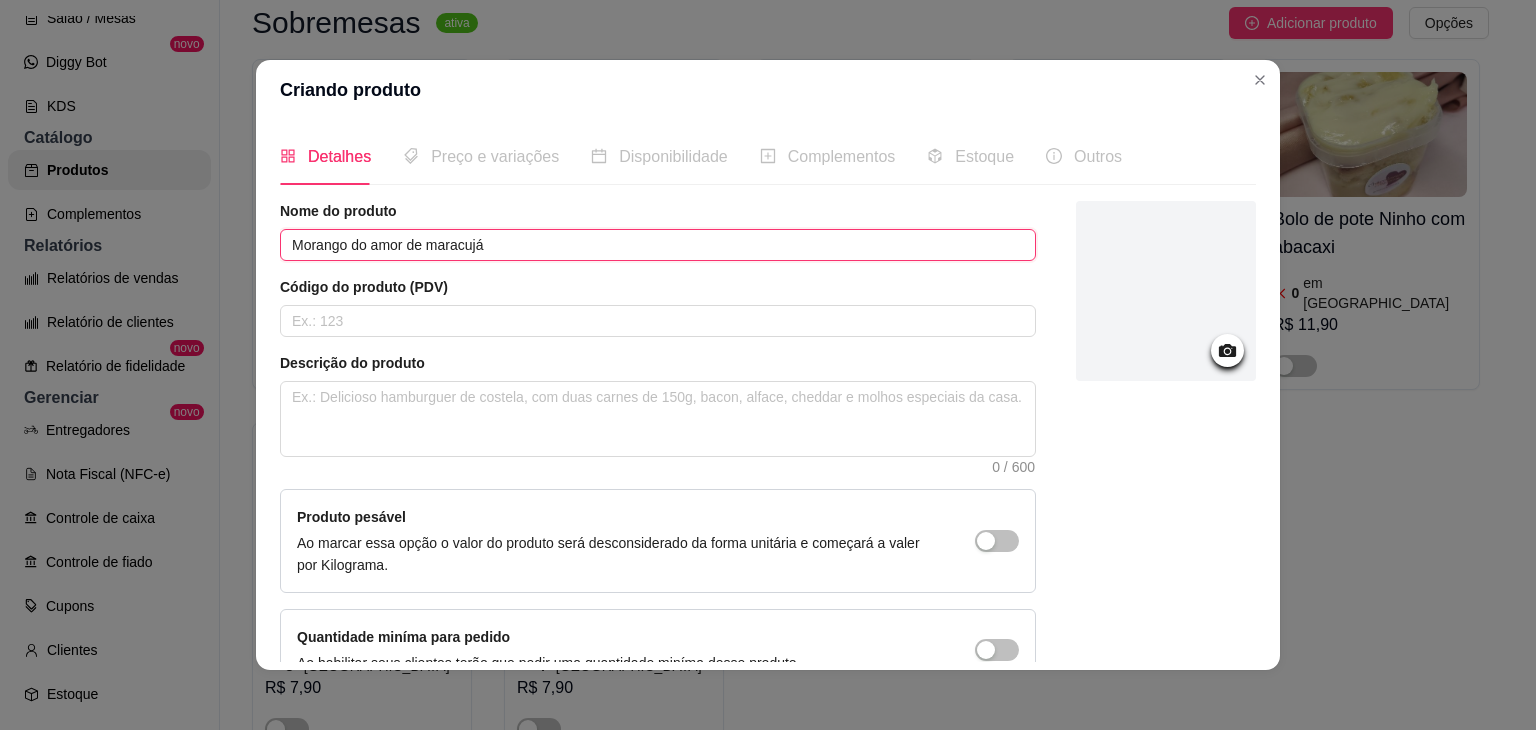 type on "Morango do amor de maracujá" 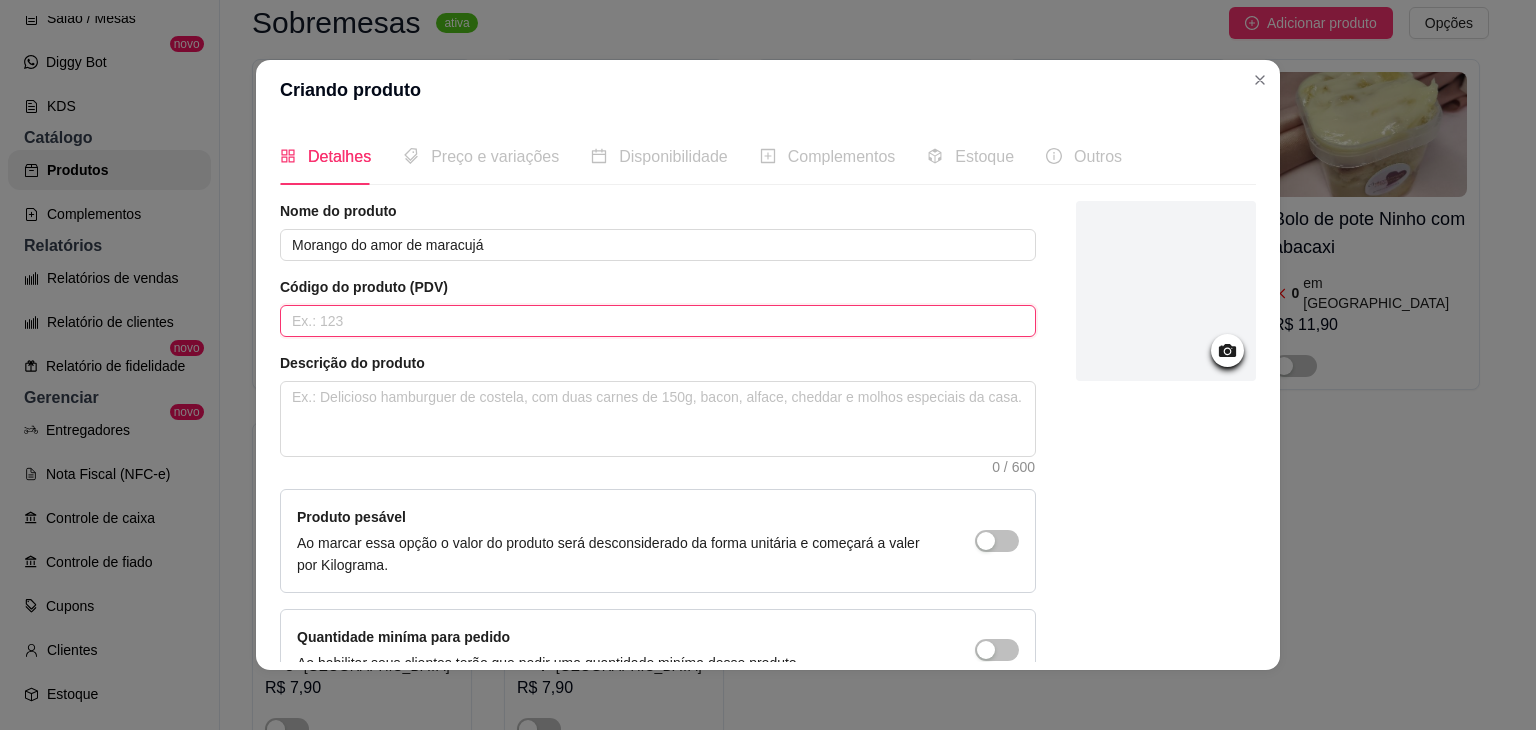 click at bounding box center (658, 321) 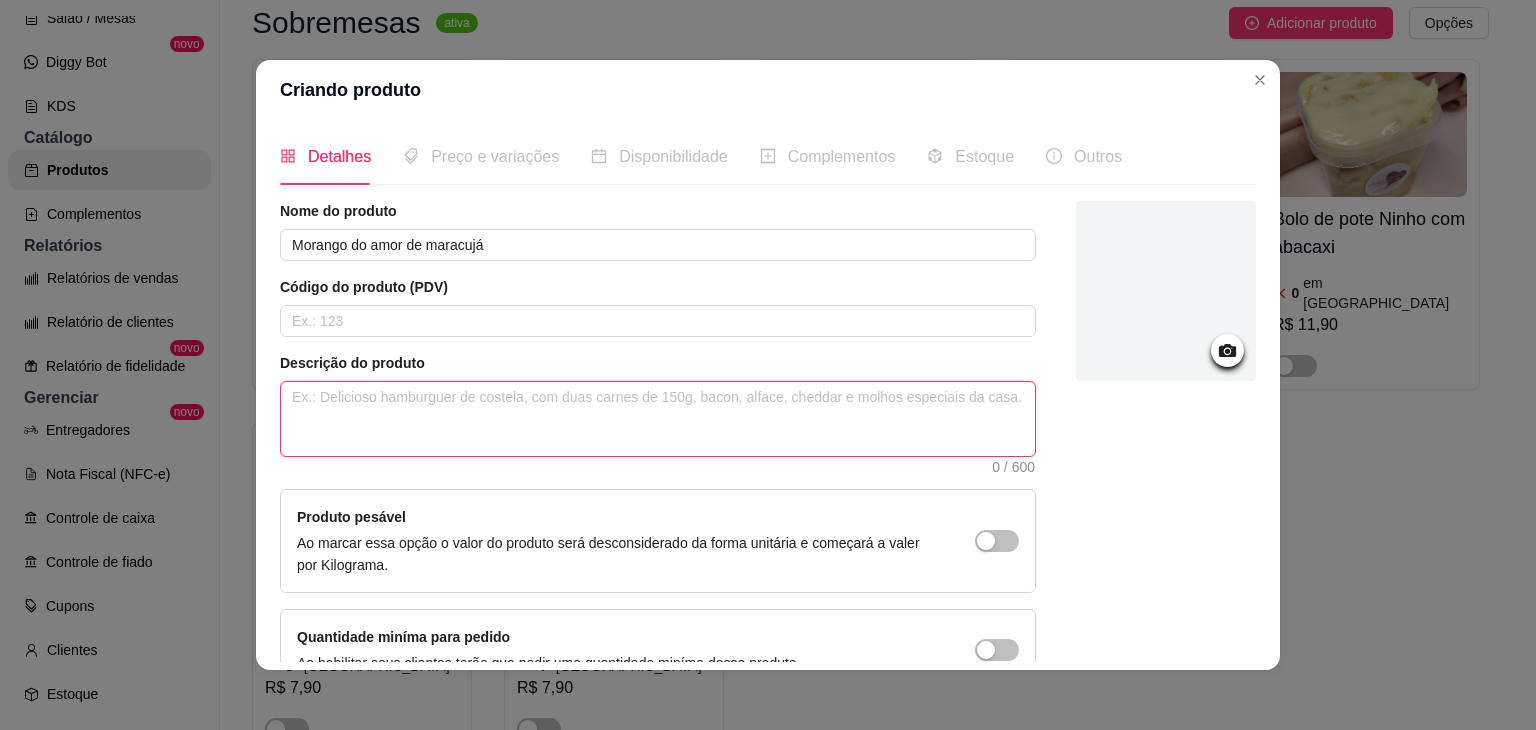 click at bounding box center (658, 419) 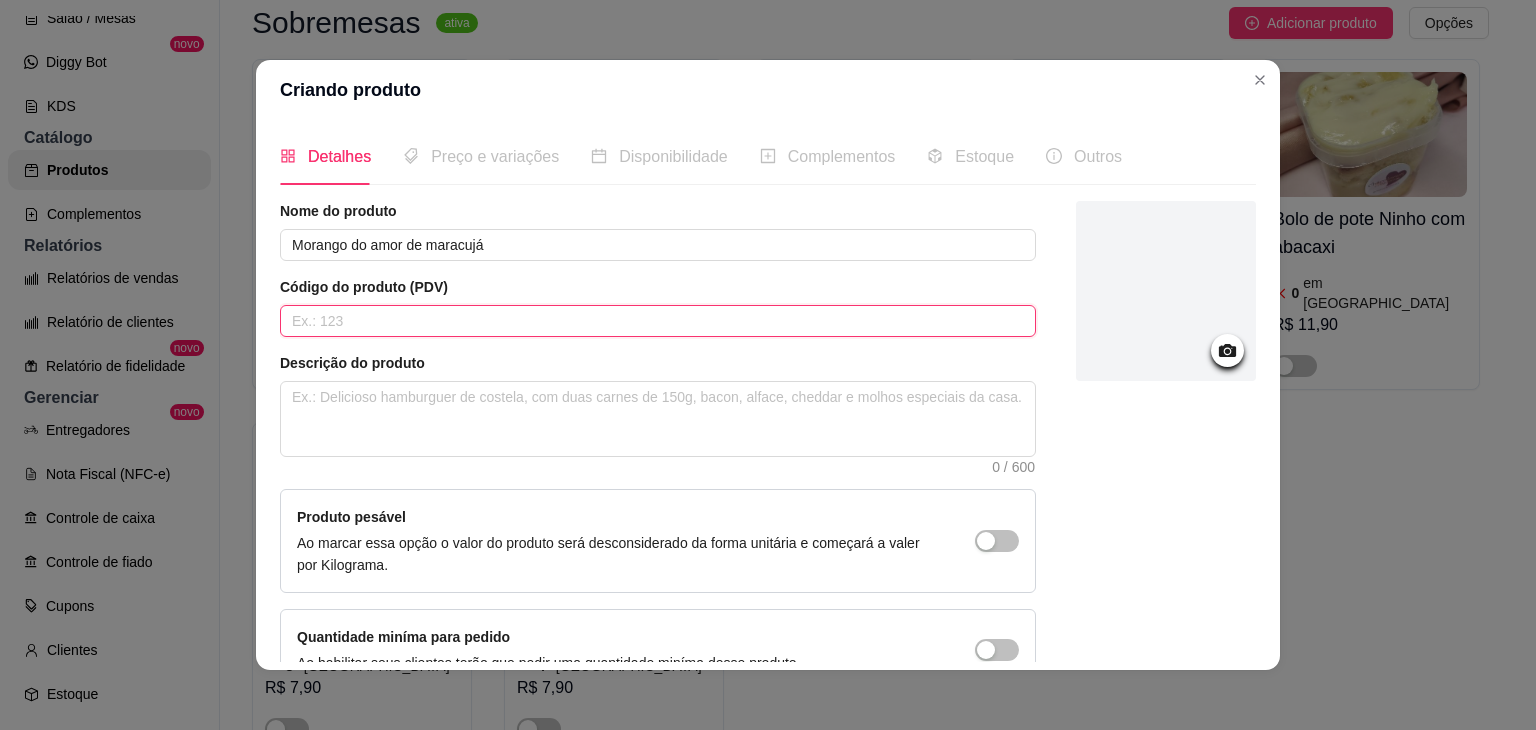 click at bounding box center [658, 321] 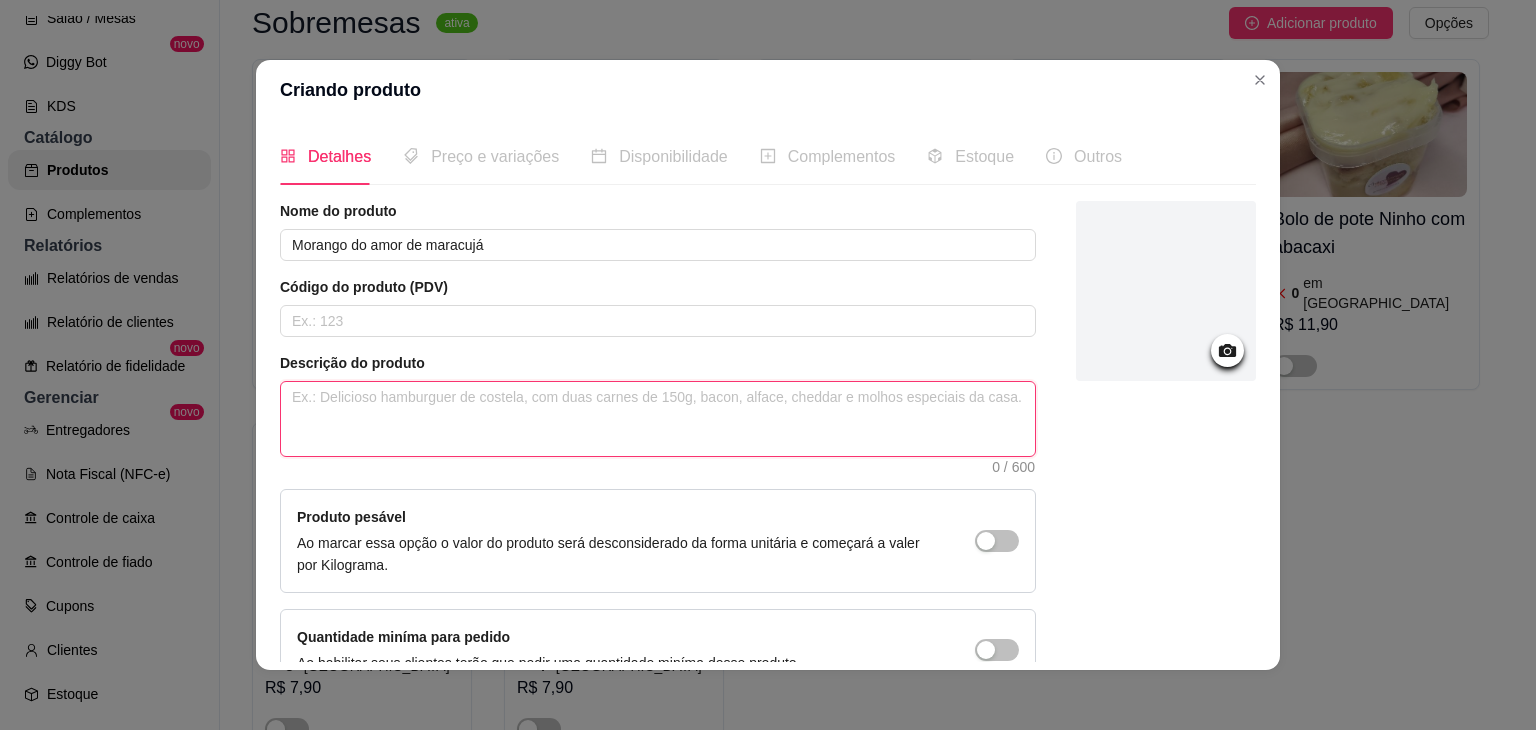click at bounding box center (658, 419) 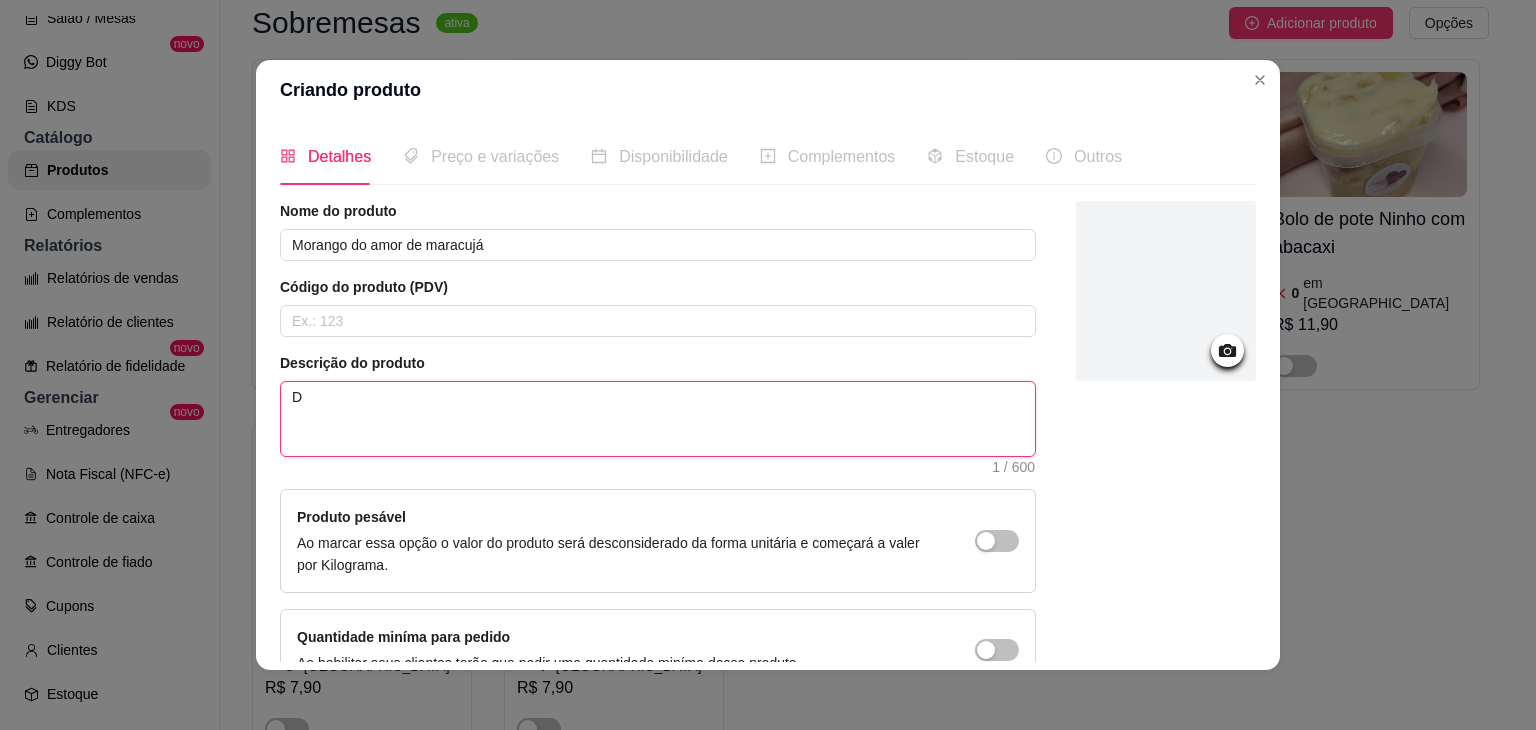 type 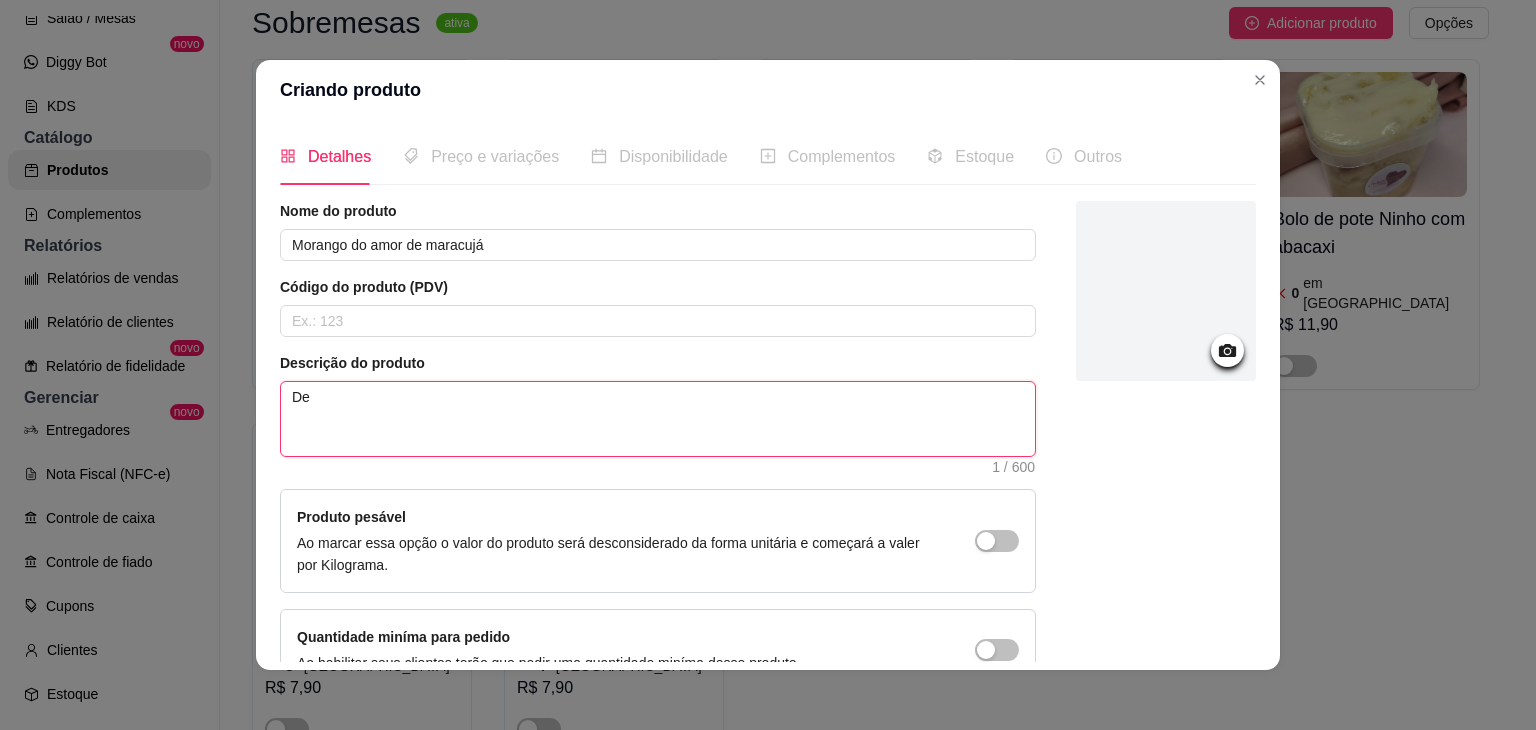 type 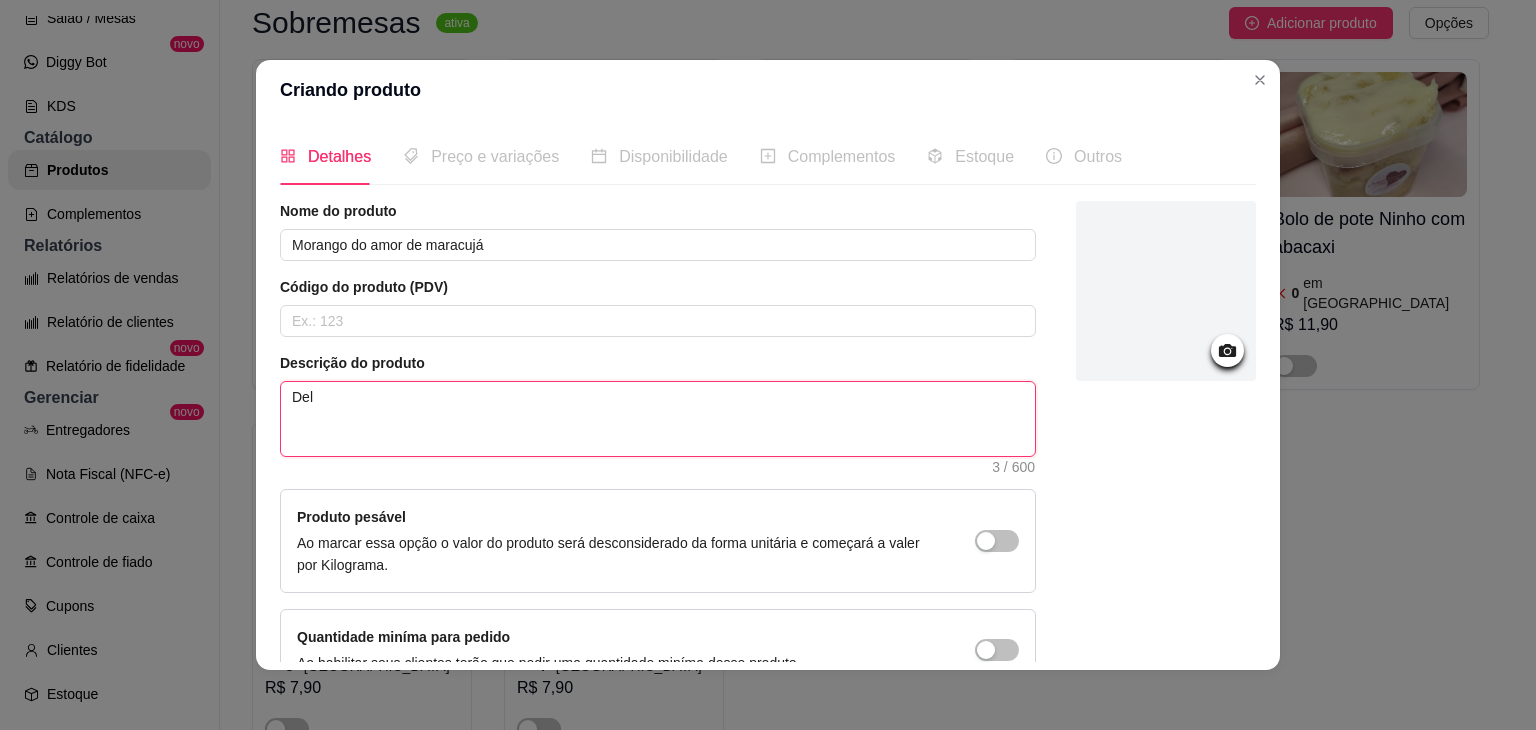 type 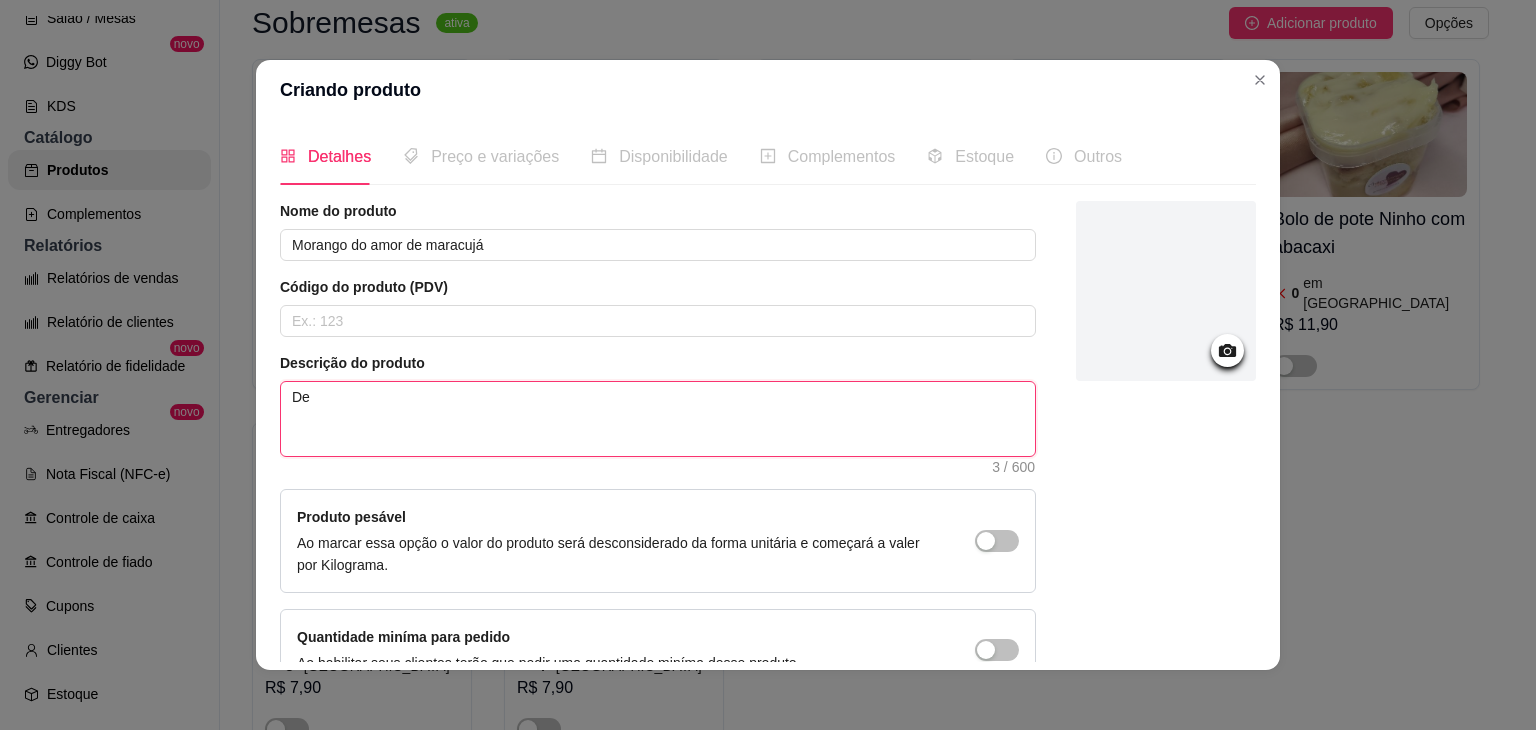 type 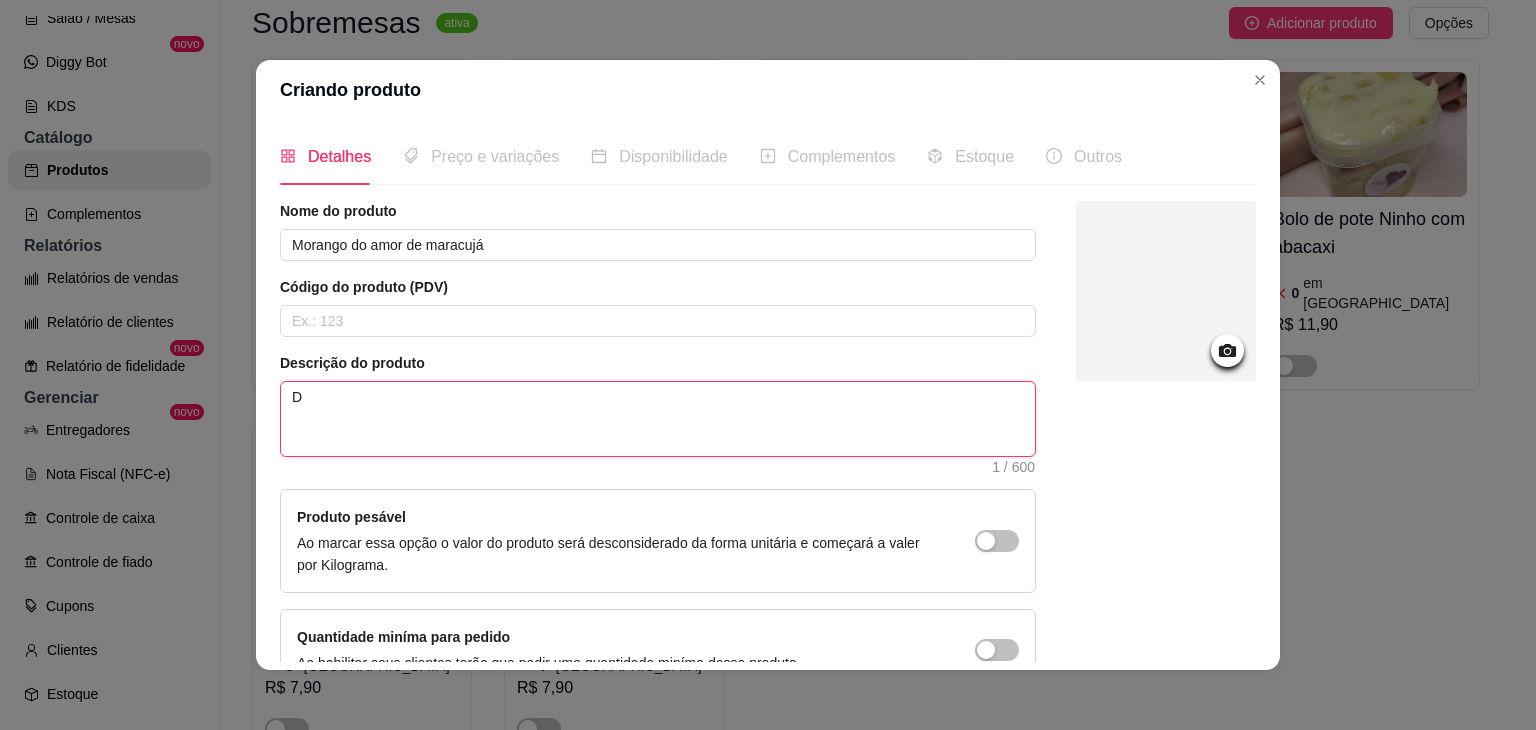 type 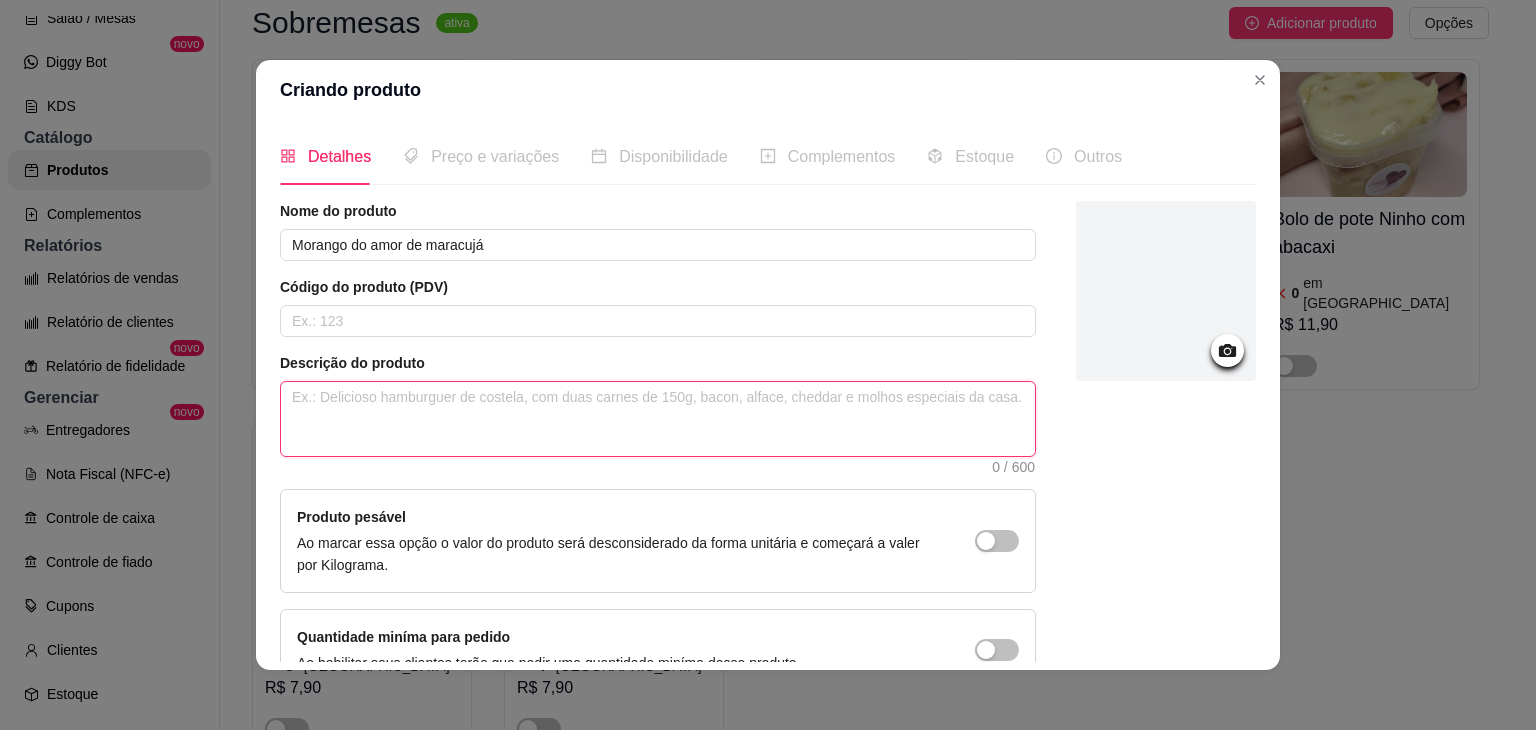 type 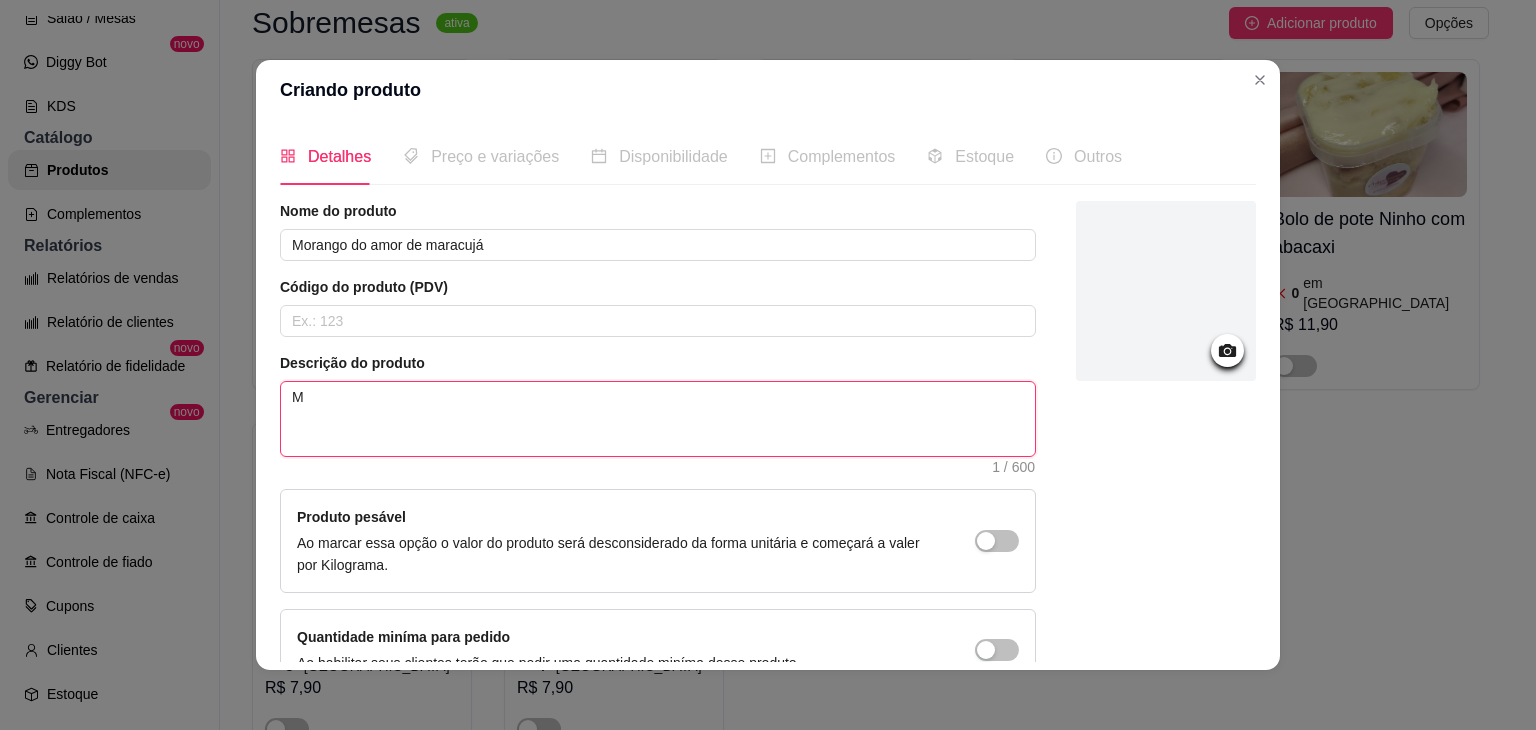 type 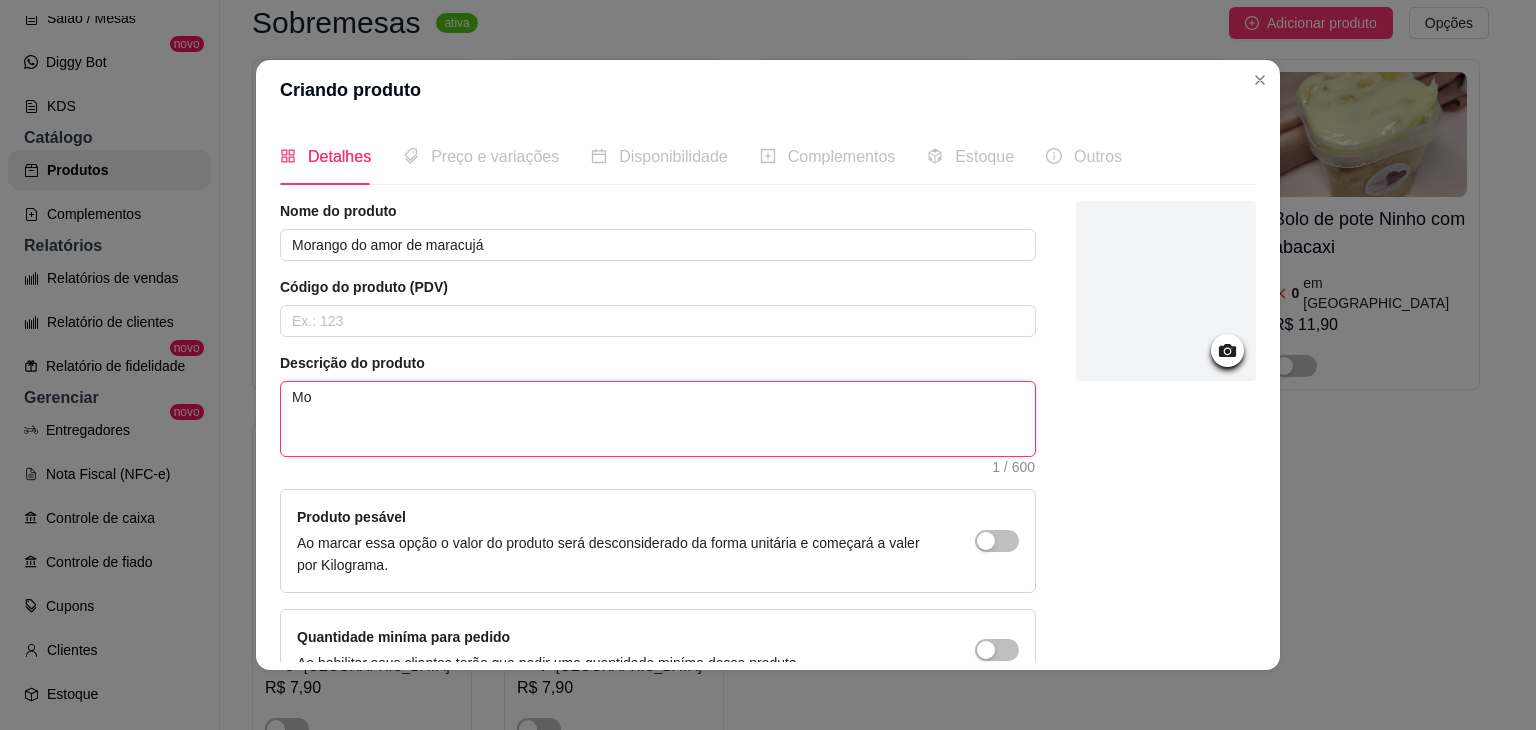 type 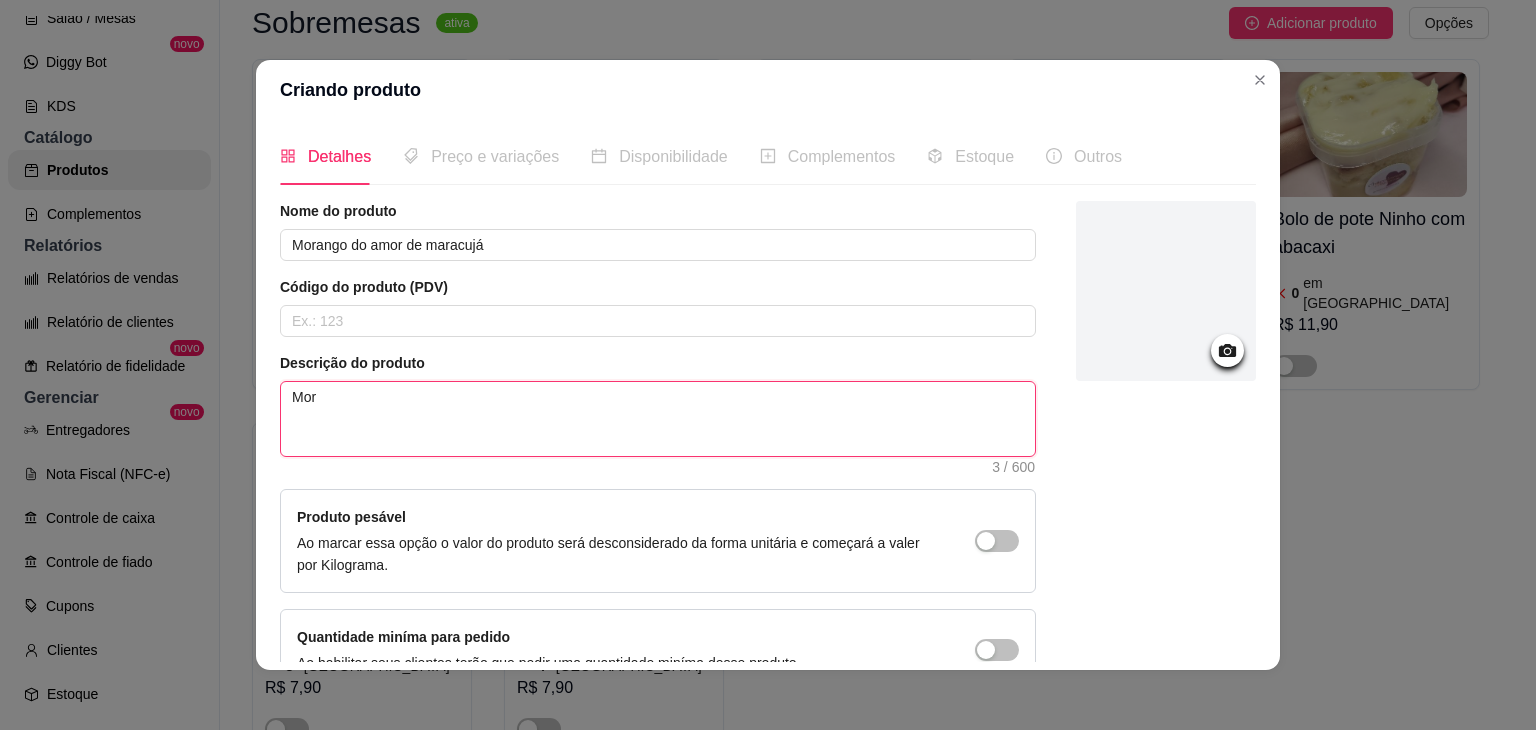 type 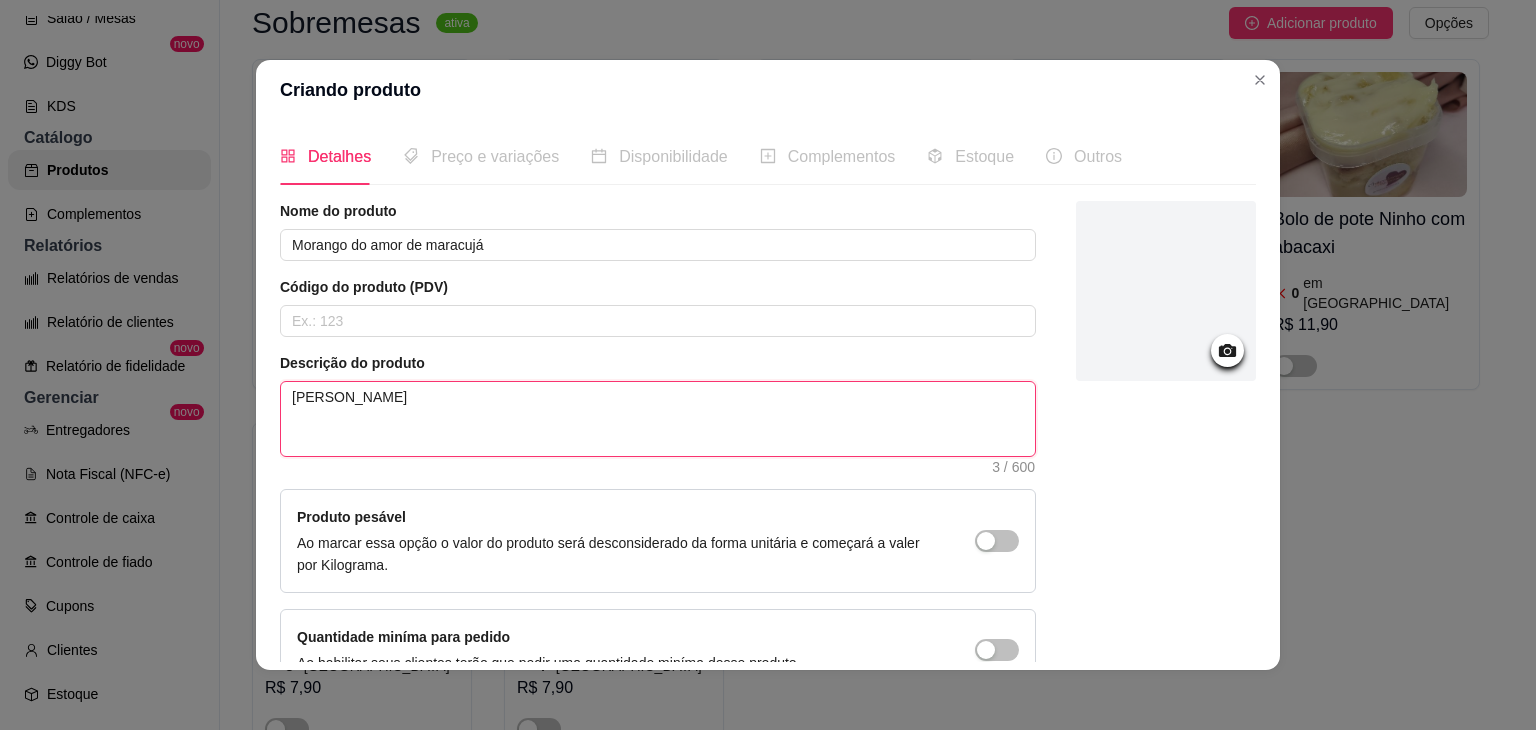 type on "[PERSON_NAME]" 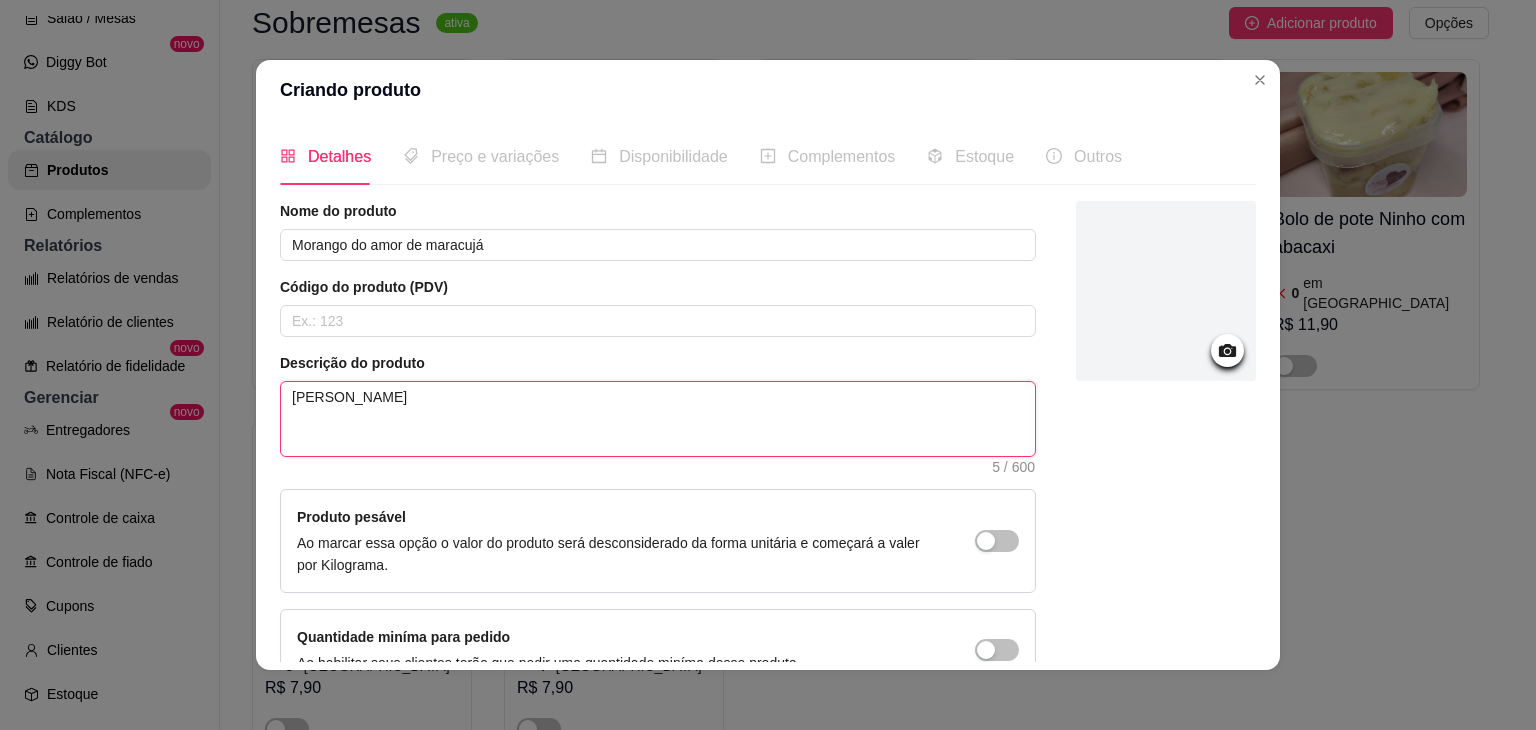 type 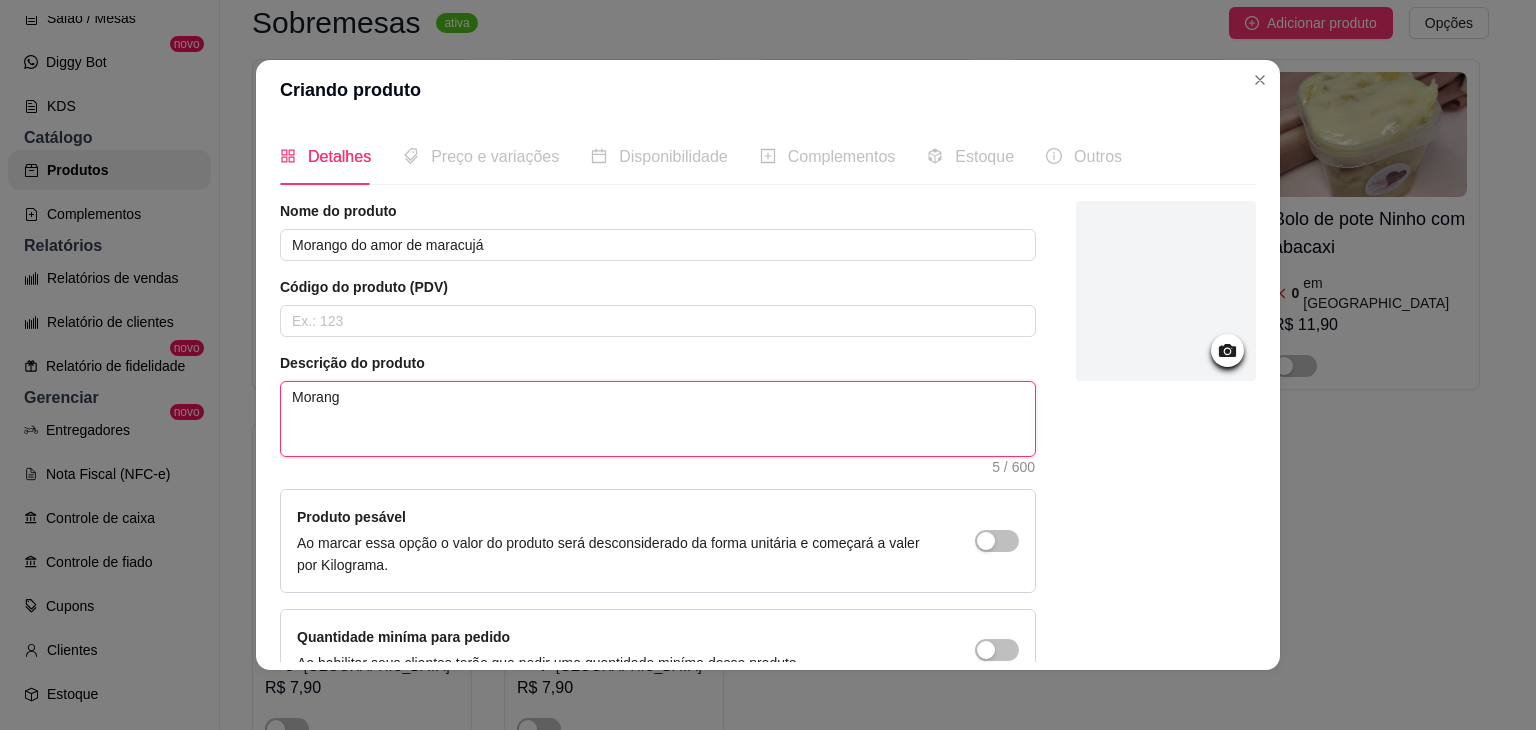 type 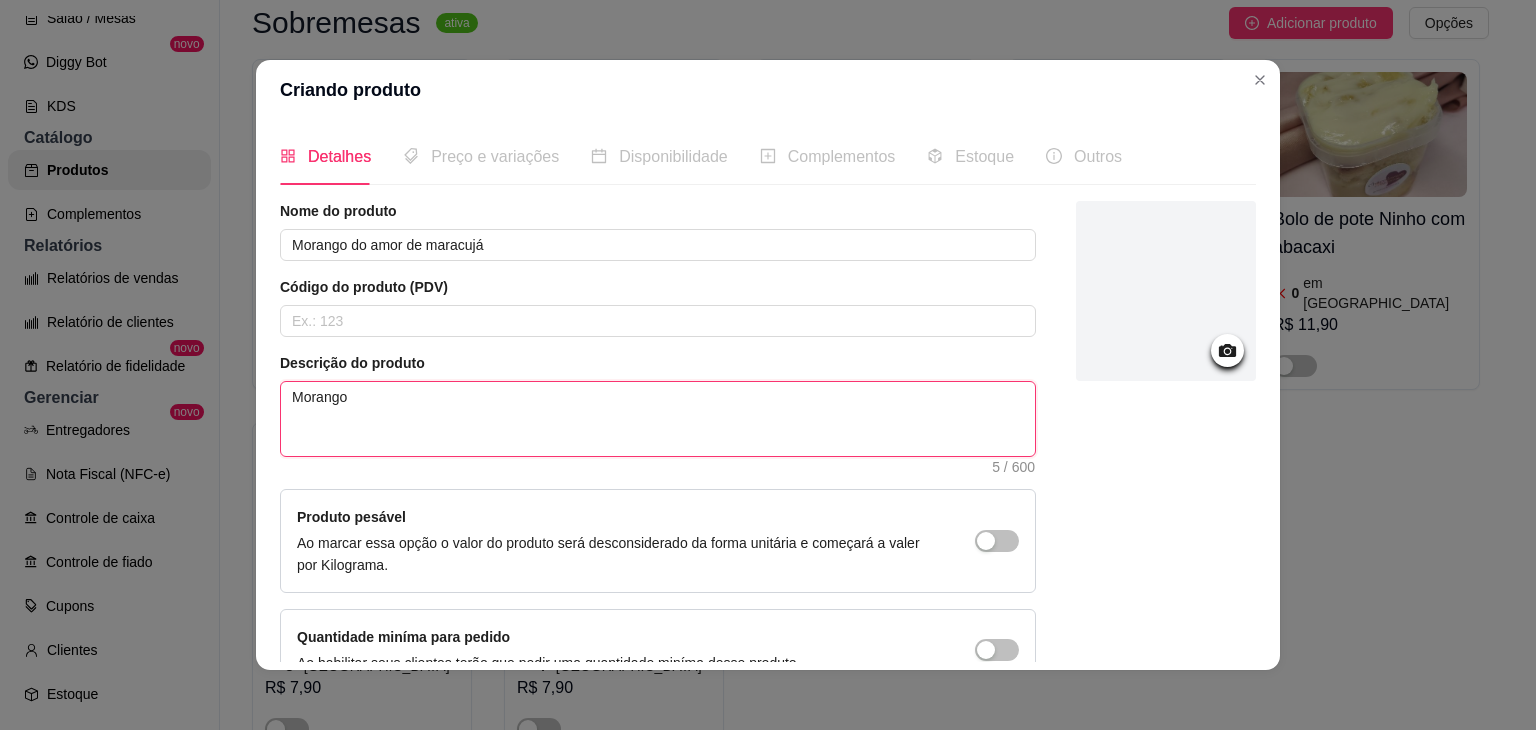 type 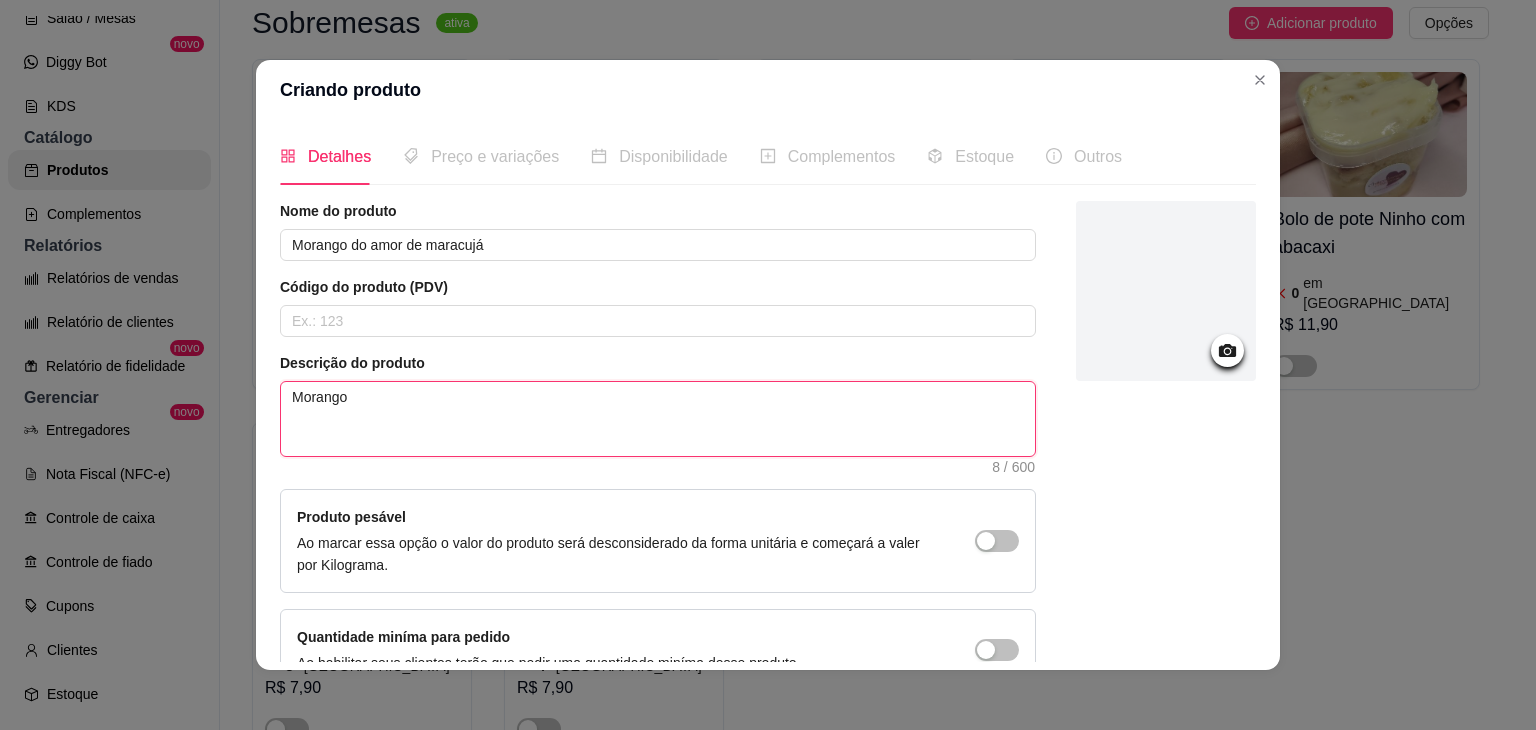 type 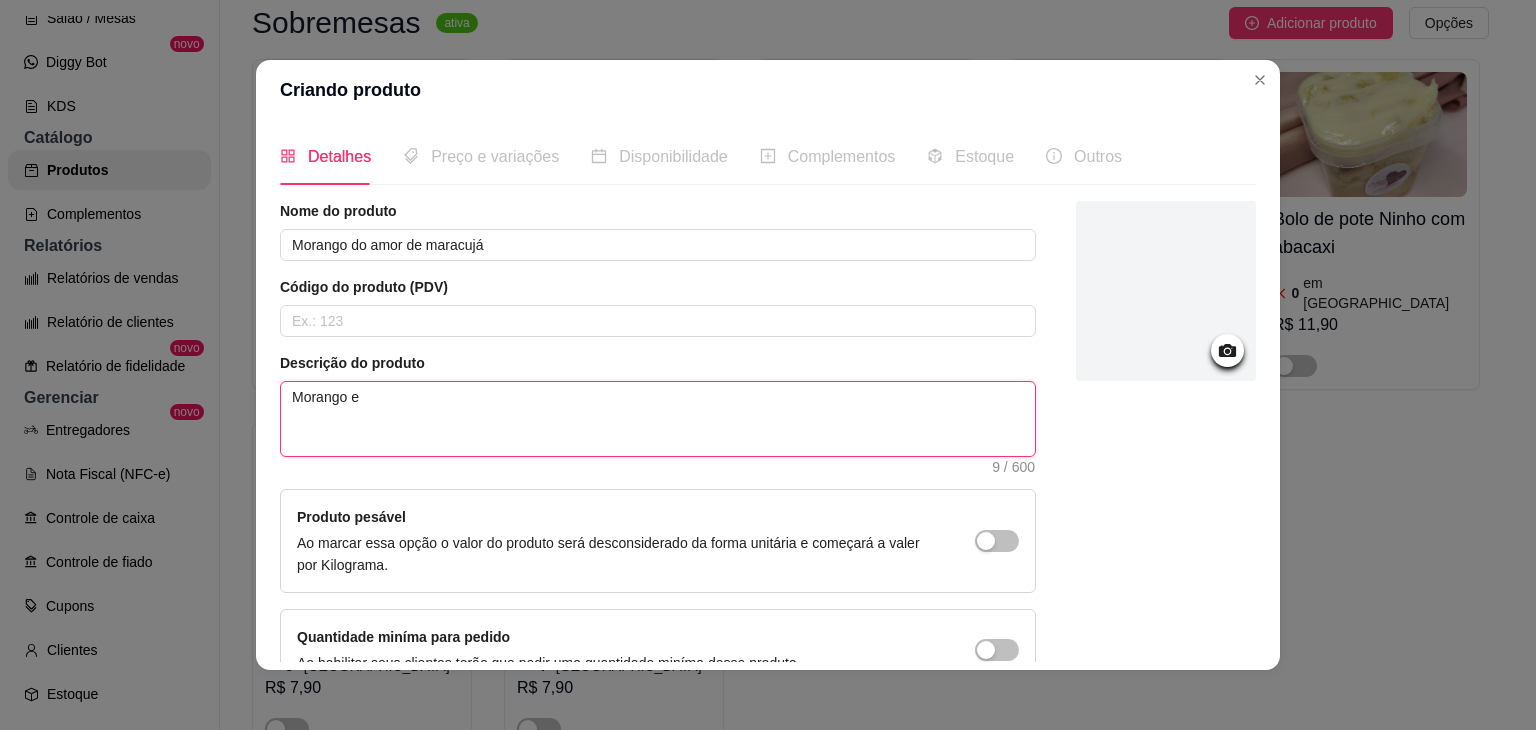 type 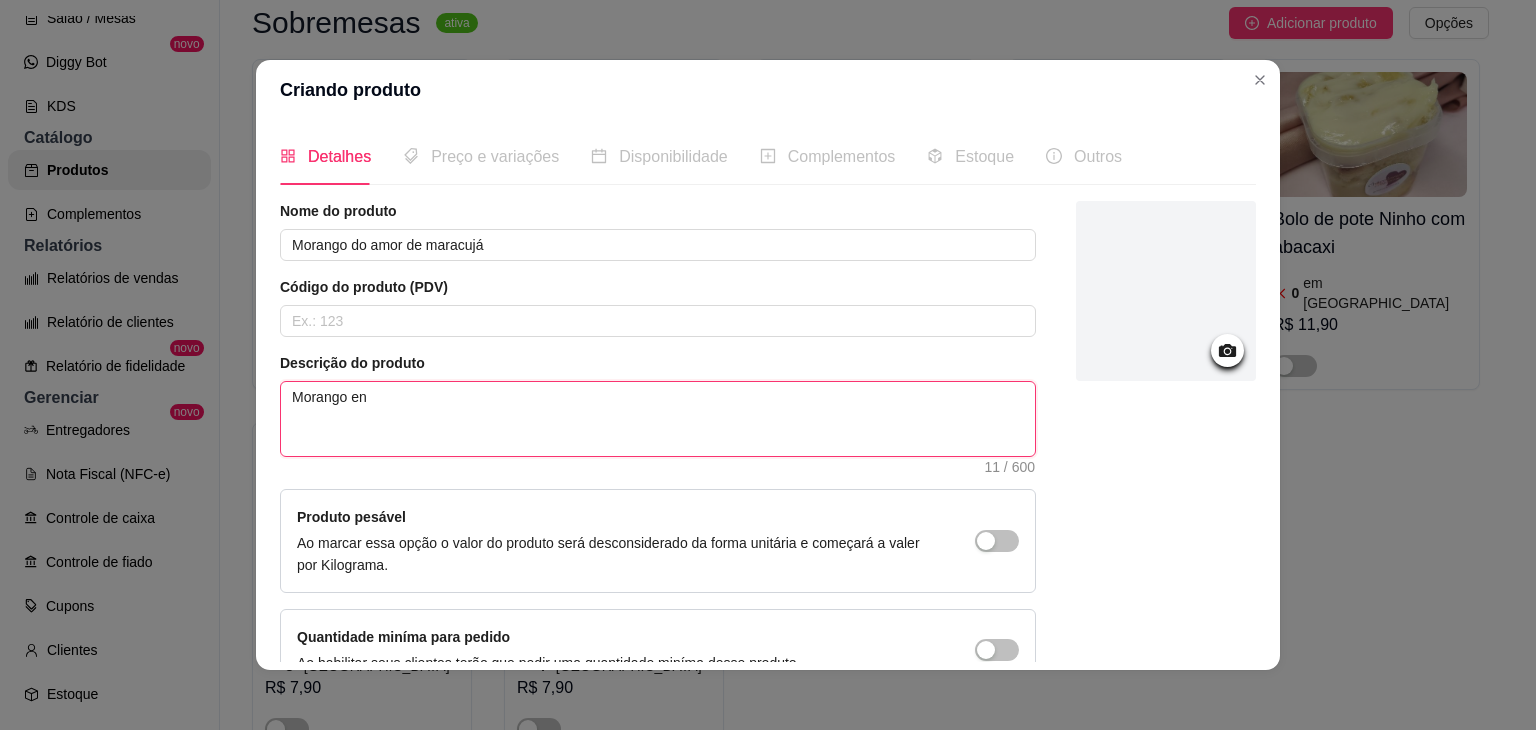 type 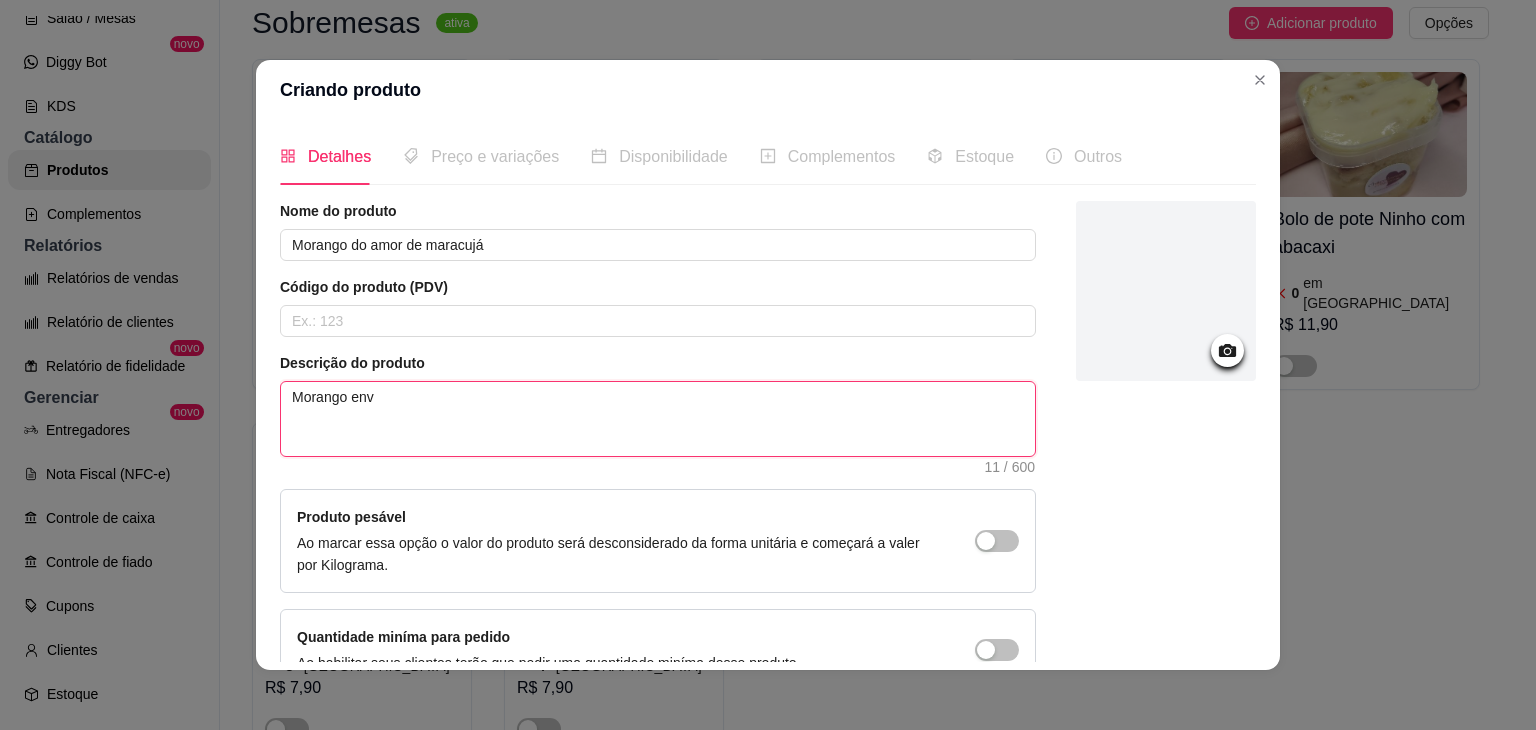 type 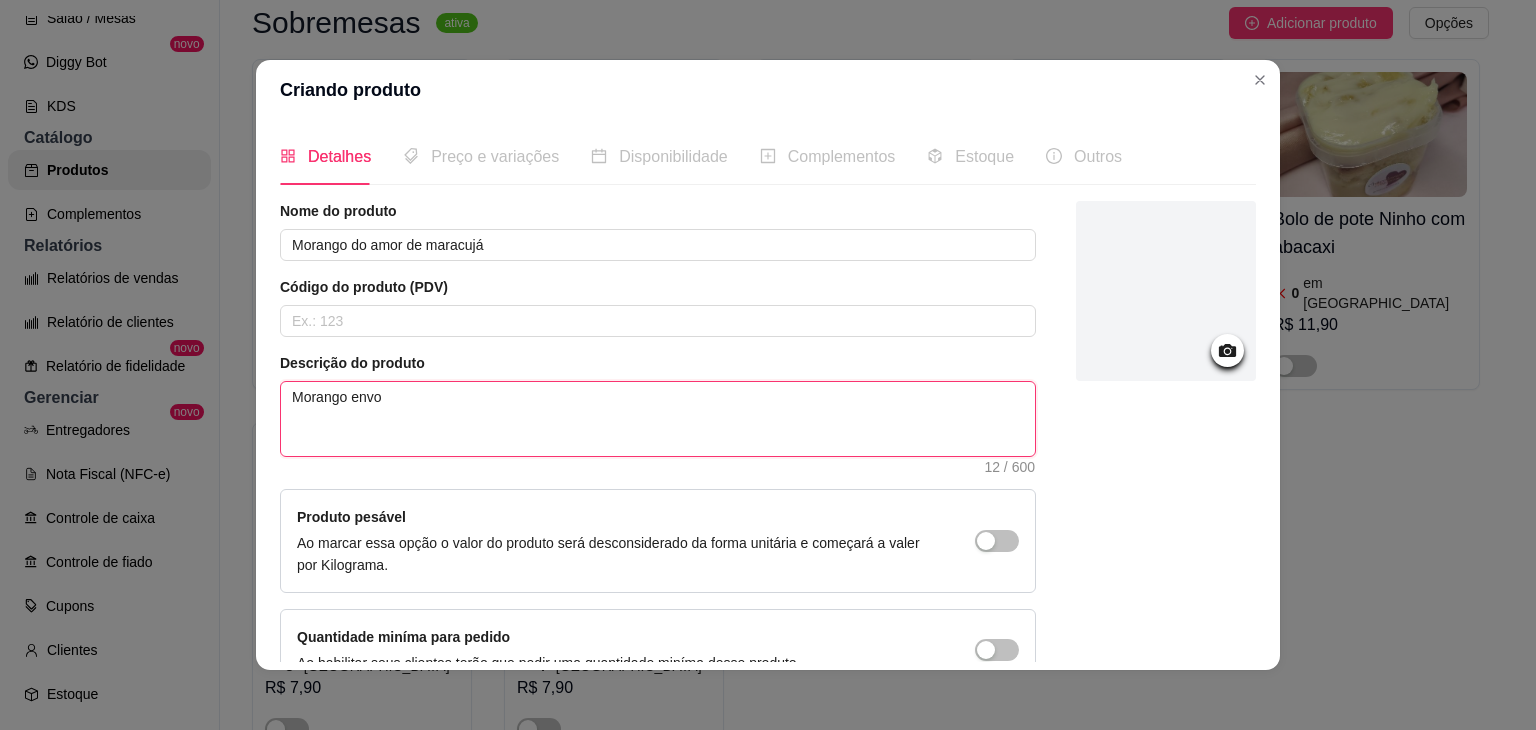 type 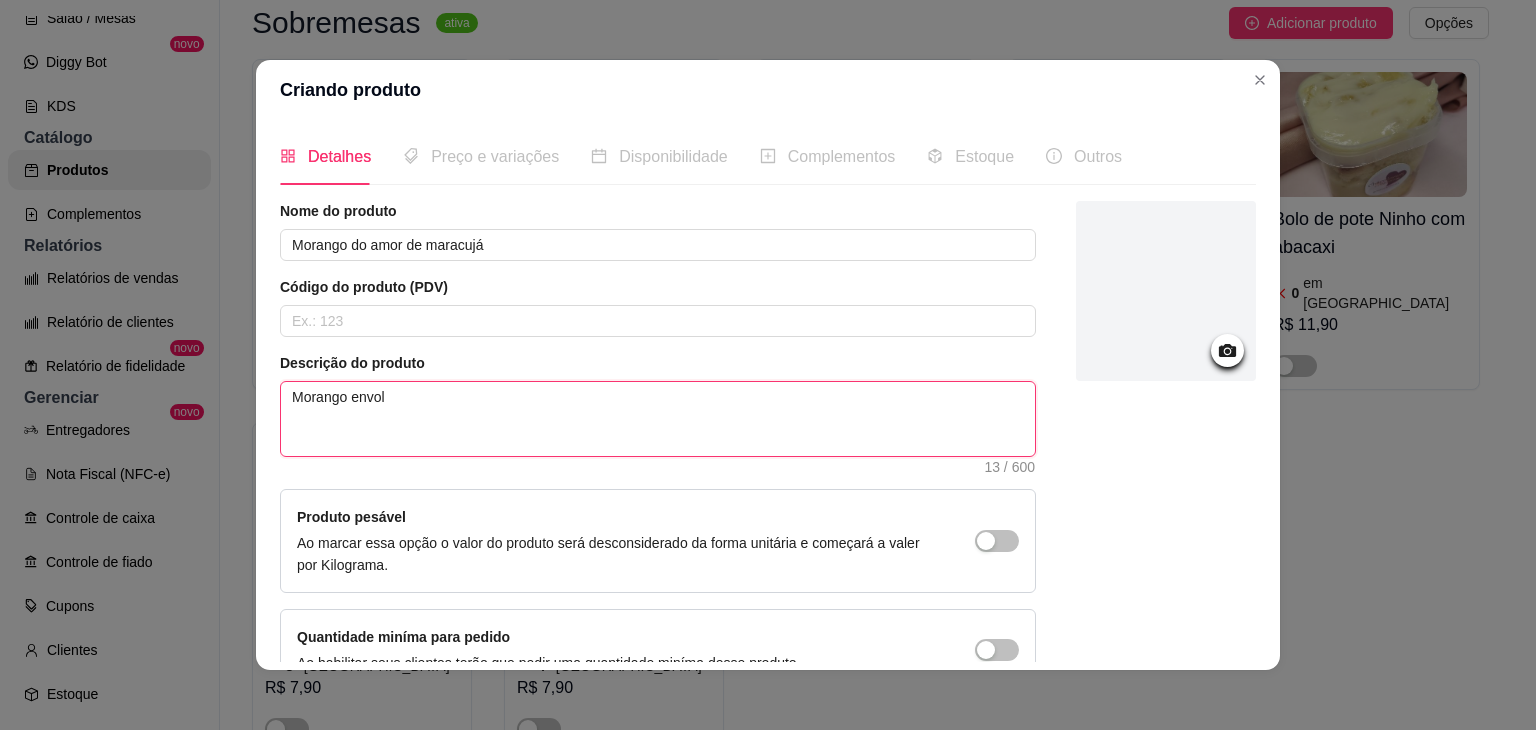 type 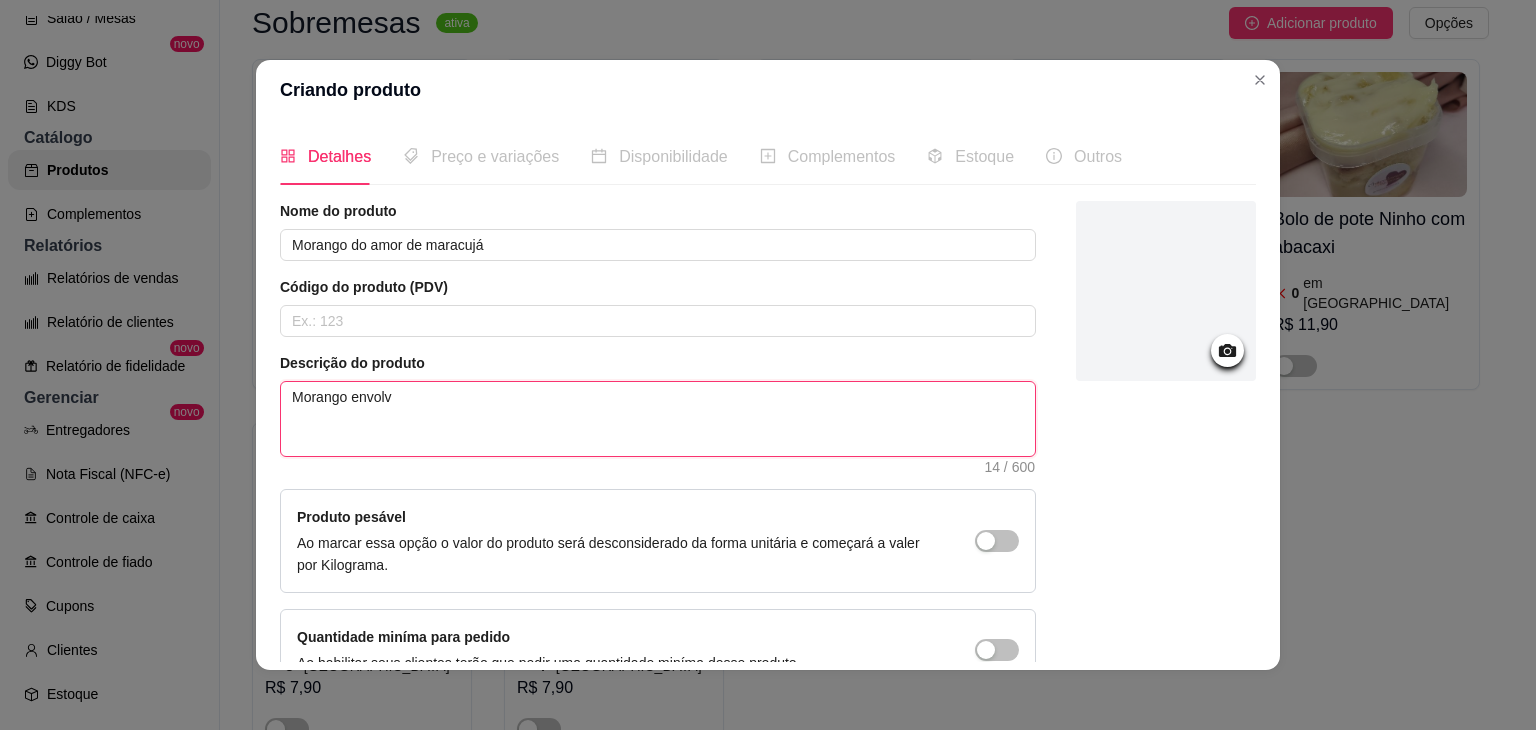 type 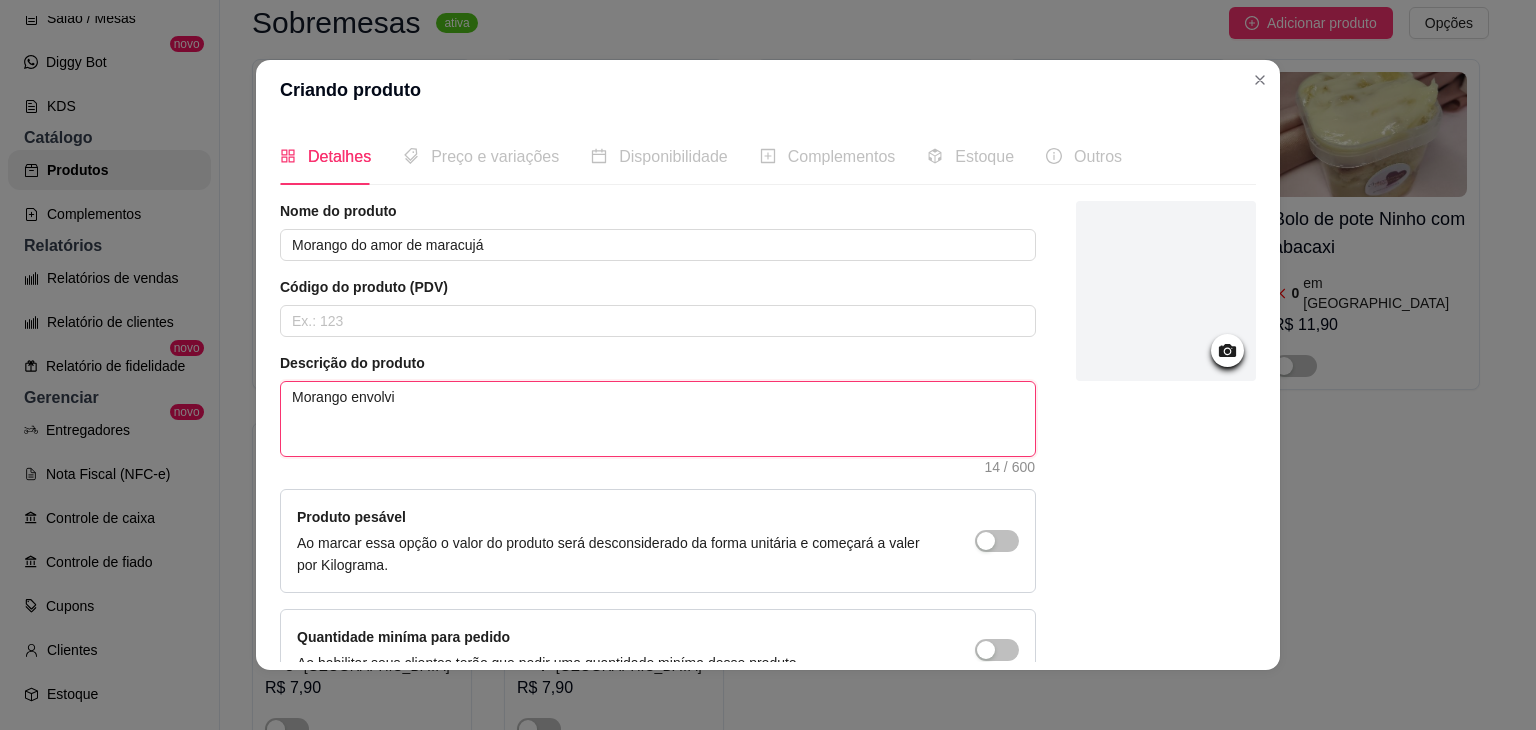 type 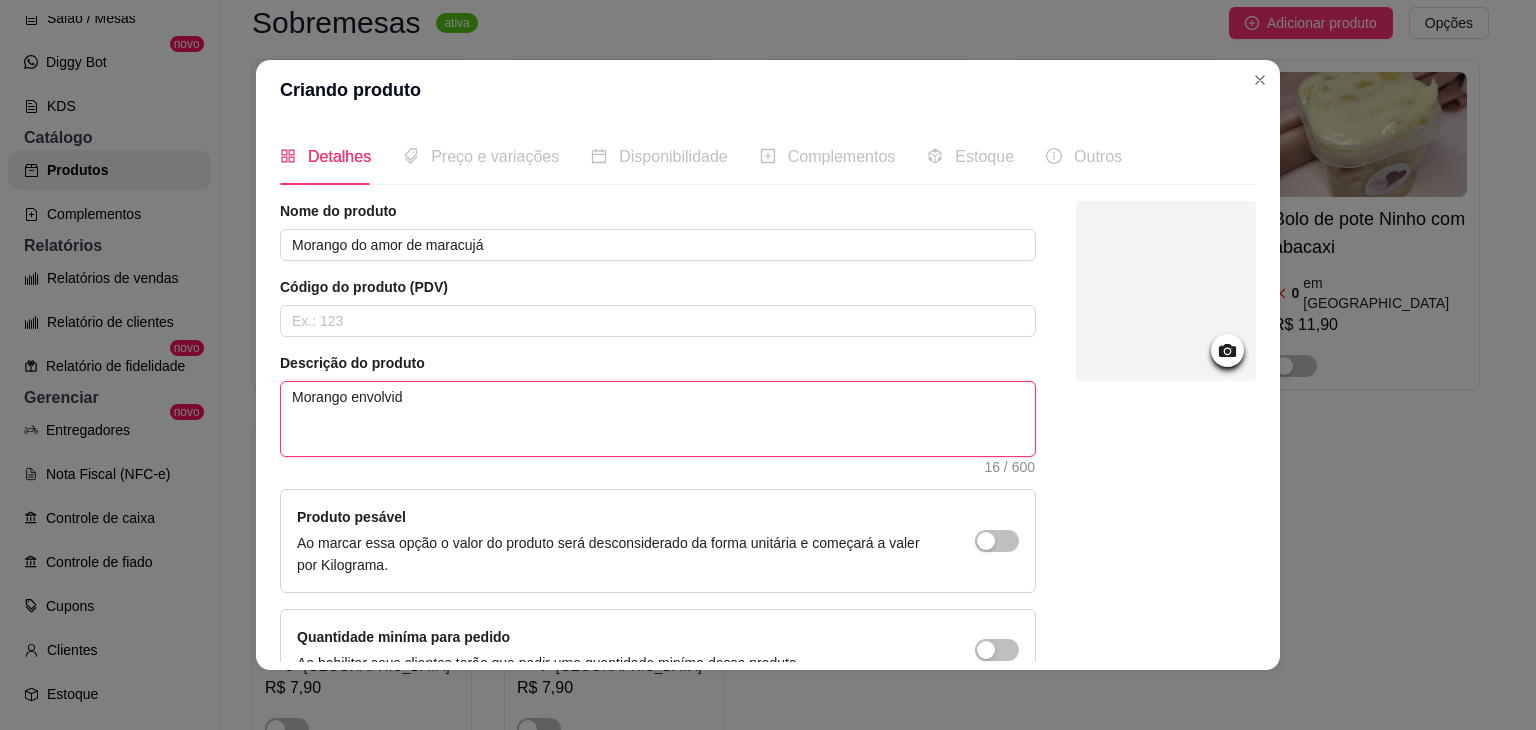 type 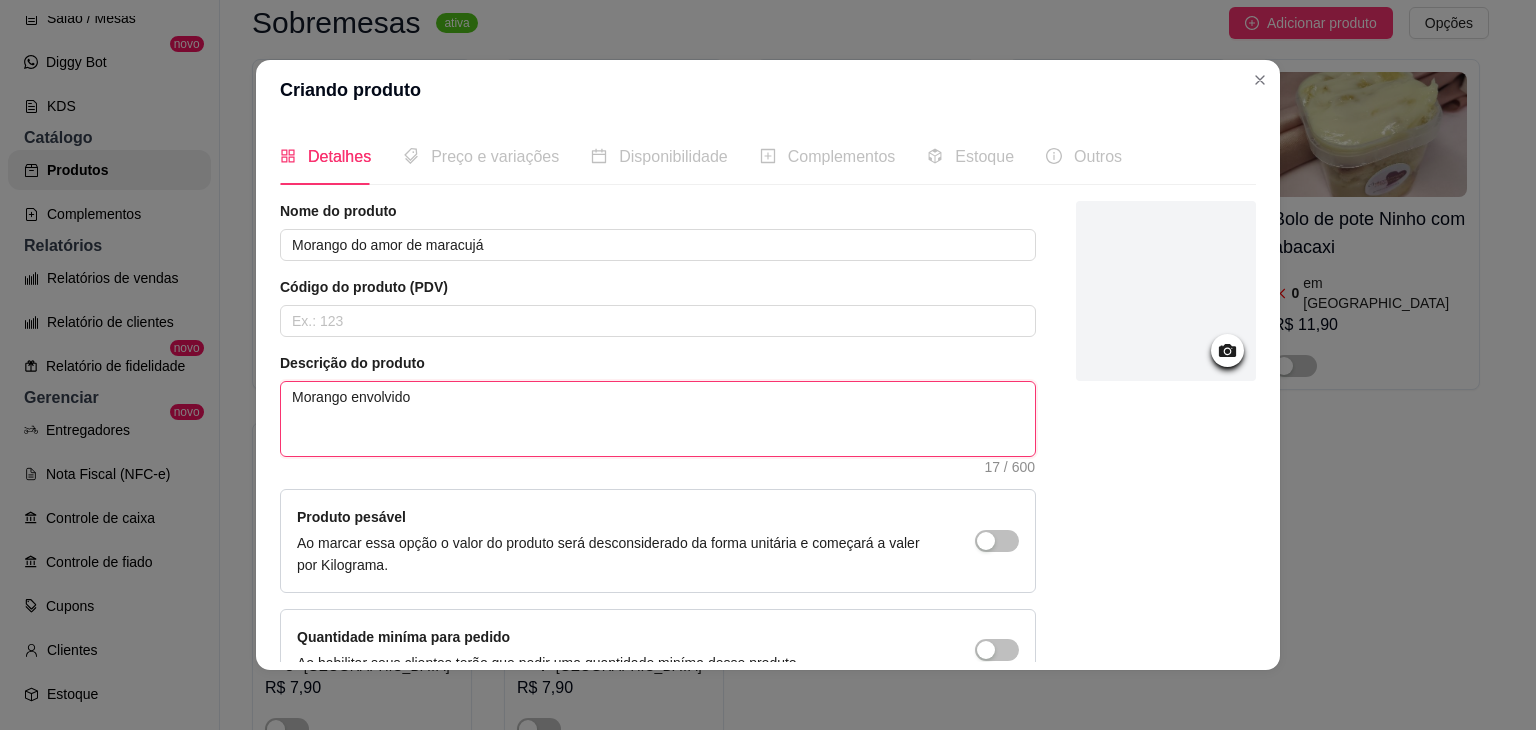 type 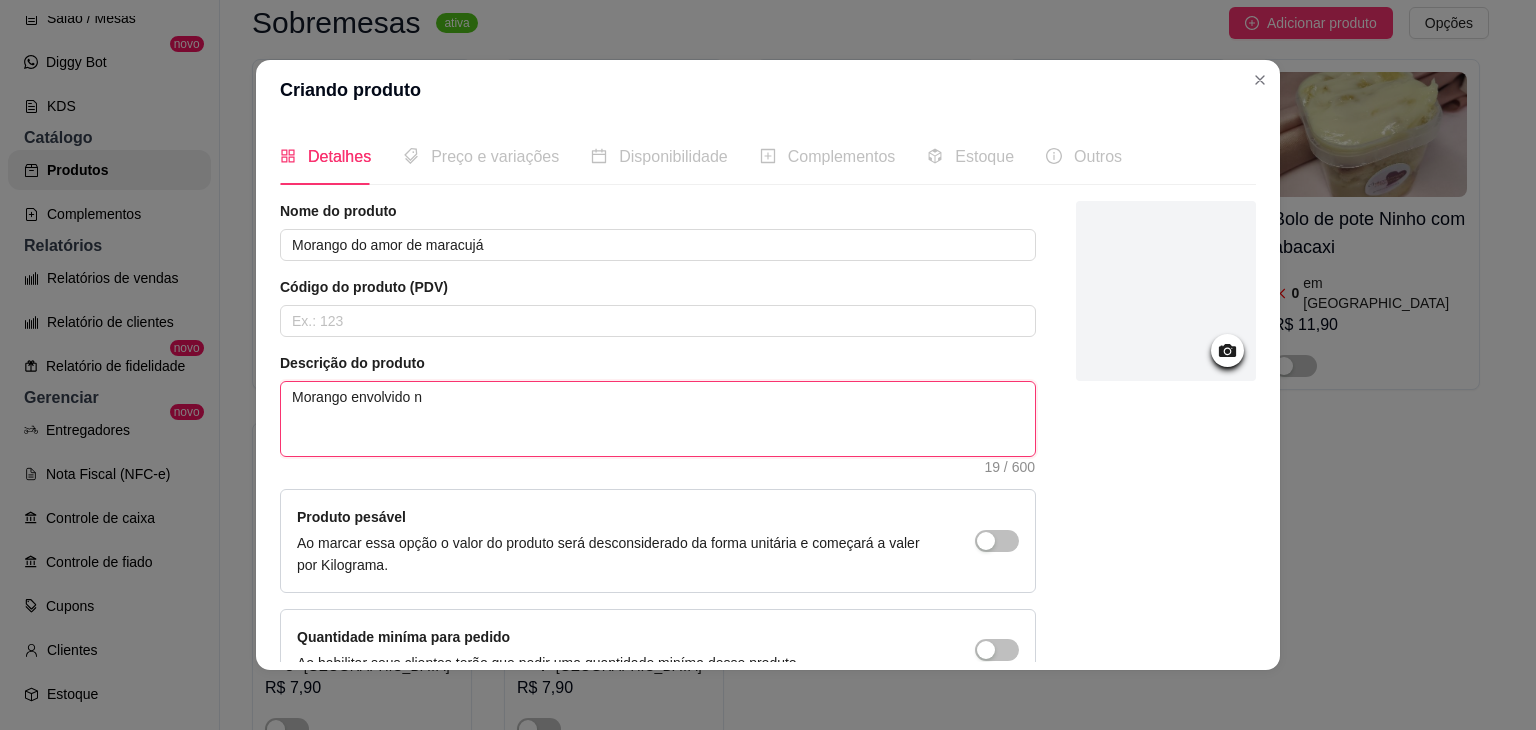 type 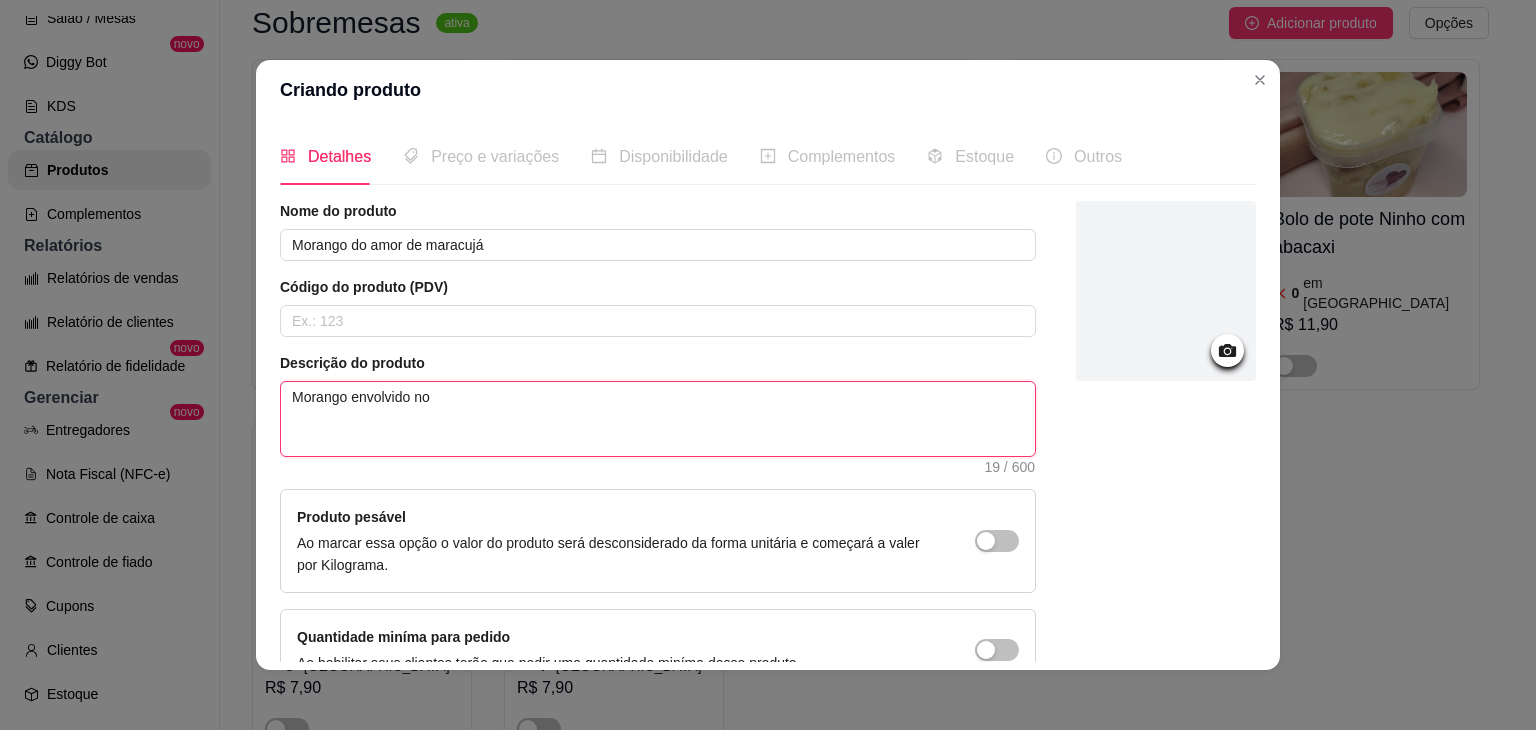 type 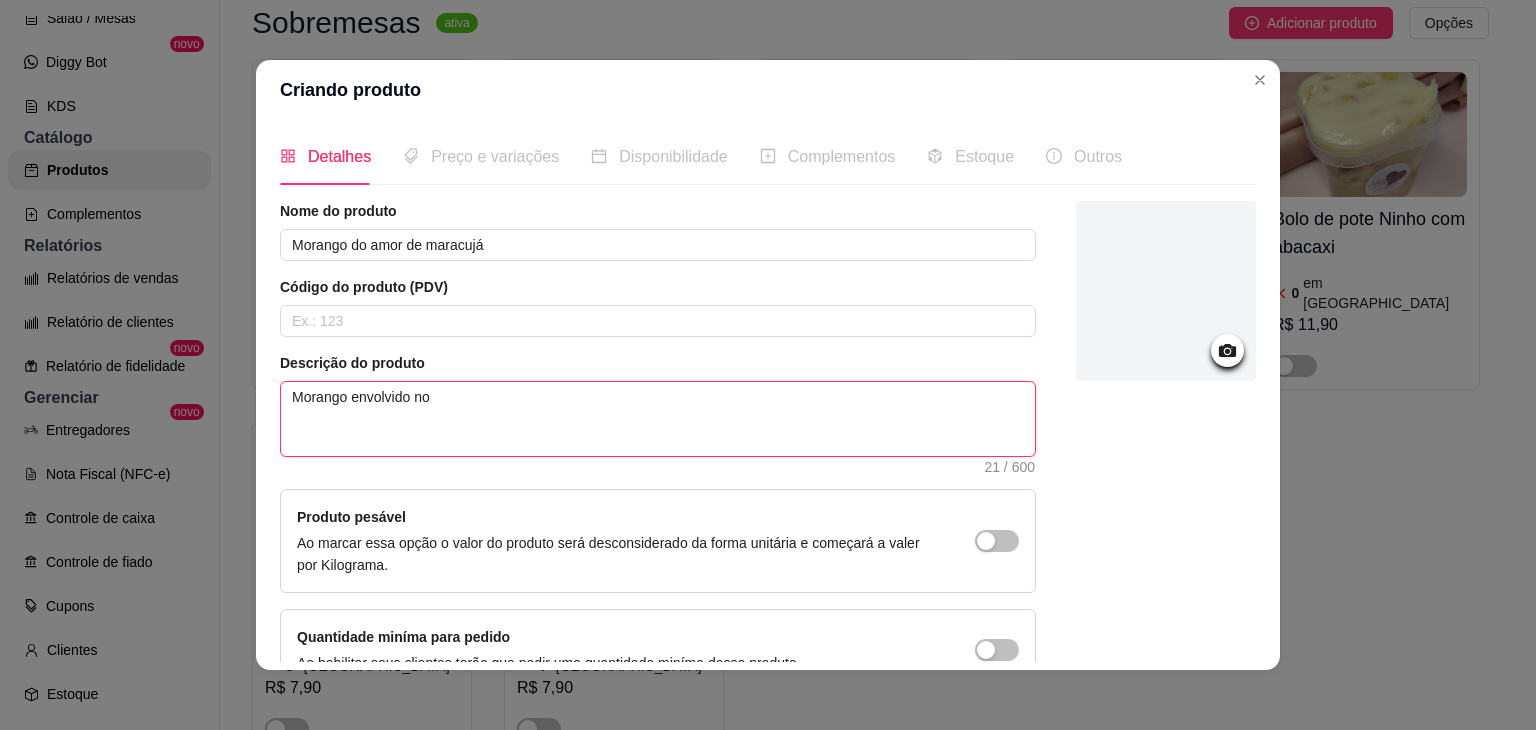 type 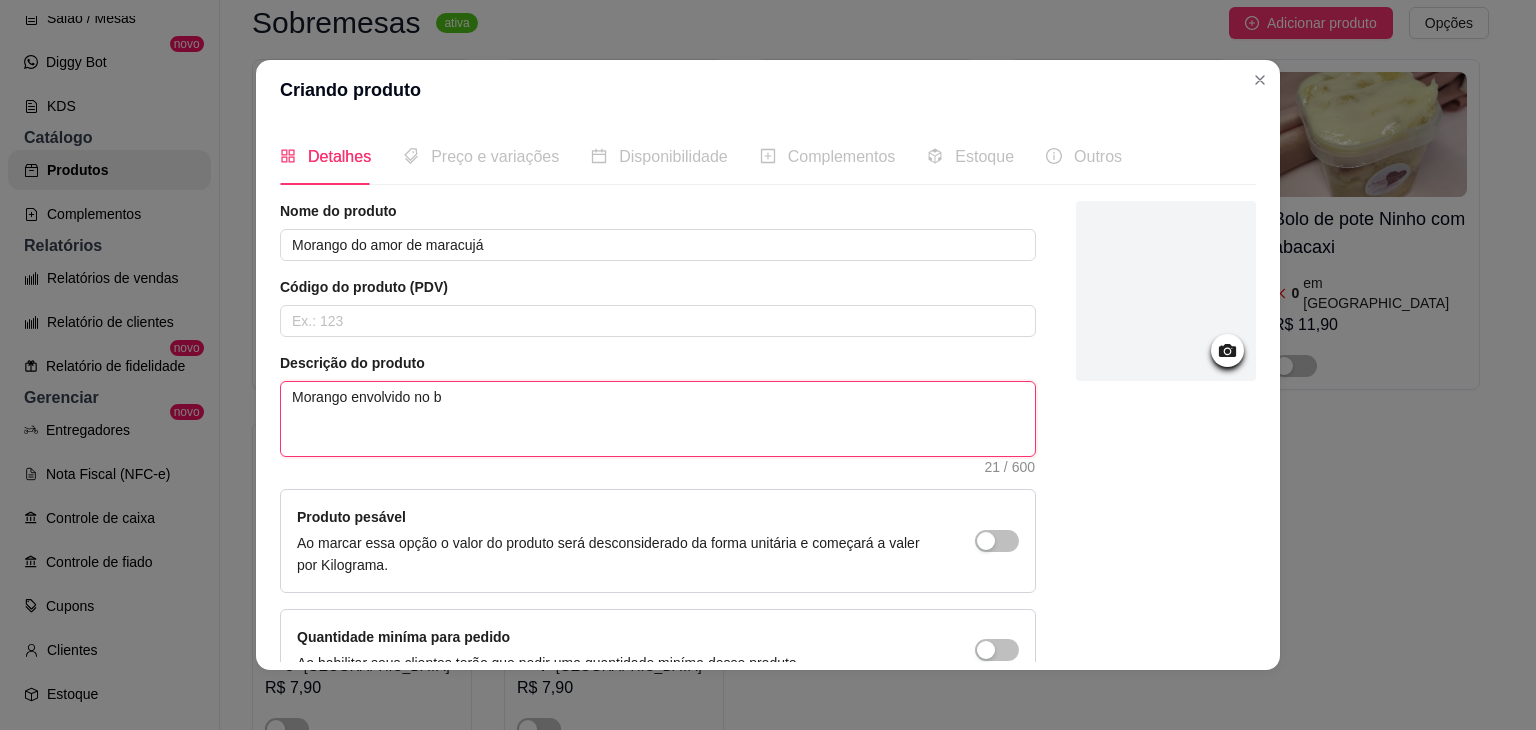 type 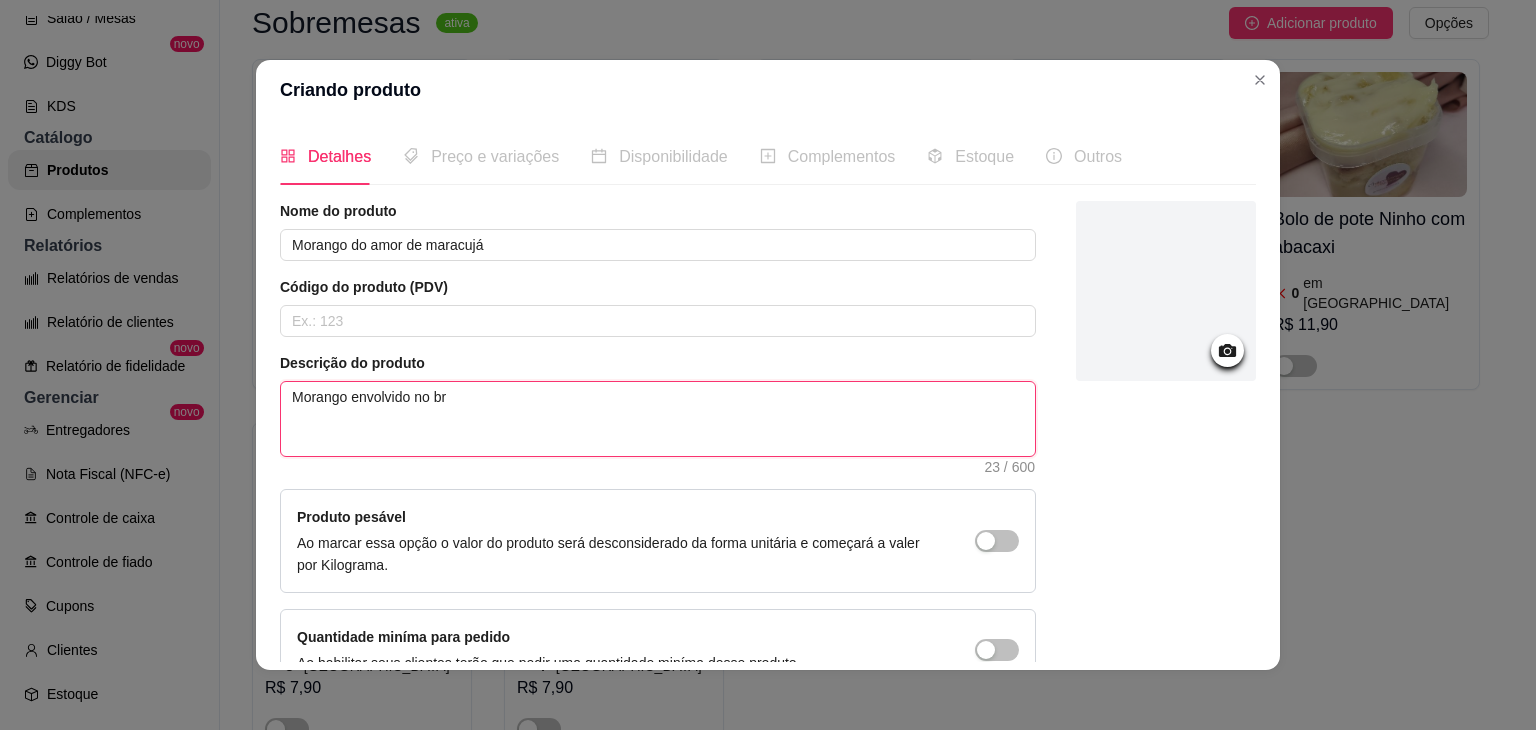 type 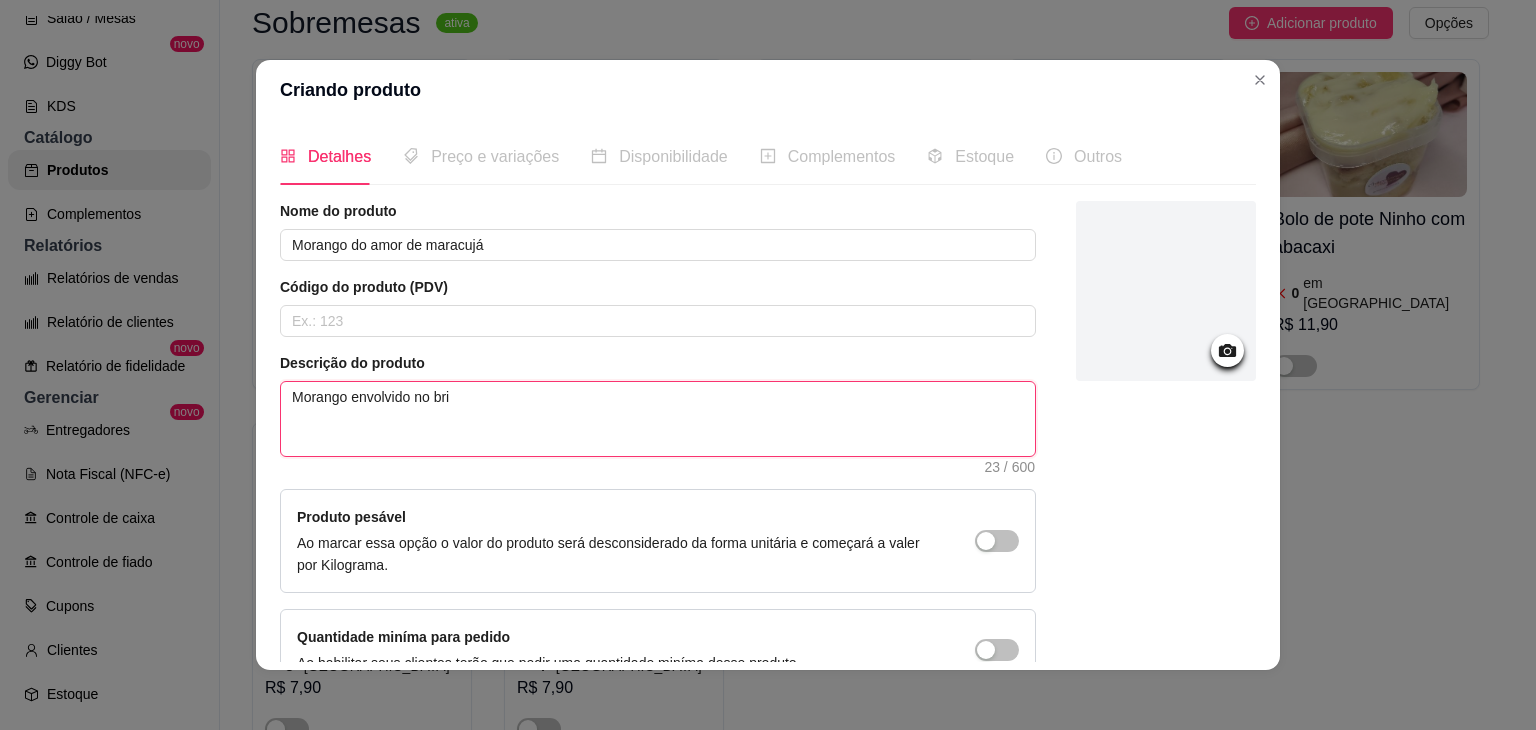 type 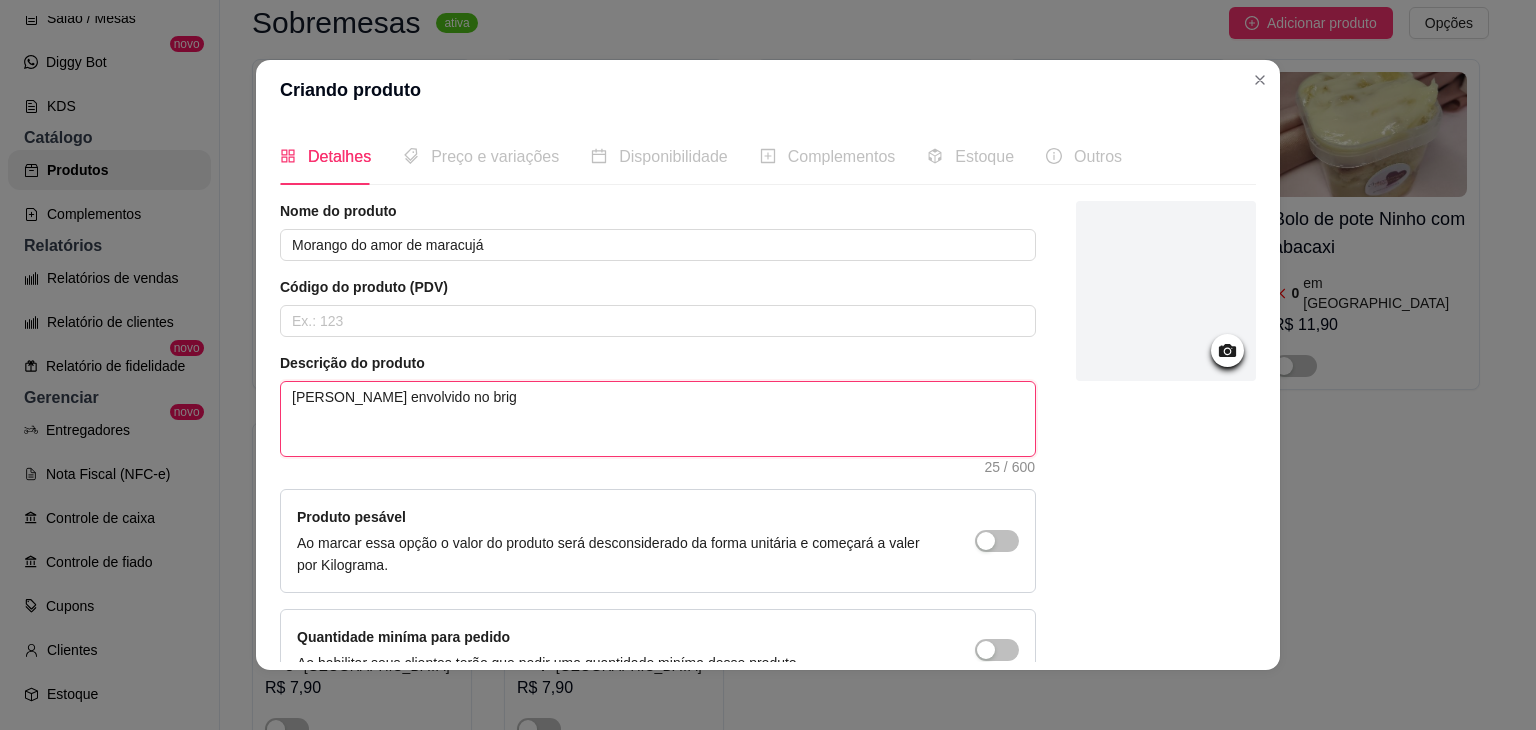 type 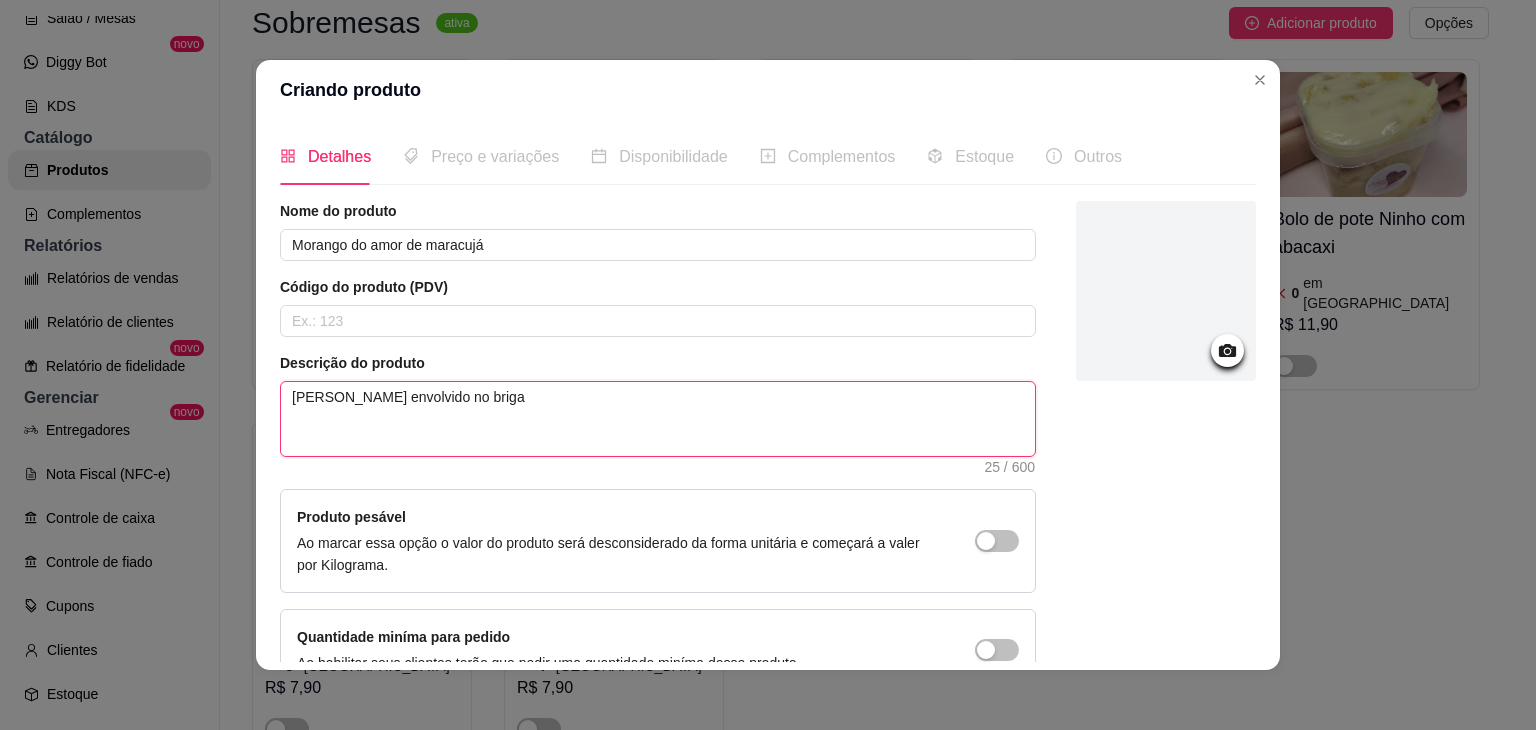 type 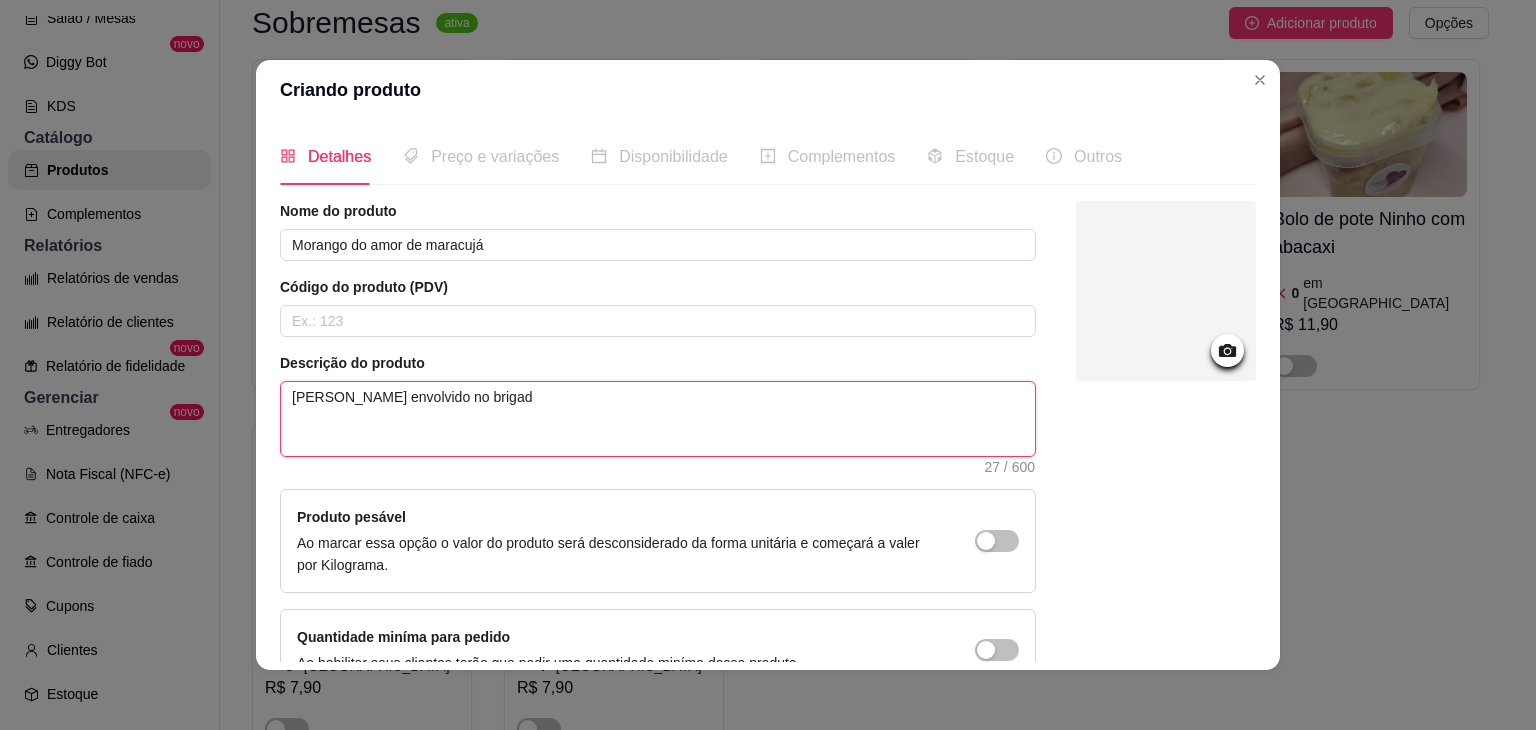 type 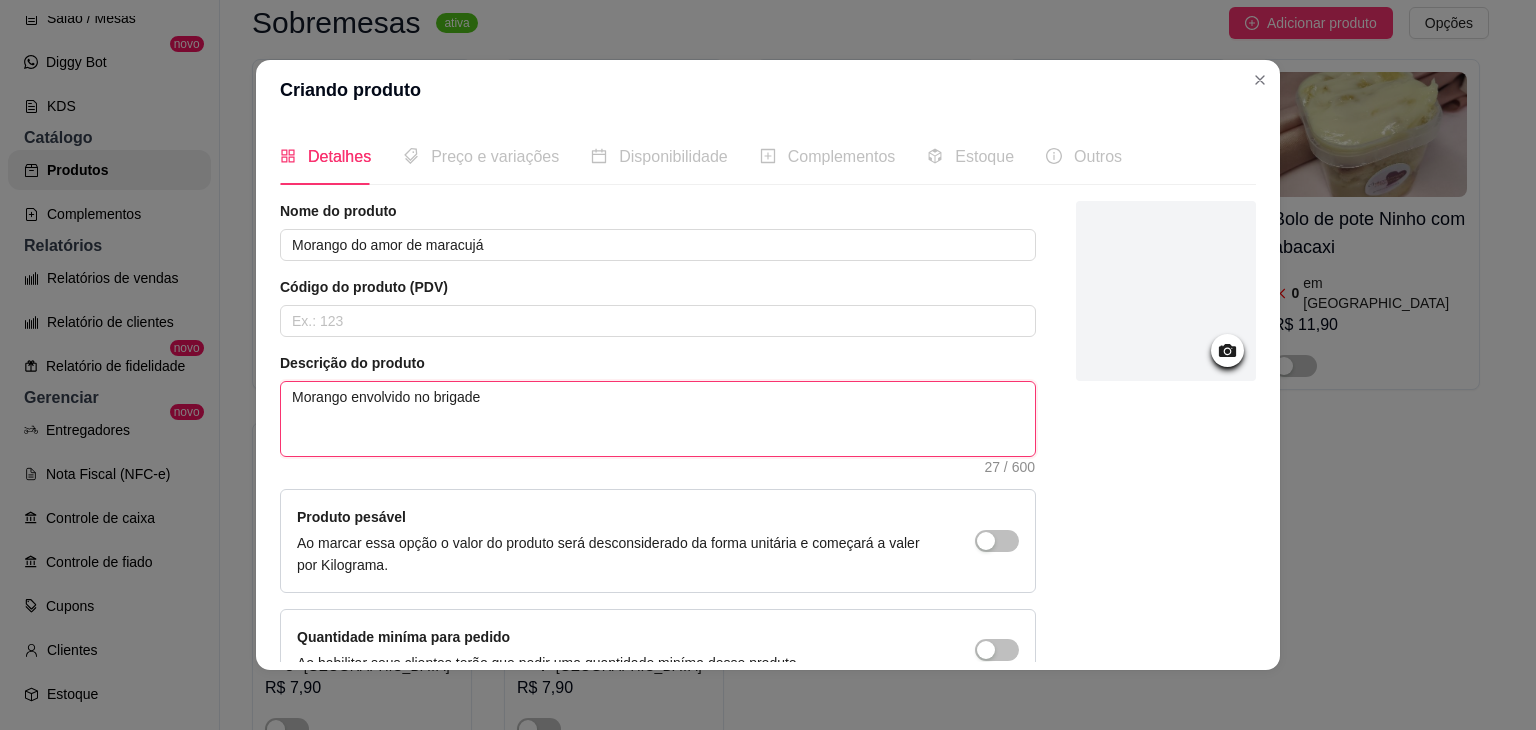 type 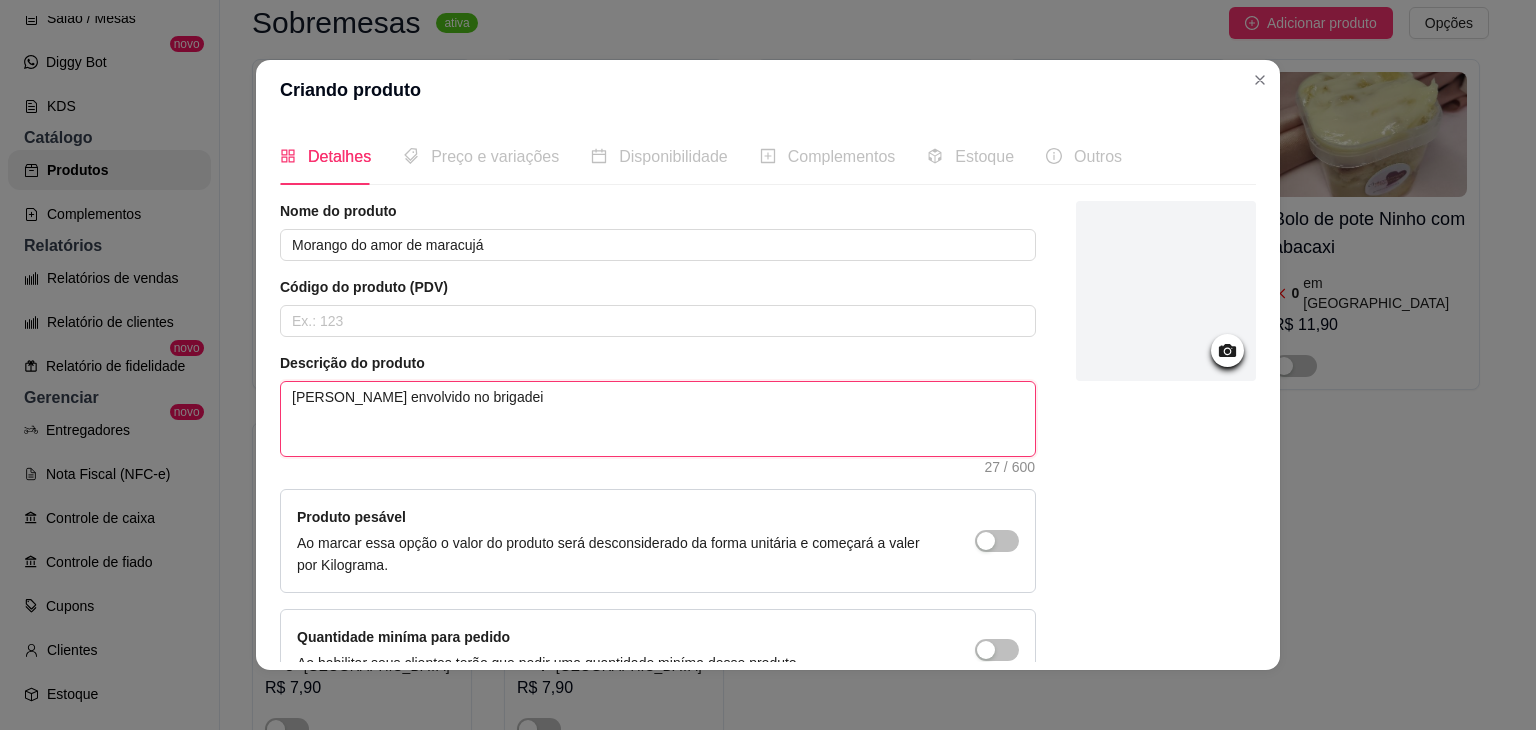 type 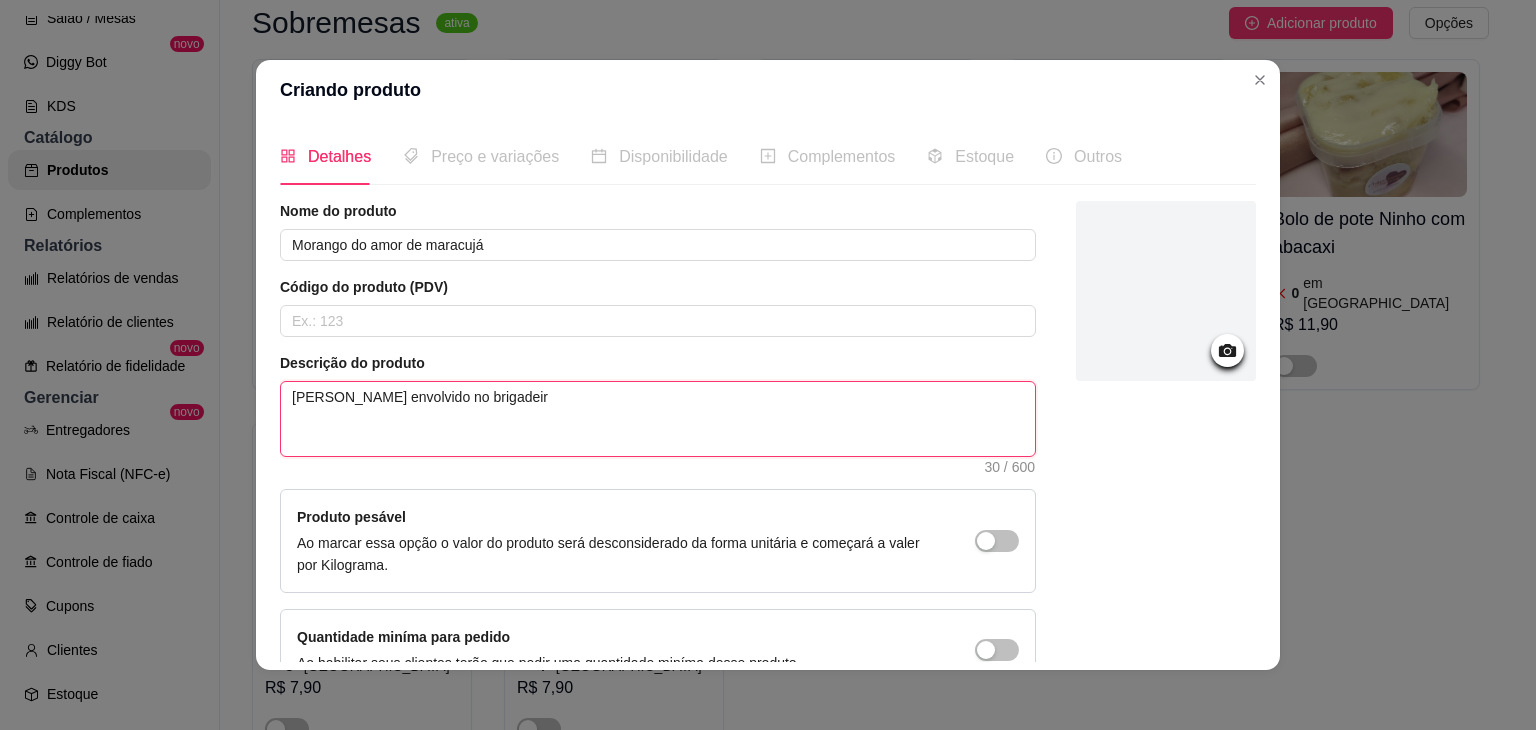 type 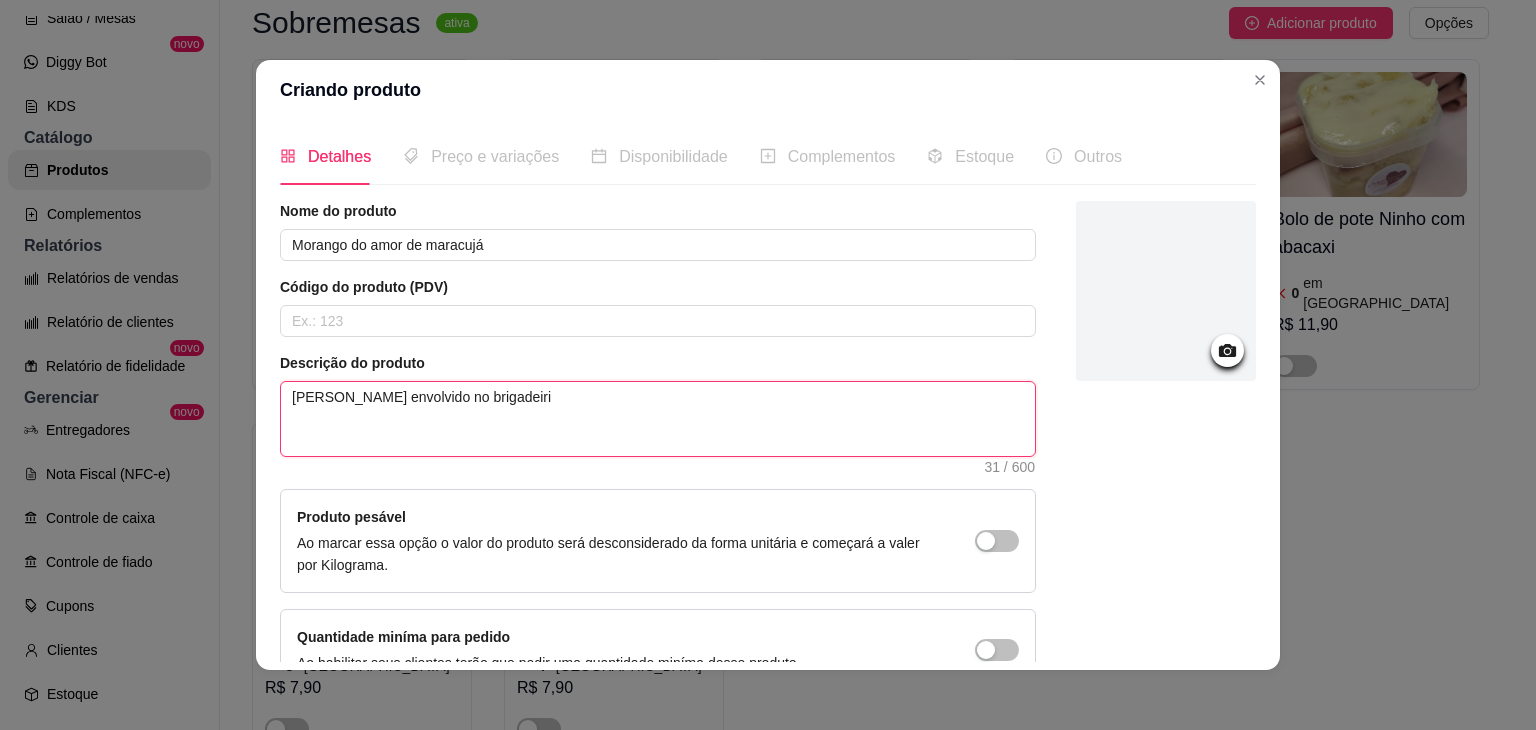 type 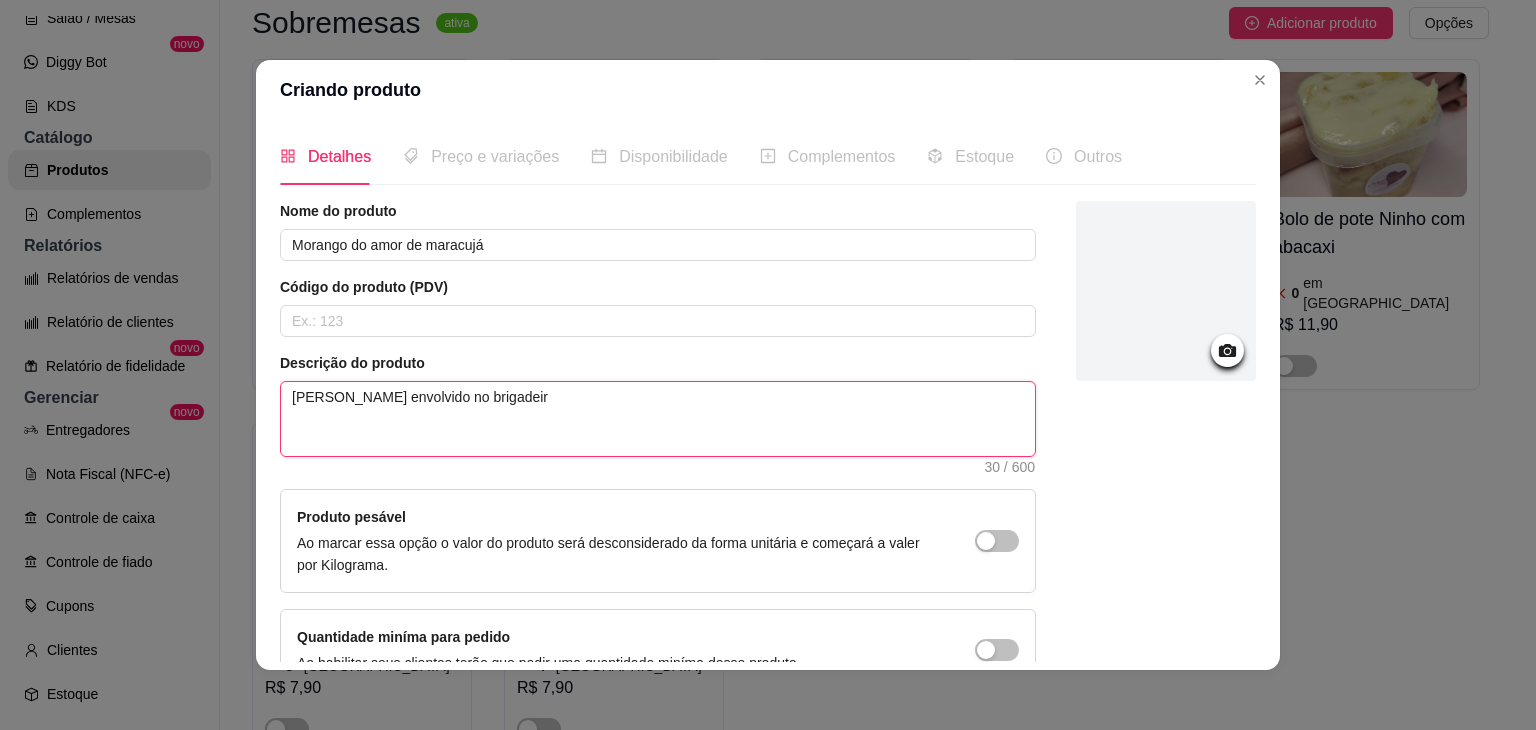 type 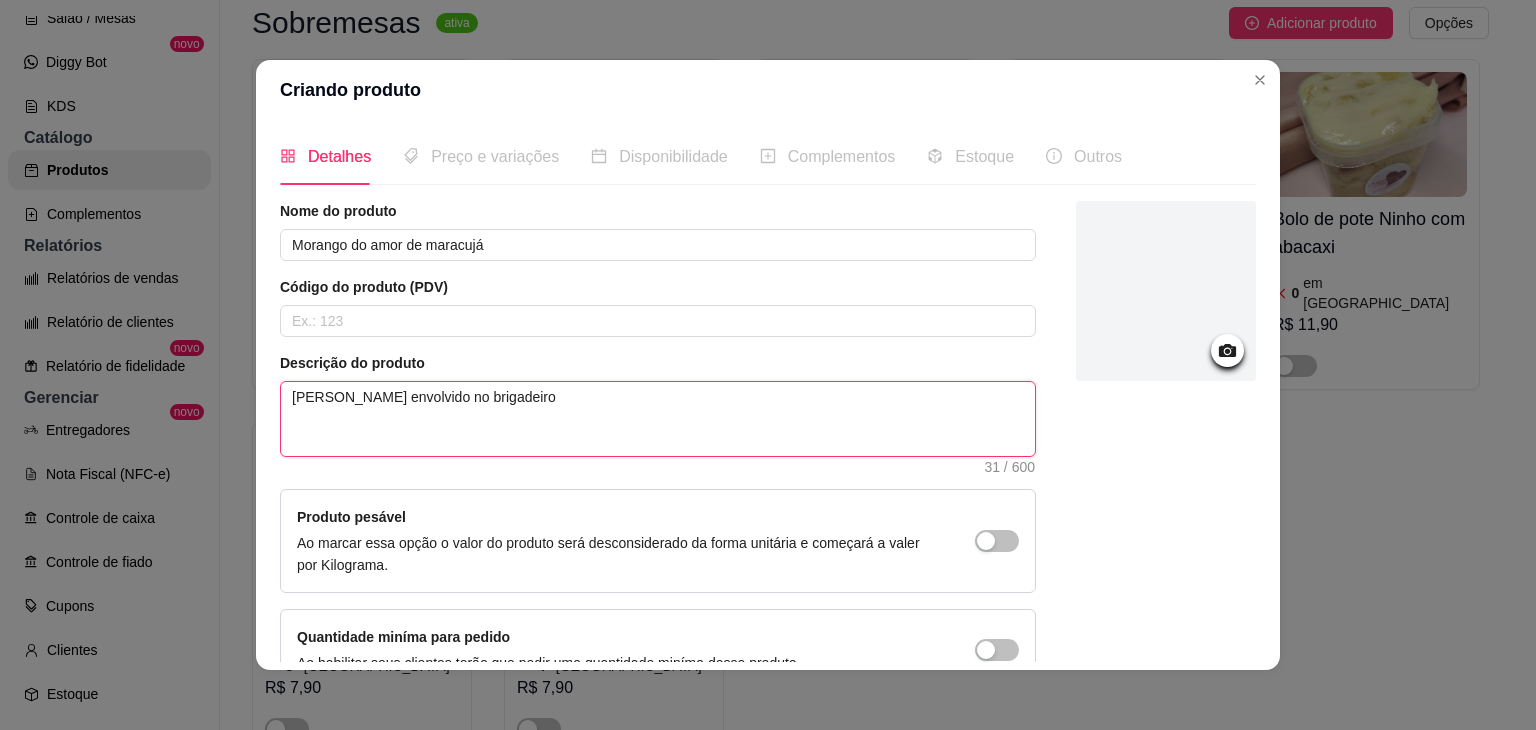 type 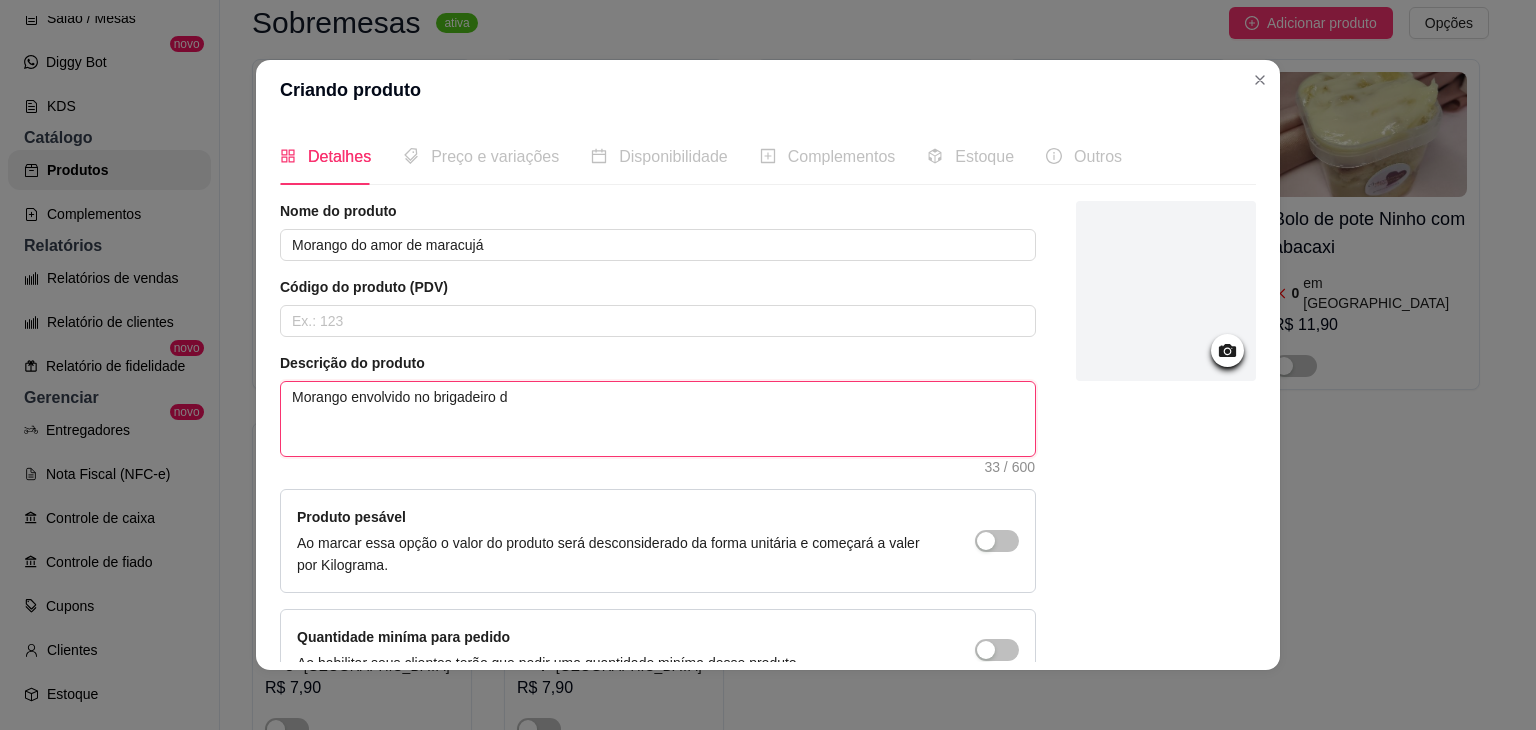 type 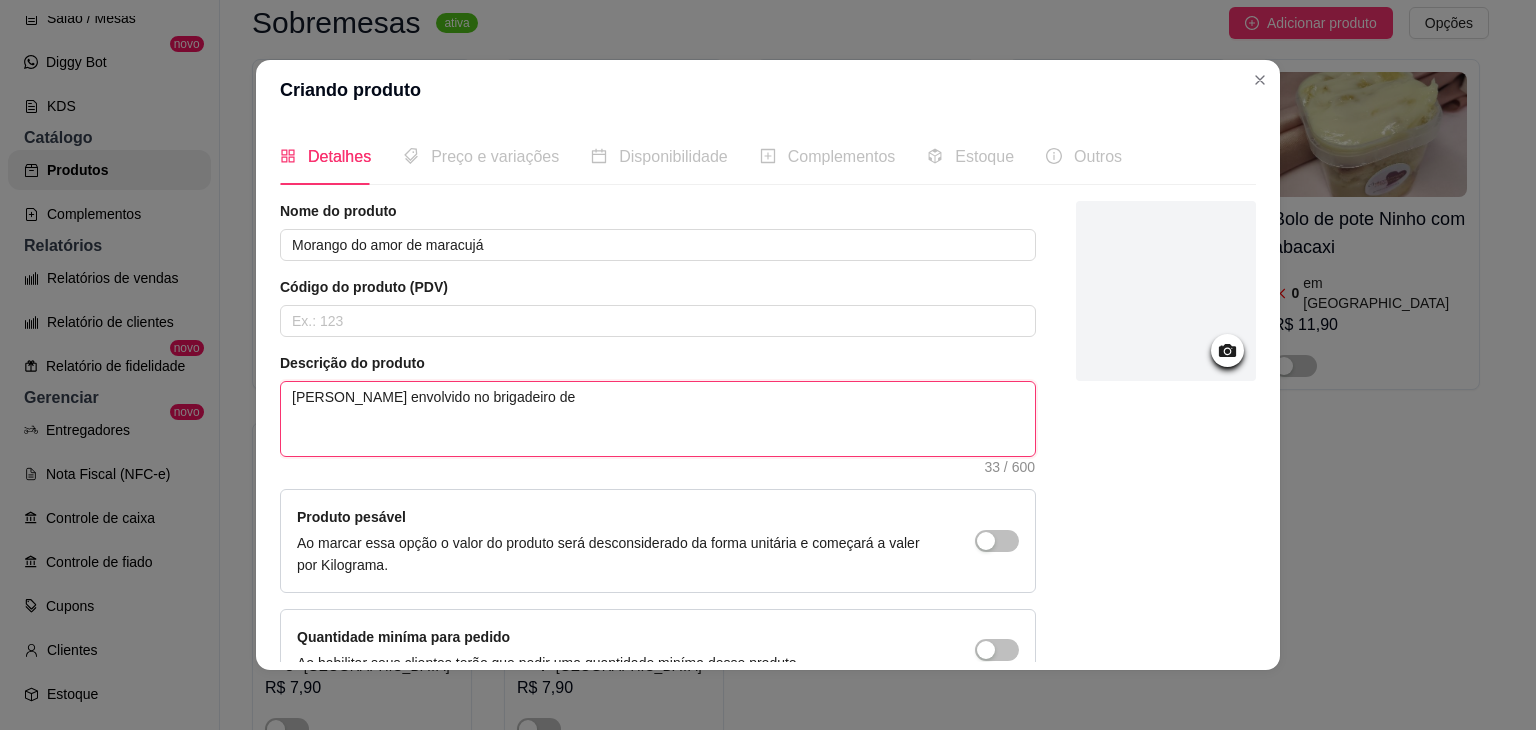 type 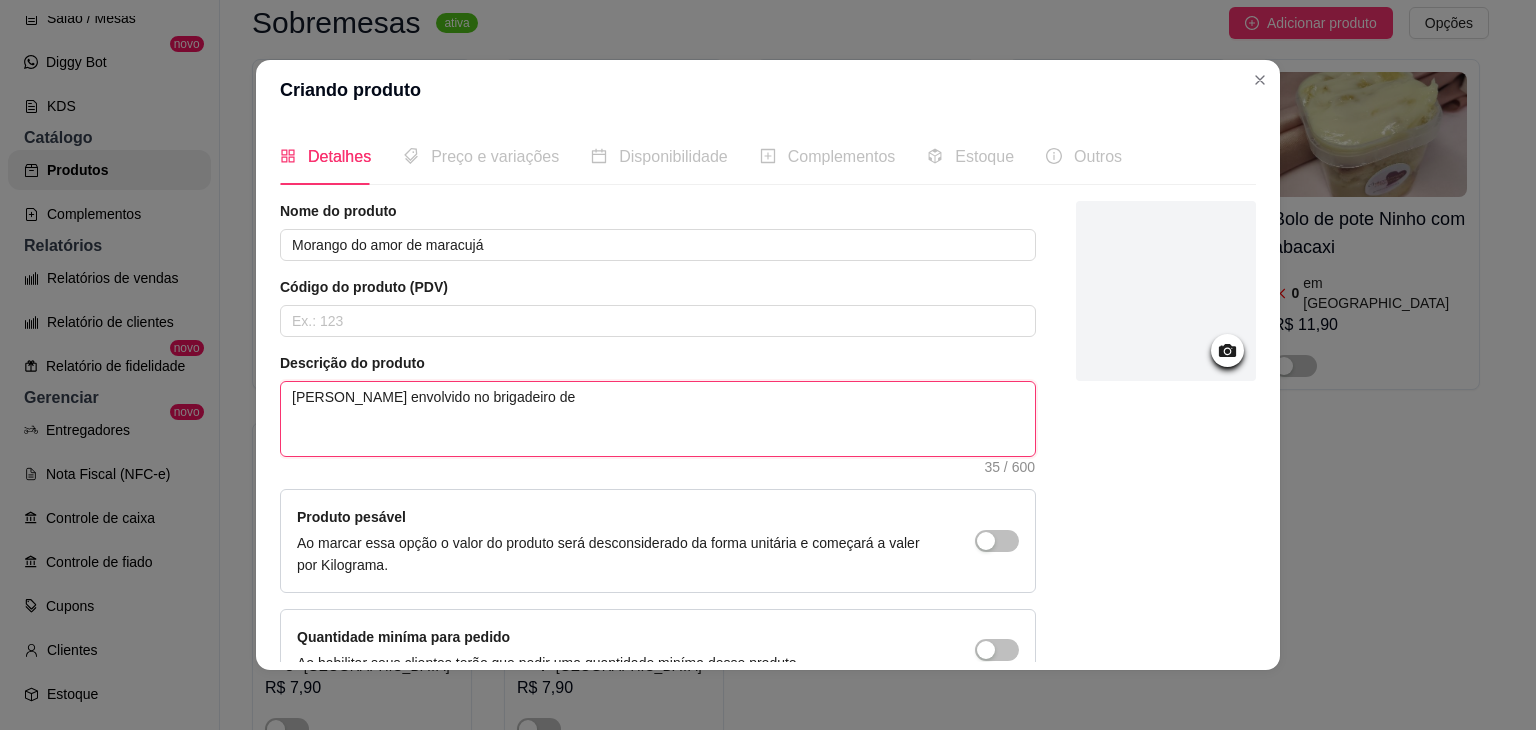 type 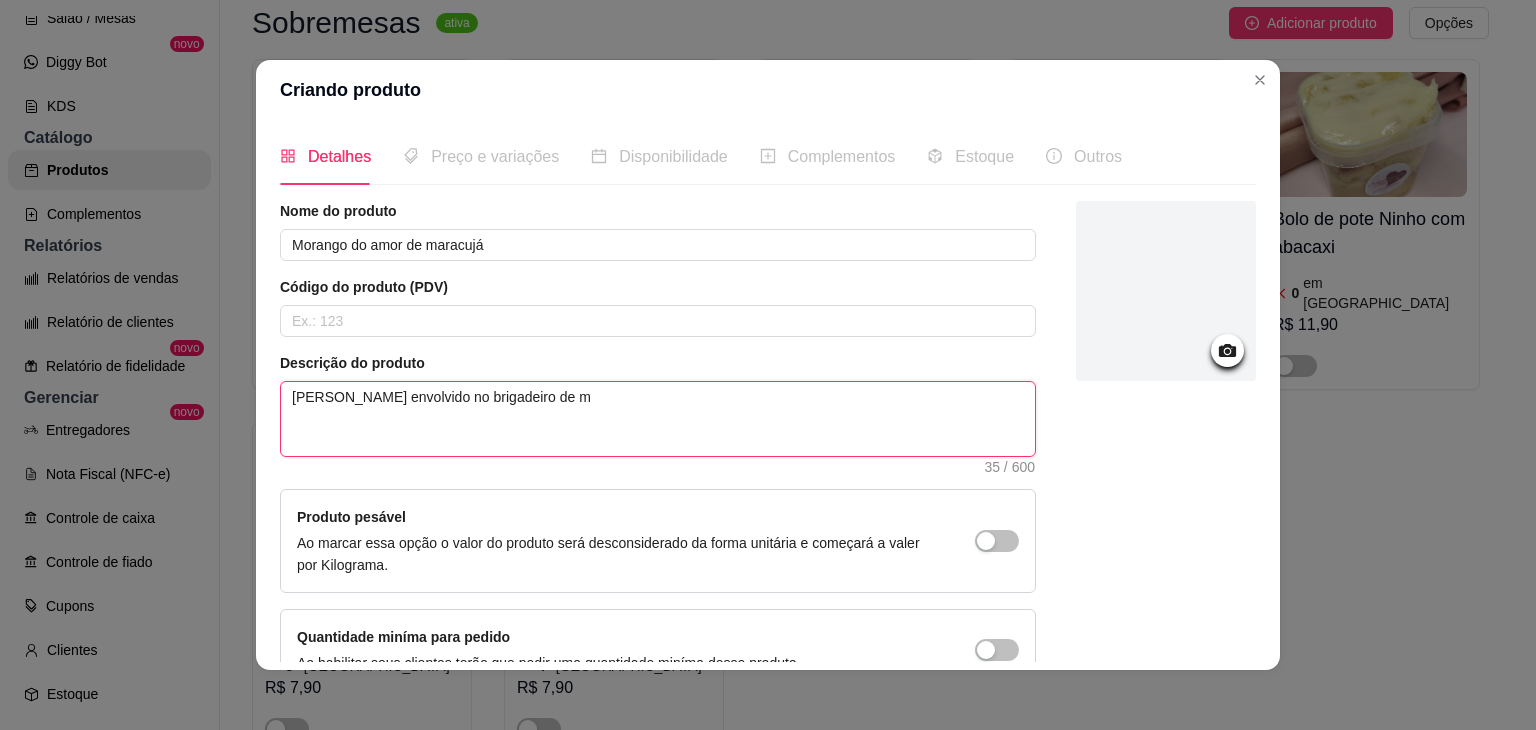 type 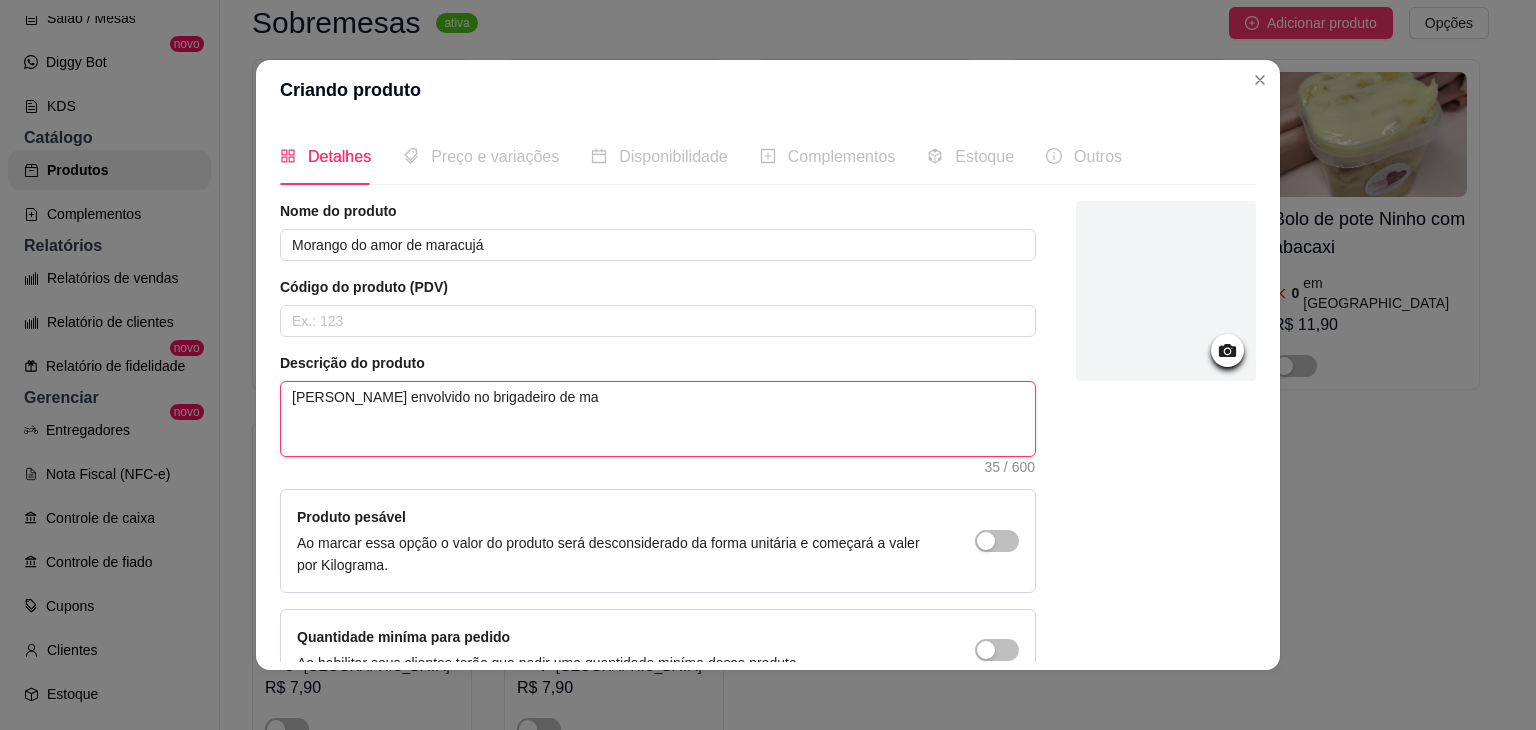 type 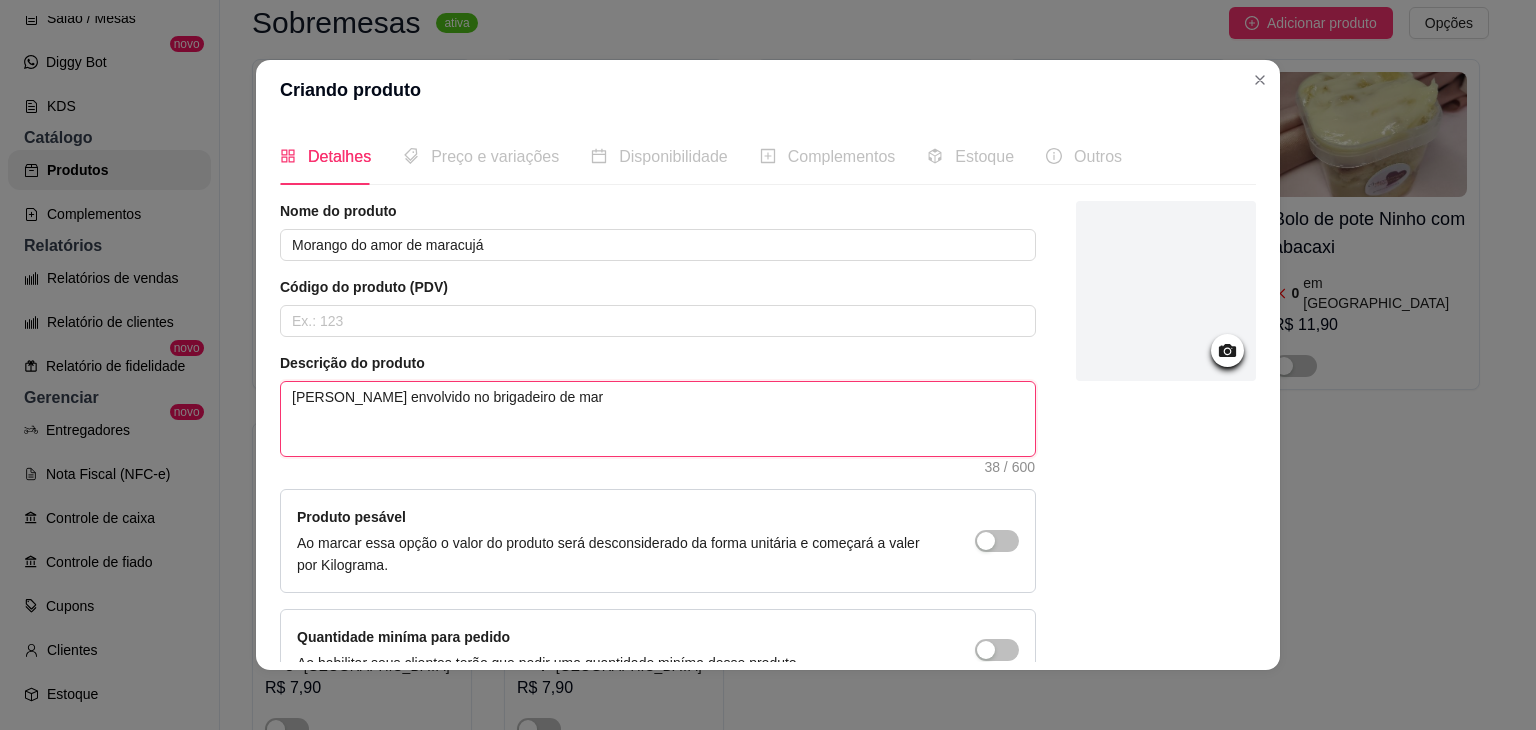 type 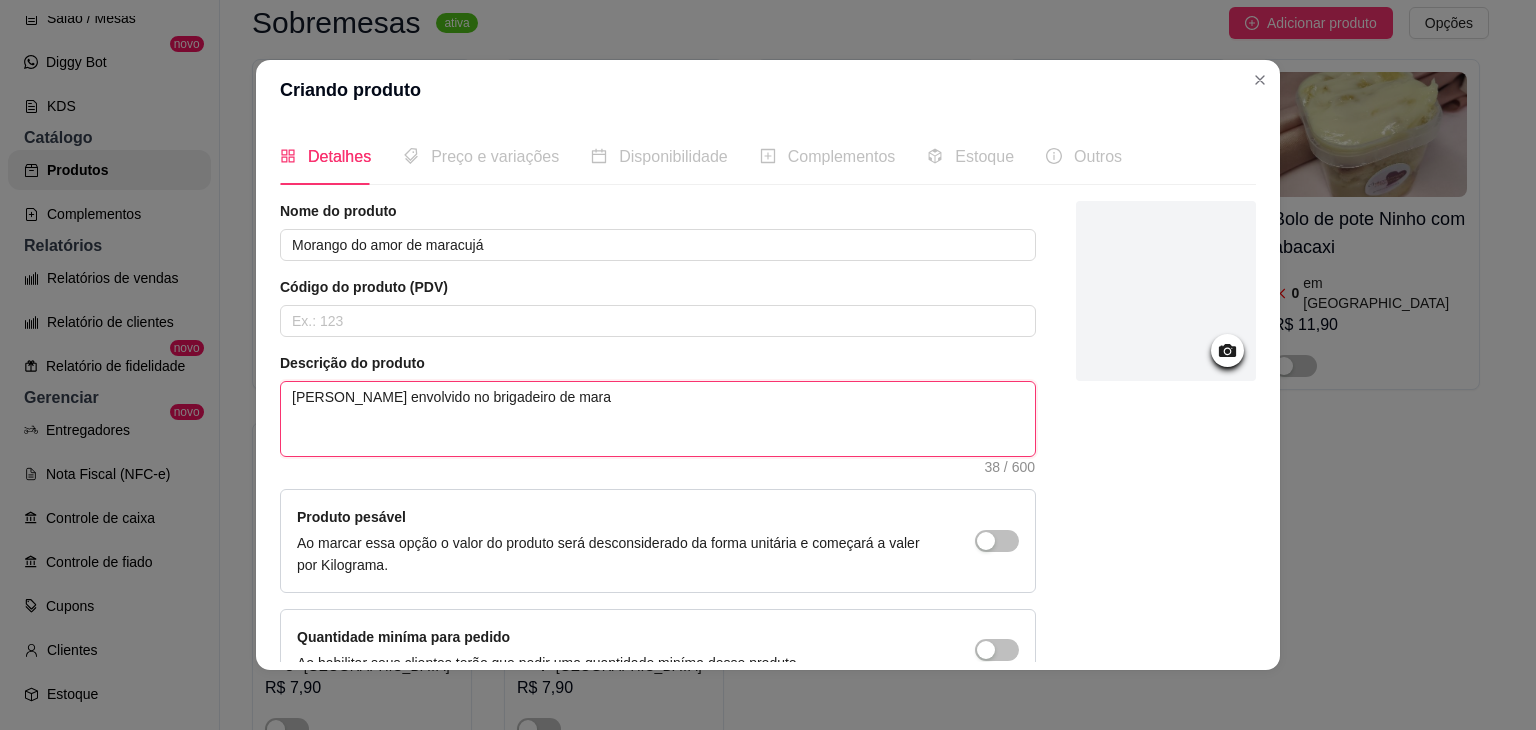 type 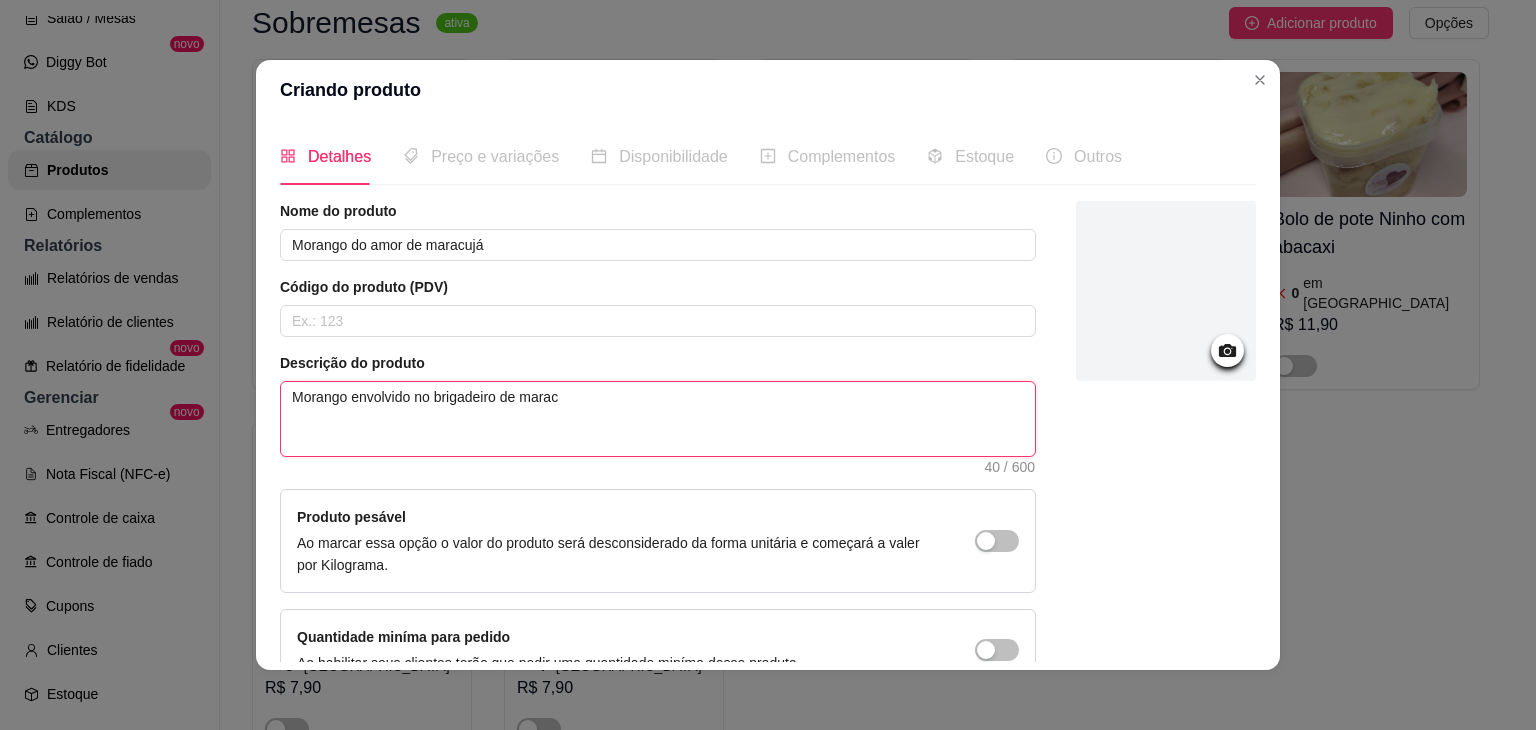 type 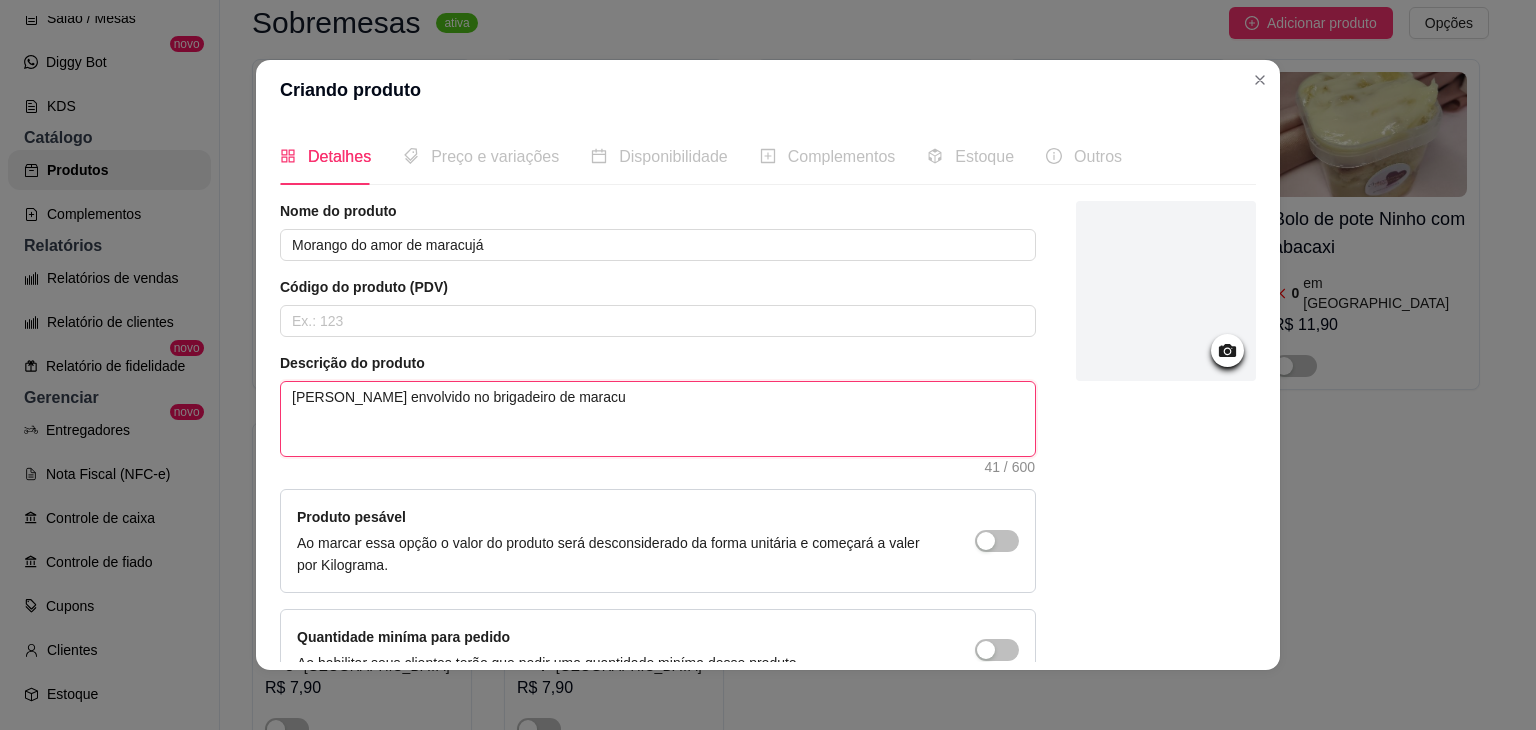 type 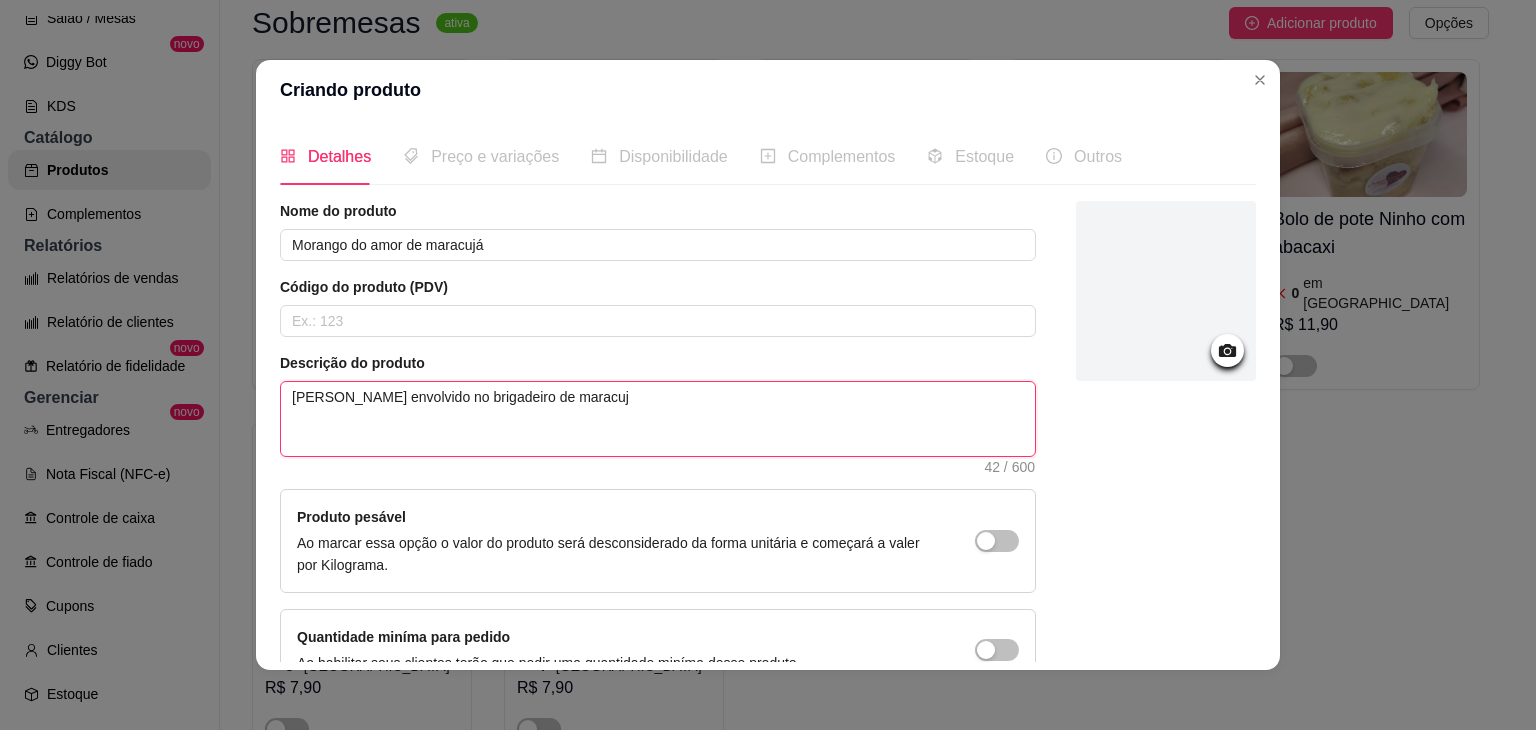 type 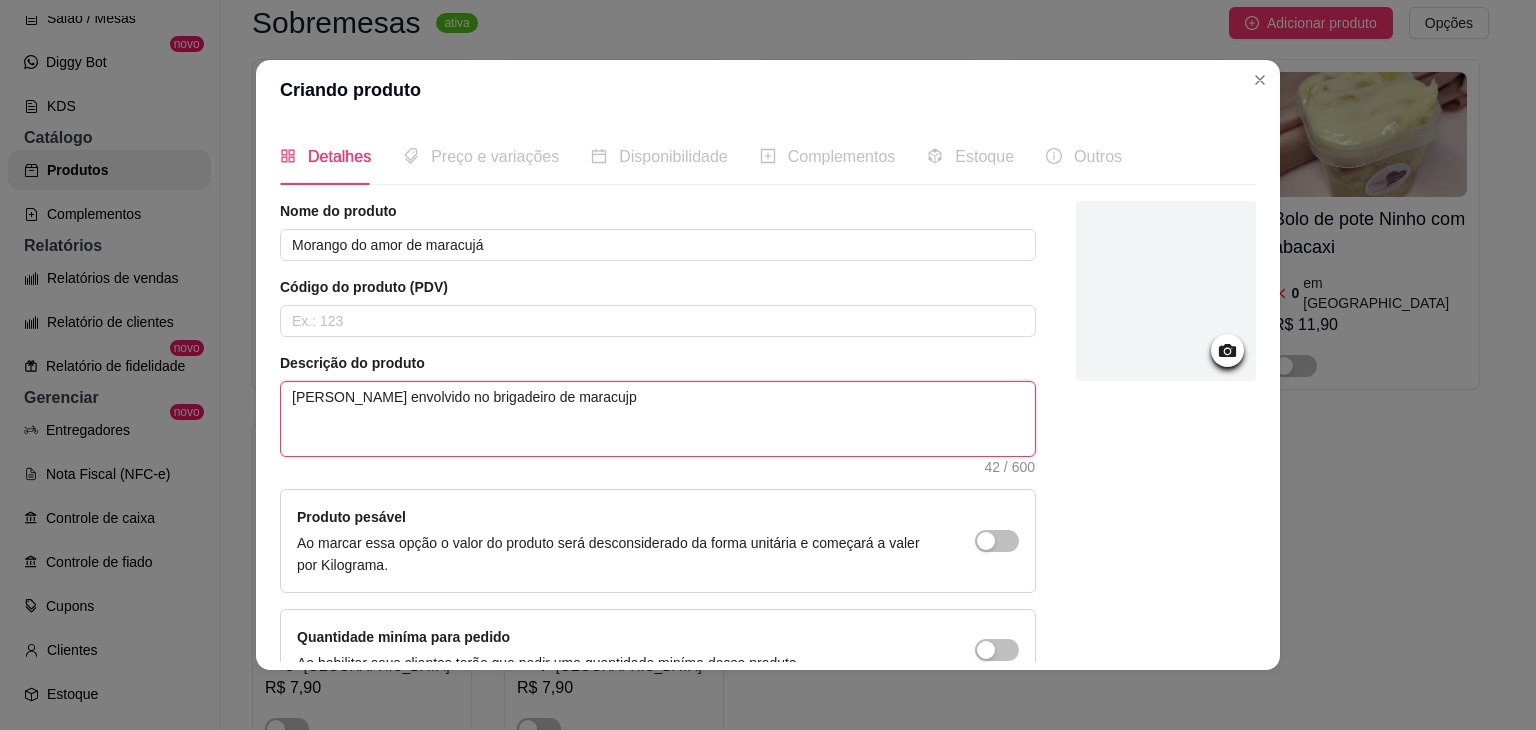 type 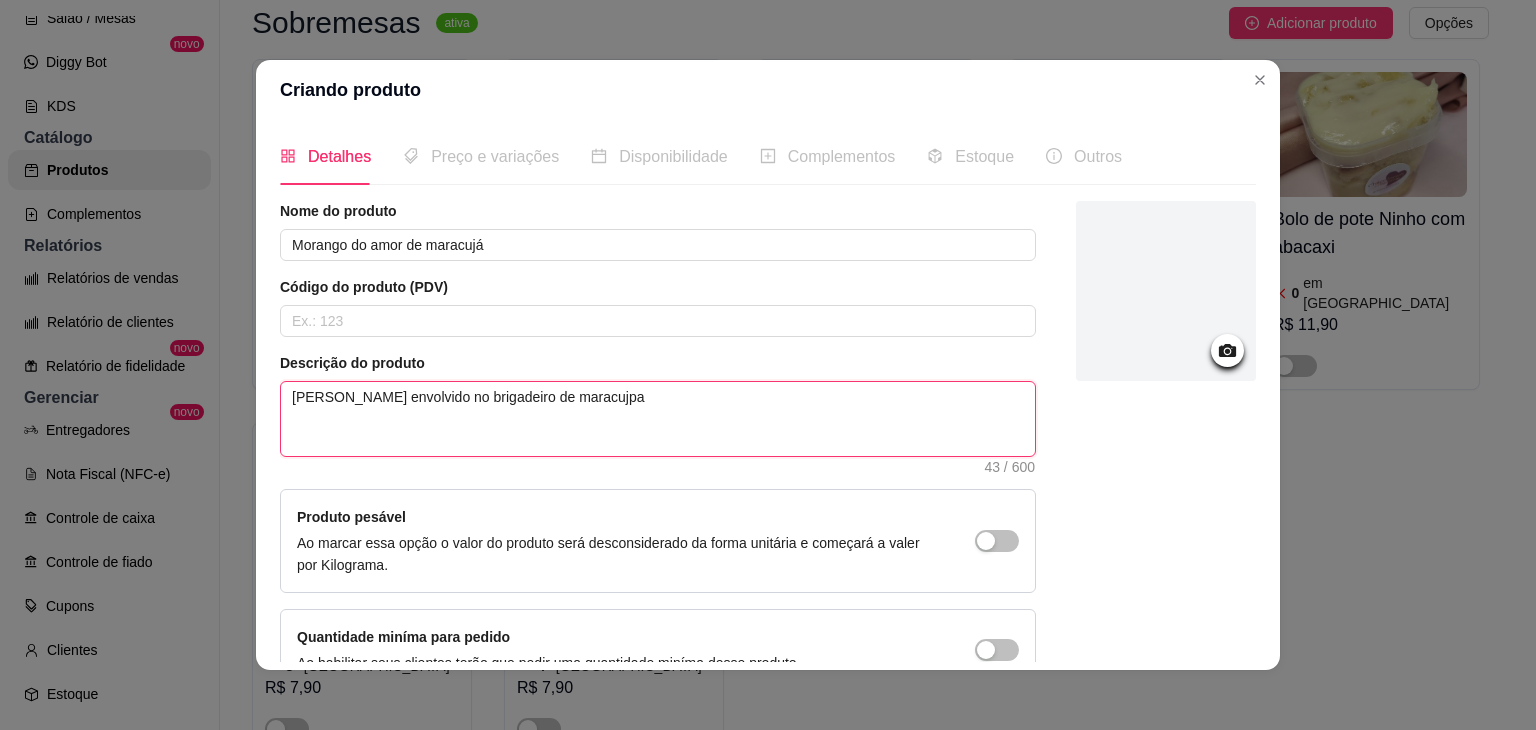 type 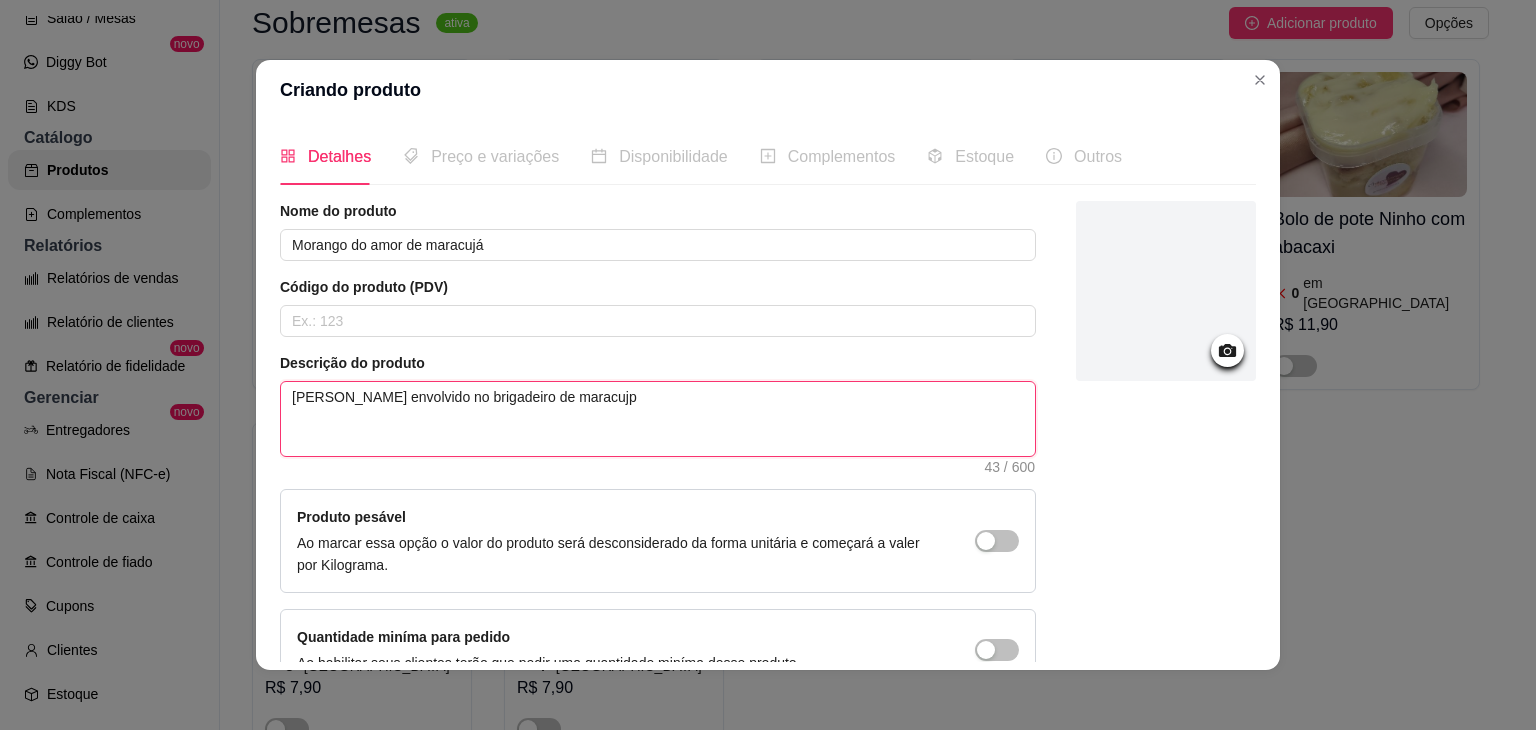 type 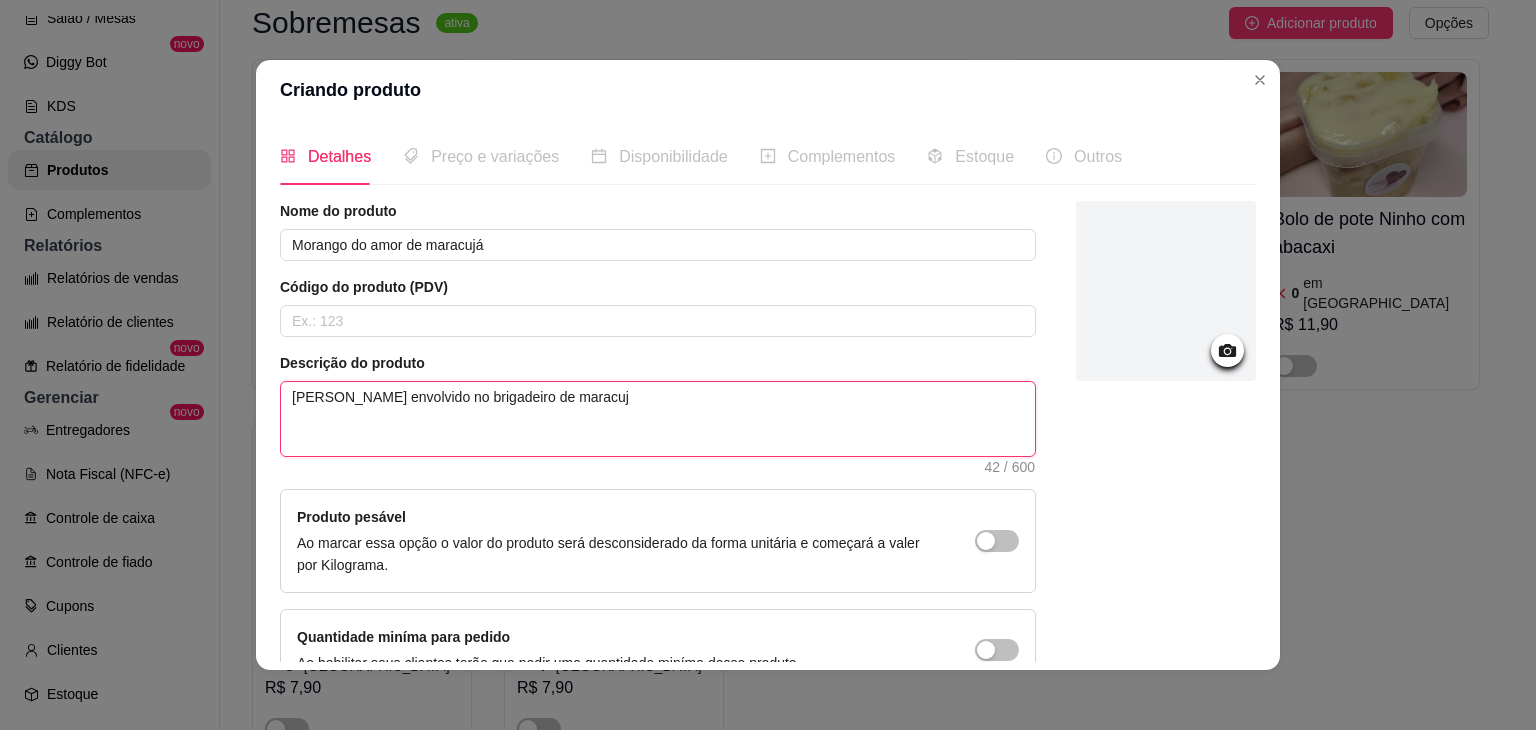 type on "[PERSON_NAME] envolvido no brigadeiro de maracujá" 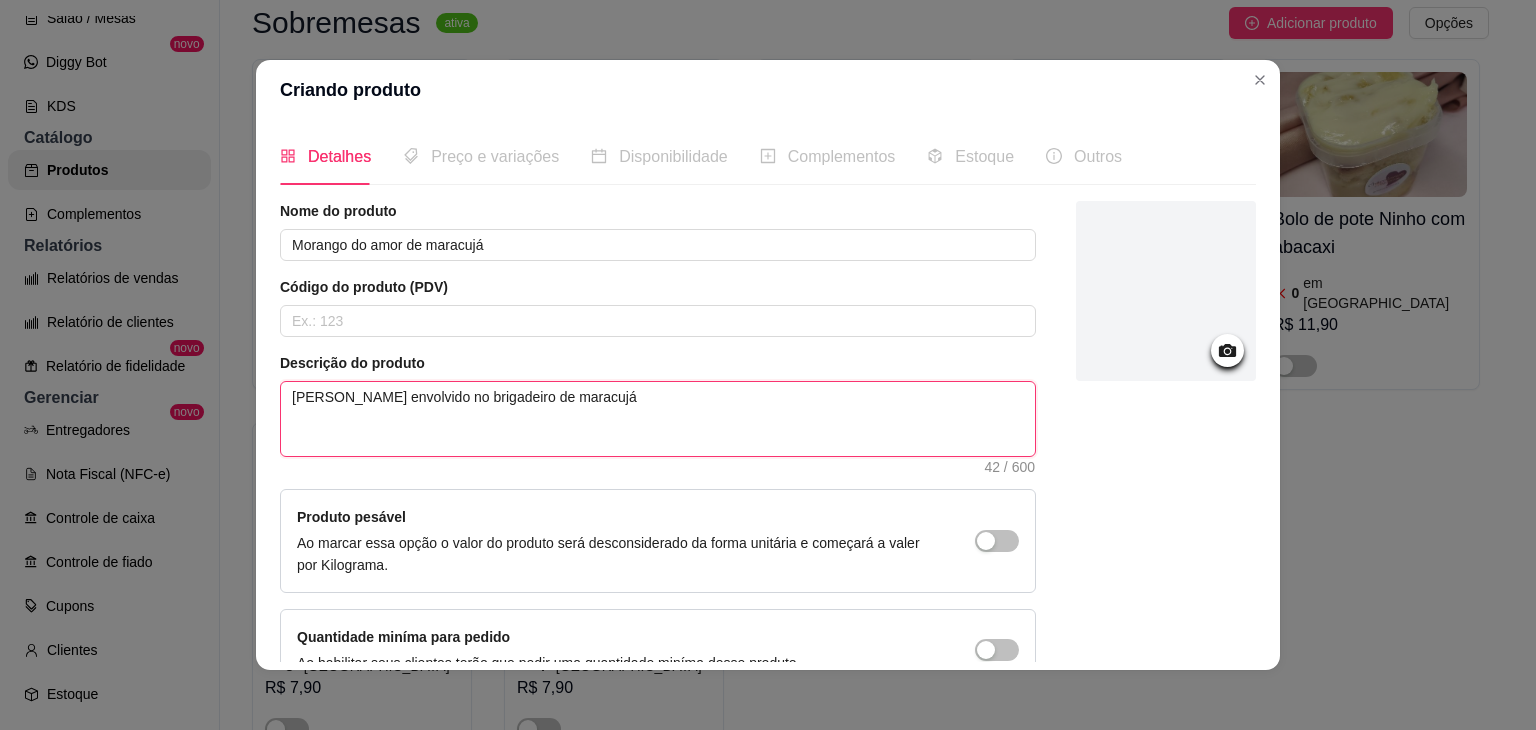 type 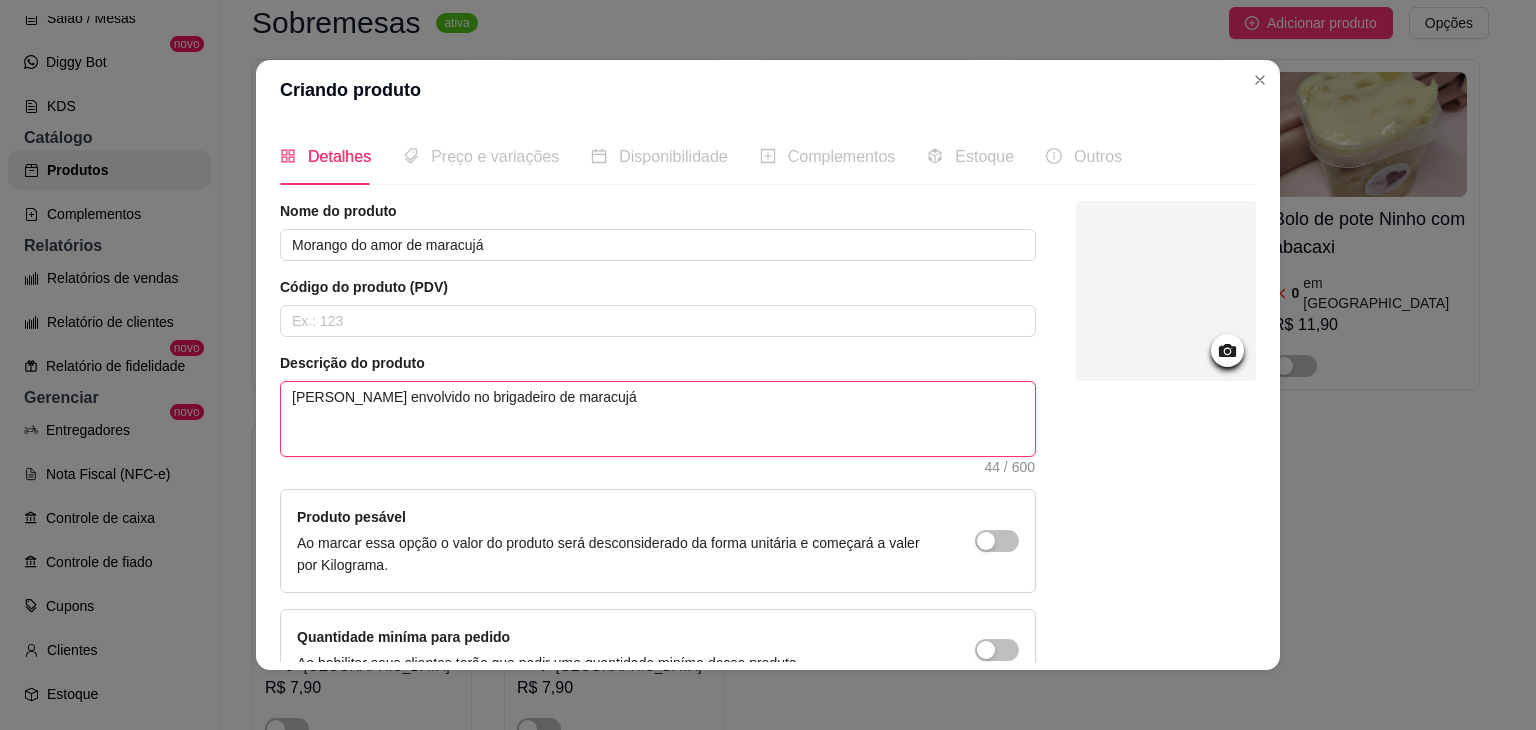 type 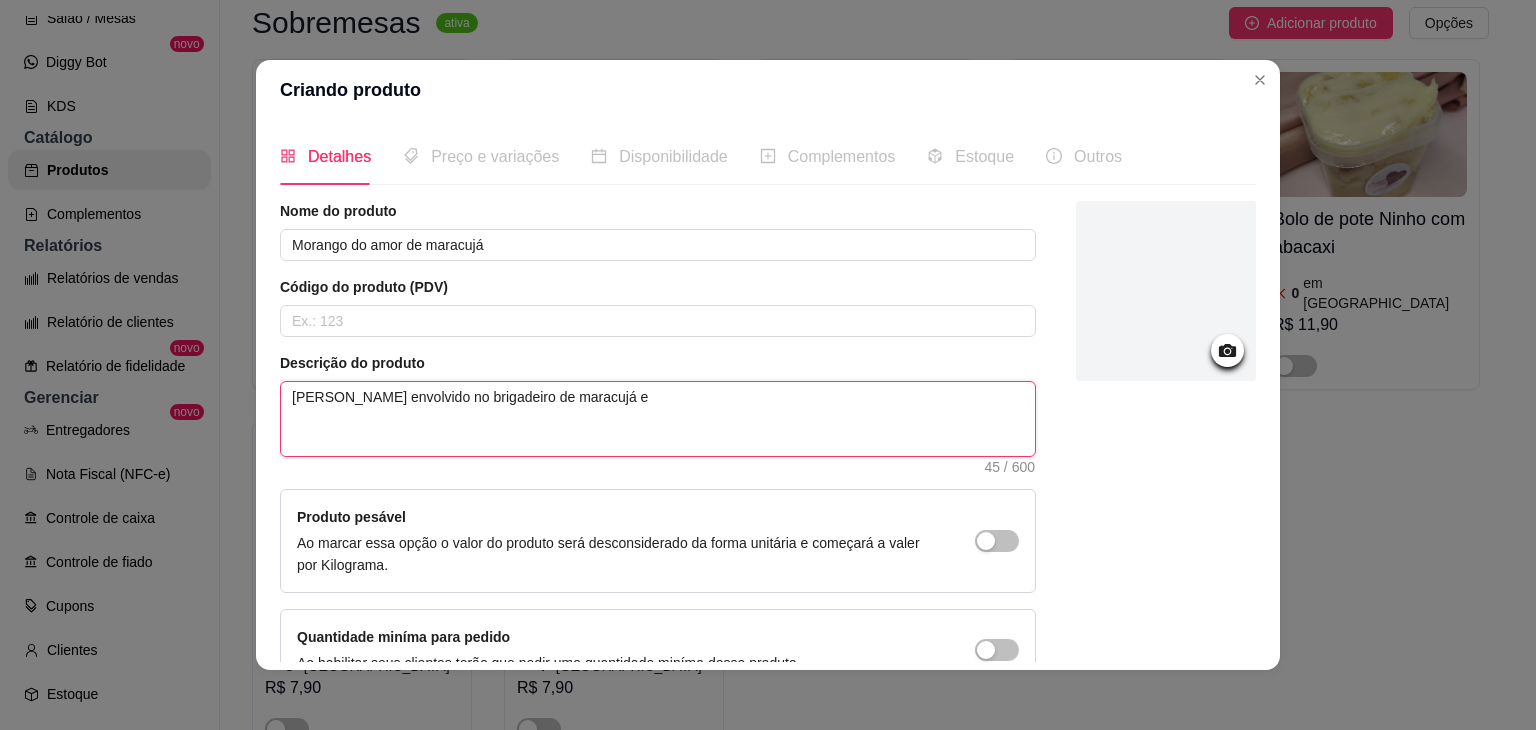 type 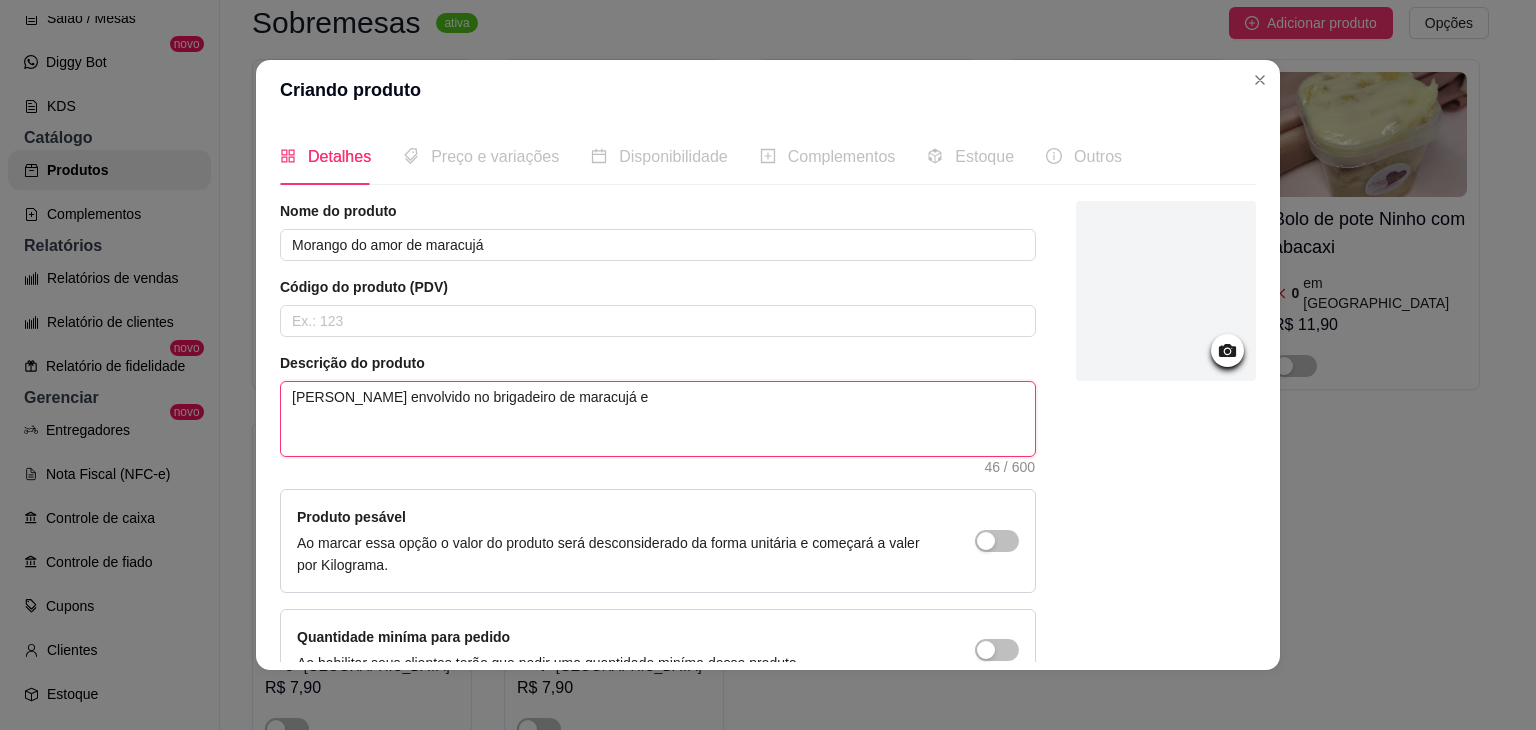 type 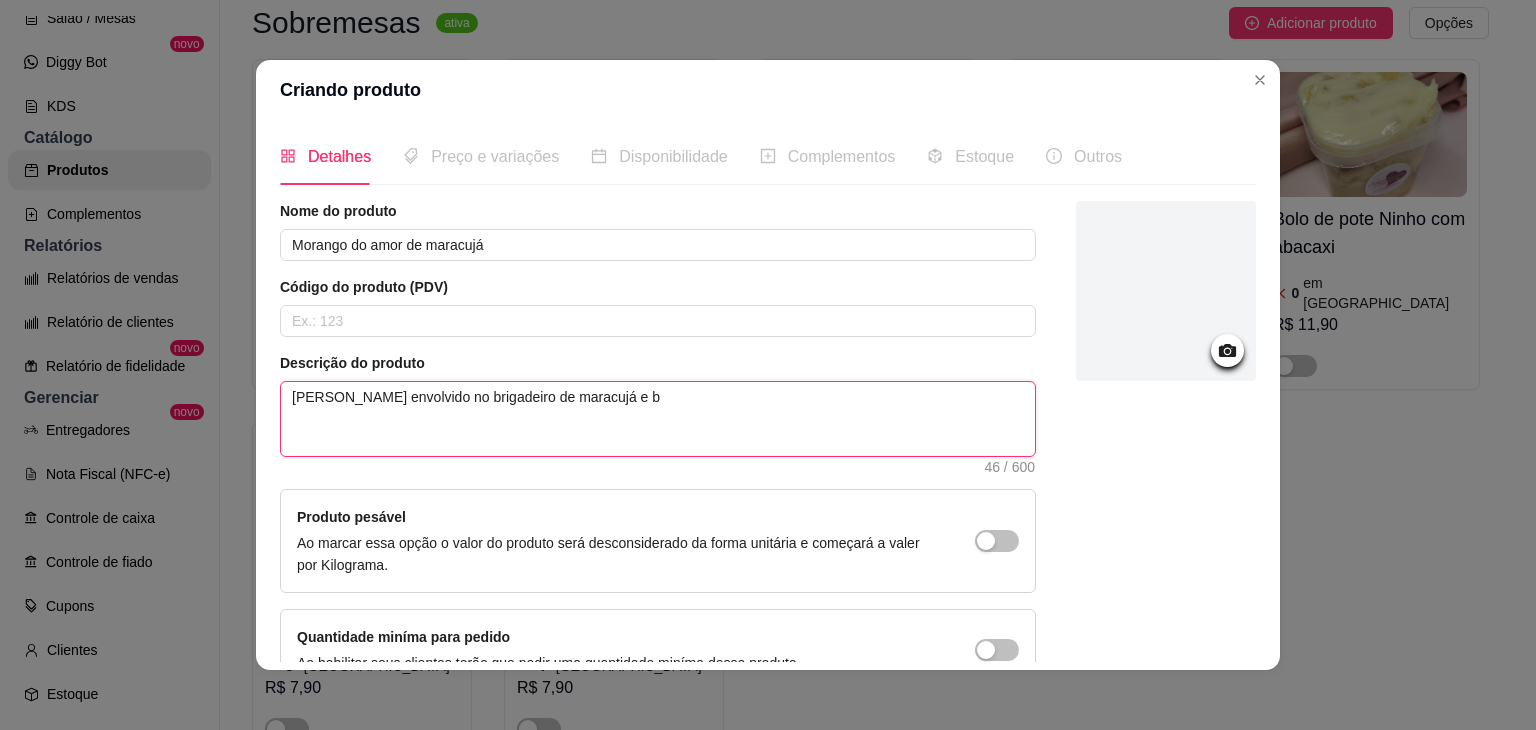 type 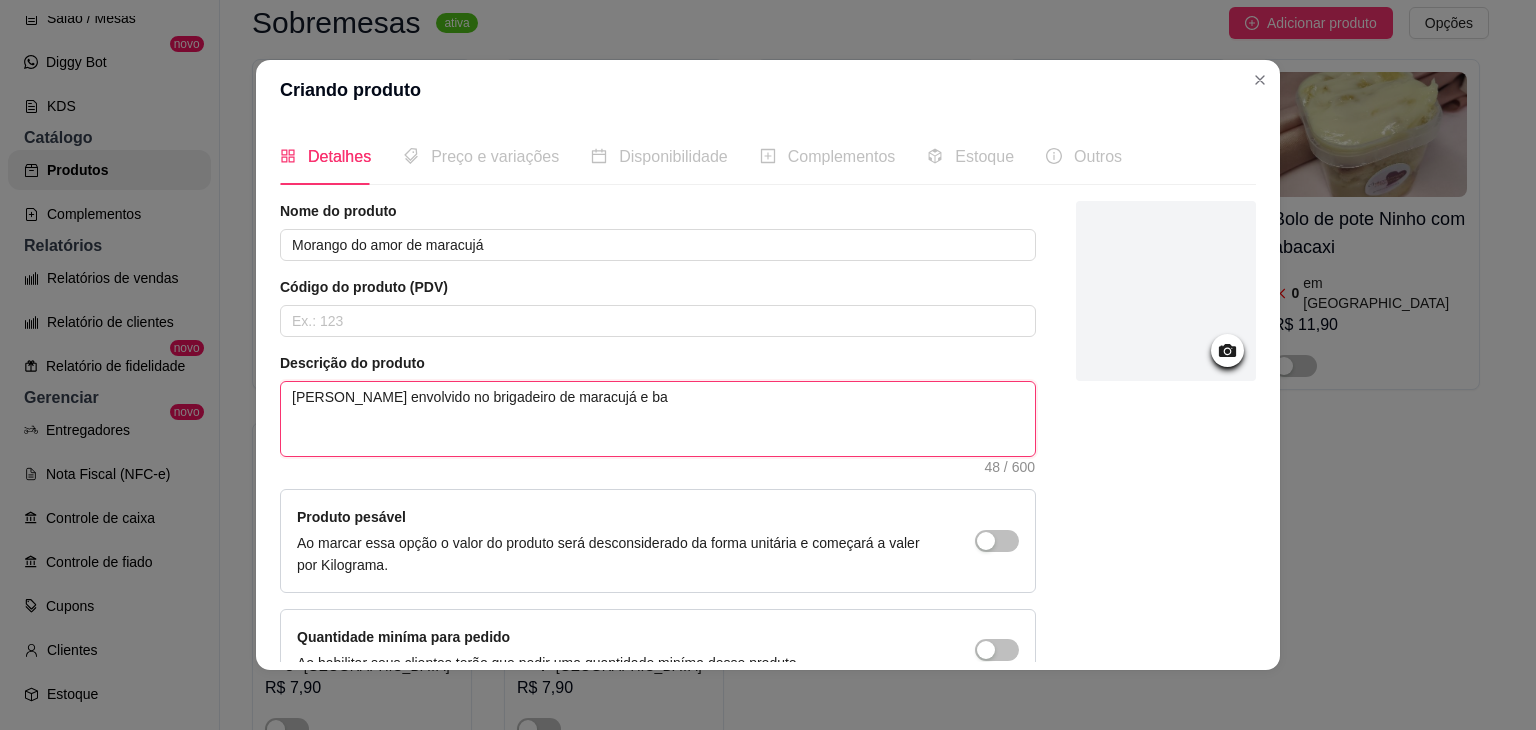 type 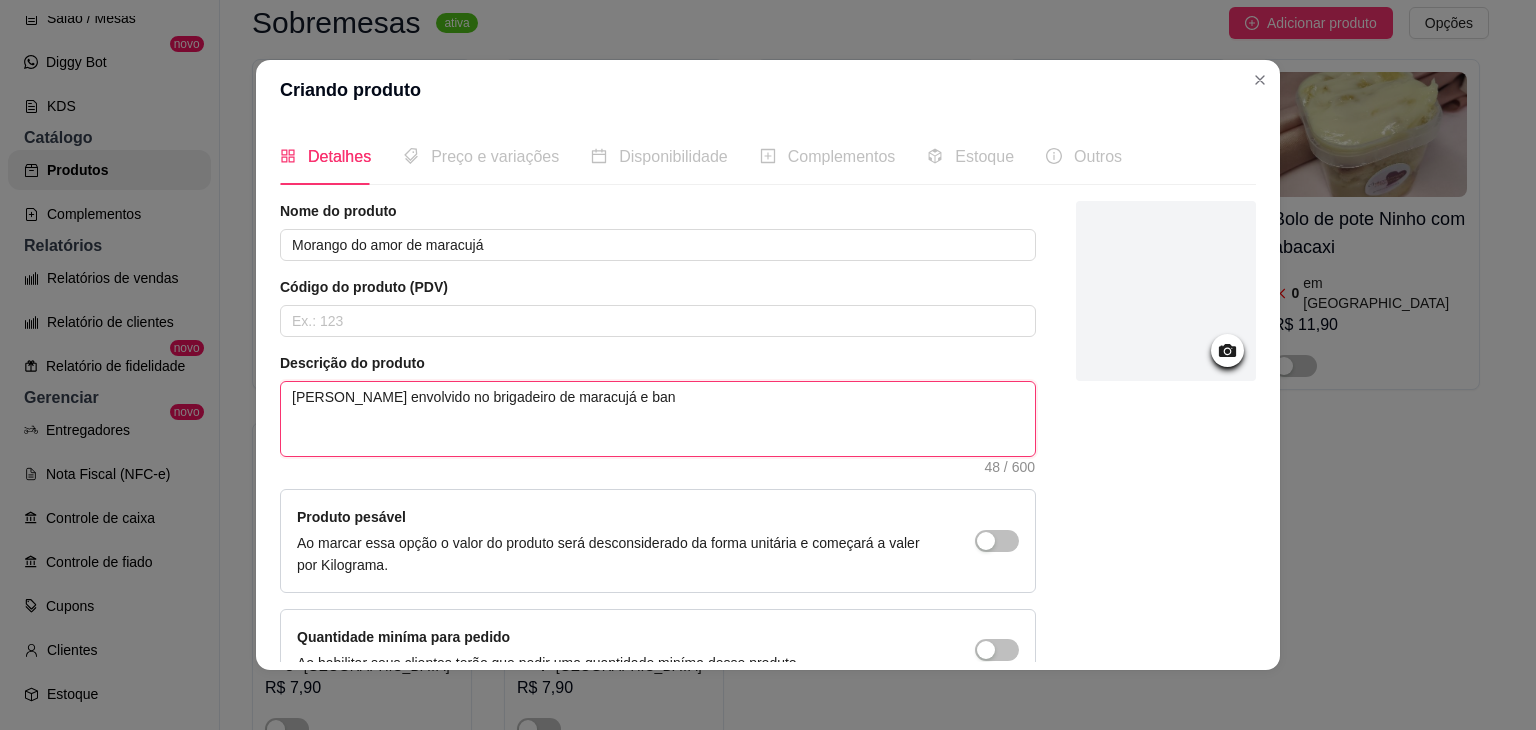 type 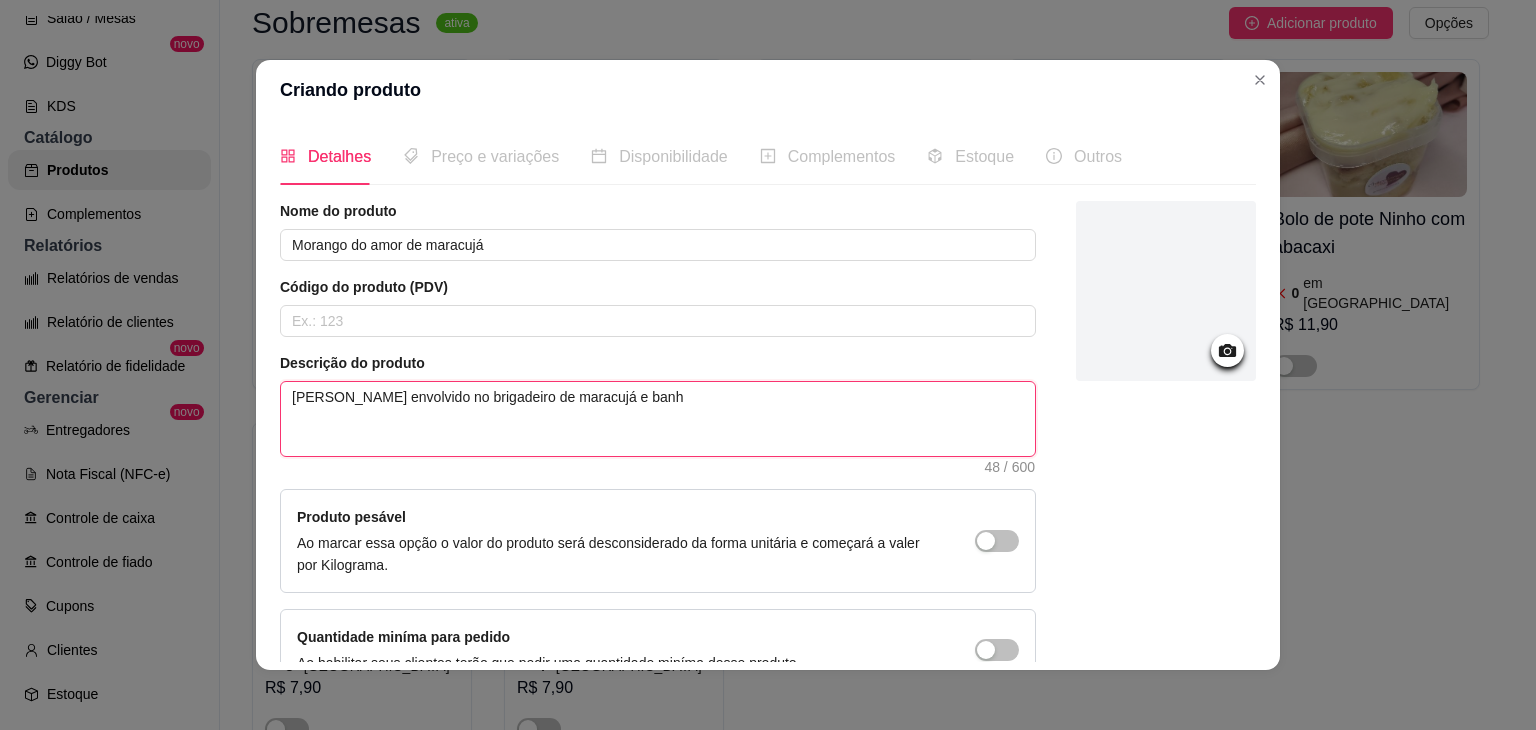 type 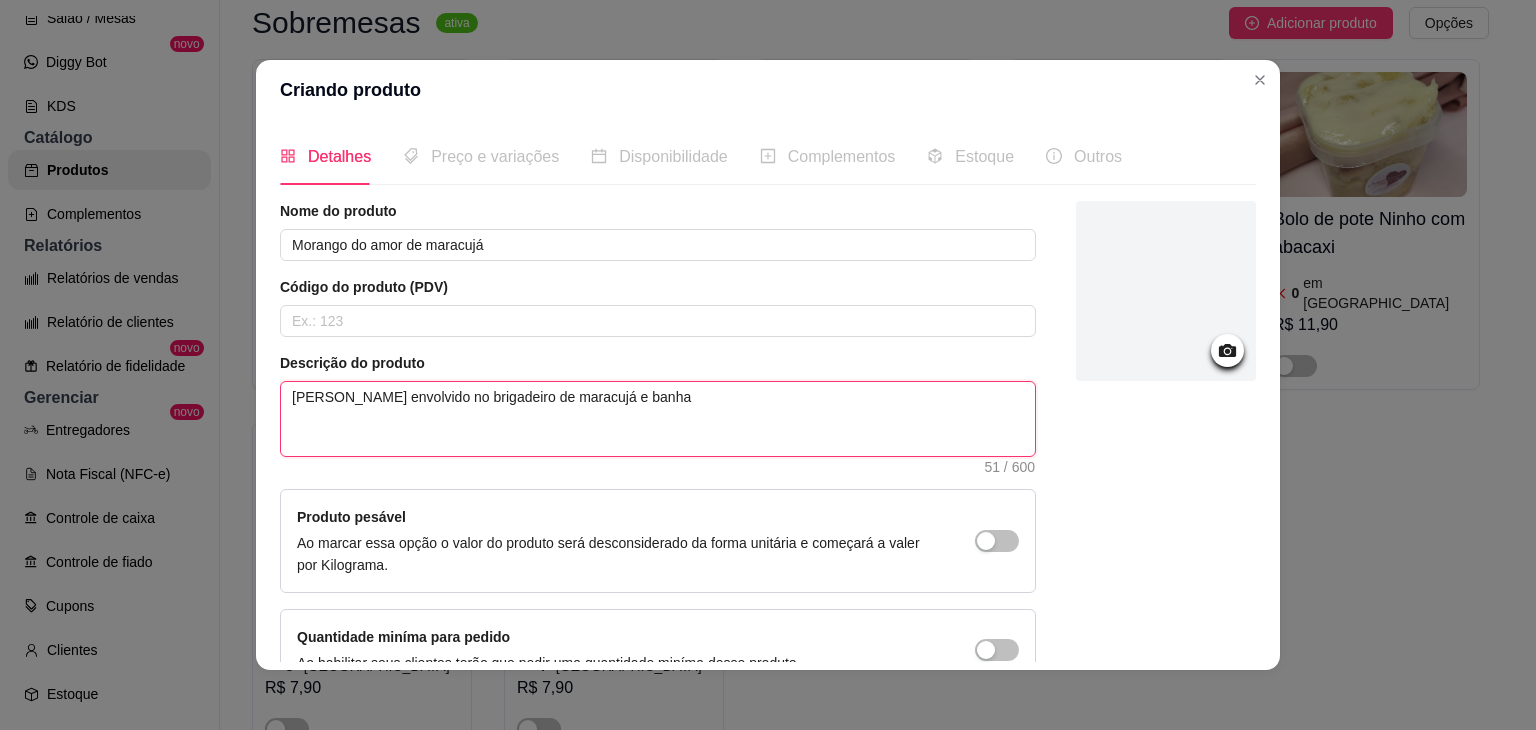 type 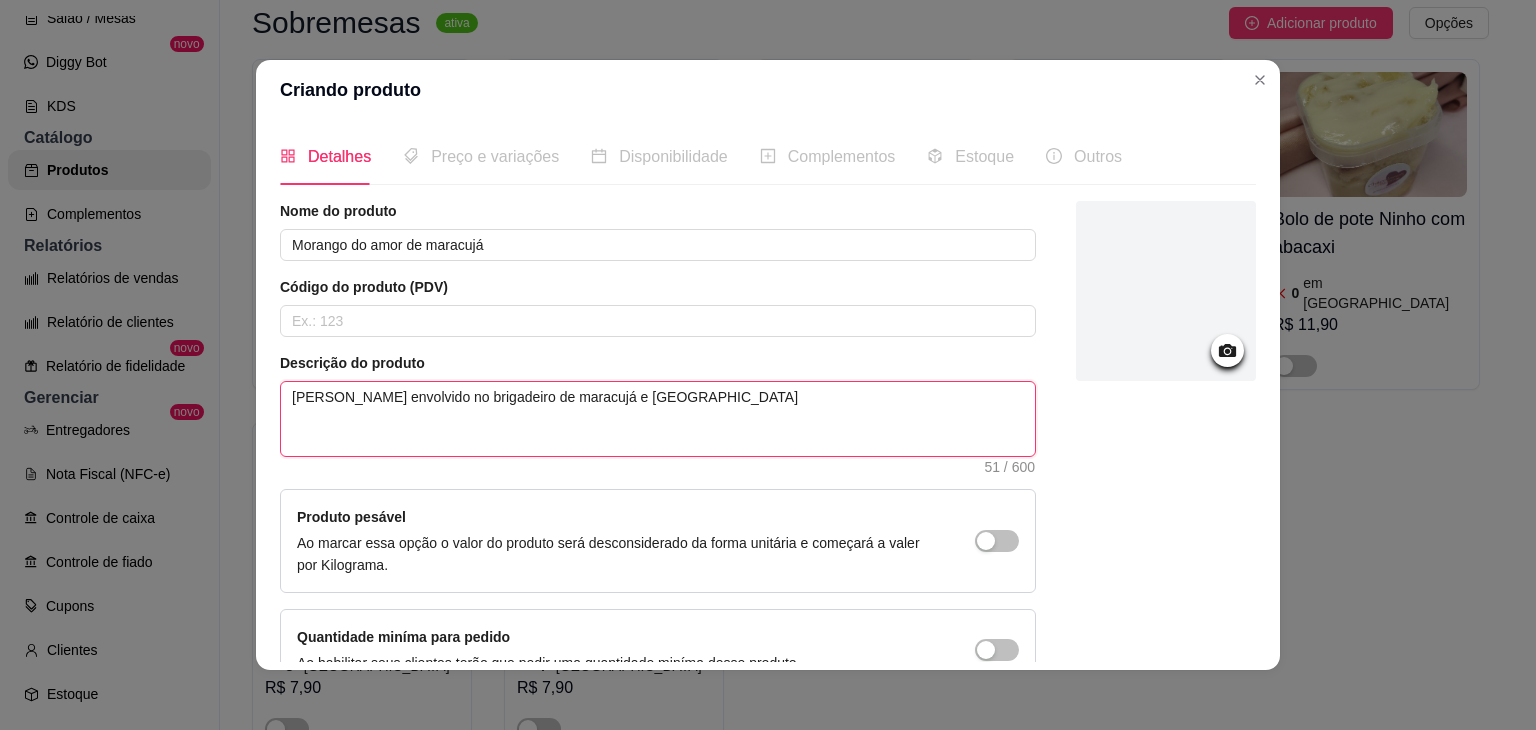 type 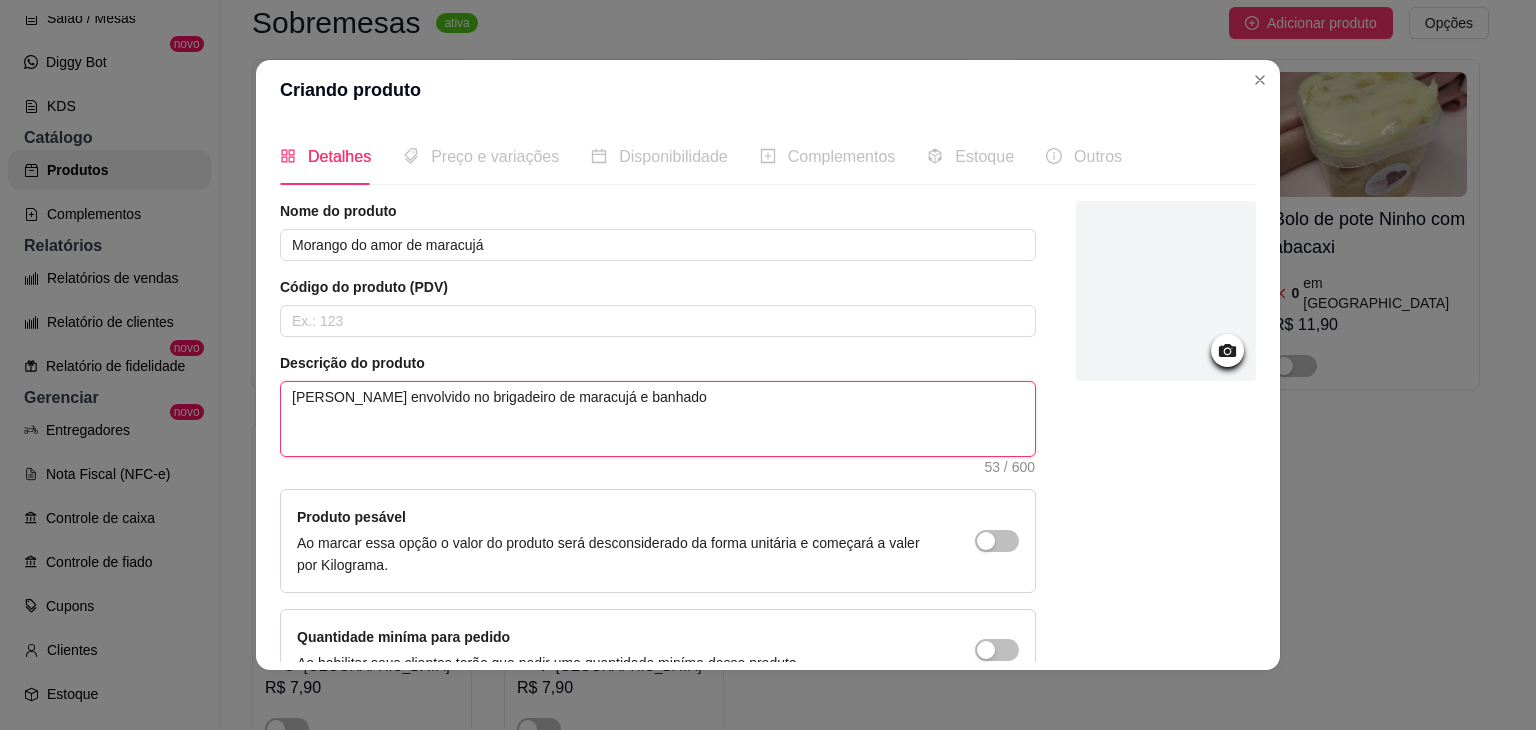 type 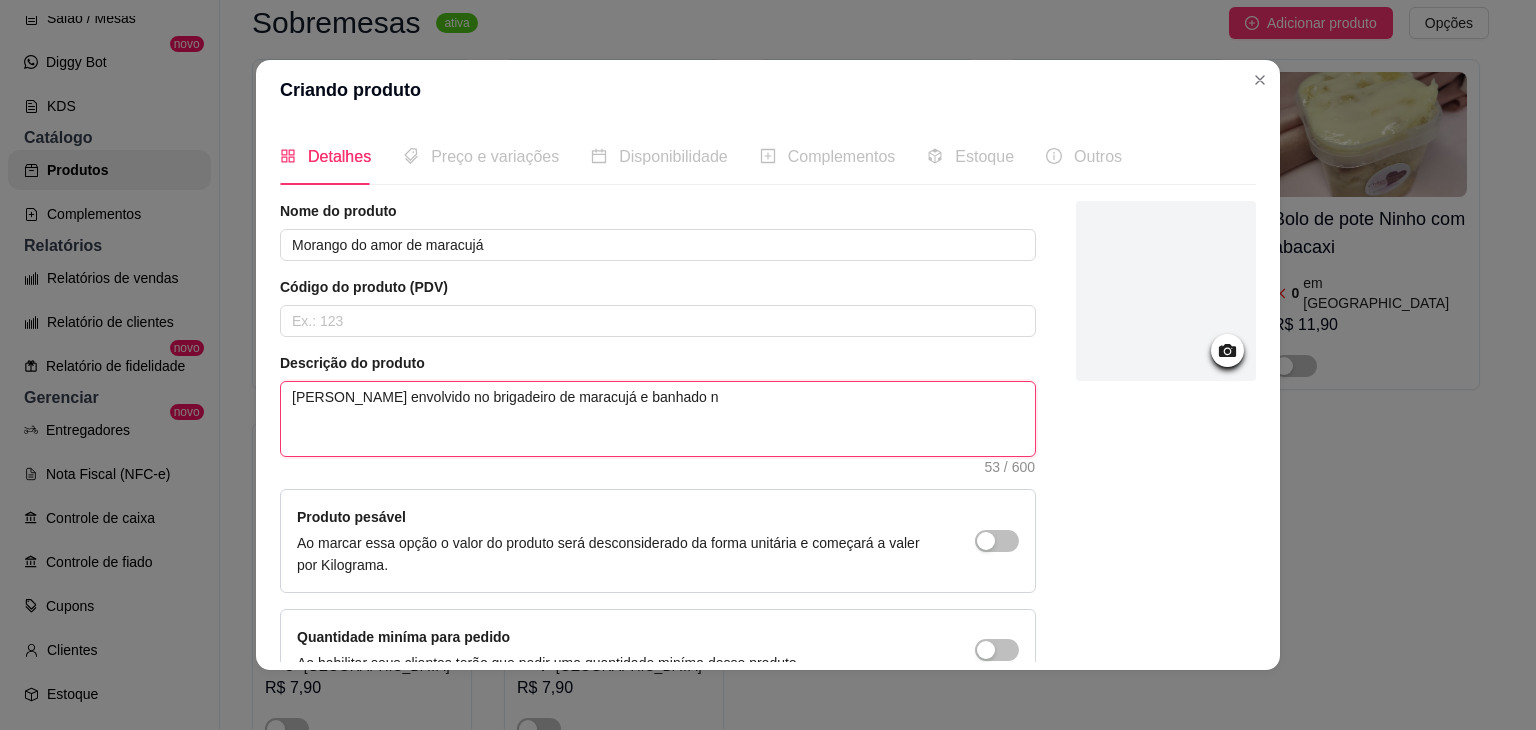 type 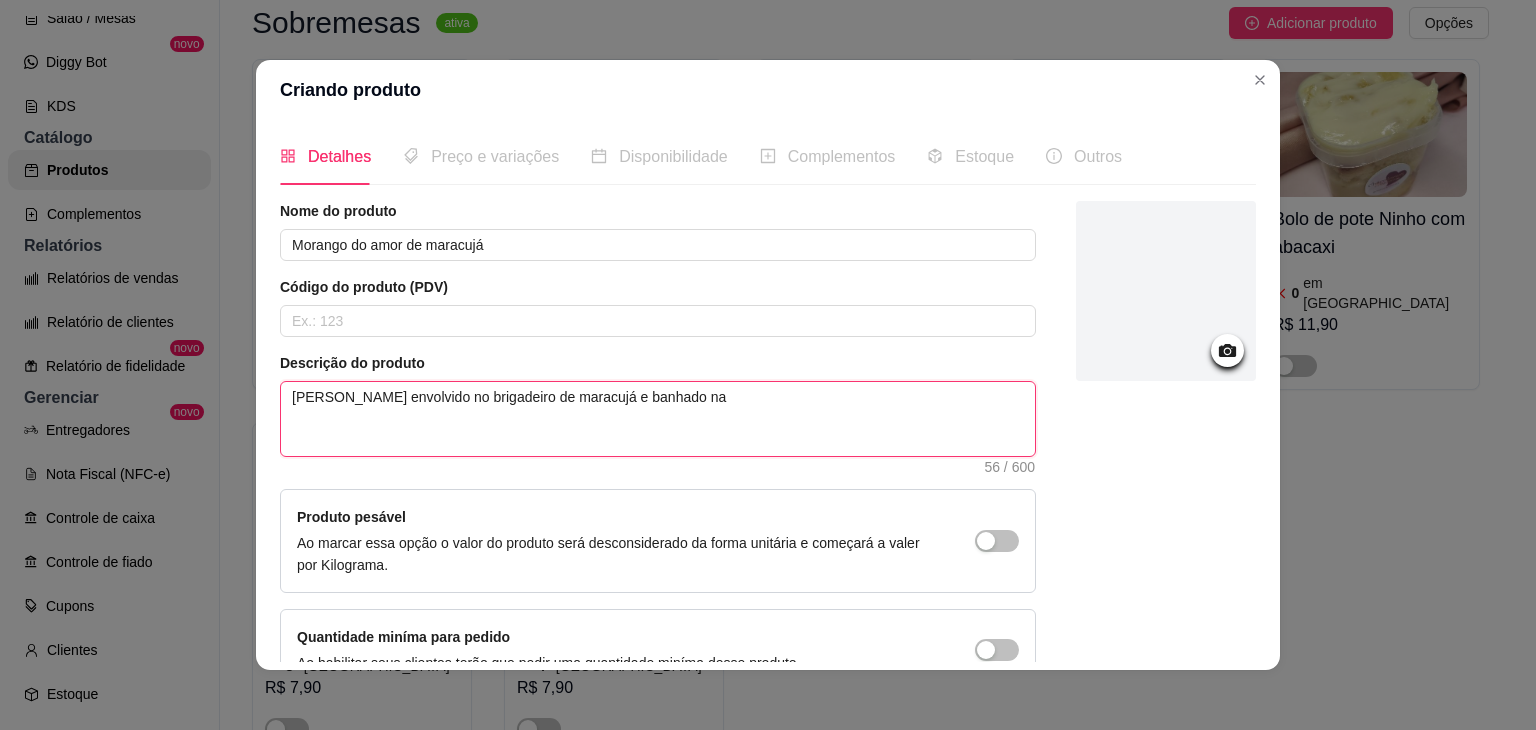 type on "[PERSON_NAME] envolvido no brigadeiro de maracujá e banhado na" 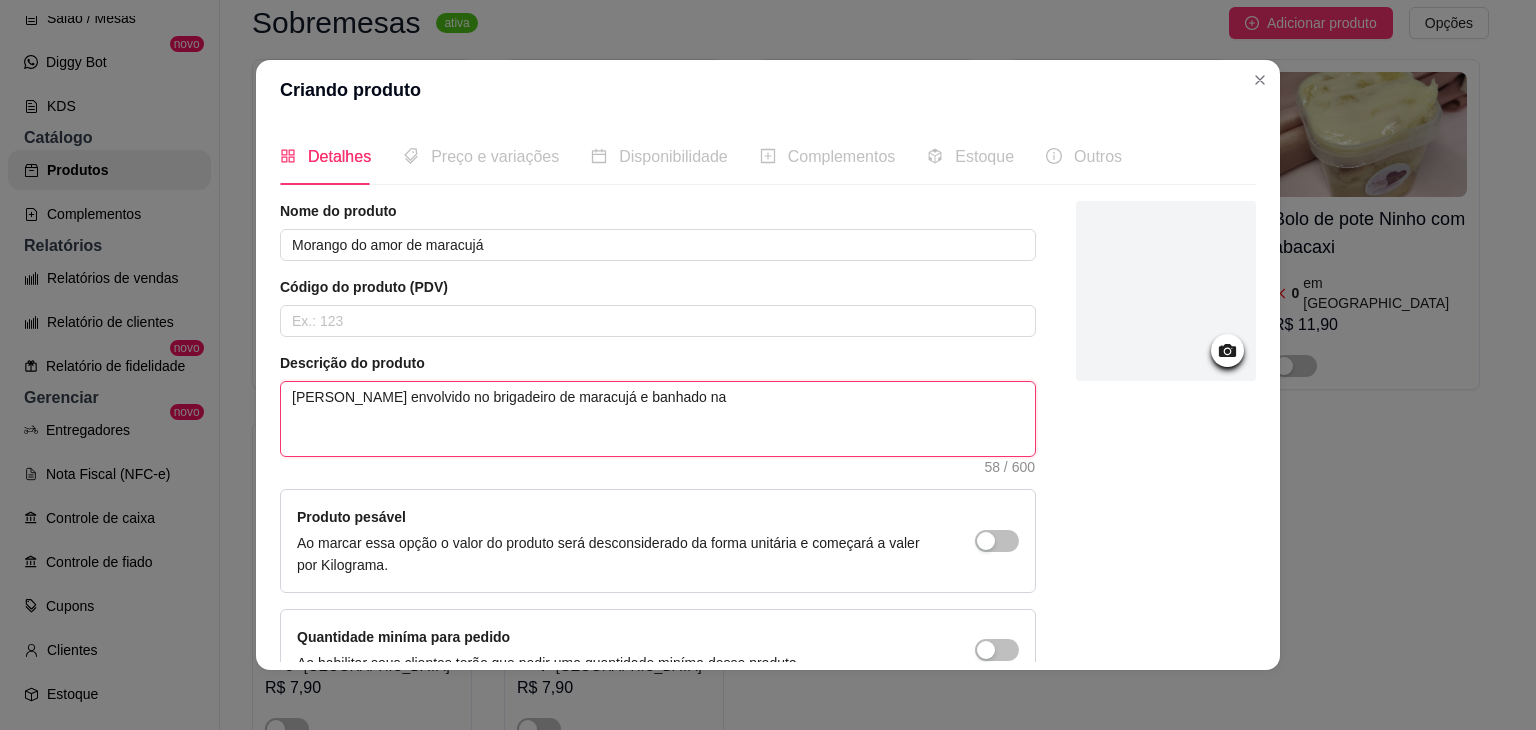 type 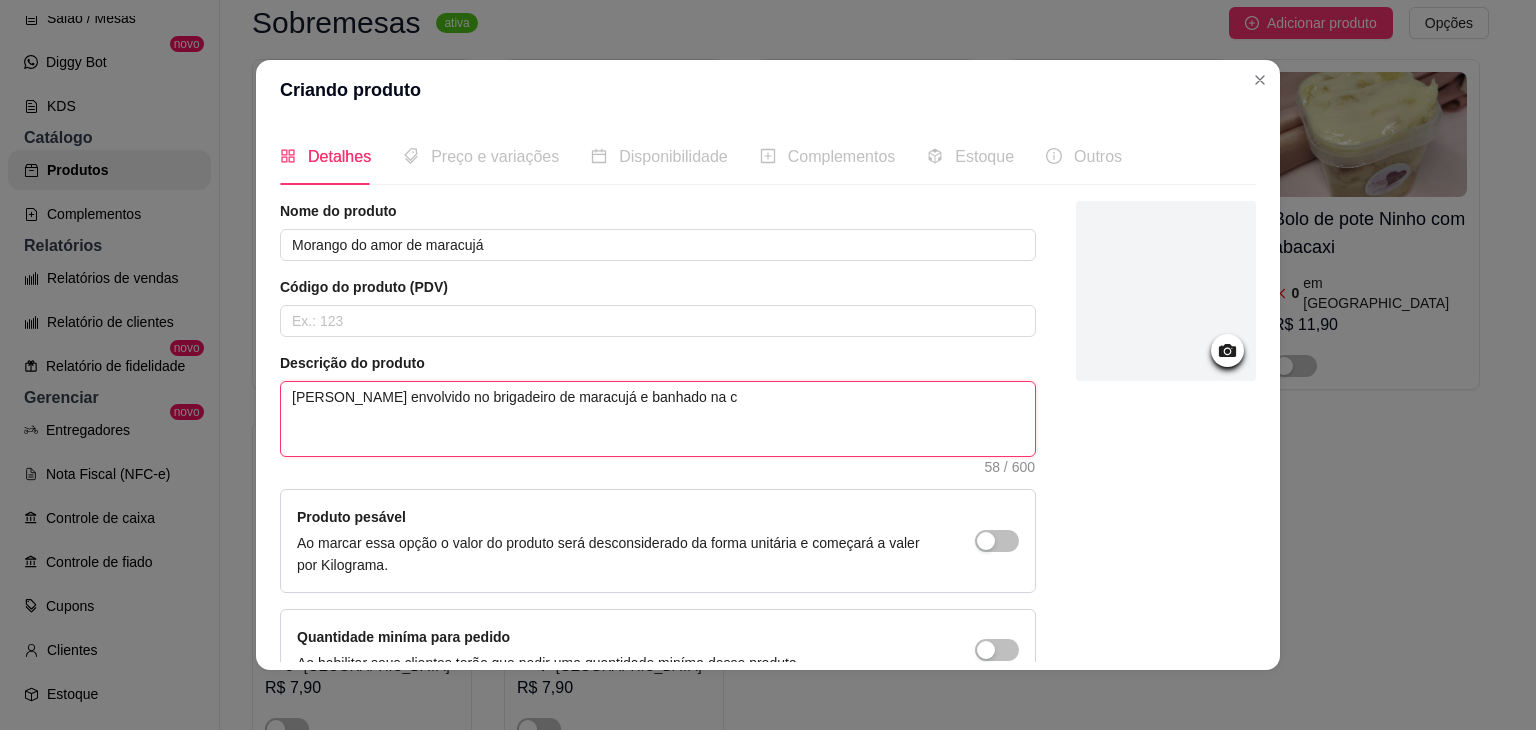 type 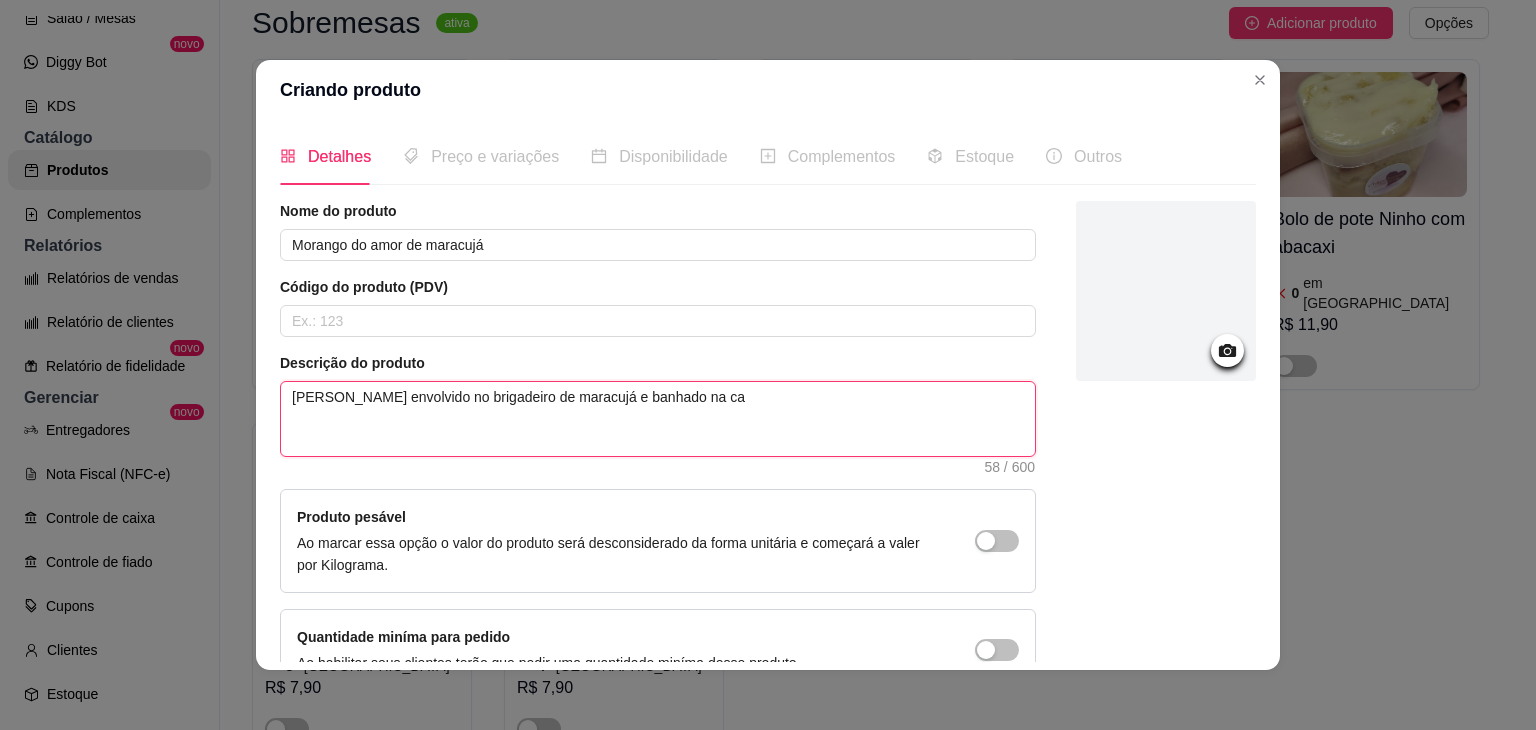 type on "[PERSON_NAME] envolvido no brigadeiro de maracujá e banhado na cal" 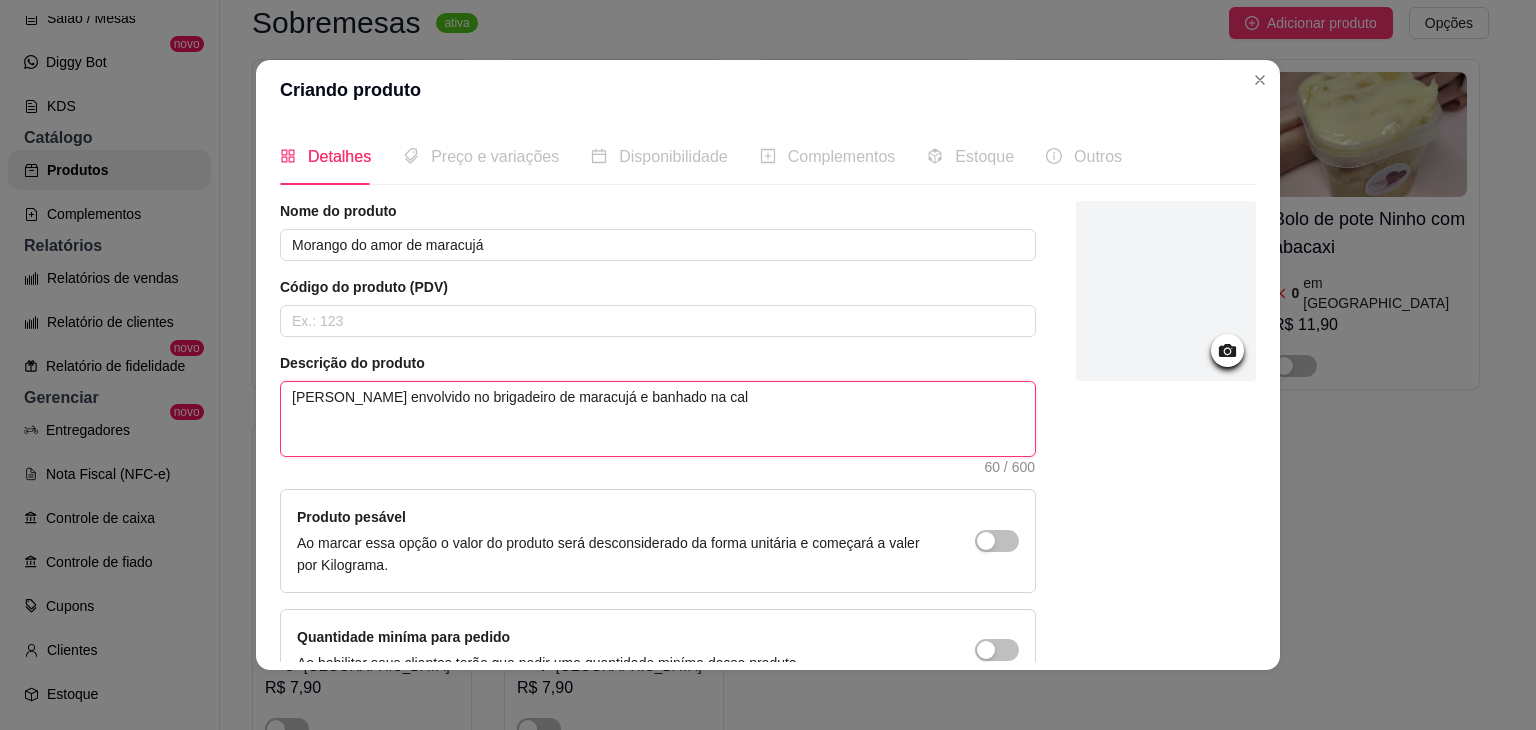 type 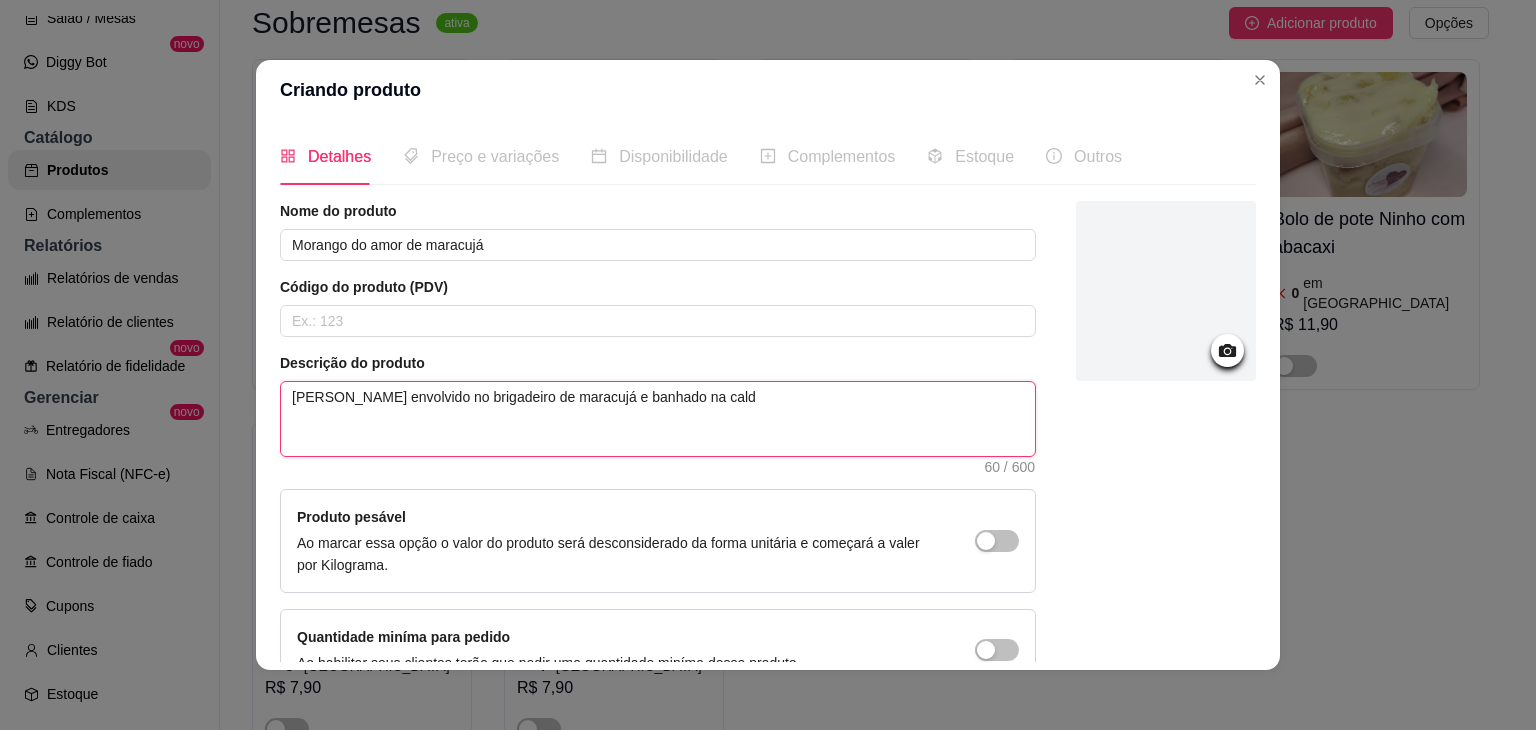 type 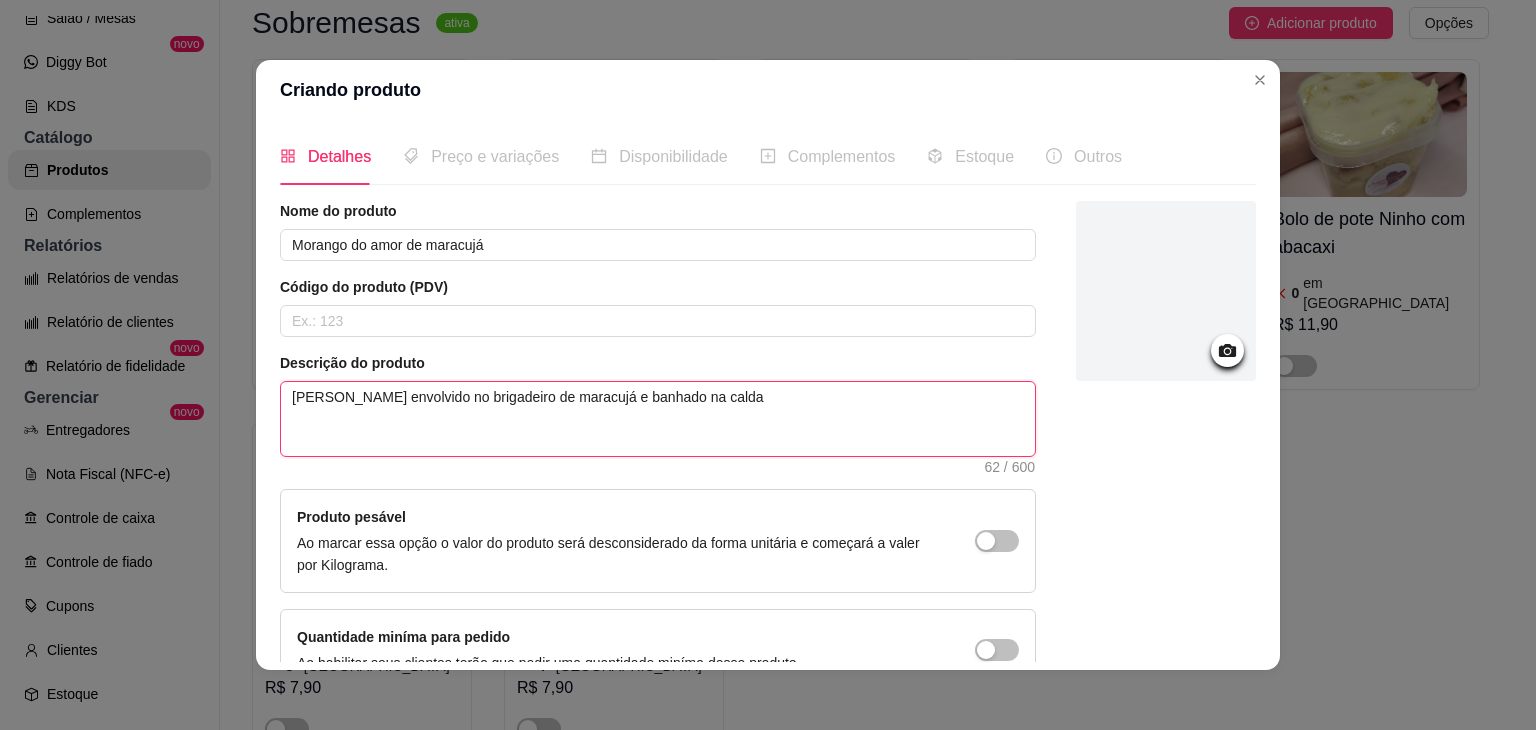 type 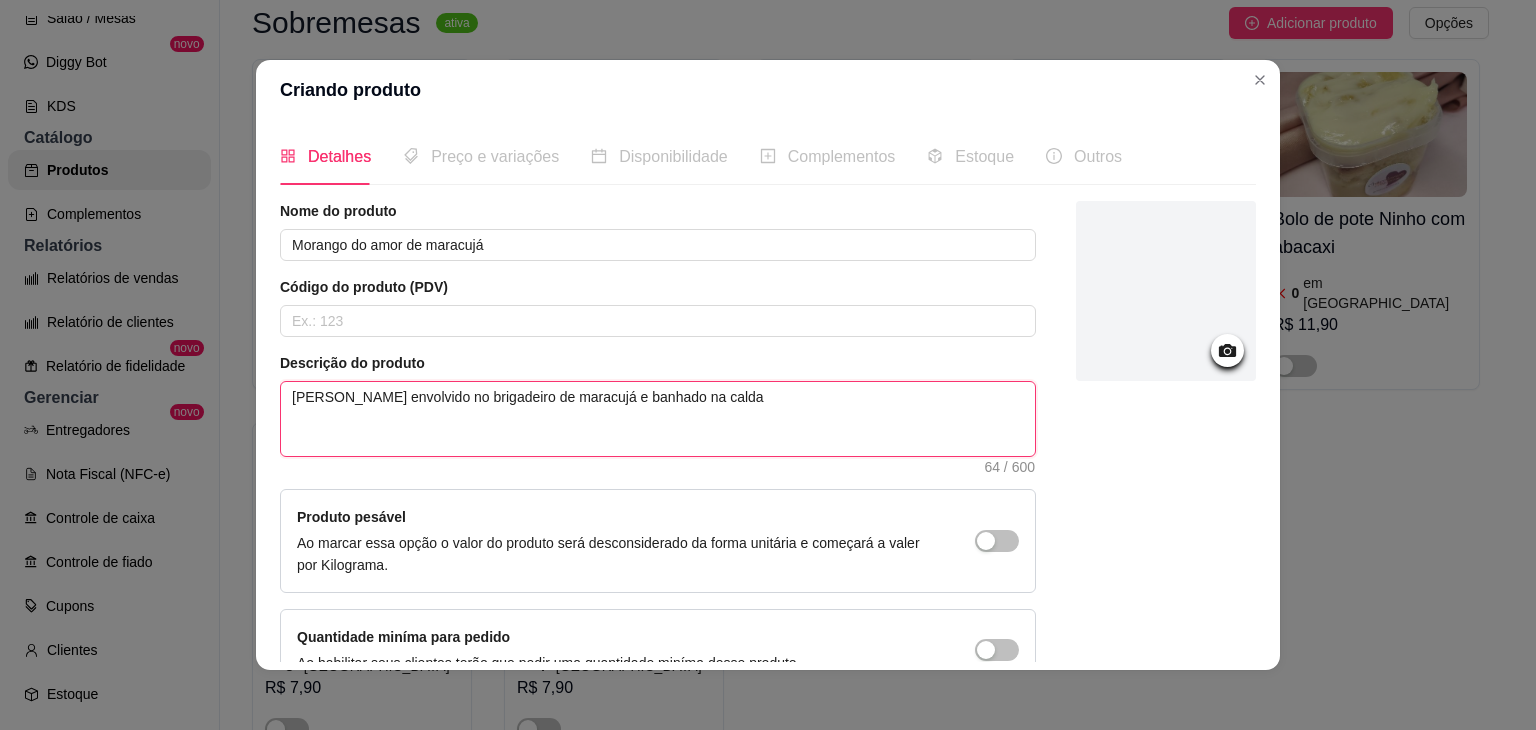 type 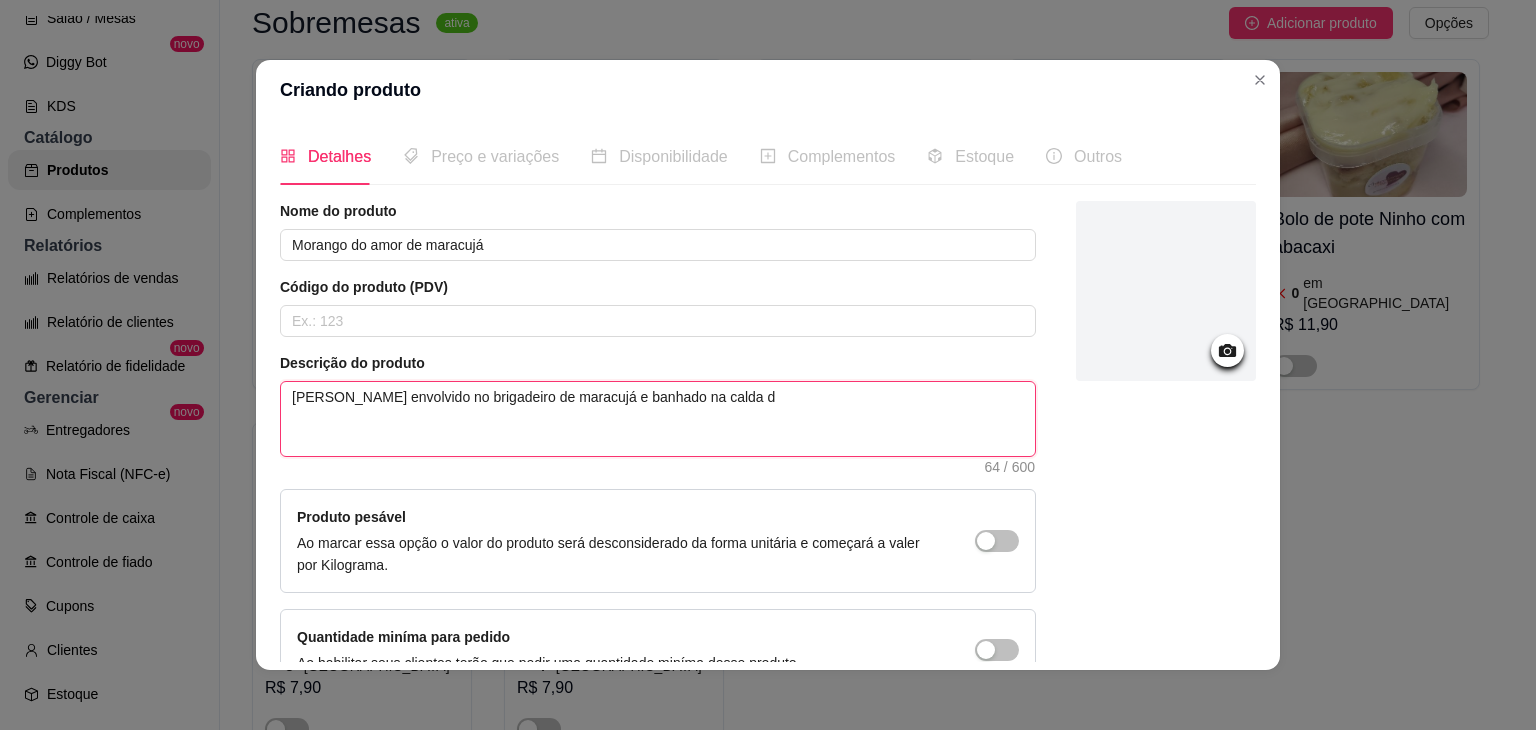 type 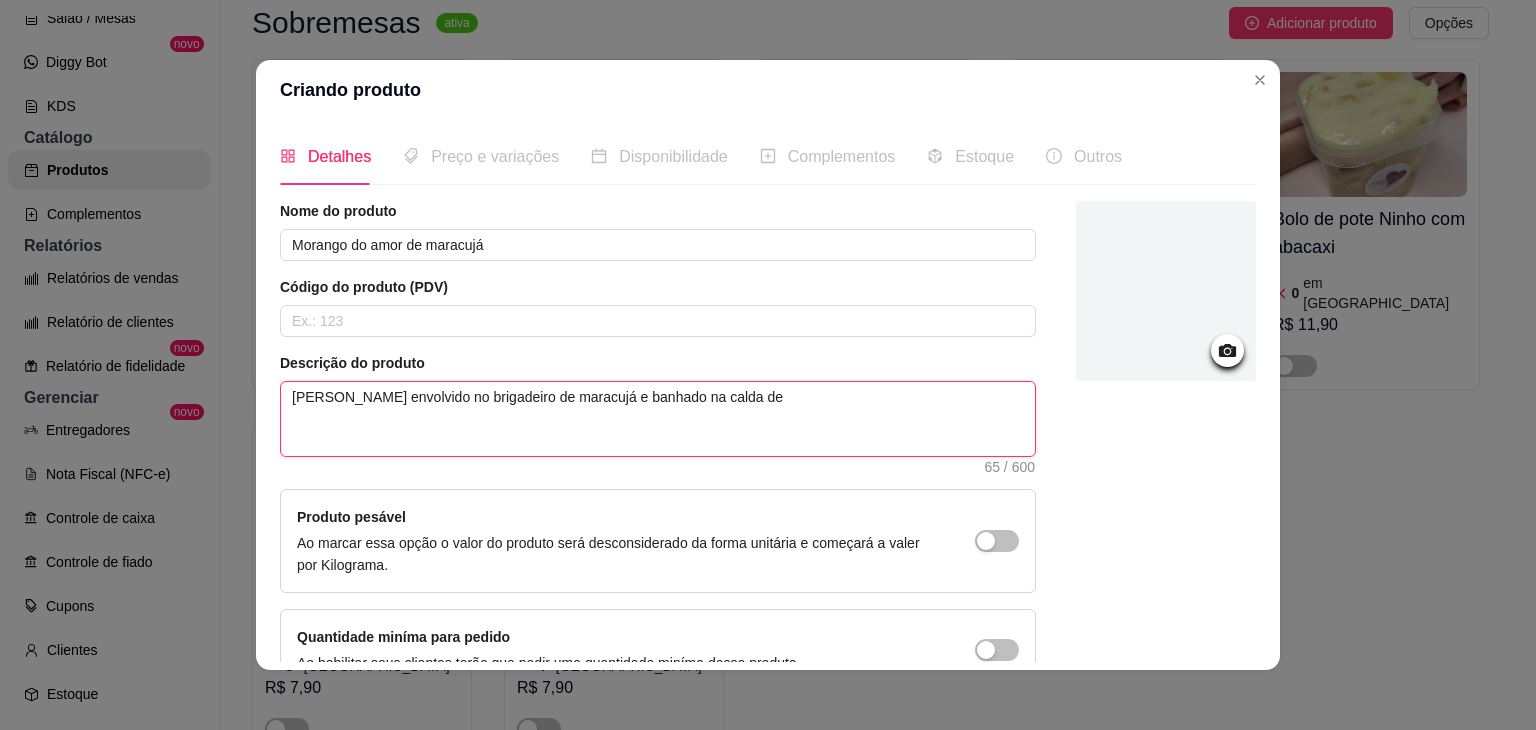 type 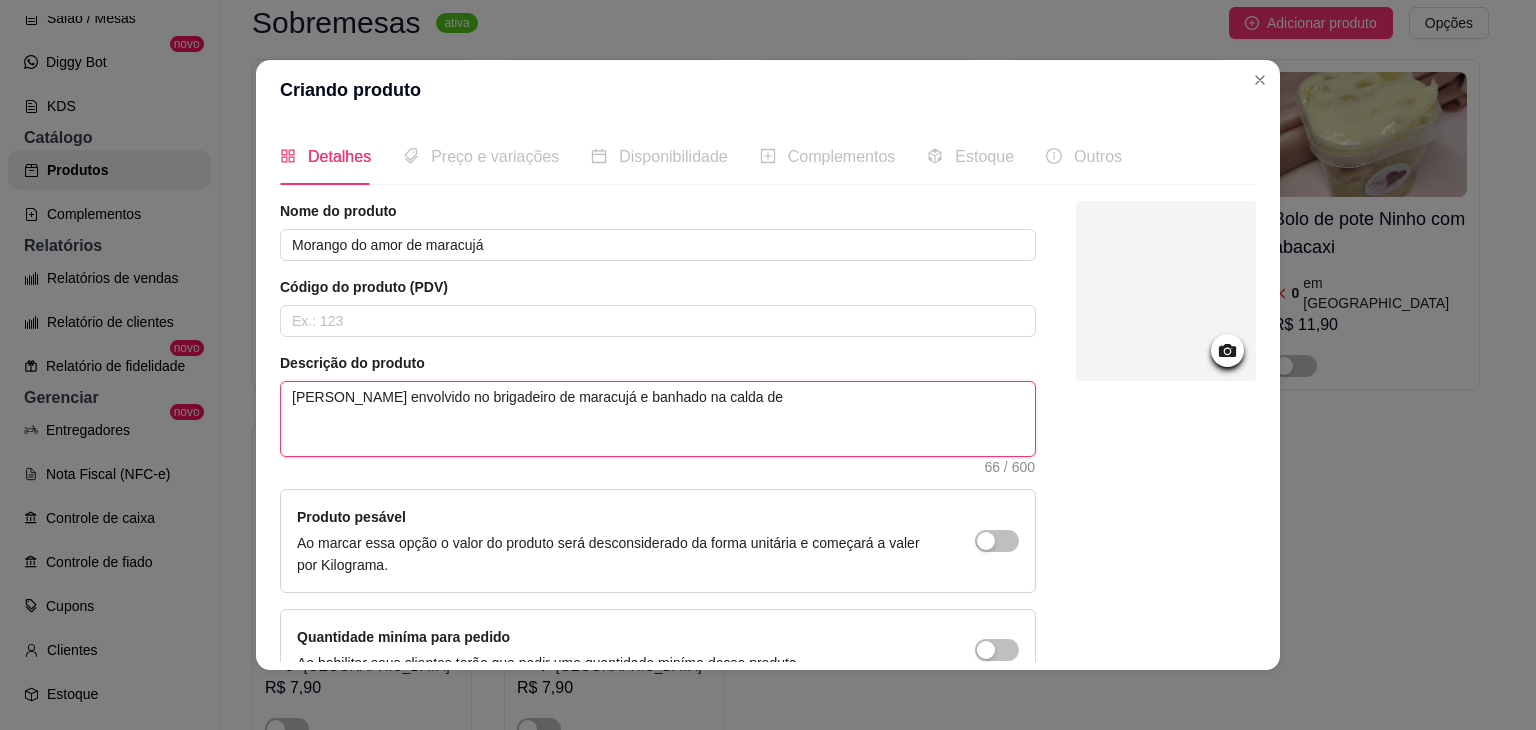 type 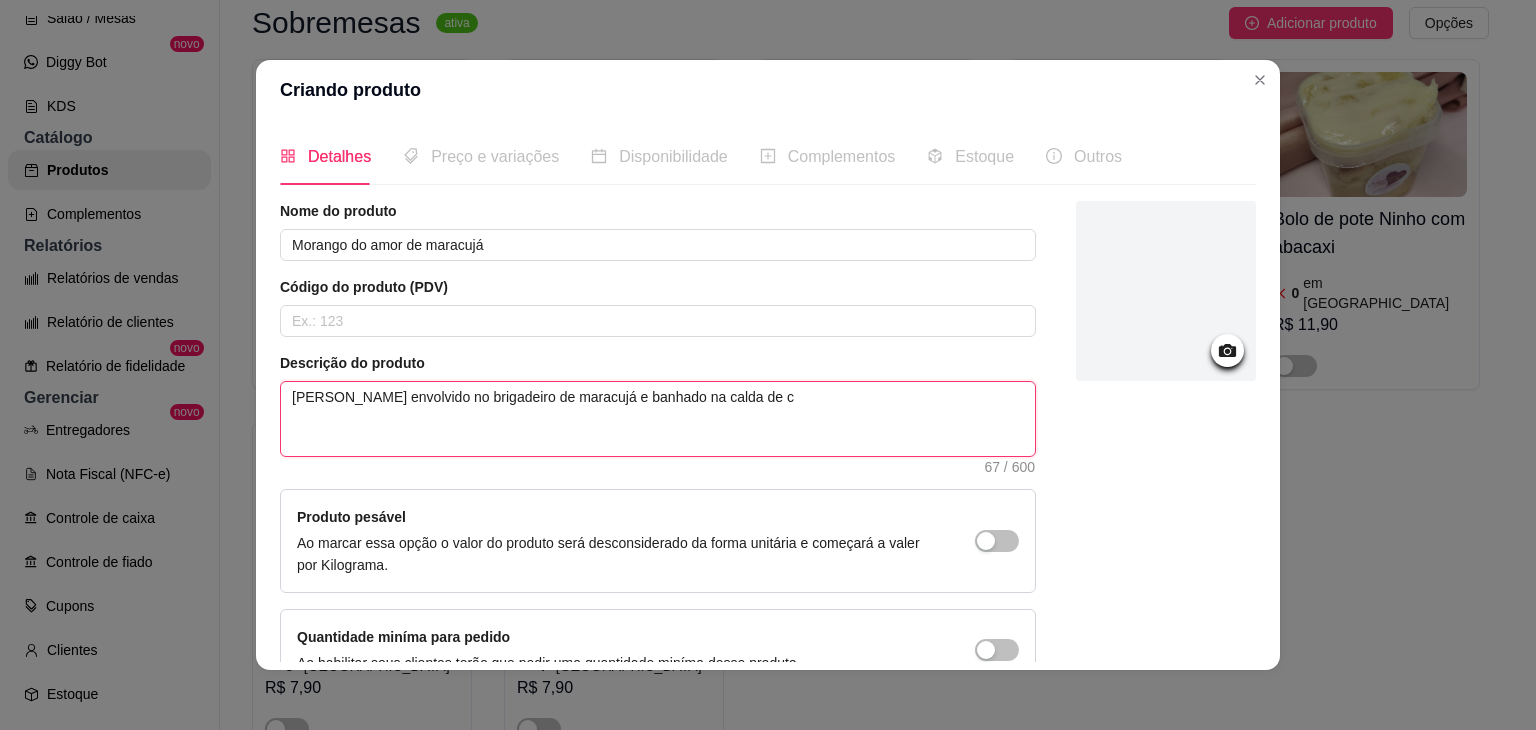 type 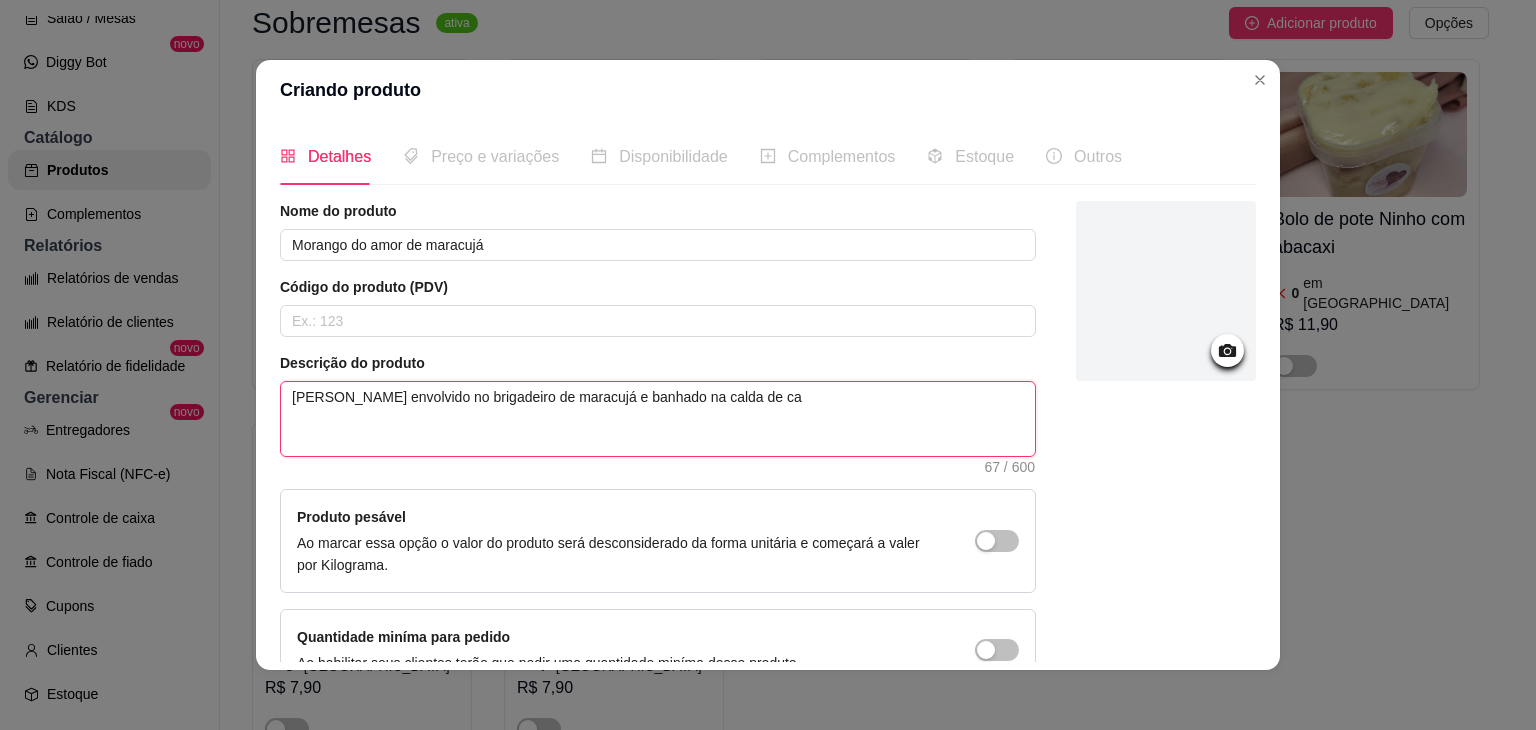 type 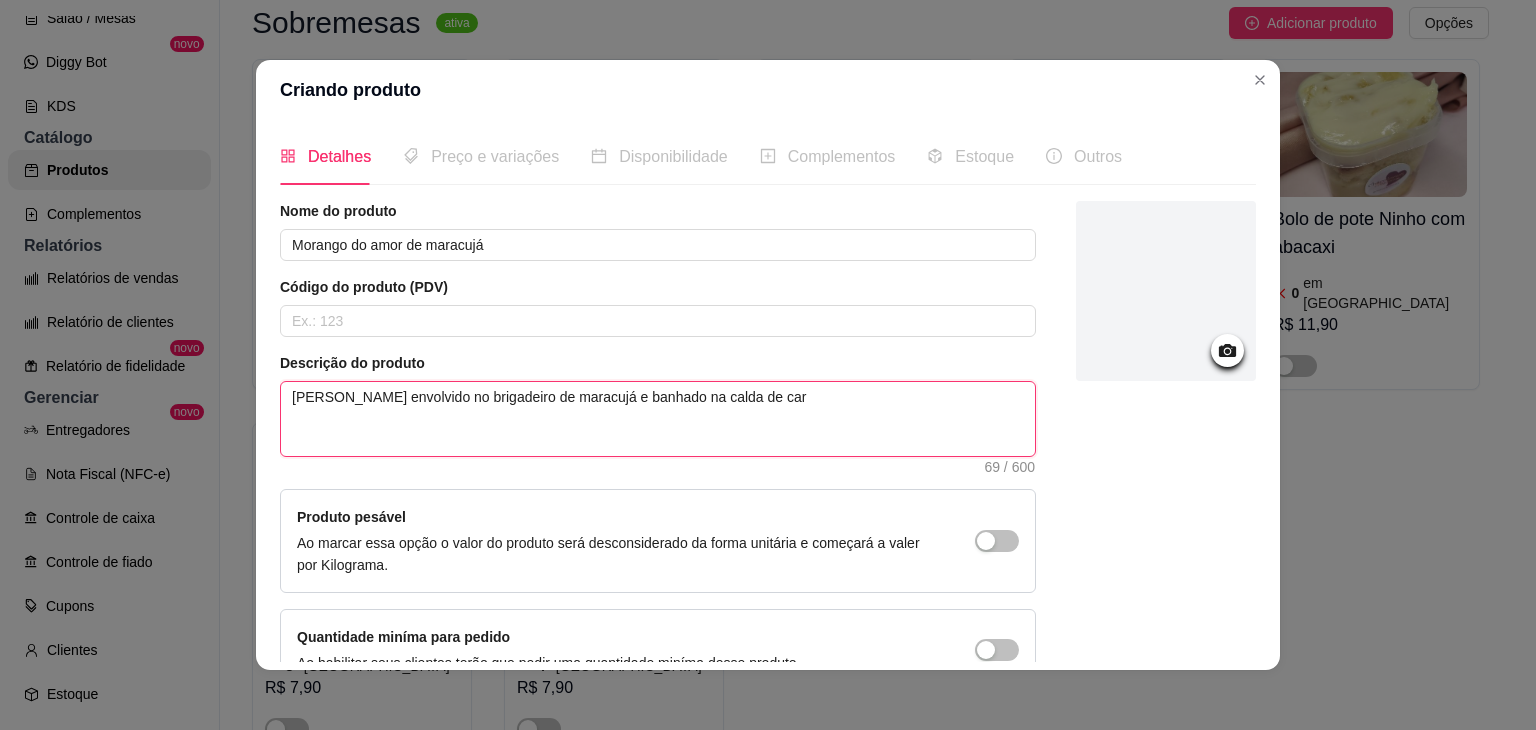 type 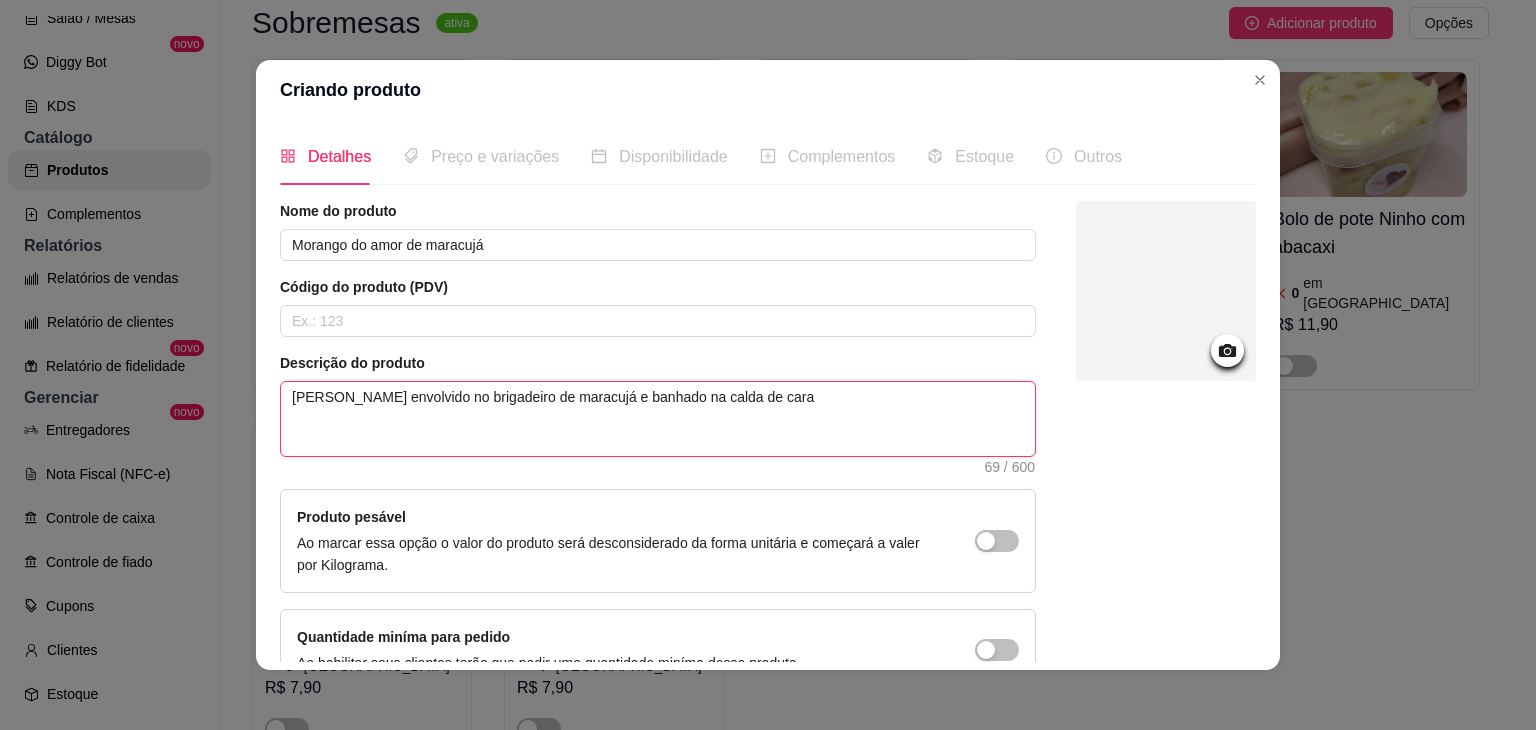 type on "[PERSON_NAME] envolvido no brigadeiro de maracujá e banhado na calda de caram" 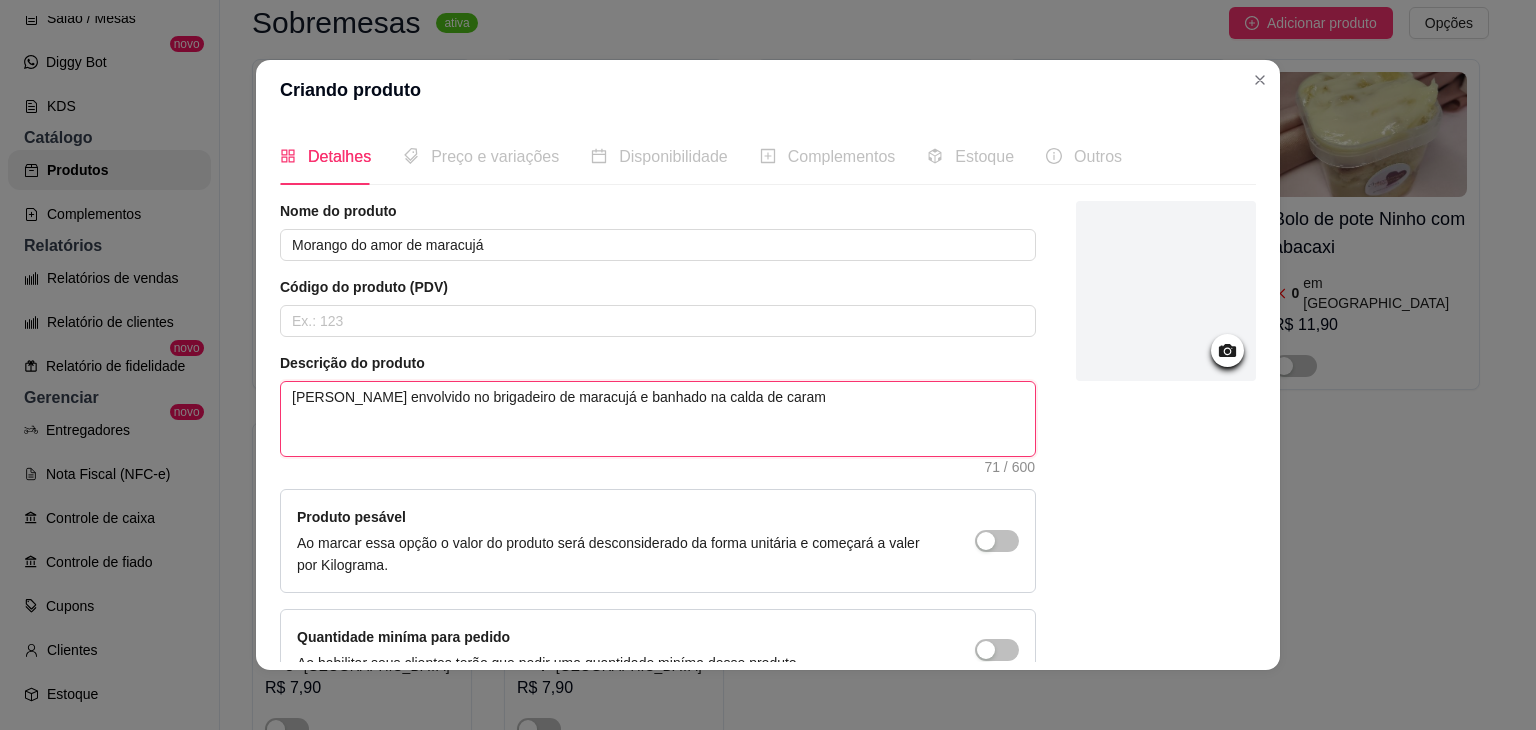 type 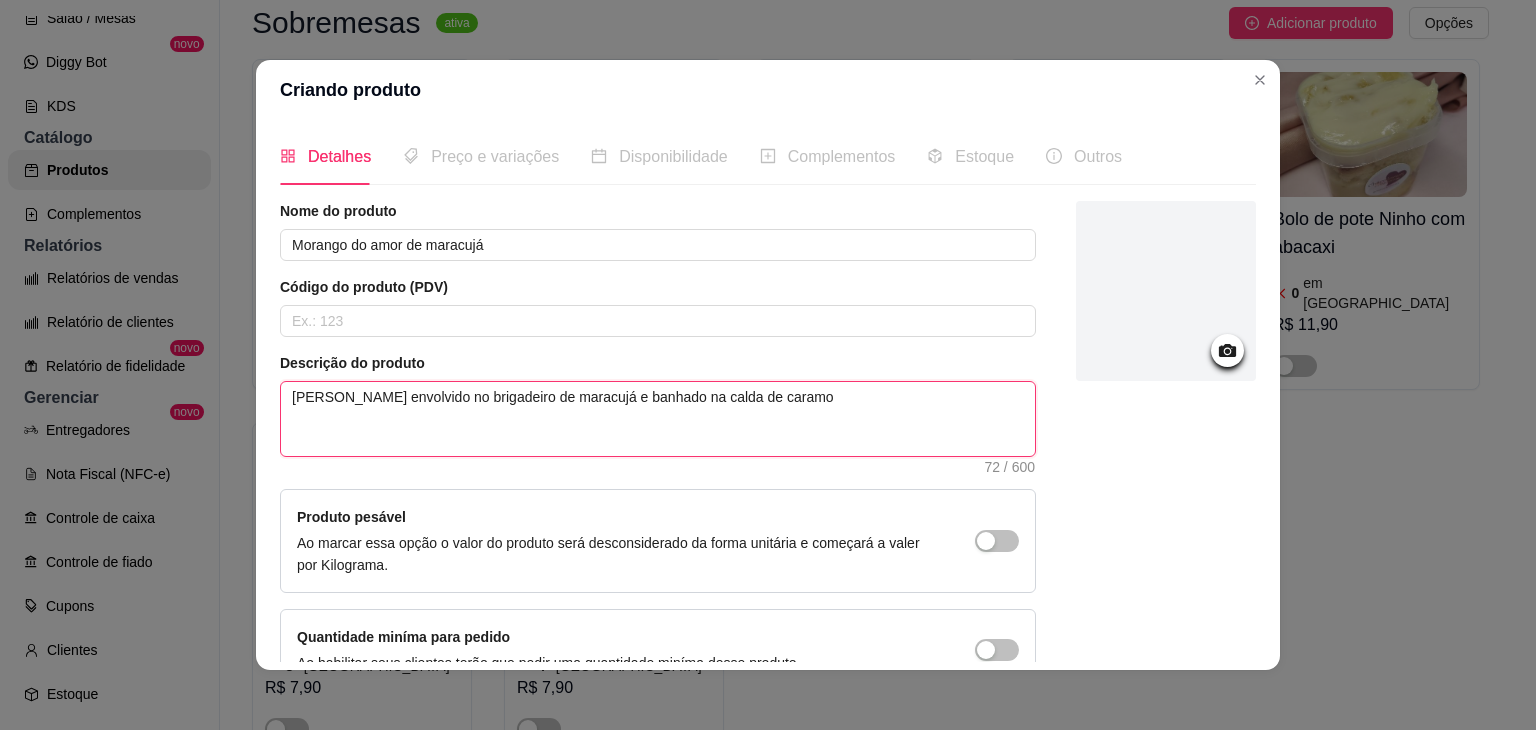 type 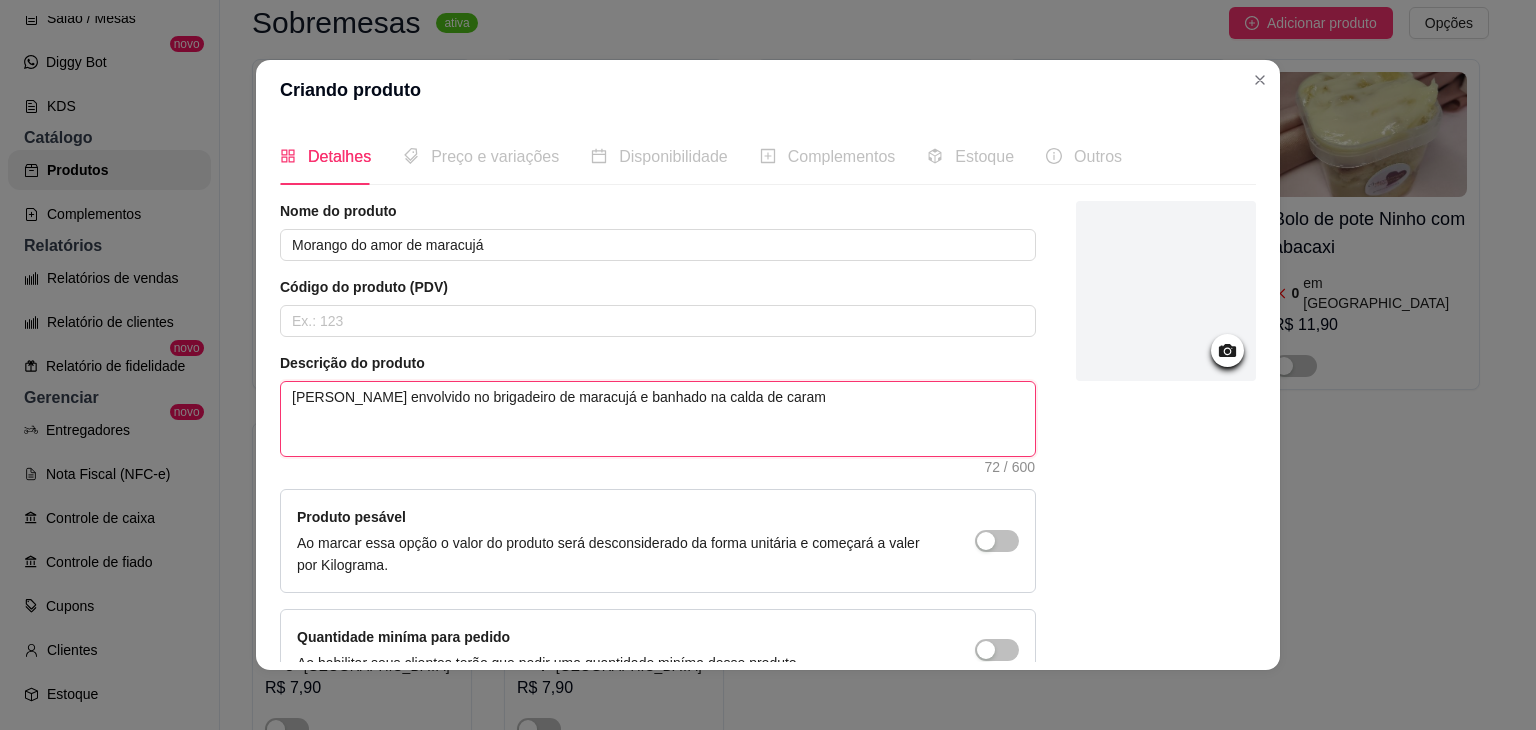 type 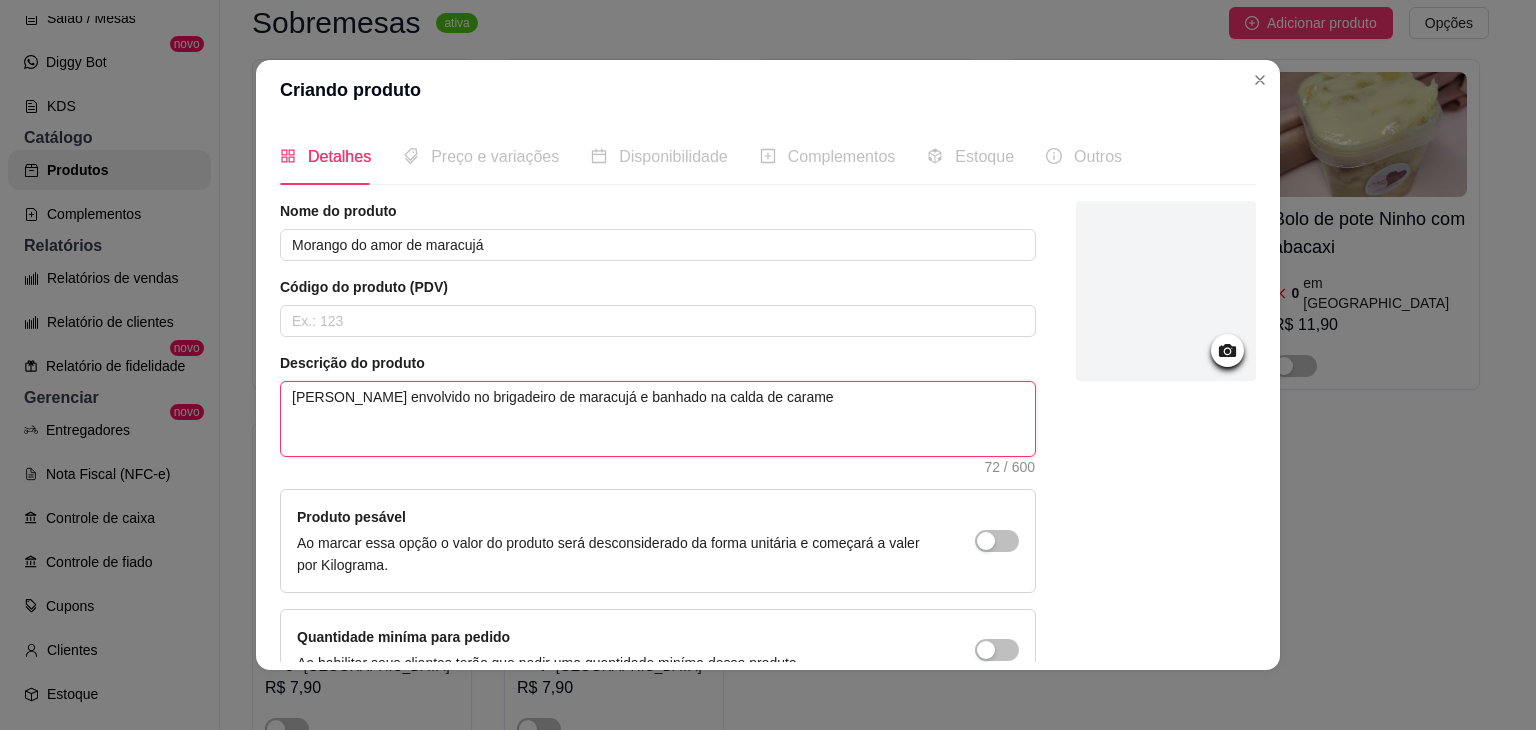 type 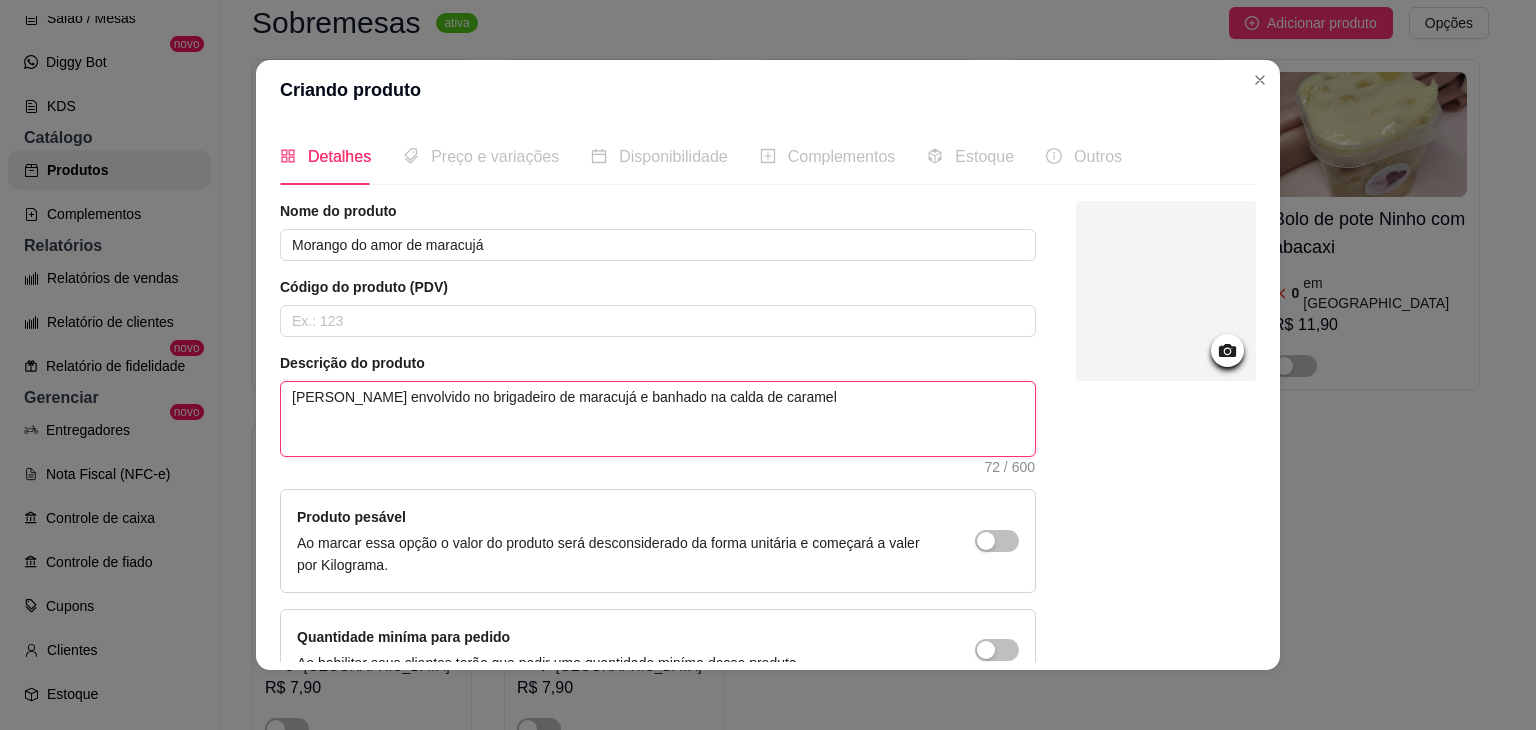 type 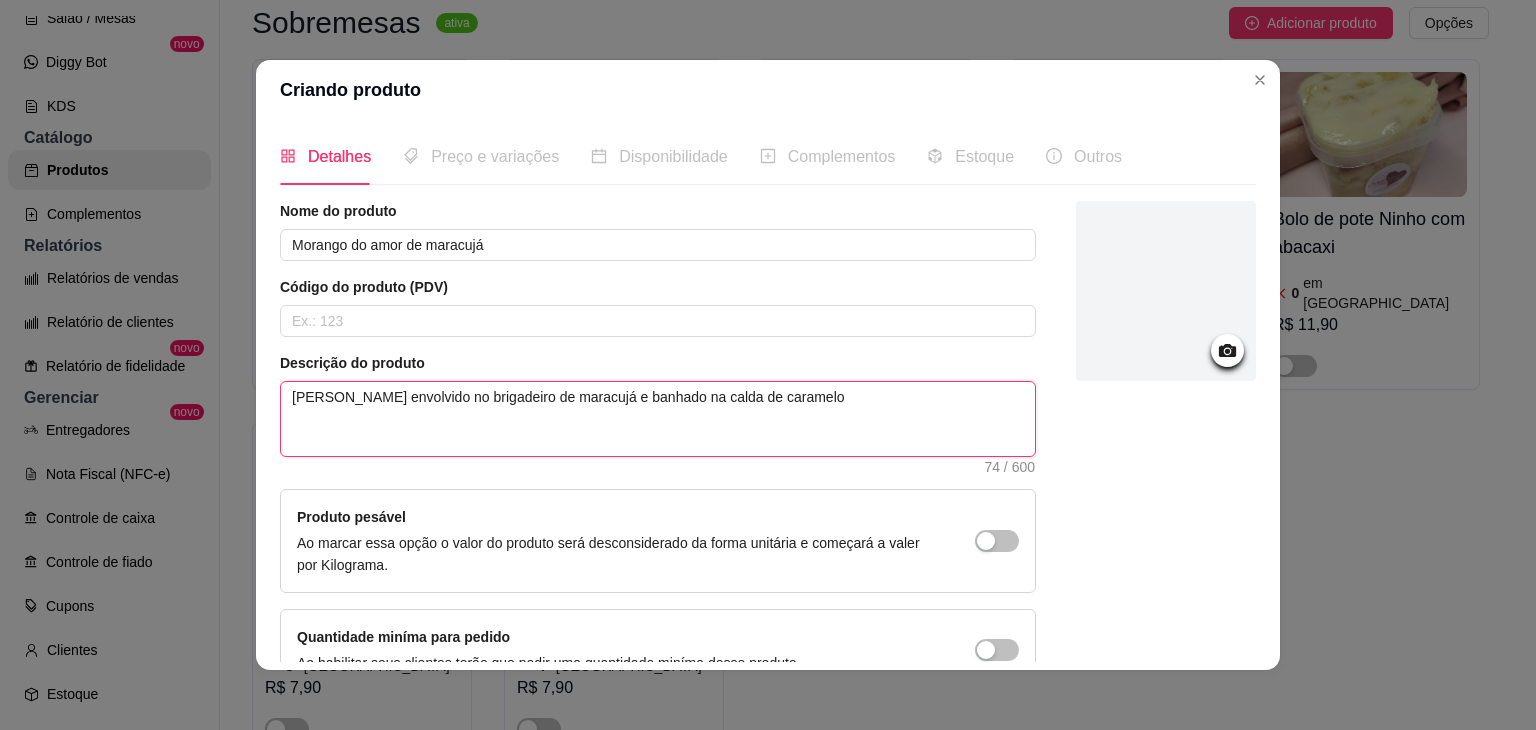 type 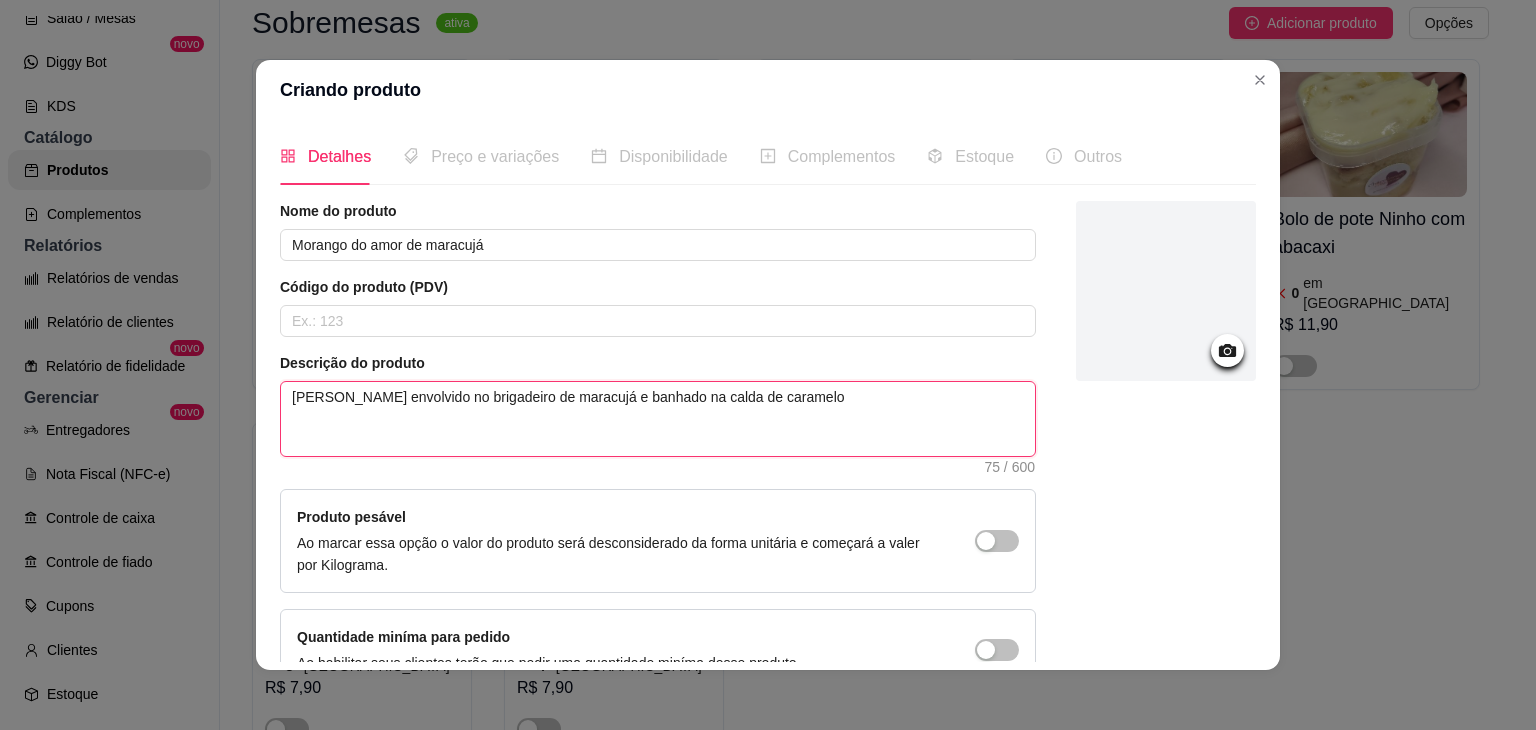 type 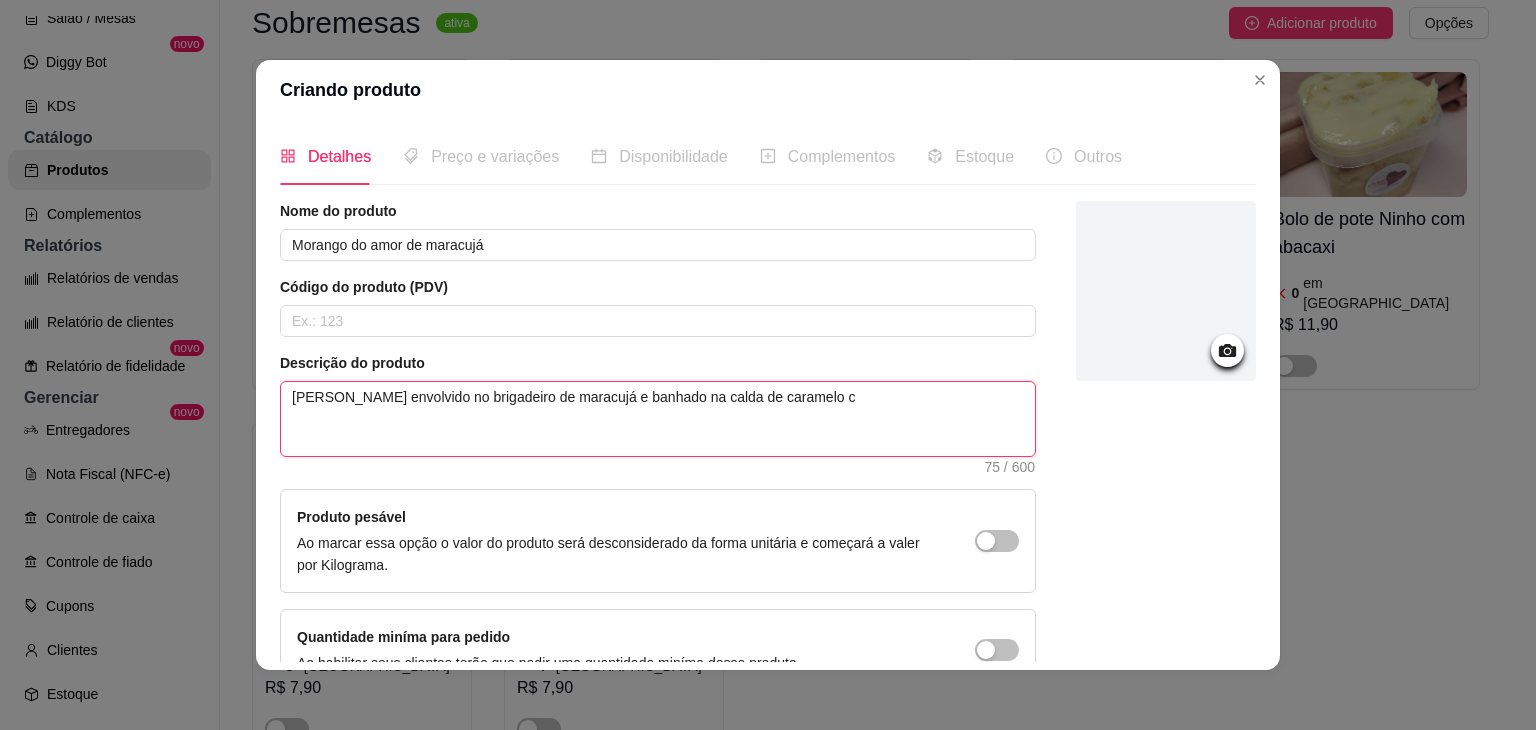 type 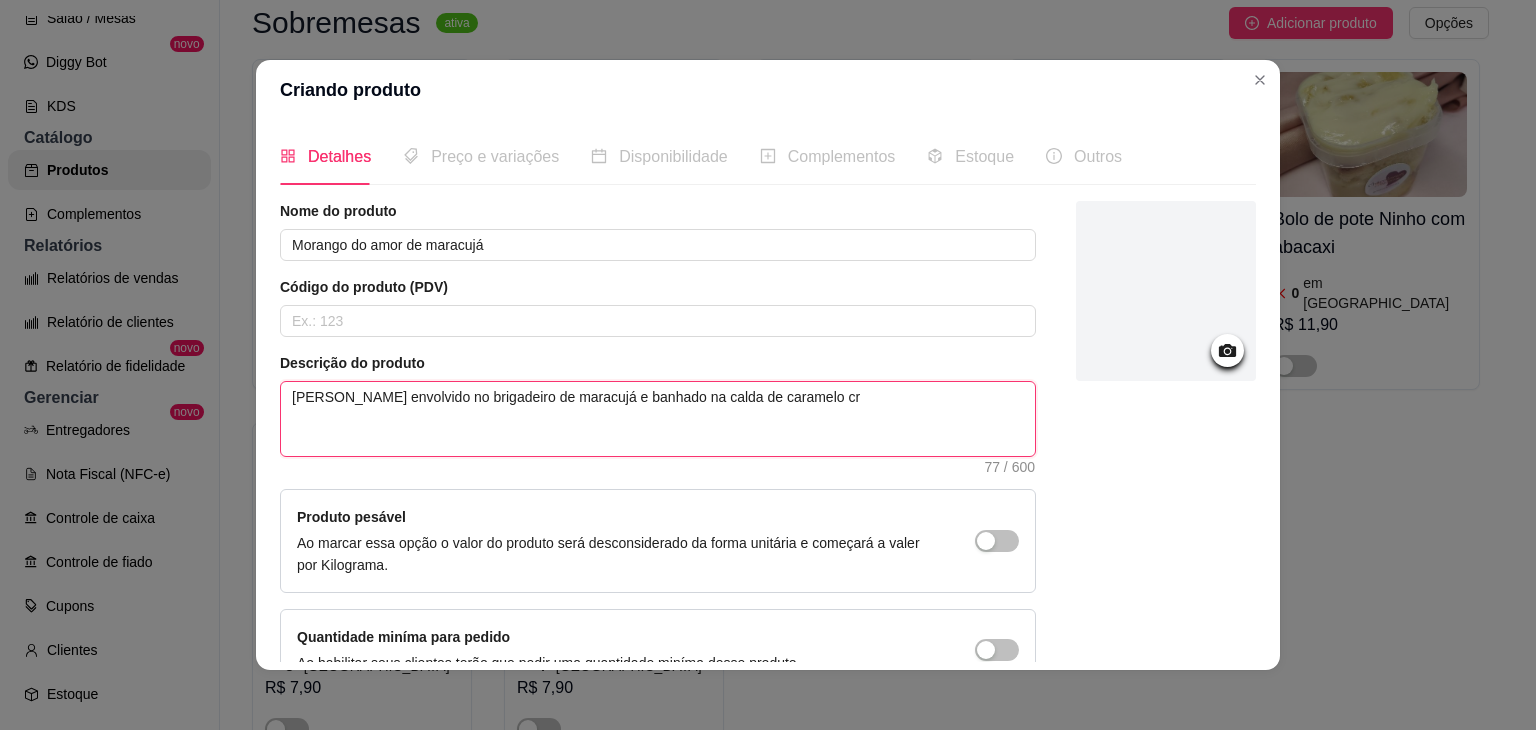 type 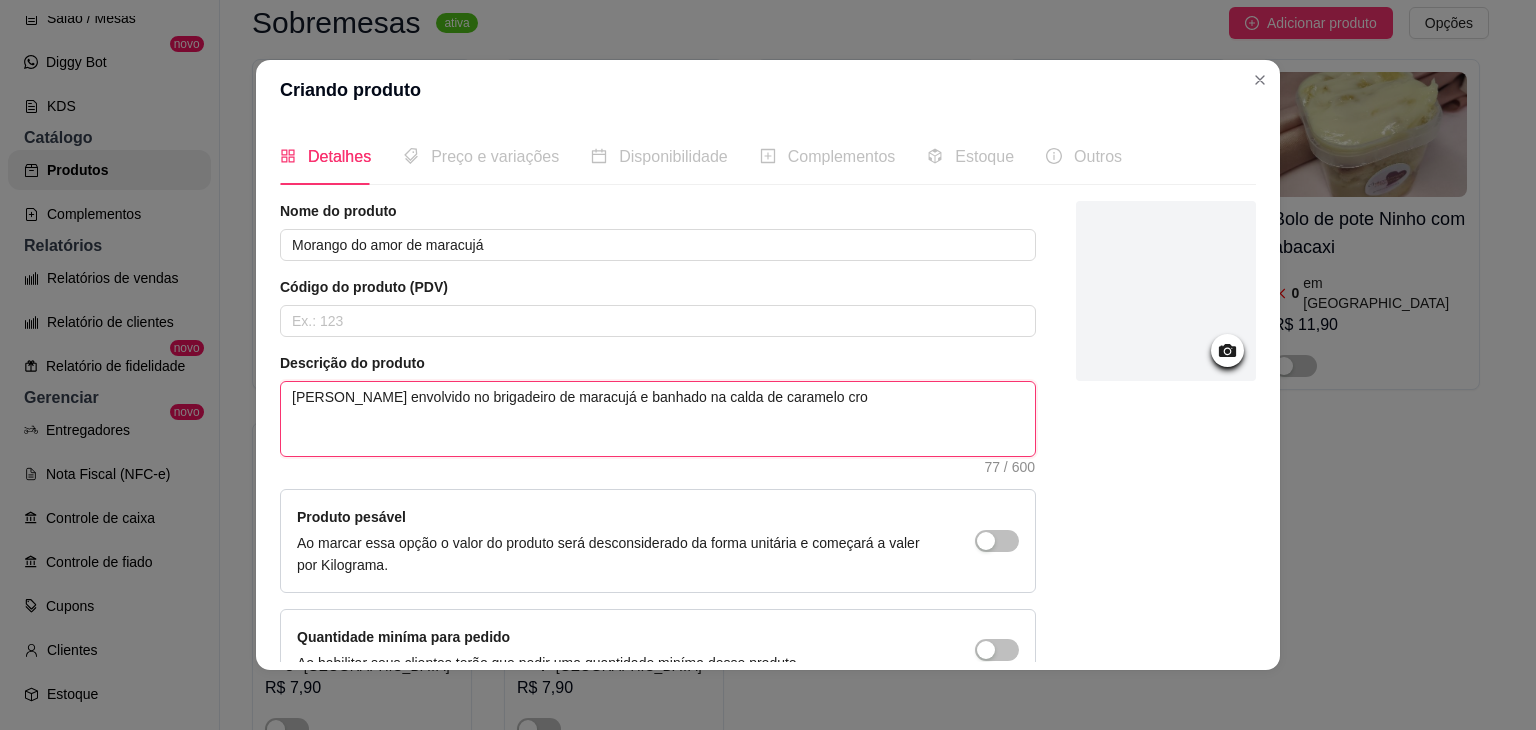type 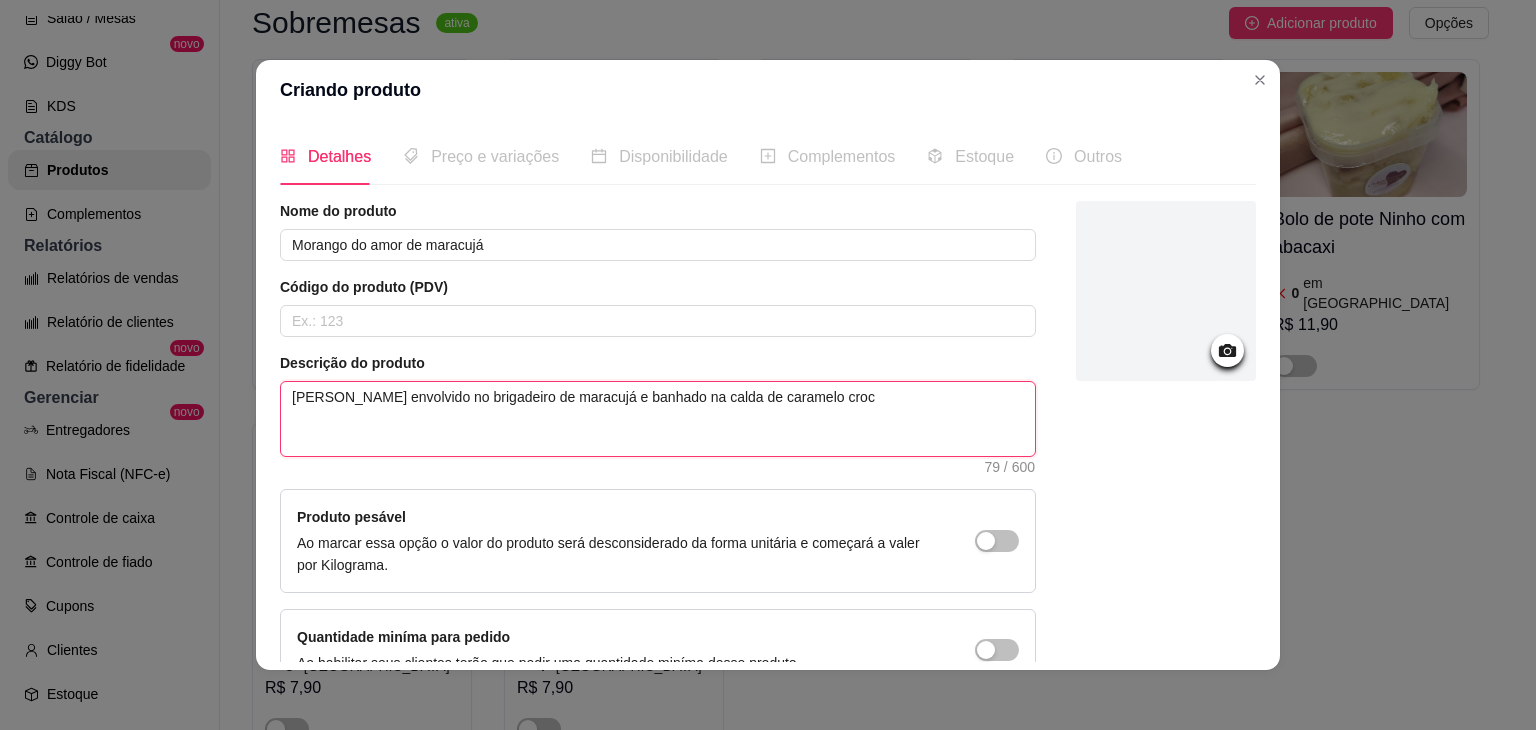 type 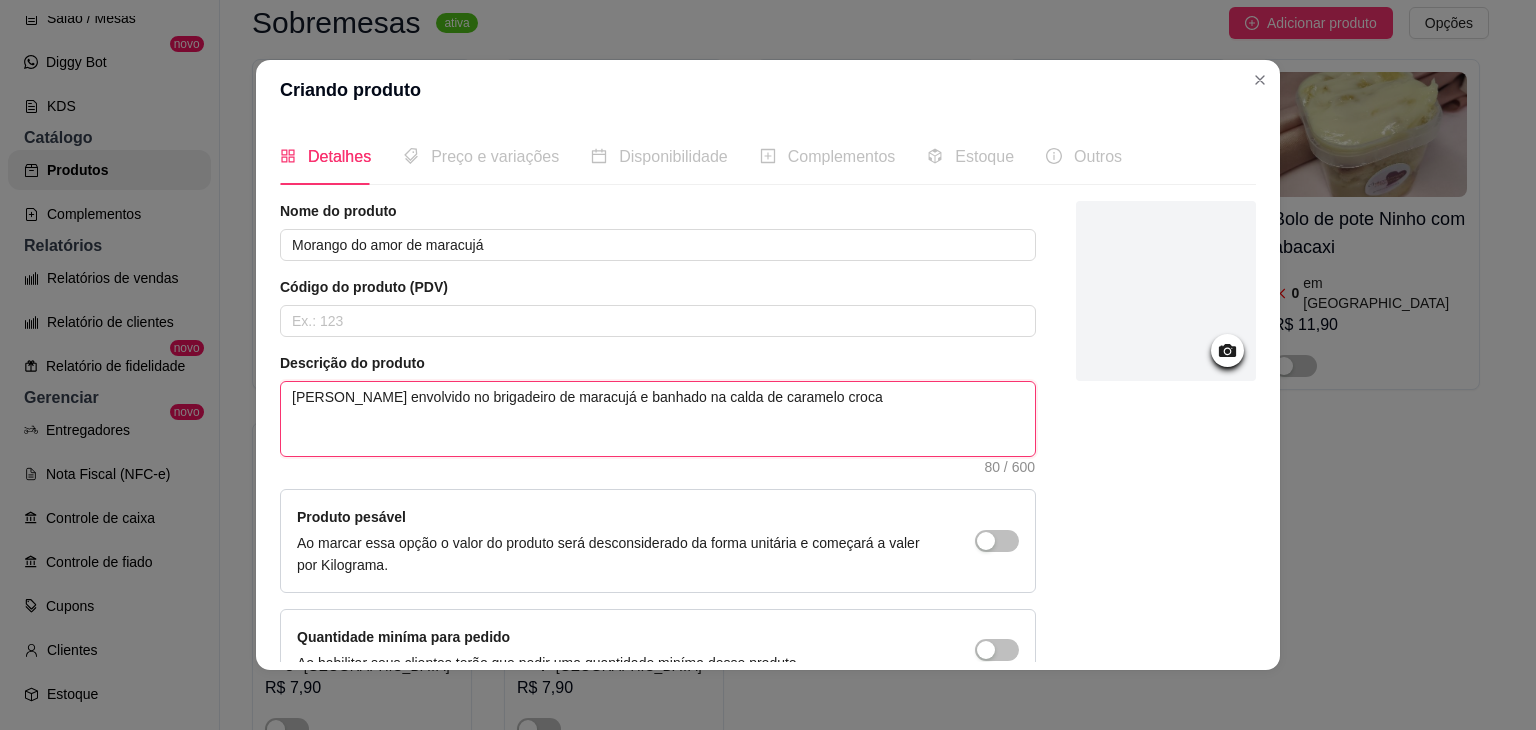 type 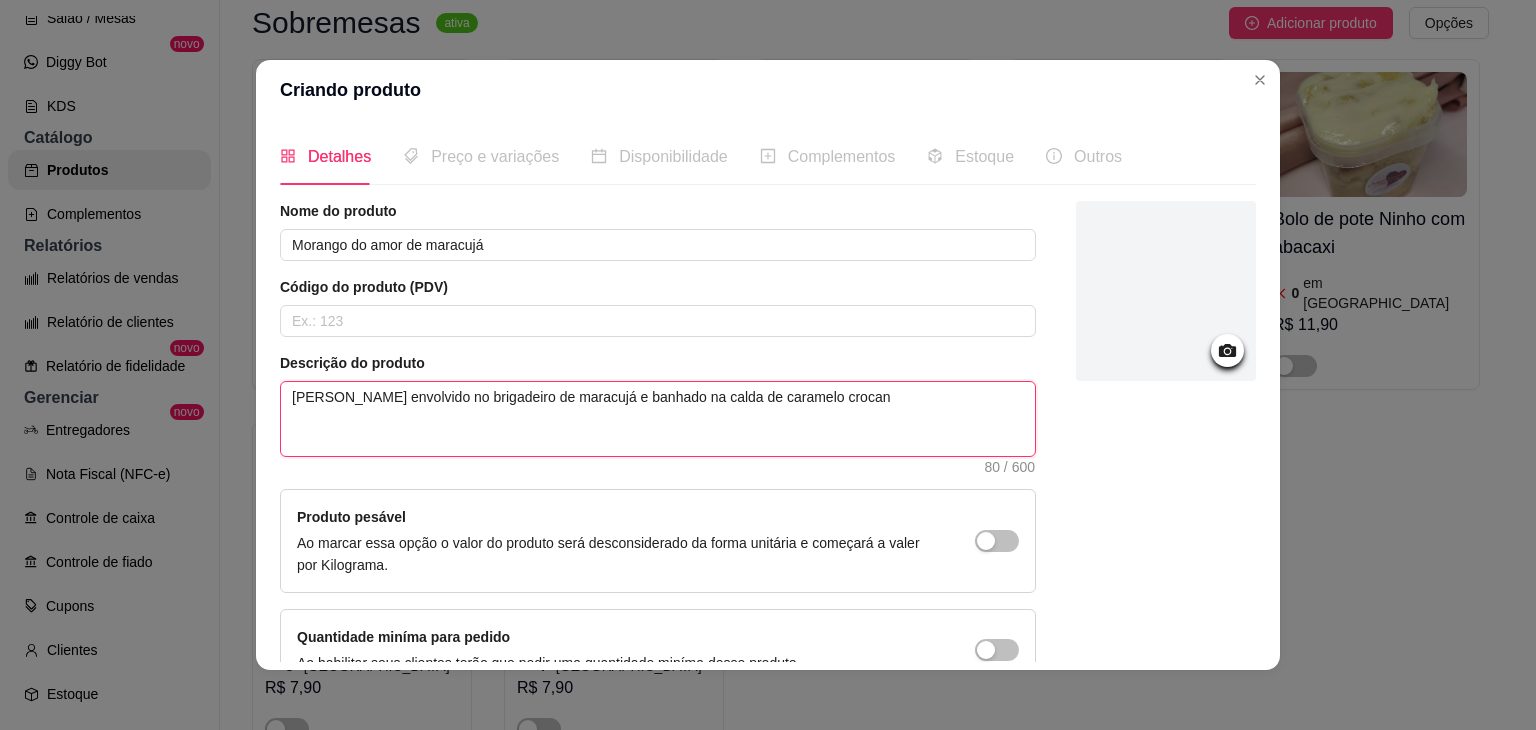 type 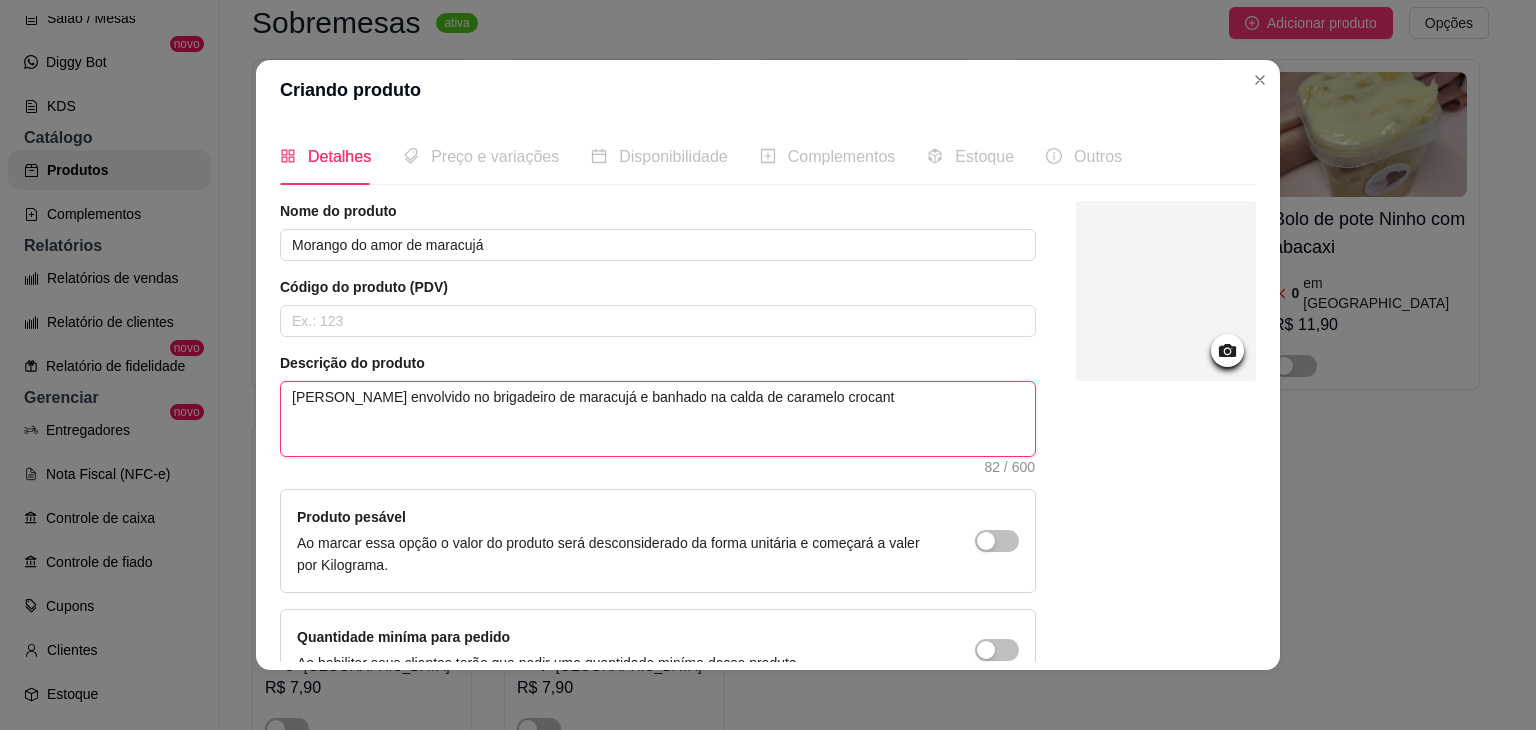 type 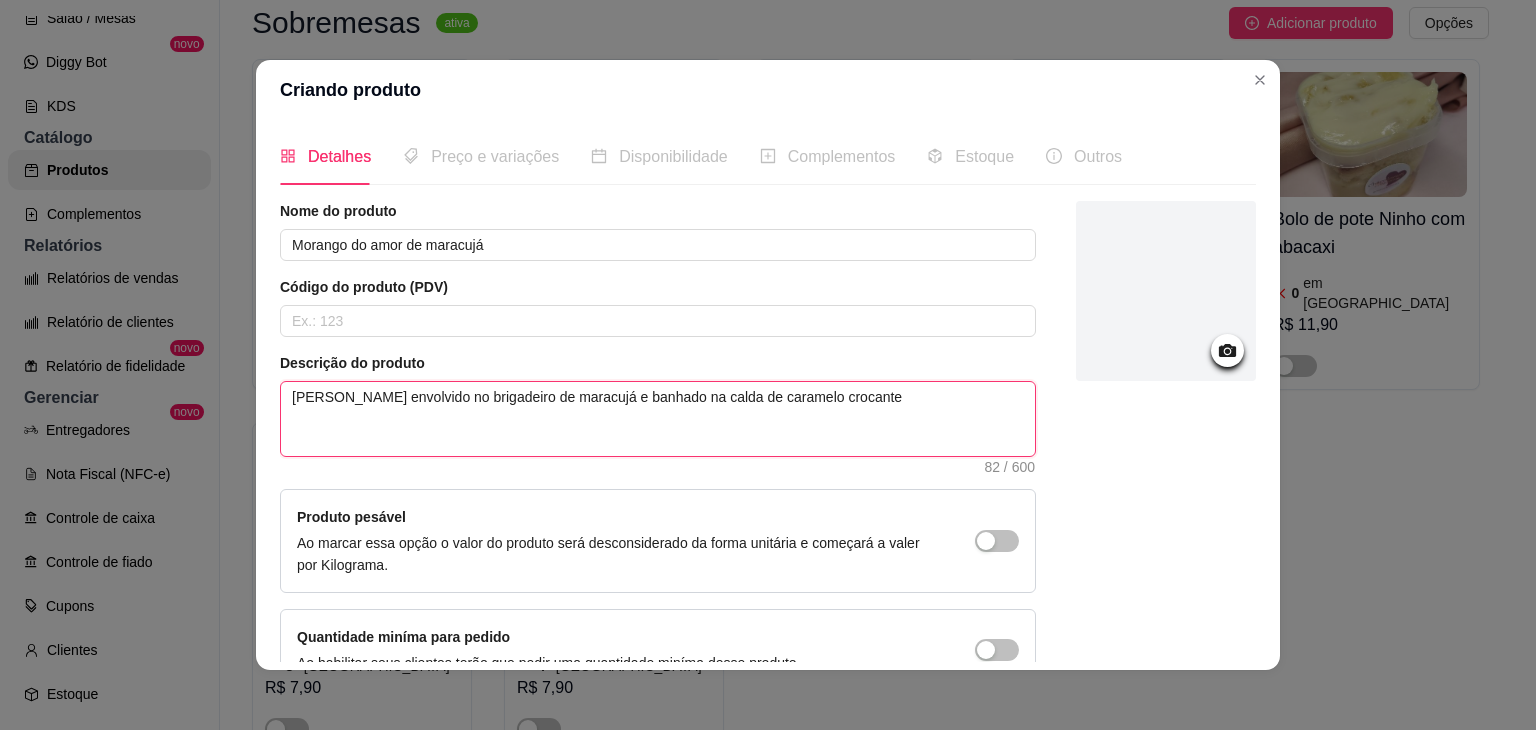 type 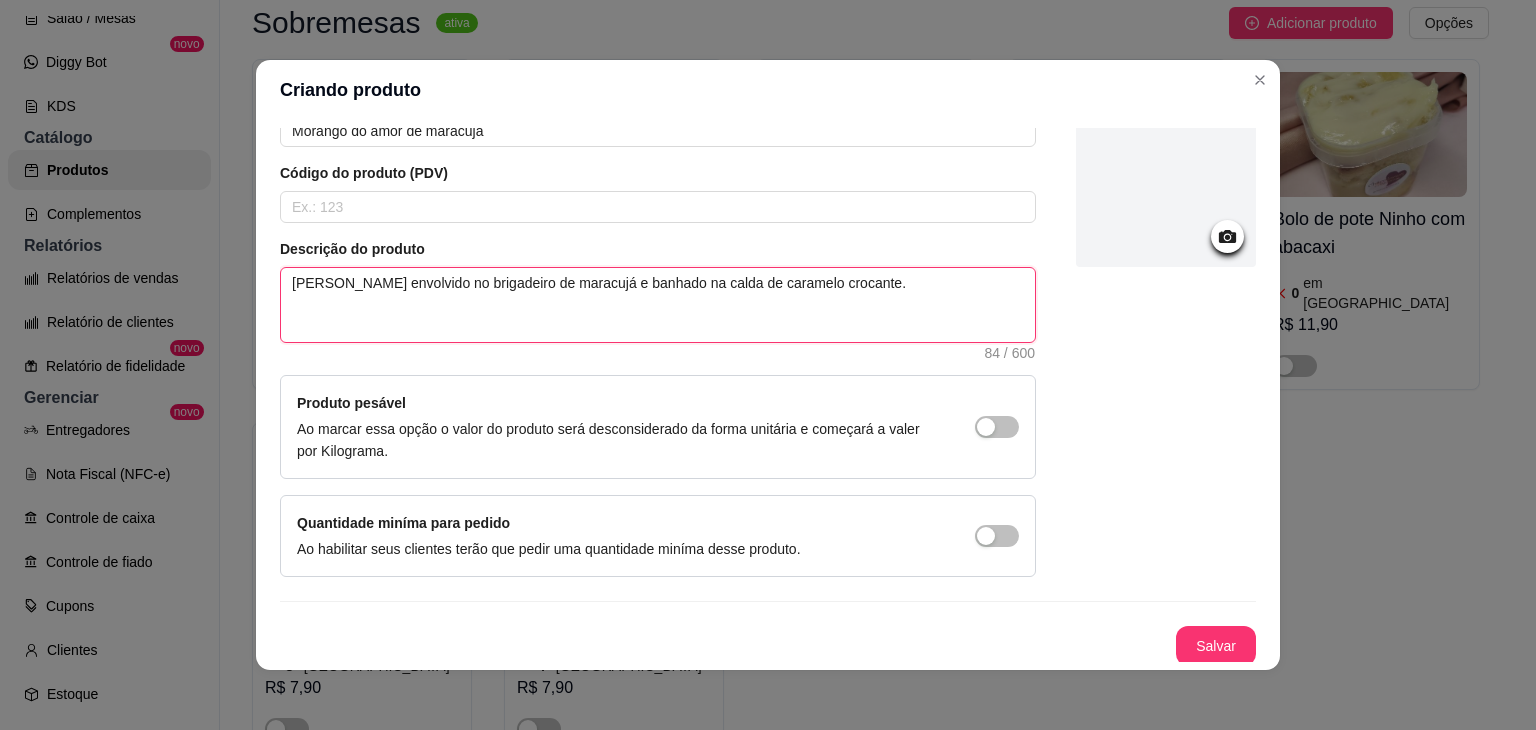 scroll, scrollTop: 116, scrollLeft: 0, axis: vertical 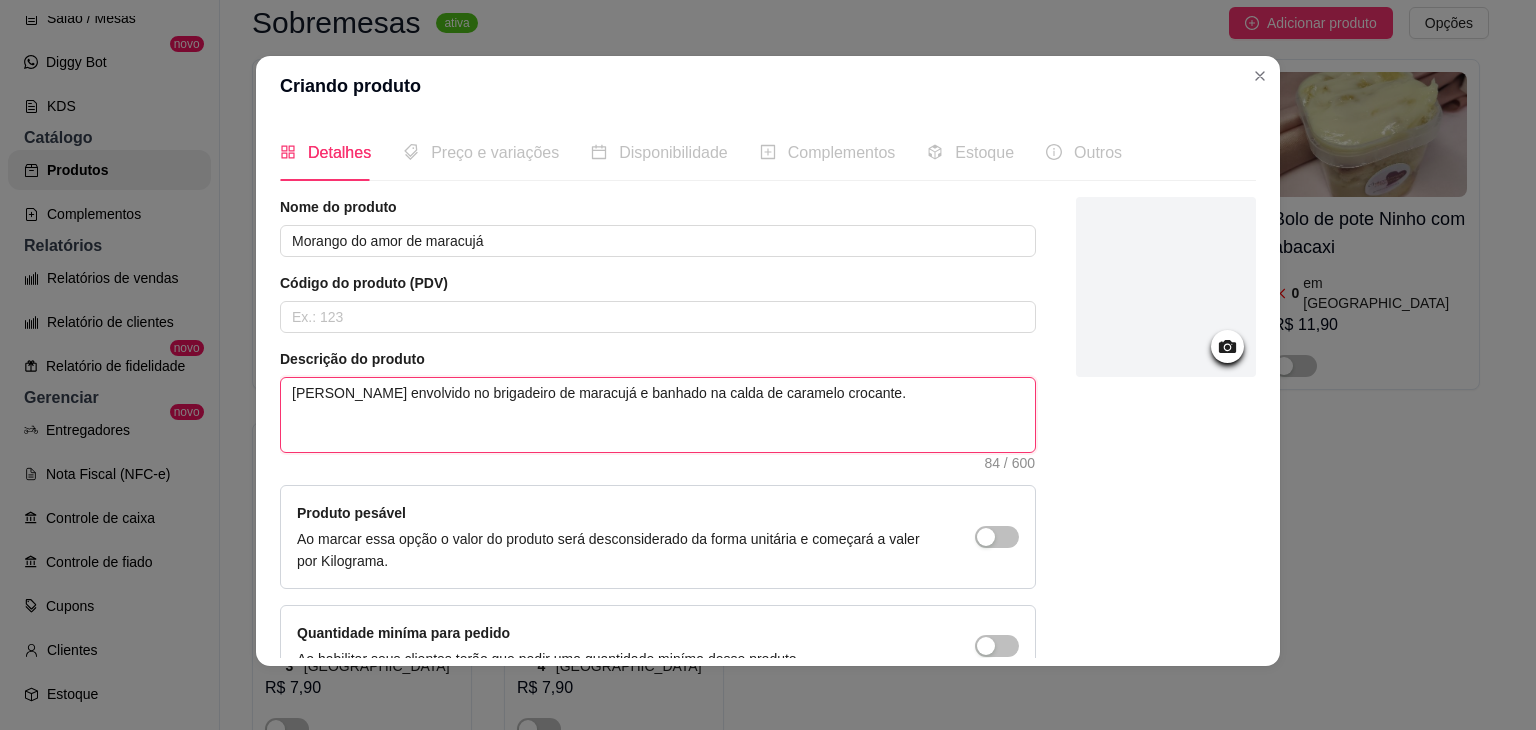 type on "[PERSON_NAME] envolvido no brigadeiro de maracujá e banhado na calda de caramelo crocante." 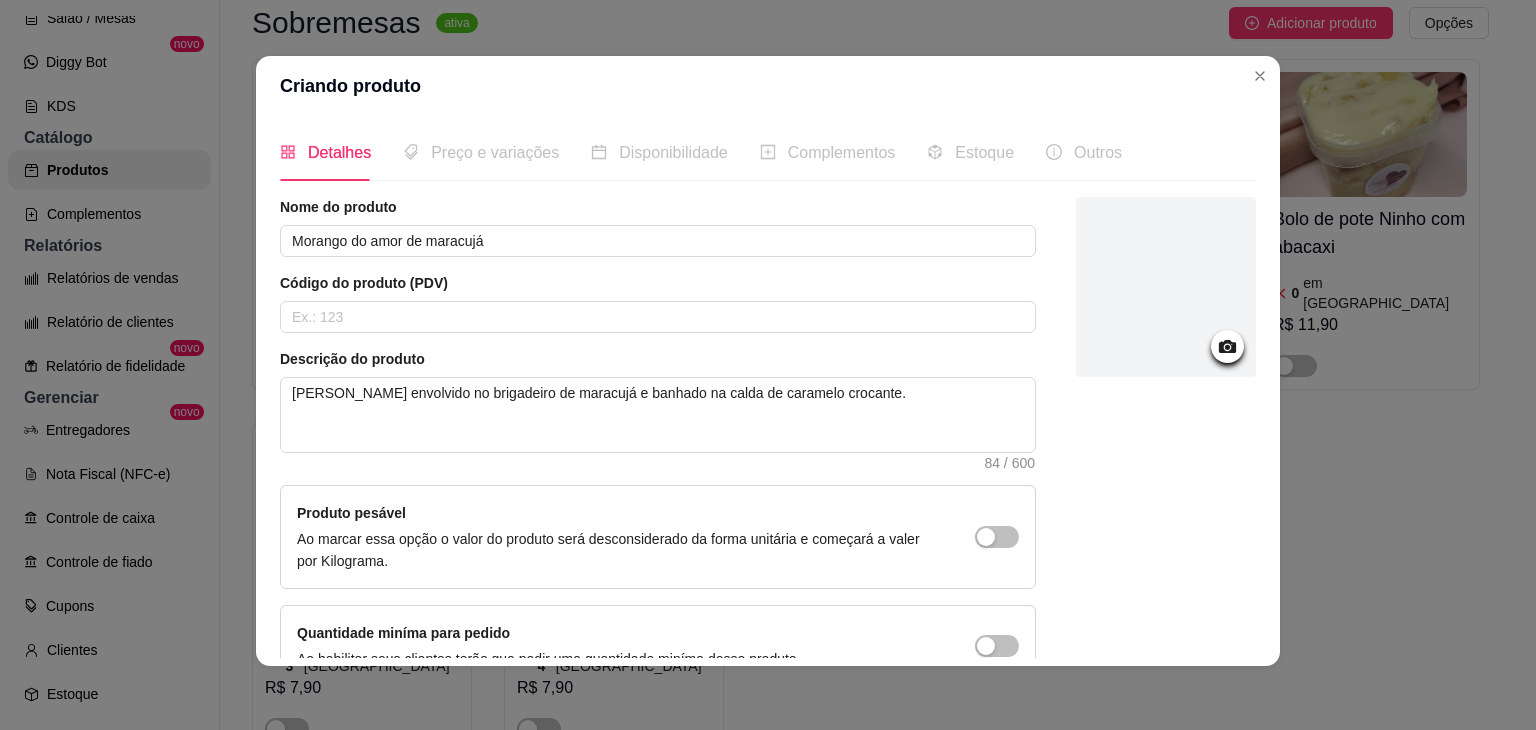 click on "Preço e variações" at bounding box center (495, 152) 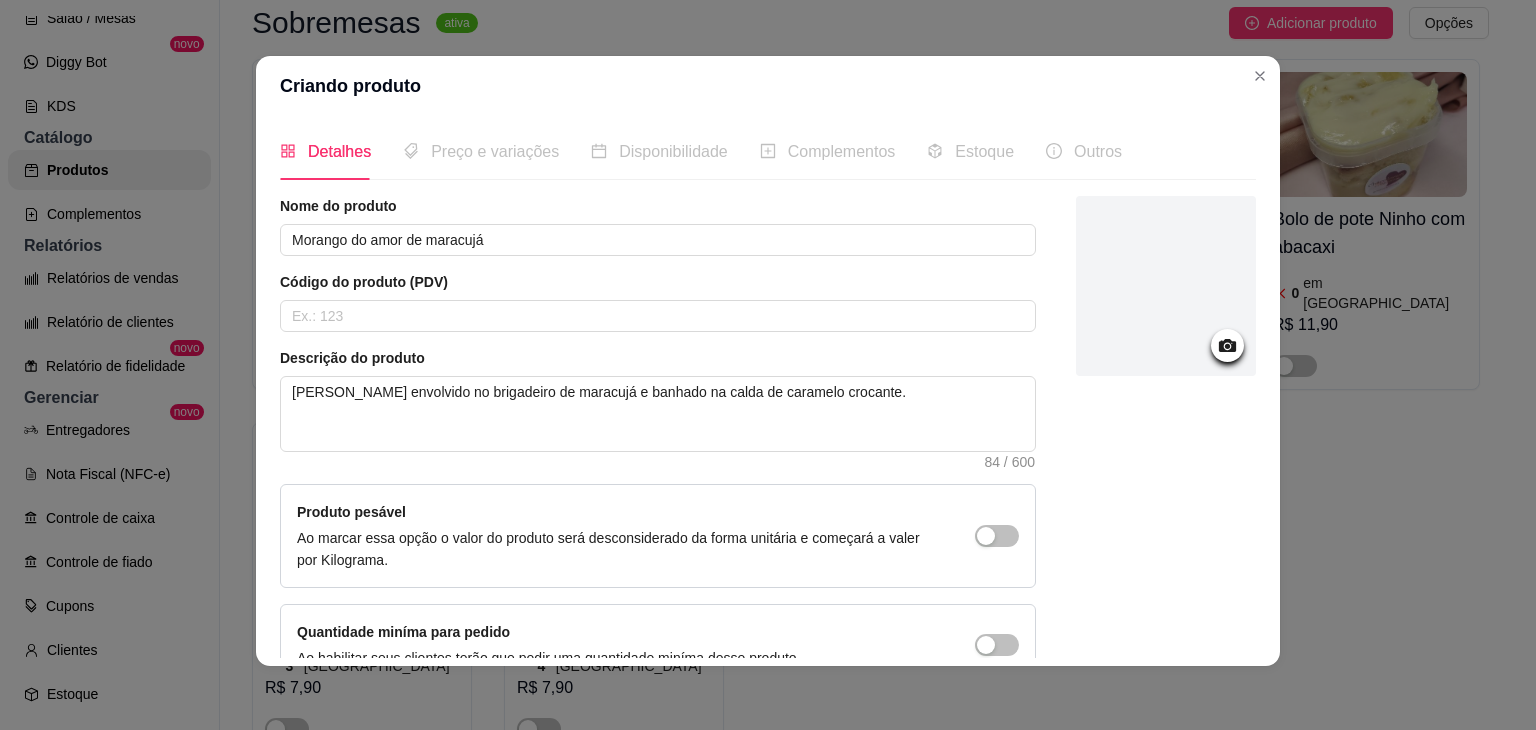 scroll, scrollTop: 0, scrollLeft: 0, axis: both 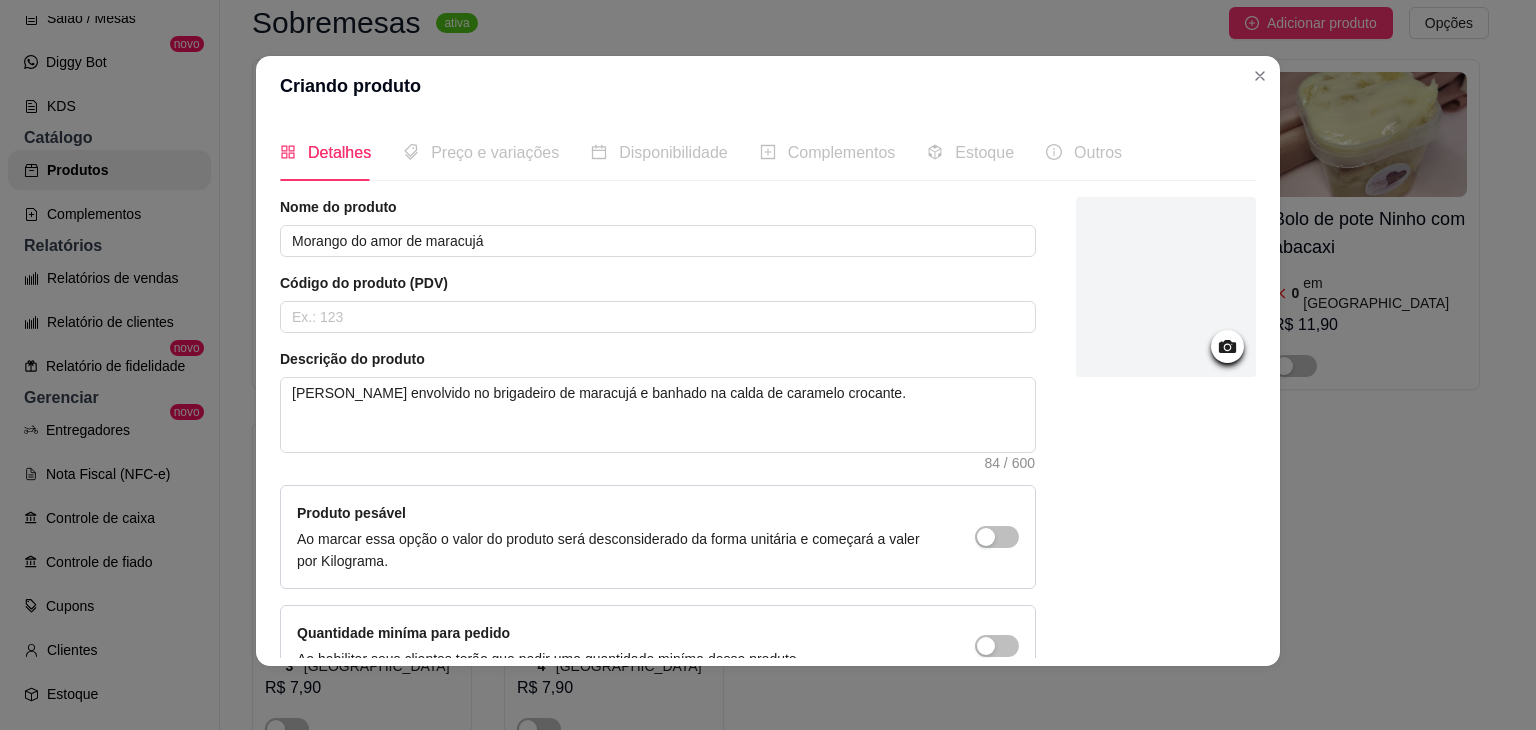click 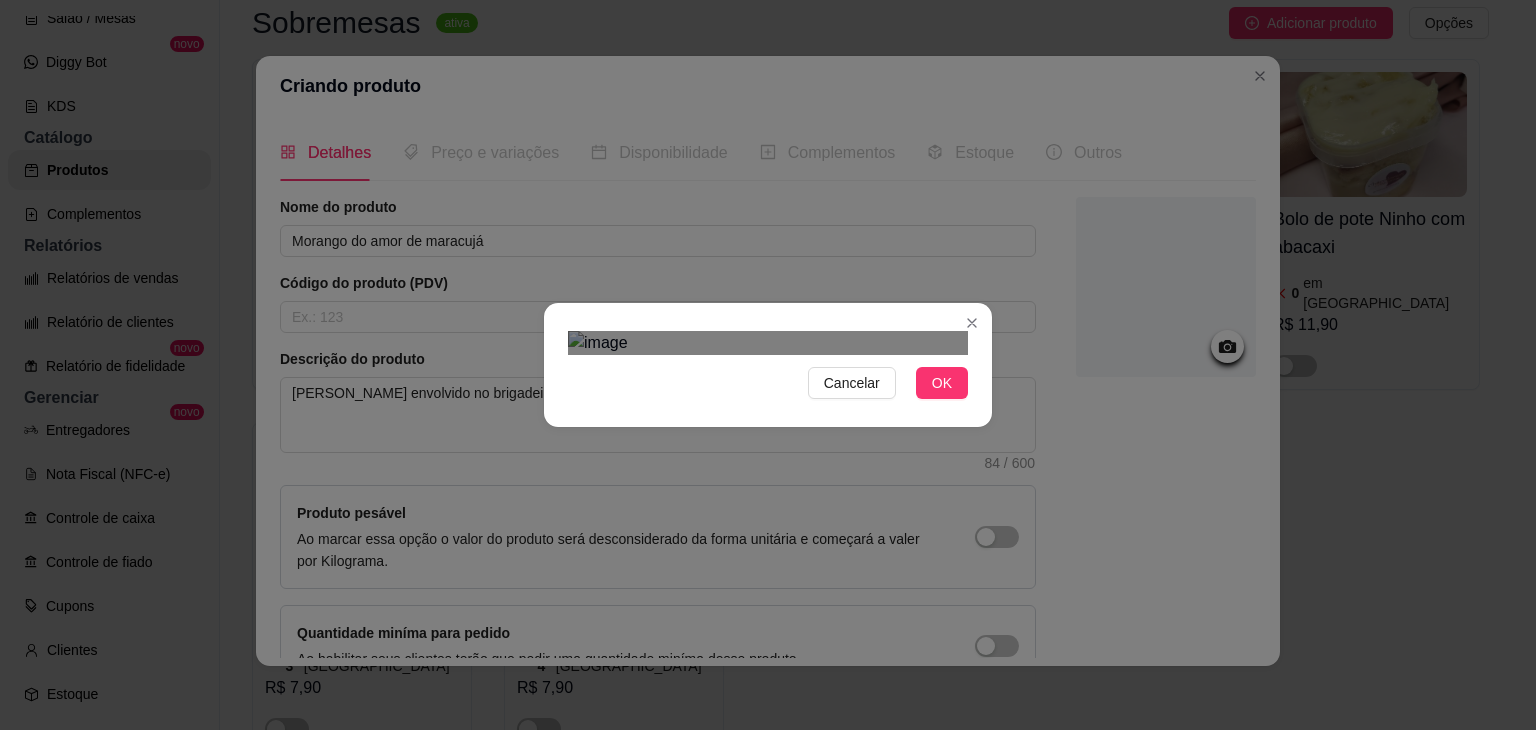 click at bounding box center (768, 343) 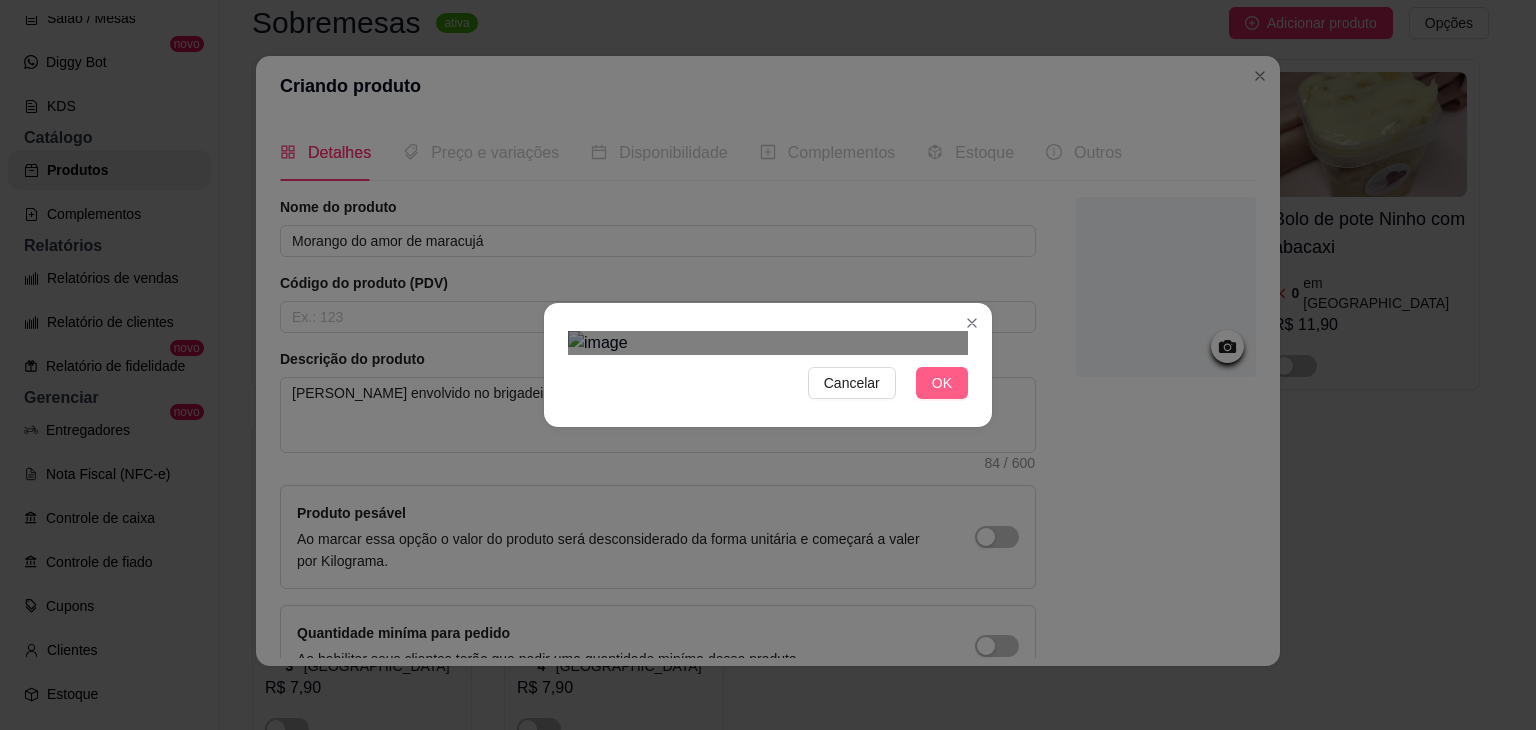 click on "OK" at bounding box center [942, 383] 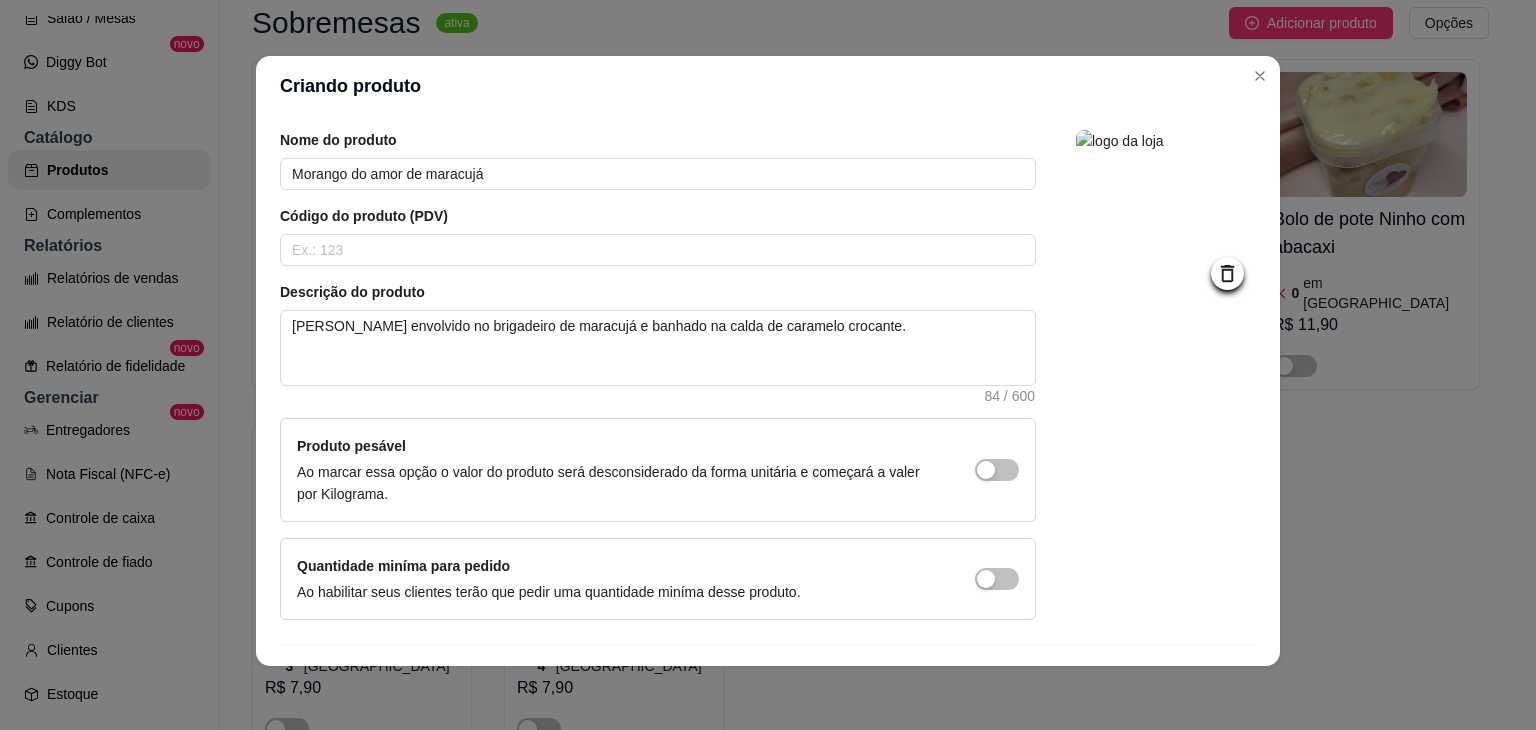 scroll, scrollTop: 116, scrollLeft: 0, axis: vertical 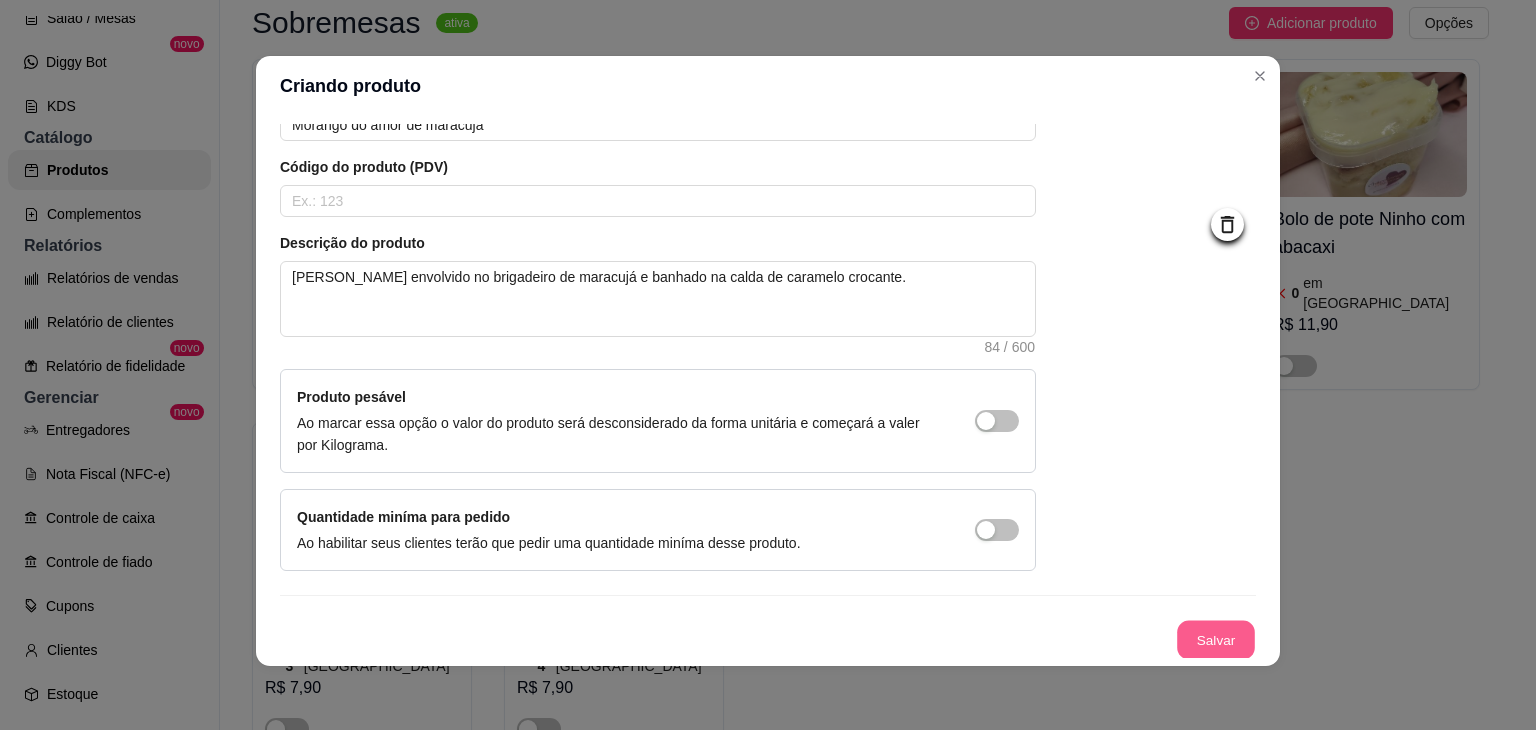 click on "Salvar" at bounding box center (1216, 640) 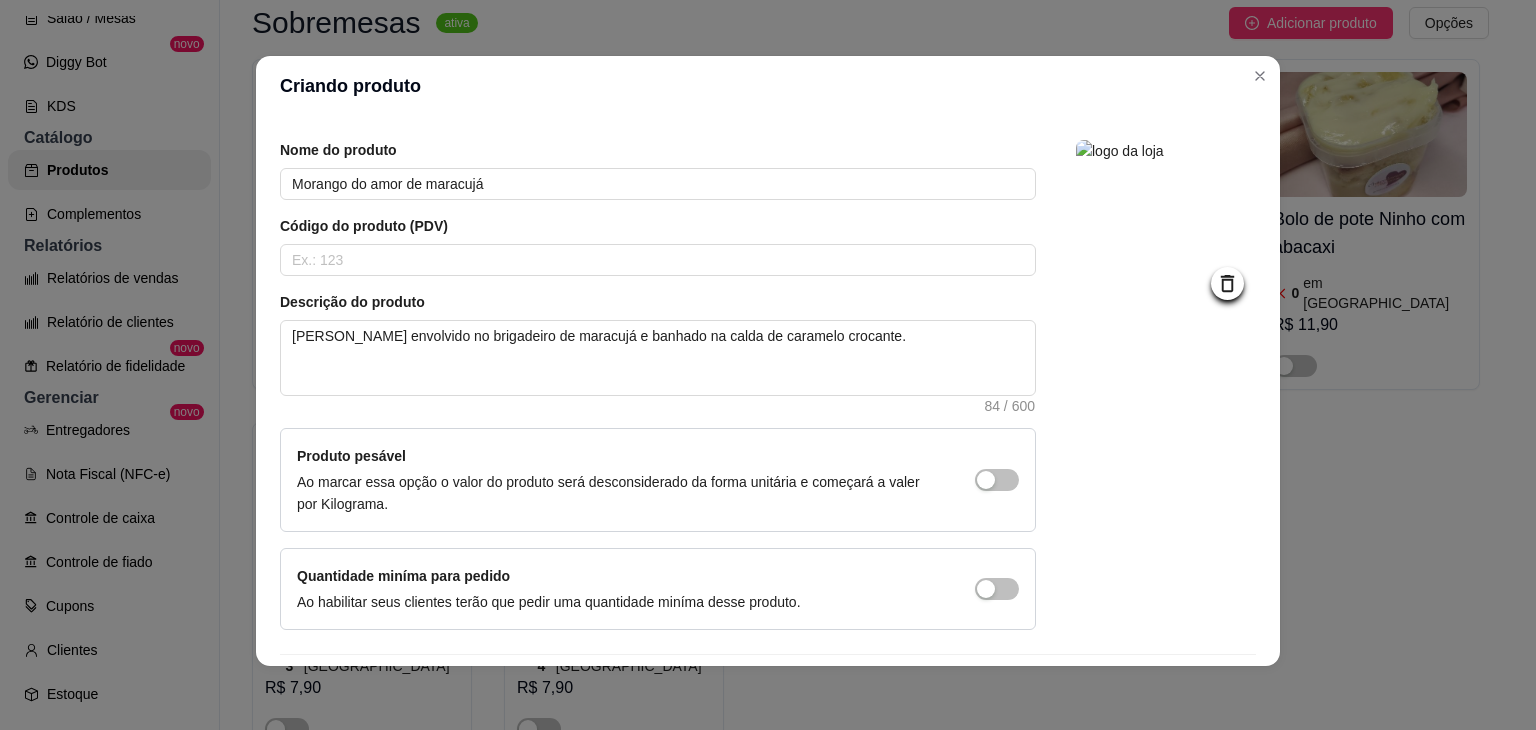scroll, scrollTop: 0, scrollLeft: 0, axis: both 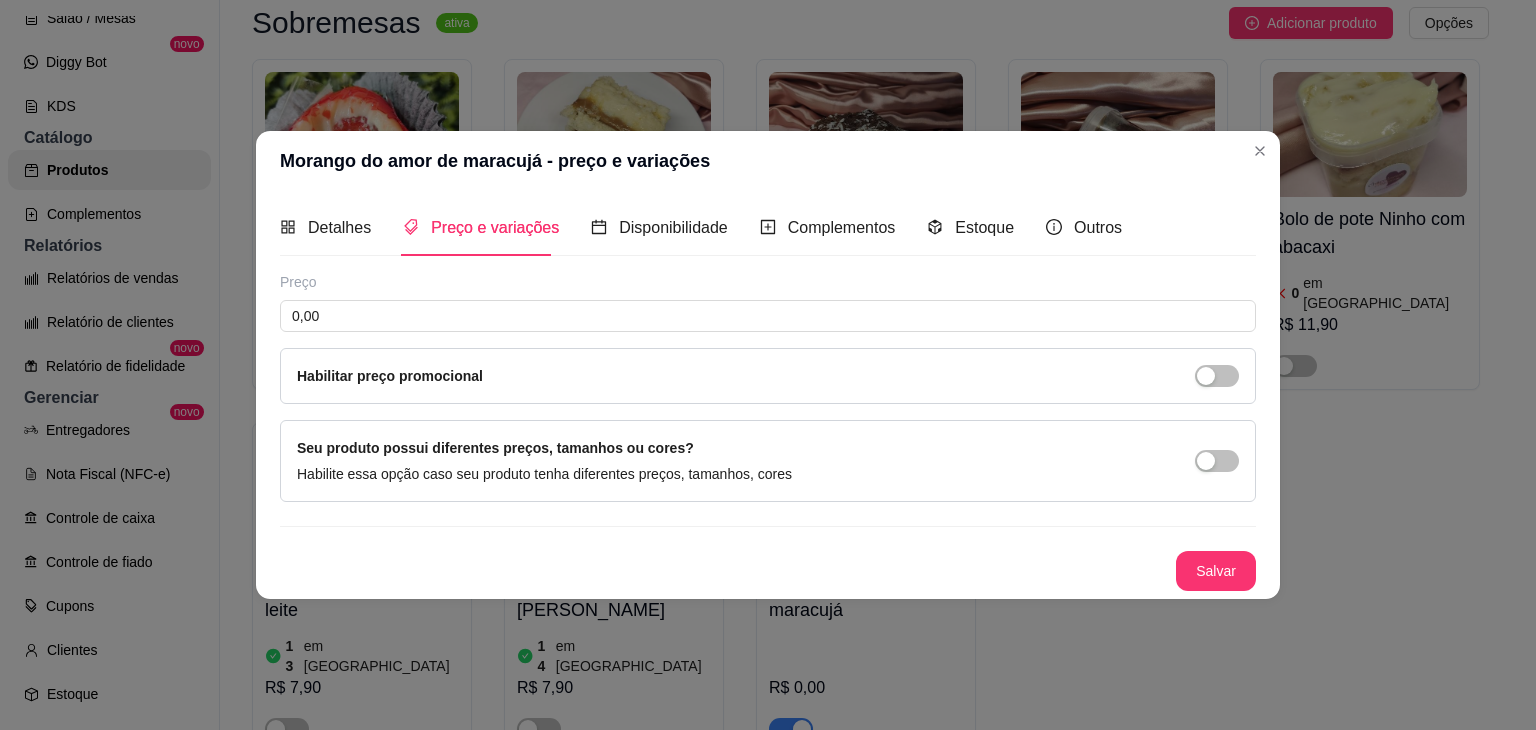 type 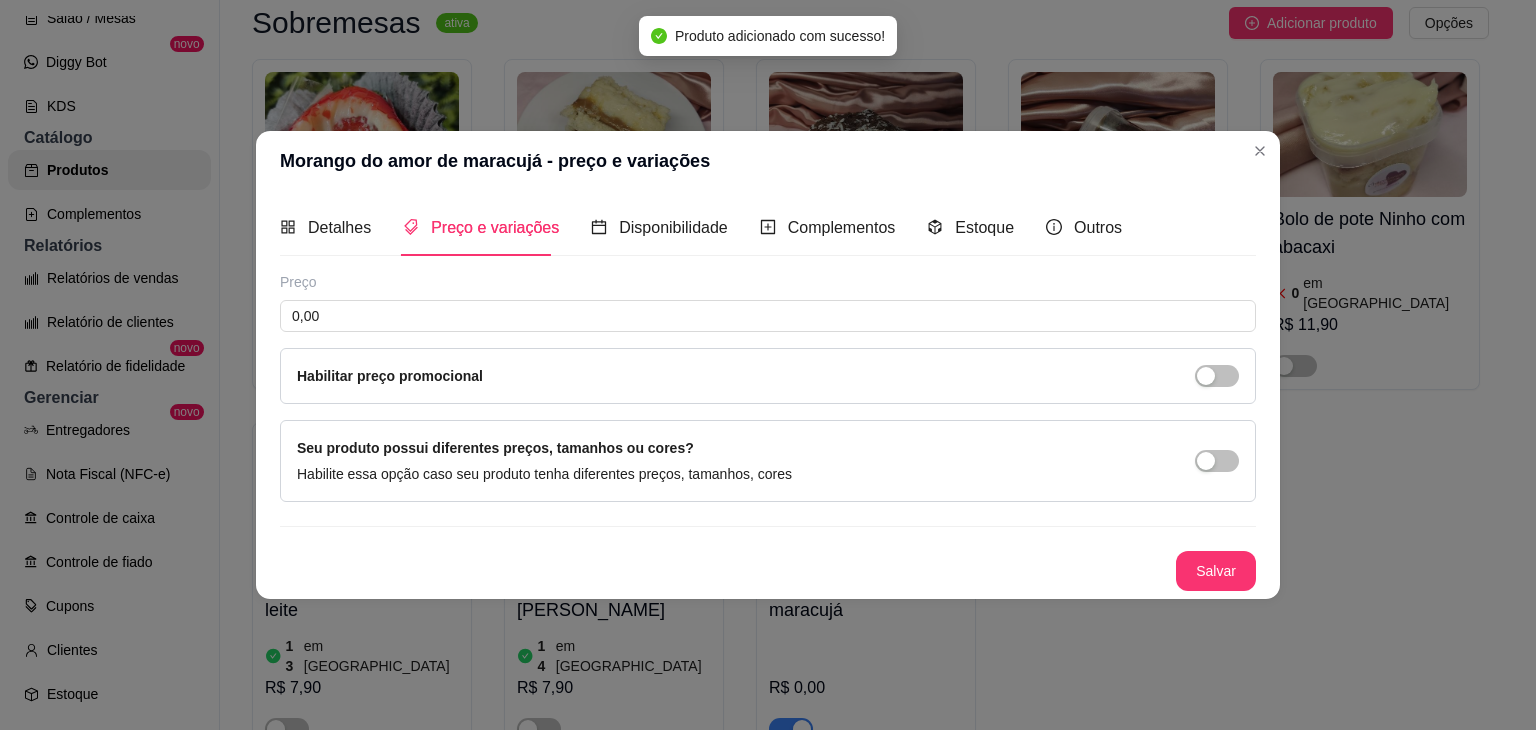 click on "Preço  0,00 Habilitar preço promocional" at bounding box center (768, 338) 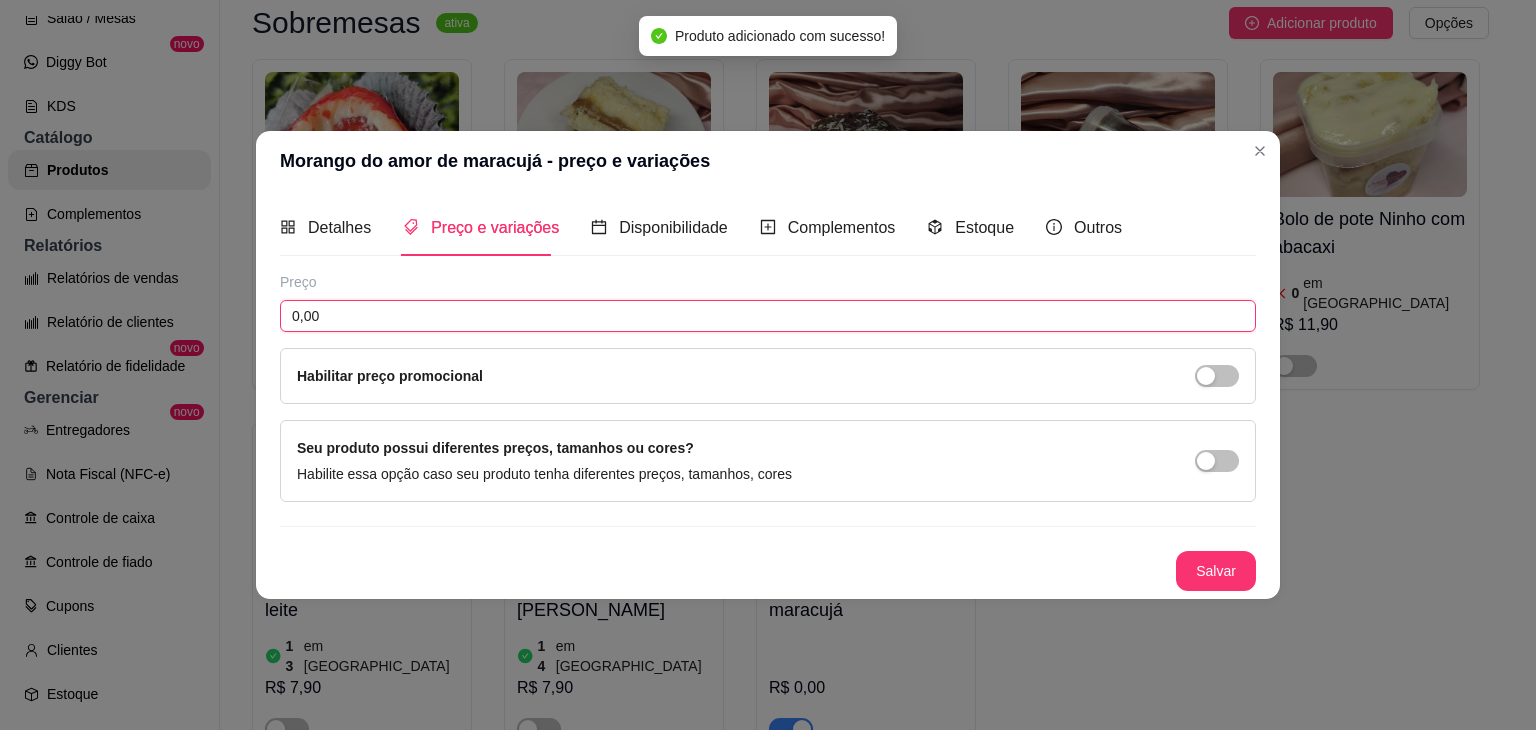 click on "0,00" at bounding box center (768, 316) 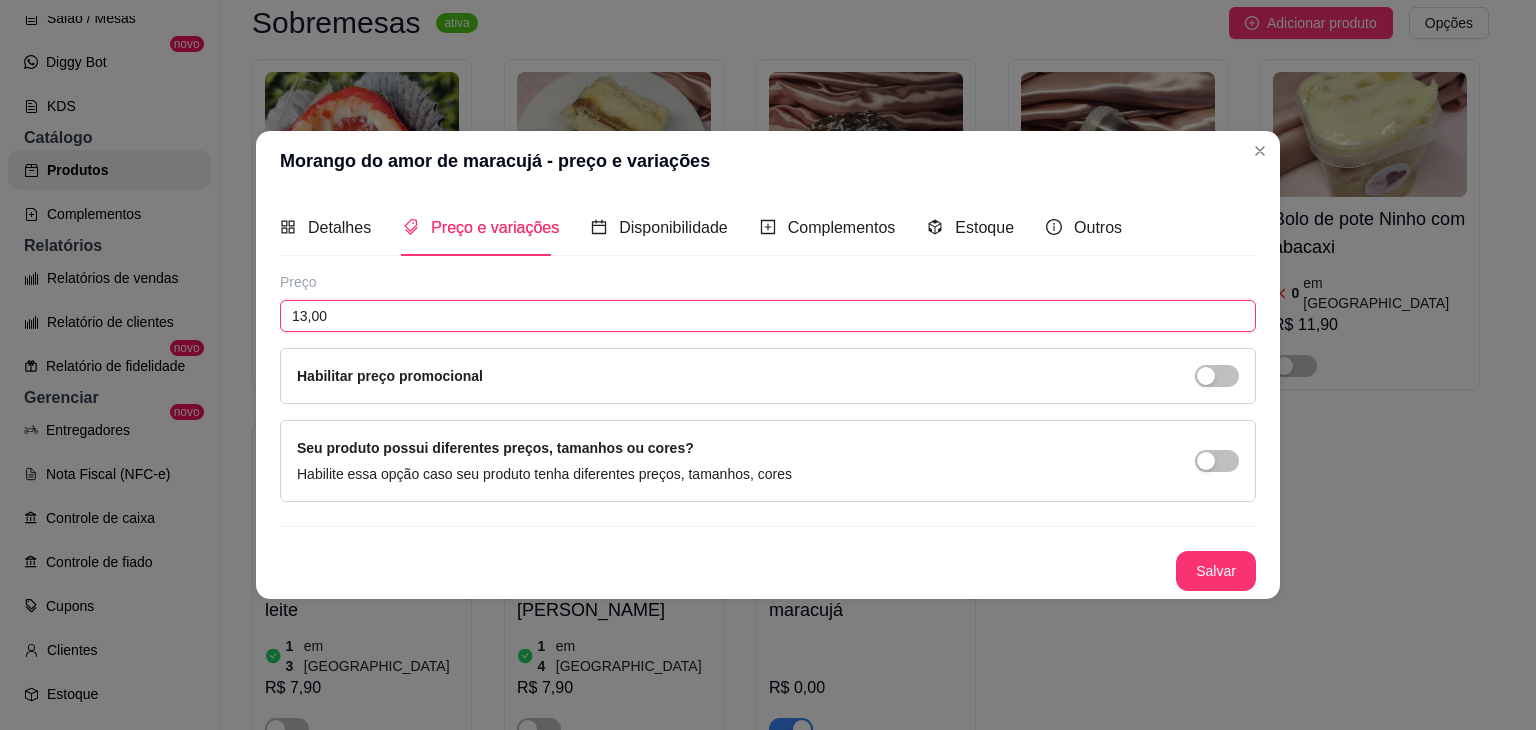 type on "13,00" 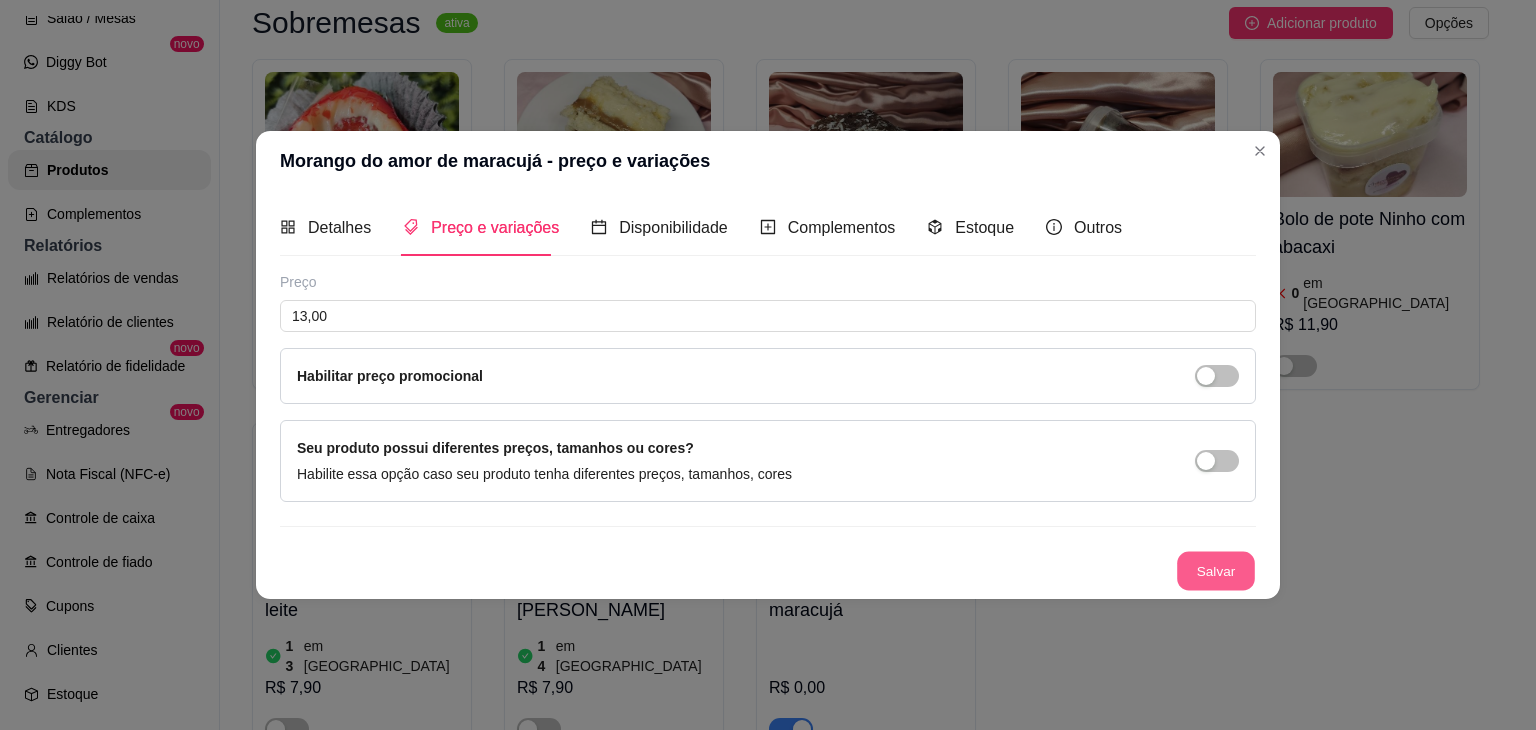 click on "Salvar" at bounding box center [1216, 571] 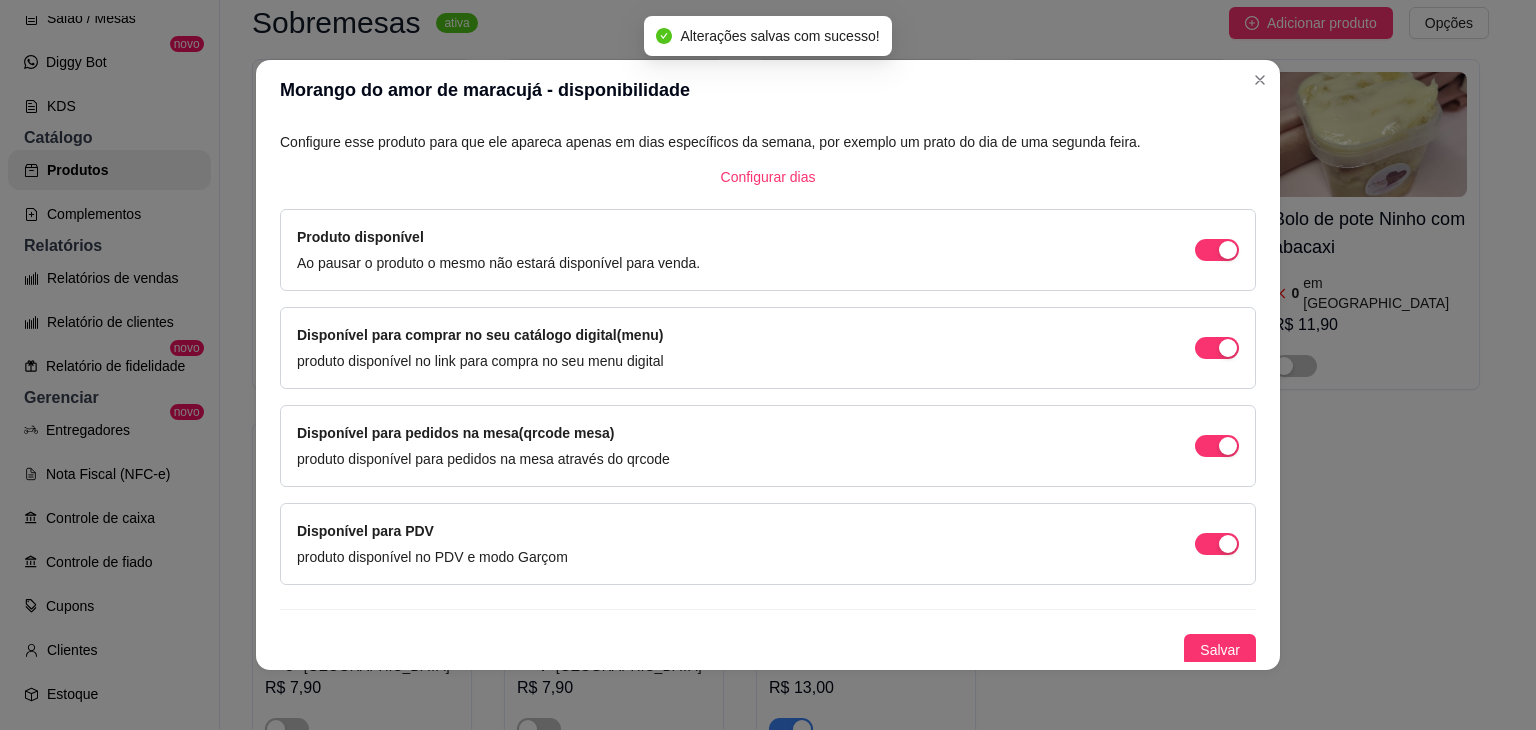 scroll, scrollTop: 114, scrollLeft: 0, axis: vertical 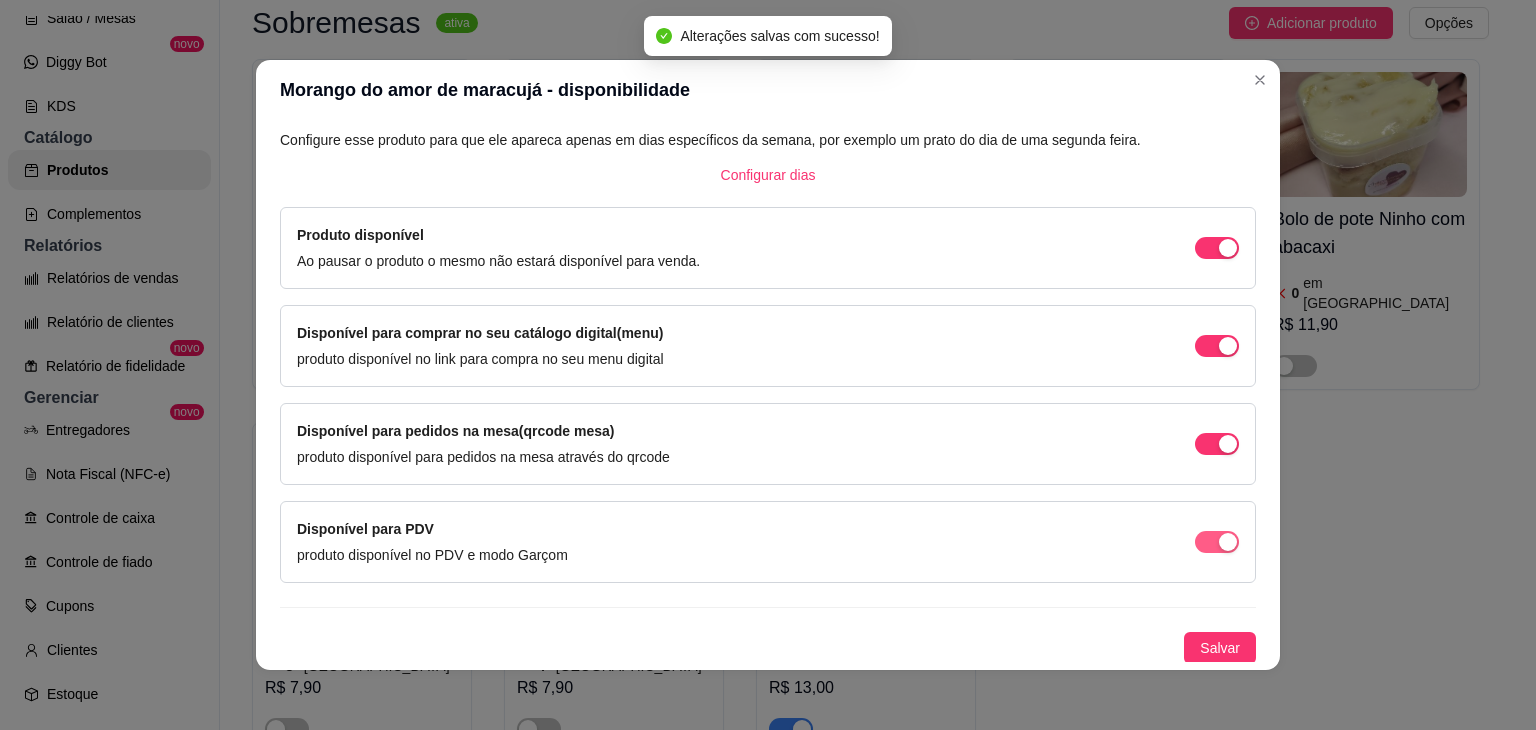 click at bounding box center [1228, 248] 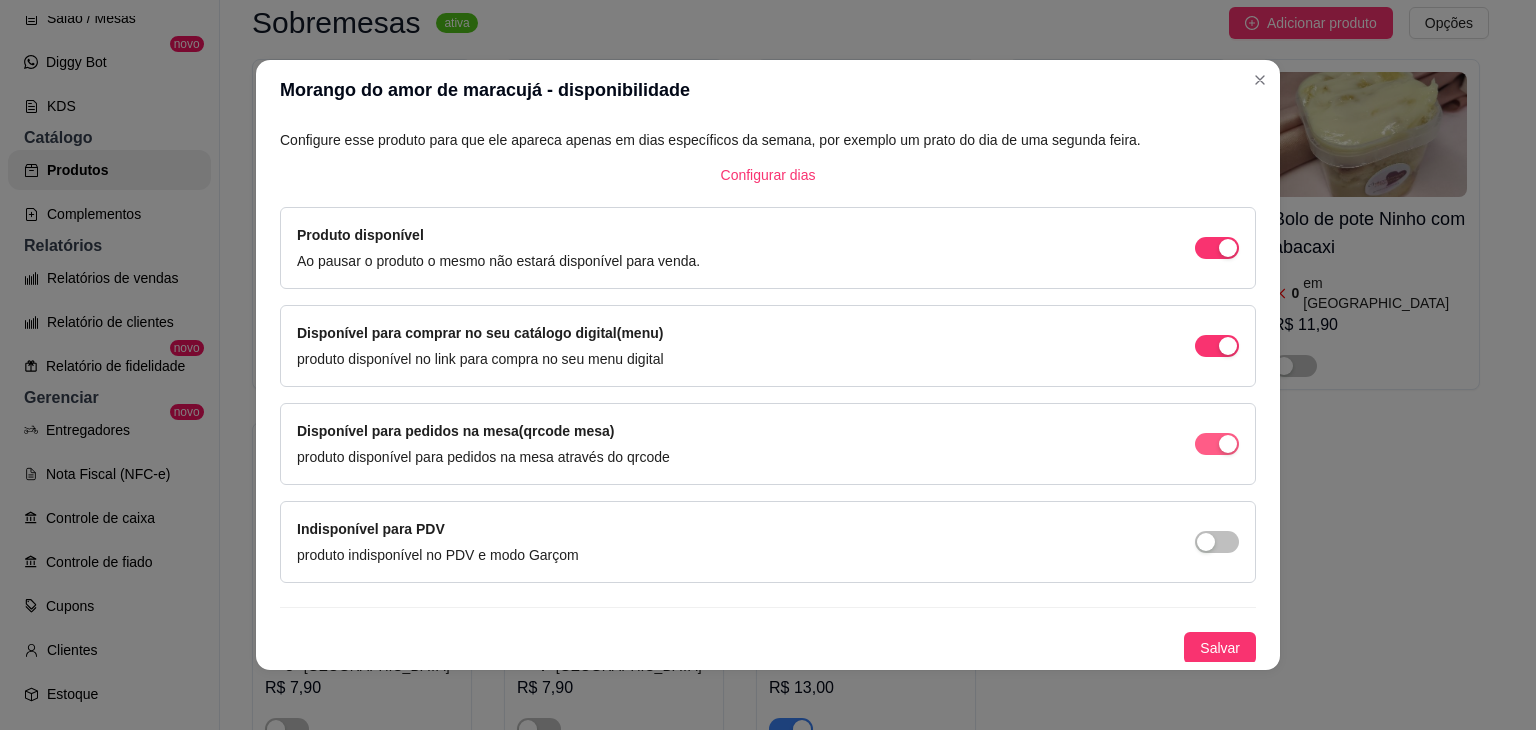 click at bounding box center [1228, 248] 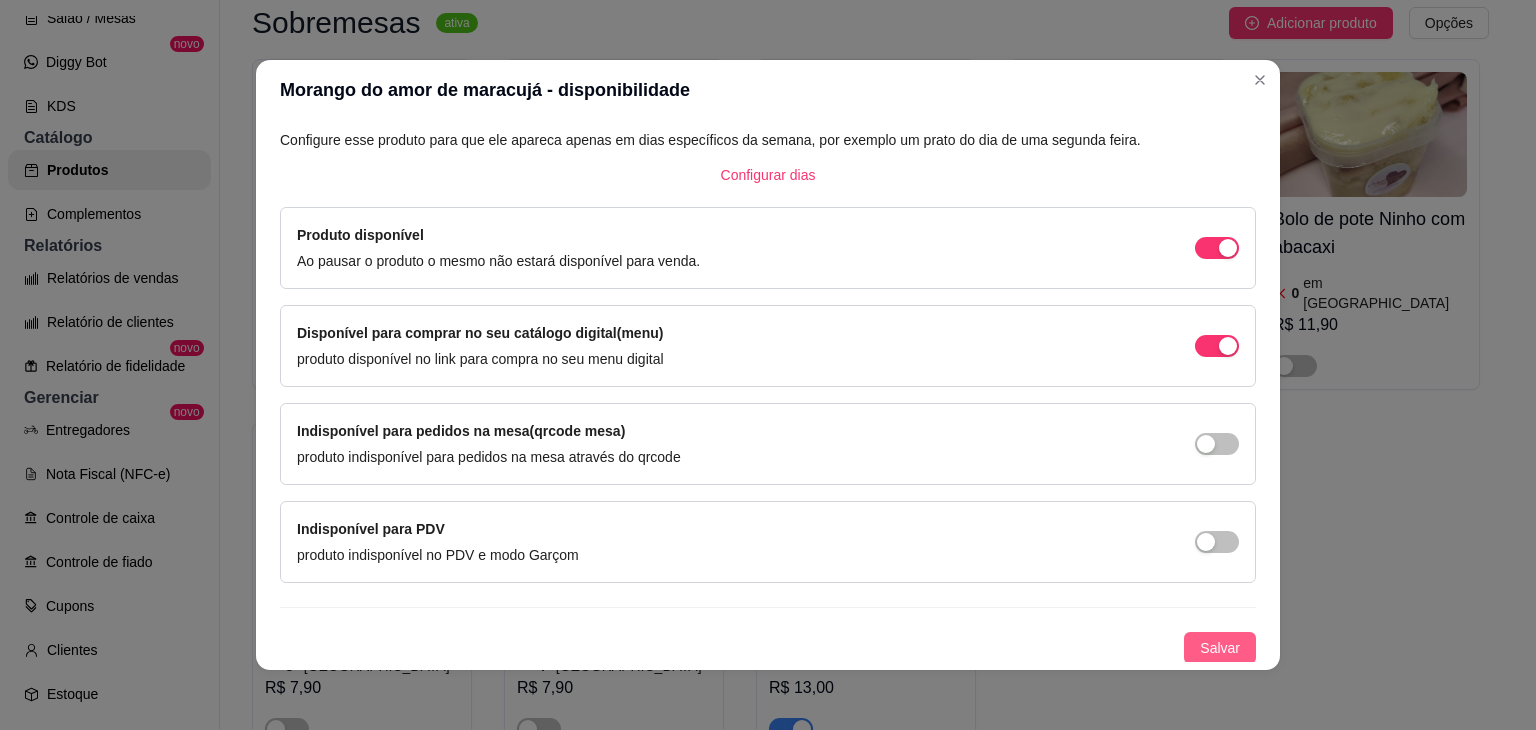 click on "Salvar" at bounding box center (1220, 648) 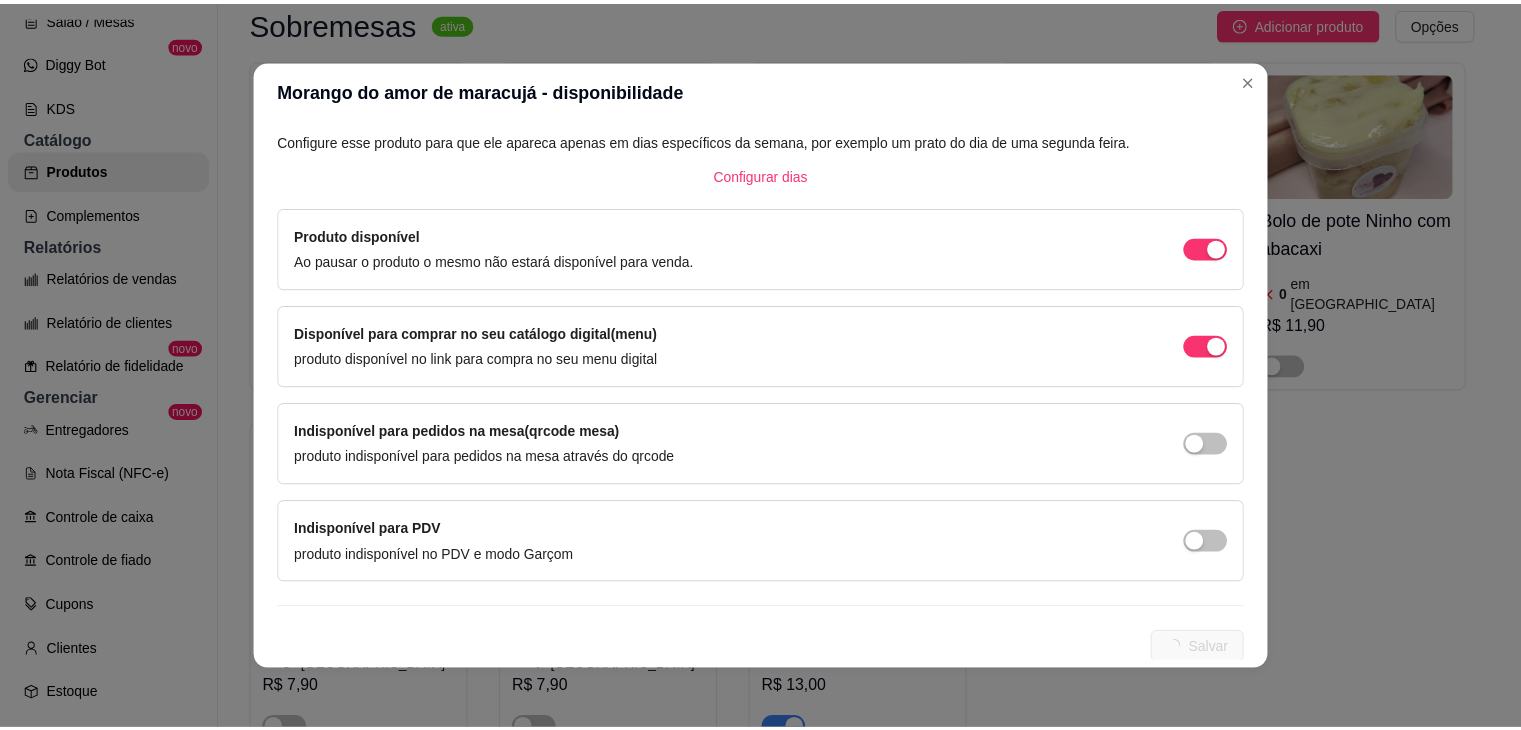 scroll, scrollTop: 0, scrollLeft: 0, axis: both 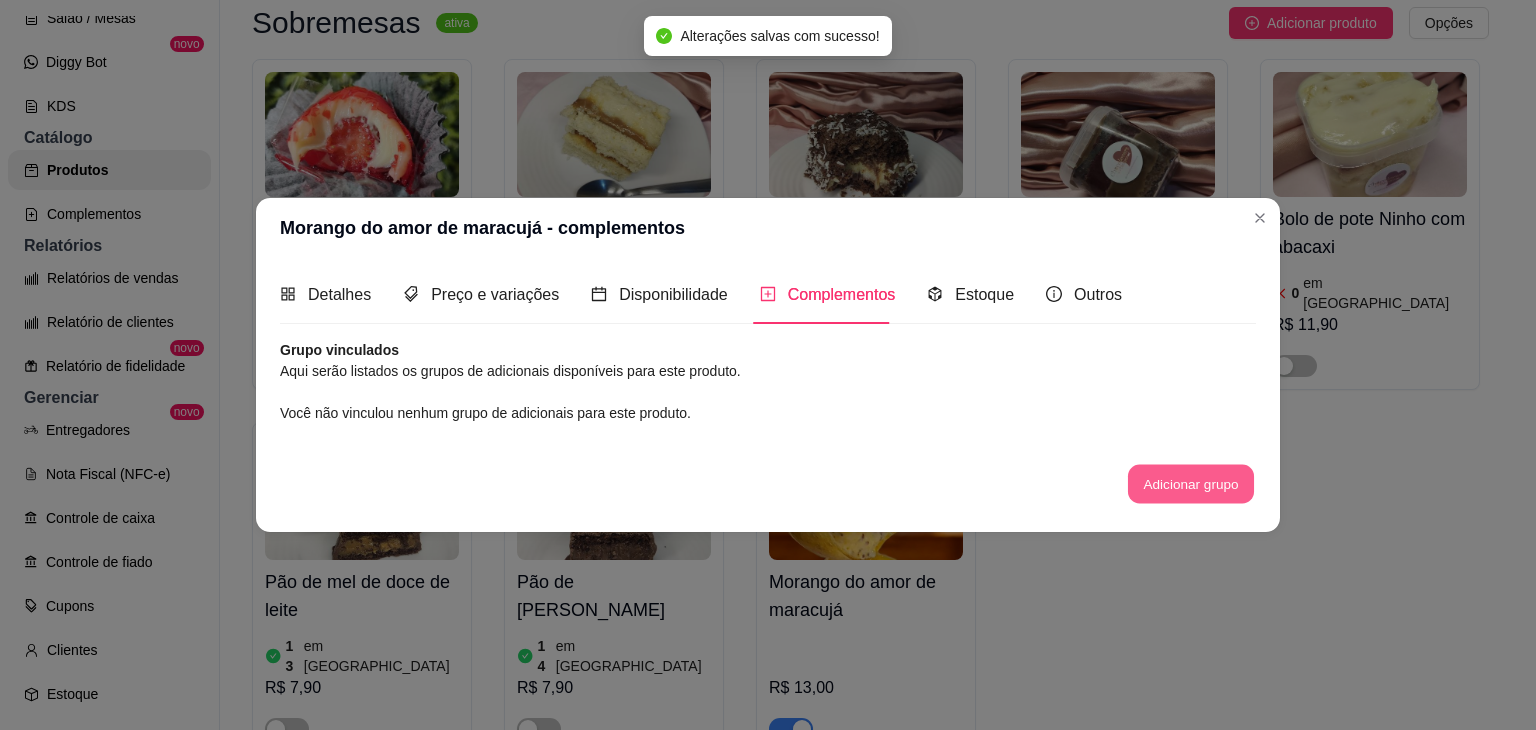 click on "Adicionar grupo" at bounding box center [1191, 483] 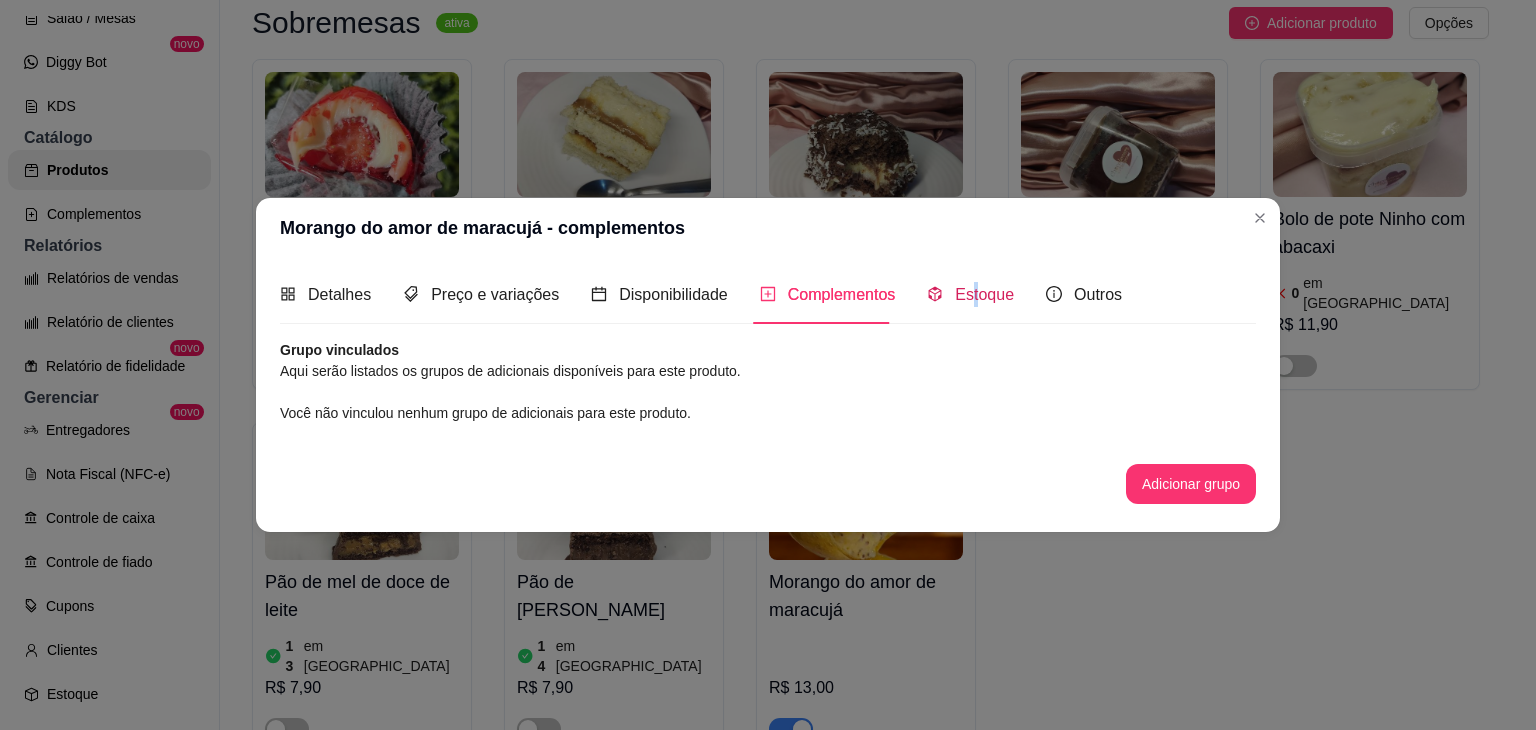 click on "Estoque" at bounding box center (984, 294) 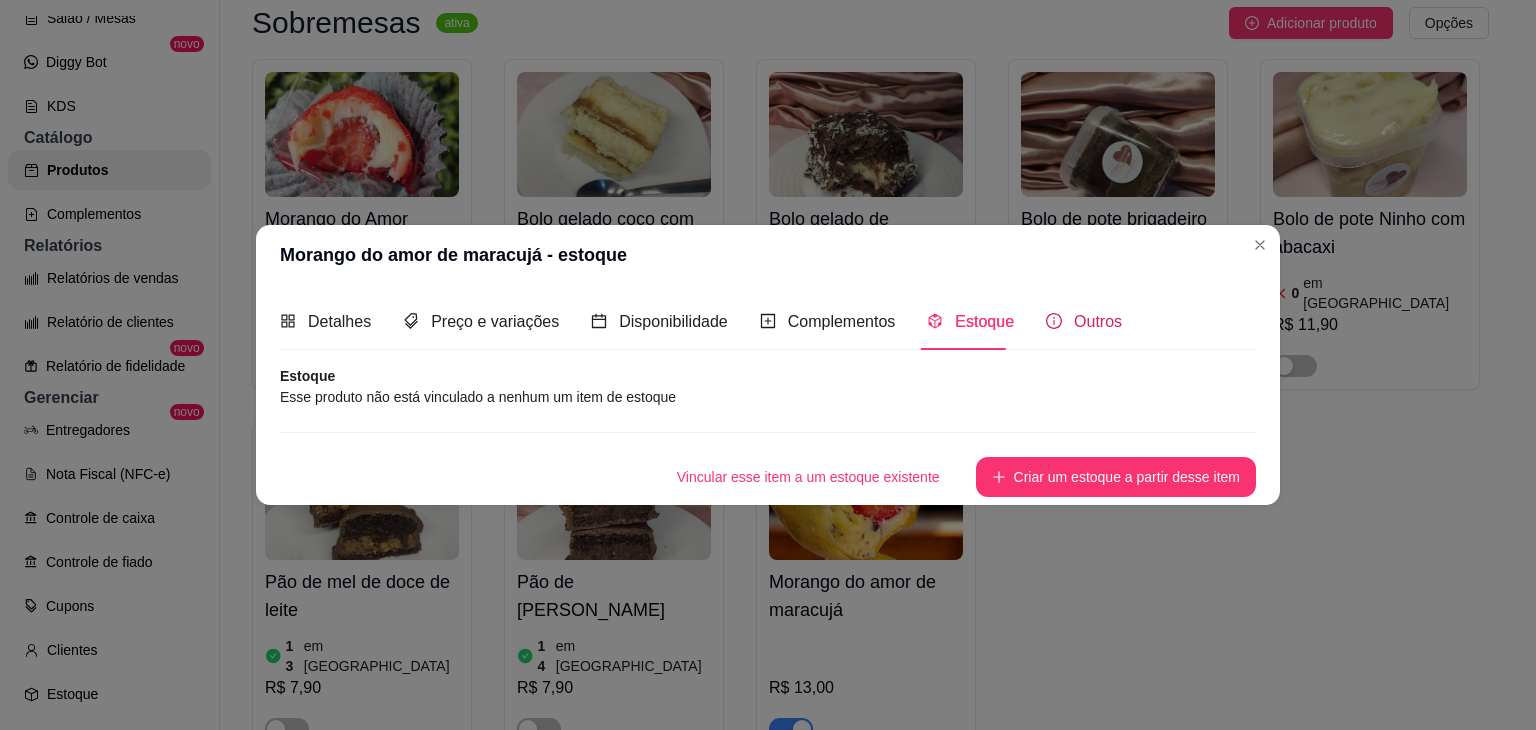 click on "Outros" at bounding box center [1098, 321] 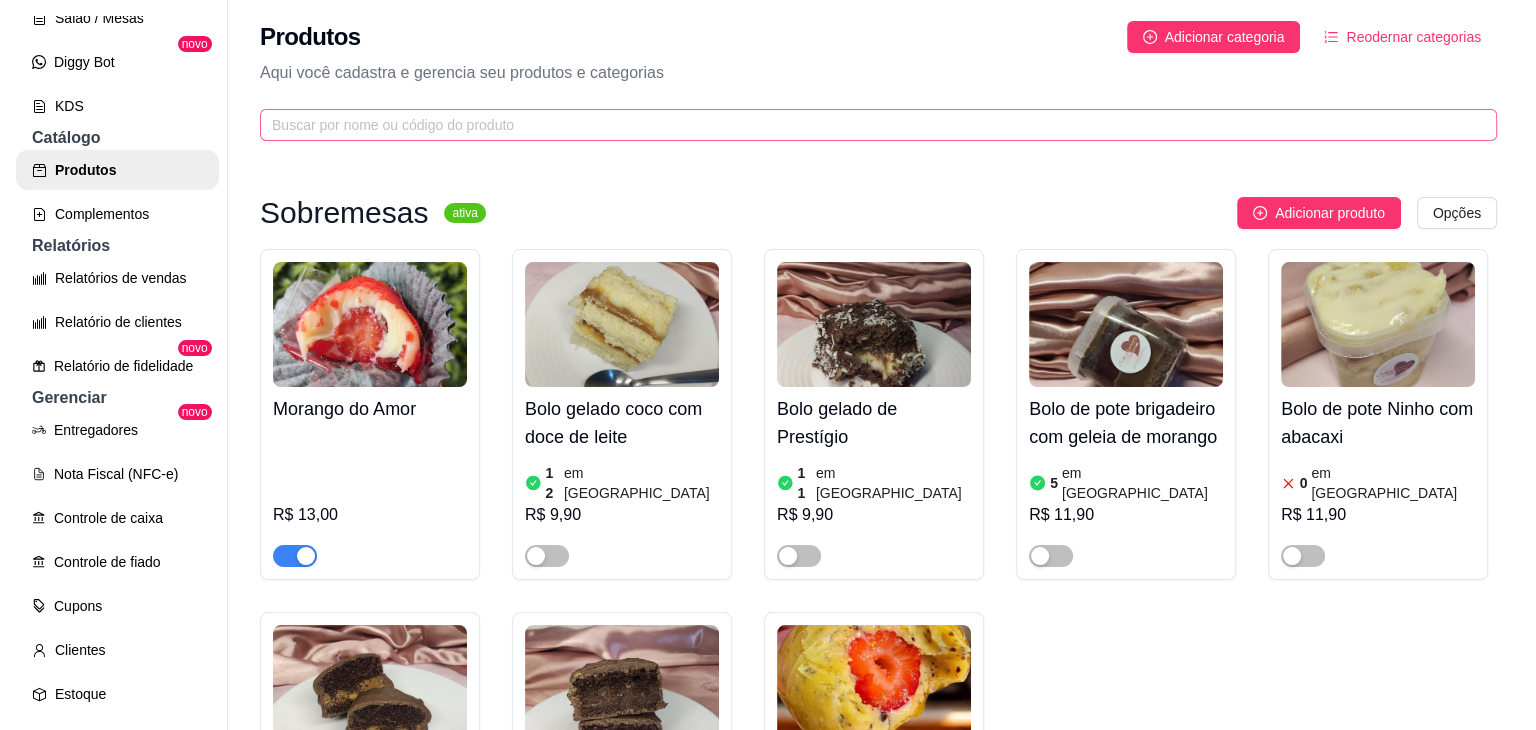 scroll, scrollTop: 0, scrollLeft: 0, axis: both 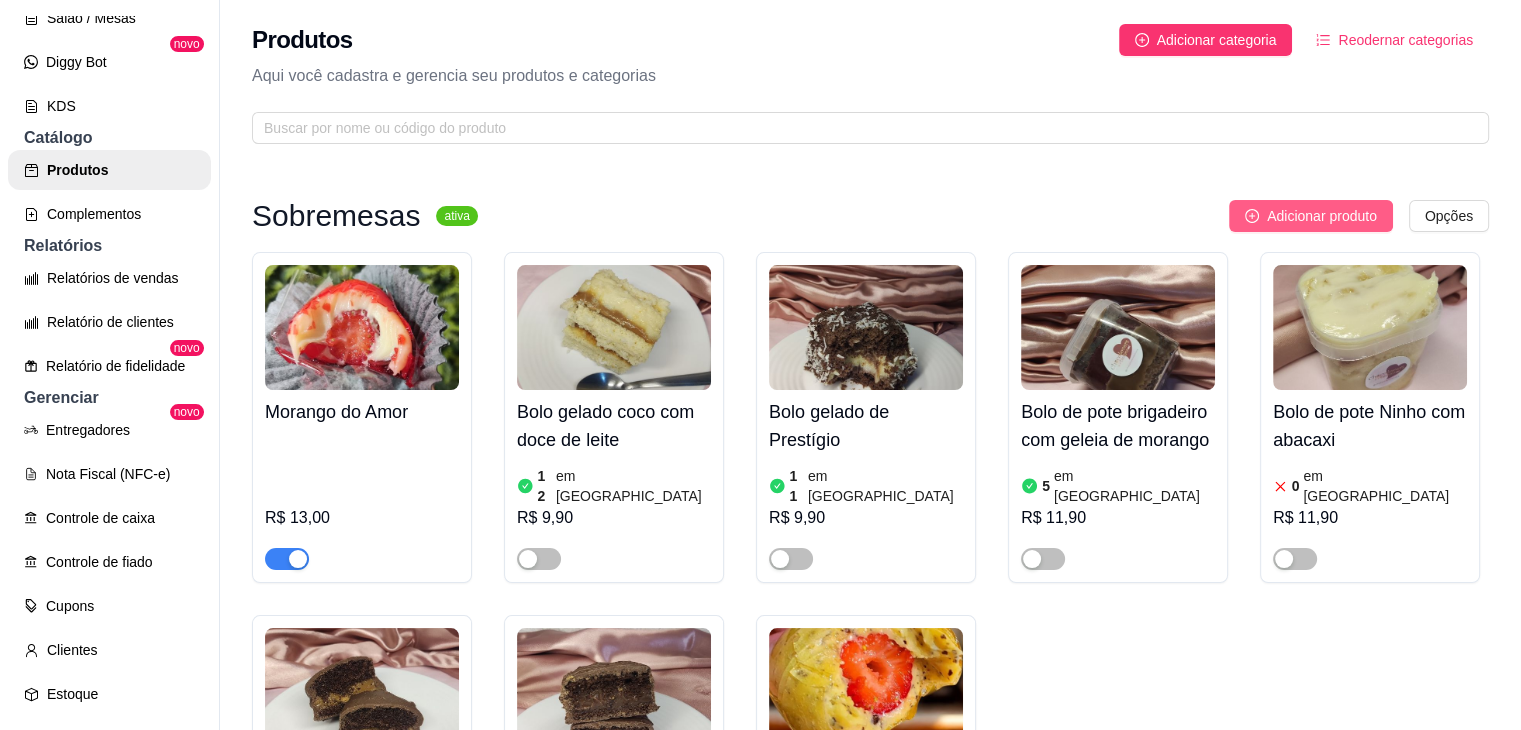 click on "Adicionar produto" at bounding box center [1311, 216] 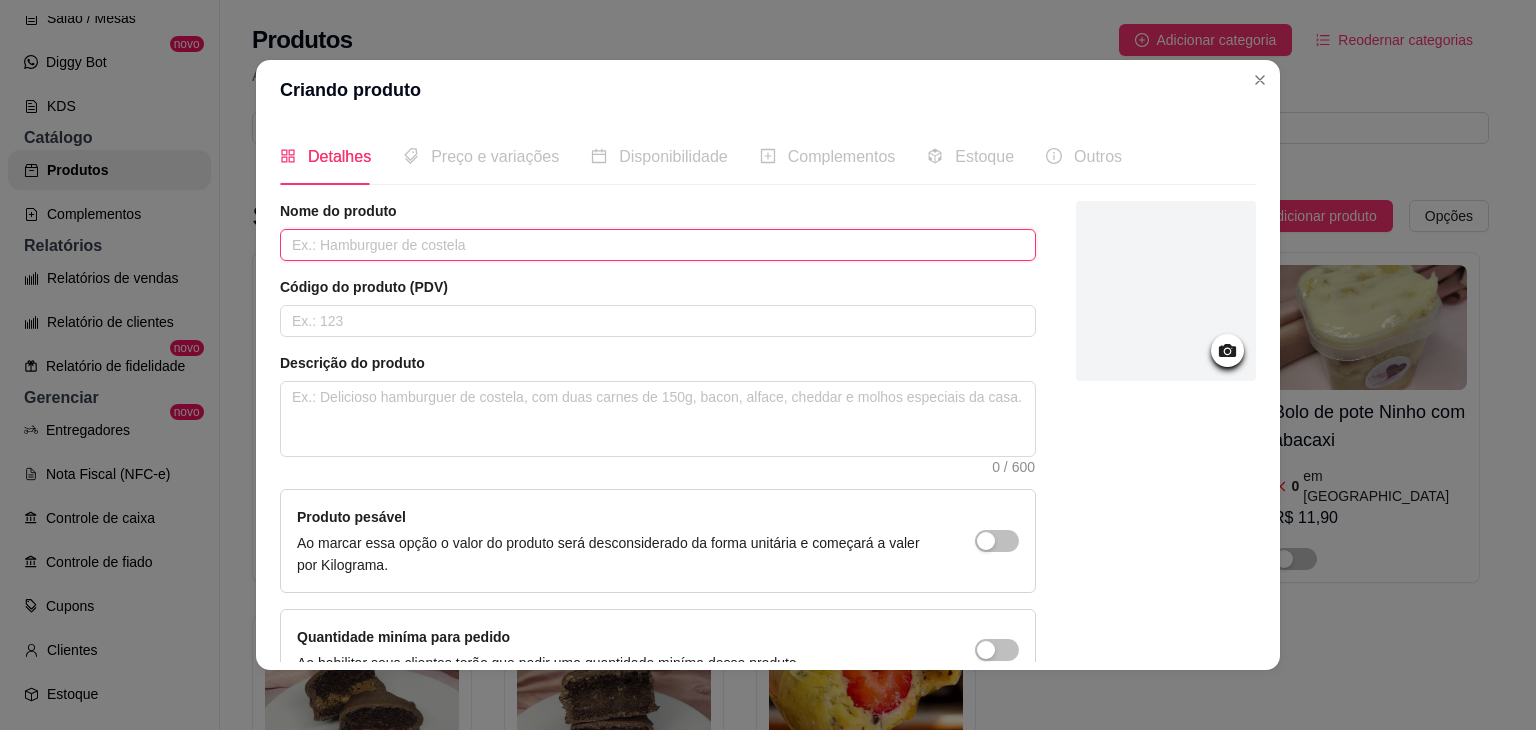 click at bounding box center [658, 245] 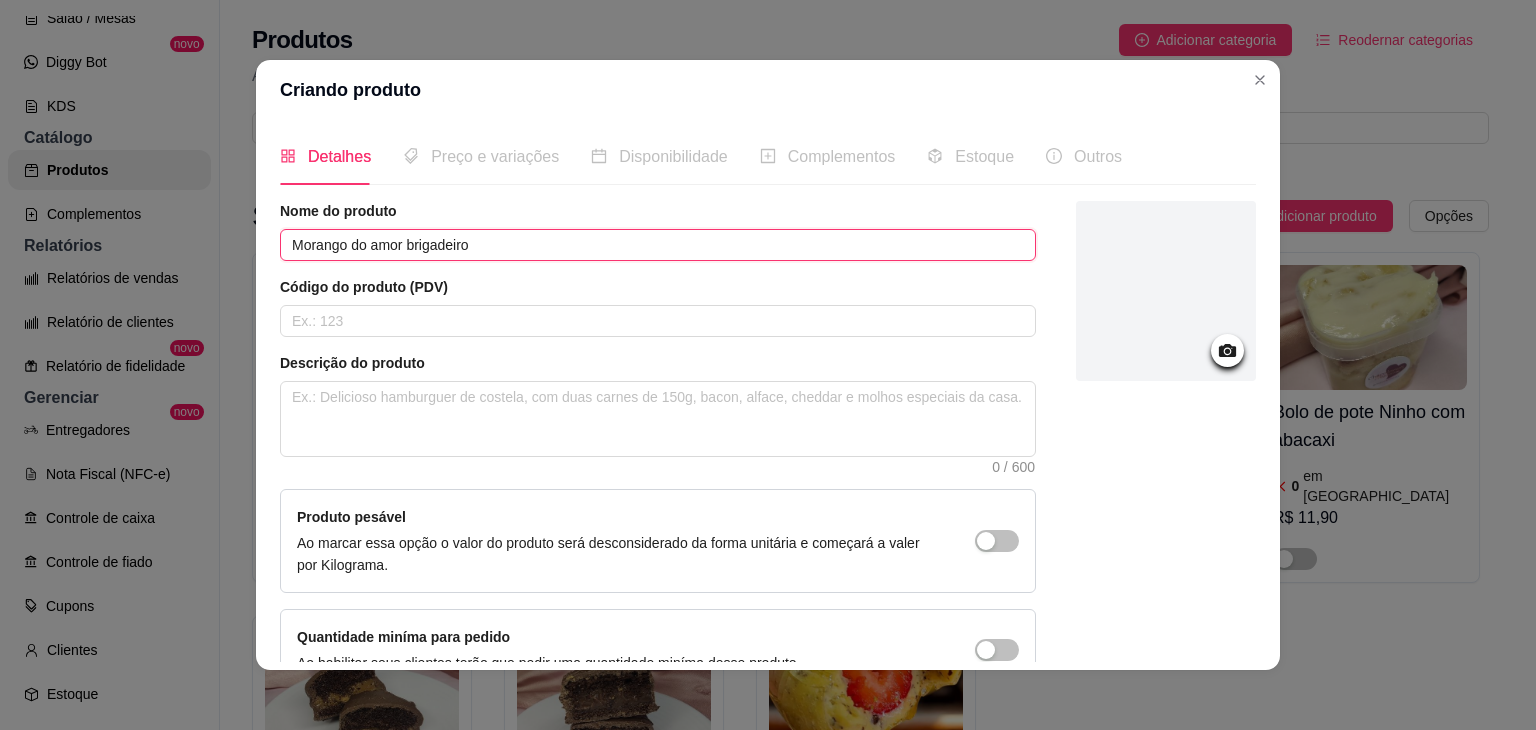 type on "Morango do amor brigadeiro" 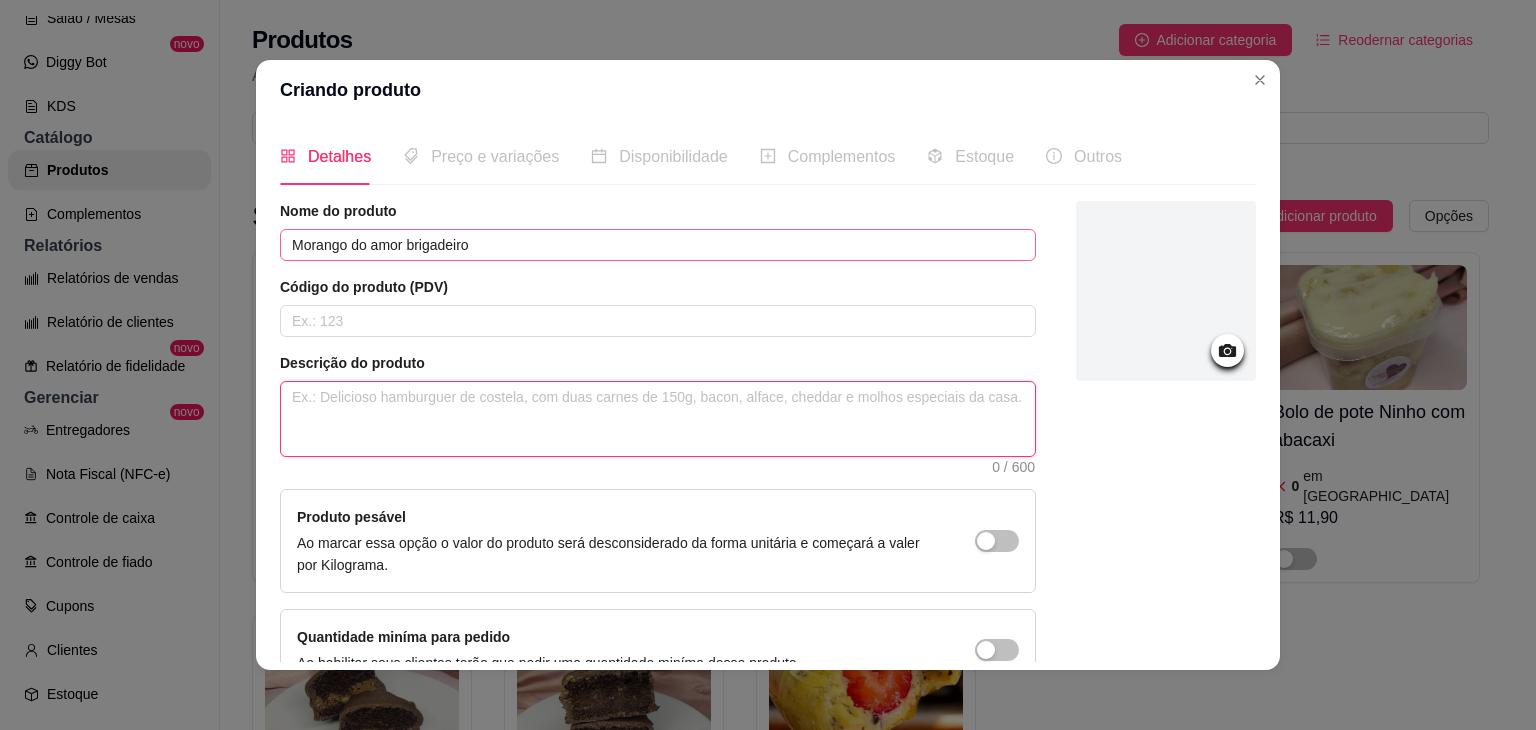 type 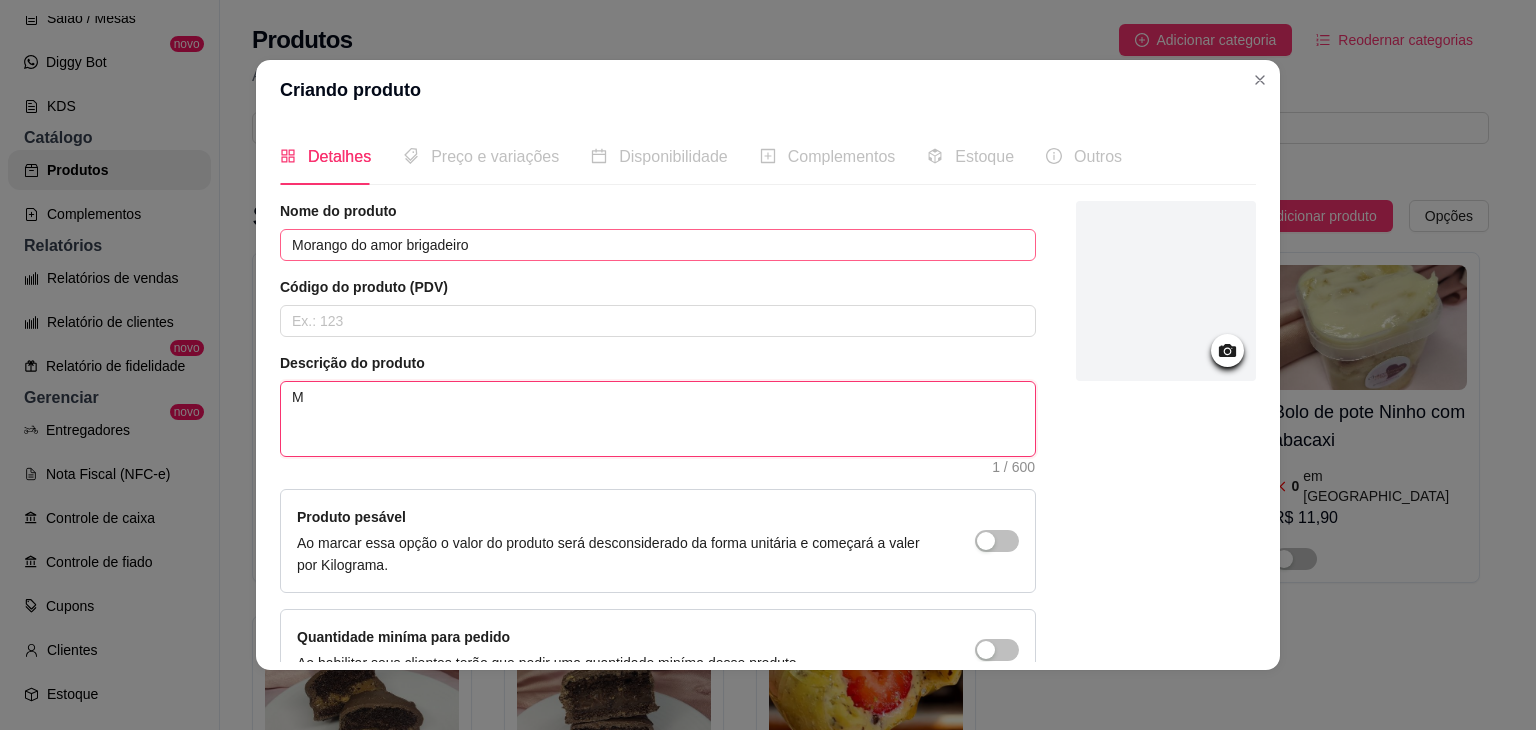 type 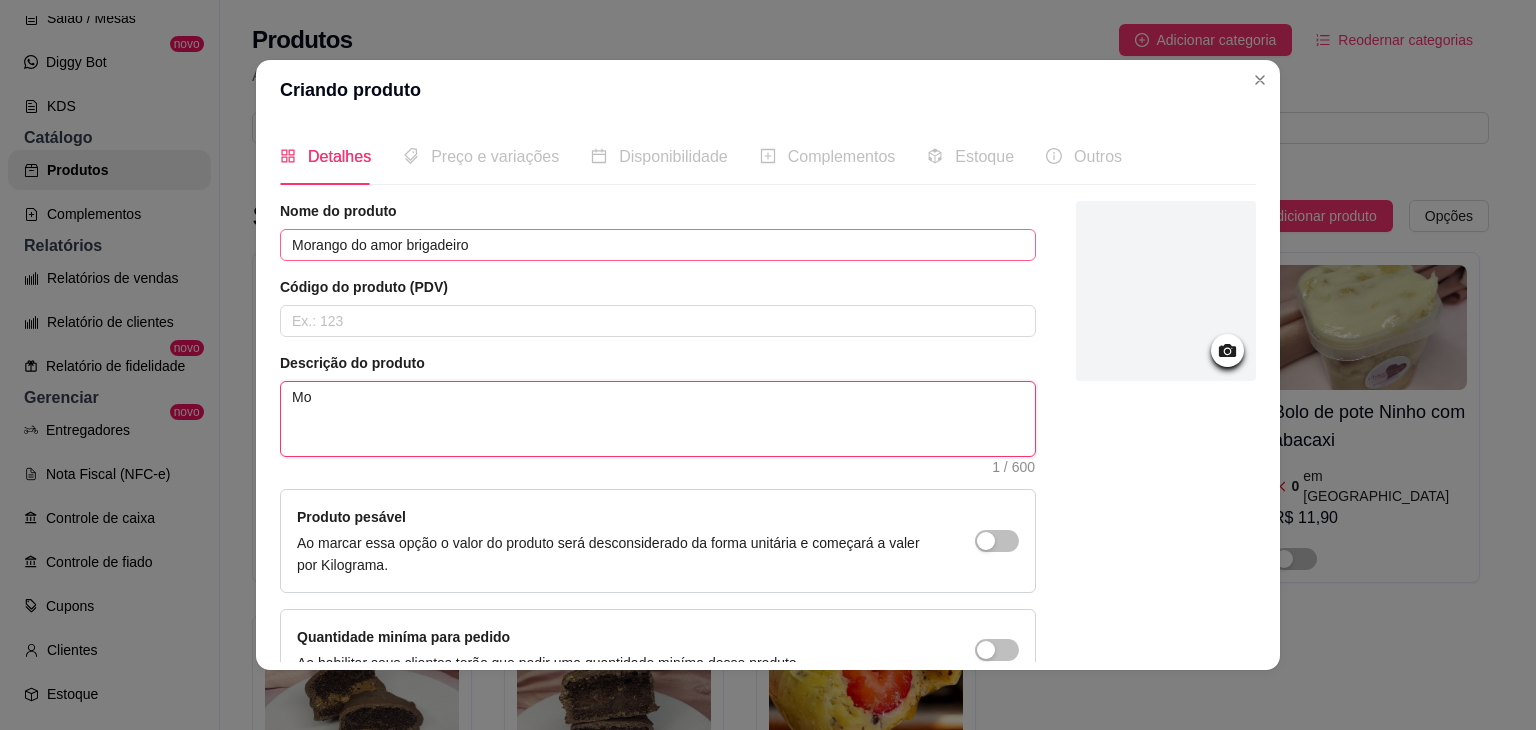 type 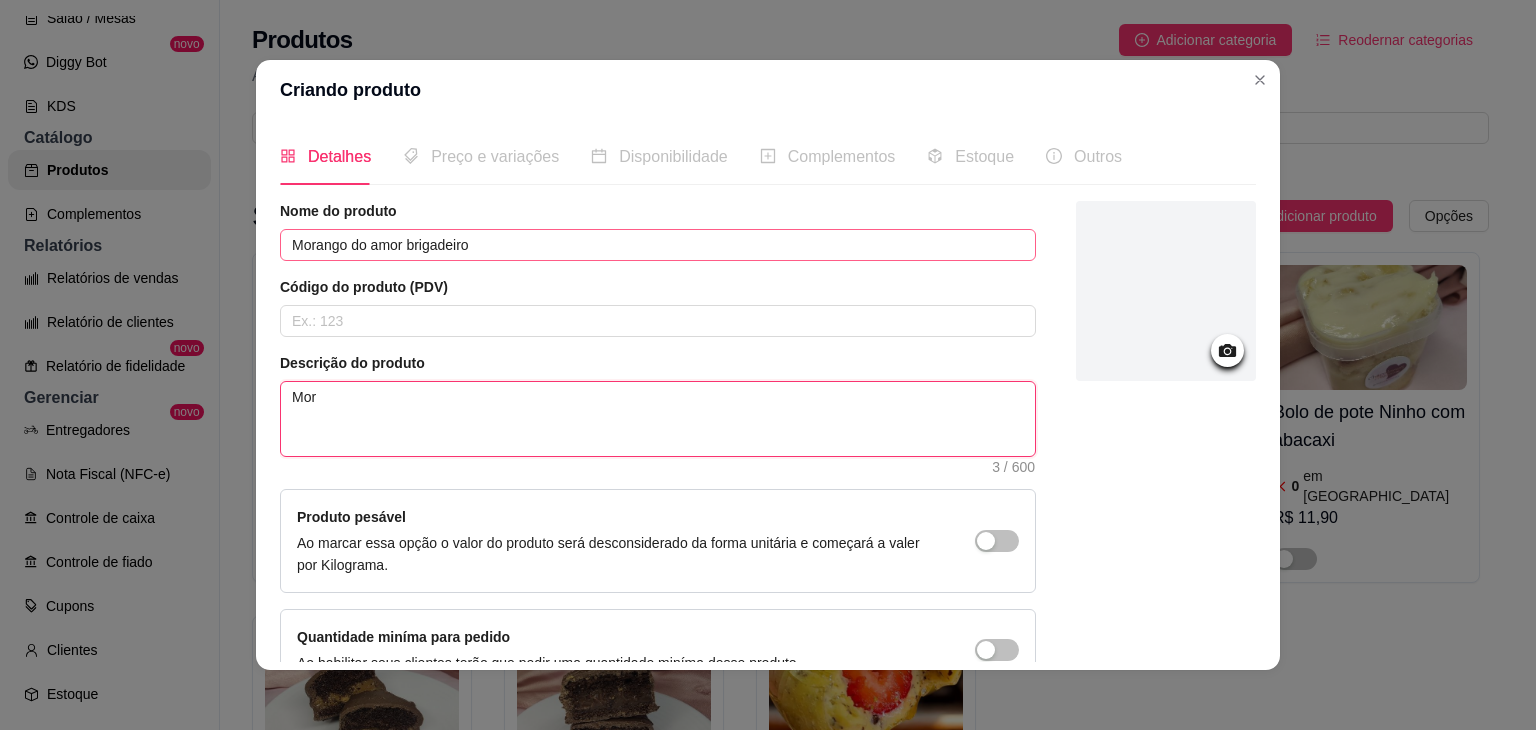 type 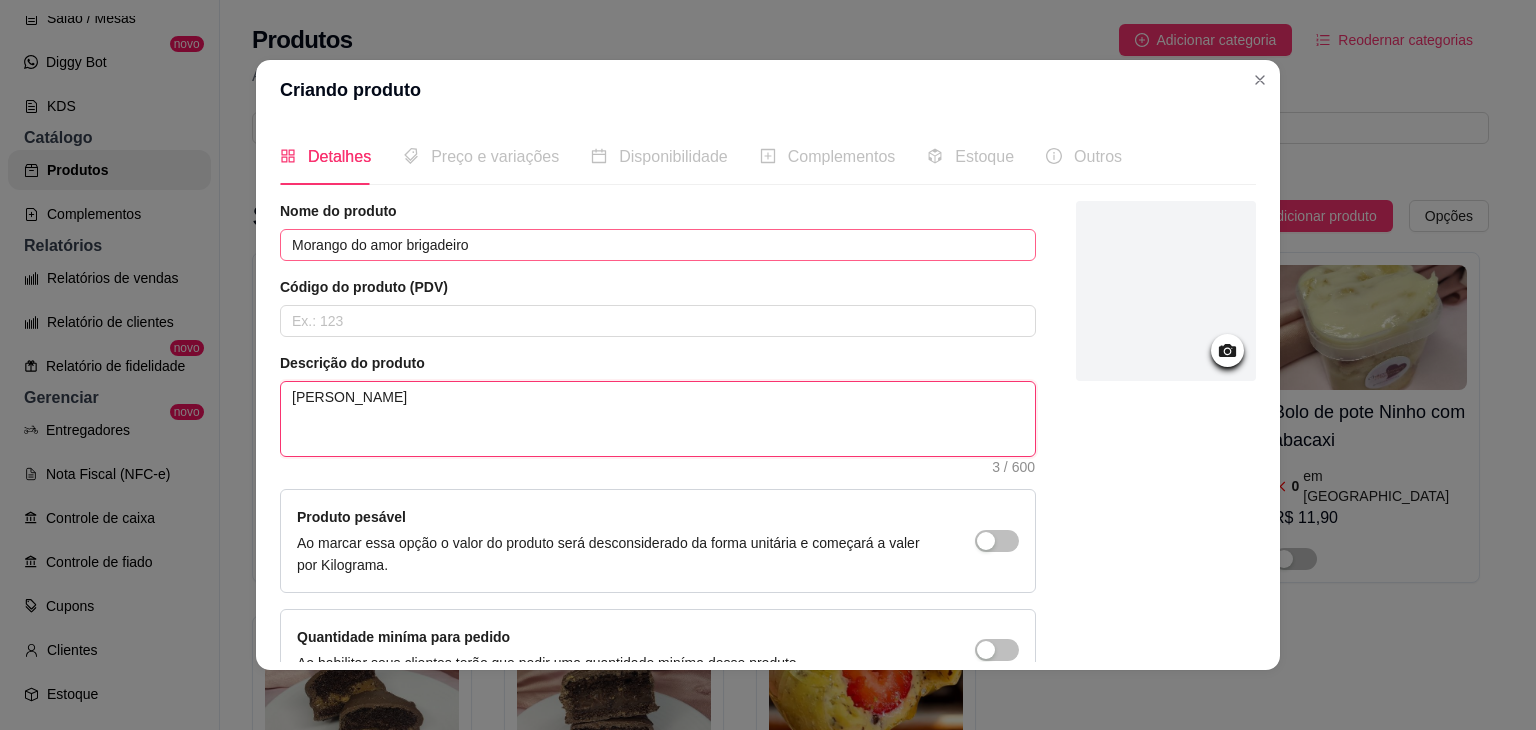 type on "[PERSON_NAME]" 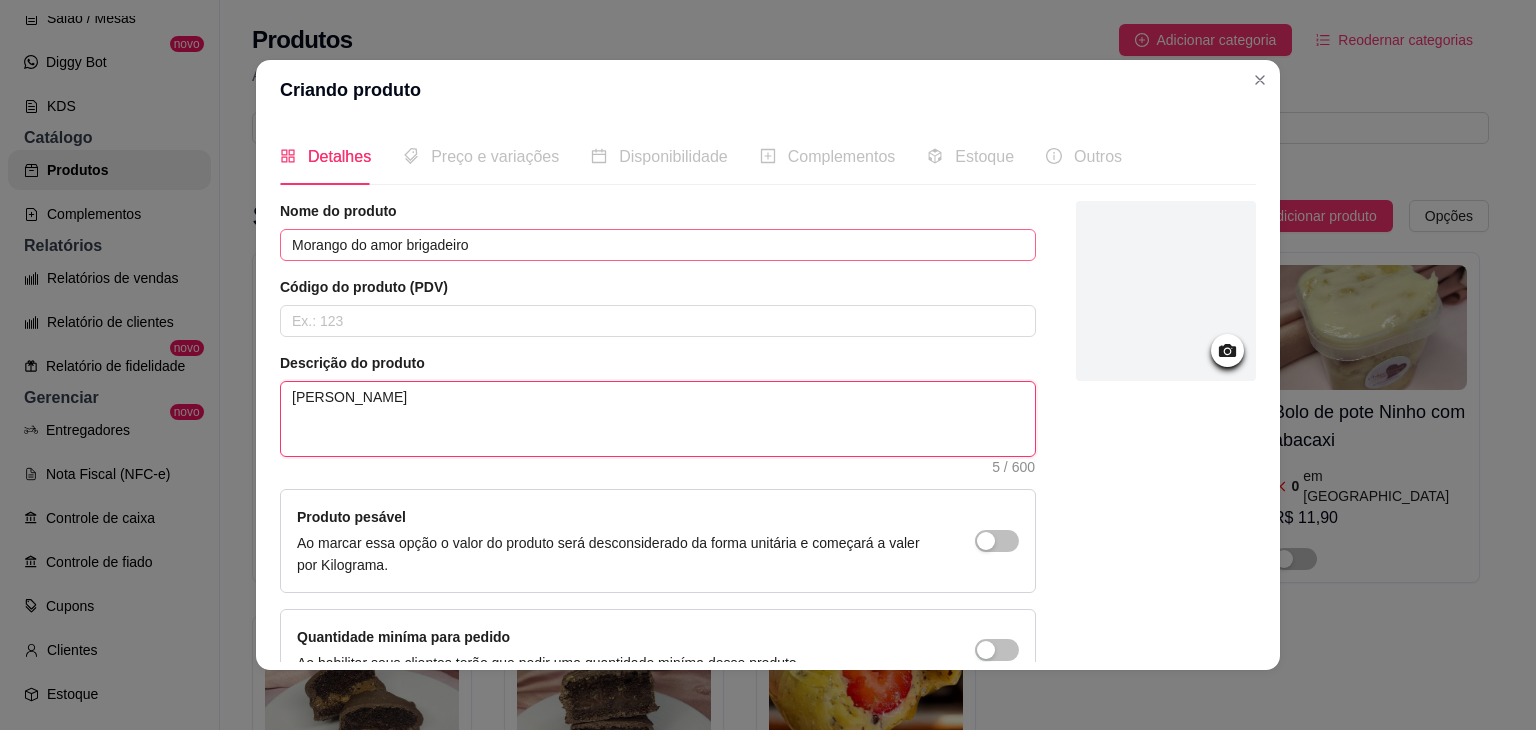 type 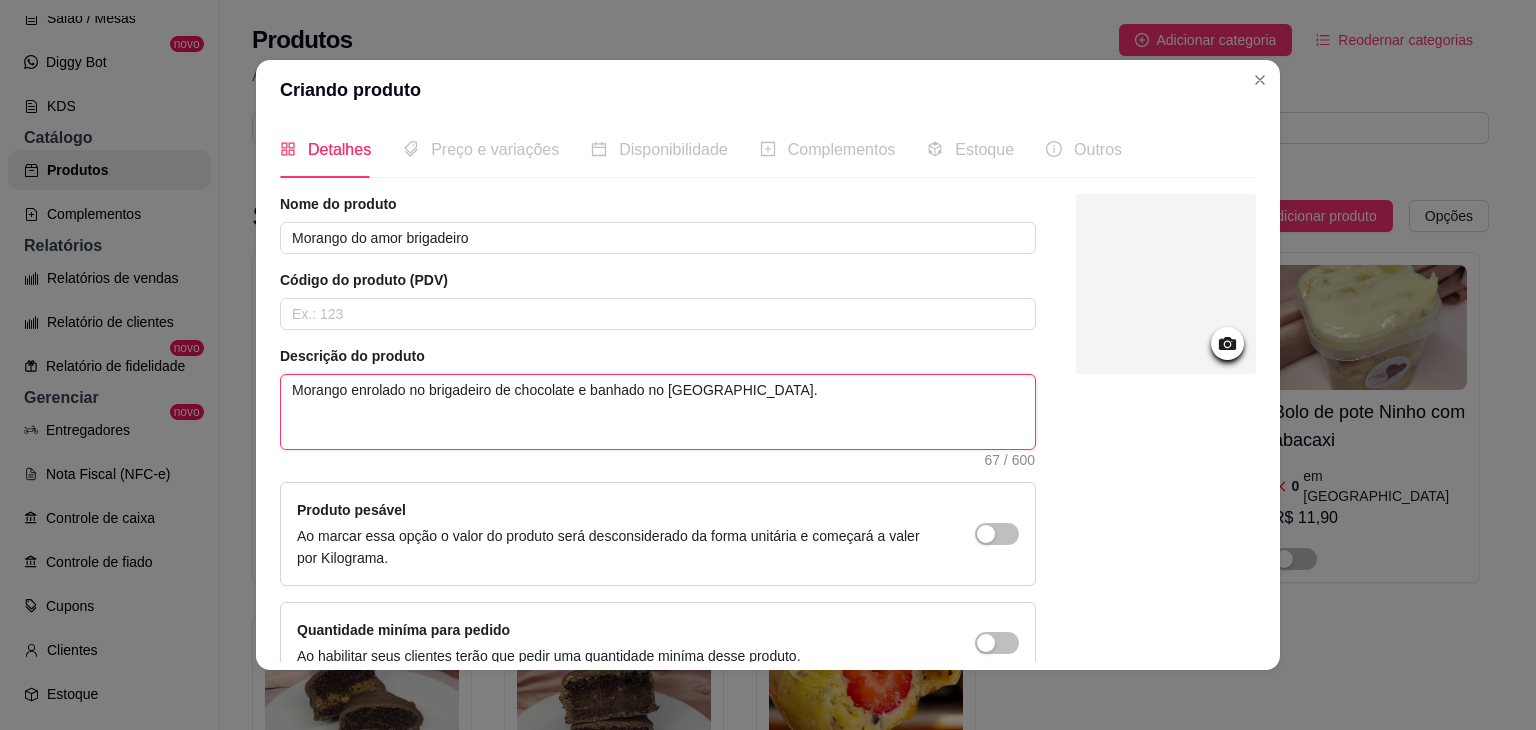 scroll, scrollTop: 0, scrollLeft: 0, axis: both 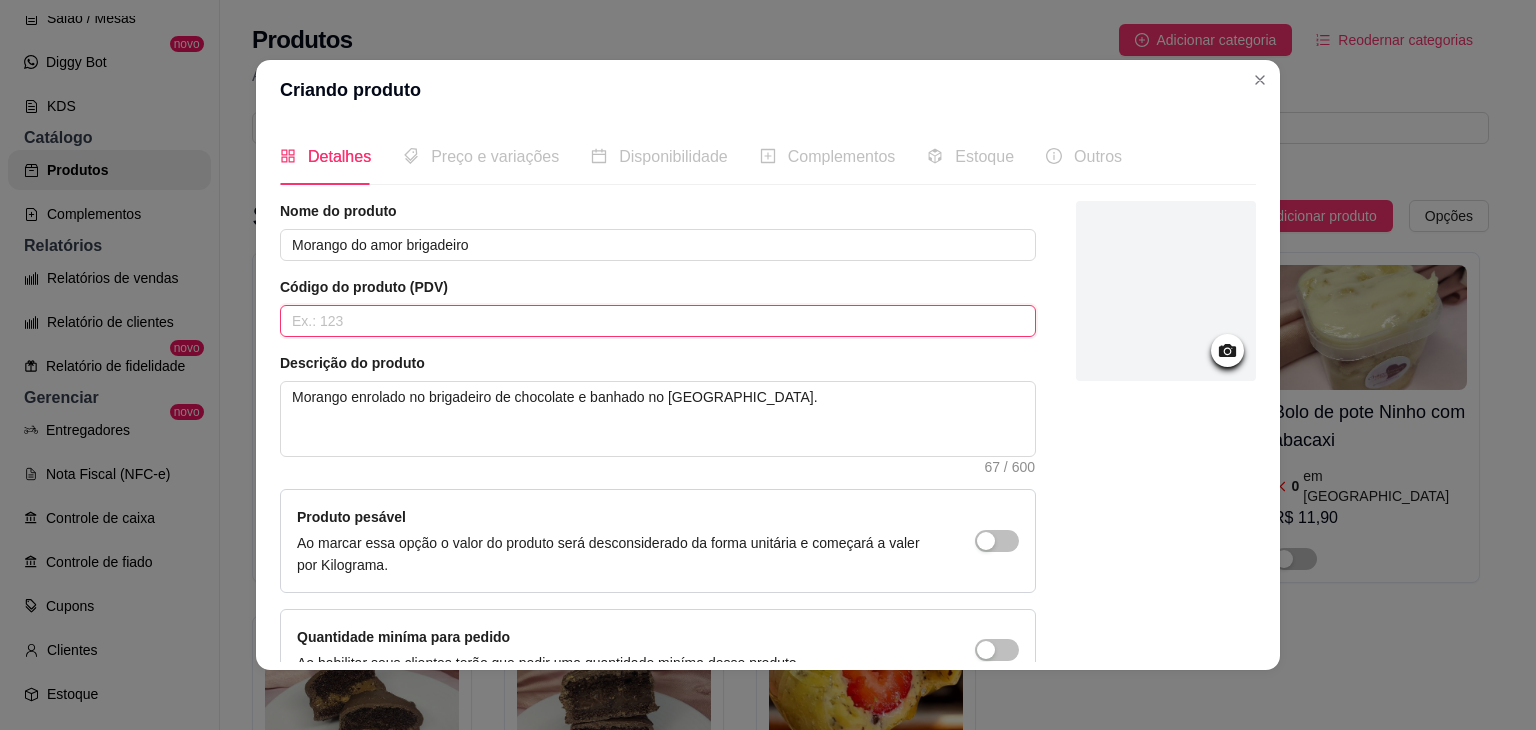 click at bounding box center (658, 321) 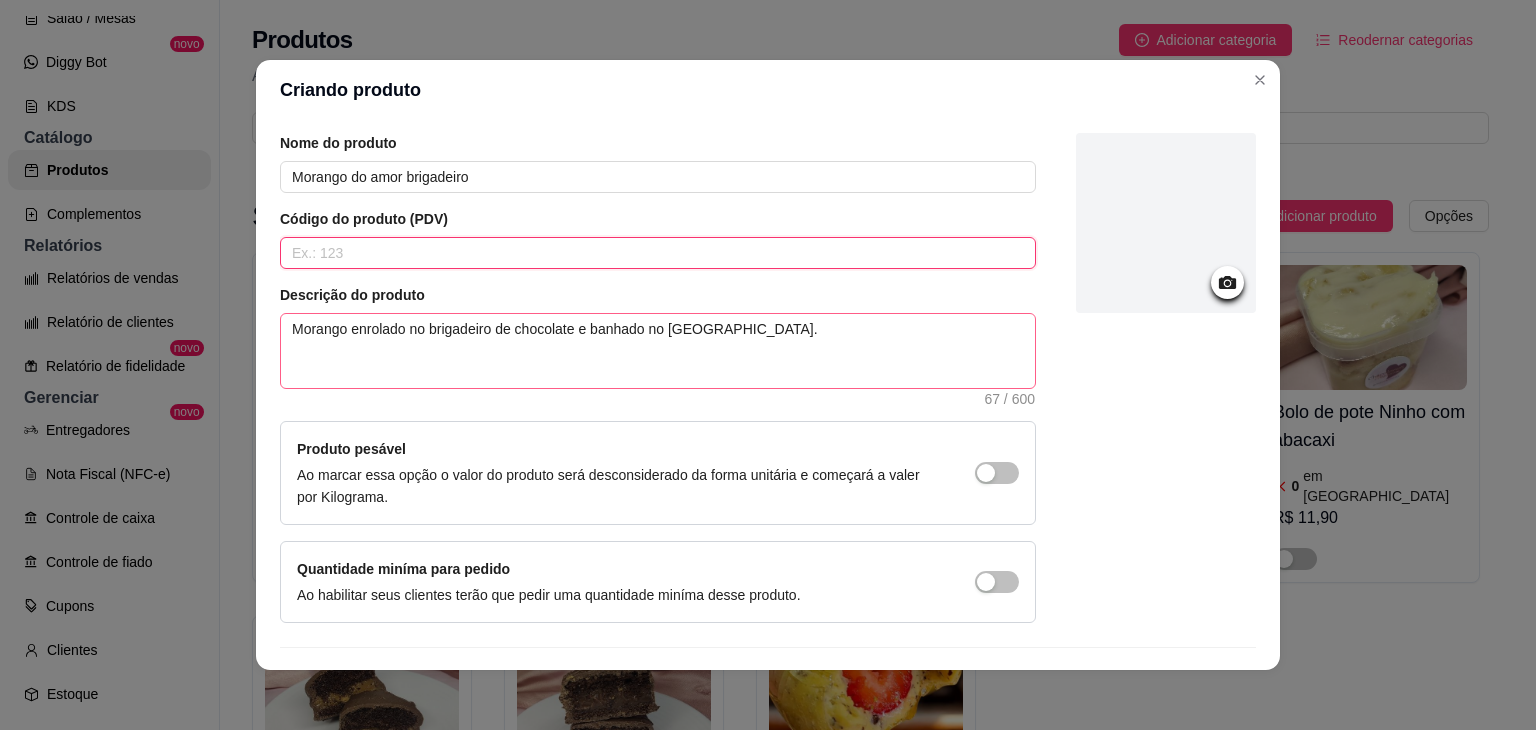 scroll, scrollTop: 116, scrollLeft: 0, axis: vertical 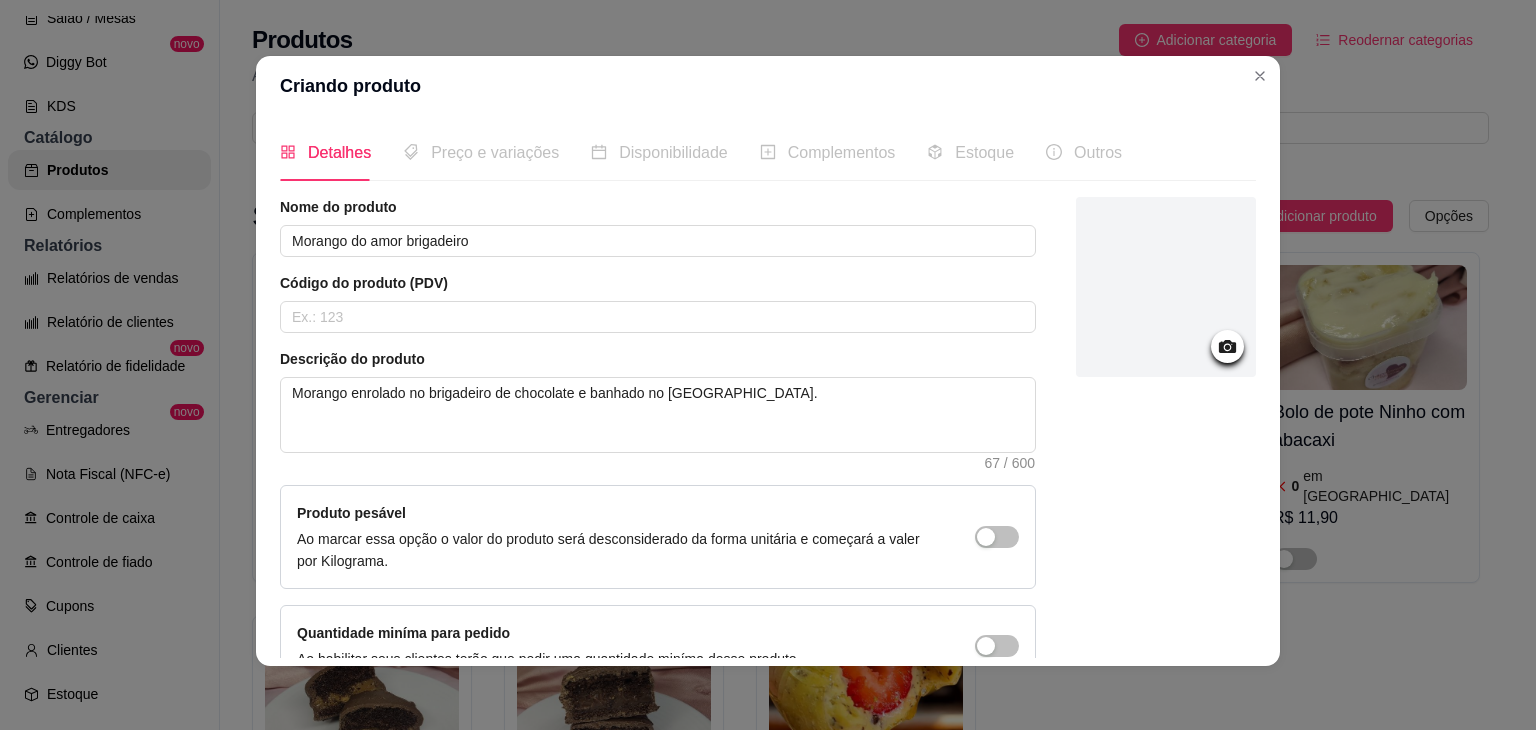 click 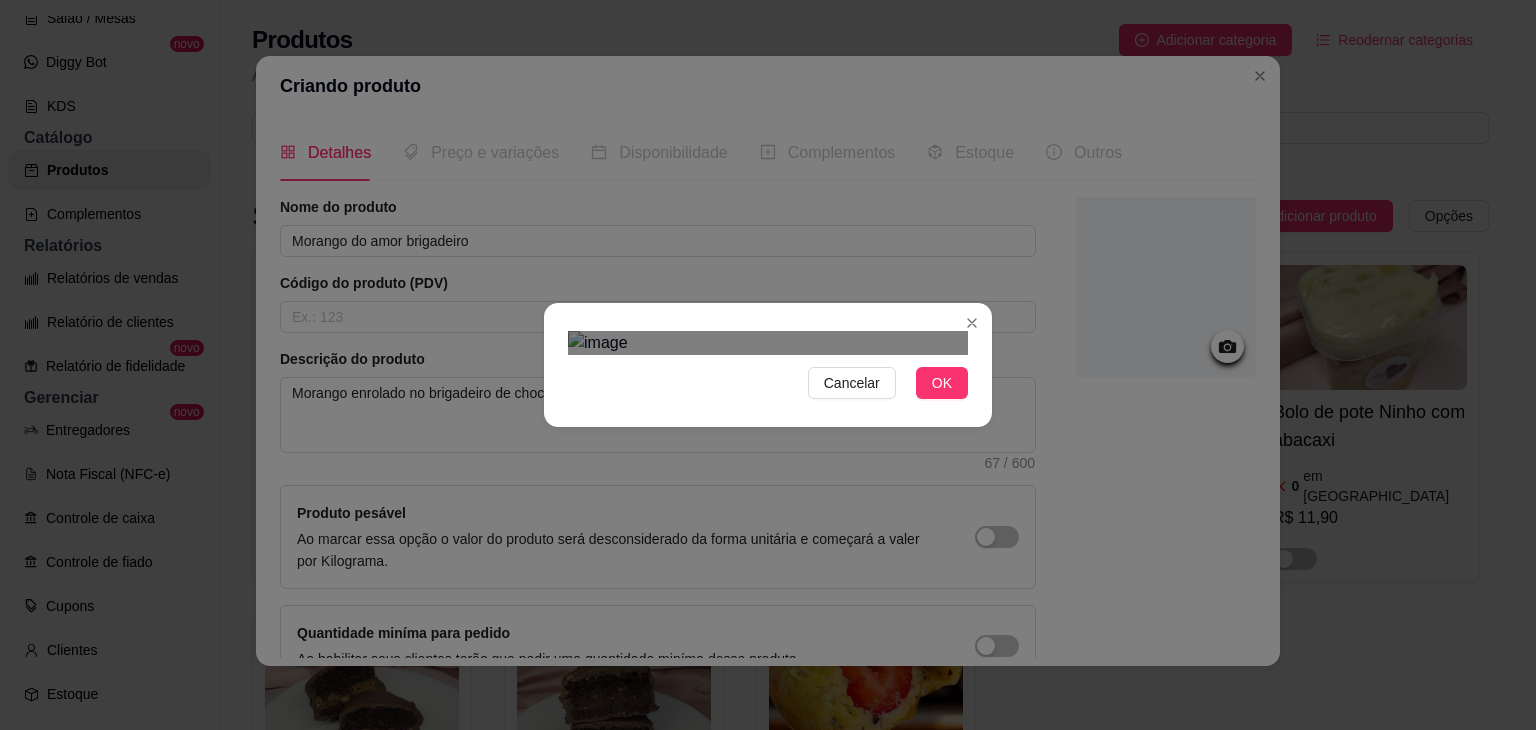 click at bounding box center (767, 677) 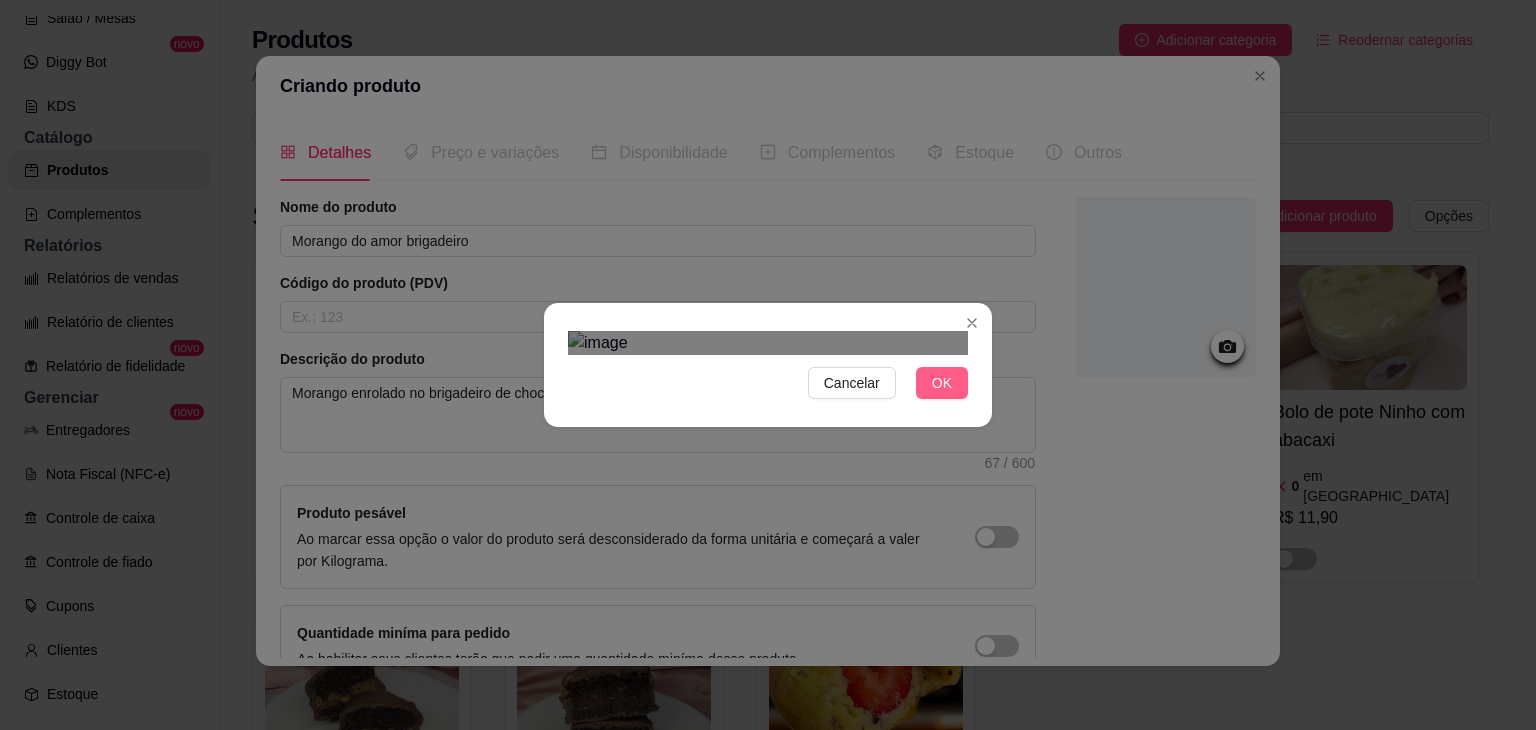 click on "OK" at bounding box center (942, 383) 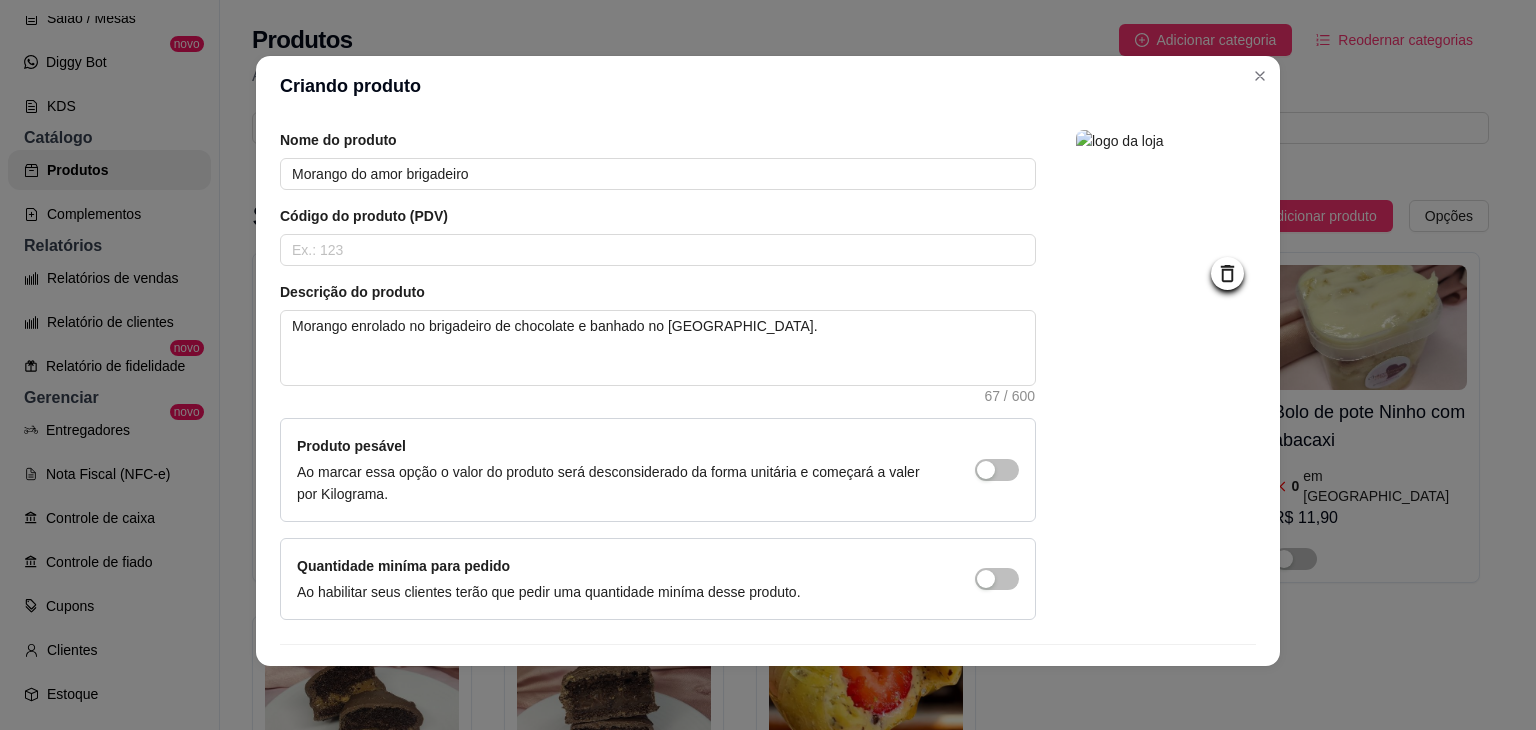 scroll, scrollTop: 116, scrollLeft: 0, axis: vertical 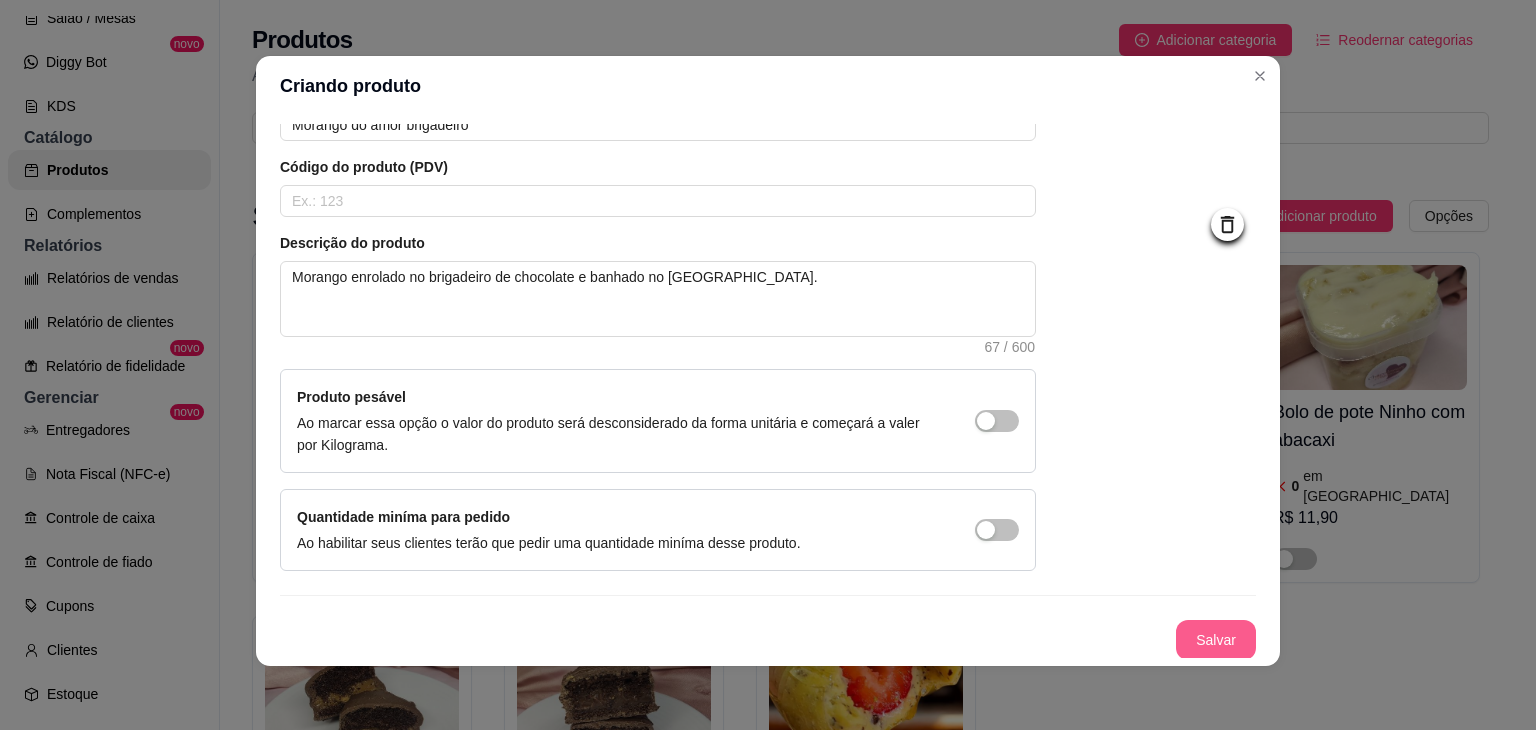 click on "Salvar" at bounding box center [1216, 640] 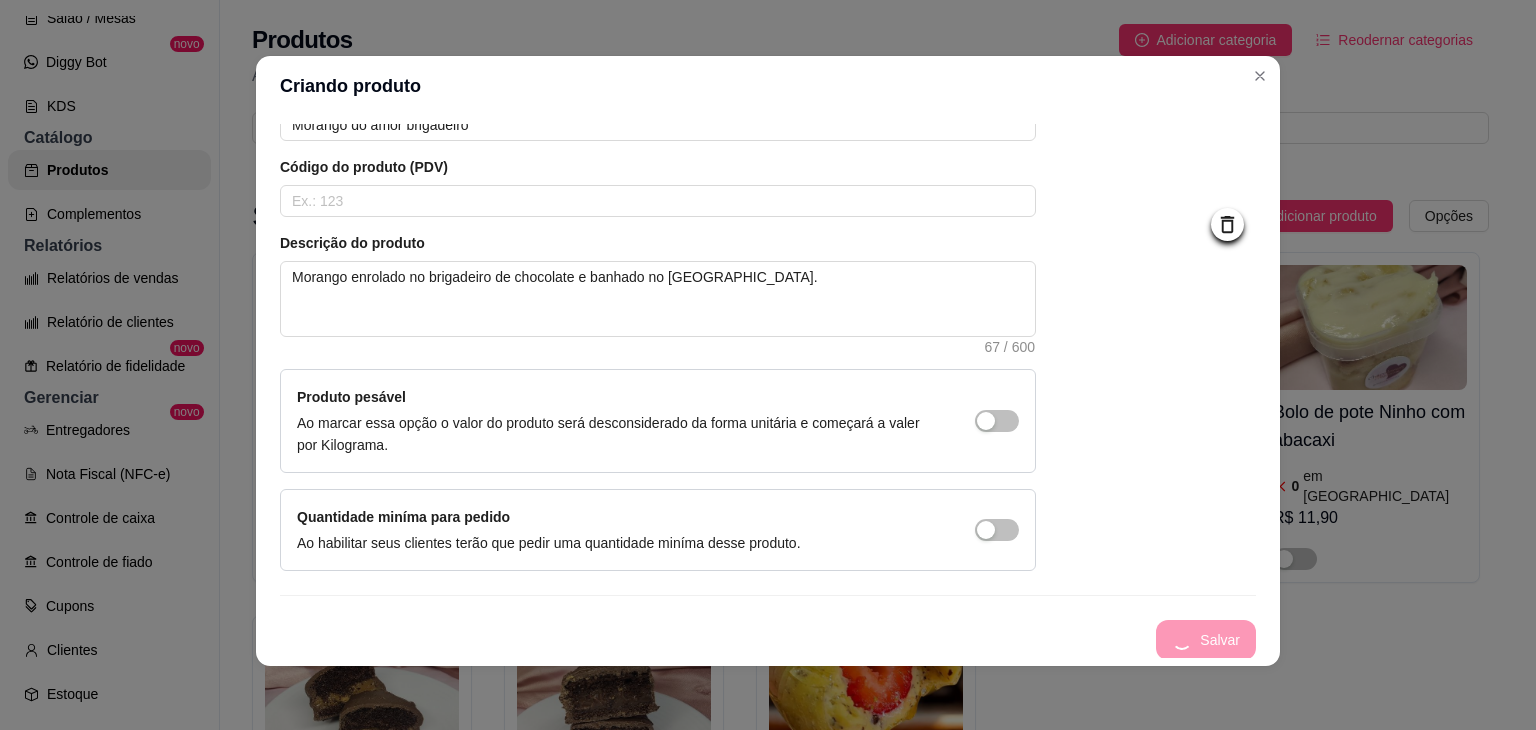 scroll, scrollTop: 0, scrollLeft: 0, axis: both 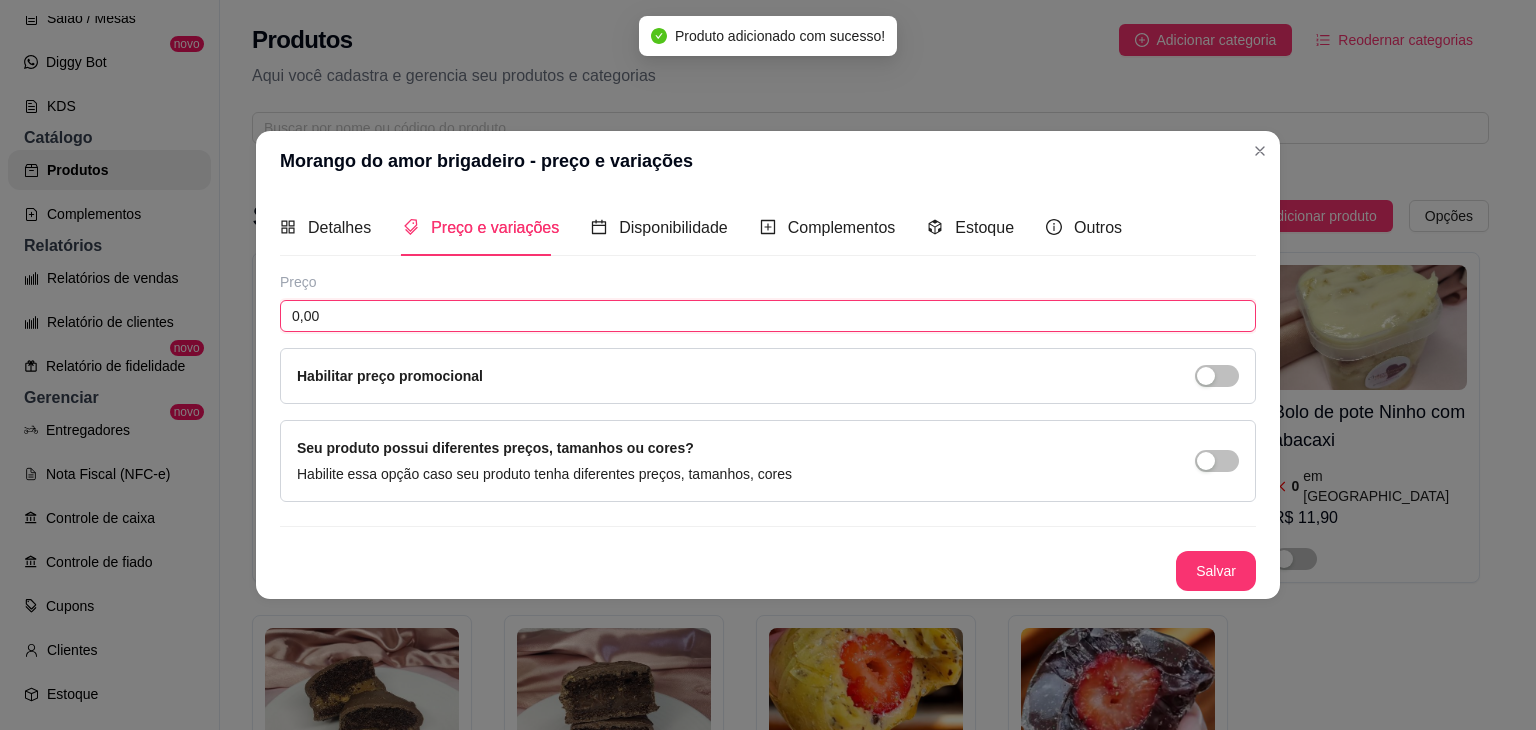 click on "0,00" at bounding box center (768, 316) 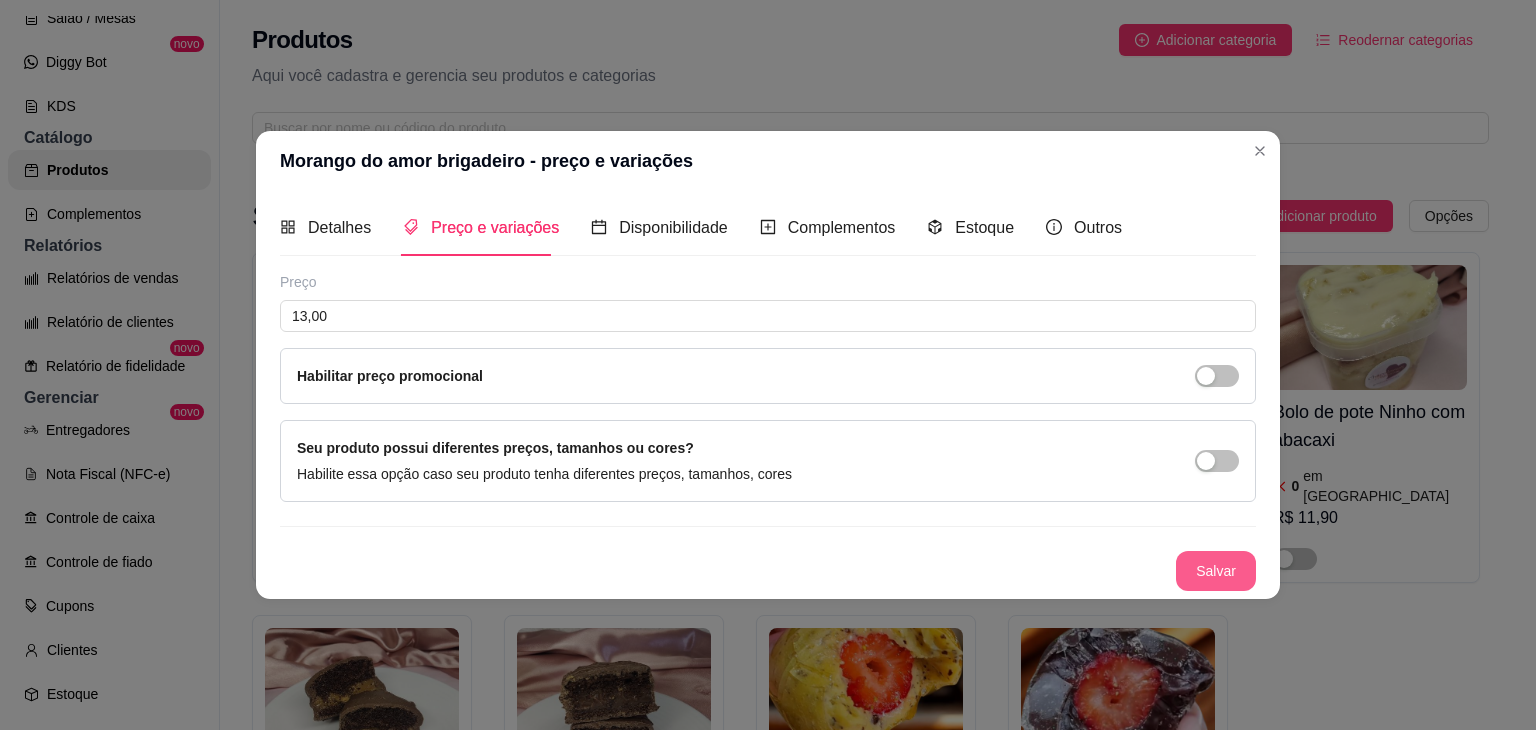 click on "Salvar" at bounding box center [1216, 571] 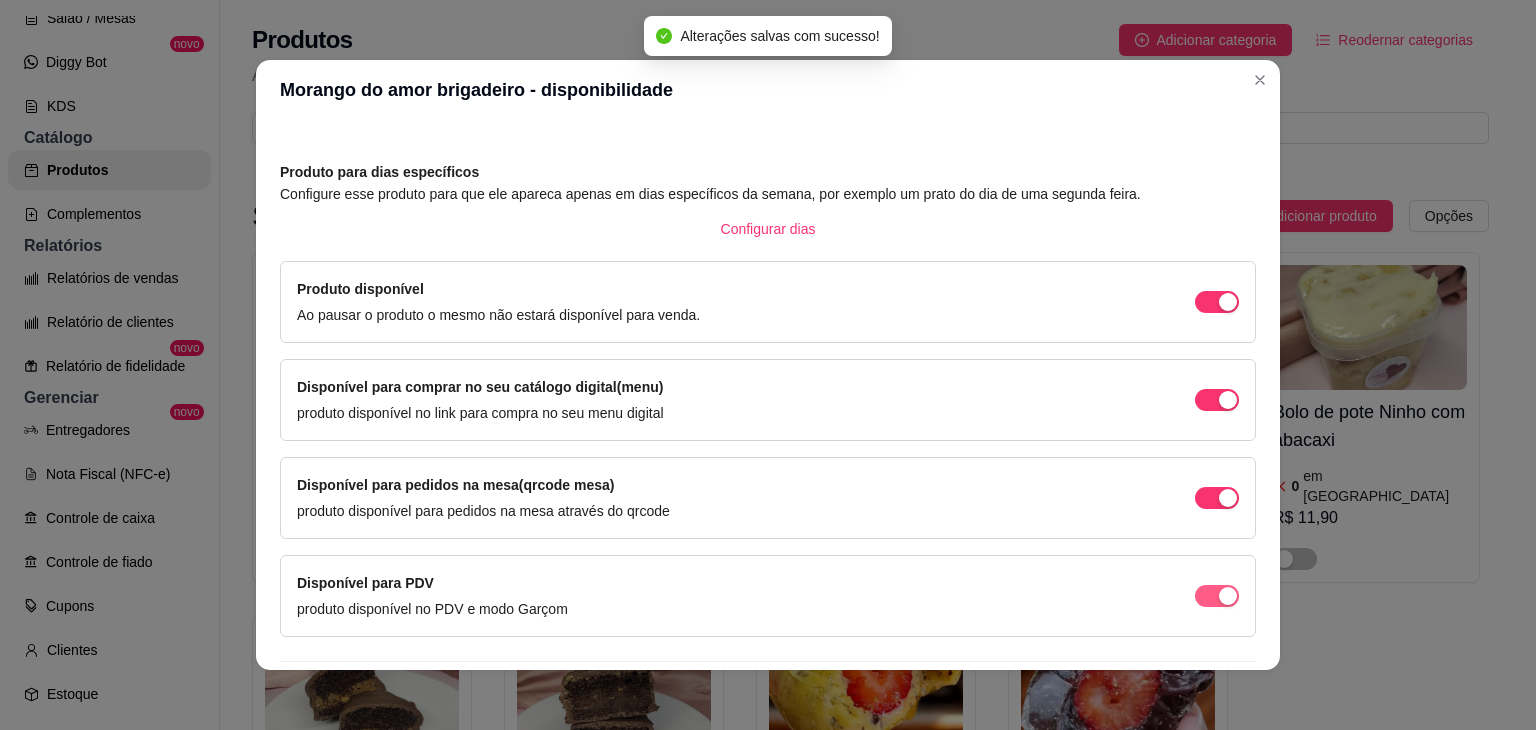 scroll, scrollTop: 114, scrollLeft: 0, axis: vertical 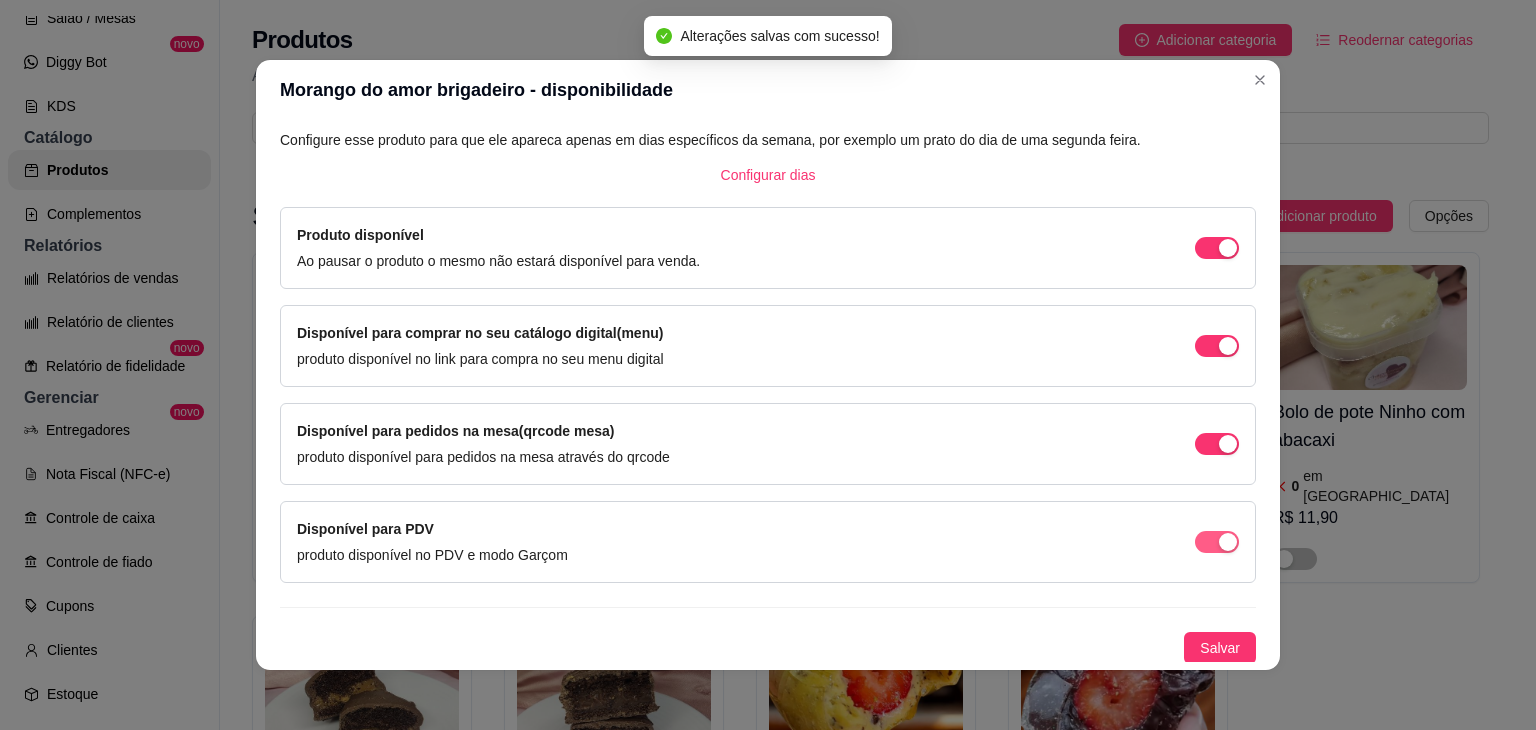 click at bounding box center [1217, 248] 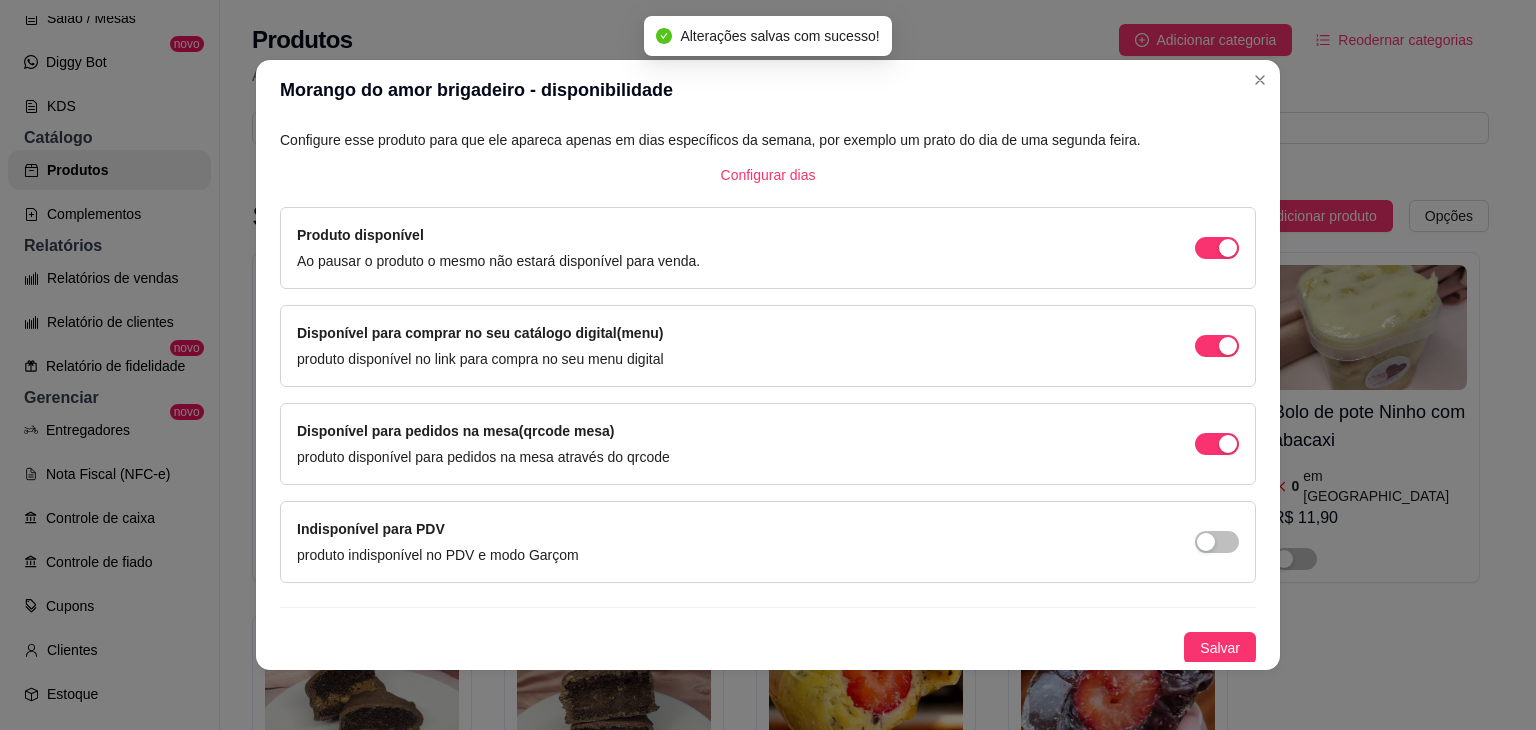 click on "Disponível para pedidos na mesa(qrcode mesa) produto disponível para pedidos na mesa através do qrcode" at bounding box center (768, 444) 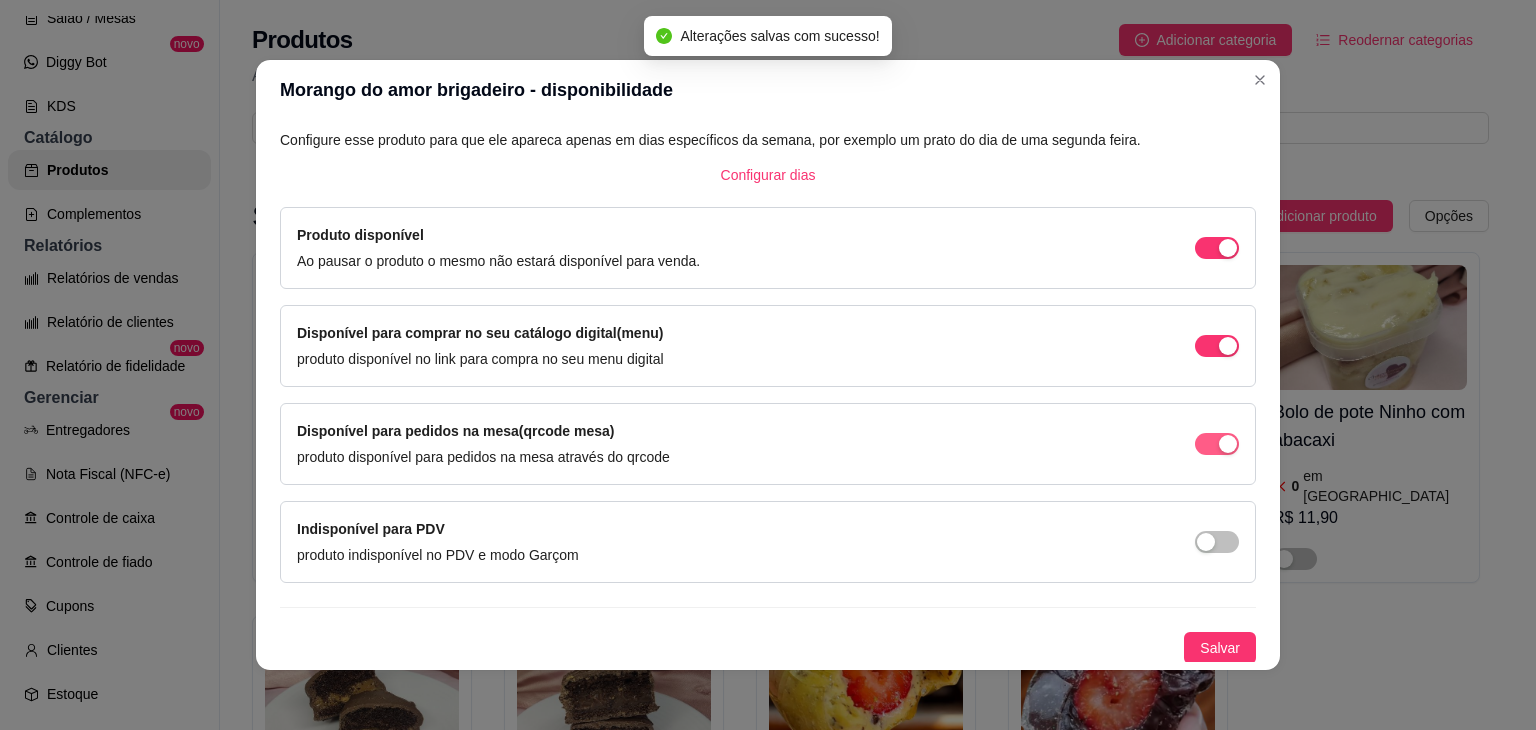 click at bounding box center [1228, 248] 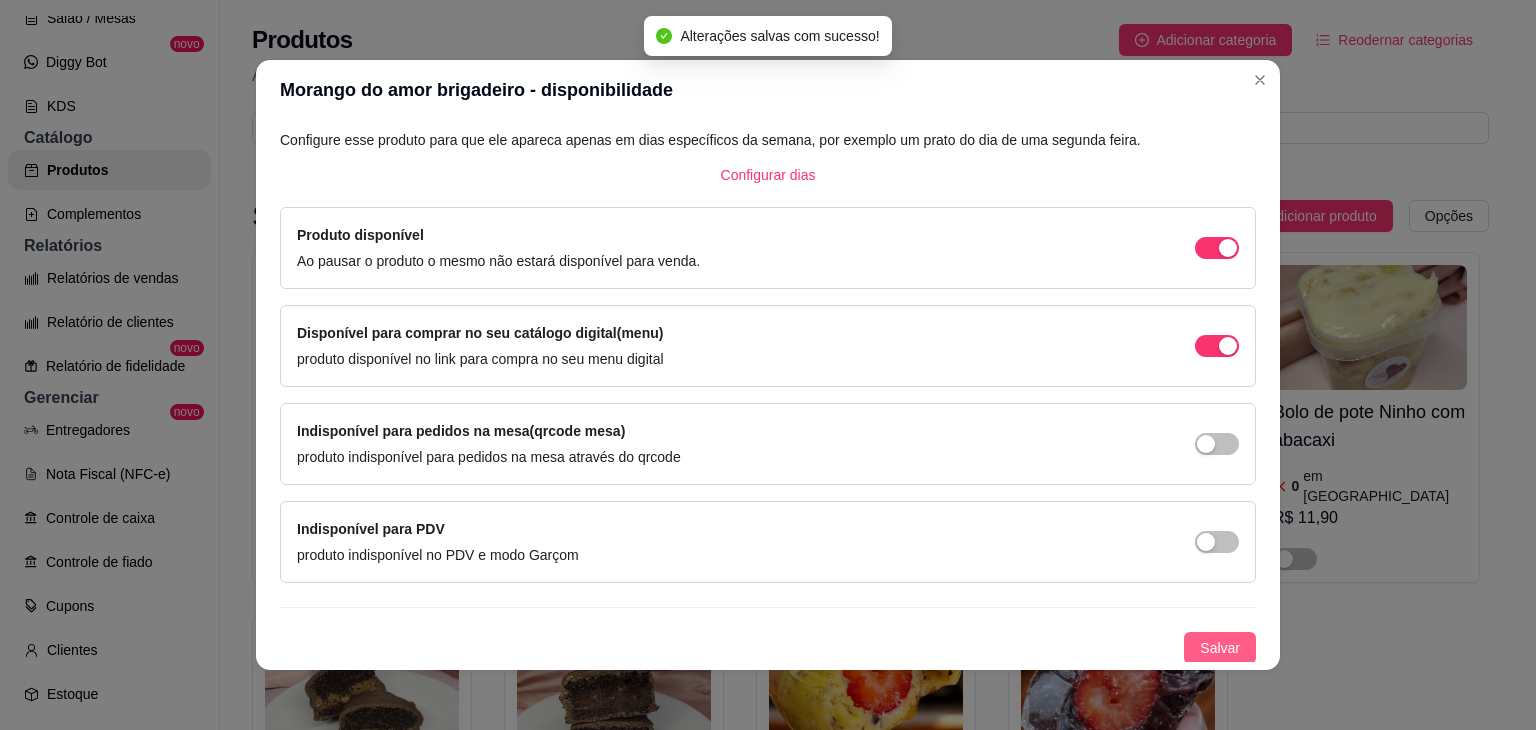 click on "Salvar" at bounding box center (1220, 648) 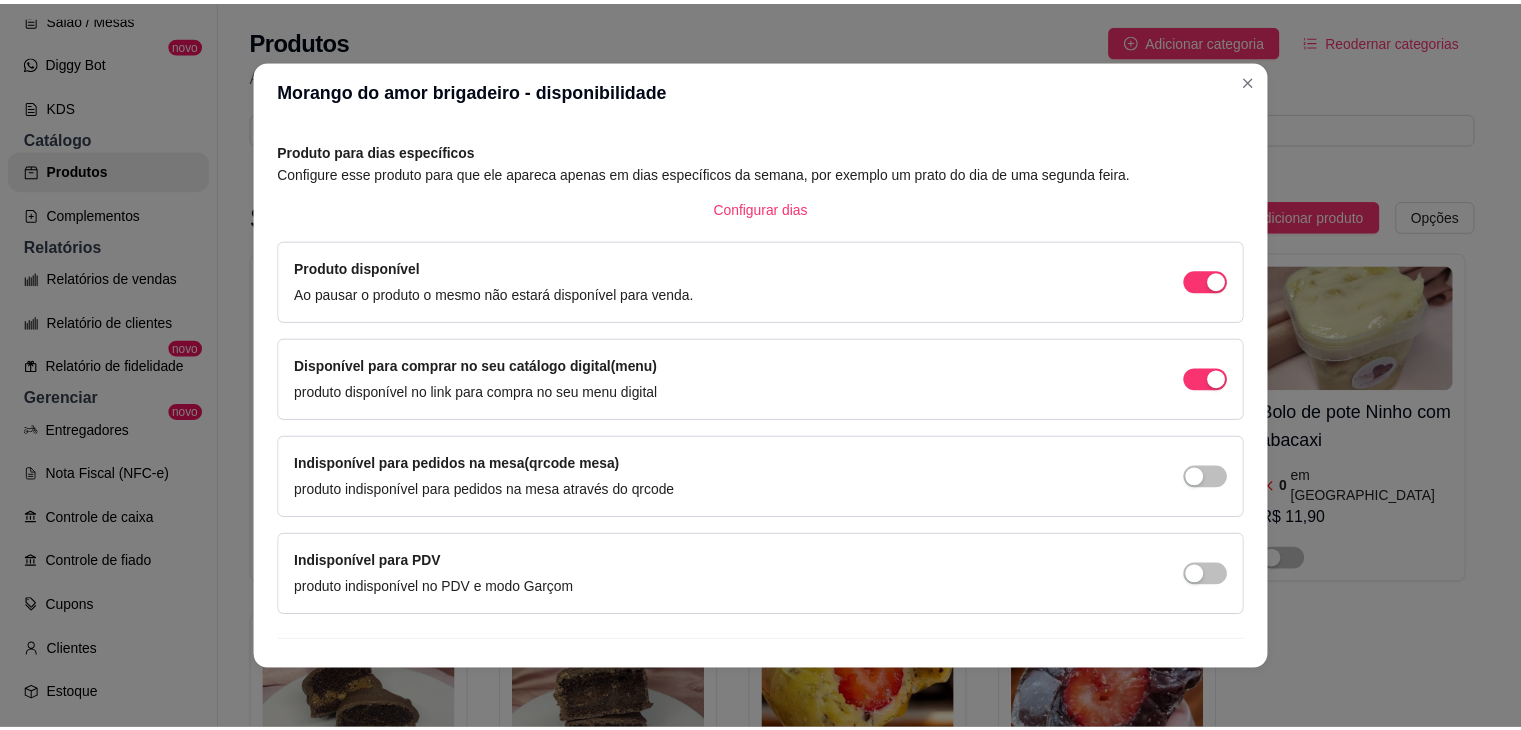 scroll, scrollTop: 0, scrollLeft: 0, axis: both 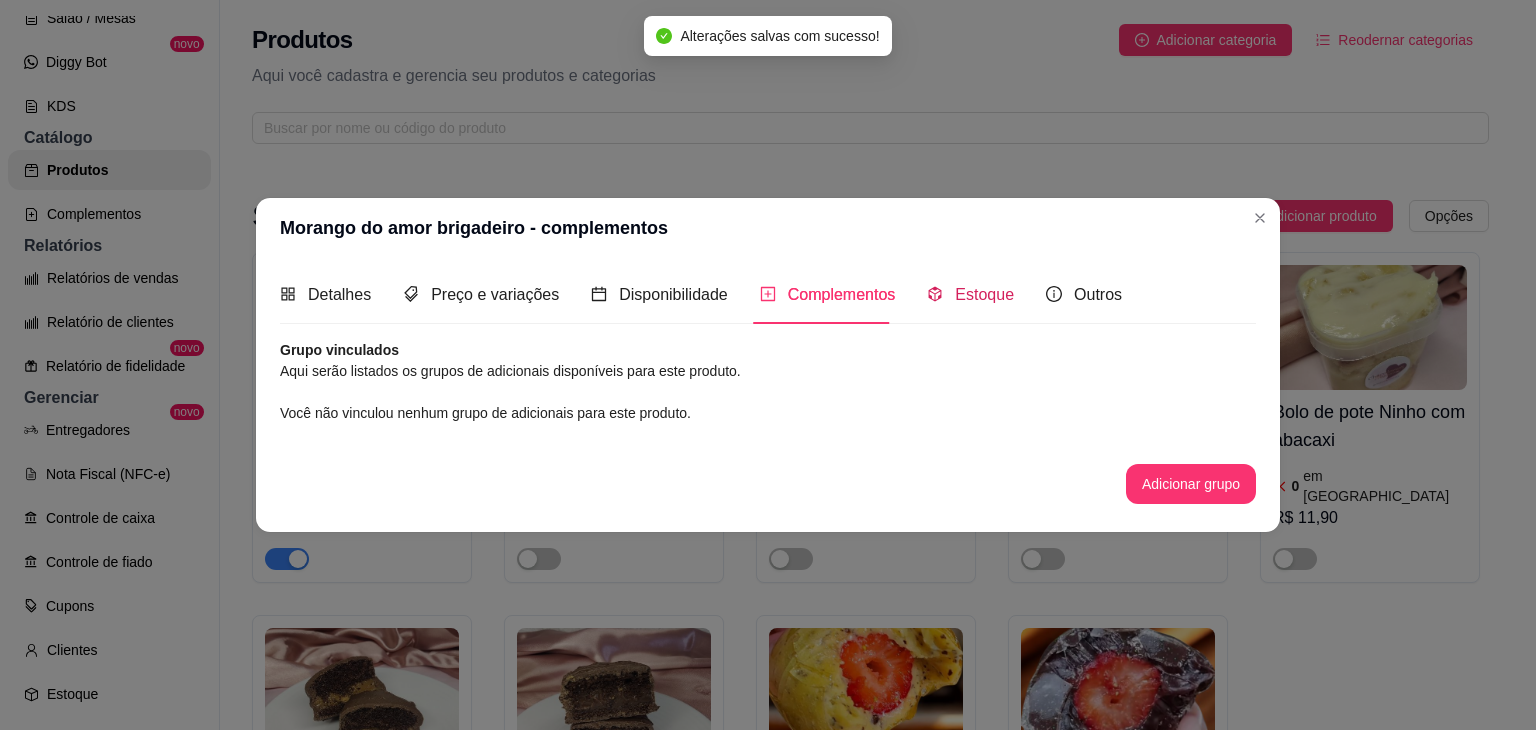 click on "Estoque" at bounding box center (984, 294) 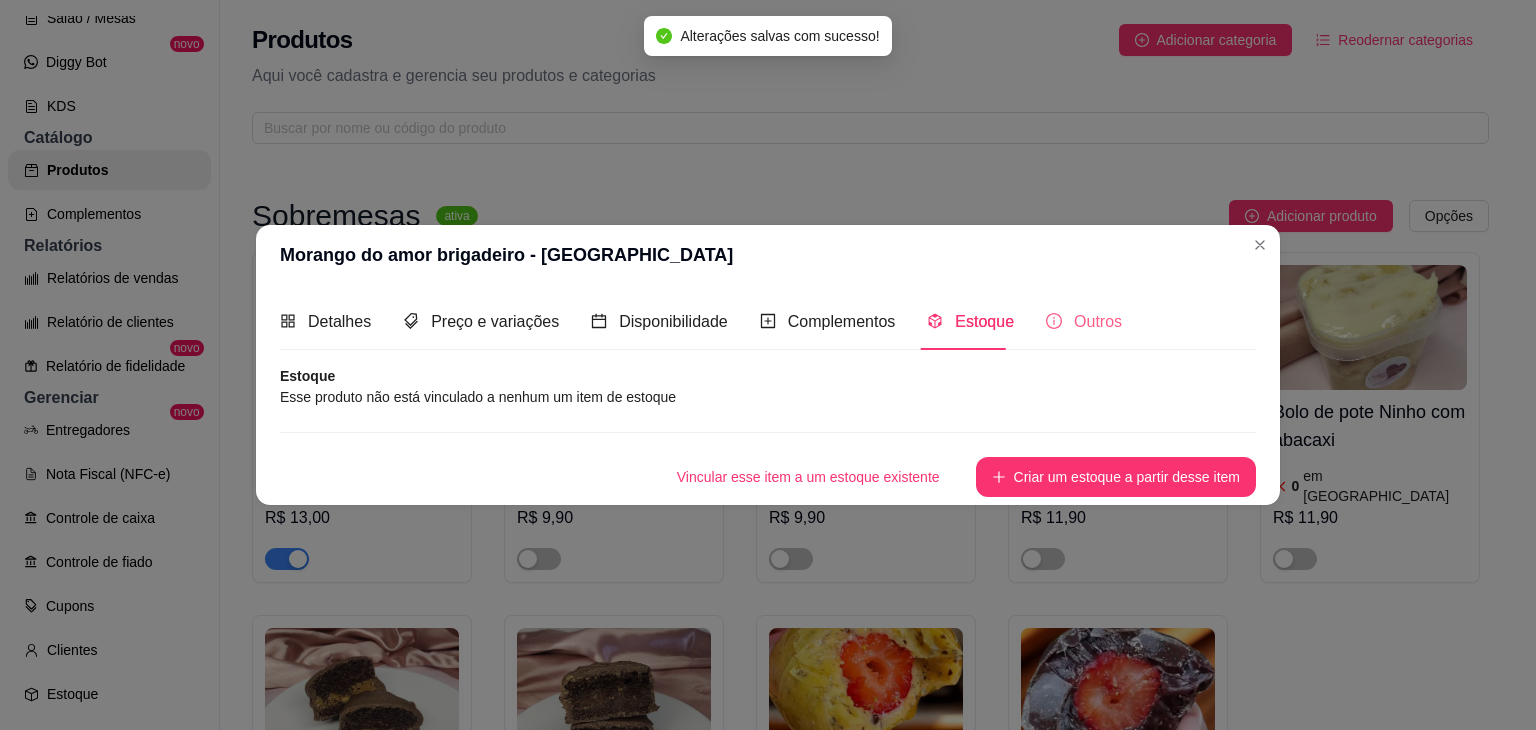 click on "Outros" at bounding box center (1084, 321) 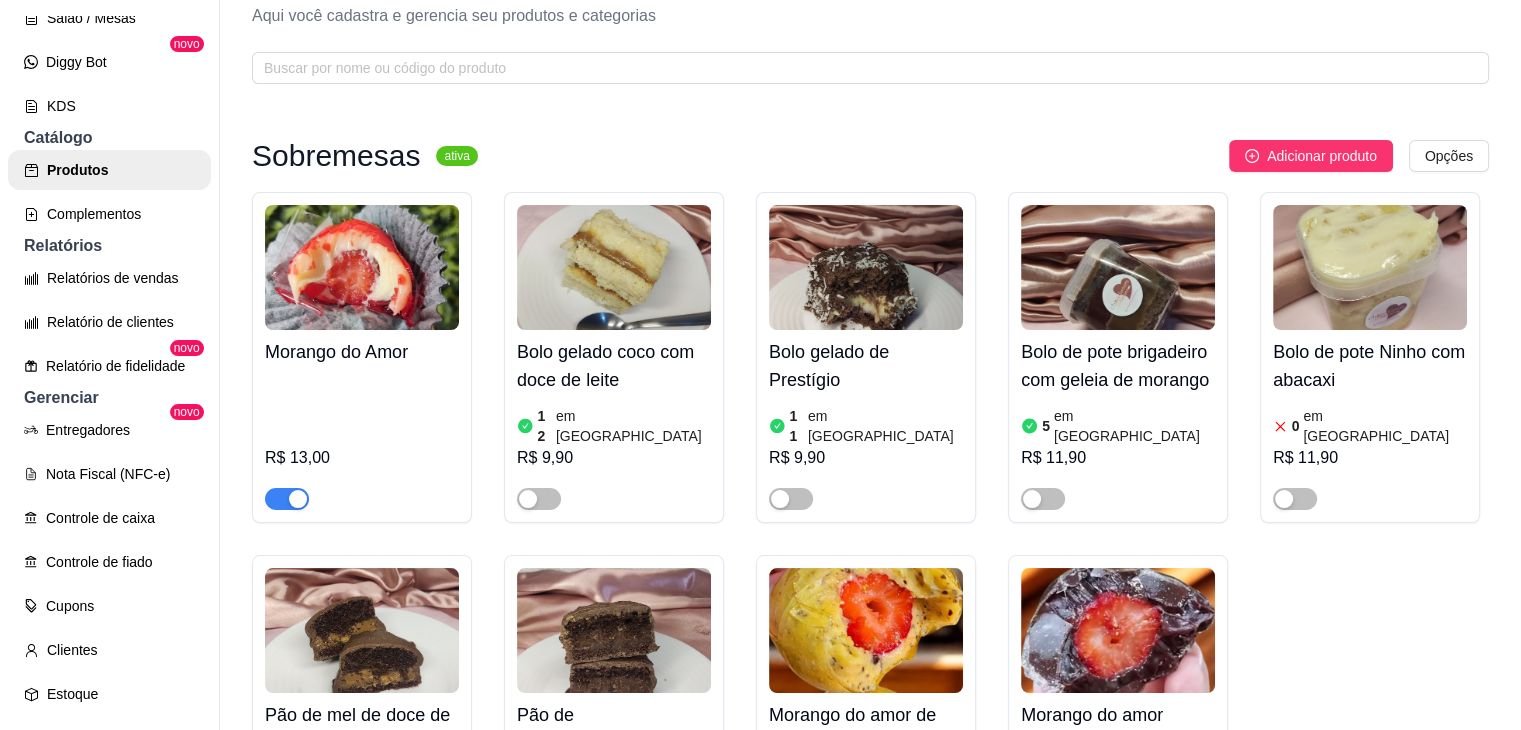 scroll, scrollTop: 0, scrollLeft: 0, axis: both 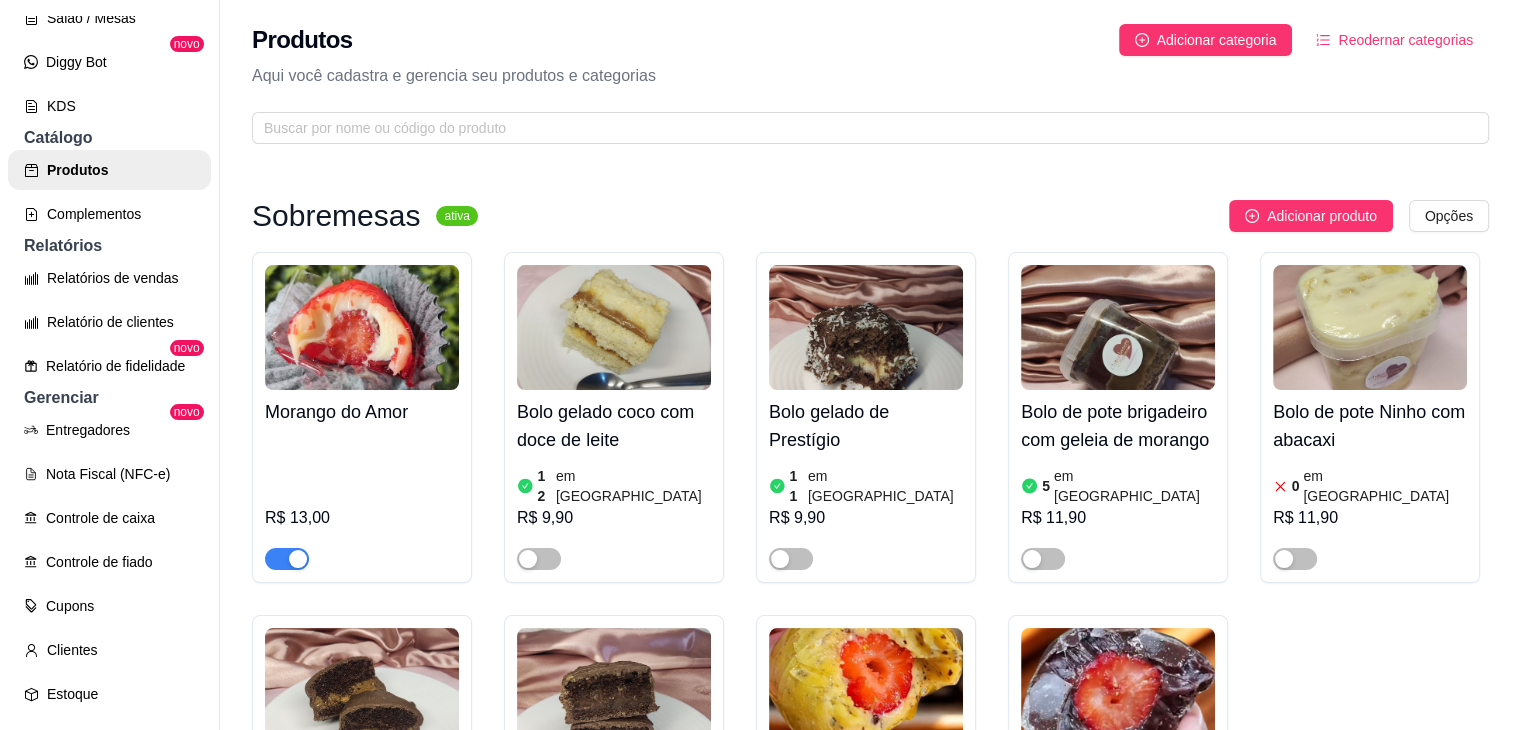 click at bounding box center (362, 327) 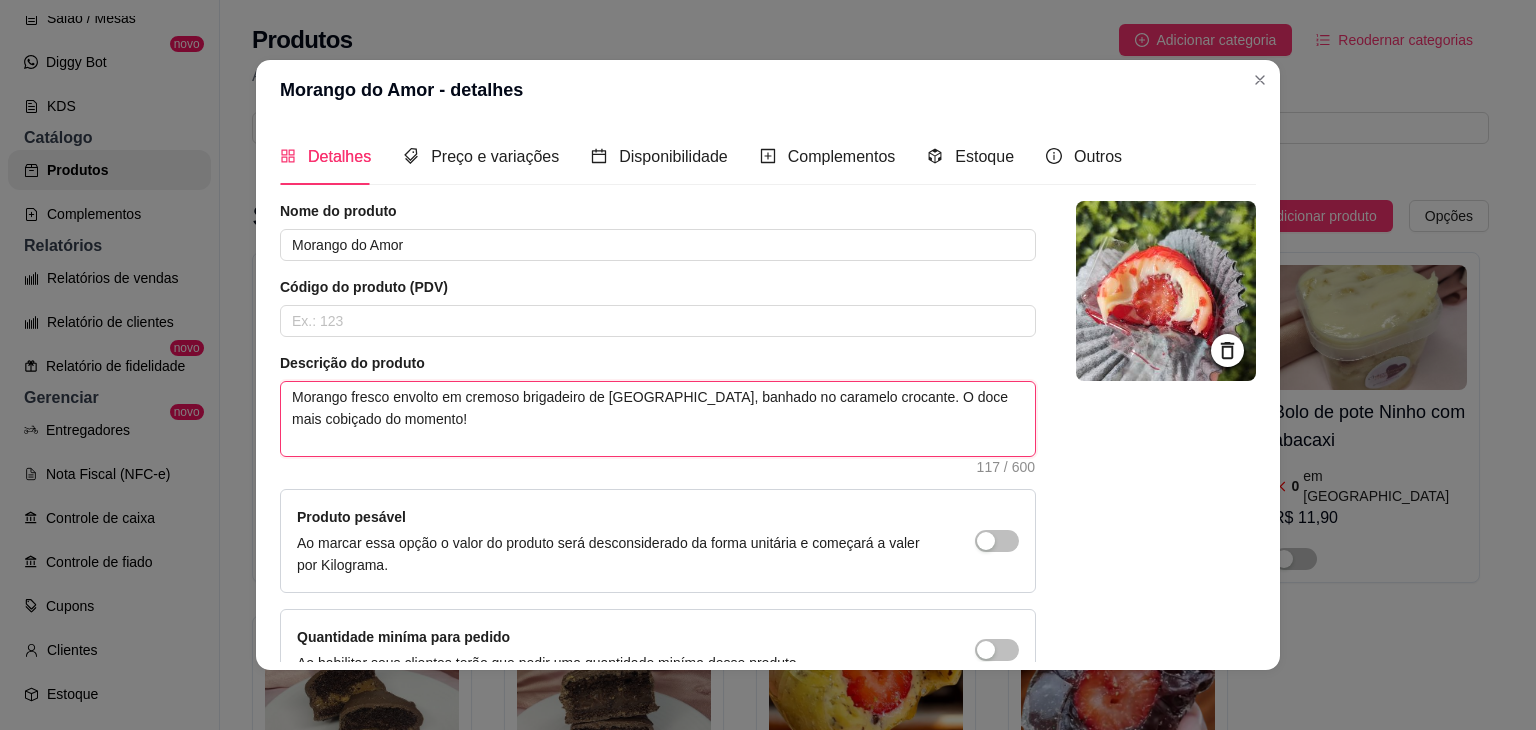 click on "Morango fresco envolto em cremoso brigadeiro de [GEOGRAPHIC_DATA], banhado no caramelo crocante. O doce mais cobiçado do momento!" at bounding box center (658, 419) 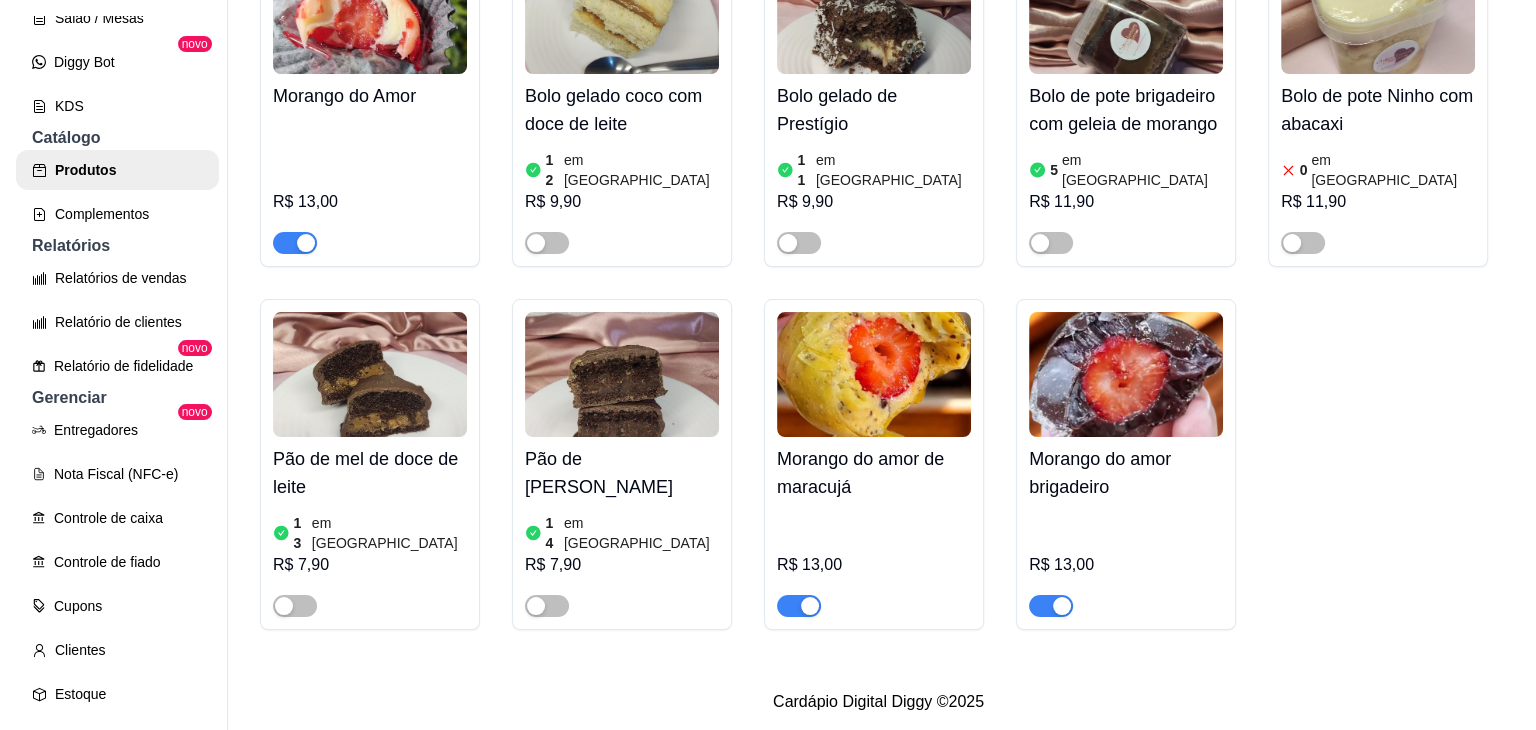 scroll, scrollTop: 500, scrollLeft: 0, axis: vertical 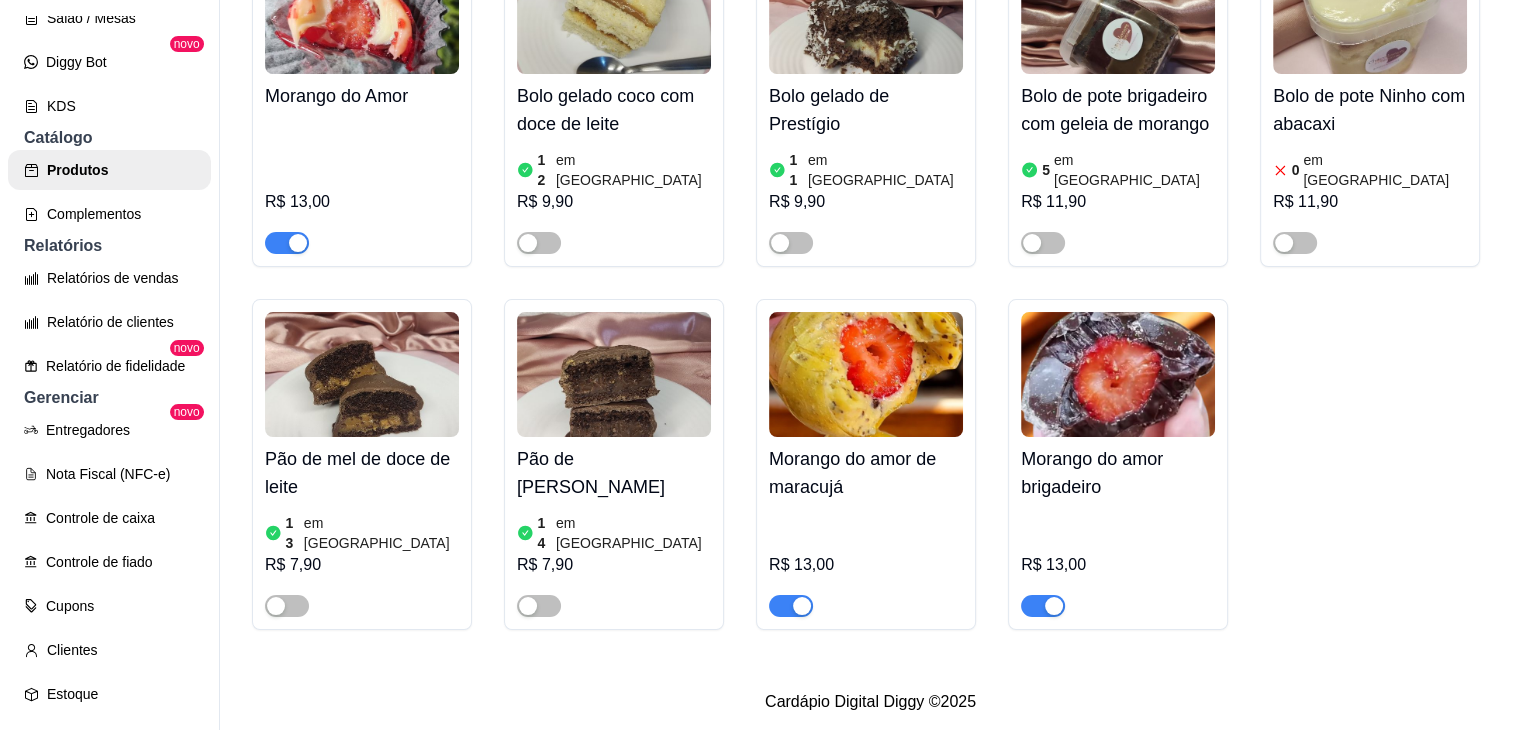 click at bounding box center (866, 374) 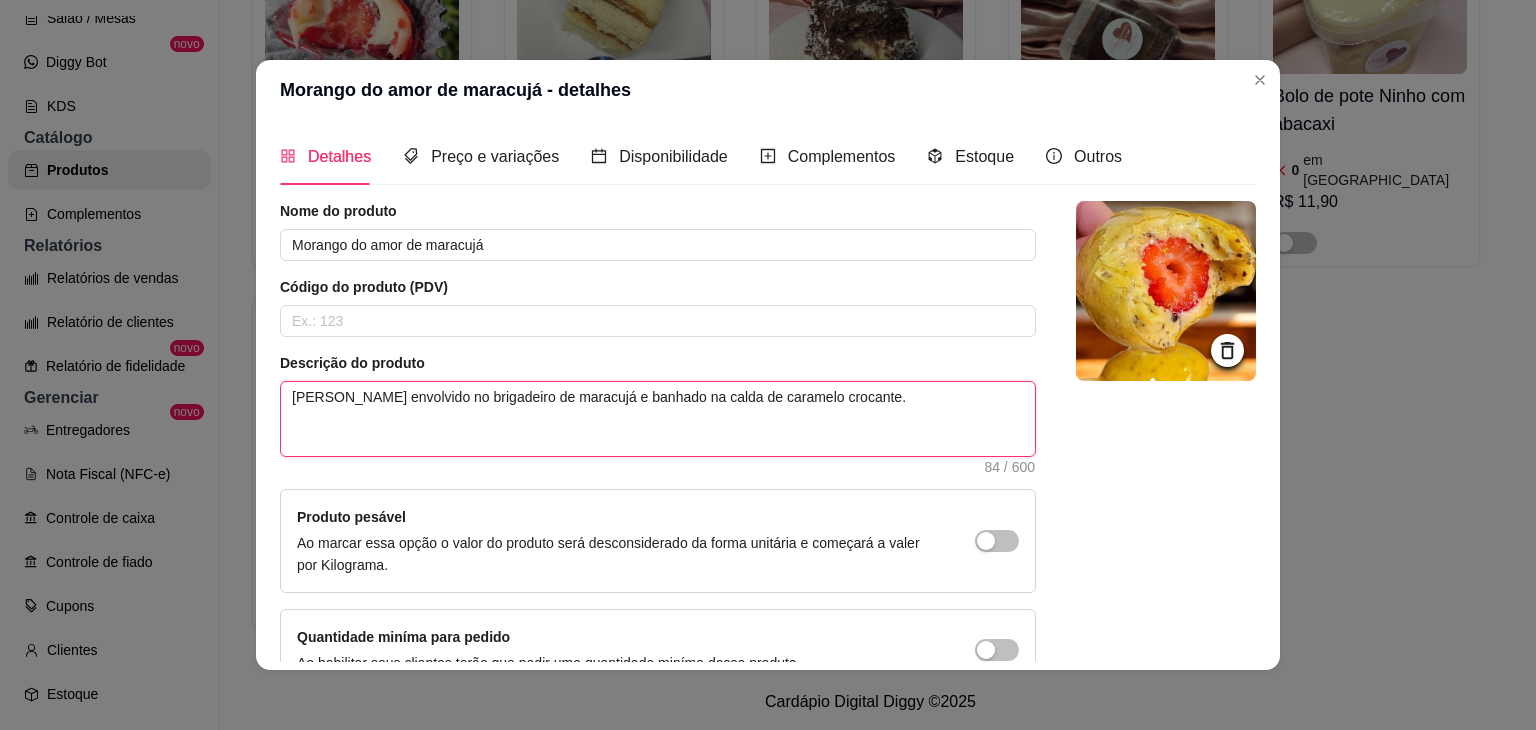 click on "[PERSON_NAME] envolvido no brigadeiro de maracujá e banhado na calda de caramelo crocante." at bounding box center (658, 419) 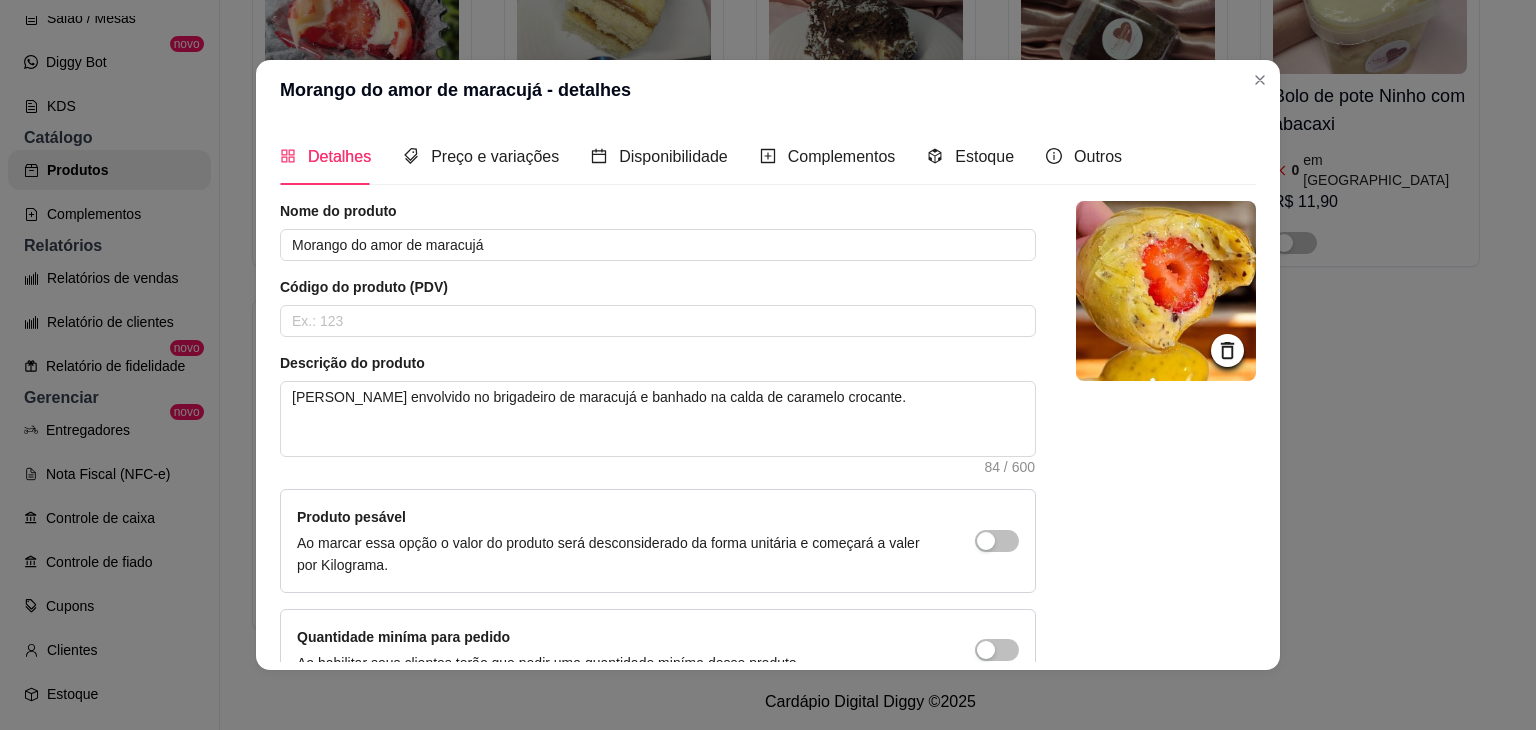 click on "Descrição do produto" at bounding box center [658, 363] 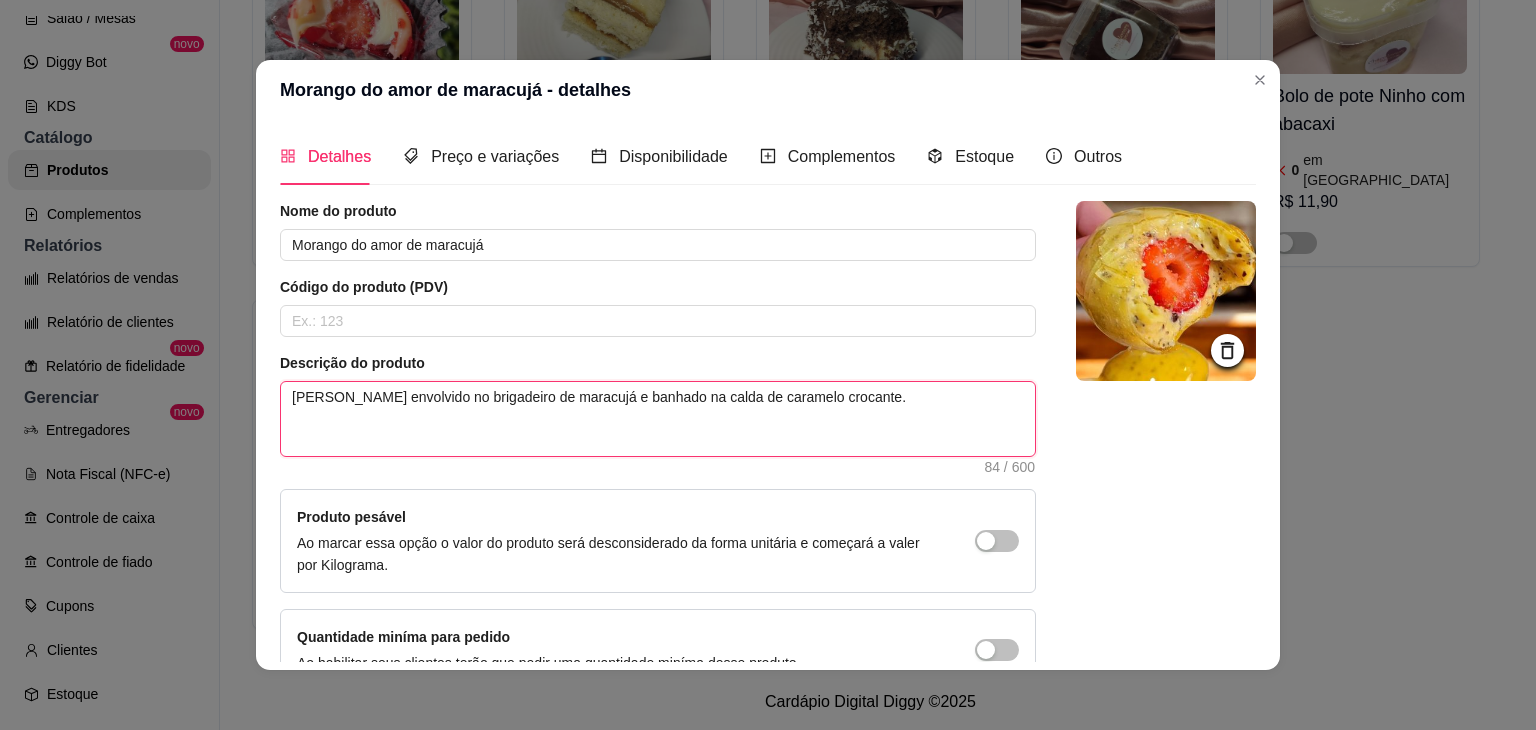 click on "[PERSON_NAME] envolvido no brigadeiro de maracujá e banhado na calda de caramelo crocante." at bounding box center [658, 419] 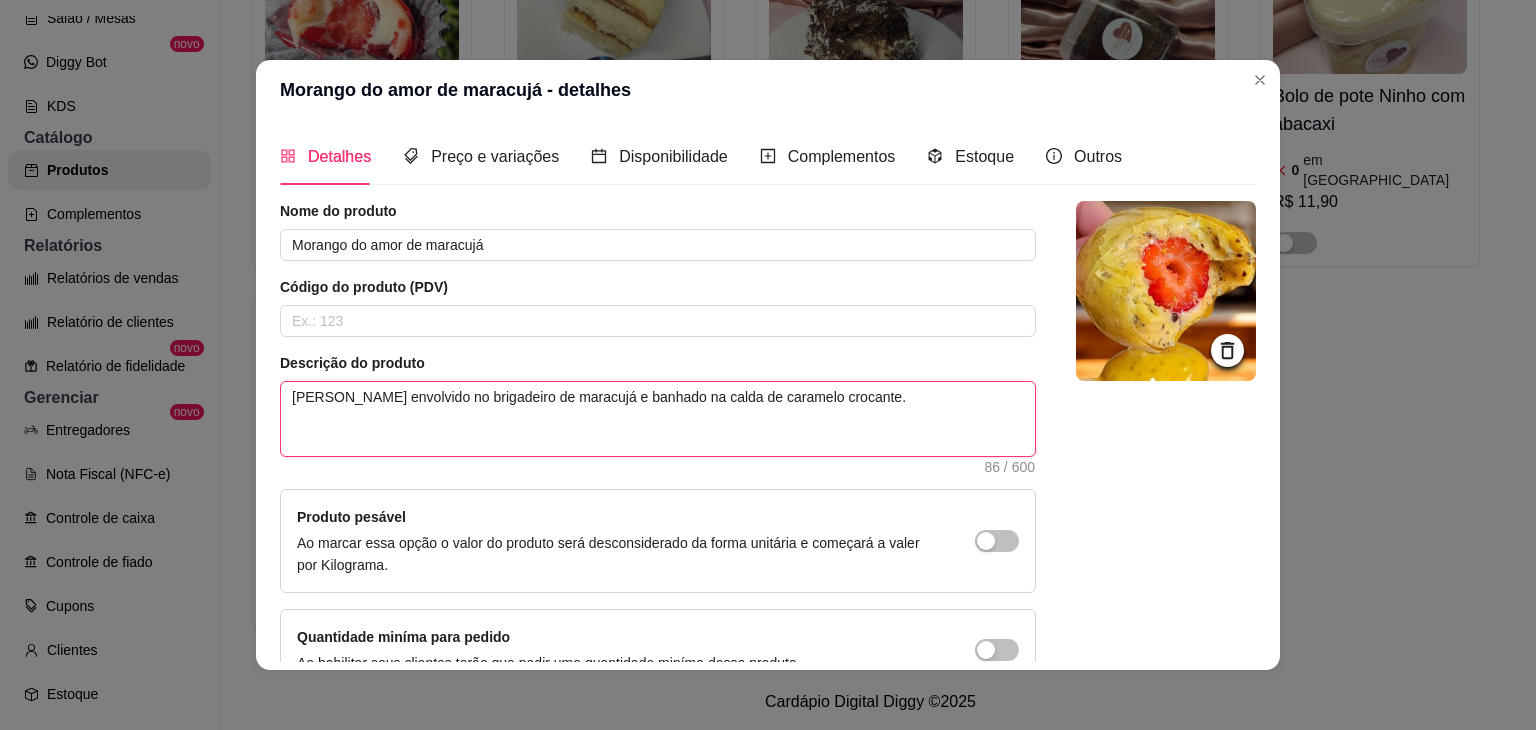paste on "Morango fresco envolto em cremoso brigadeiro de [GEOGRAPHIC_DATA], banhado no caramelo crocante. O doce mais cobiçado do momento!" 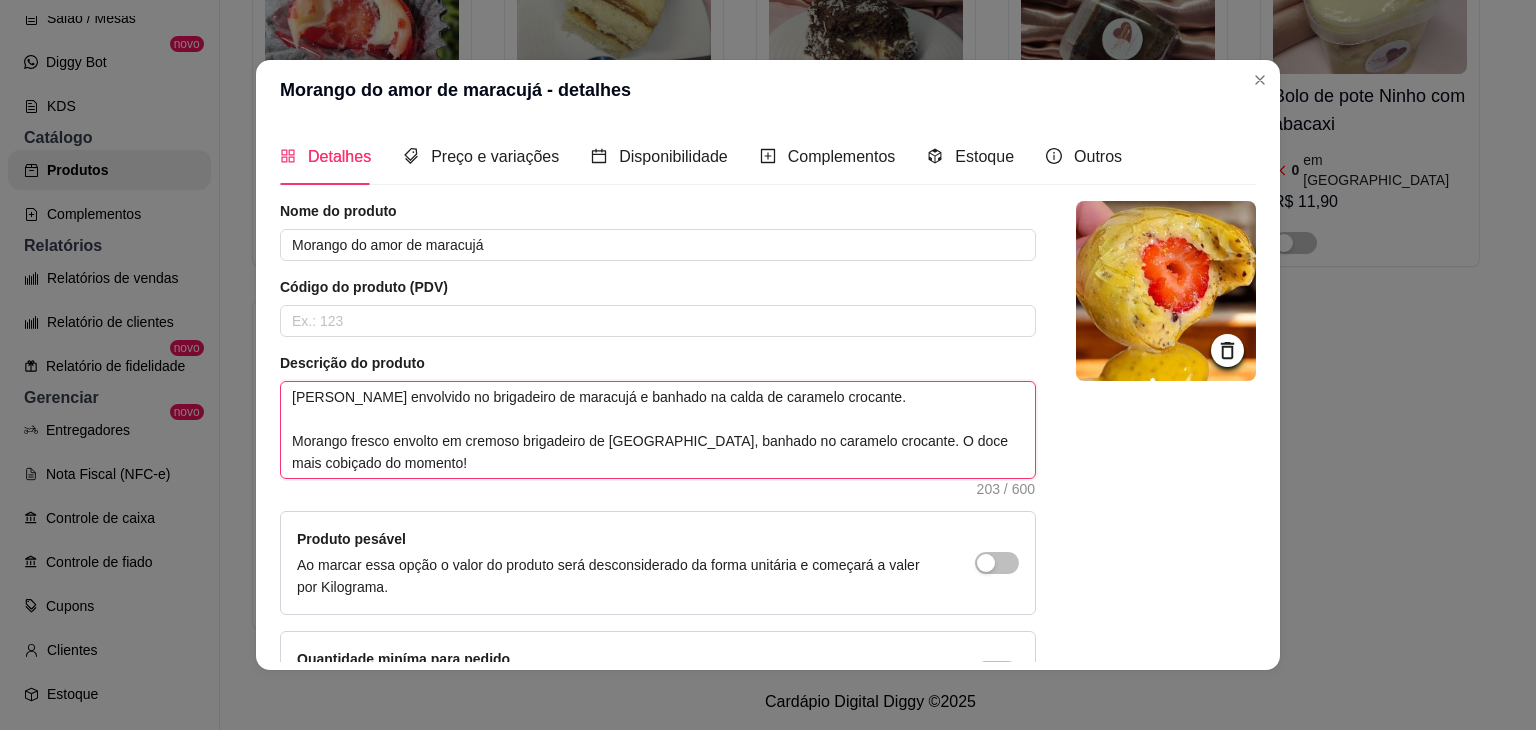 click on "[PERSON_NAME] envolvido no brigadeiro de maracujá e banhado na calda de caramelo crocante.
Morango fresco envolto em cremoso brigadeiro de [GEOGRAPHIC_DATA], banhado no caramelo crocante. O doce mais cobiçado do momento!" at bounding box center [658, 430] 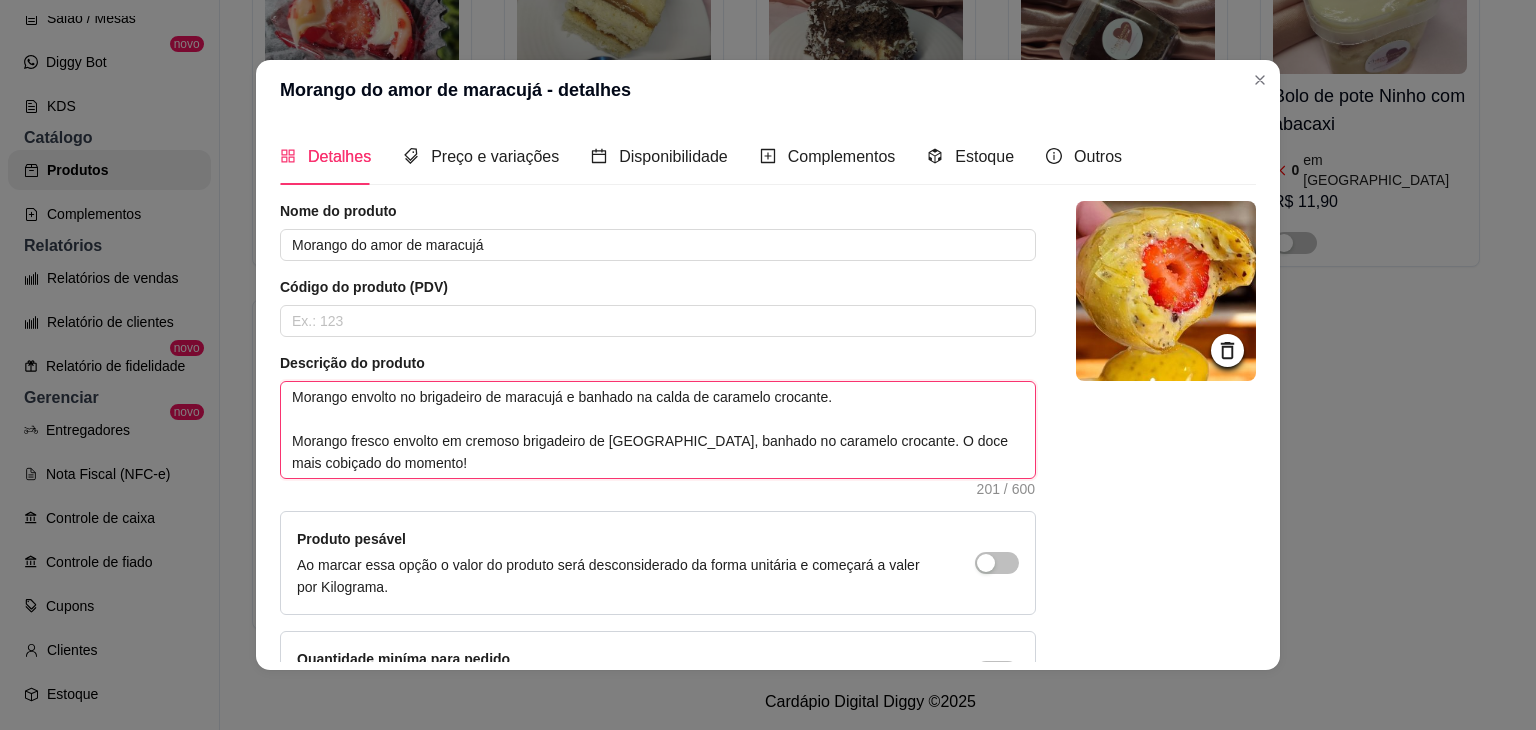click on "Morango envolto no brigadeiro de maracujá e banhado na calda de caramelo crocante.
Morango fresco envolto em cremoso brigadeiro de [GEOGRAPHIC_DATA], banhado no caramelo crocante. O doce mais cobiçado do momento!" at bounding box center [658, 430] 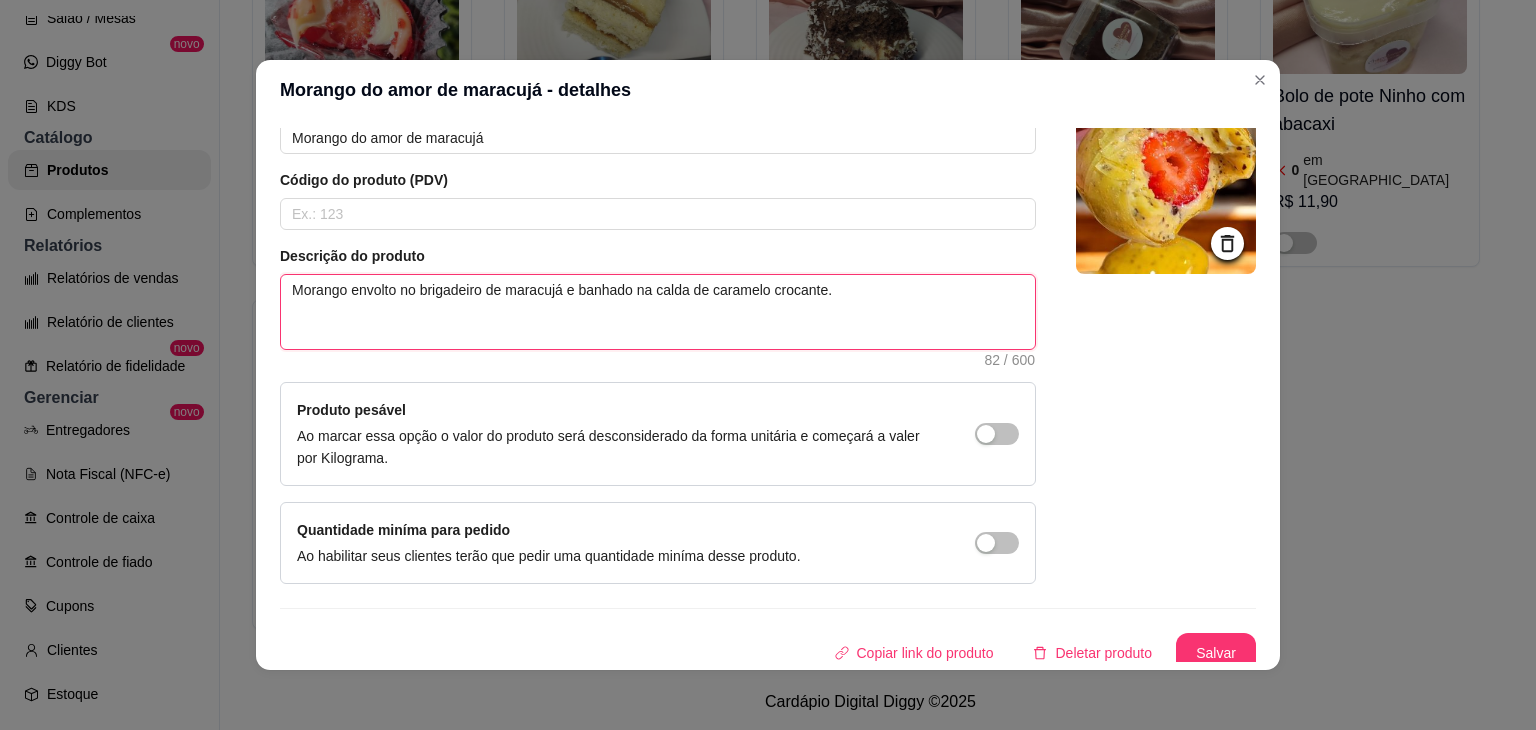 scroll, scrollTop: 116, scrollLeft: 0, axis: vertical 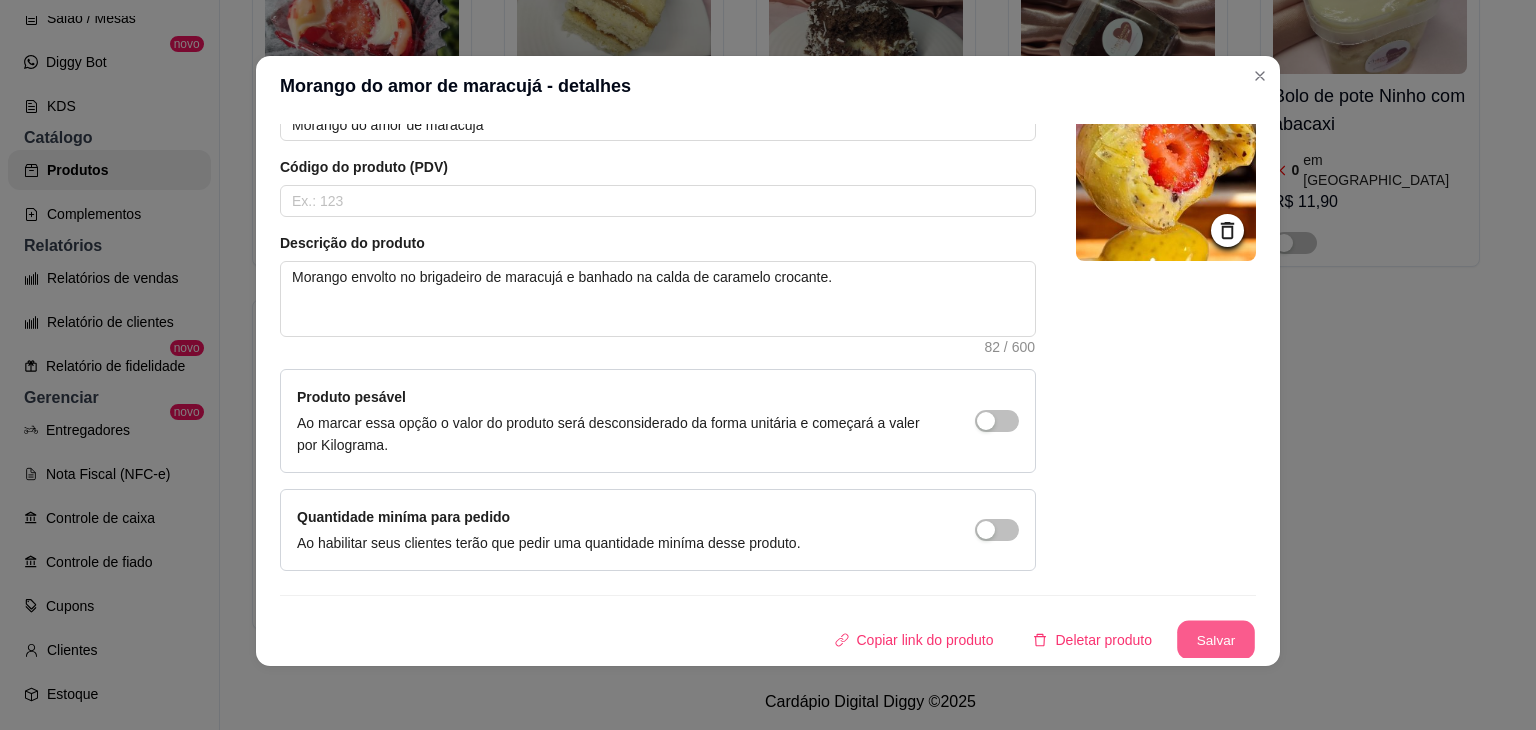 click on "Salvar" at bounding box center [1216, 640] 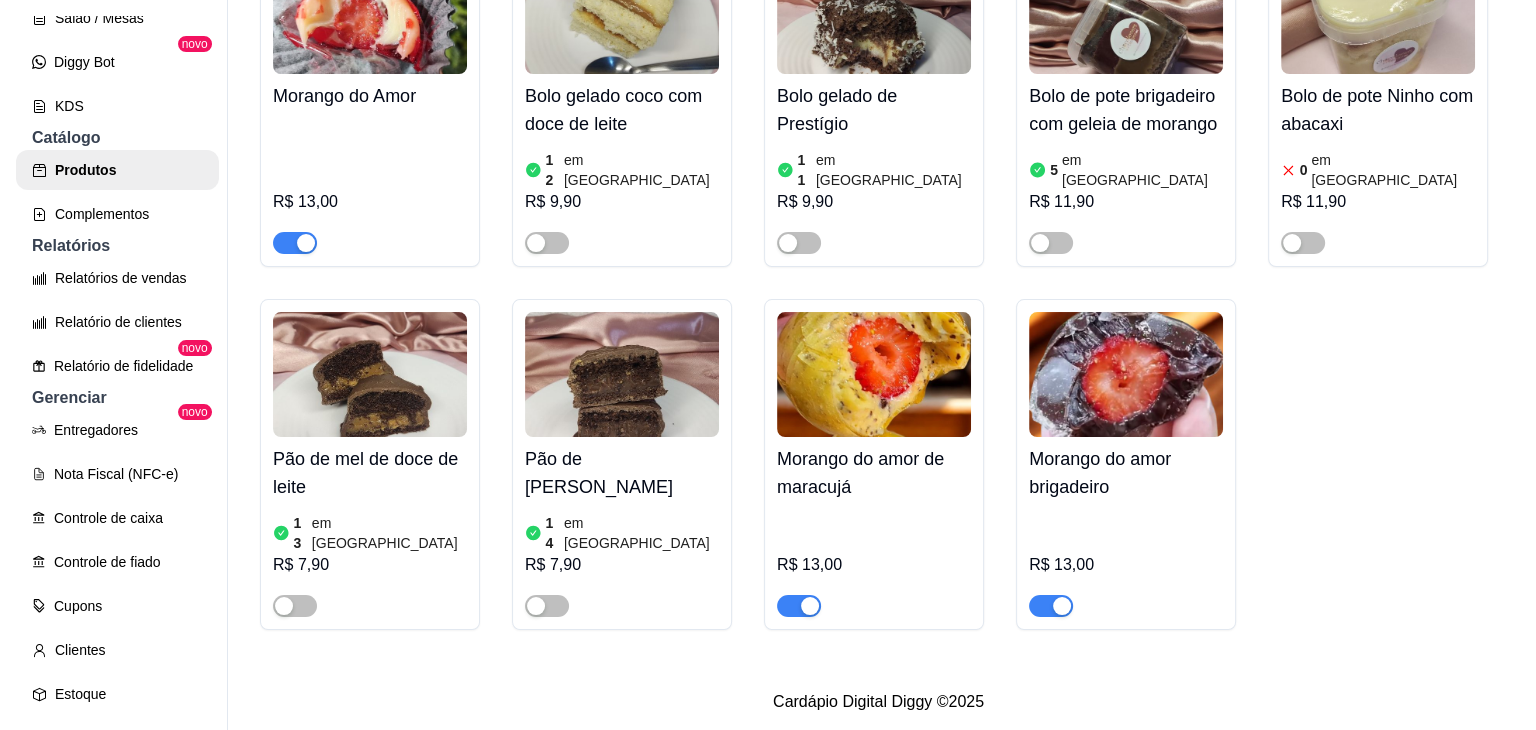 scroll, scrollTop: 613, scrollLeft: 0, axis: vertical 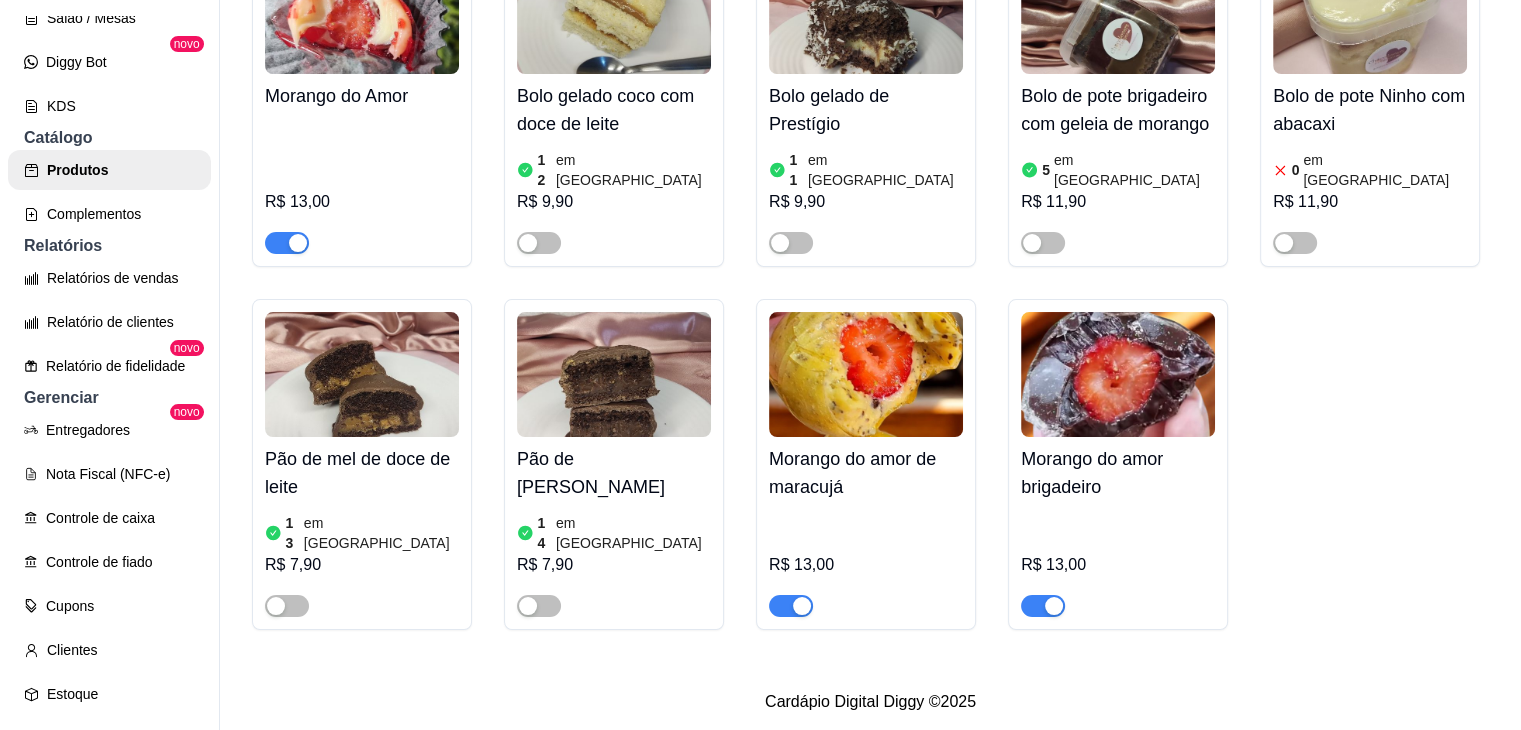 click at bounding box center (1118, 374) 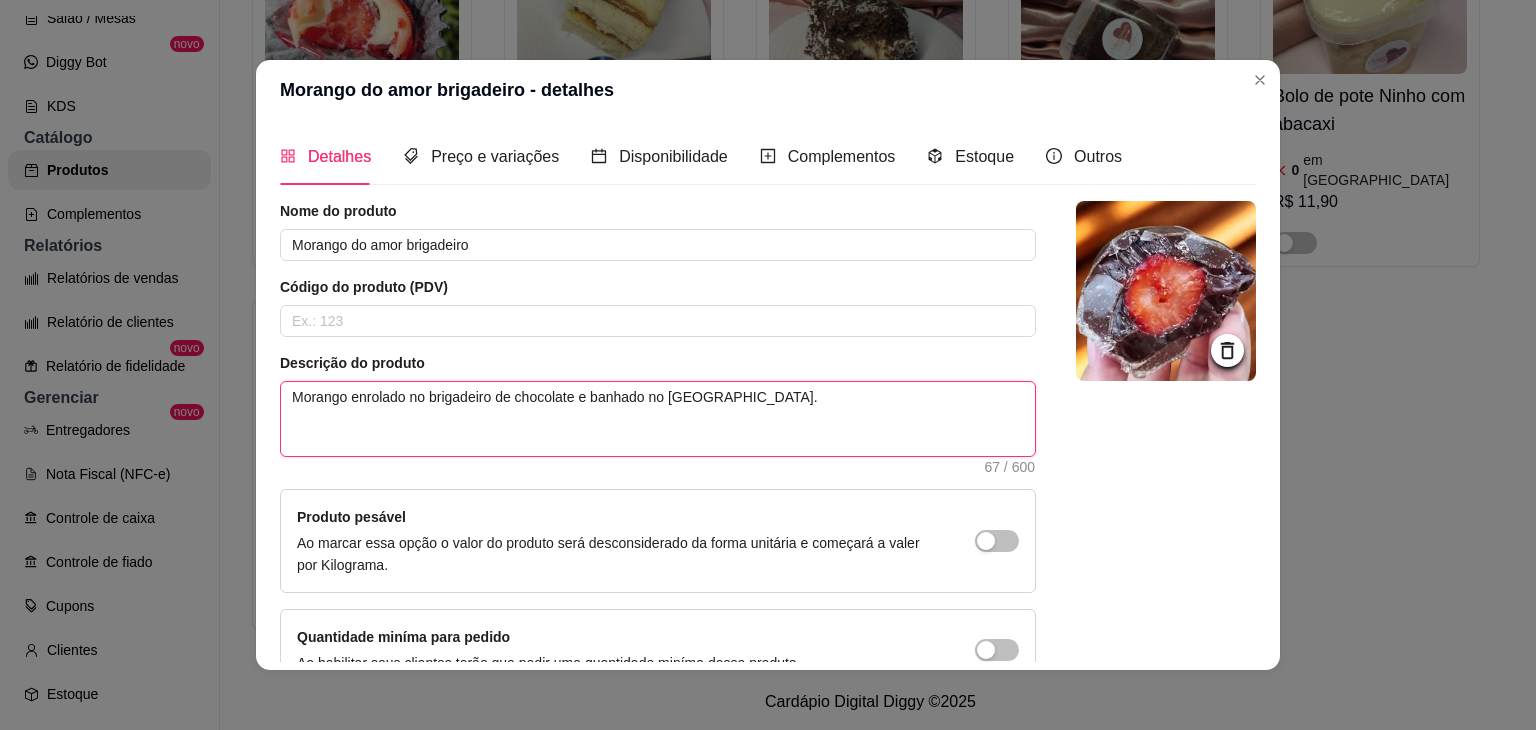 click on "Morango enrolado no brigadeiro de chocolate e banhado no [GEOGRAPHIC_DATA]." at bounding box center (658, 419) 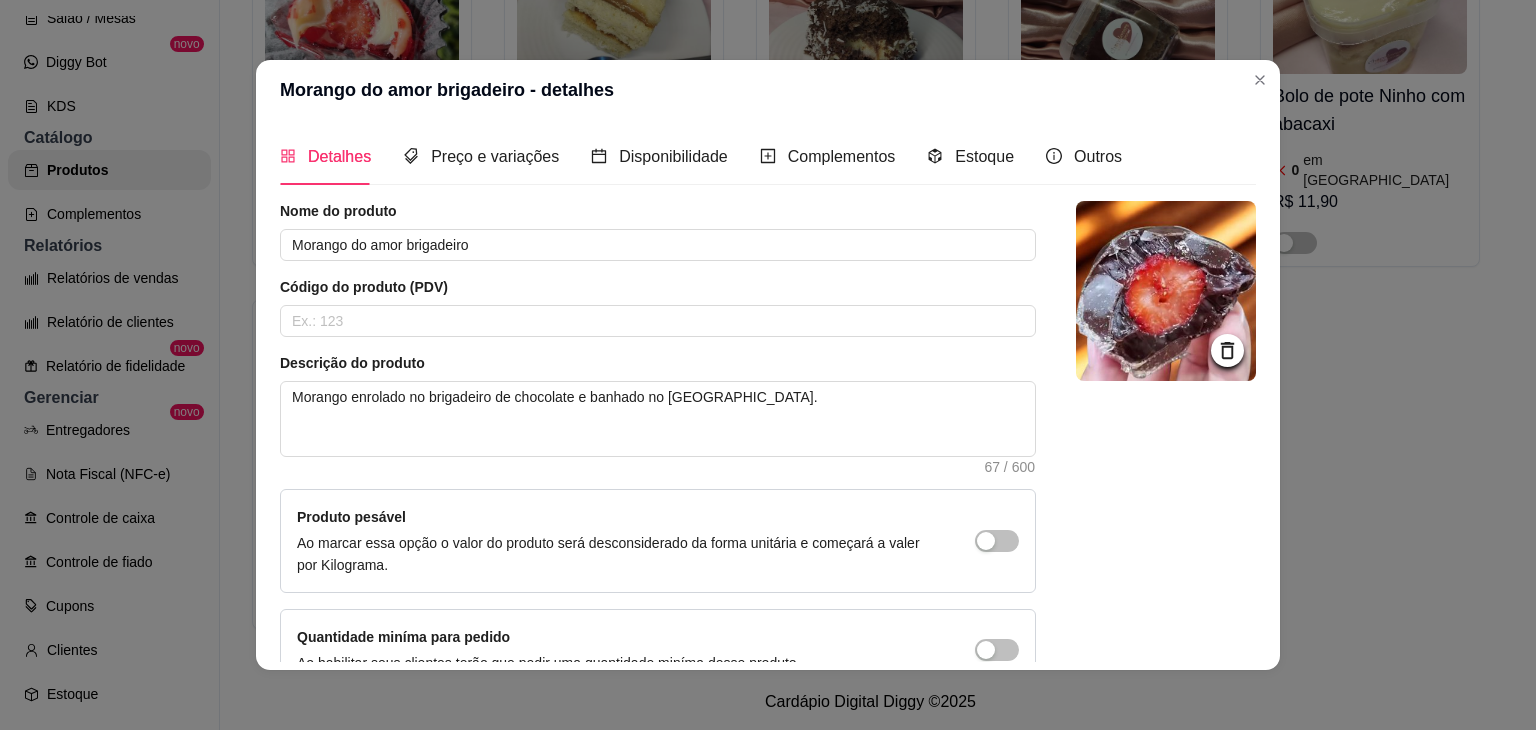 click on "Descrição do produto Morango enrolado no brigadeiro de chocolate e banhado no [GEOGRAPHIC_DATA].  67 / 600" at bounding box center [658, 413] 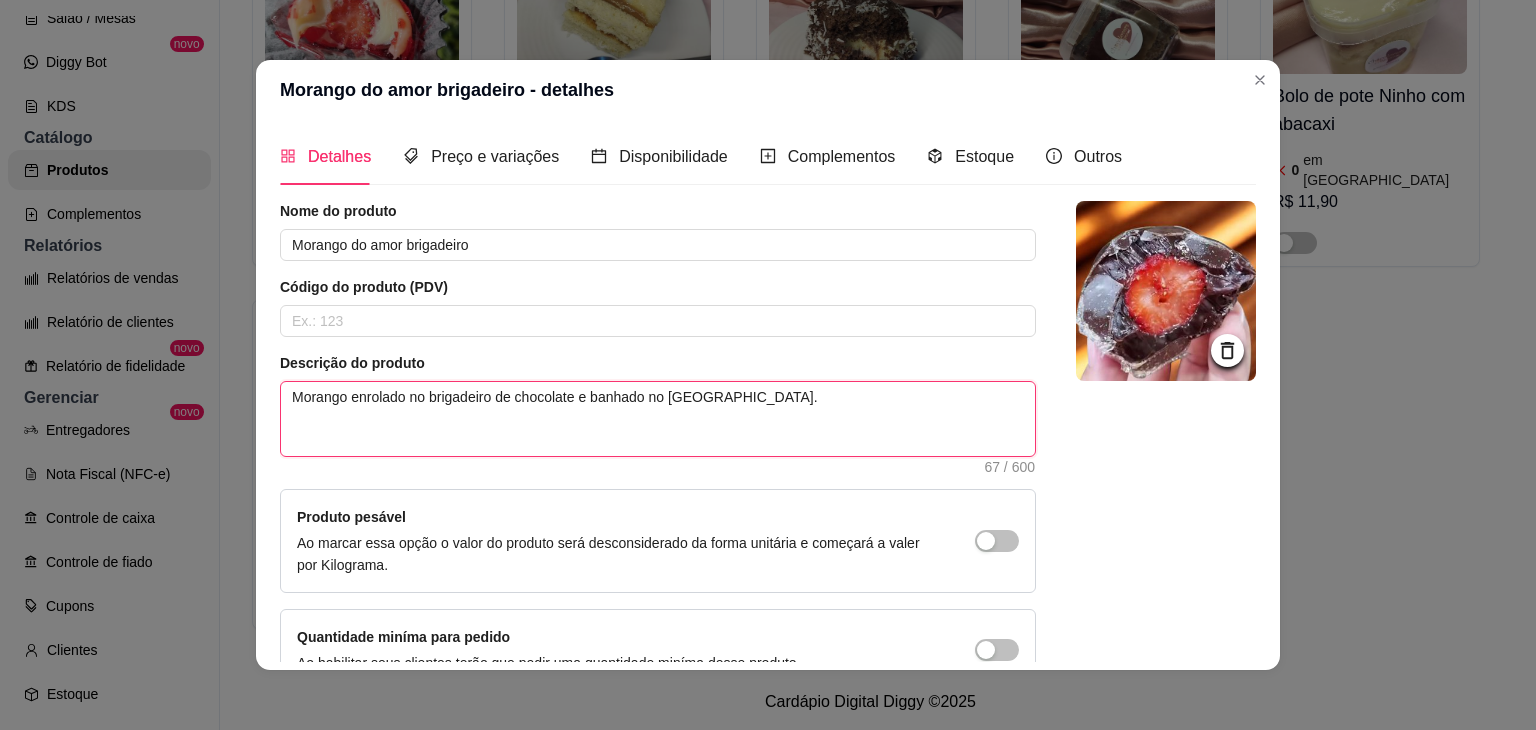 click on "Morango enrolado no brigadeiro de chocolate e banhado no [GEOGRAPHIC_DATA]." at bounding box center (658, 419) 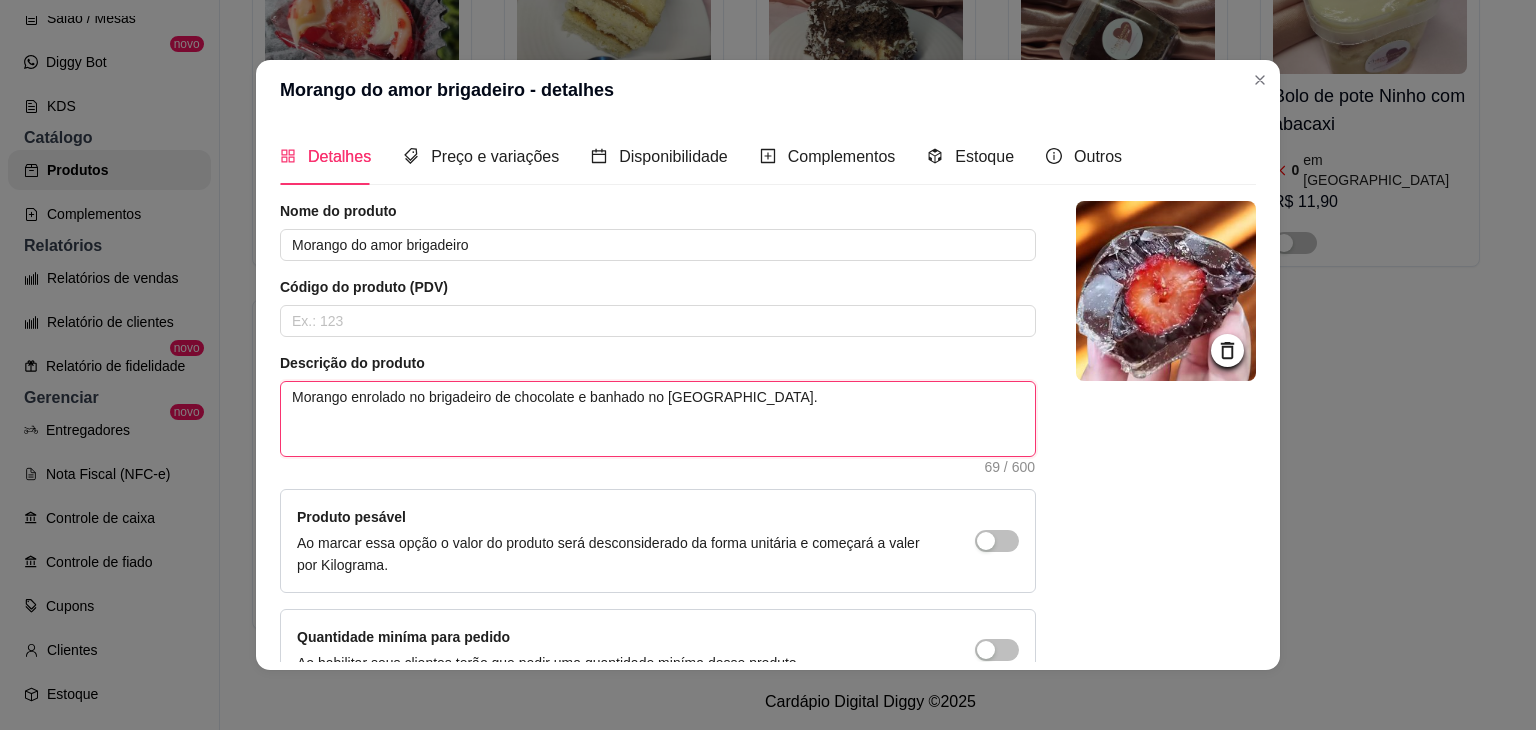 paste on "Morango fresco envolto em cremoso brigadeiro de [GEOGRAPHIC_DATA], banhado no caramelo crocante. O doce mais cobiçado do momento!" 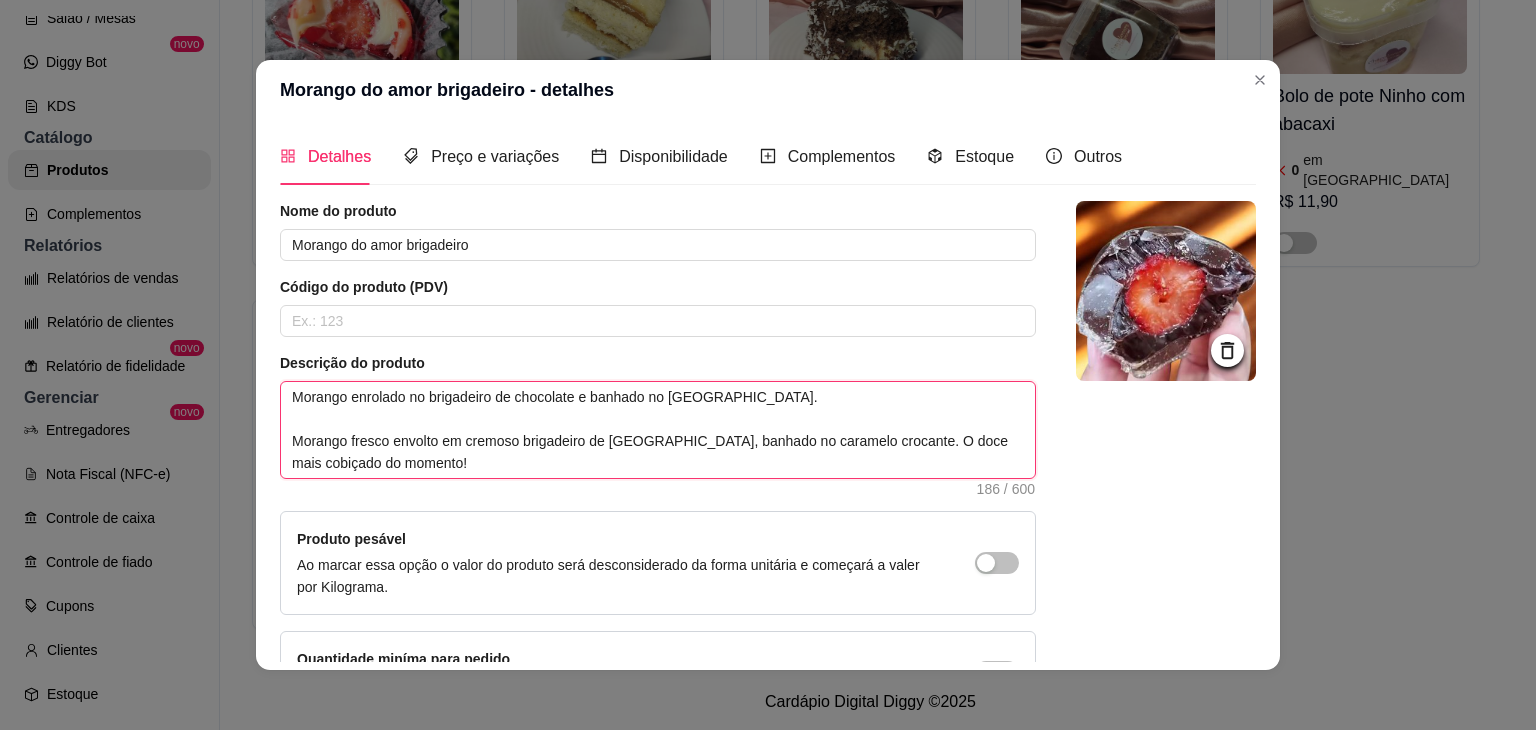 click on "Morango enrolado no brigadeiro de chocolate e banhado no [GEOGRAPHIC_DATA].
Morango fresco envolto em cremoso brigadeiro de [GEOGRAPHIC_DATA], banhado no caramelo crocante. O doce mais cobiçado do momento!" at bounding box center [658, 430] 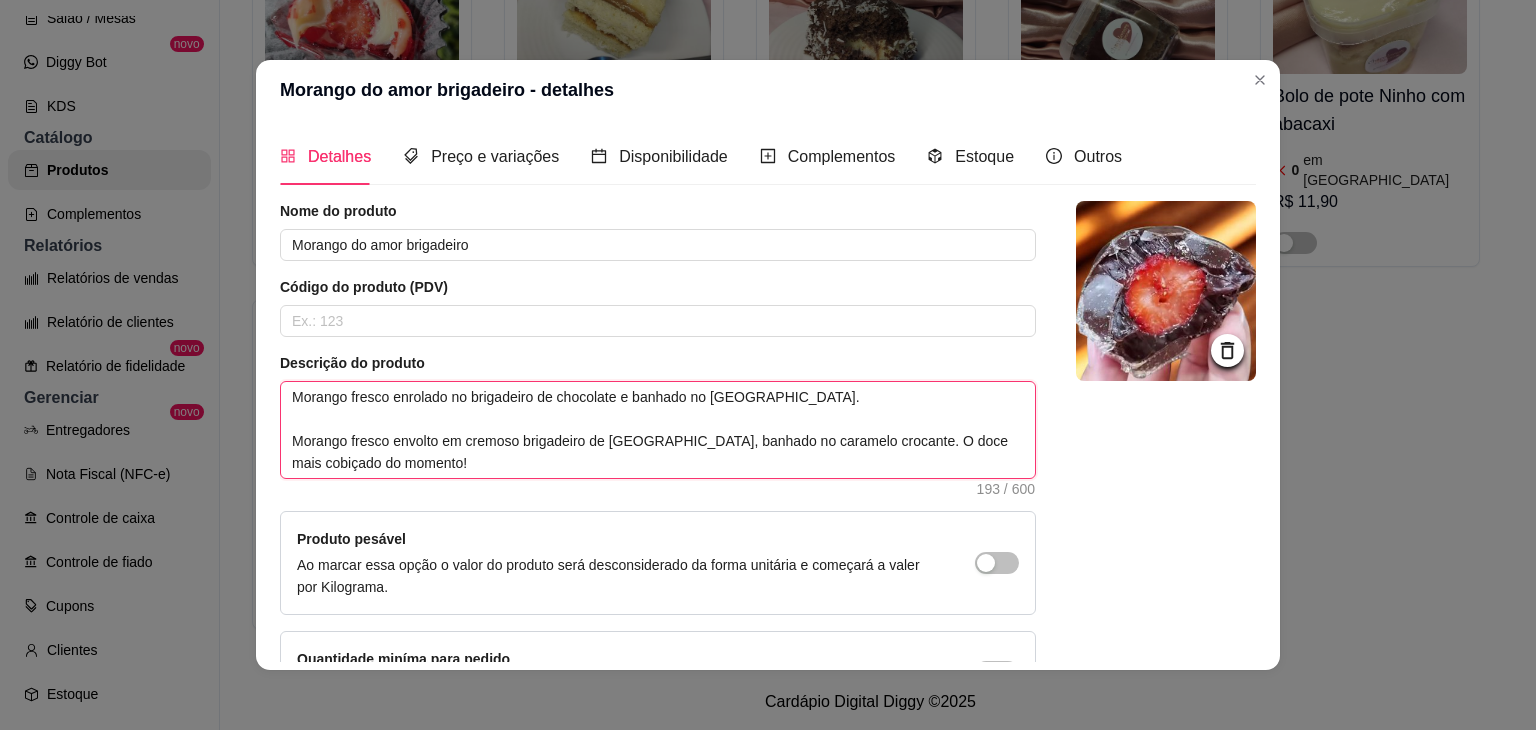 click on "Morango fresco enrolado no brigadeiro de chocolate e banhado no [GEOGRAPHIC_DATA].
Morango fresco envolto em cremoso brigadeiro de [GEOGRAPHIC_DATA], banhado no caramelo crocante. O doce mais cobiçado do momento!" at bounding box center [658, 430] 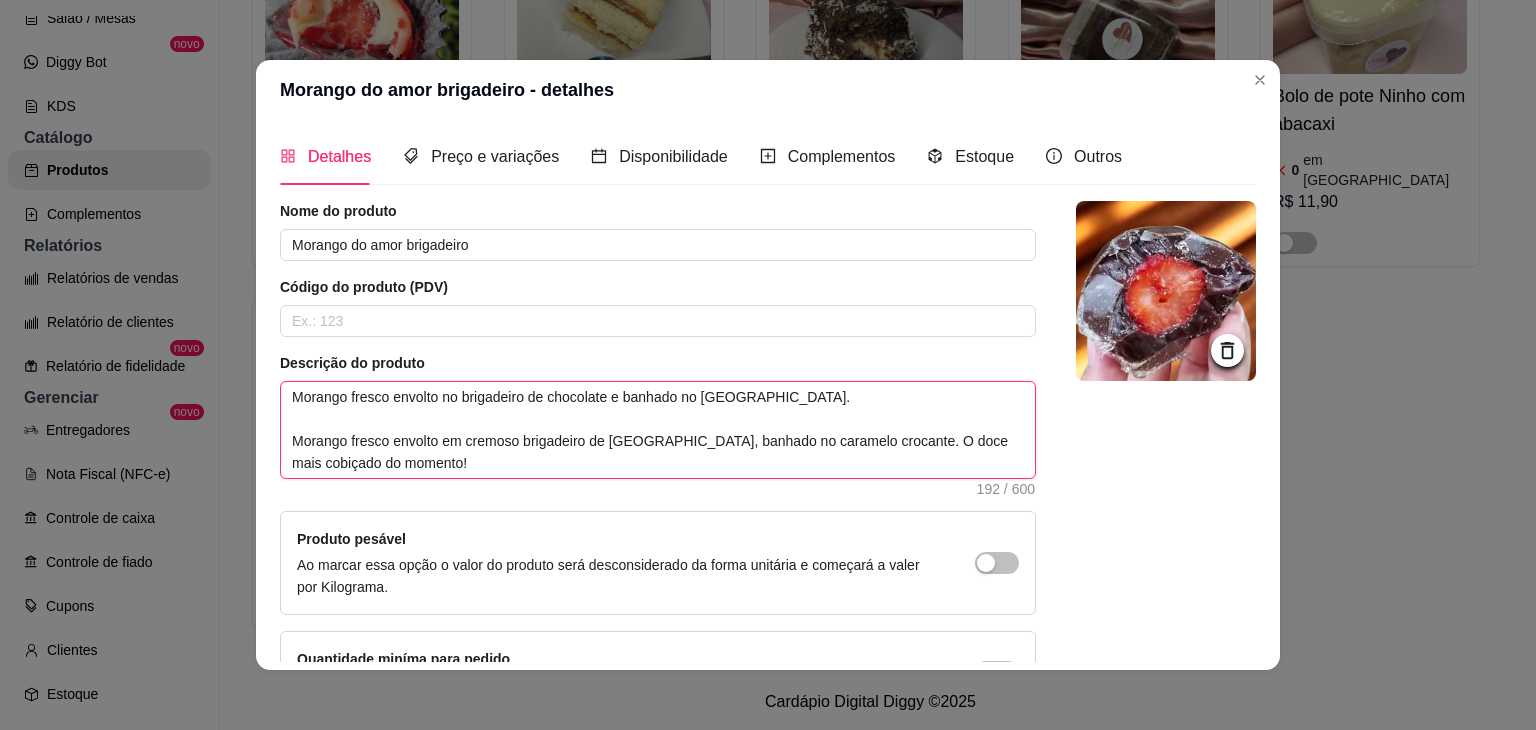 click on "Morango fresco envolto no brigadeiro de chocolate e banhado no [GEOGRAPHIC_DATA].
Morango fresco envolto em cremoso brigadeiro de [GEOGRAPHIC_DATA], banhado no caramelo crocante. O doce mais cobiçado do momento!" at bounding box center (658, 430) 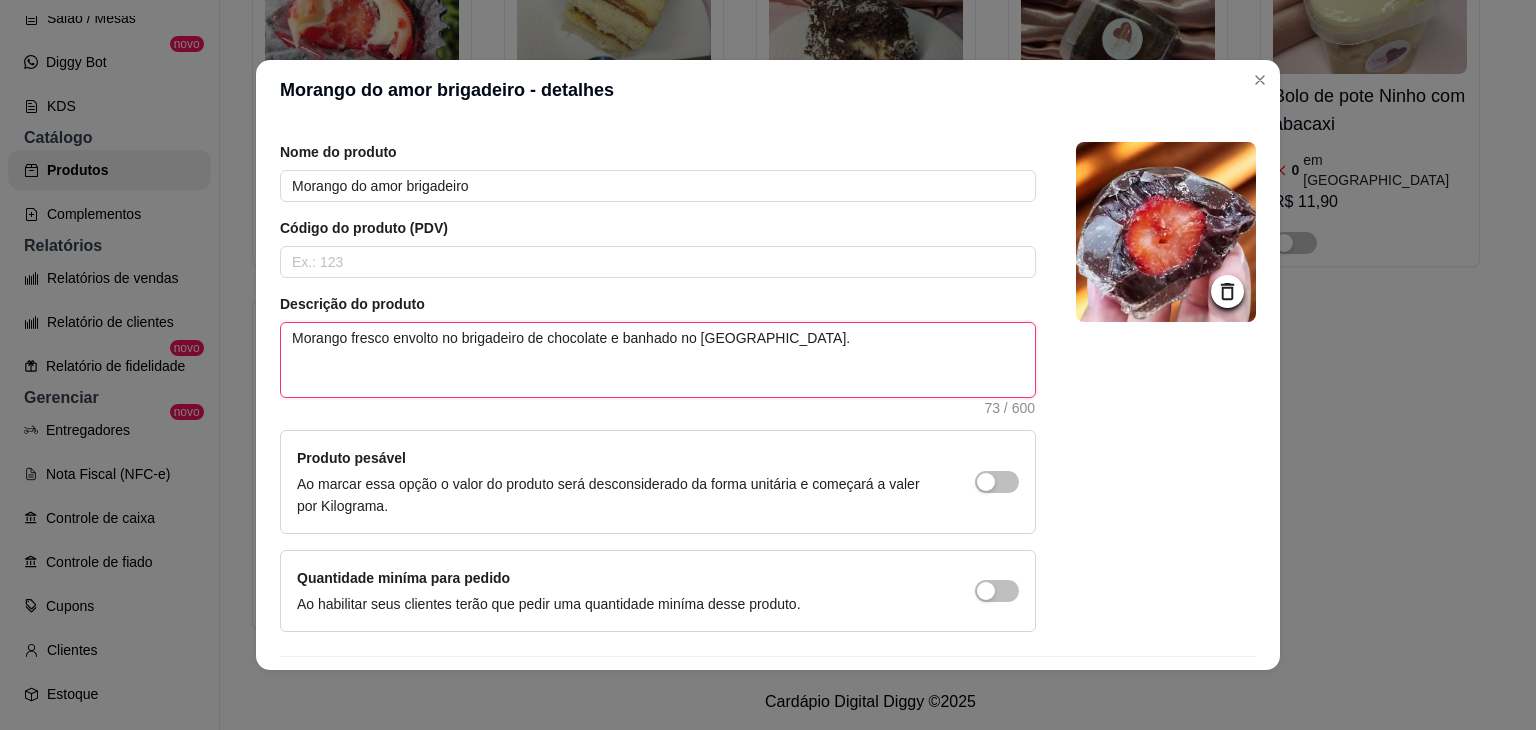 scroll, scrollTop: 116, scrollLeft: 0, axis: vertical 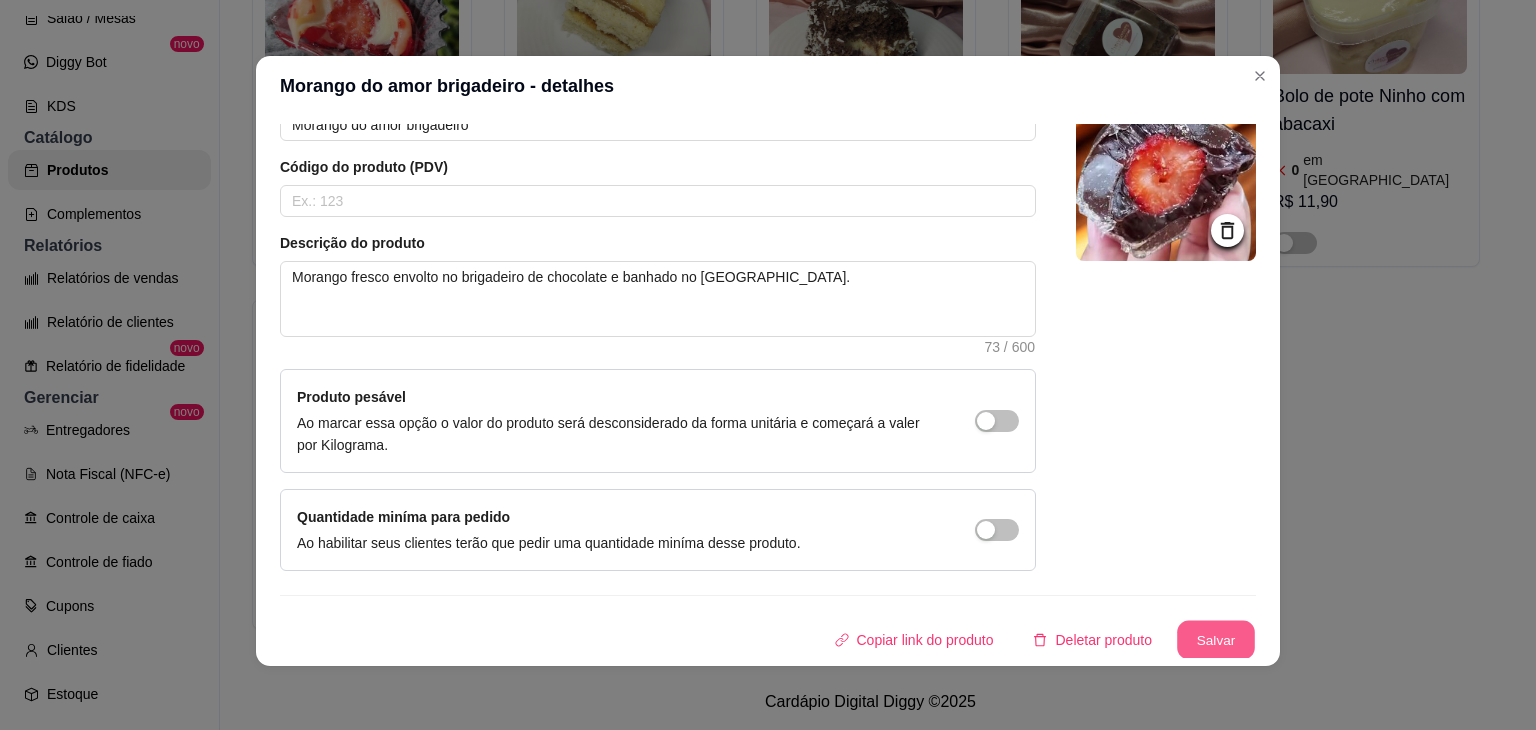 click on "Salvar" at bounding box center [1216, 640] 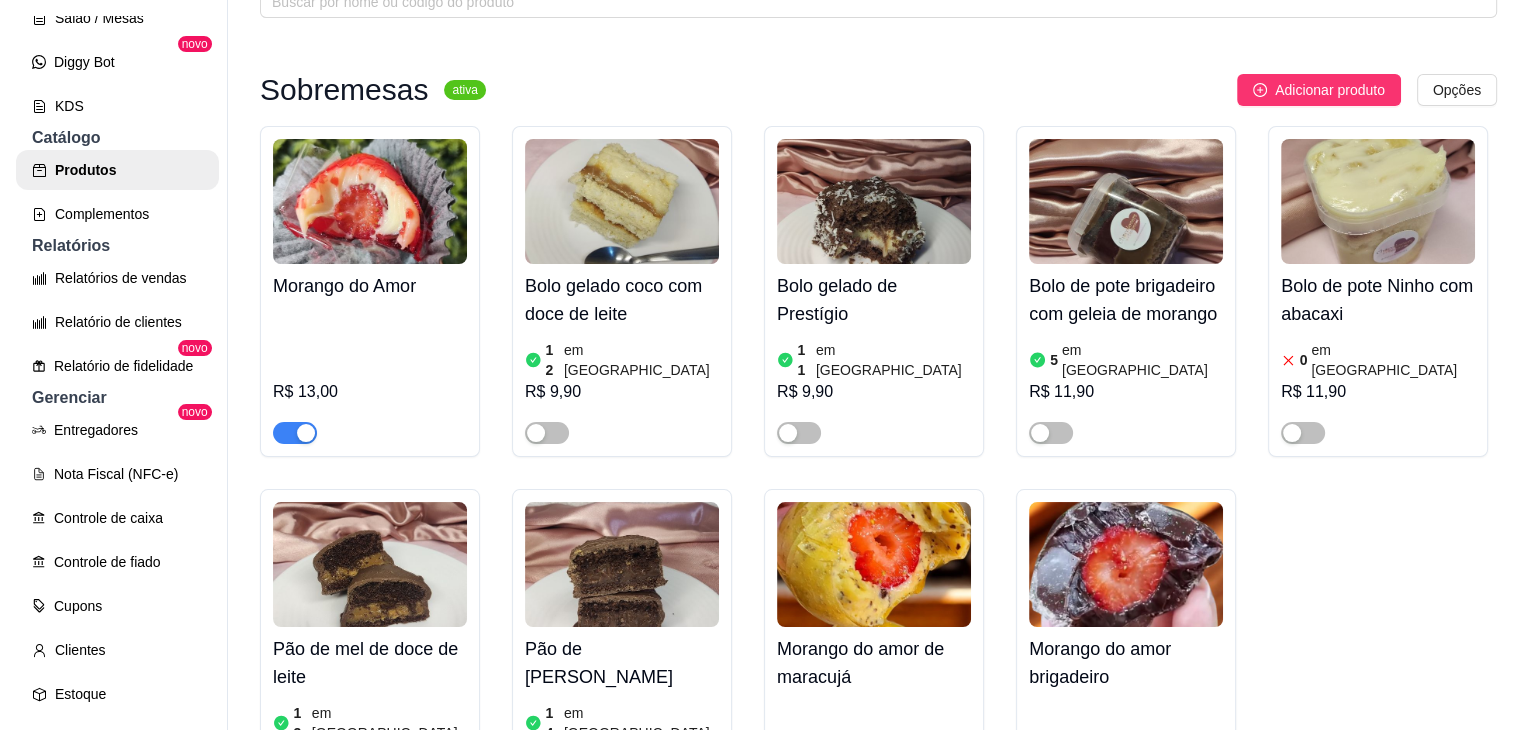 scroll, scrollTop: 113, scrollLeft: 0, axis: vertical 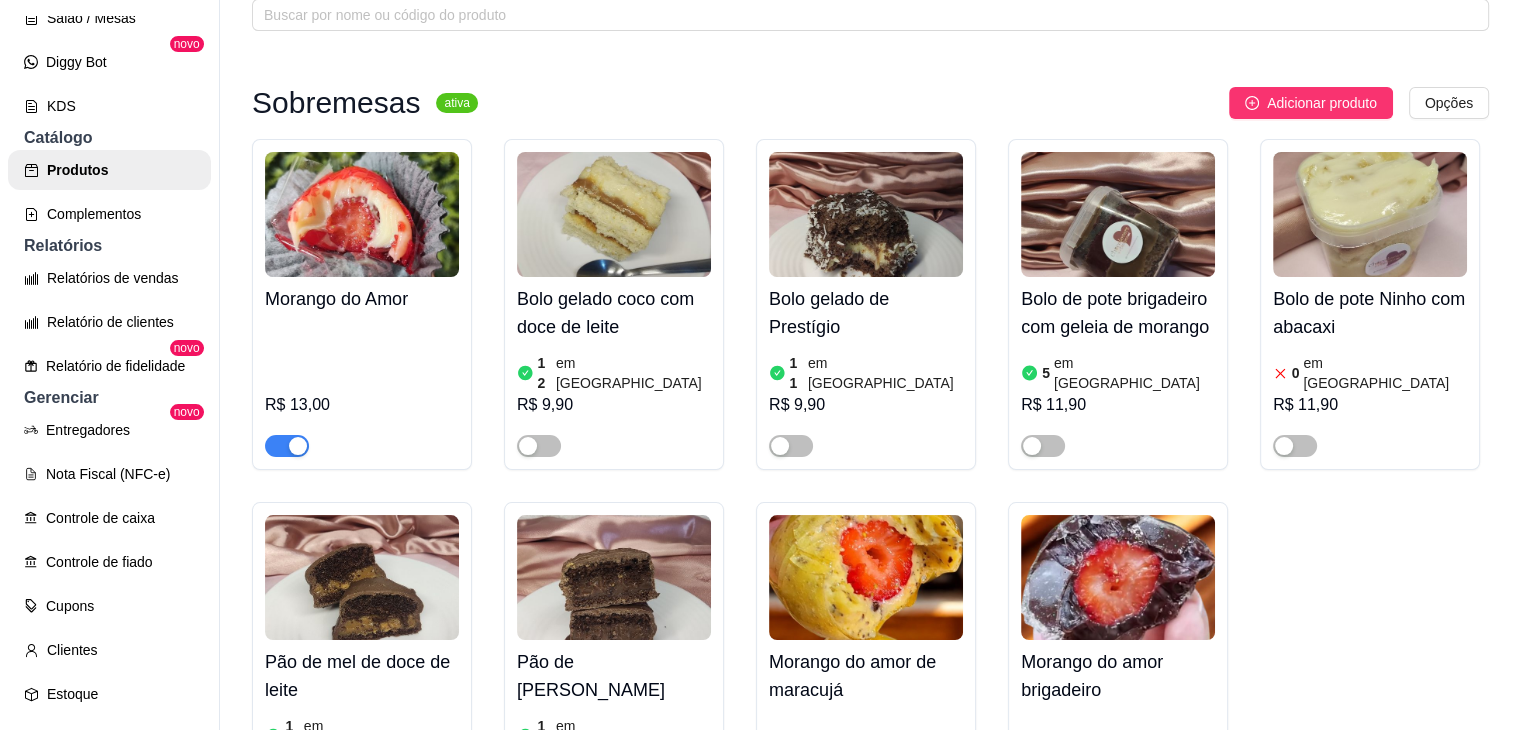click at bounding box center (866, 577) 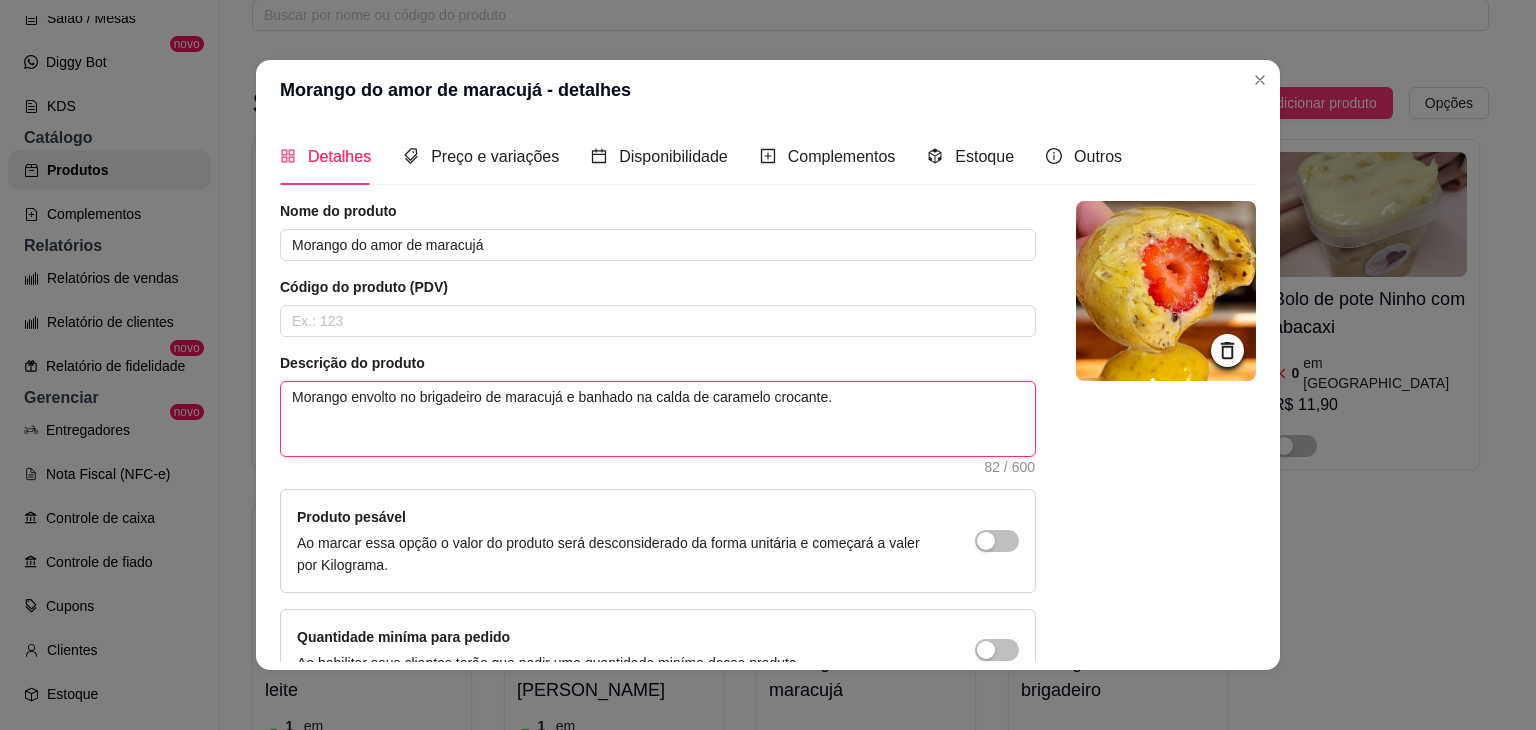 click on "Morango envolto no brigadeiro de maracujá e banhado na calda de caramelo crocante." at bounding box center (658, 419) 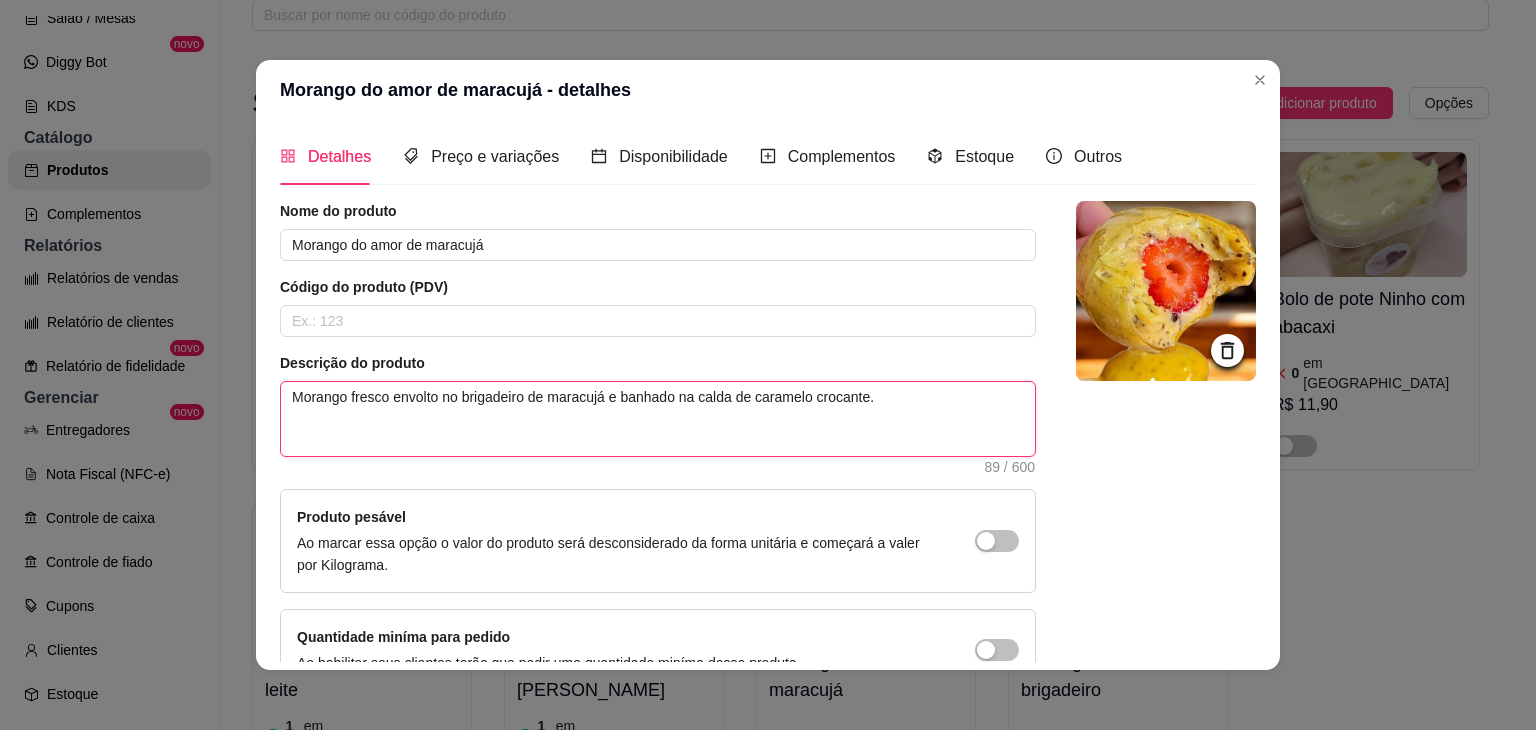 scroll, scrollTop: 116, scrollLeft: 0, axis: vertical 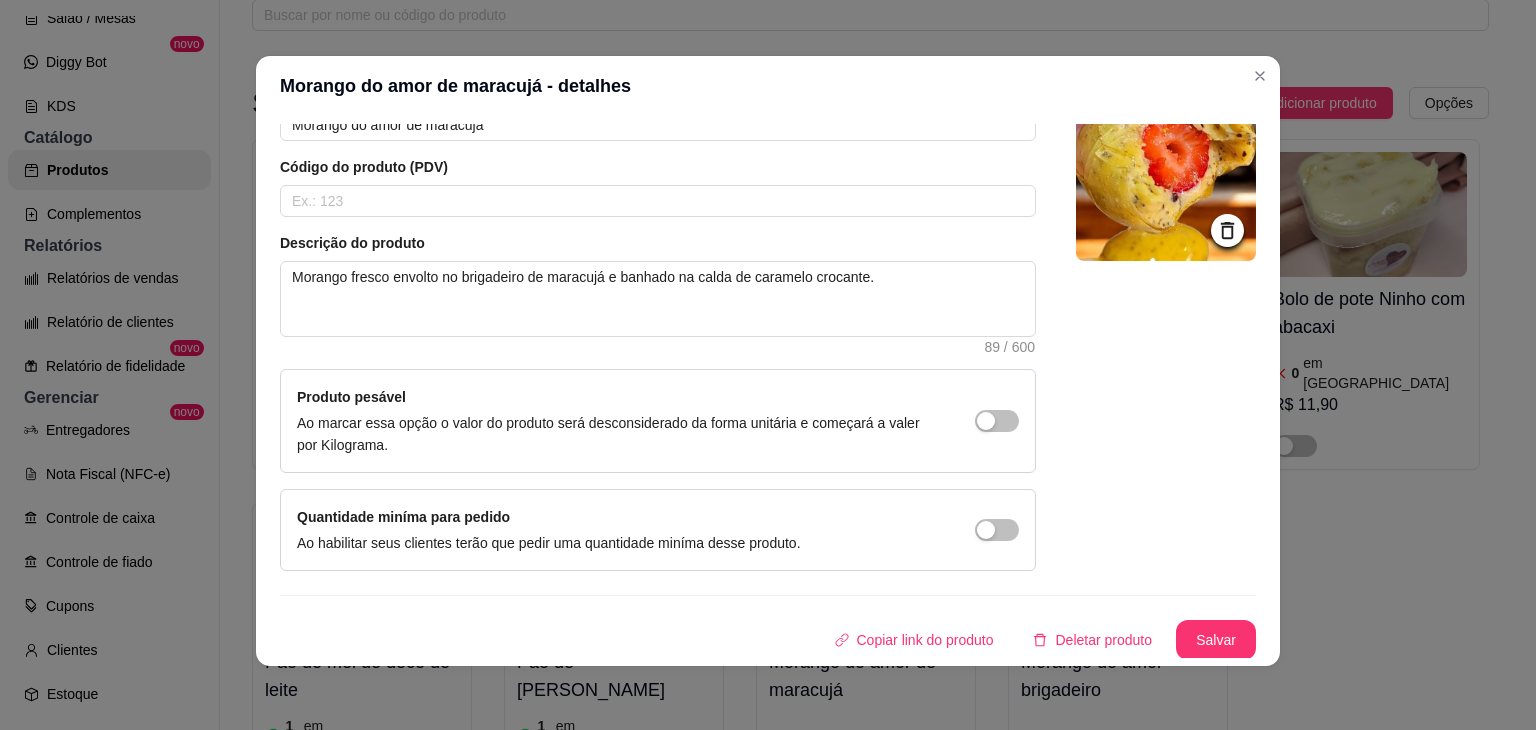 click on "Salvar" at bounding box center (1216, 640) 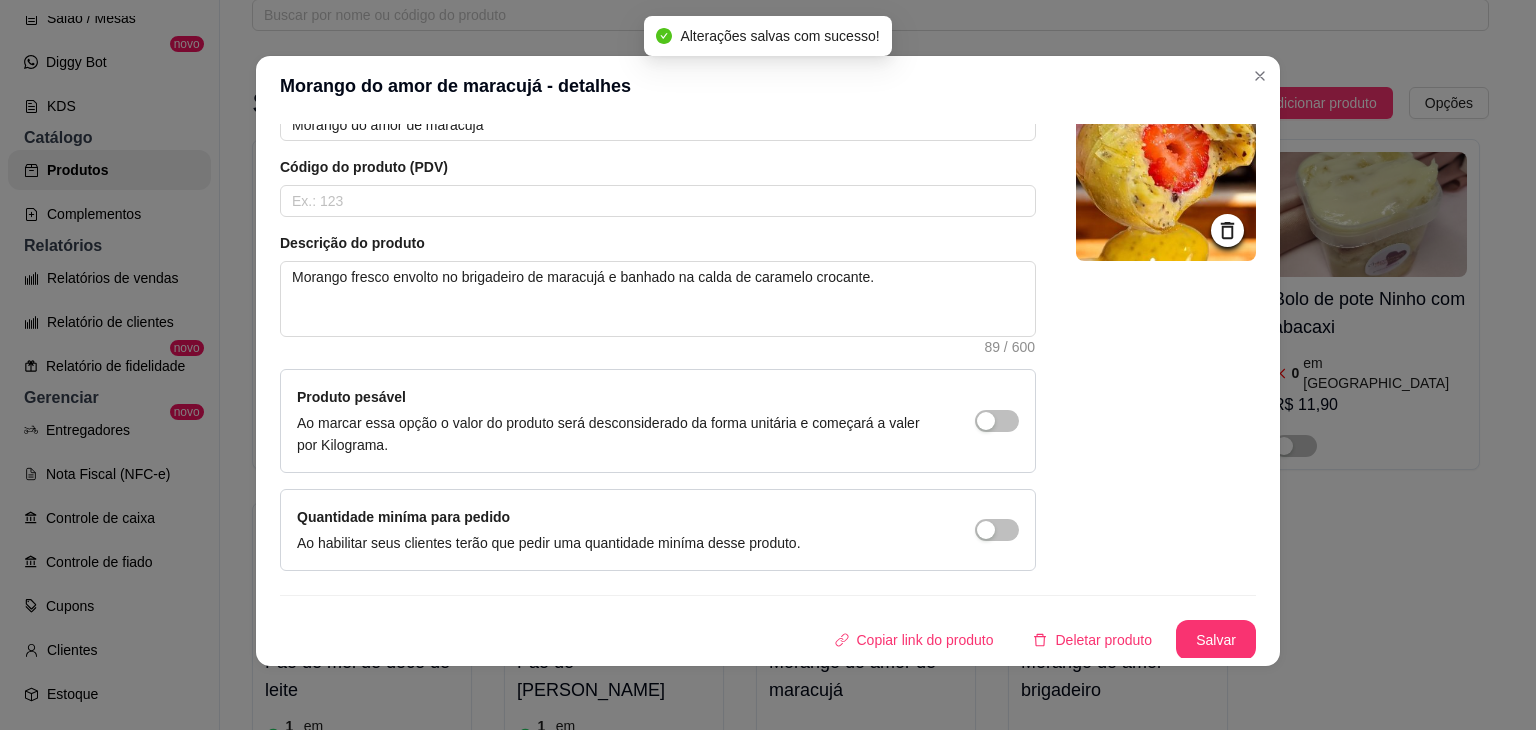 click at bounding box center (1166, 171) 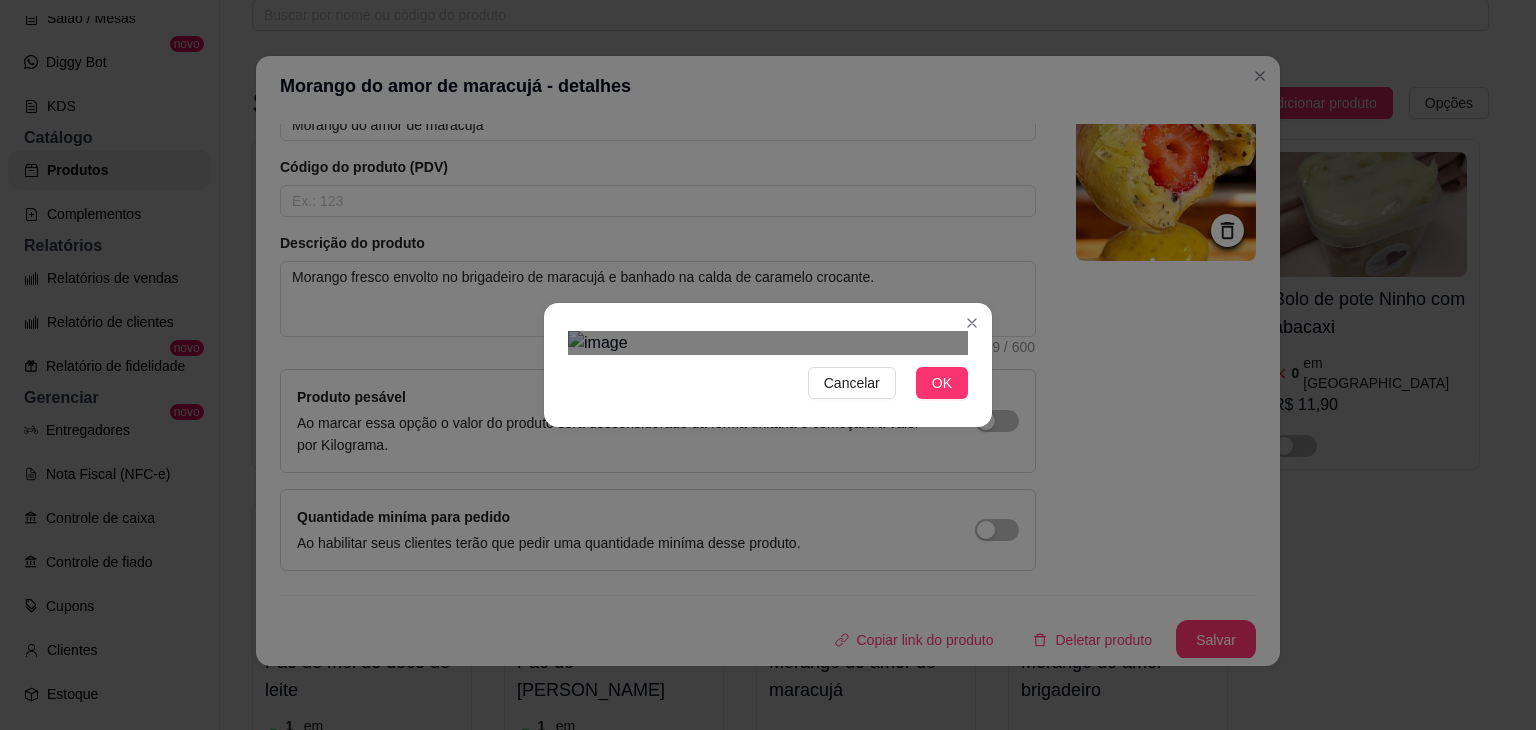 click at bounding box center (768, 343) 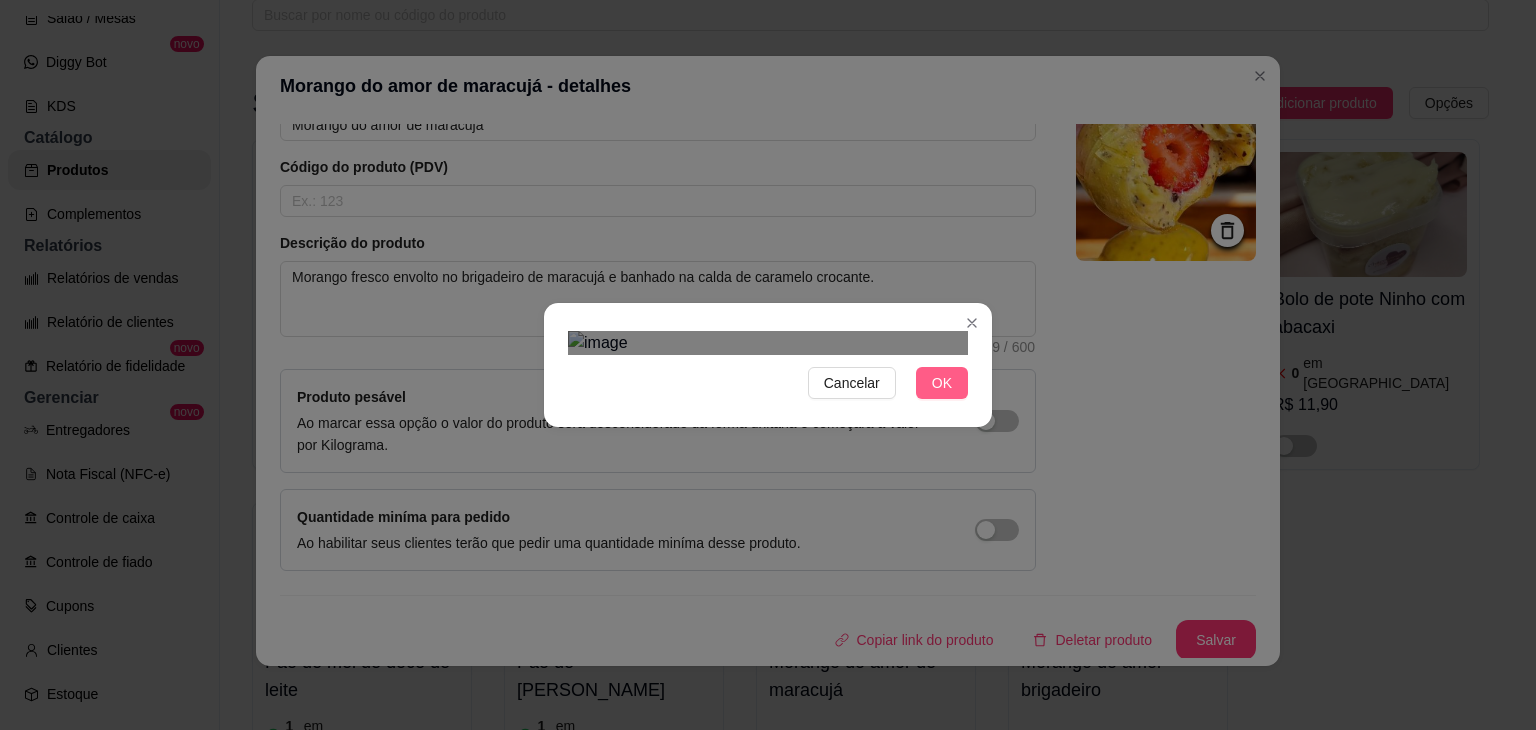 click on "OK" at bounding box center [942, 383] 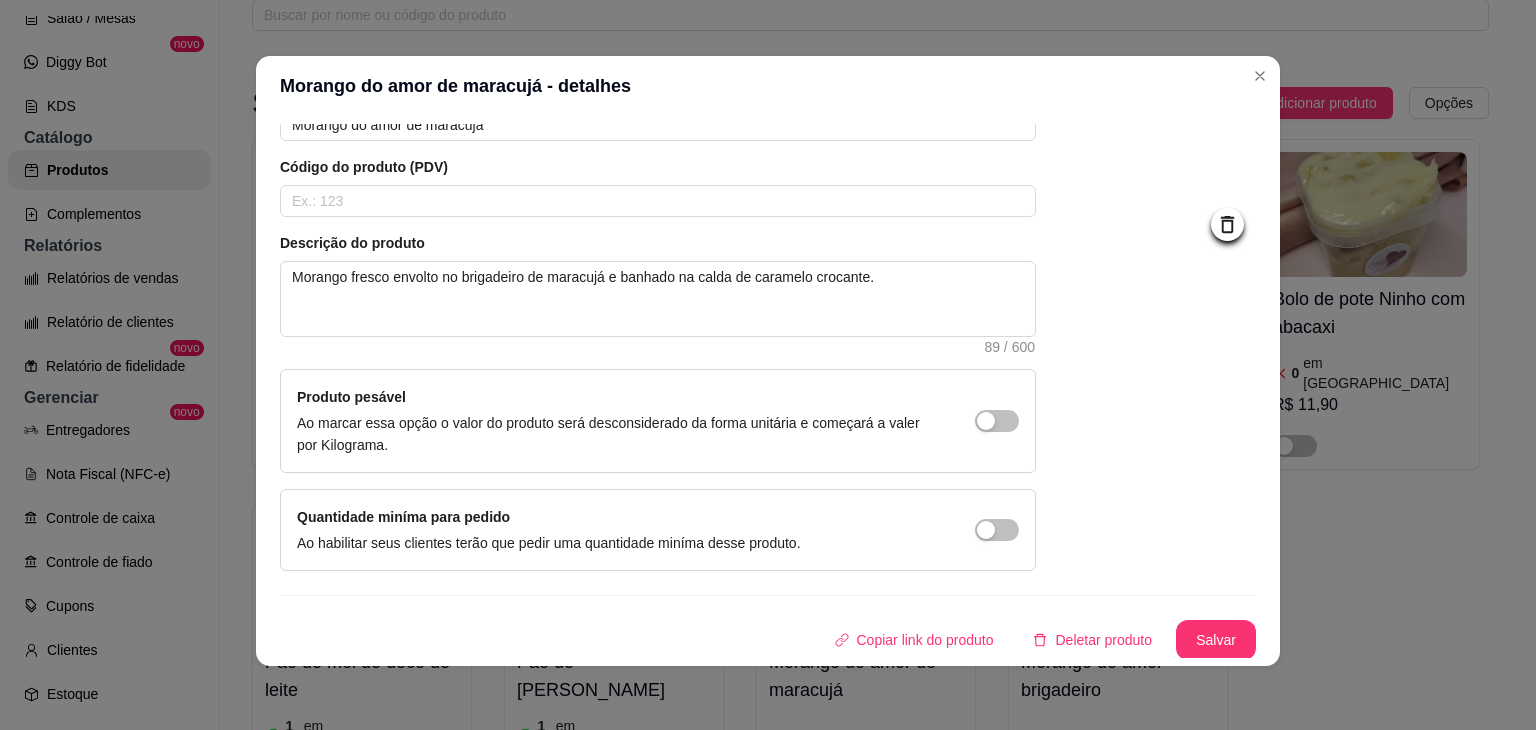 click at bounding box center [1166, 171] 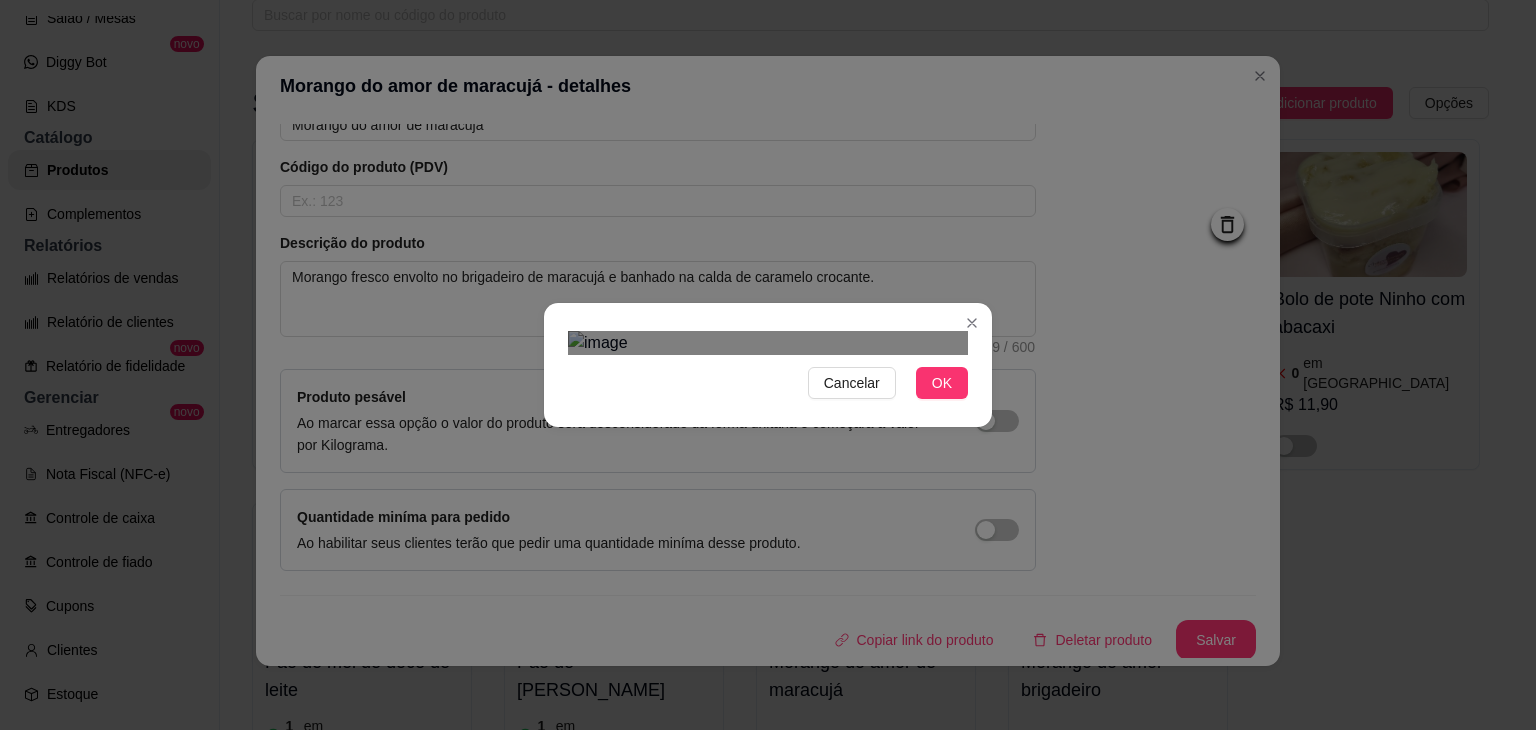 click at bounding box center (768, 343) 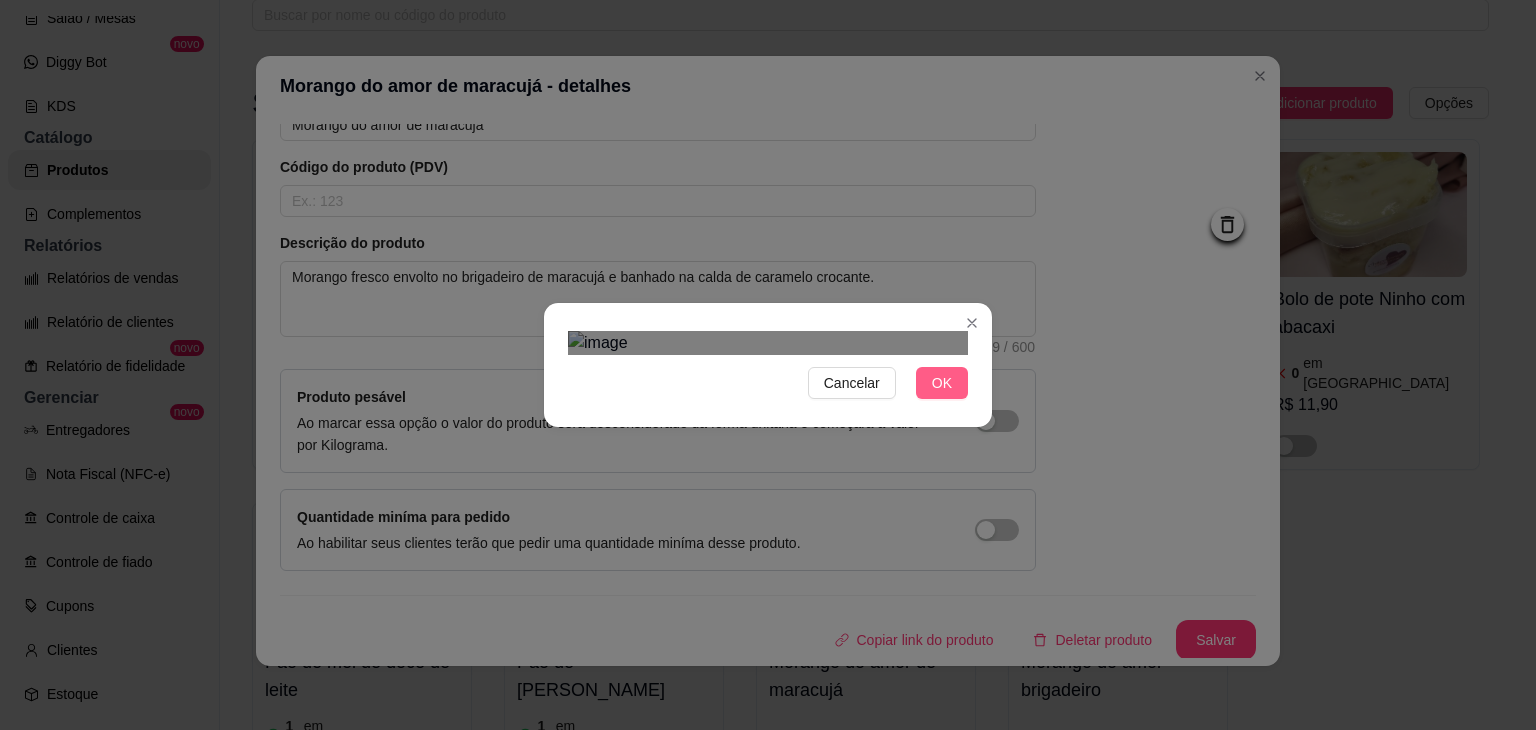 click on "OK" at bounding box center [942, 383] 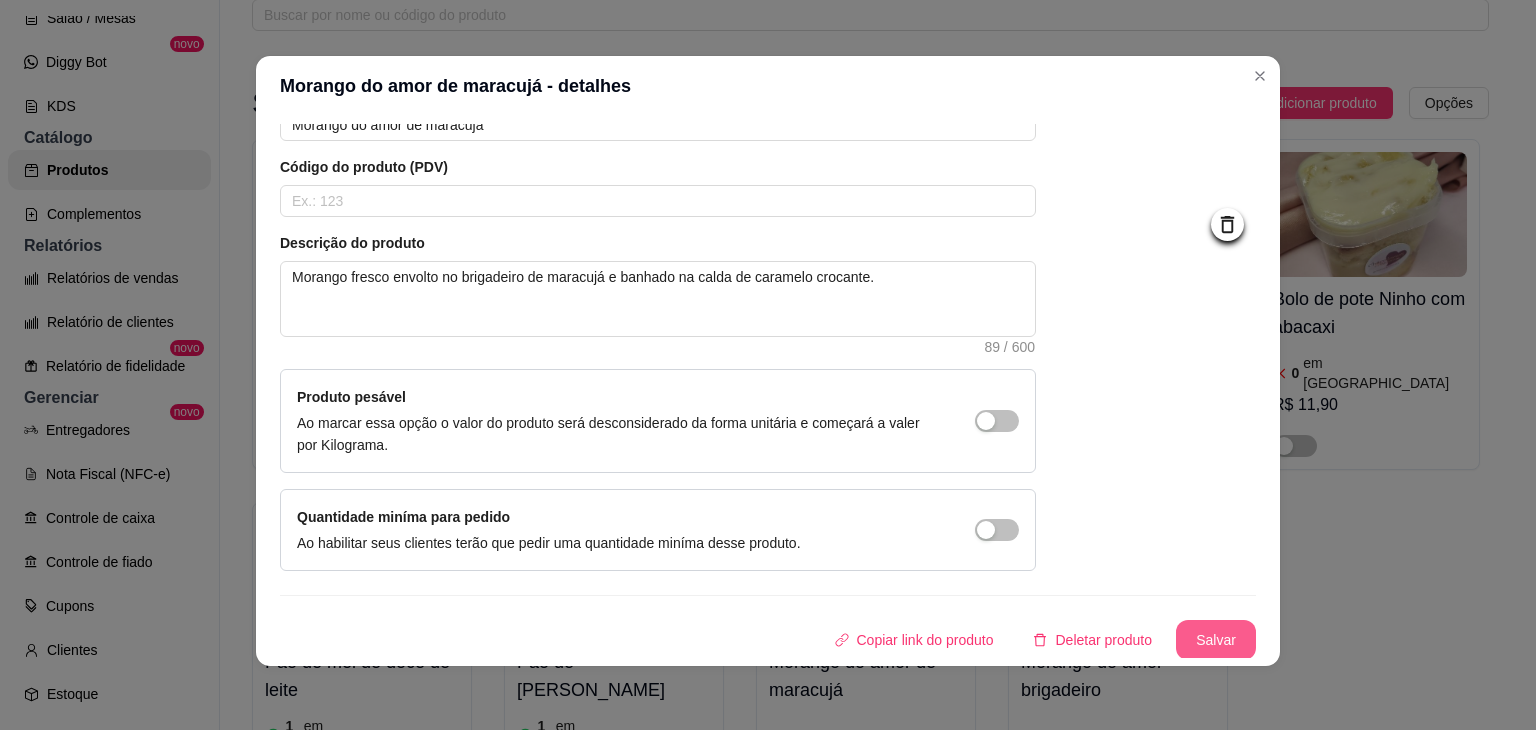 click on "Salvar" at bounding box center [1216, 640] 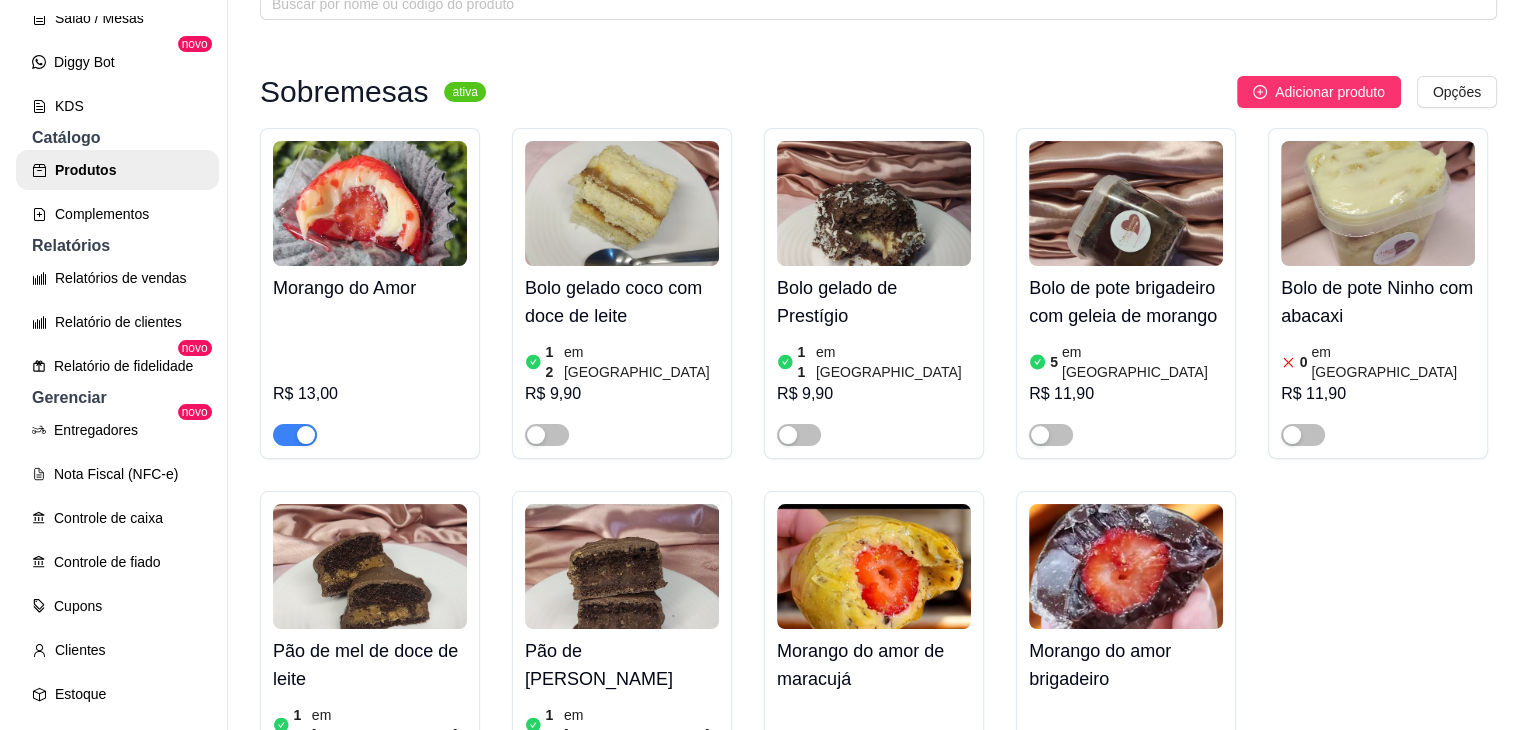 scroll, scrollTop: 113, scrollLeft: 0, axis: vertical 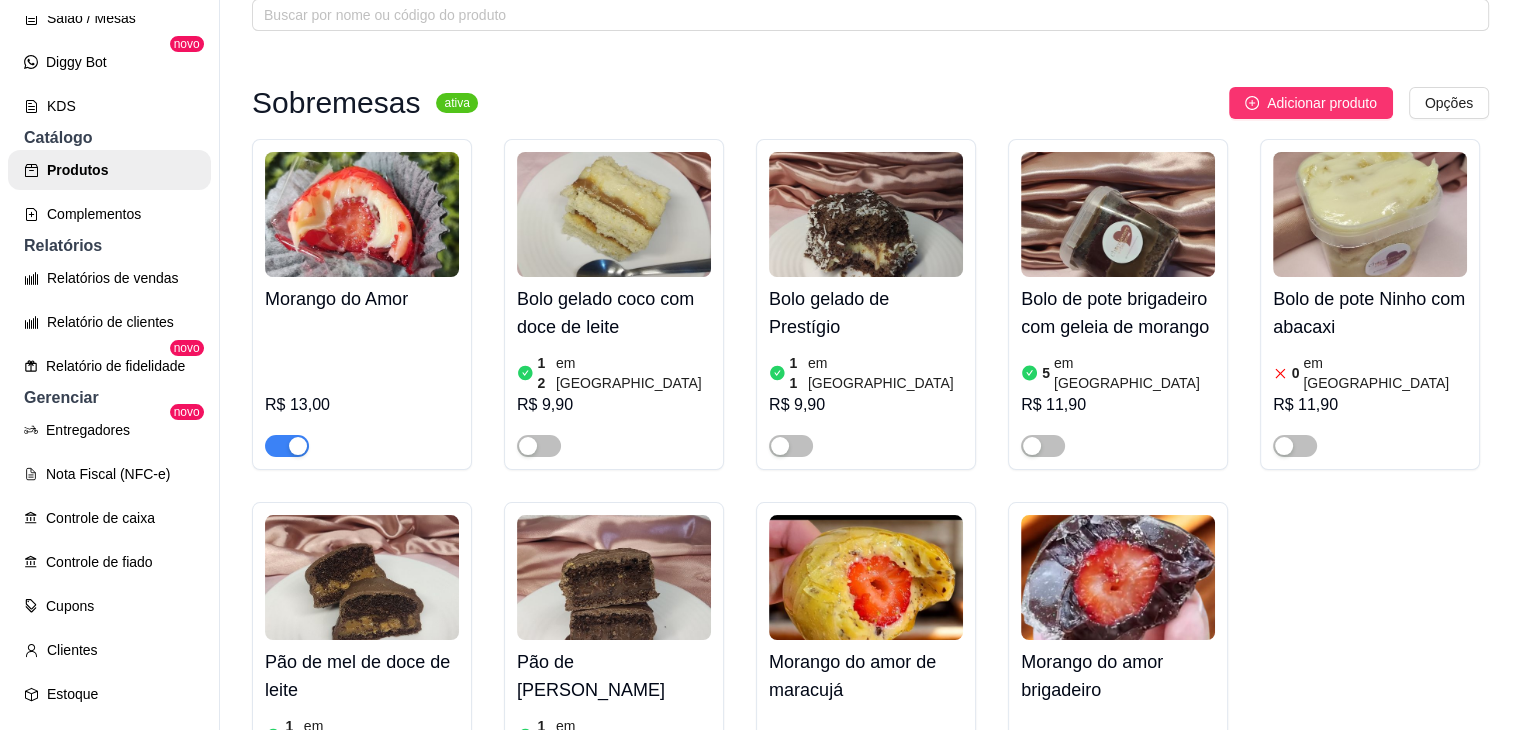 click at bounding box center [866, 577] 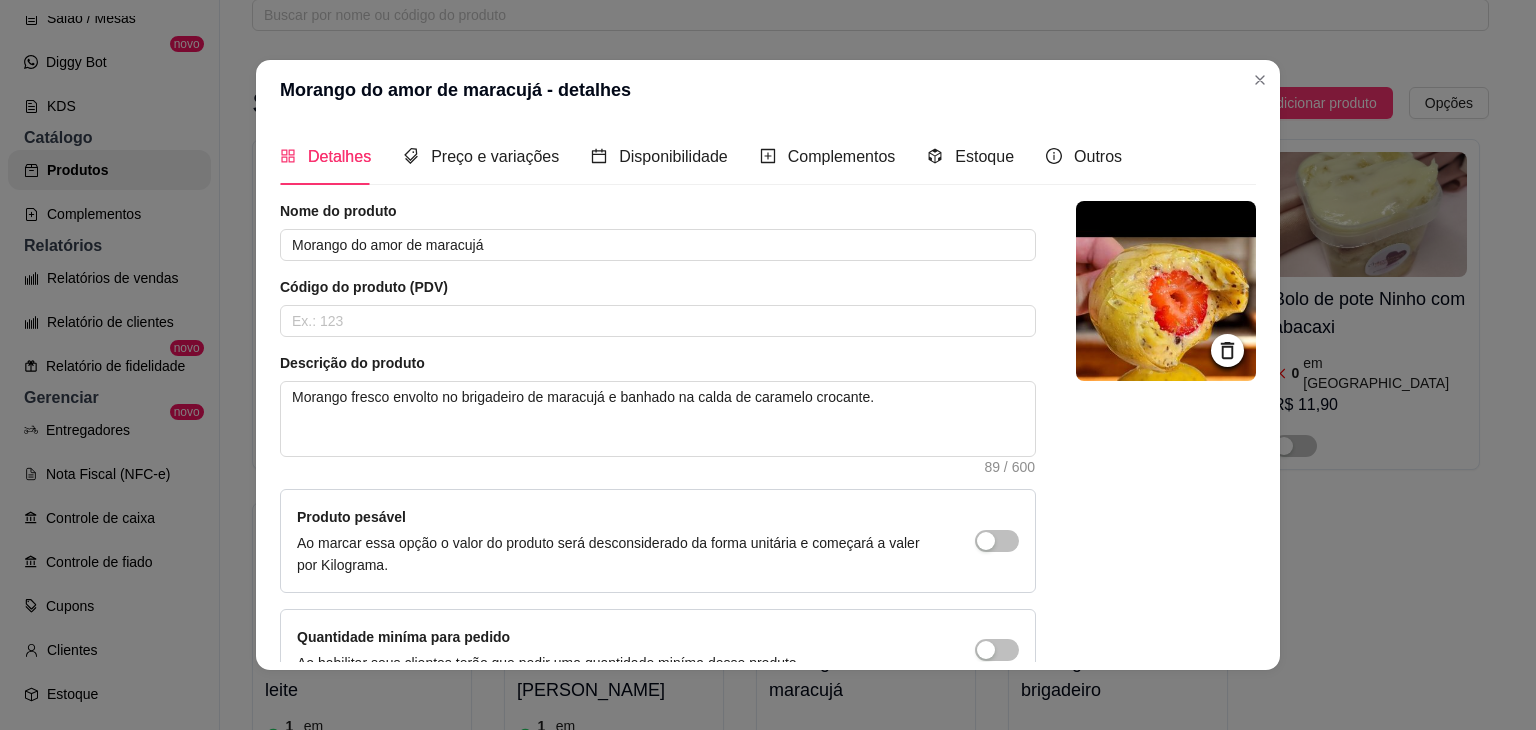 click at bounding box center [1166, 291] 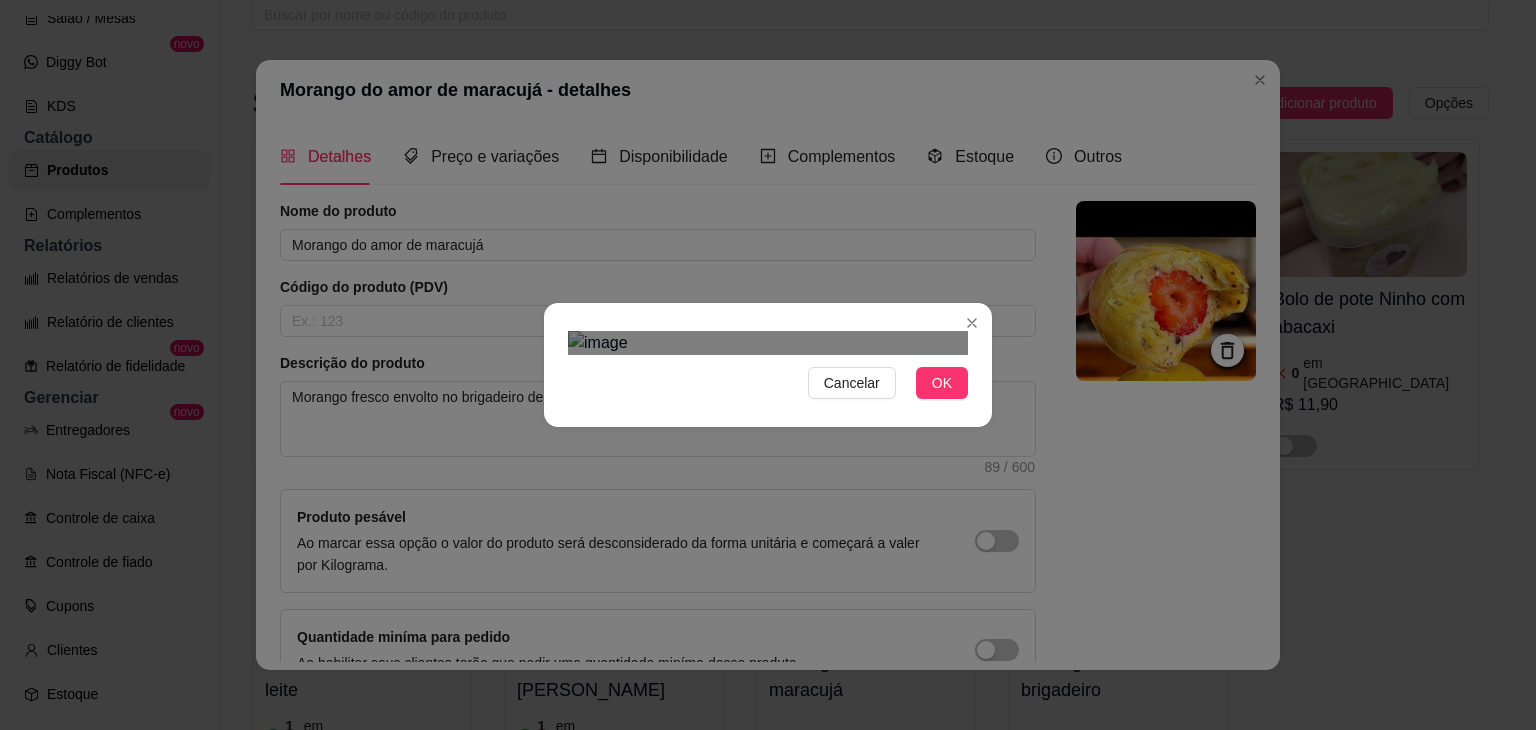 click at bounding box center (768, 343) 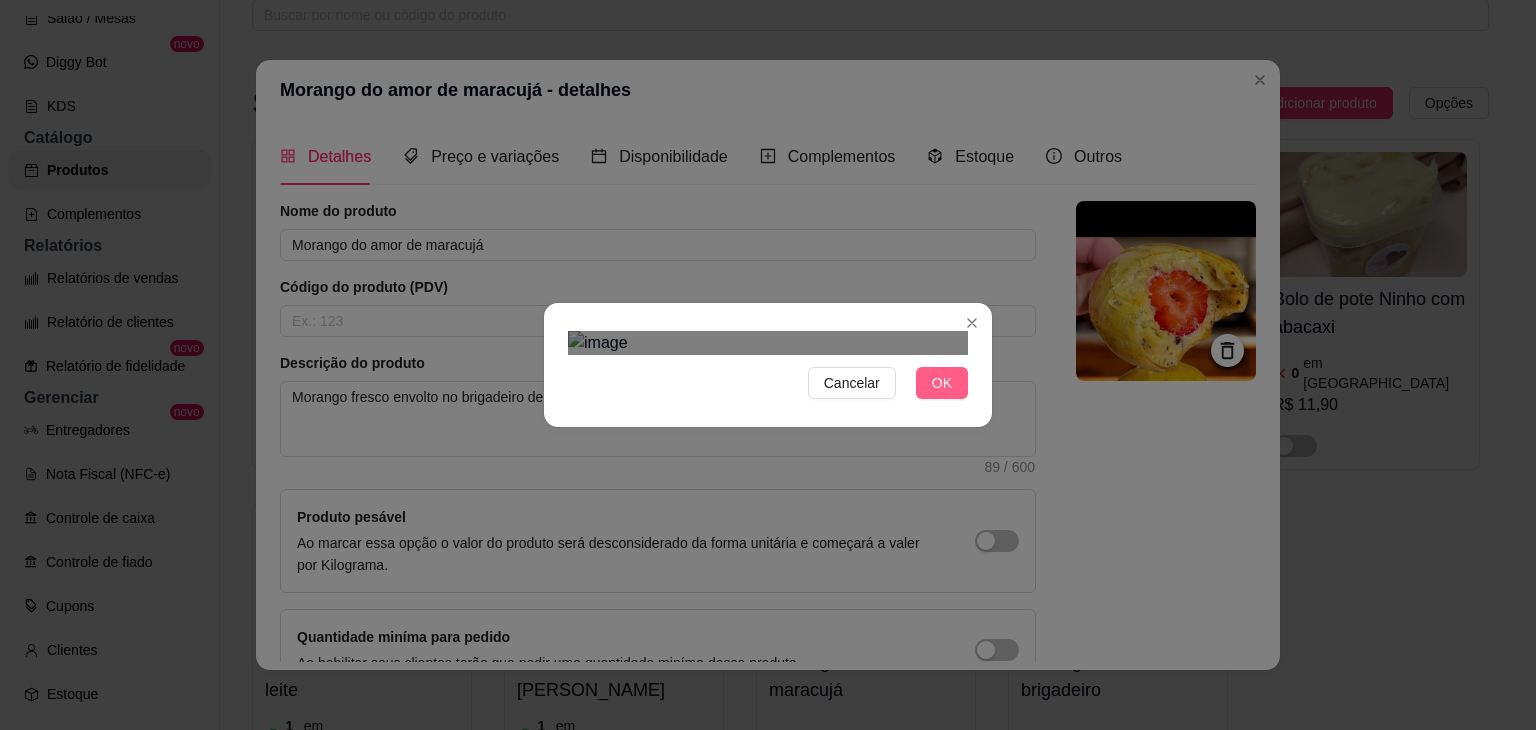 click on "OK" at bounding box center [942, 383] 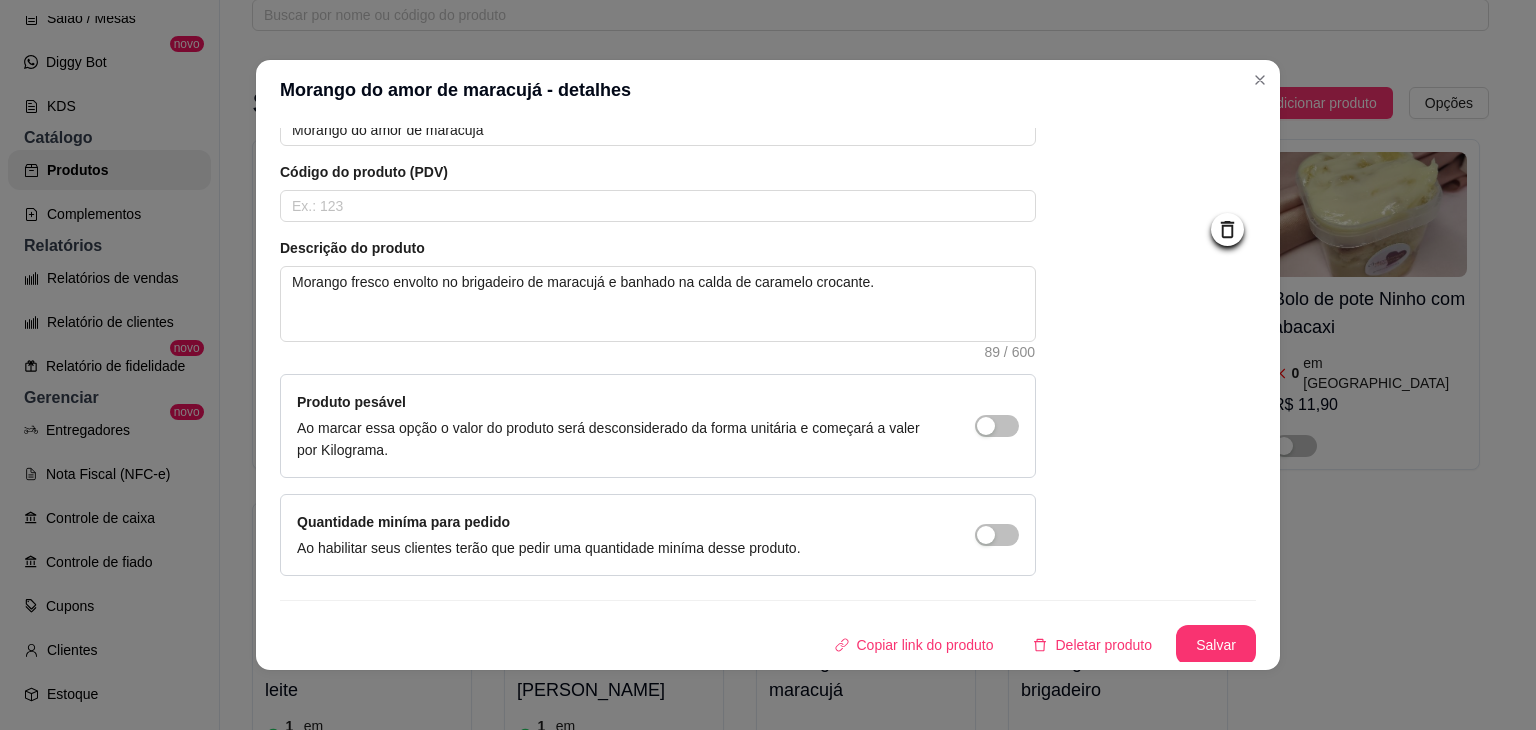 scroll, scrollTop: 116, scrollLeft: 0, axis: vertical 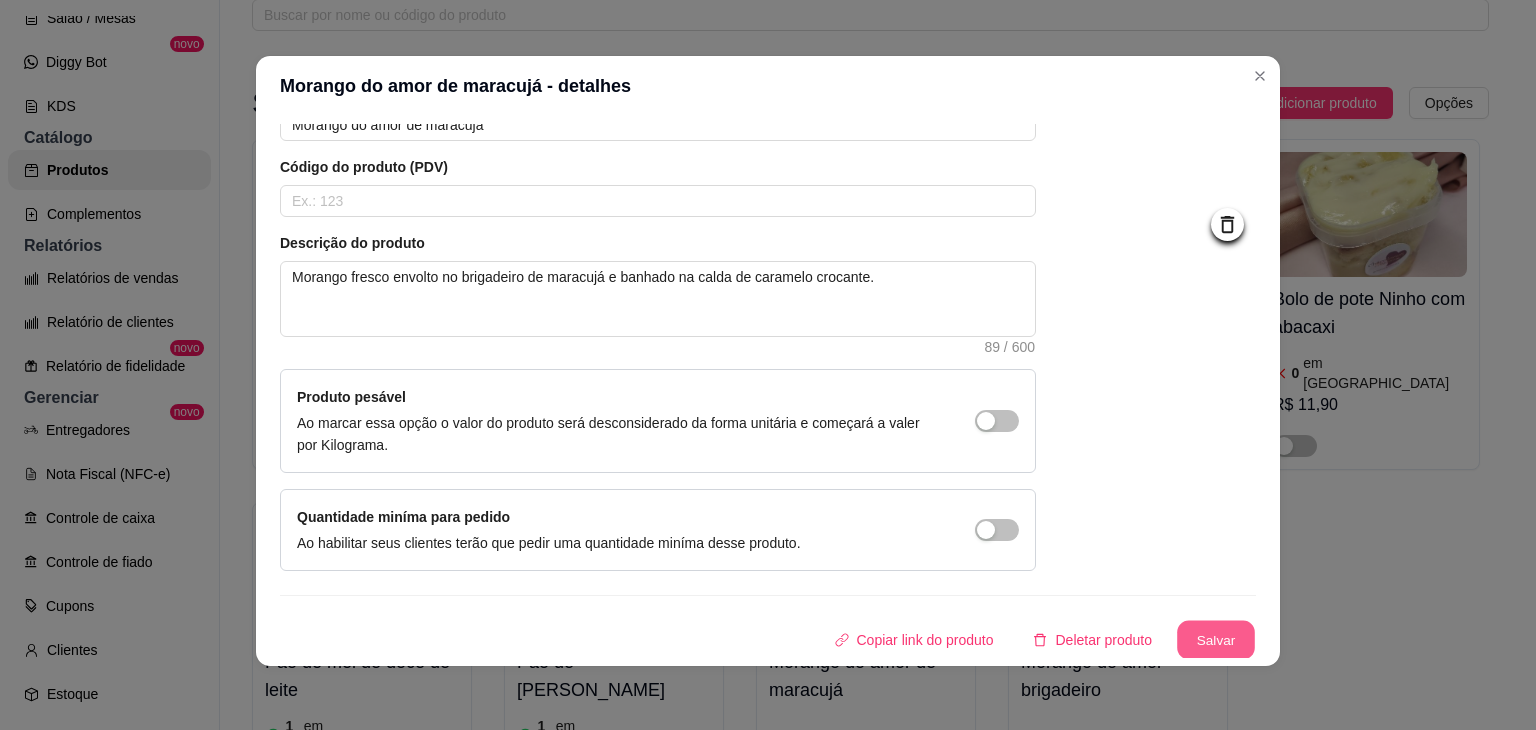 click on "Salvar" at bounding box center [1216, 640] 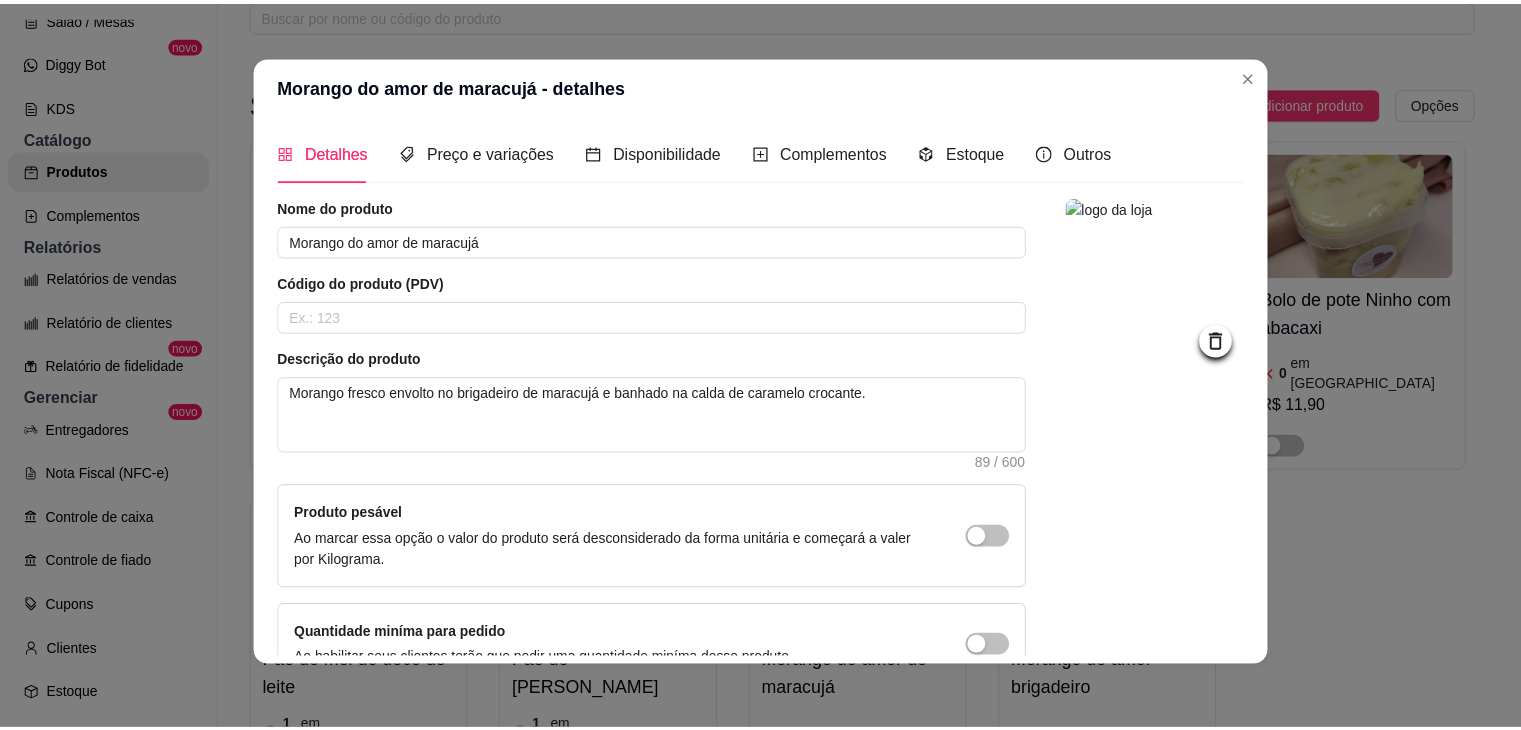 scroll, scrollTop: 0, scrollLeft: 0, axis: both 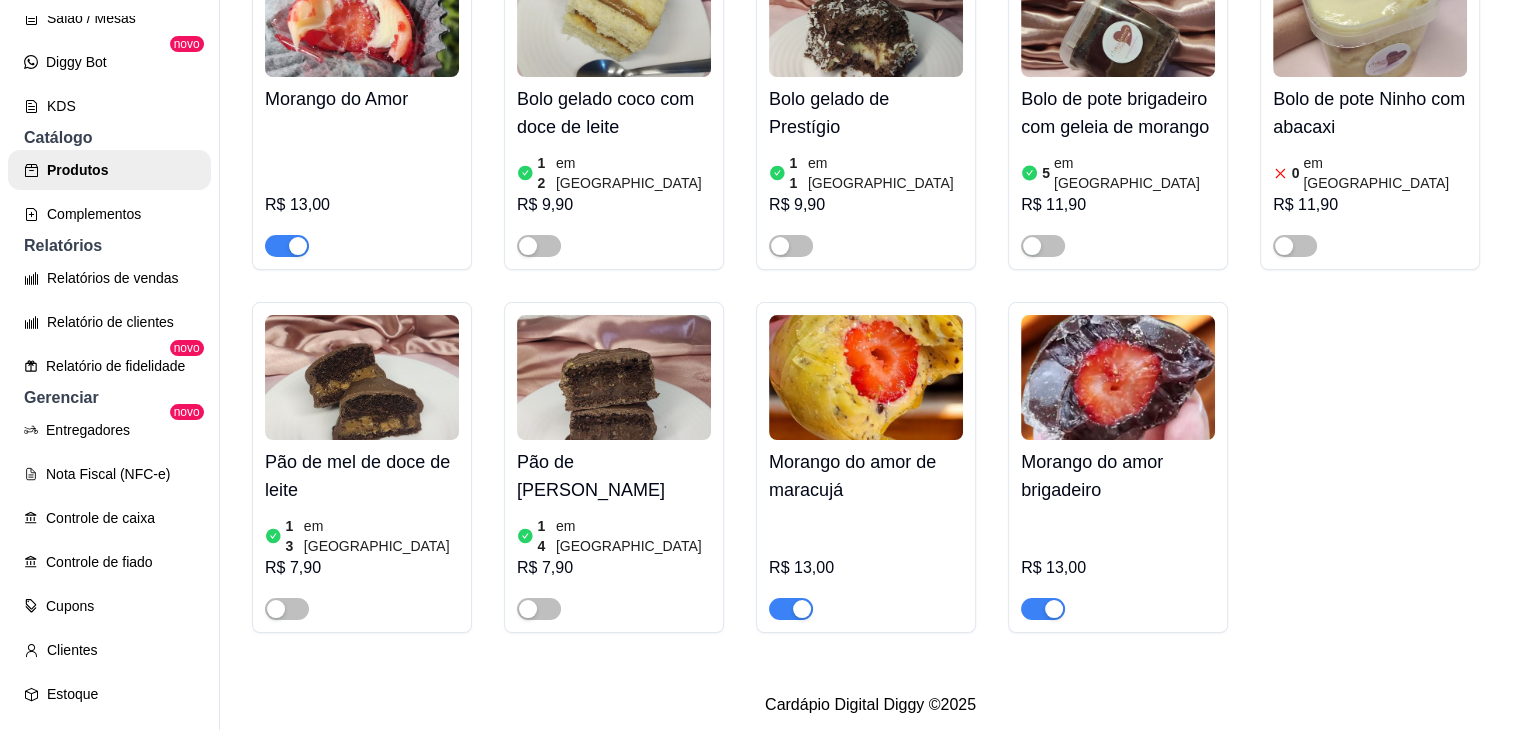 click at bounding box center (362, 14) 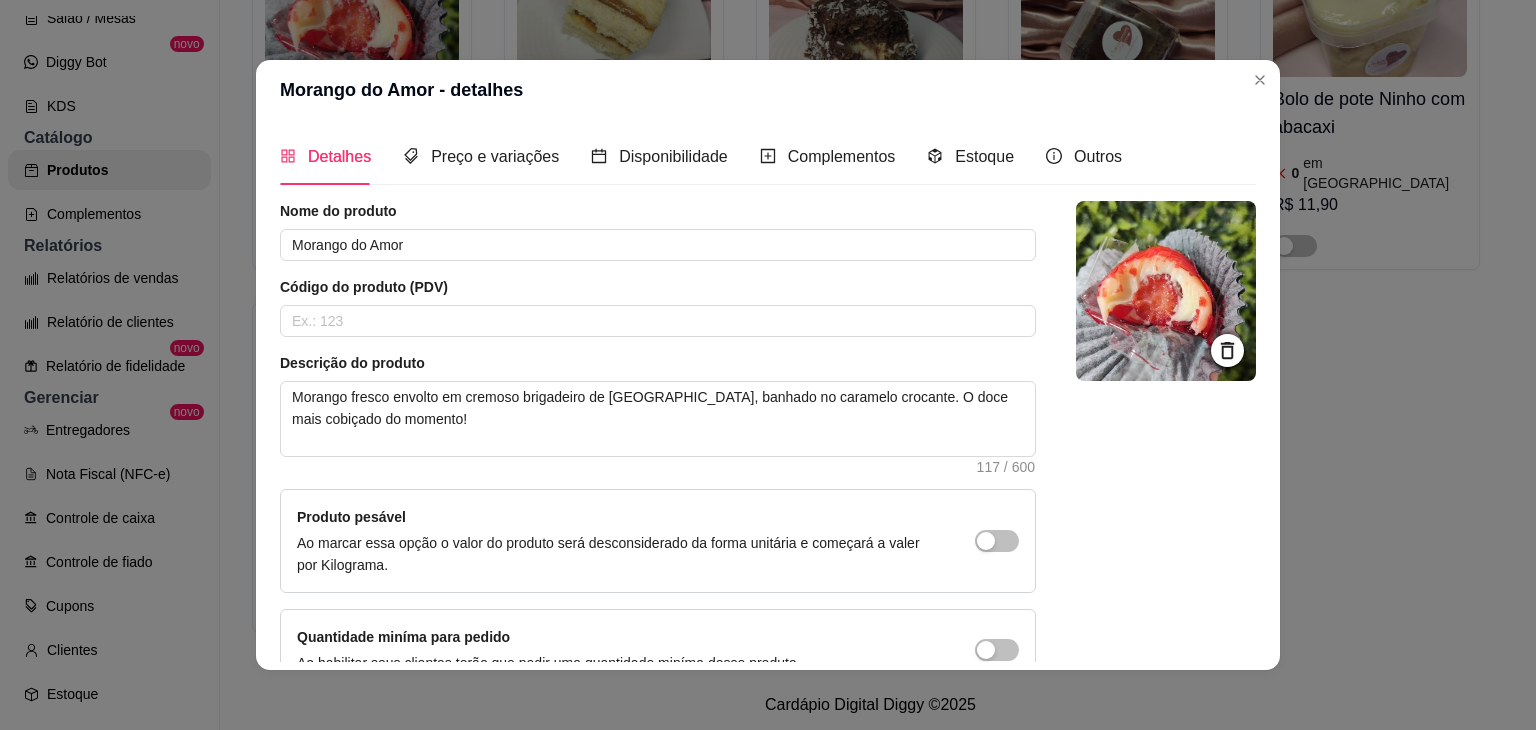 click at bounding box center (1166, 291) 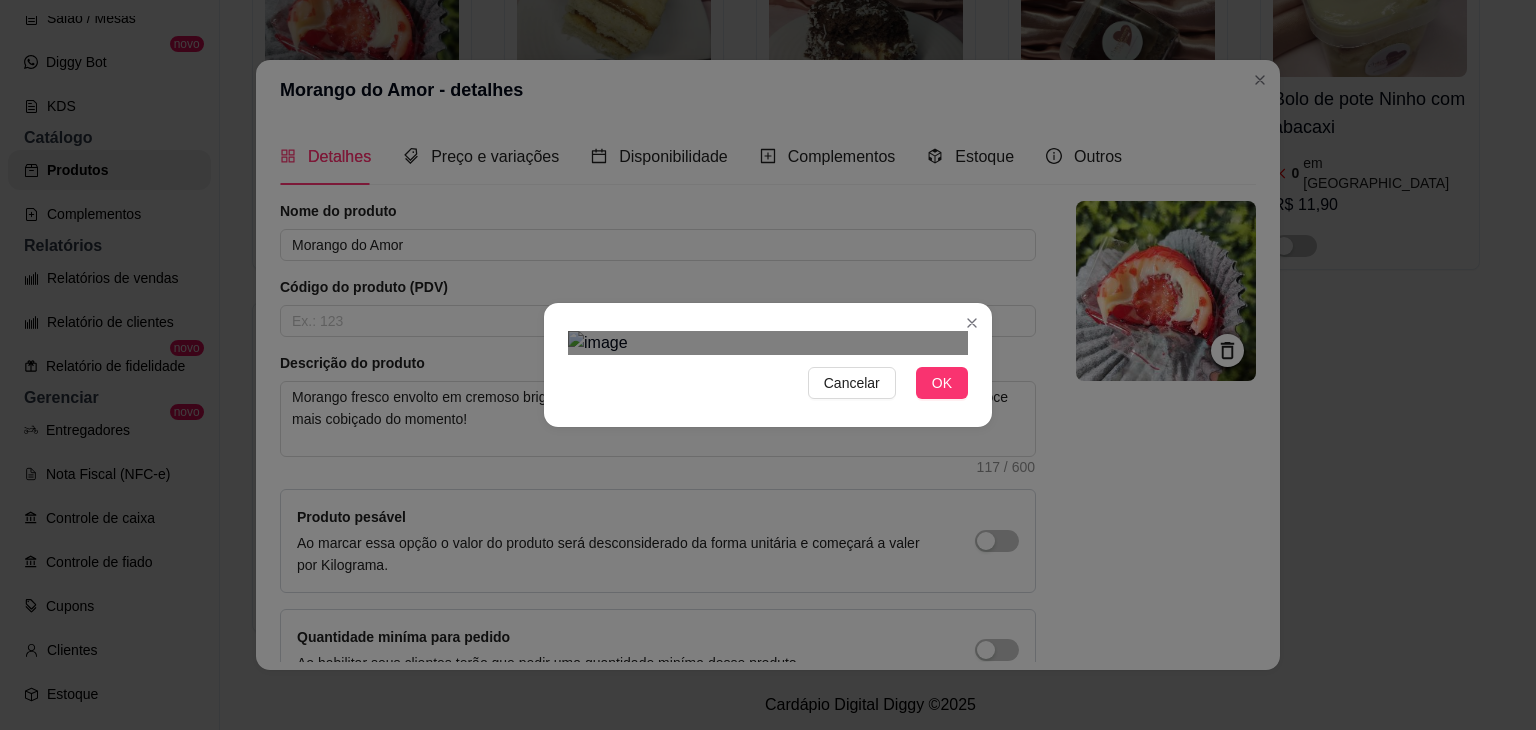 click at bounding box center [768, 343] 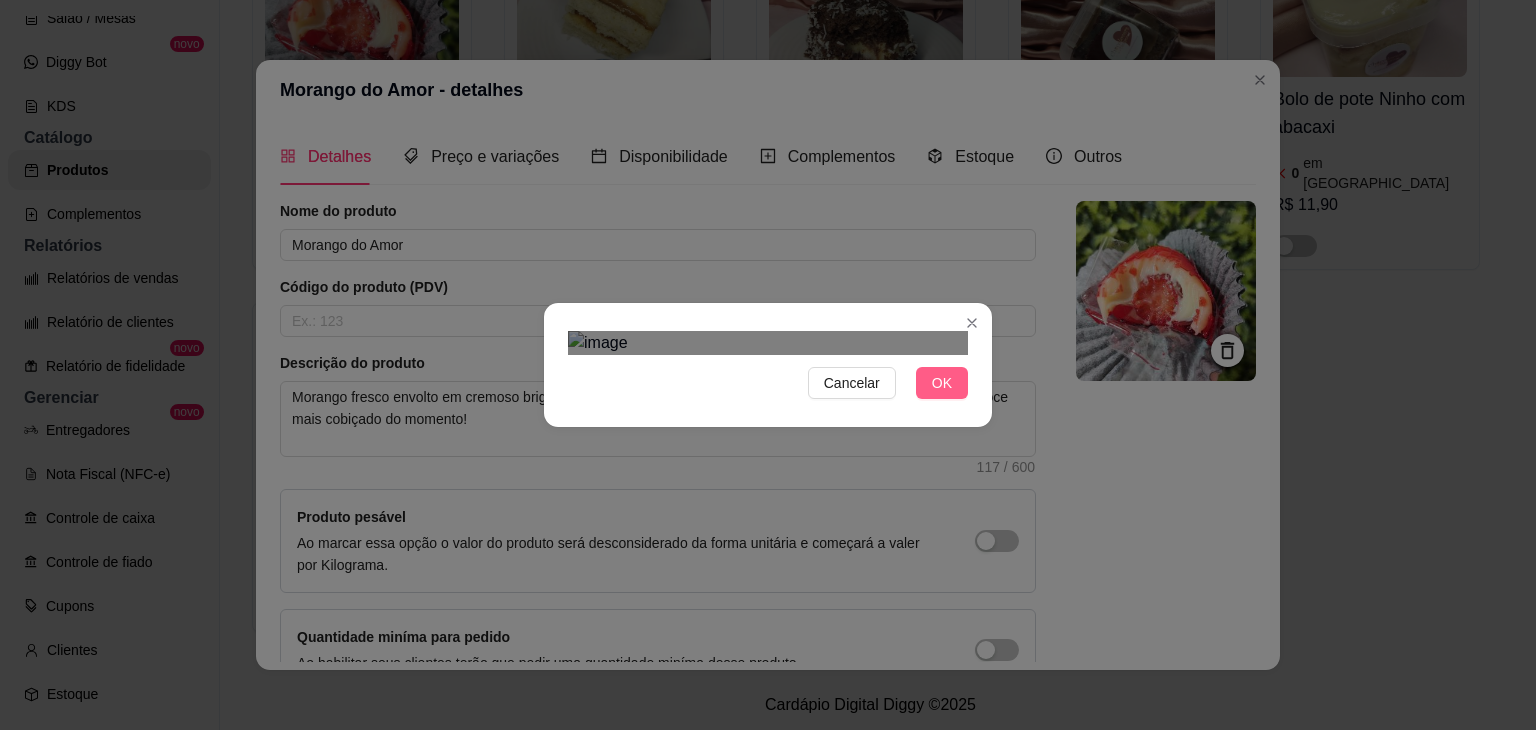 click on "OK" at bounding box center [942, 383] 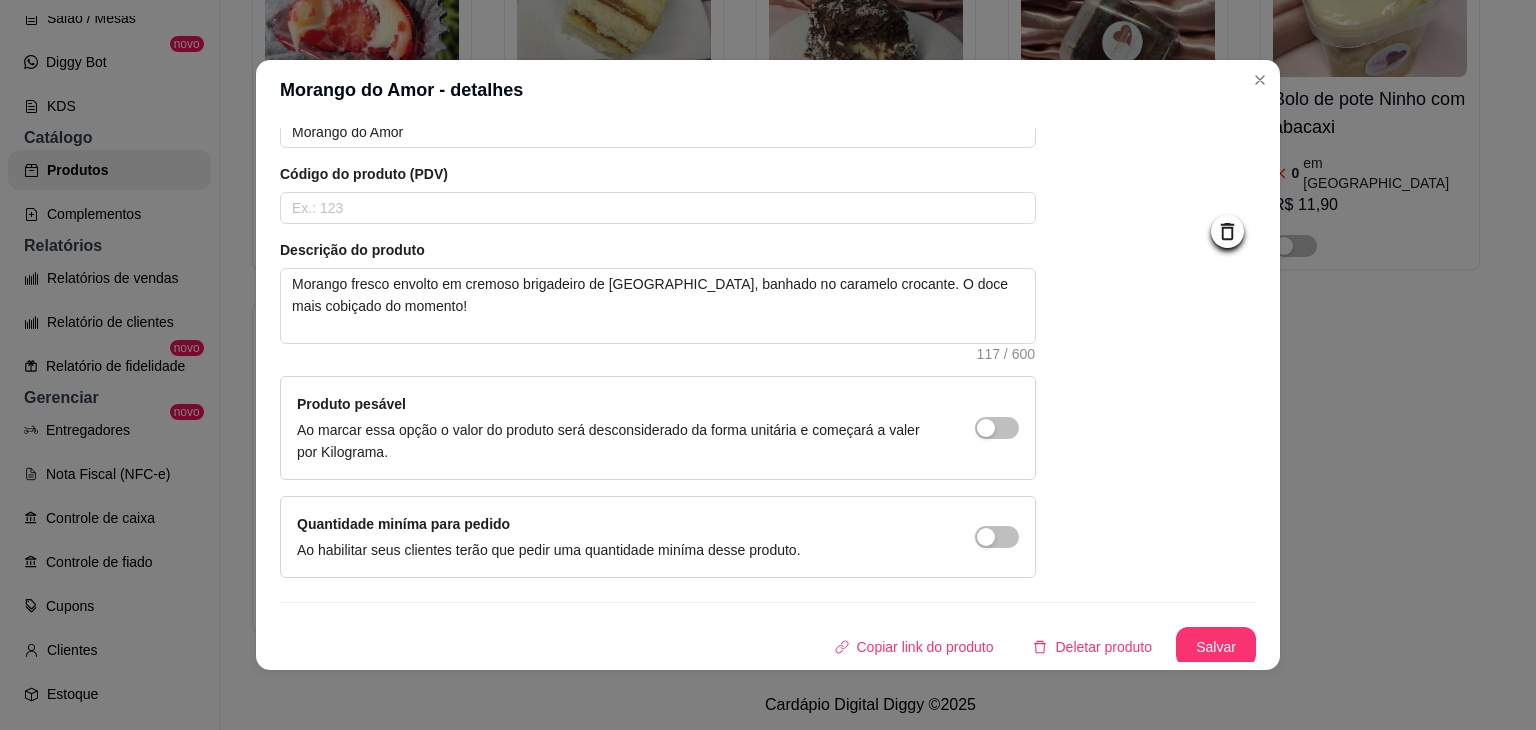 scroll, scrollTop: 116, scrollLeft: 0, axis: vertical 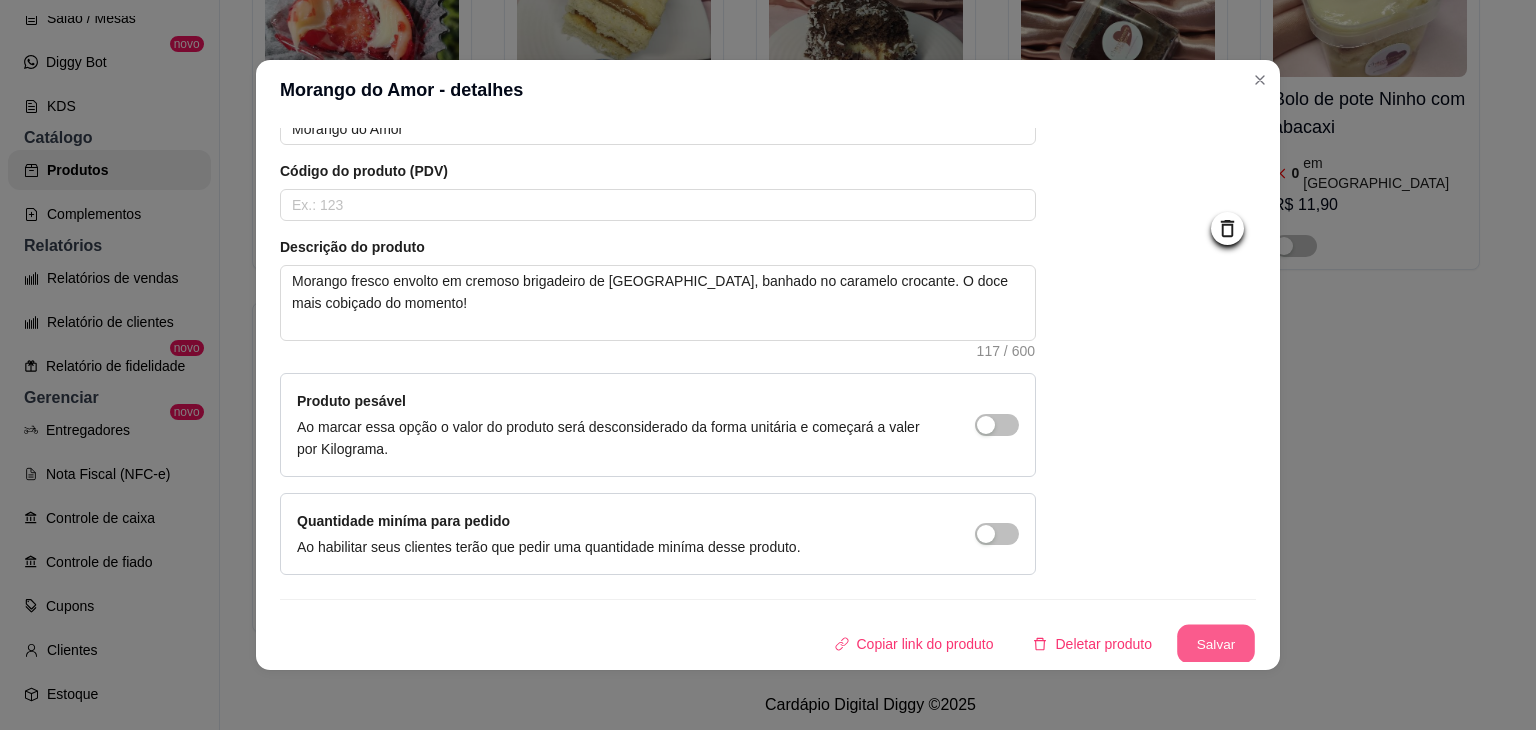 click on "Salvar" at bounding box center (1216, 644) 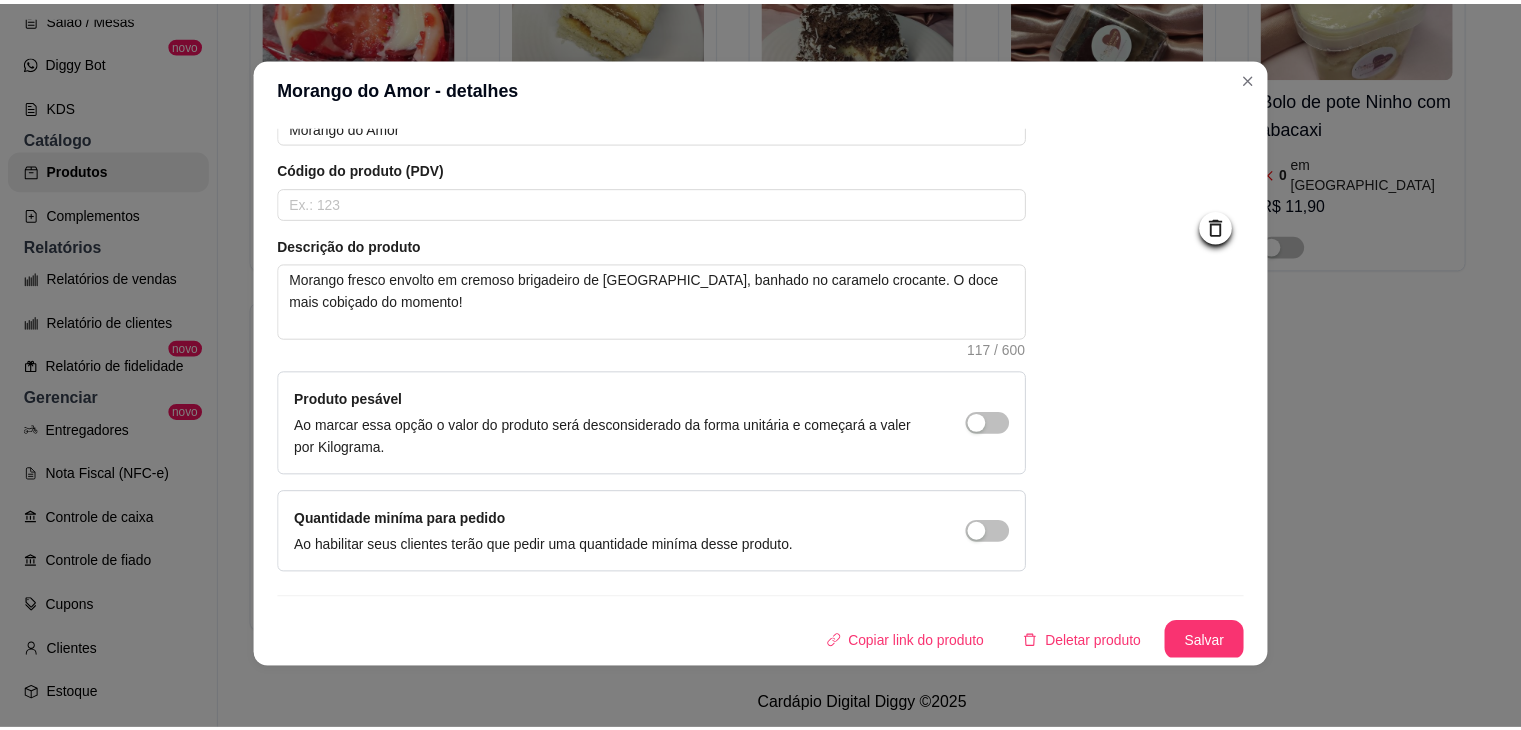 scroll, scrollTop: 4, scrollLeft: 0, axis: vertical 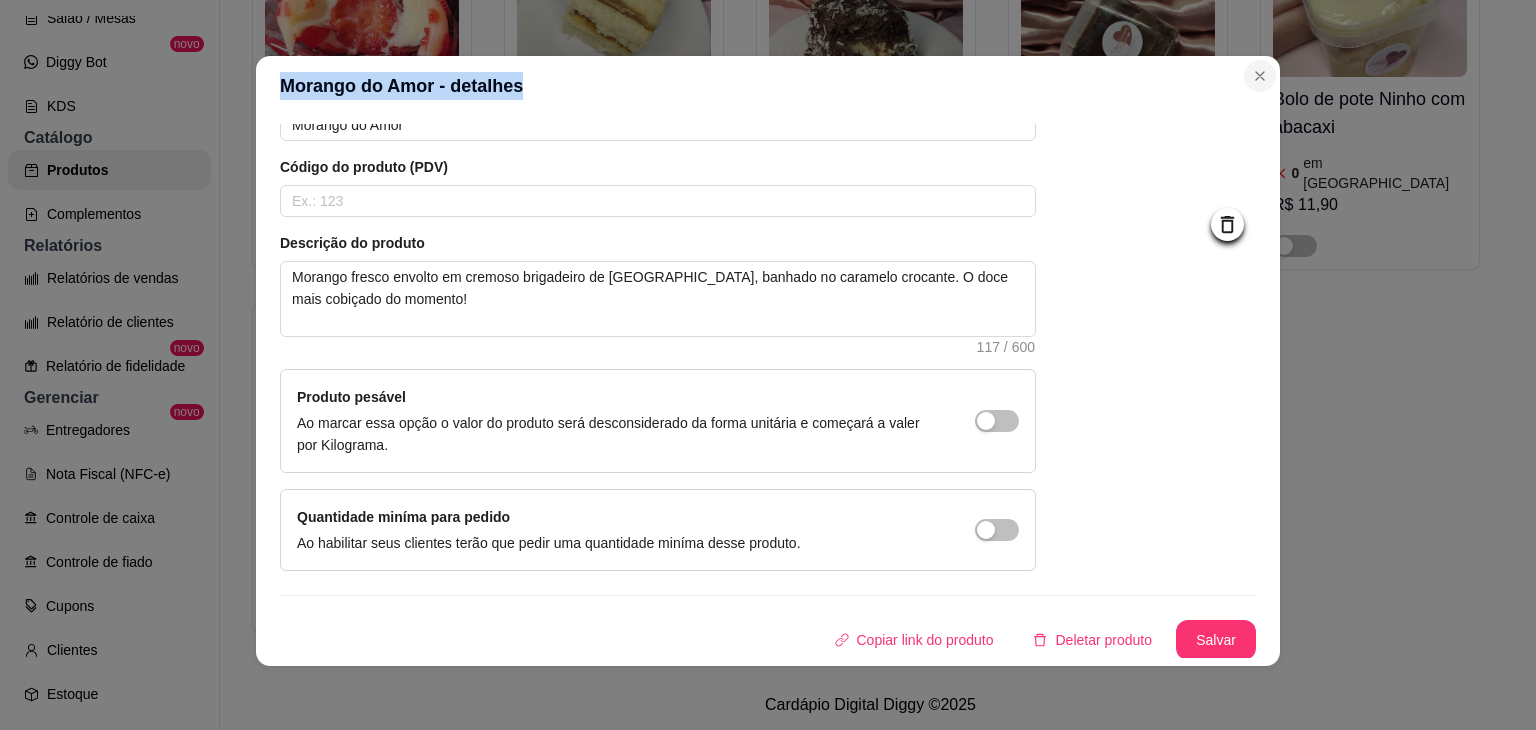 click on "Morango do Amor - detalhes Detalhes Preço e variações Disponibilidade Complementos Estoque Outros Nome do produto Morango do Amor Código do produto (PDV) Descrição do produto Morango fresco envolto em cremoso brigadeiro de Ninho, banhado no caramelo crocante. O doce mais cobiçado do momento! 117 / 600 Produto pesável Ao marcar essa opção o valor do produto será desconsiderado da forma unitária e começará a valer por Kilograma. Quantidade miníma para pedido Ao habilitar seus clientes terão que pedir uma quantidade miníma desse produto. Copiar link do produto Deletar produto Salvar" at bounding box center (768, 361) 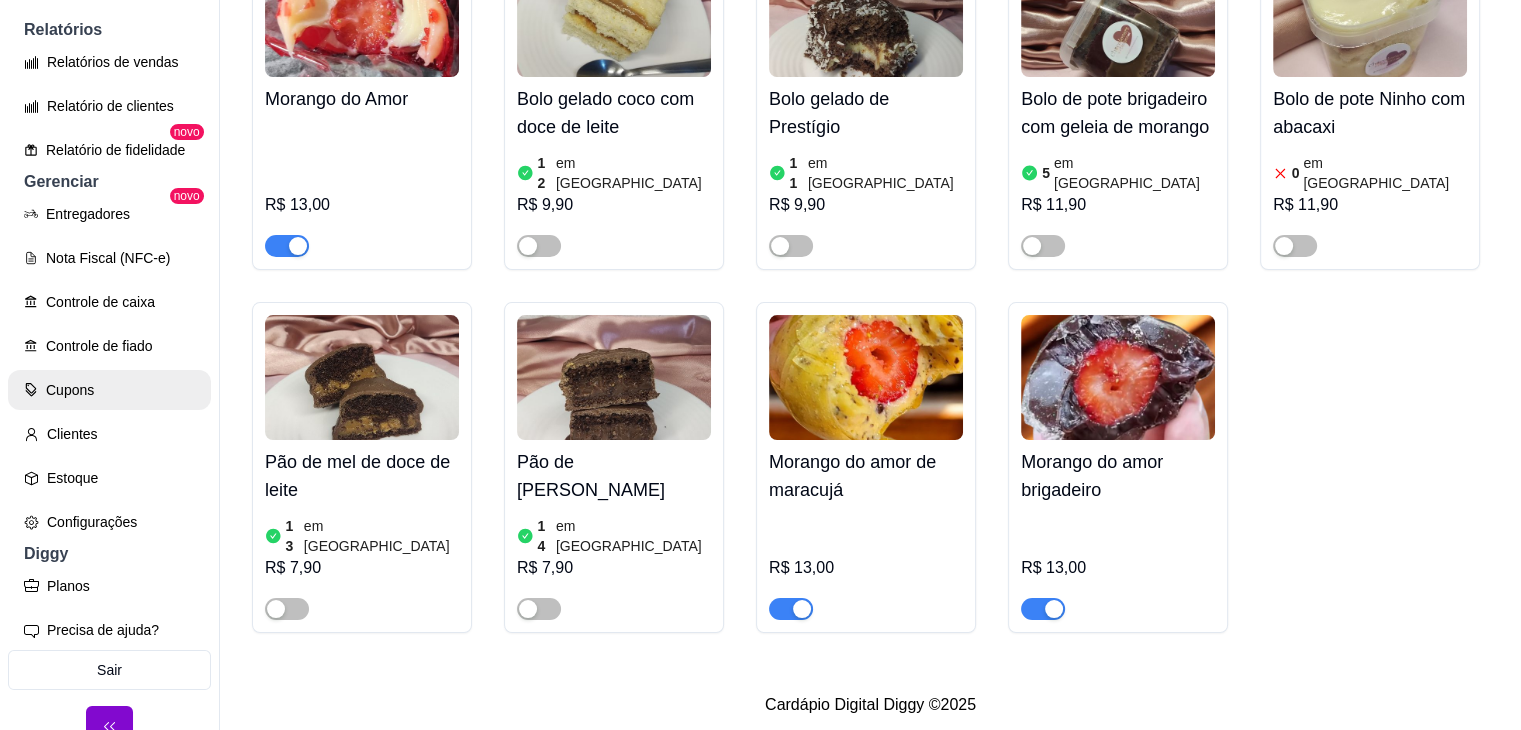 scroll, scrollTop: 640, scrollLeft: 0, axis: vertical 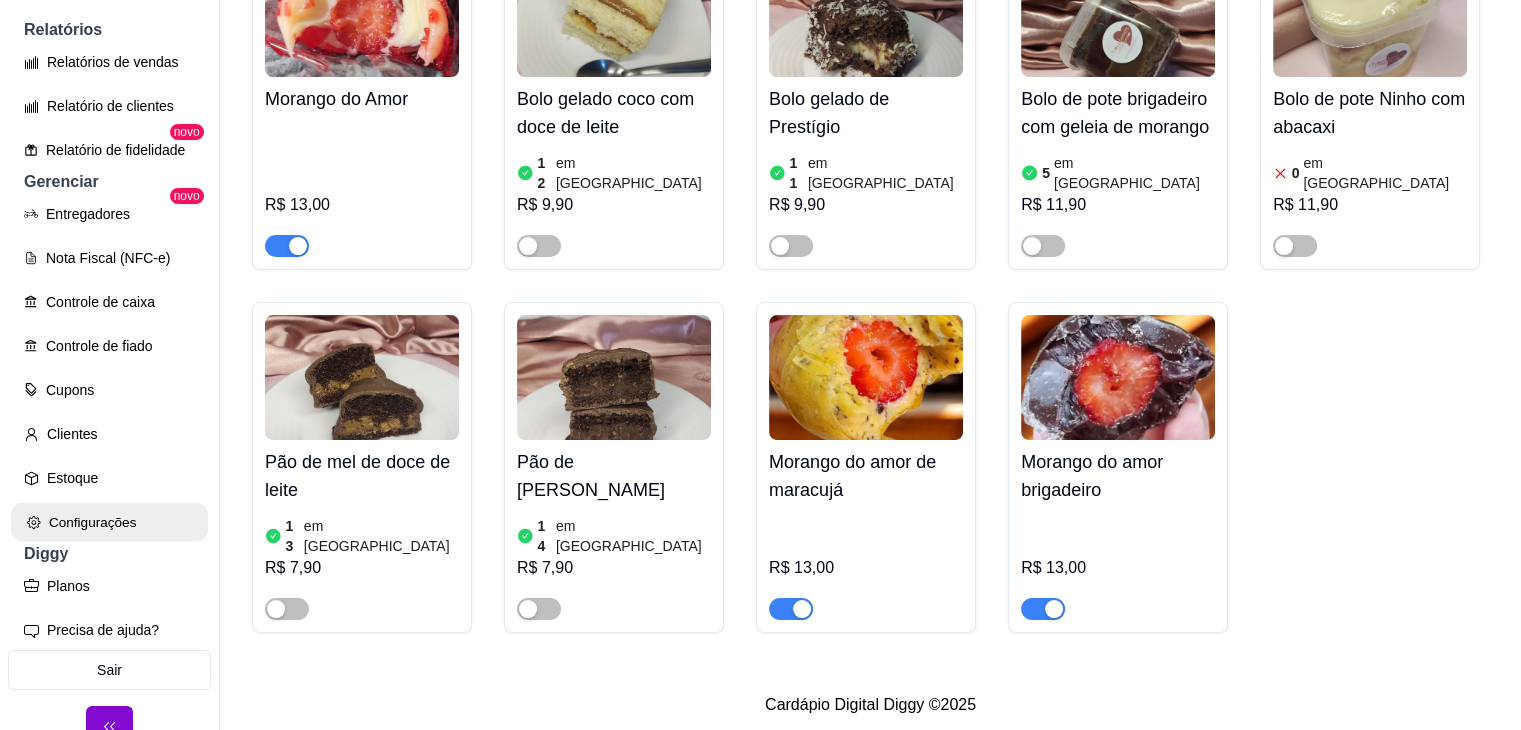click on "Configurações" at bounding box center (109, 522) 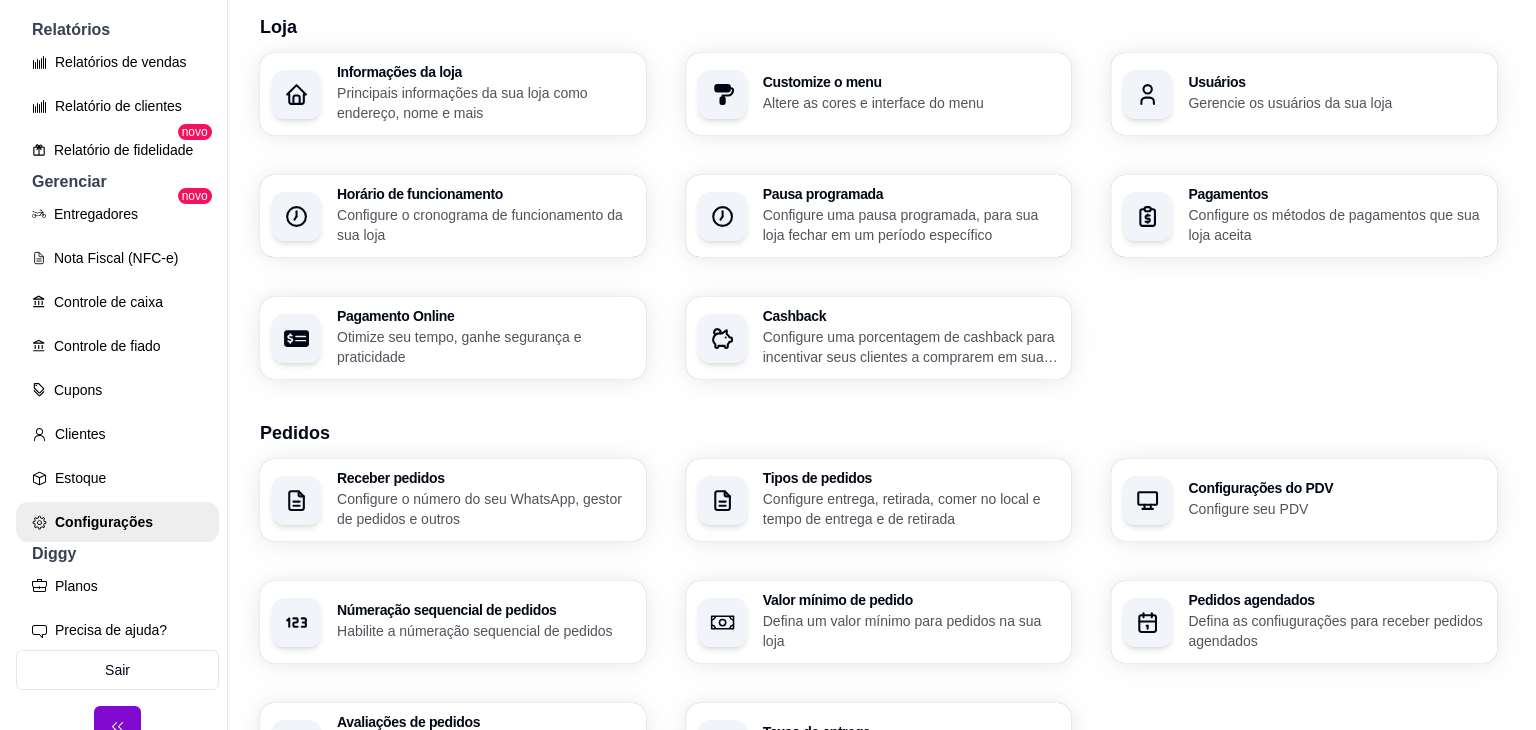 scroll, scrollTop: 100, scrollLeft: 0, axis: vertical 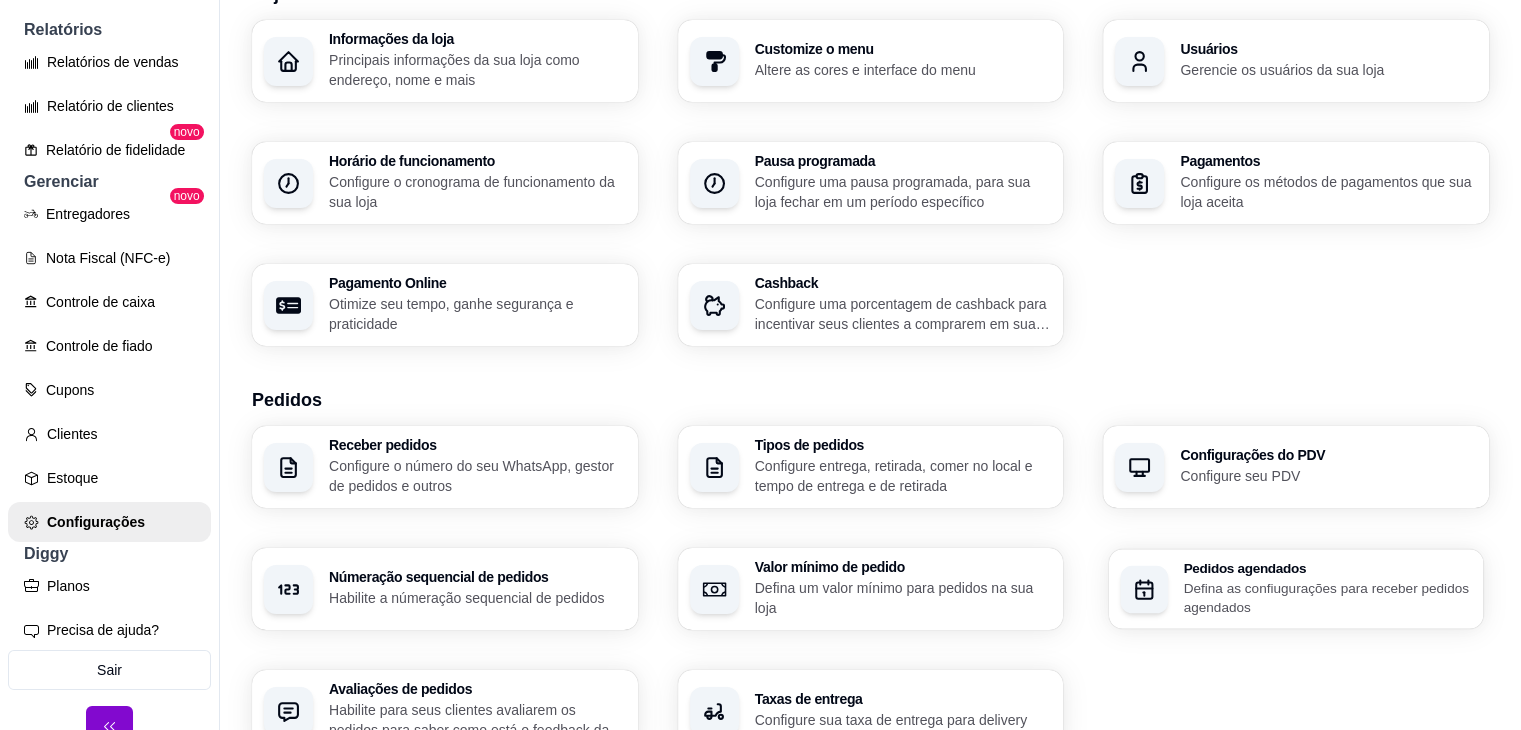 click on "Defina as confiugurações para receber pedidos agendados" at bounding box center [1328, 597] 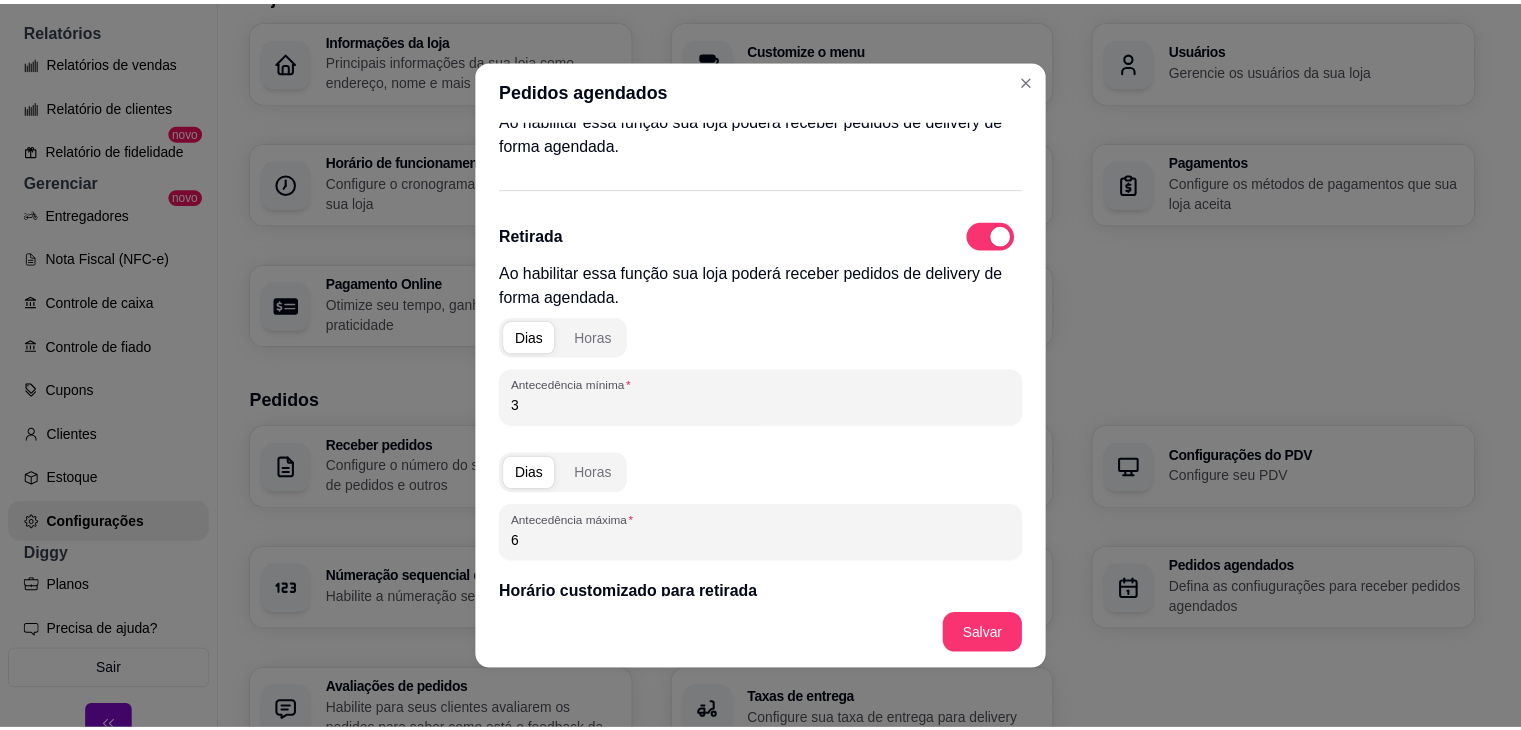 scroll, scrollTop: 0, scrollLeft: 0, axis: both 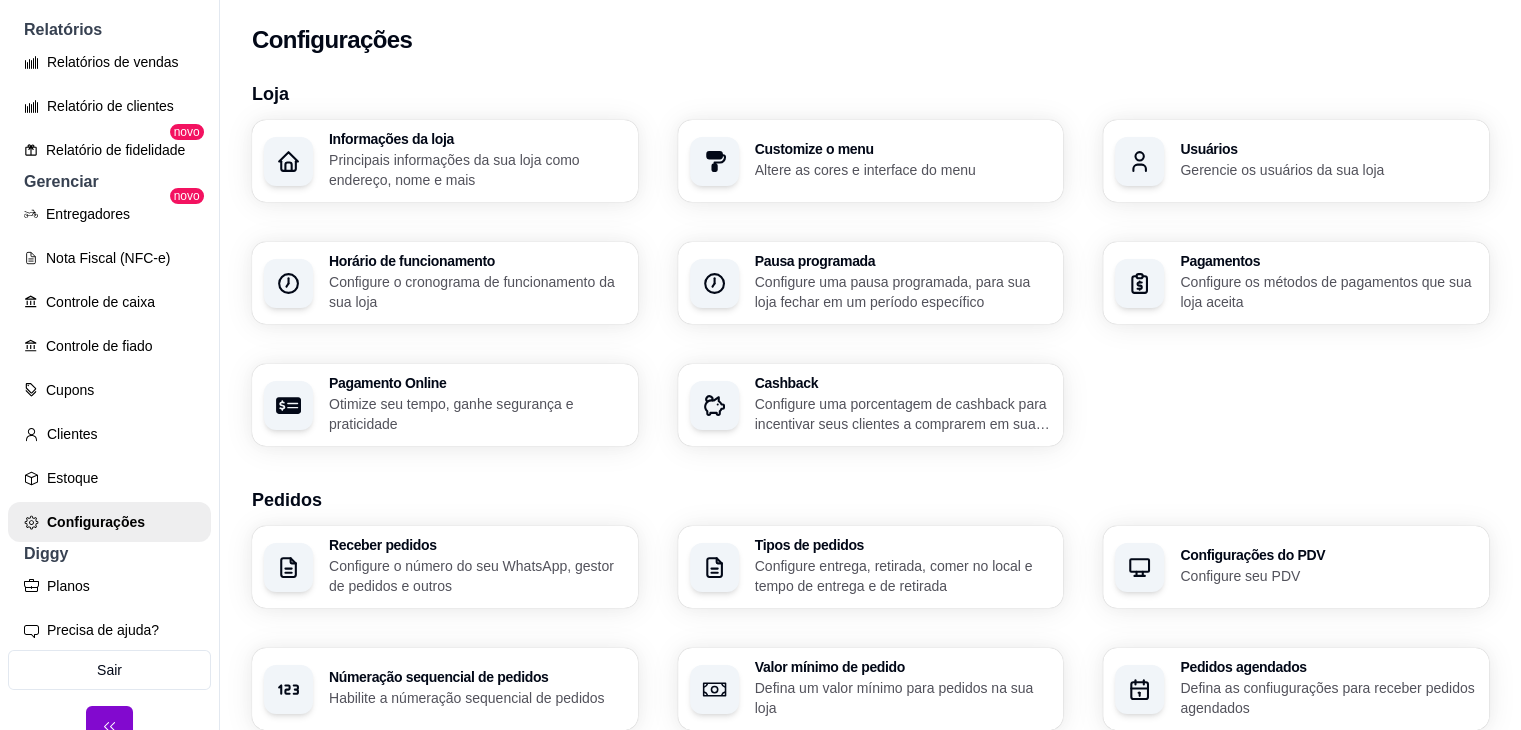click on "Configure o cronograma de funcionamento da sua loja" at bounding box center [477, 292] 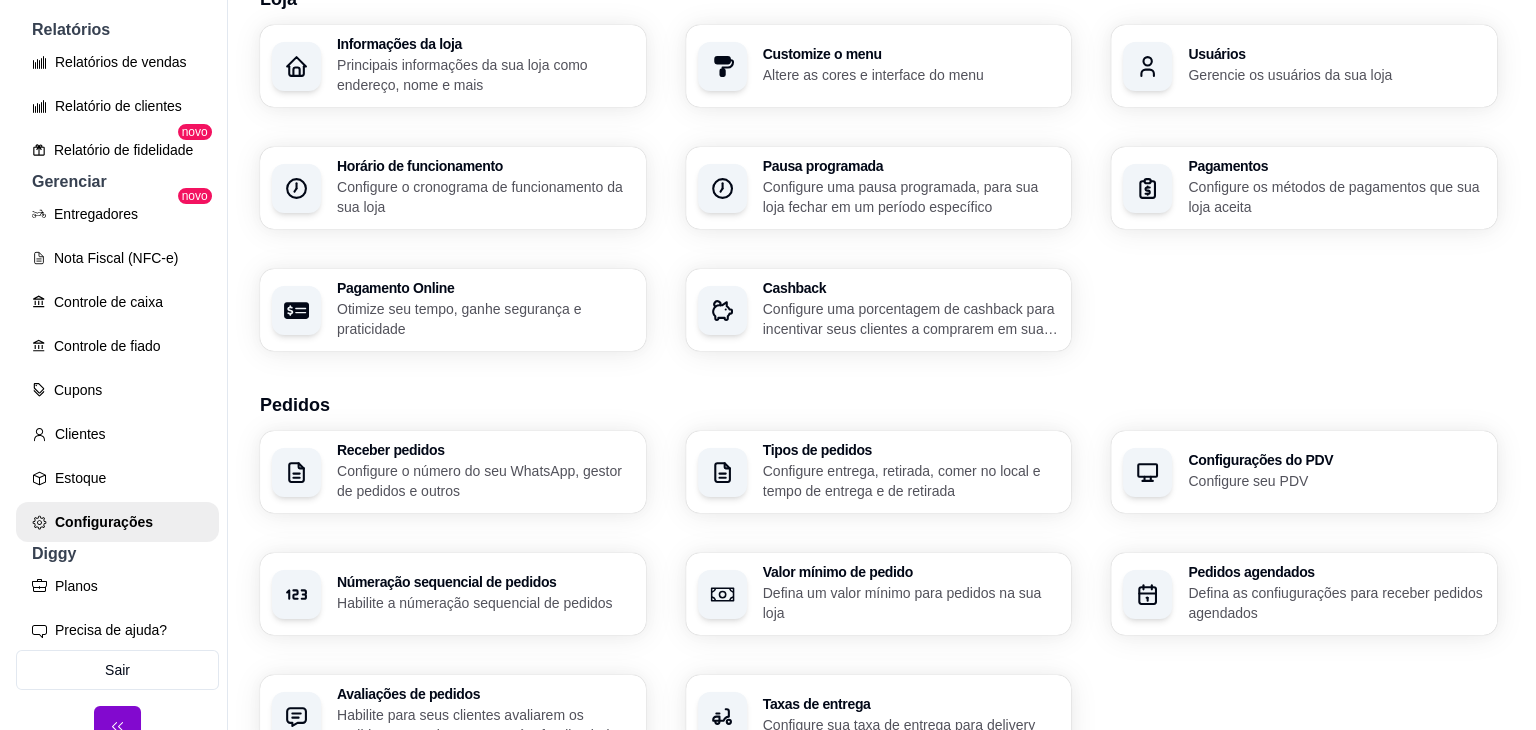 scroll, scrollTop: 200, scrollLeft: 0, axis: vertical 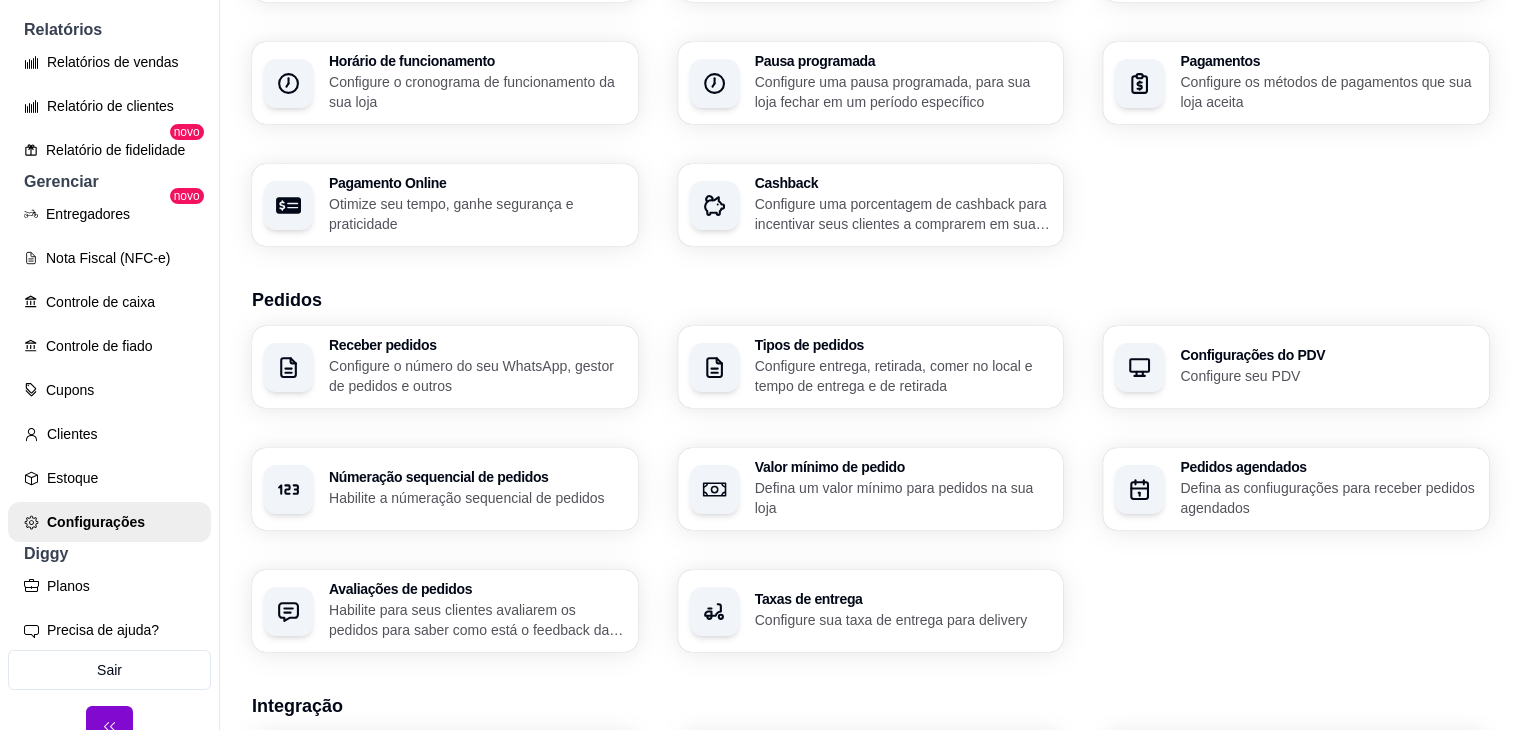 click on "Defina as confiugurações para receber pedidos agendados" at bounding box center [1328, 498] 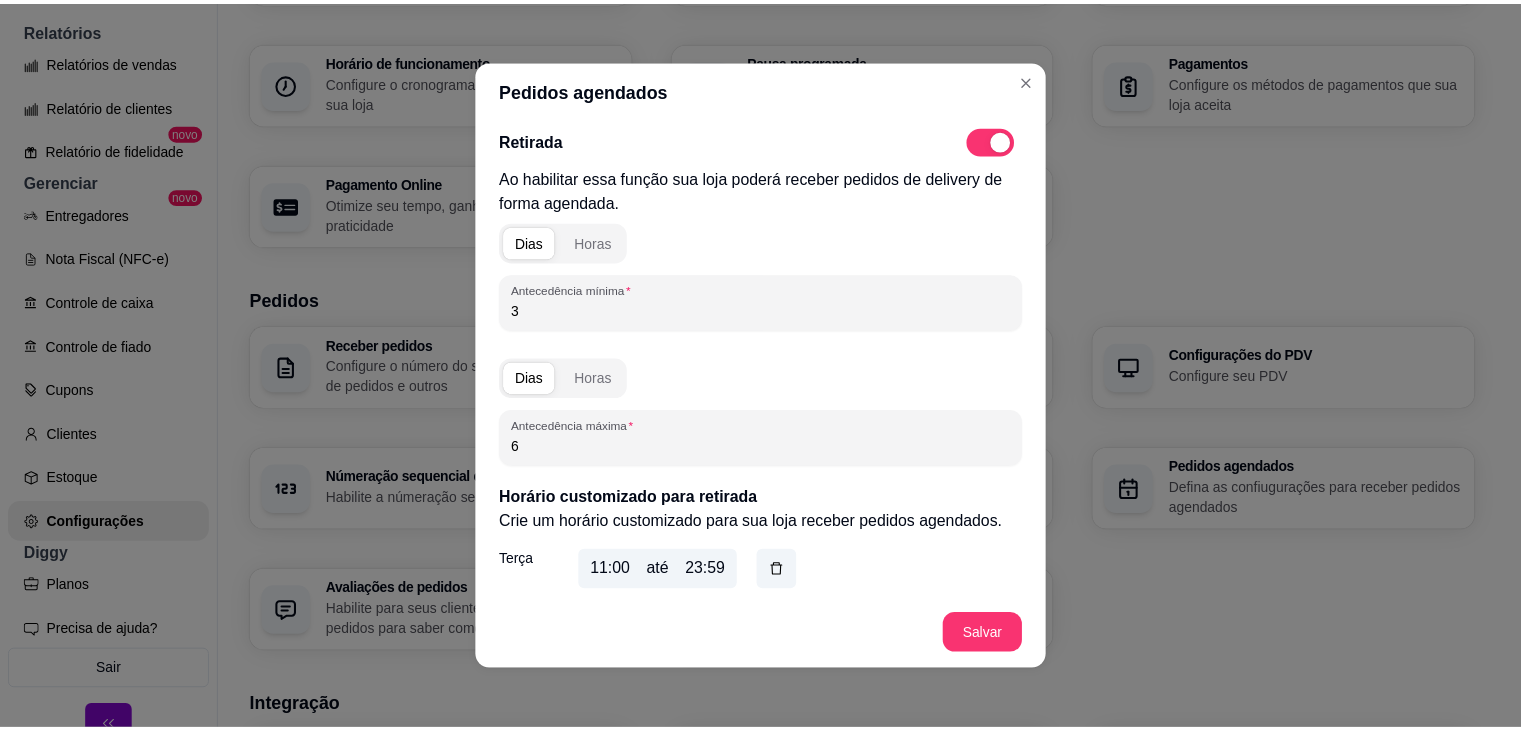 scroll, scrollTop: 151, scrollLeft: 0, axis: vertical 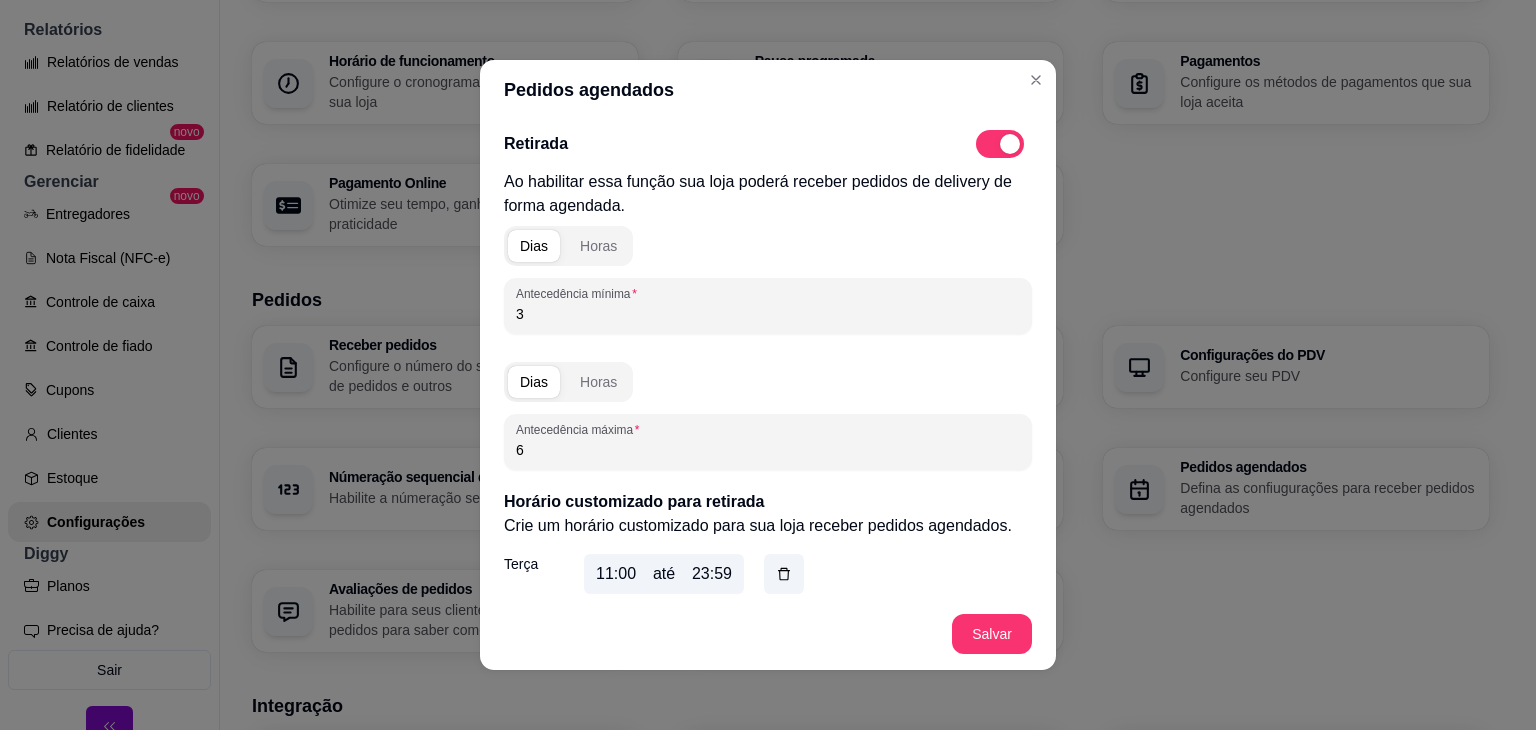 click on "6" at bounding box center [768, 450] 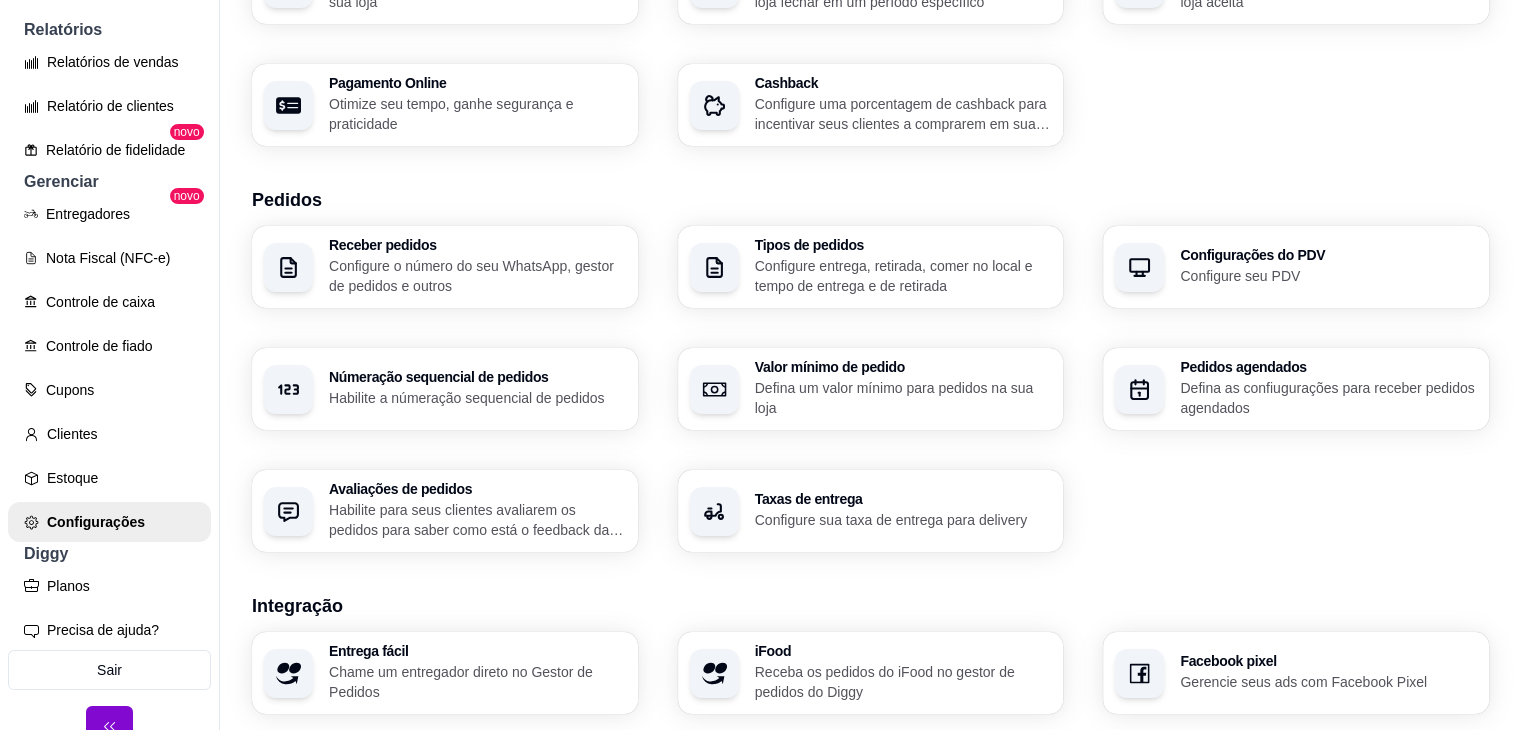 scroll, scrollTop: 600, scrollLeft: 0, axis: vertical 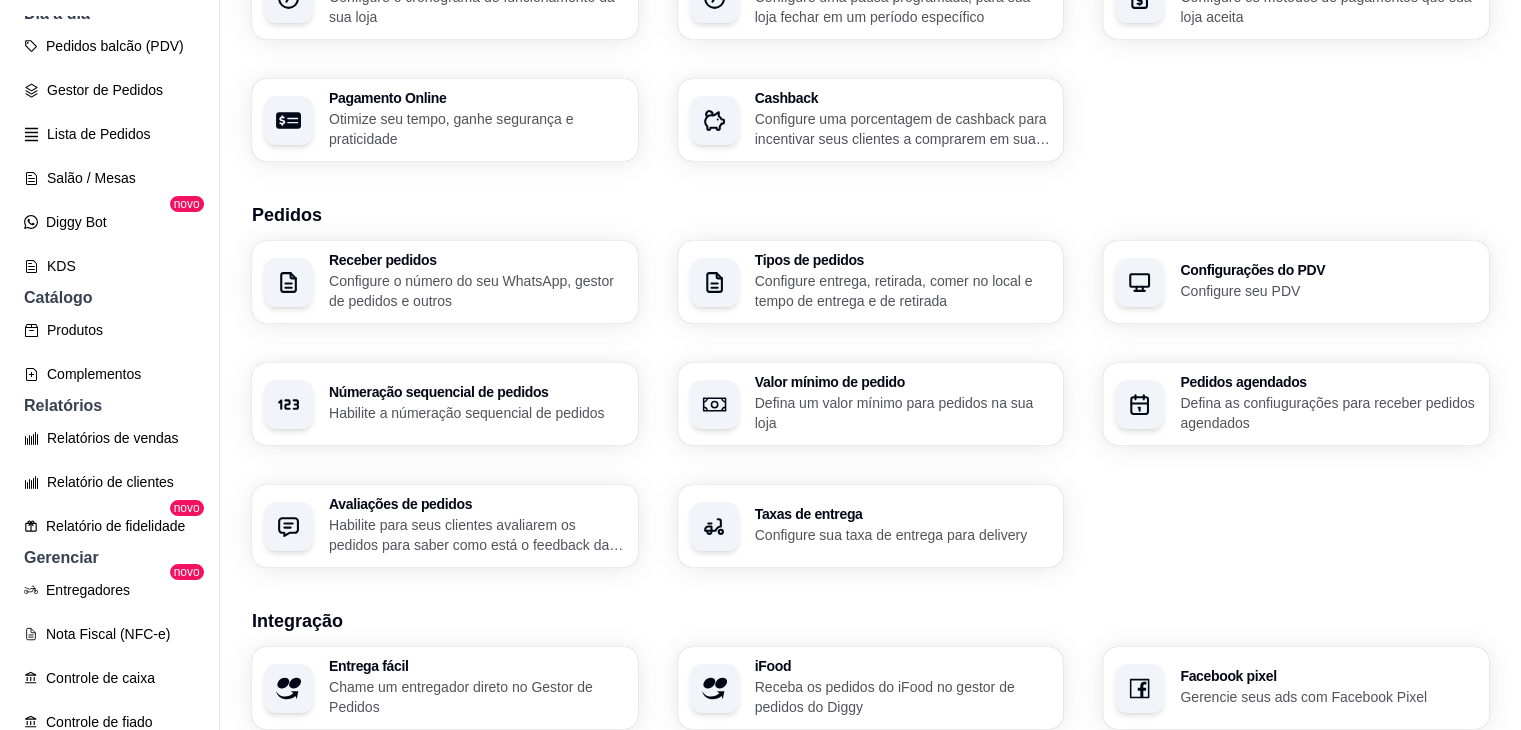 click on "Configure entrega, retirada, comer no local e tempo de entrega e de retirada" at bounding box center [903, 291] 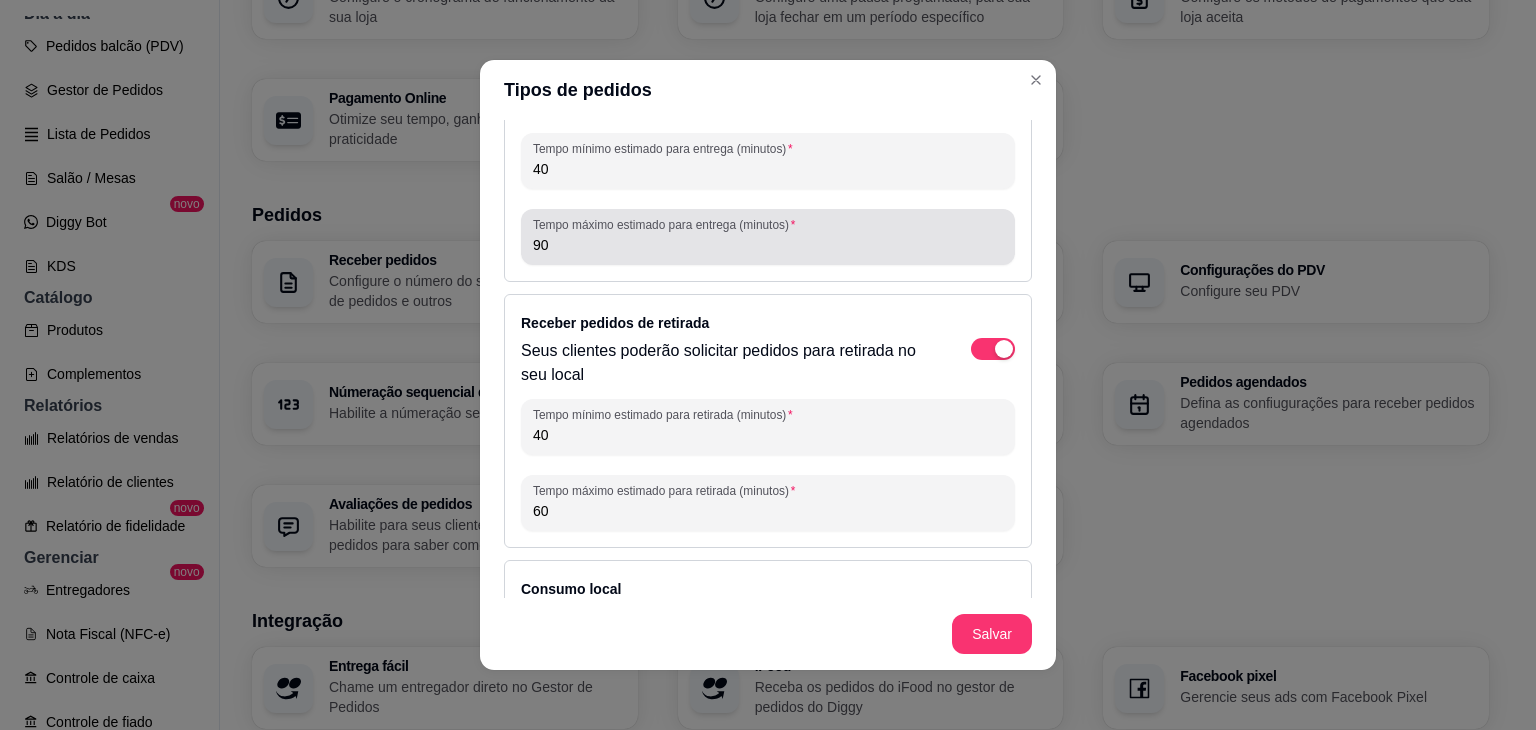 scroll, scrollTop: 155, scrollLeft: 0, axis: vertical 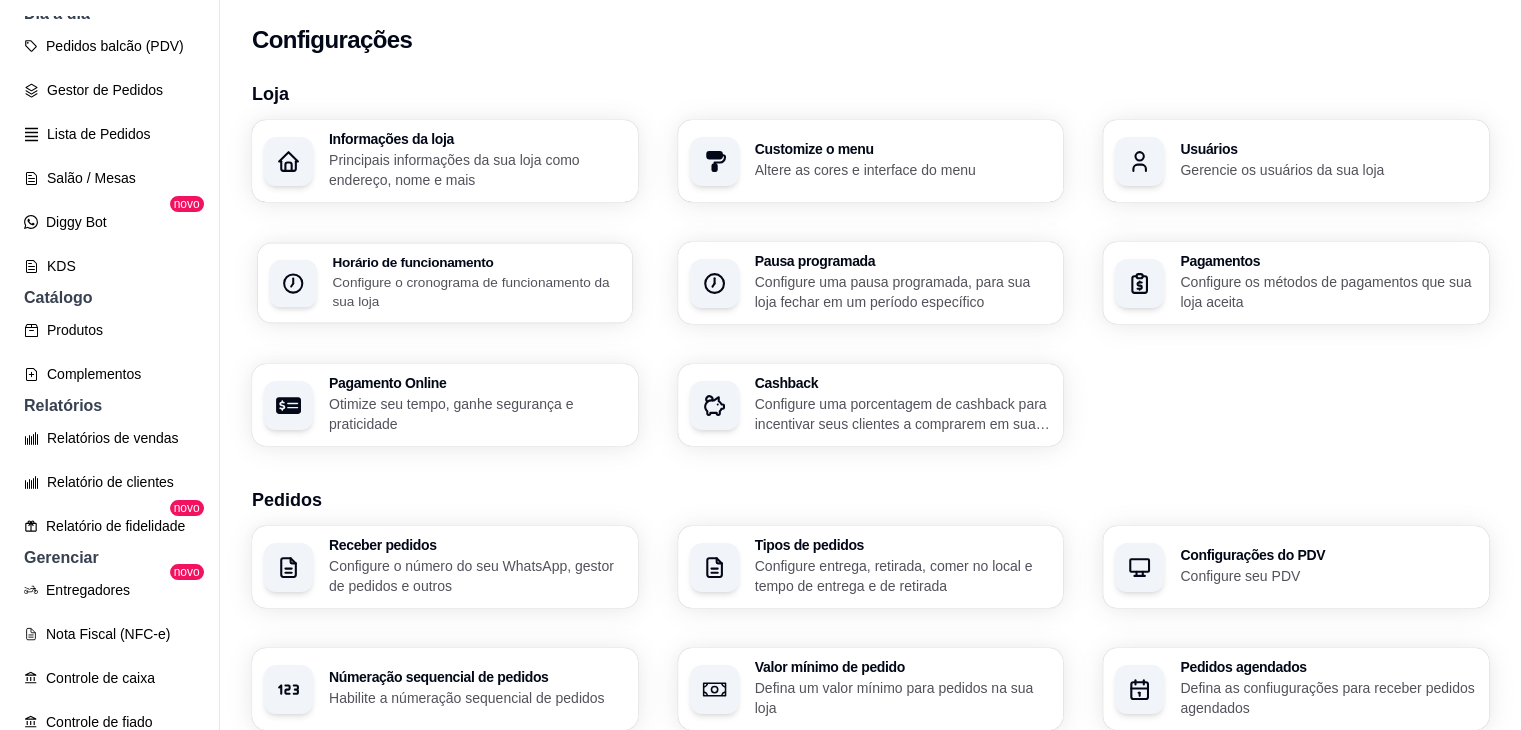click on "Configure o cronograma de funcionamento da sua loja" at bounding box center (476, 291) 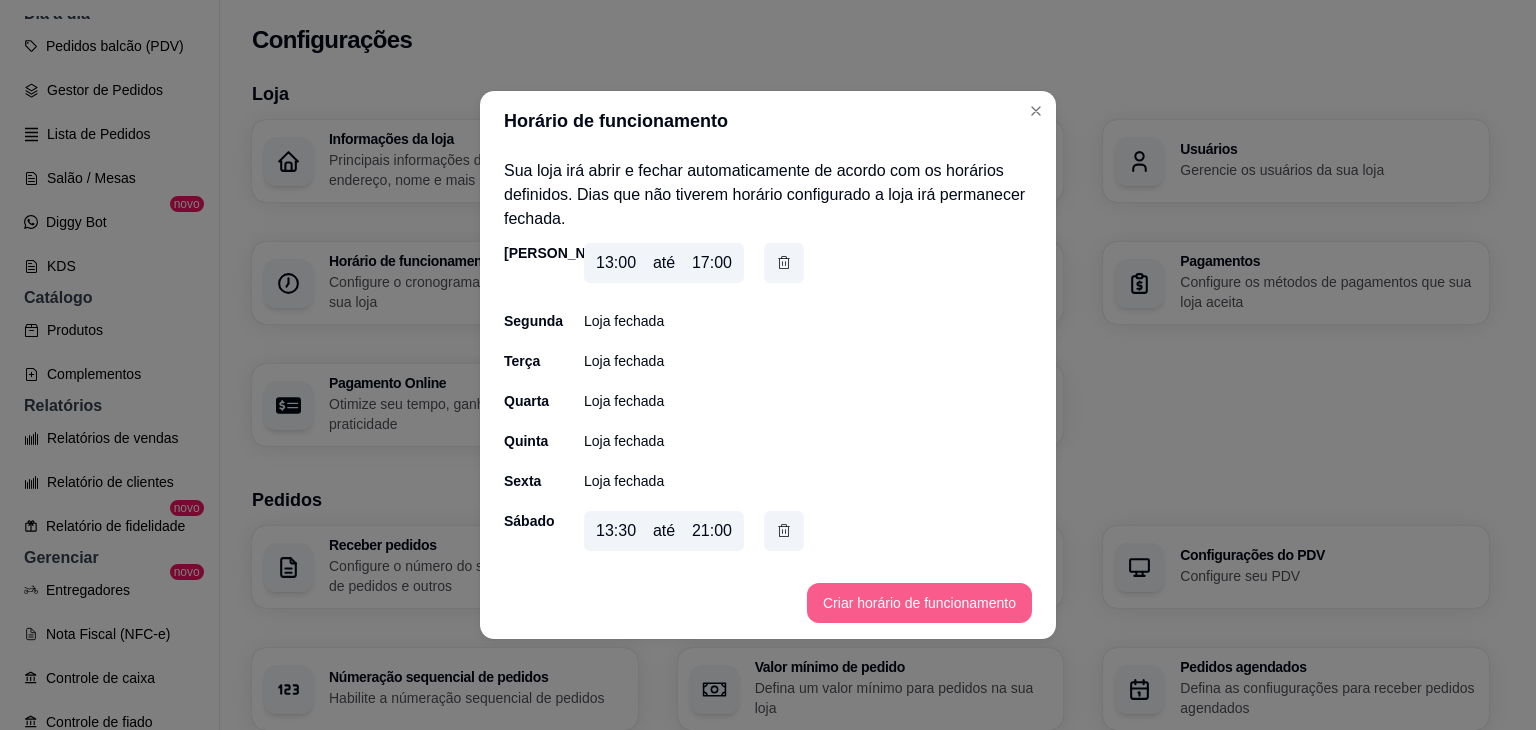 click on "Criar horário de funcionamento" at bounding box center [919, 603] 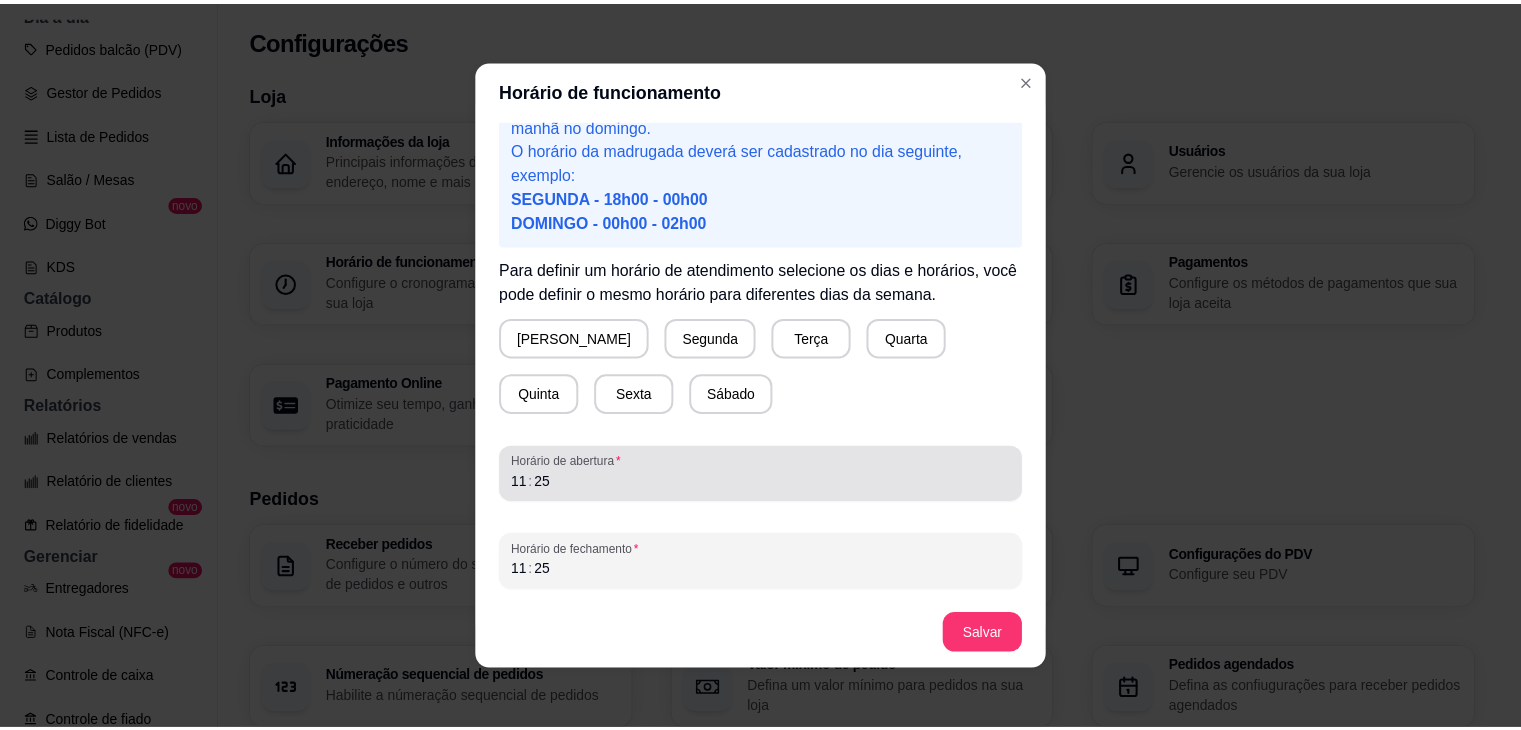 scroll, scrollTop: 0, scrollLeft: 0, axis: both 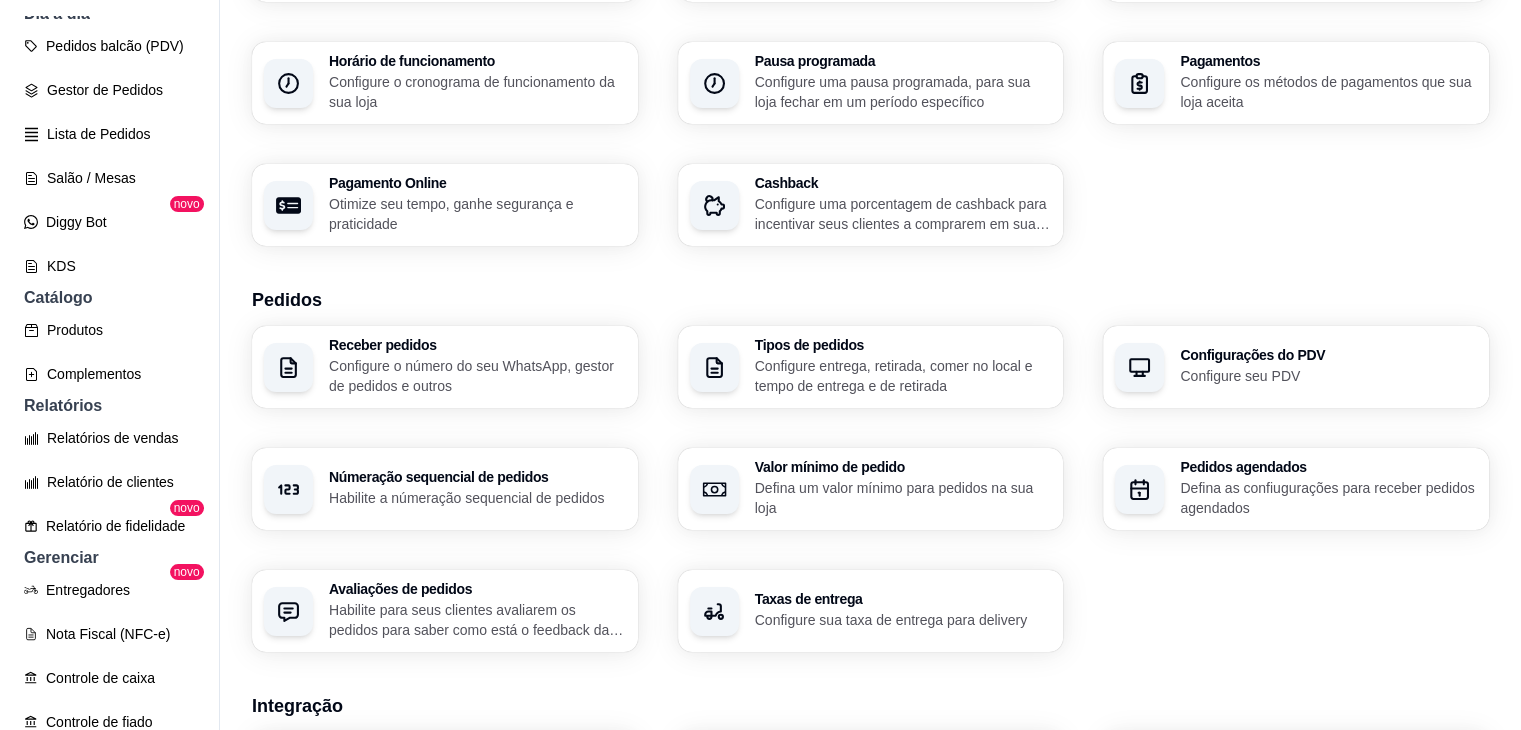 click on "Pedidos agendados" at bounding box center [1328, 467] 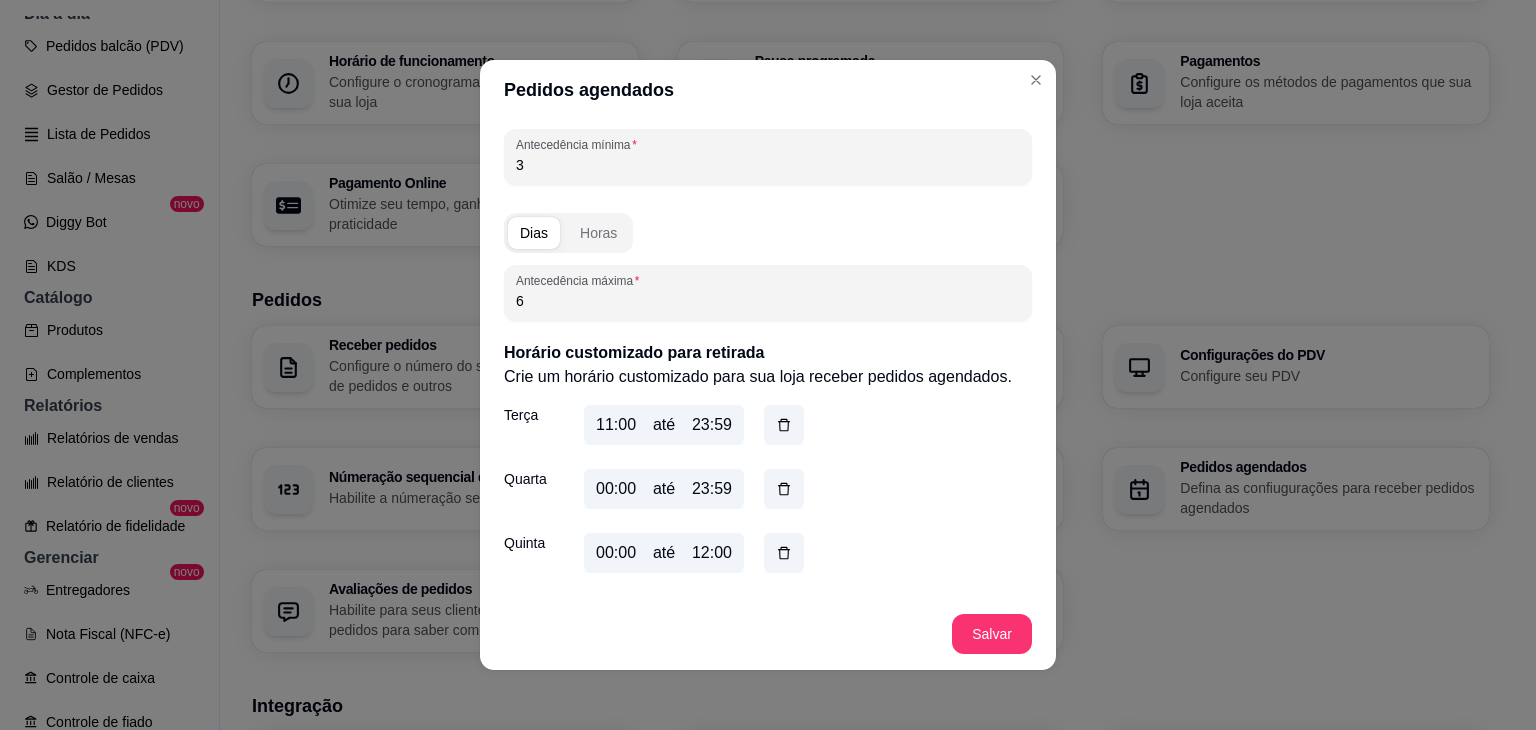 scroll, scrollTop: 351, scrollLeft: 0, axis: vertical 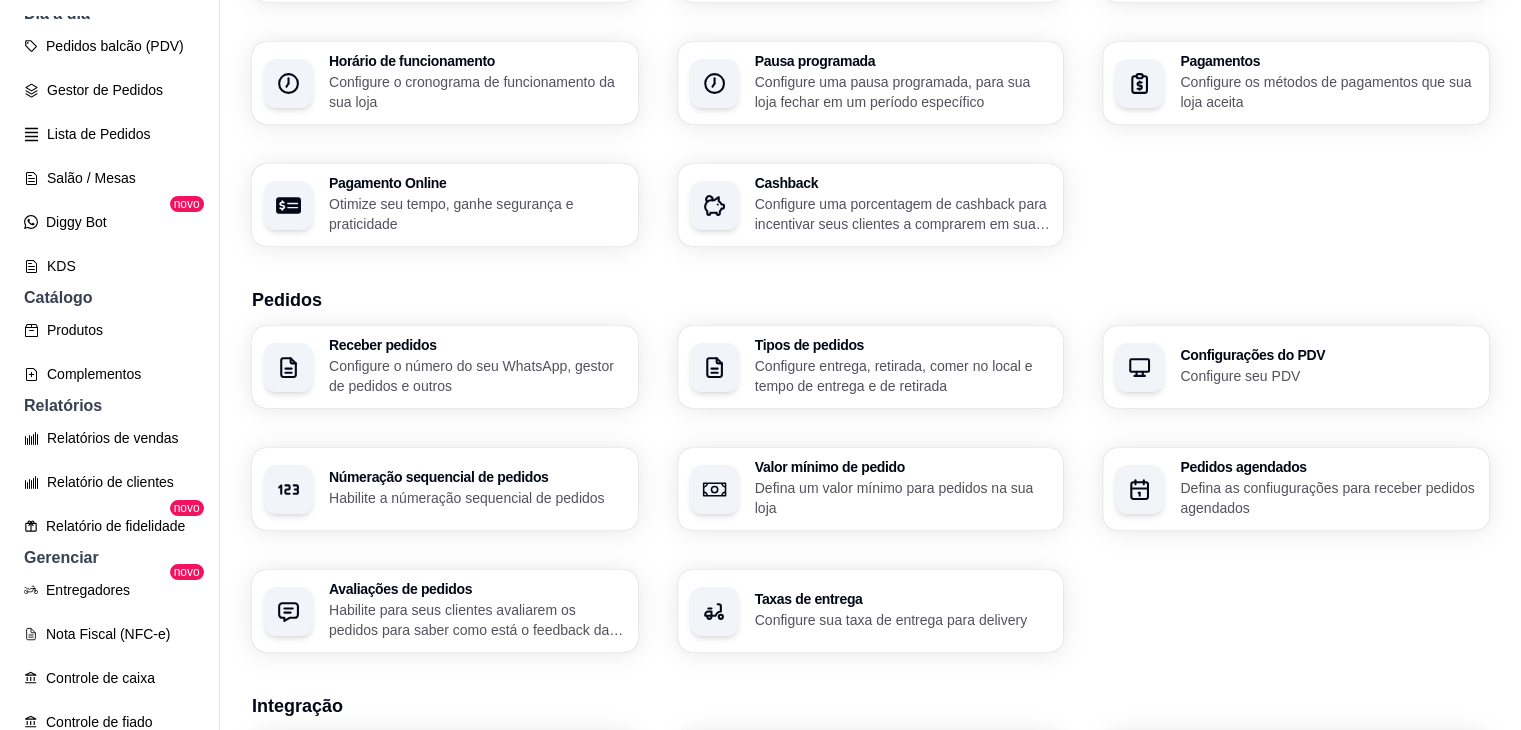 click on "Tipos de pedidos Configure entrega, retirada, comer no local e tempo de entrega e de retirada" at bounding box center [871, 367] 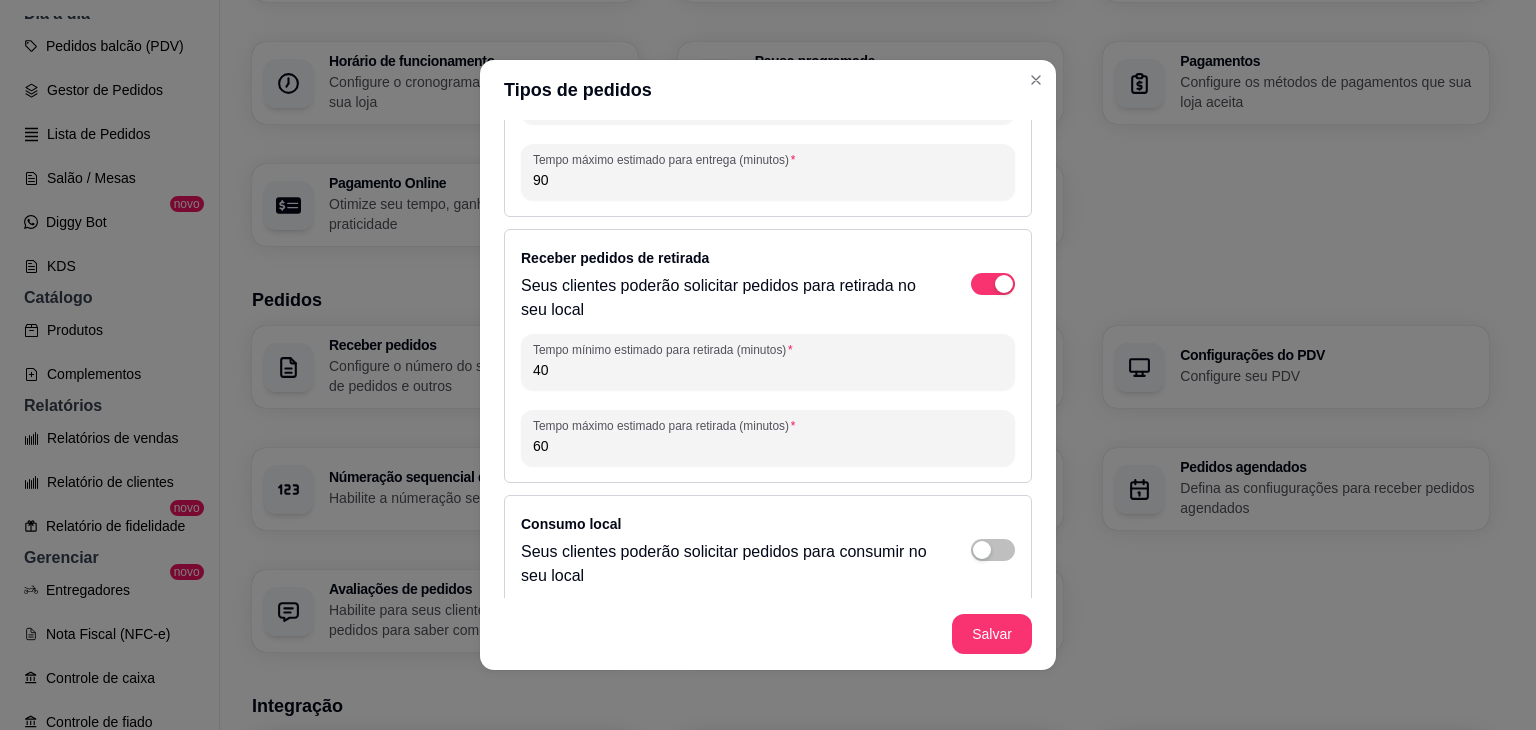 scroll, scrollTop: 155, scrollLeft: 0, axis: vertical 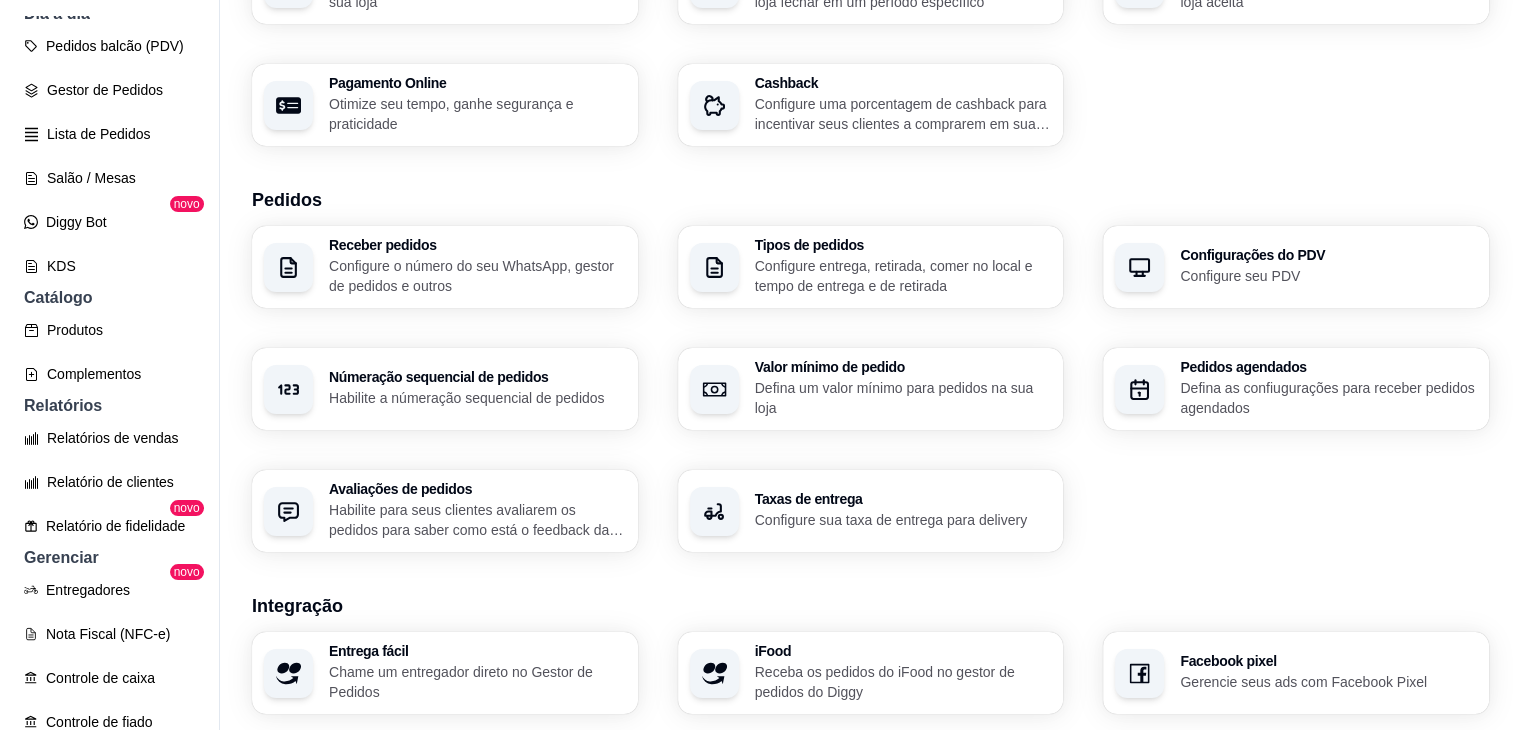 click on "Pedidos agendados Defina as confiugurações para receber pedidos agendados" at bounding box center [1296, 389] 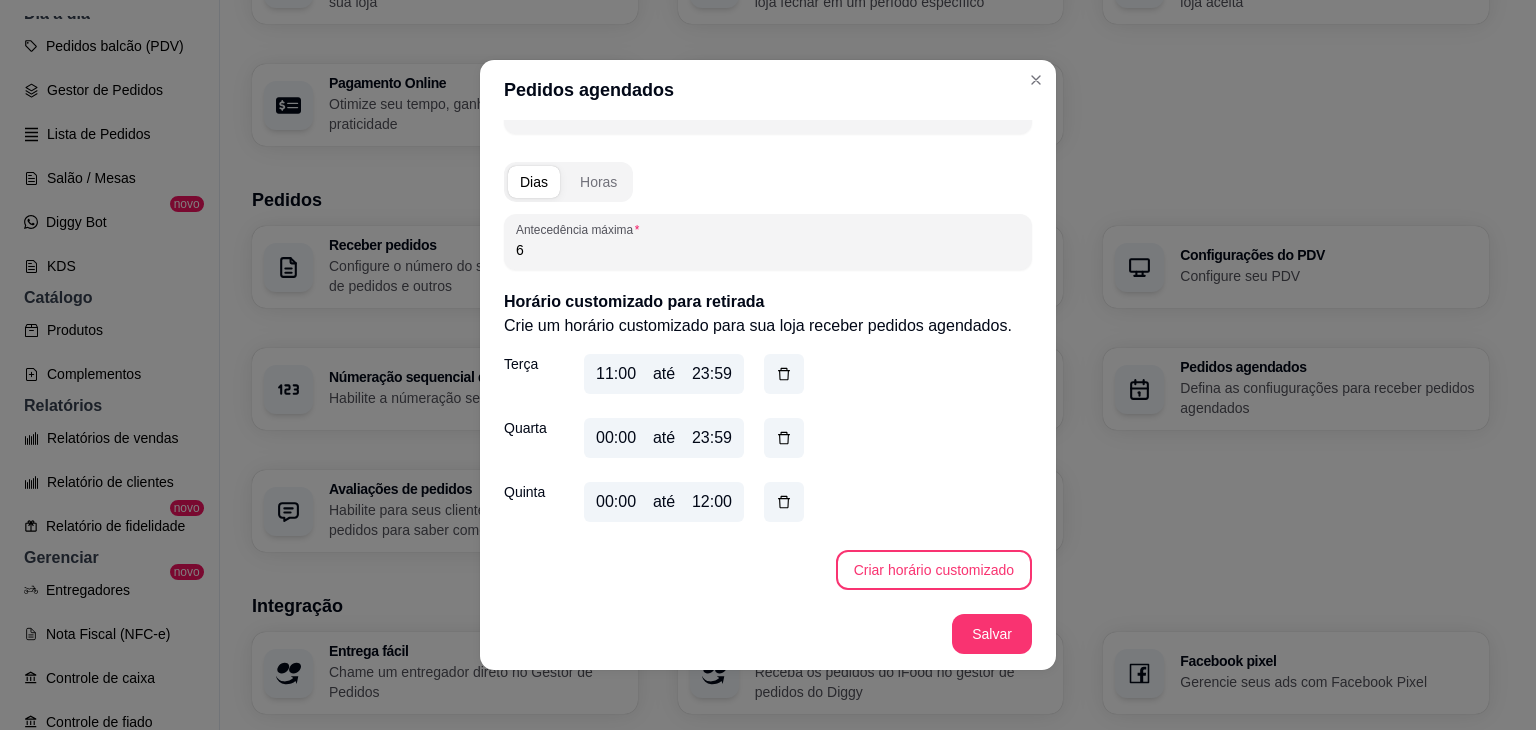 scroll, scrollTop: 151, scrollLeft: 0, axis: vertical 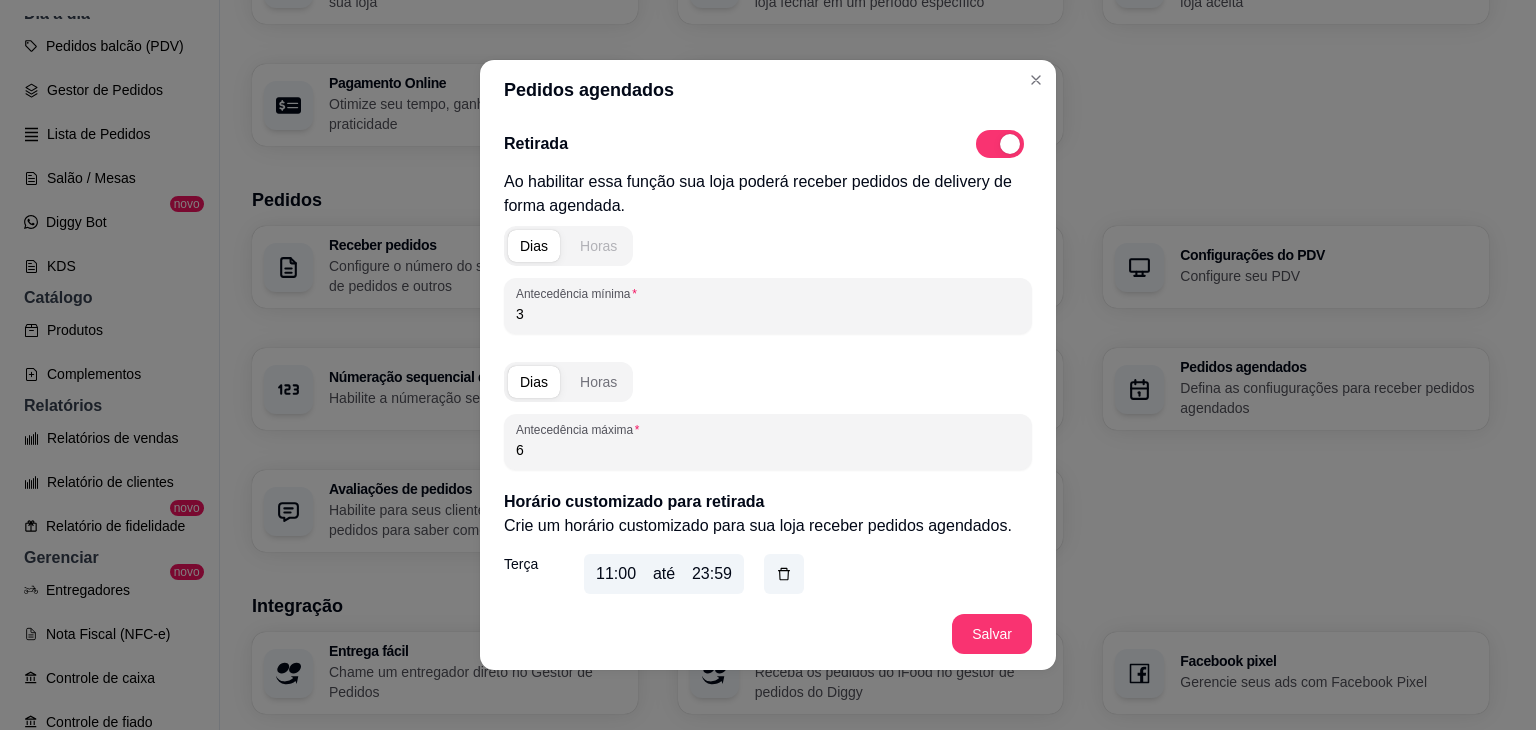 click on "Horas" at bounding box center (598, 246) 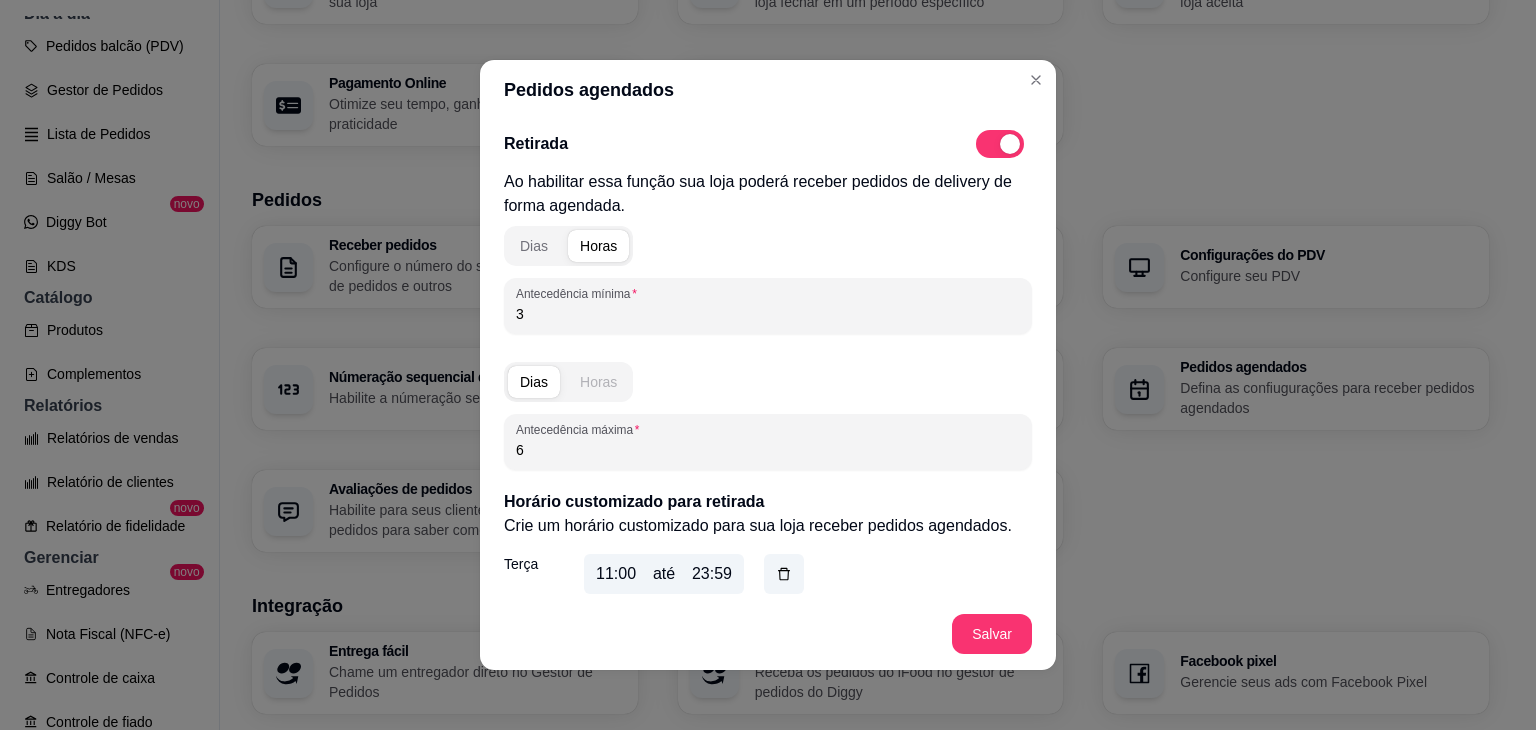 click on "Horas" at bounding box center (598, 382) 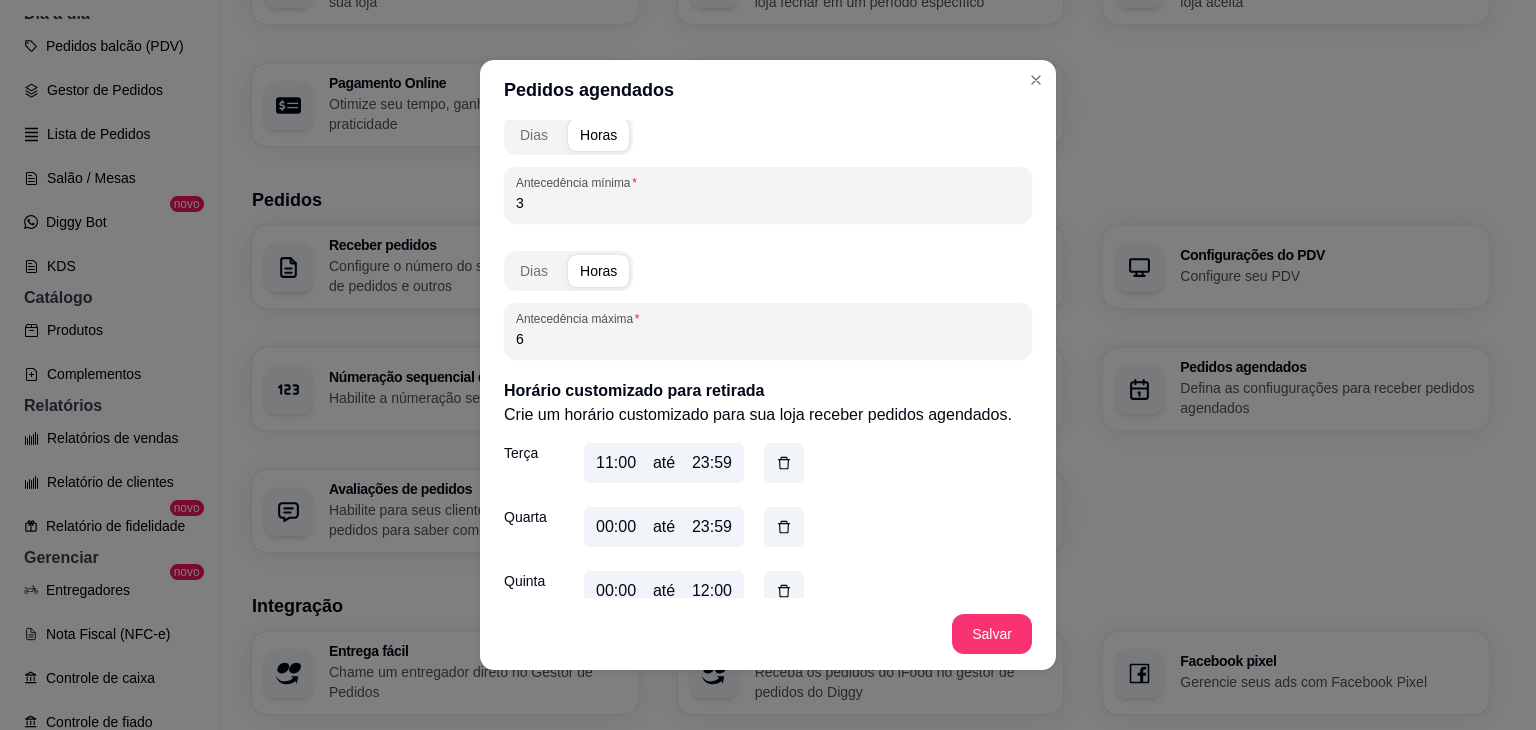 scroll, scrollTop: 351, scrollLeft: 0, axis: vertical 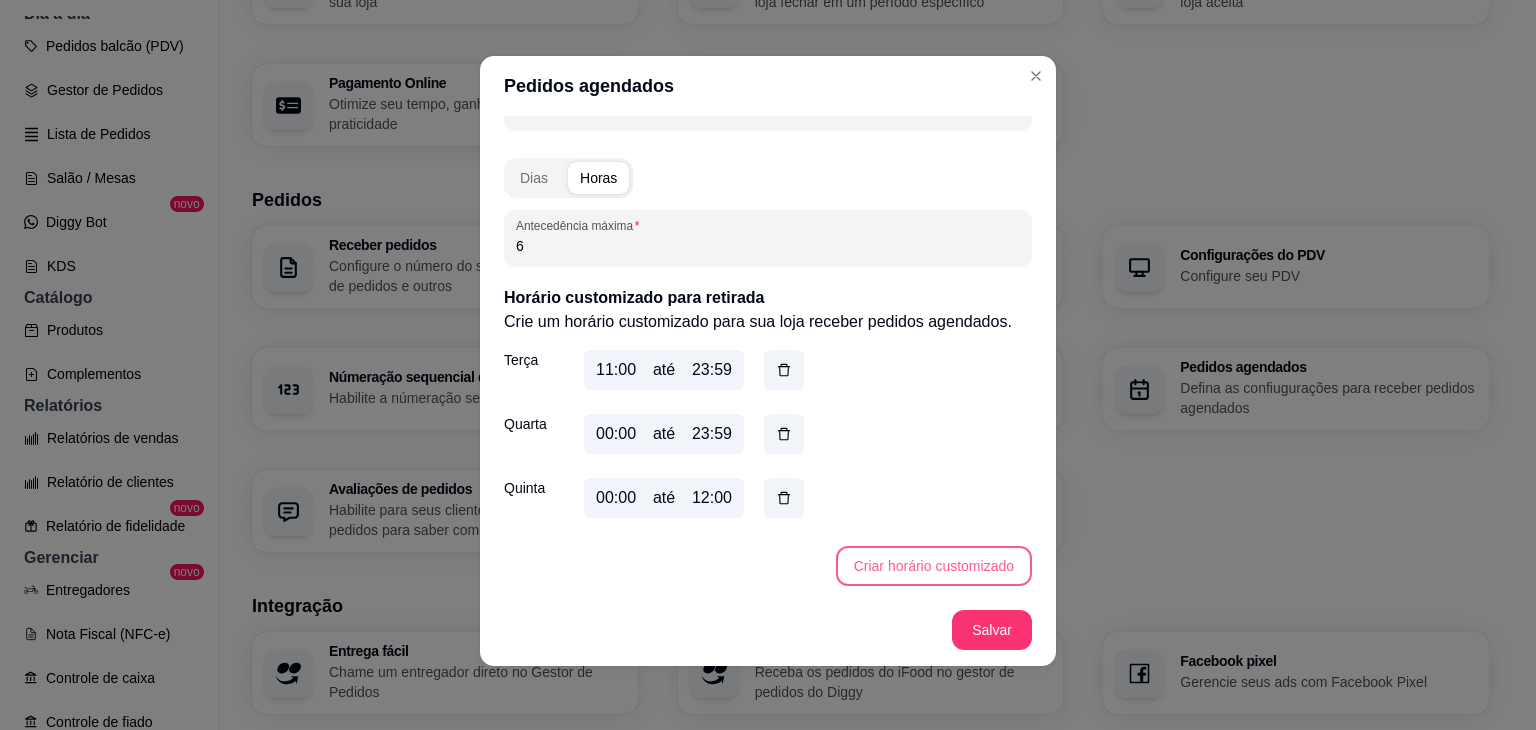 click on "Criar horário customizado" at bounding box center (934, 566) 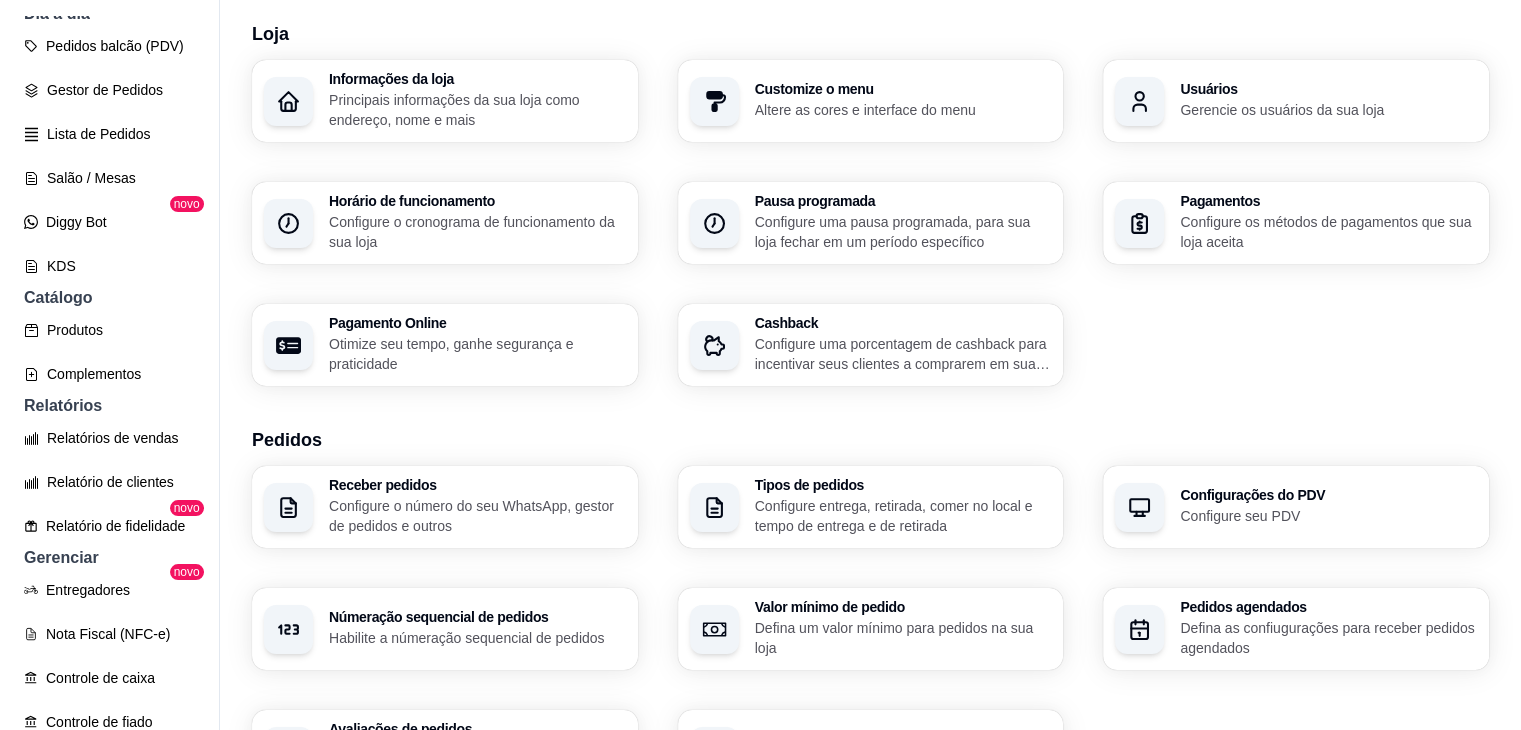 scroll, scrollTop: 0, scrollLeft: 0, axis: both 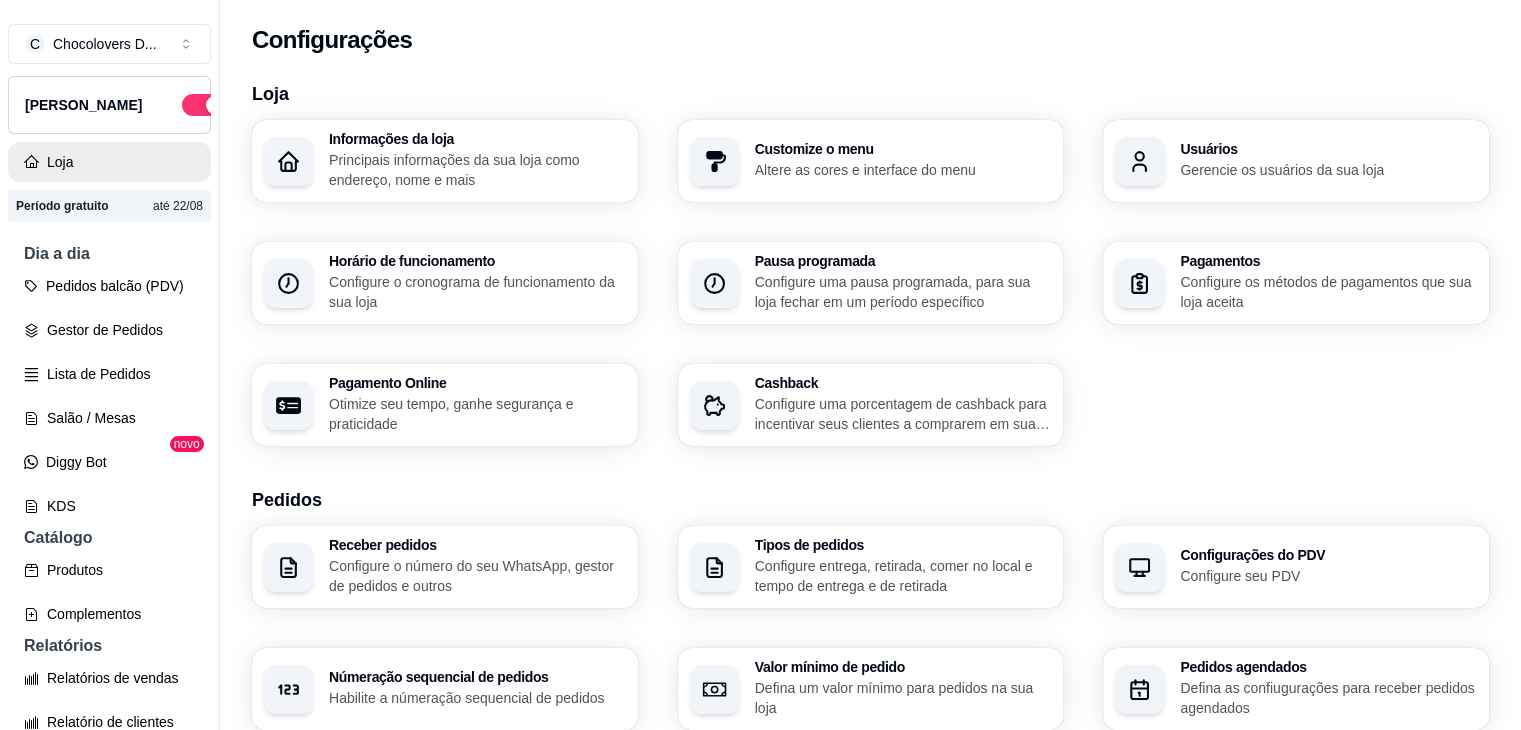 click on "Loja" at bounding box center (109, 162) 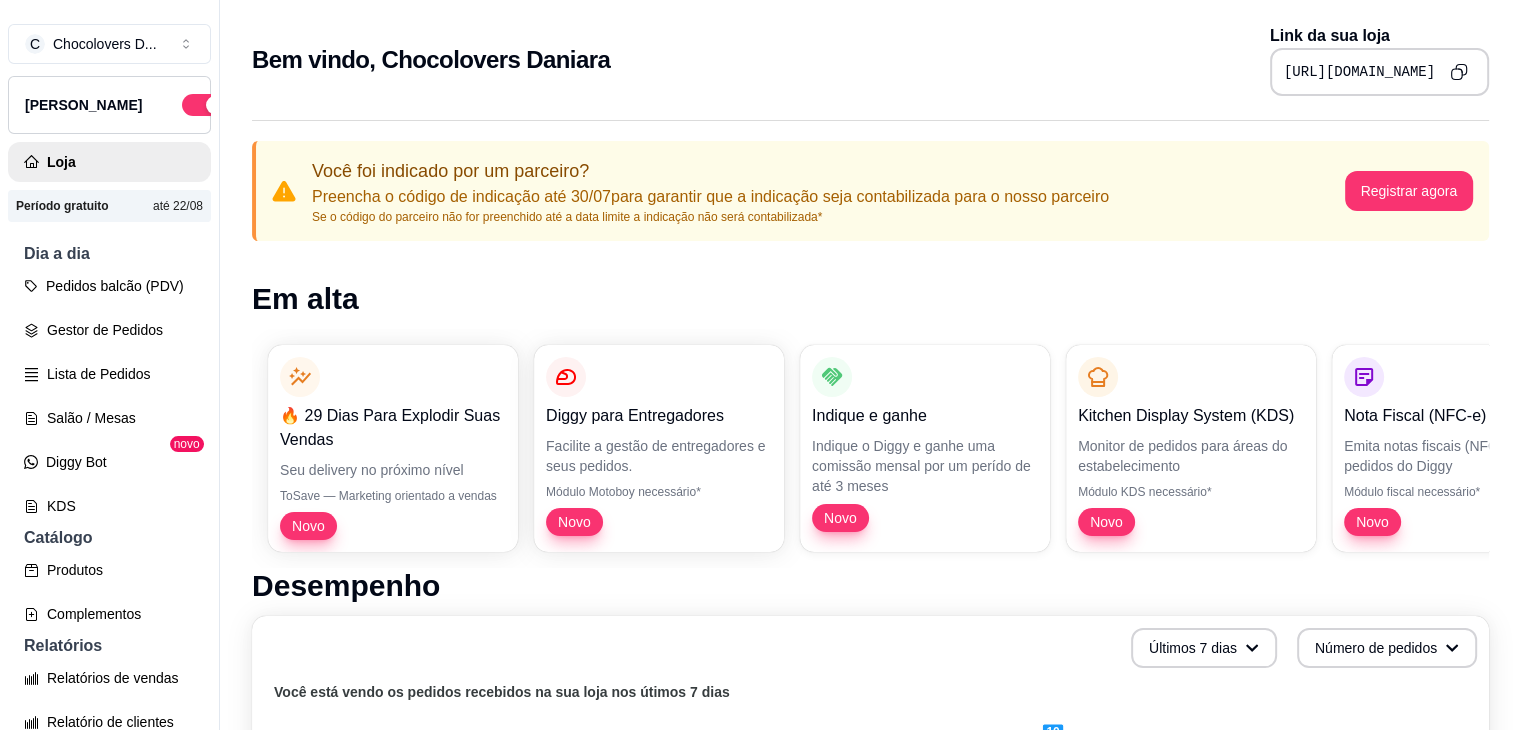 click 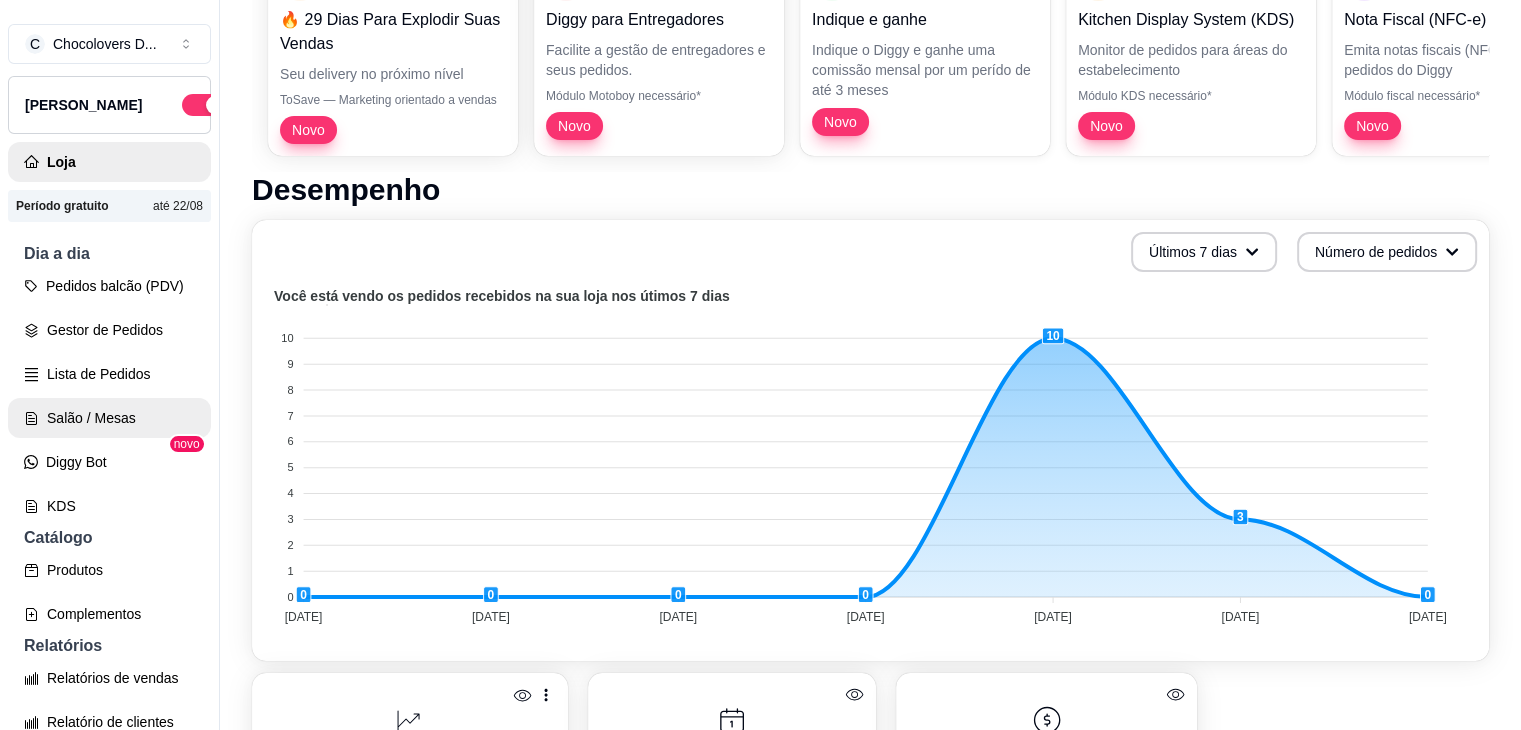scroll, scrollTop: 400, scrollLeft: 0, axis: vertical 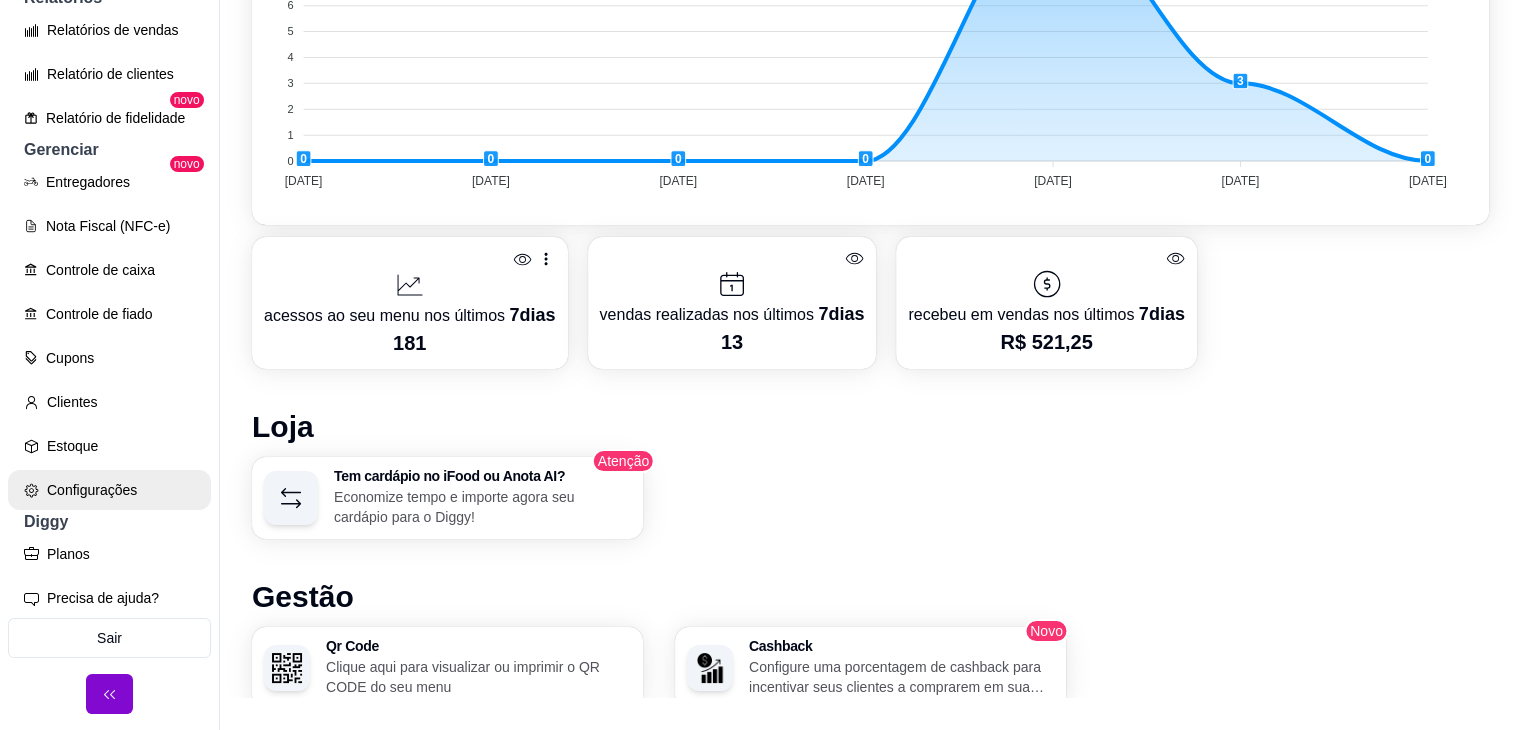 click on "Configurações" at bounding box center [109, 490] 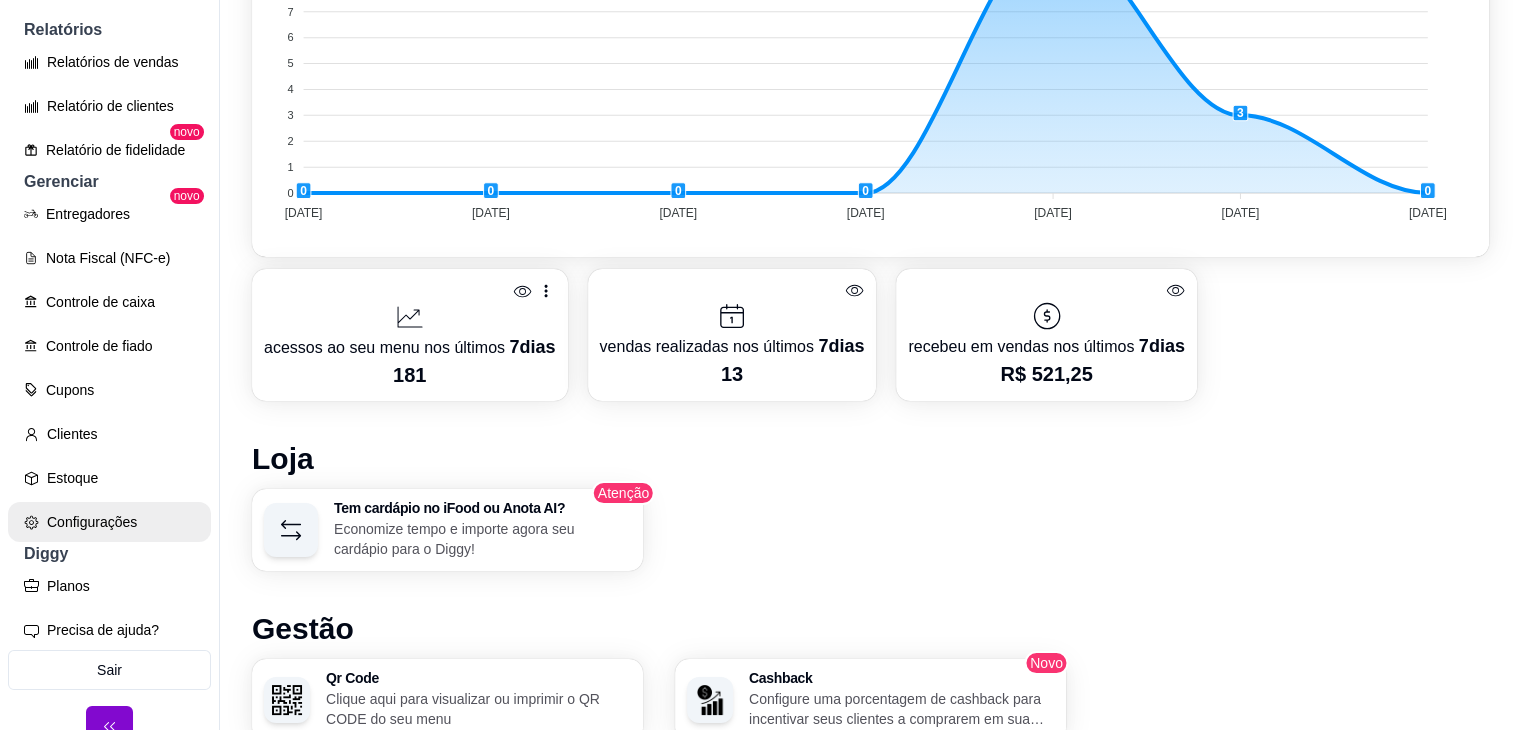 scroll, scrollTop: 0, scrollLeft: 0, axis: both 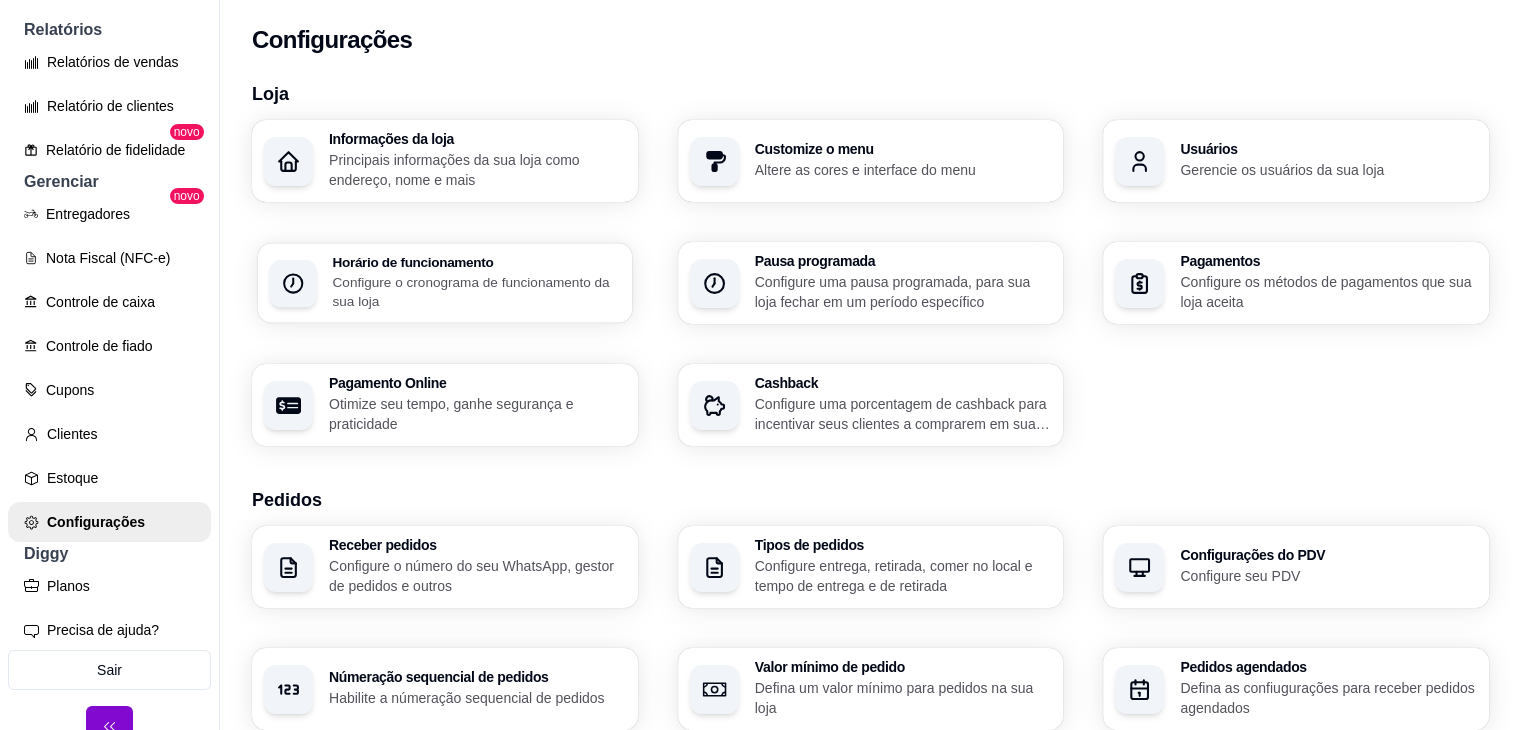 click at bounding box center [293, 283] 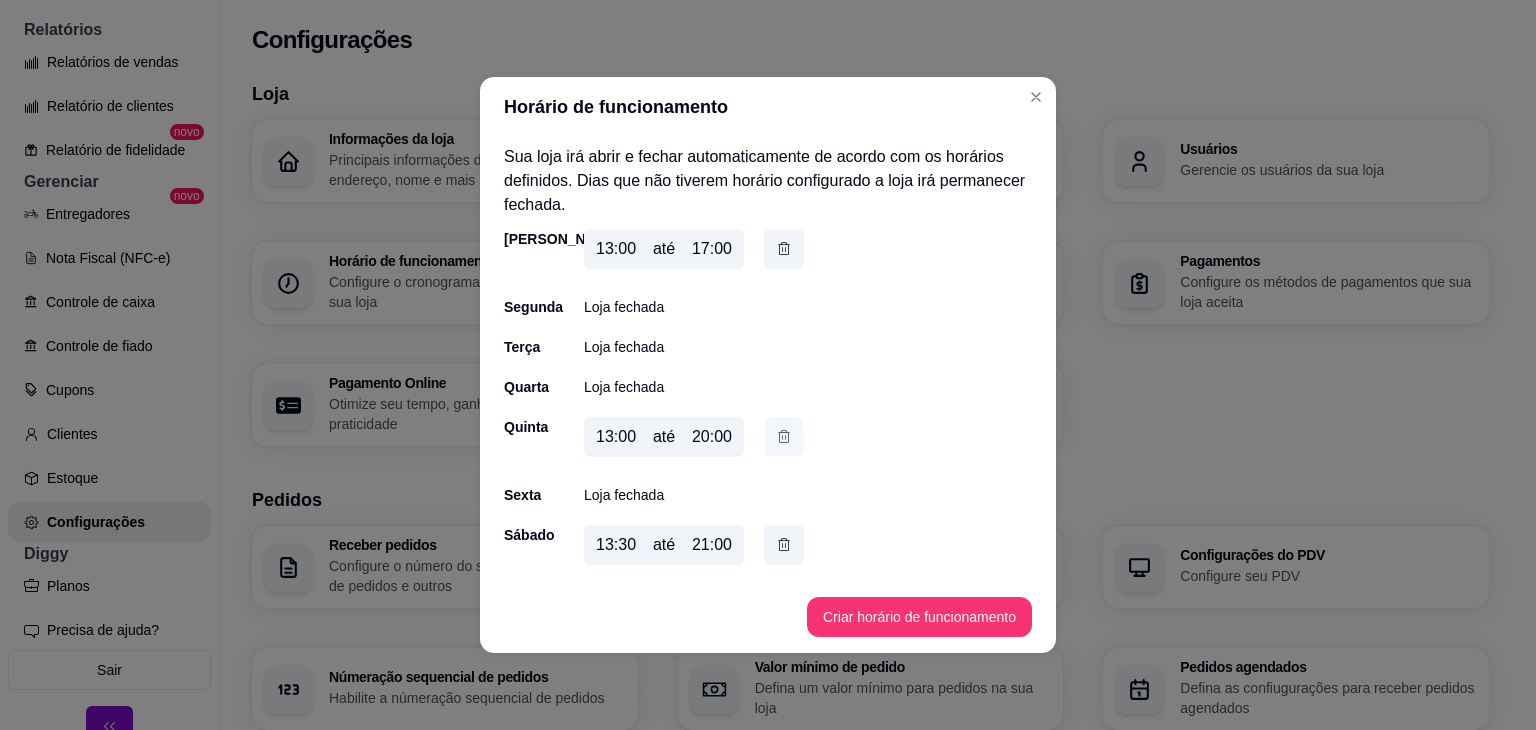 click 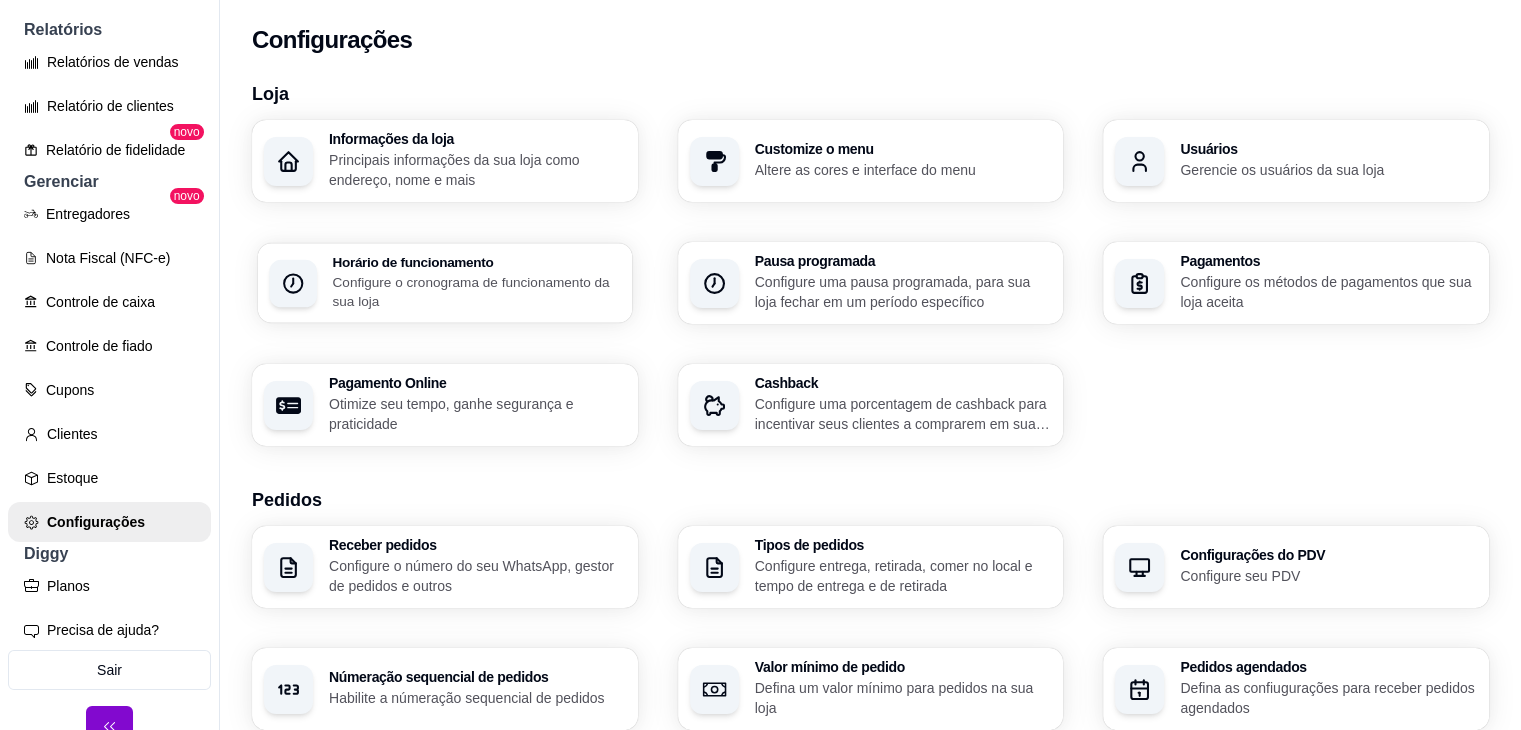 click on "Configure o cronograma de funcionamento da sua loja" at bounding box center [476, 291] 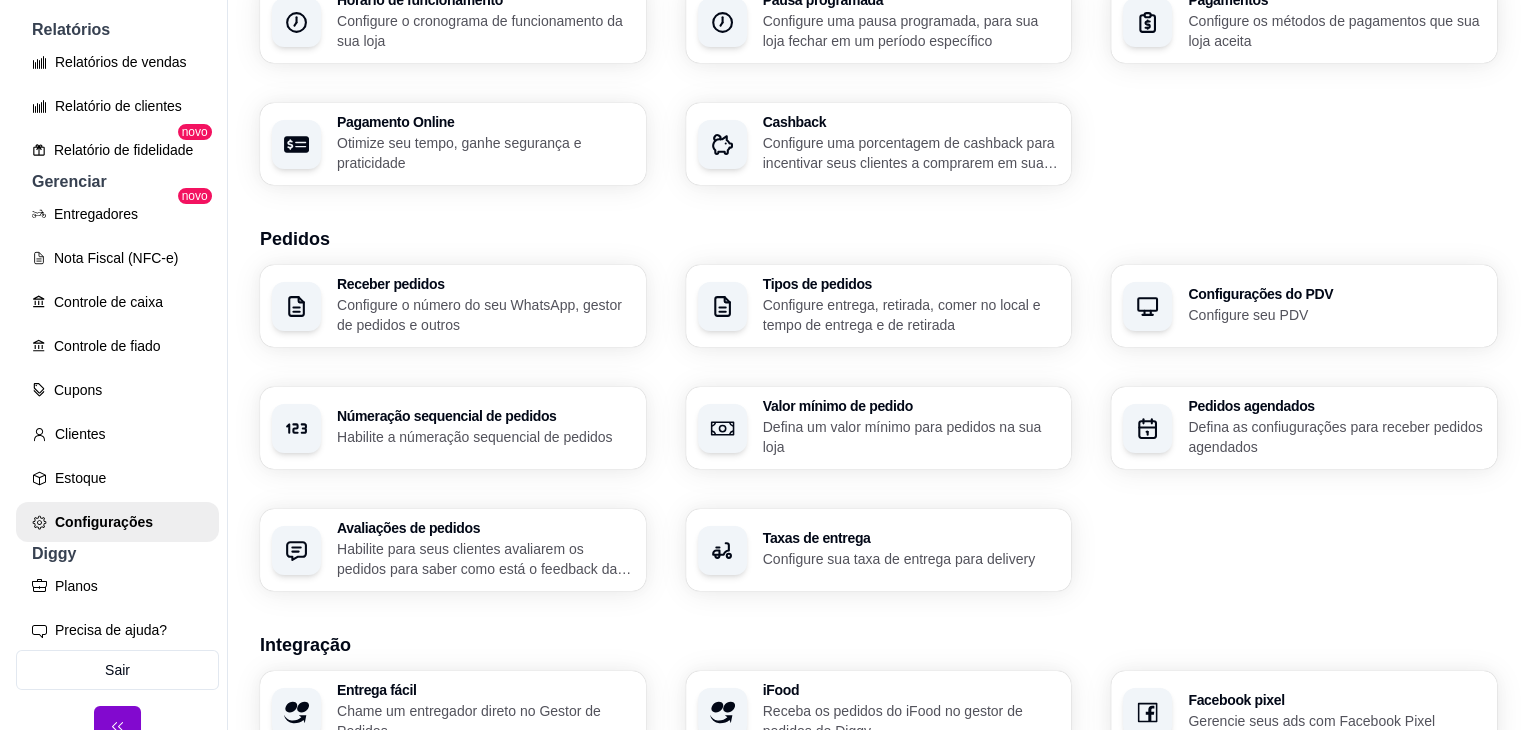 scroll, scrollTop: 300, scrollLeft: 0, axis: vertical 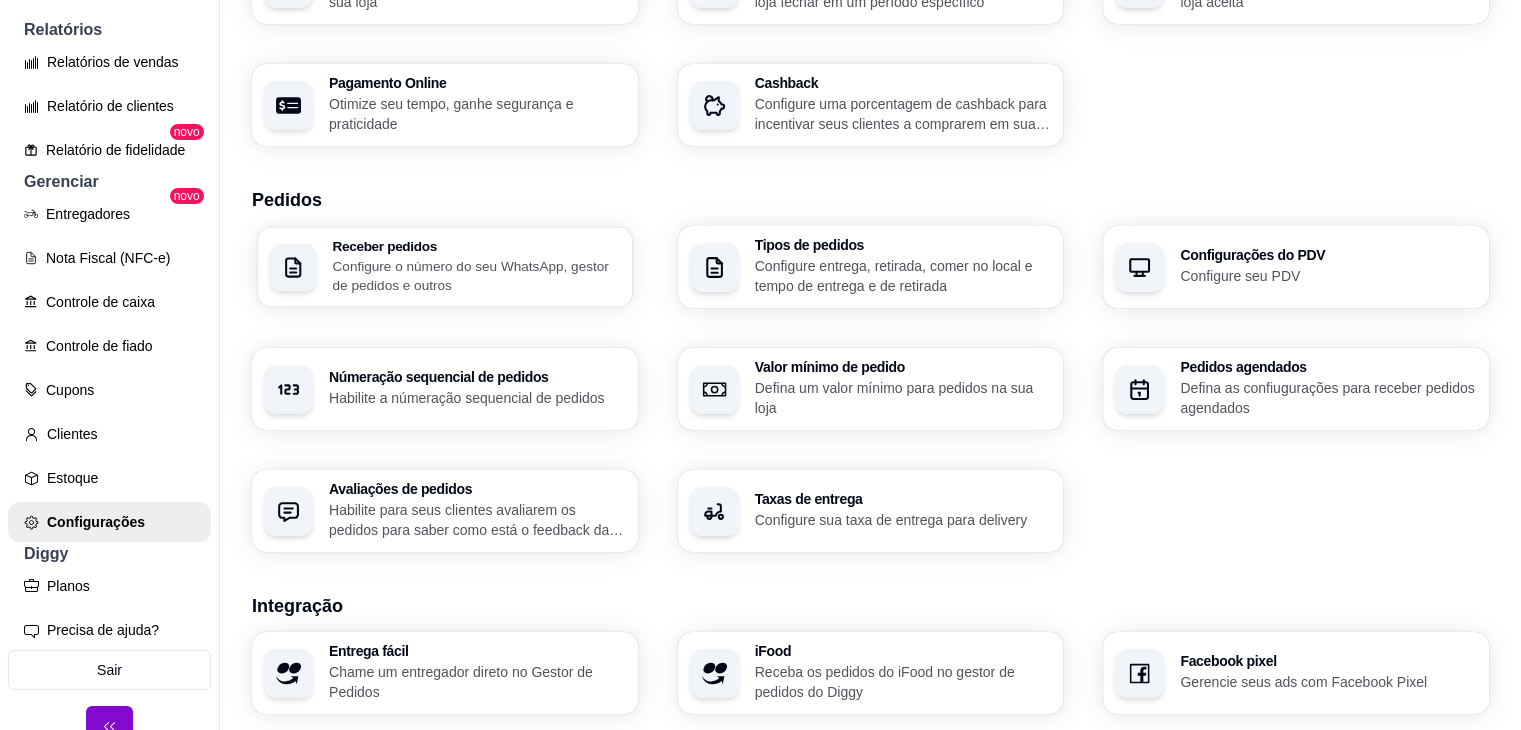 click on "Receber pedidos Configure o número do seu WhatsApp, gestor de pedidos e outros" at bounding box center [445, 267] 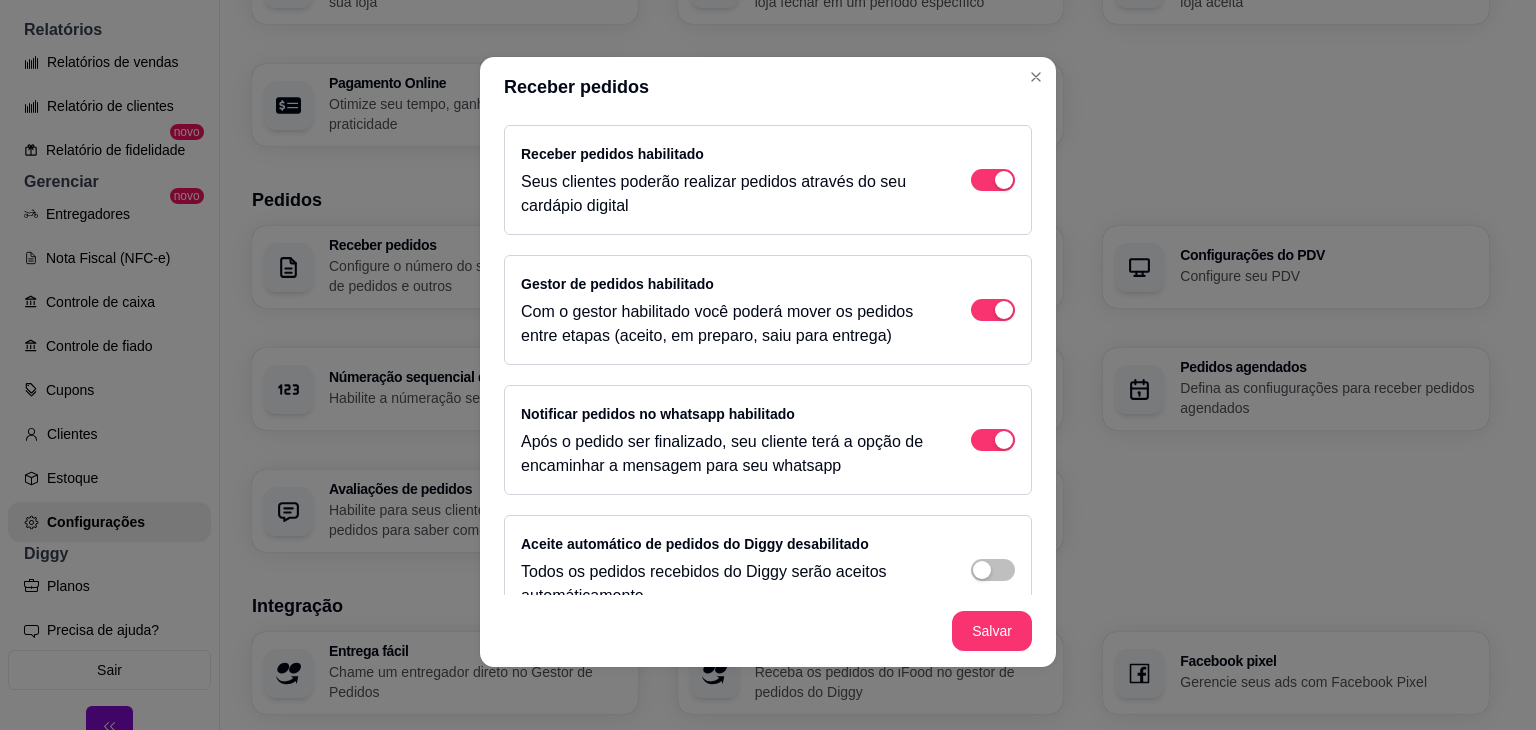scroll, scrollTop: 4, scrollLeft: 0, axis: vertical 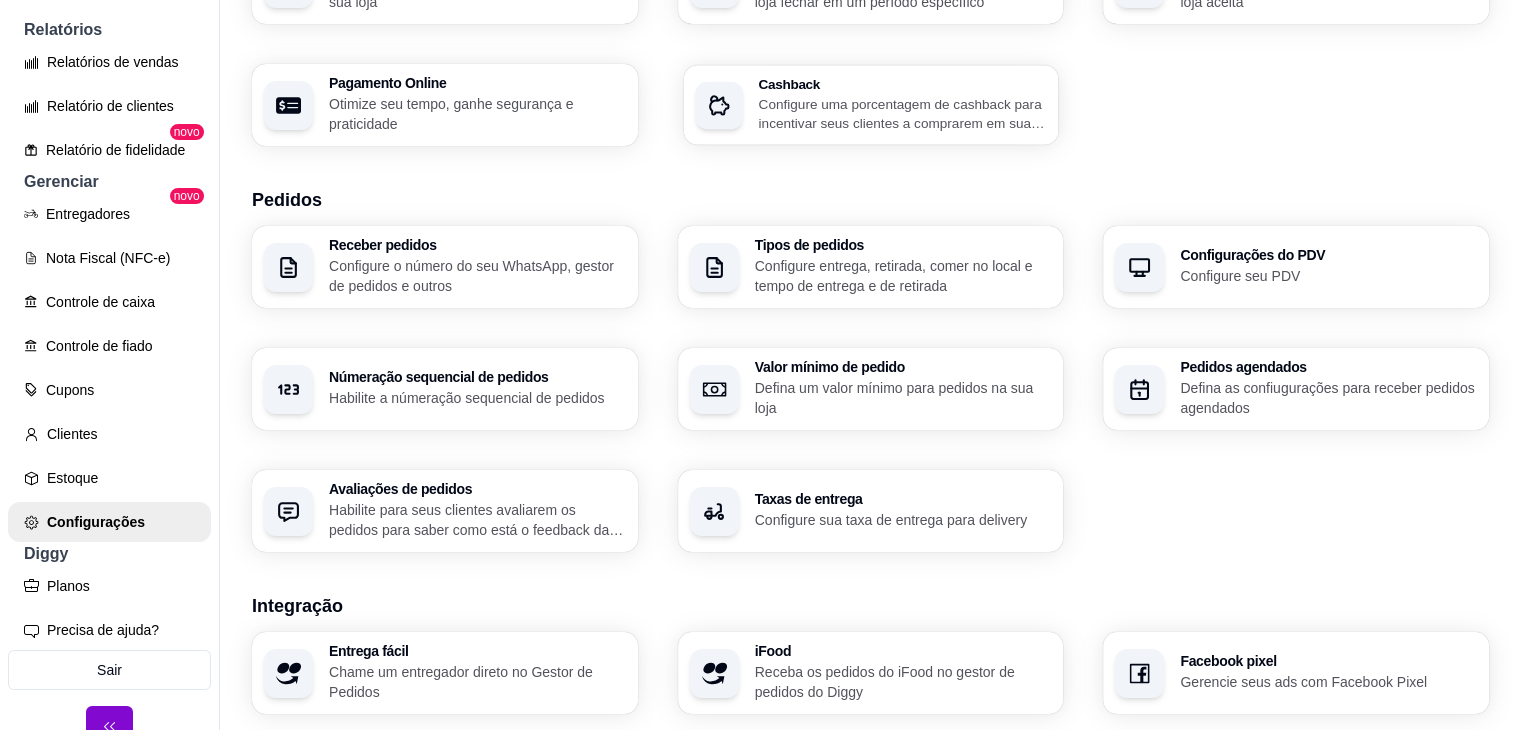 click on "Cashback" at bounding box center (902, 84) 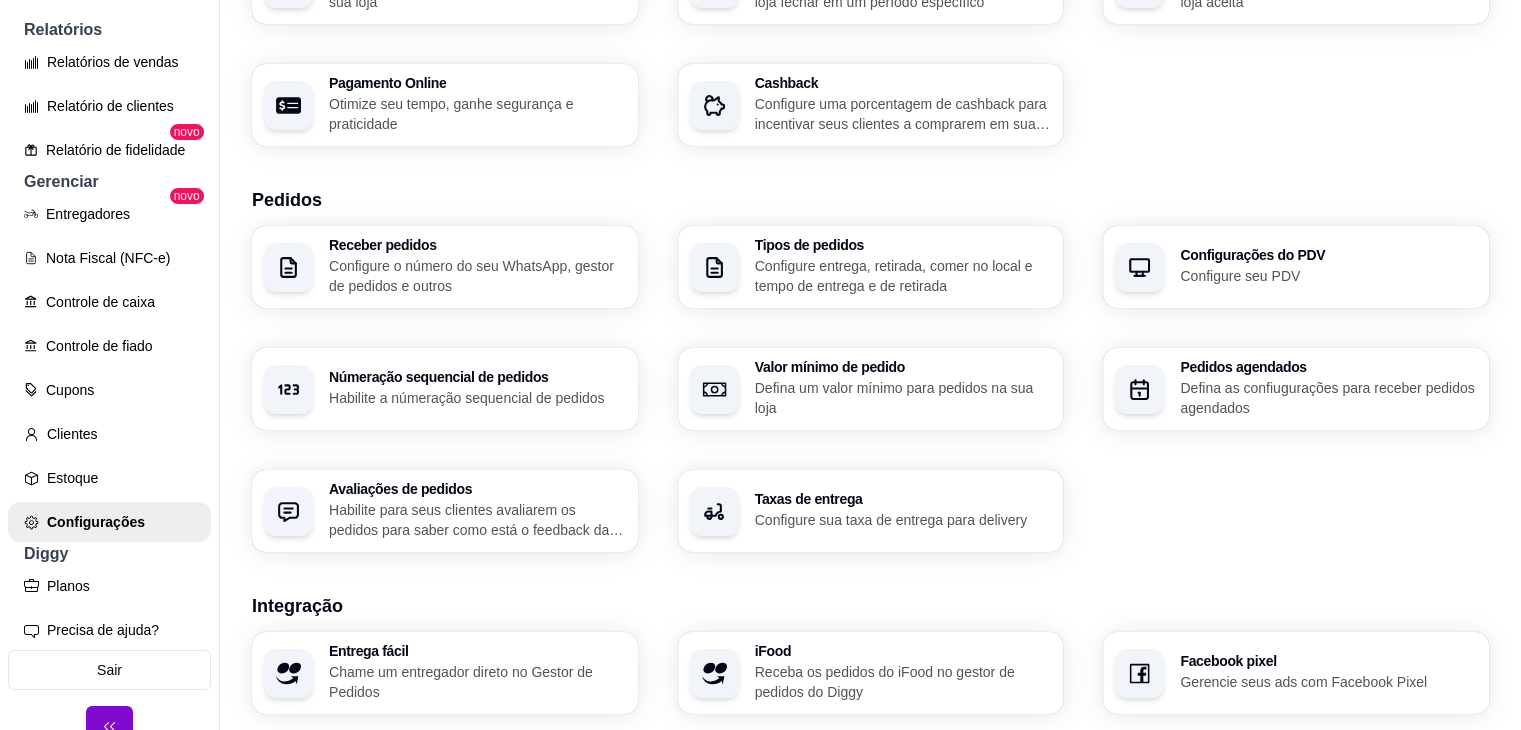 click on "Pedidos Receber pedidos Configure o número do seu WhatsApp, gestor de pedidos e outros Tipos de pedidos Configure entrega, retirada, comer no local e tempo de entrega e de retirada Configurações do PDV Configure seu PDV Númeração sequencial de pedidos Habilite a númeração sequencial de pedidos Valor mínimo de pedido Defina um valor mínimo para pedidos na sua loja Pedidos agendados Defina as confiugurações para receber pedidos agendados Avaliações de pedidos Habilite para seus clientes avaliarem os pedidos para saber como está o feedback da sua loja Taxas de entrega Configure sua taxa de entrega para delivery" at bounding box center (870, 369) 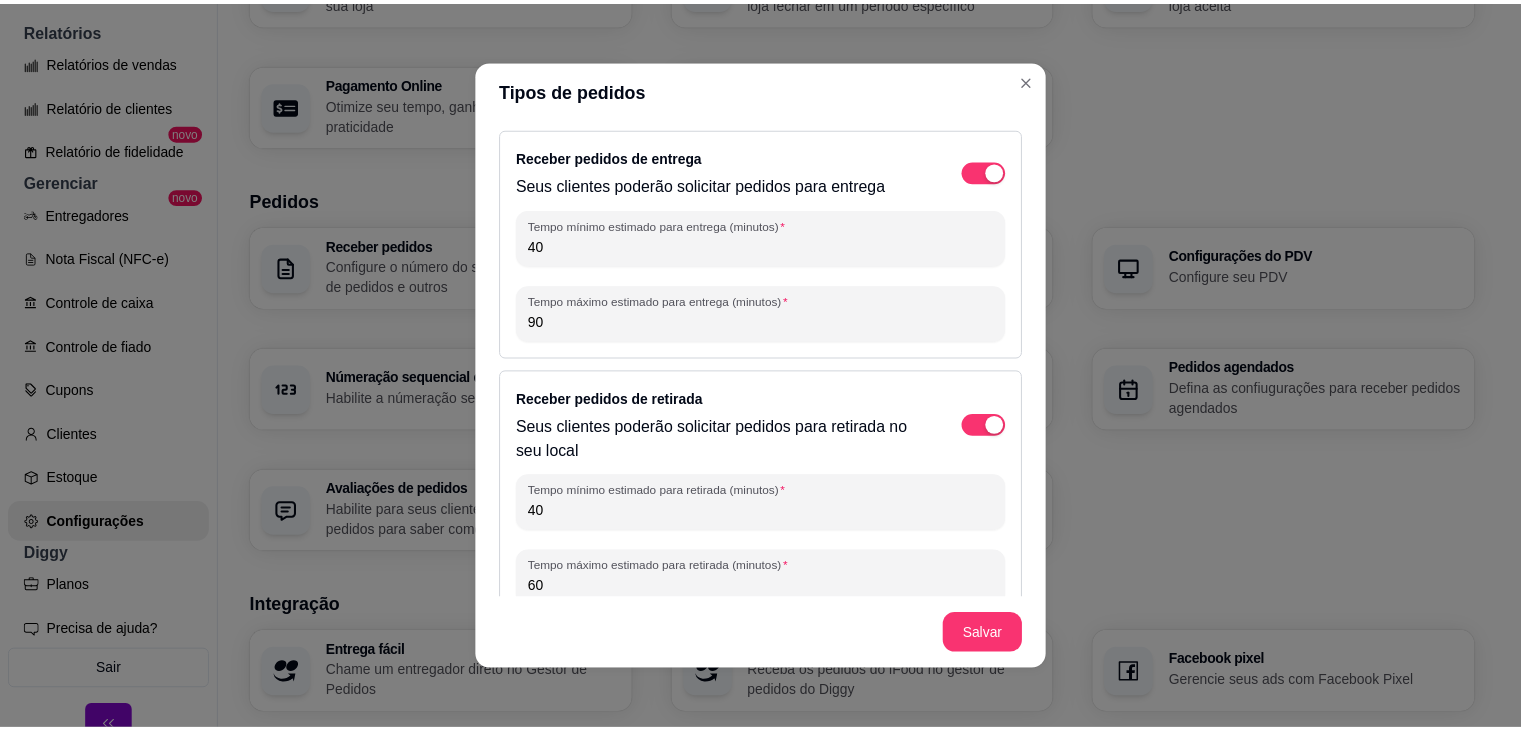 scroll, scrollTop: 155, scrollLeft: 0, axis: vertical 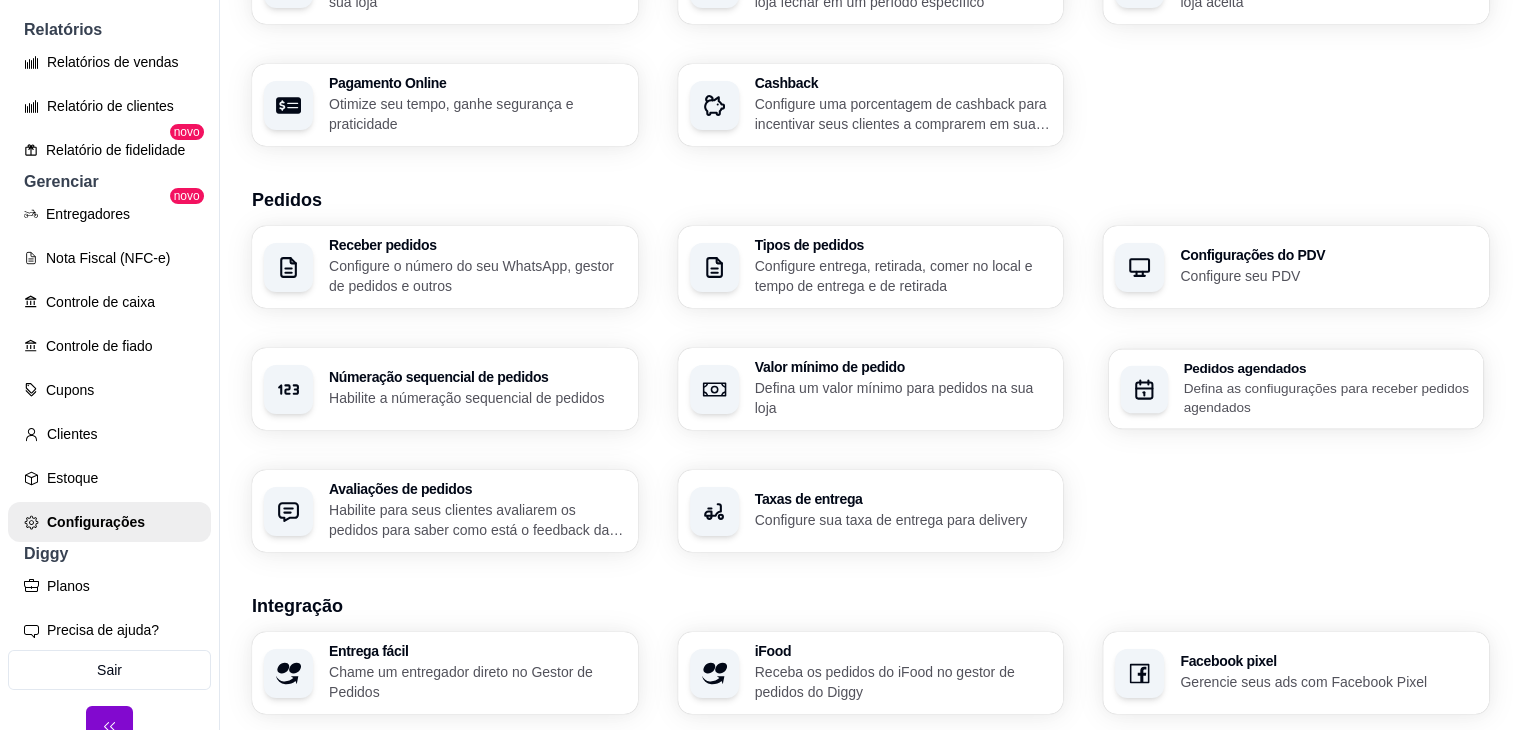 click on "Defina as confiugurações para receber pedidos agendados" at bounding box center (1328, 397) 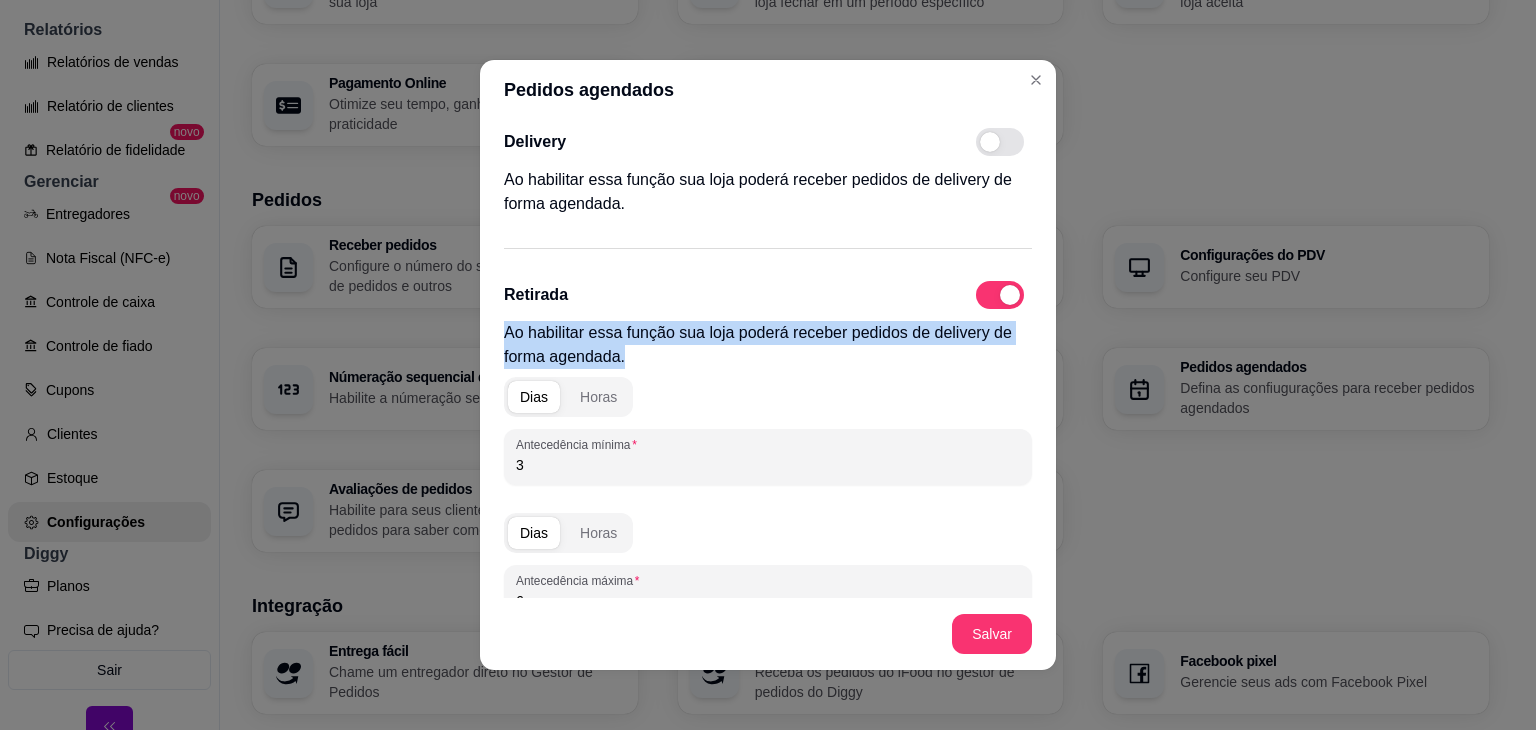 drag, startPoint x: 506, startPoint y: 327, endPoint x: 602, endPoint y: 371, distance: 105.60303 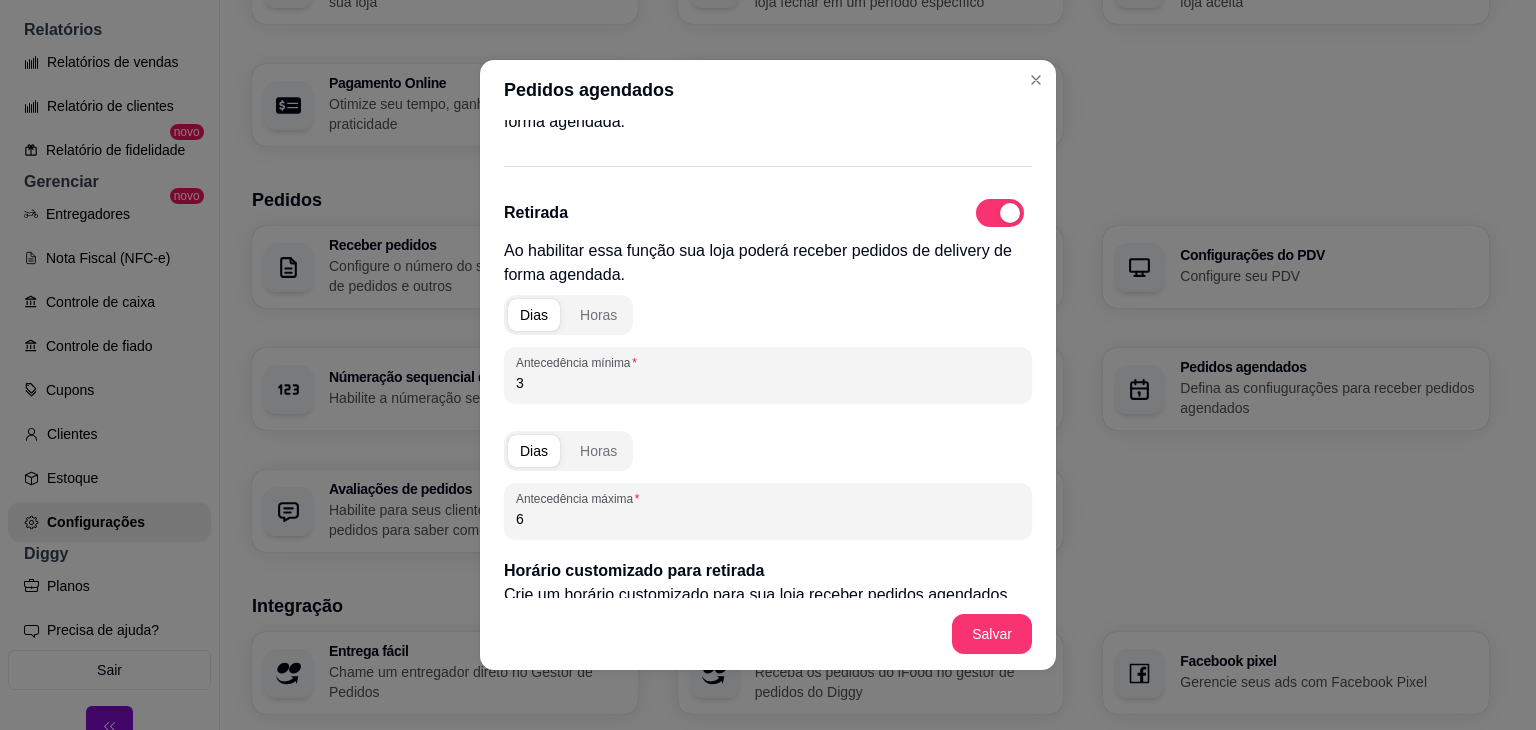 scroll, scrollTop: 200, scrollLeft: 0, axis: vertical 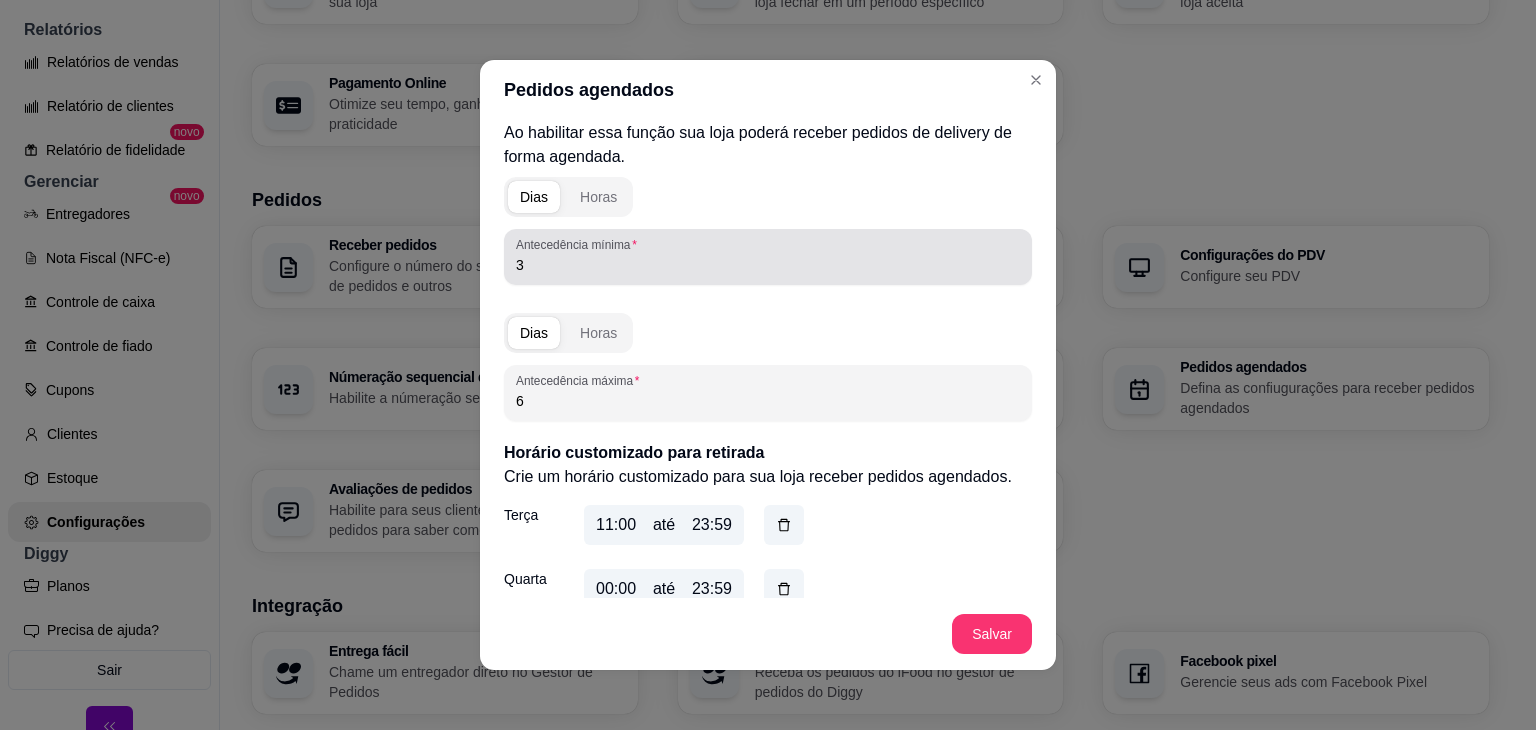 click on "Antecedência mínima" at bounding box center [580, 244] 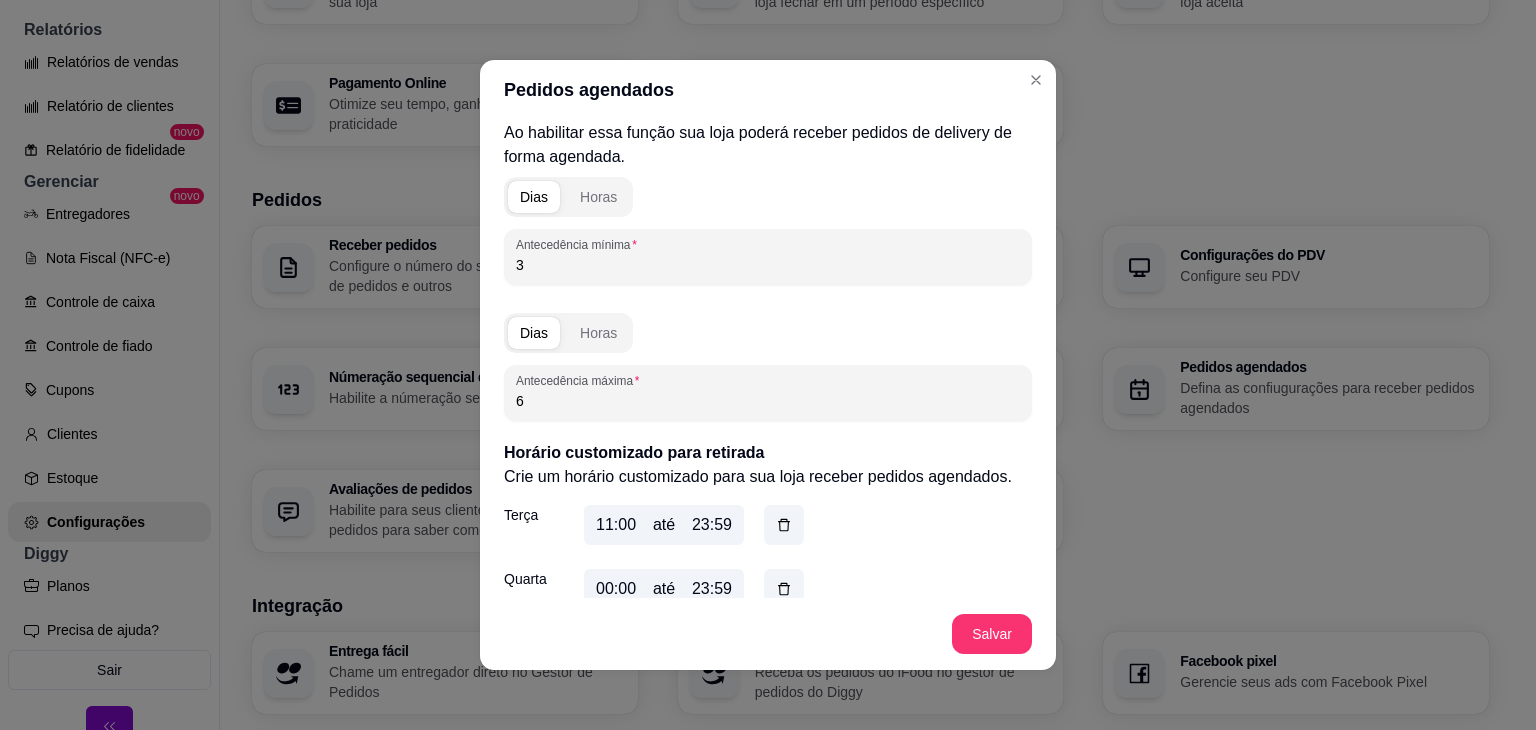 click on "6" at bounding box center (768, 401) 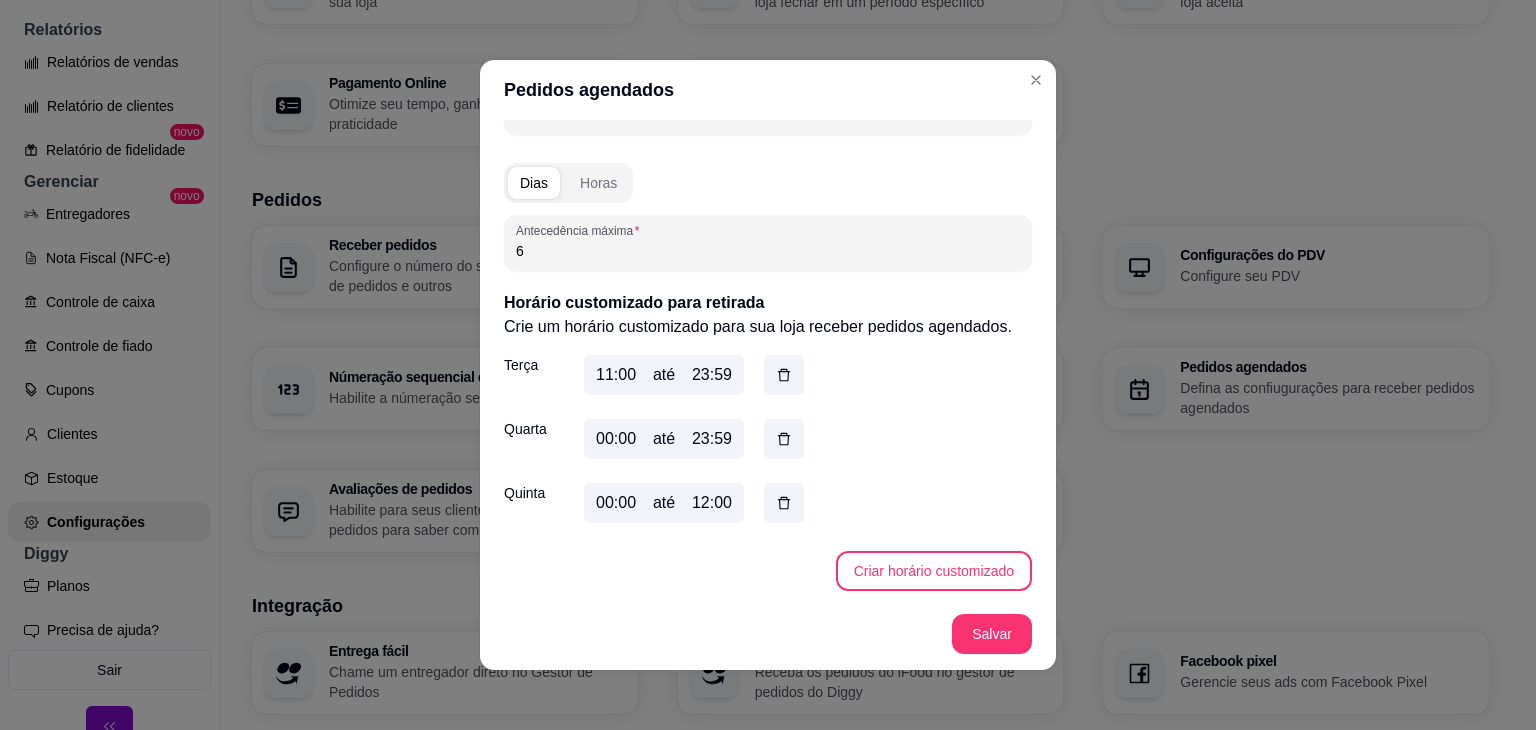 scroll, scrollTop: 351, scrollLeft: 0, axis: vertical 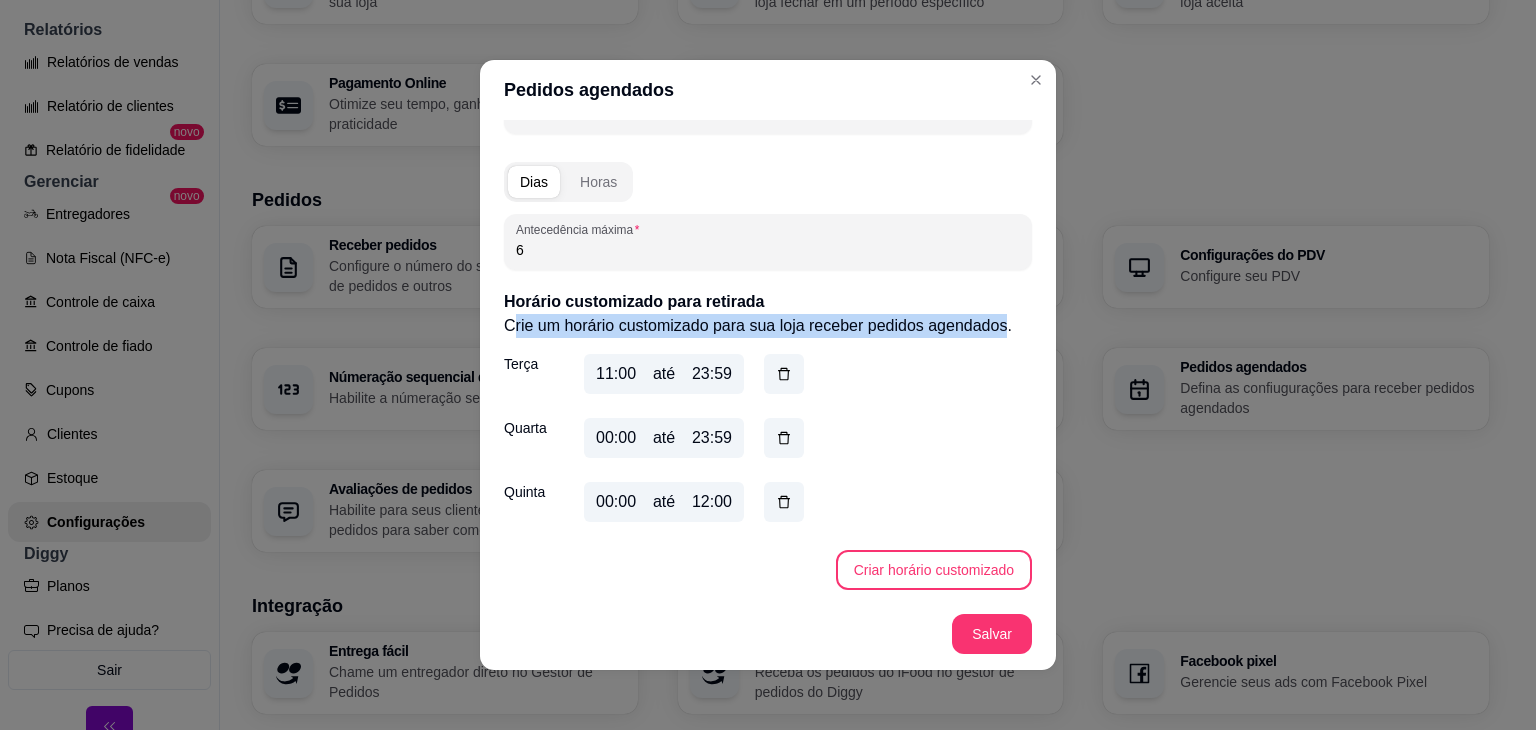 drag, startPoint x: 507, startPoint y: 321, endPoint x: 995, endPoint y: 325, distance: 488.0164 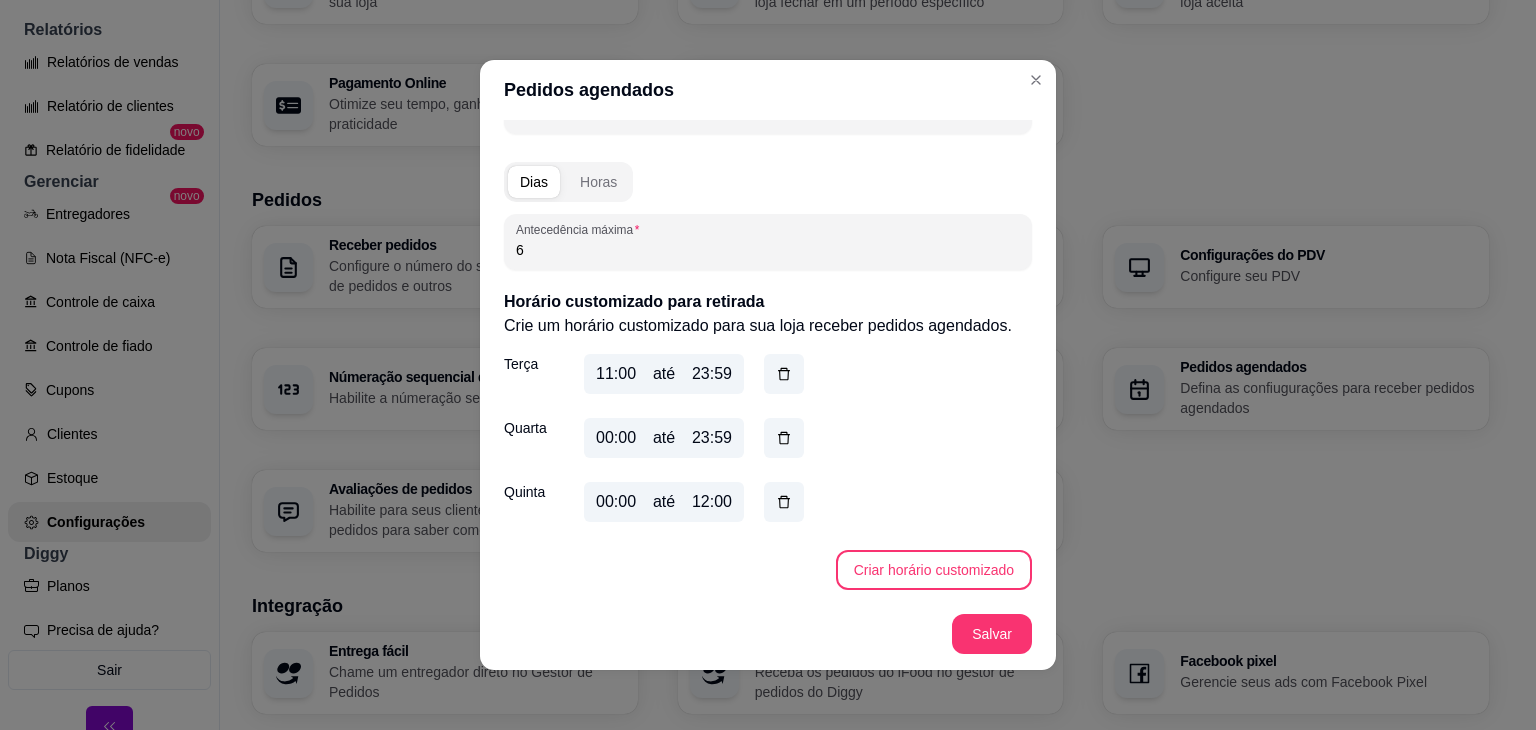click on "Horário customizado para retirada" at bounding box center (768, 302) 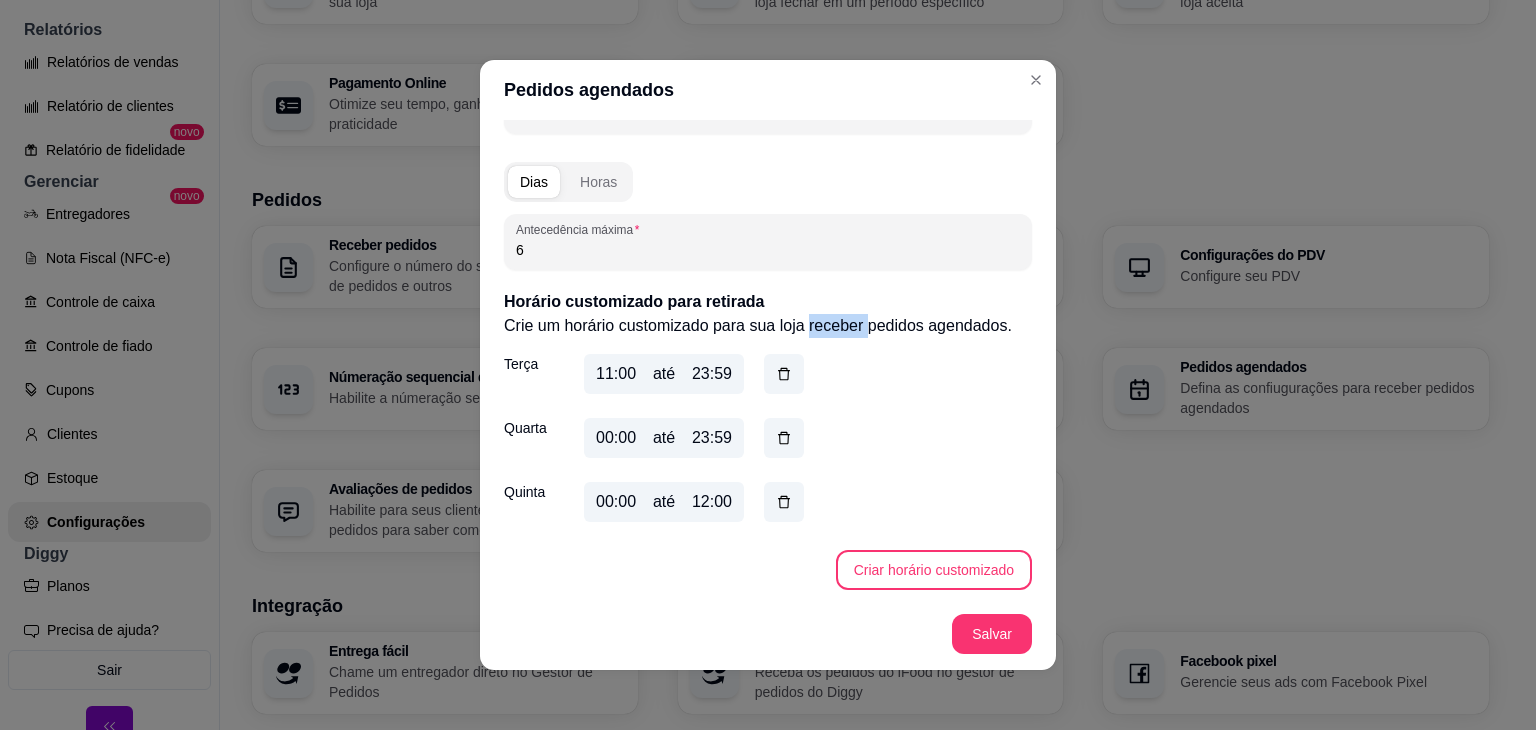 click on "Crie um horário customizado para sua loja receber pedidos agendados." at bounding box center (768, 326) 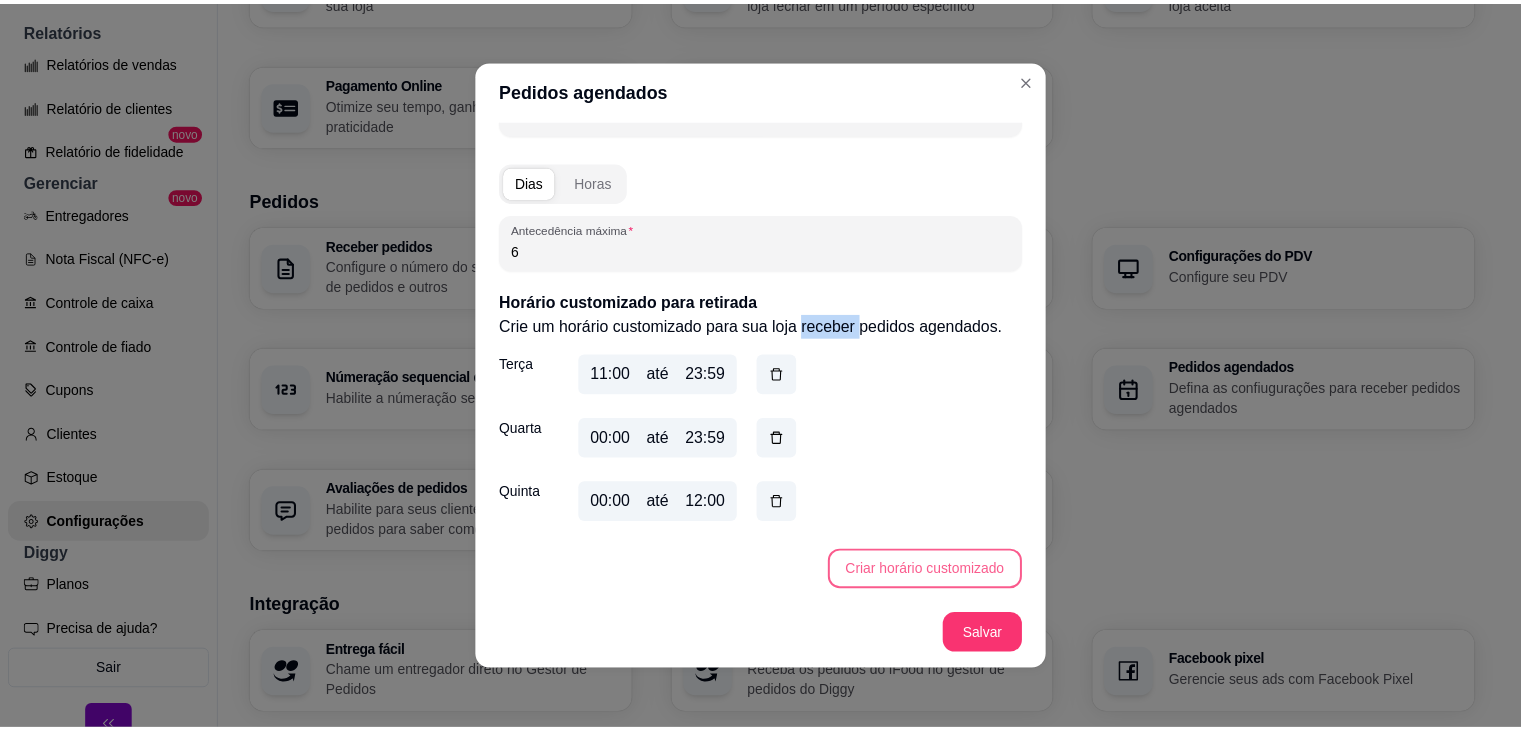 scroll, scrollTop: 4, scrollLeft: 0, axis: vertical 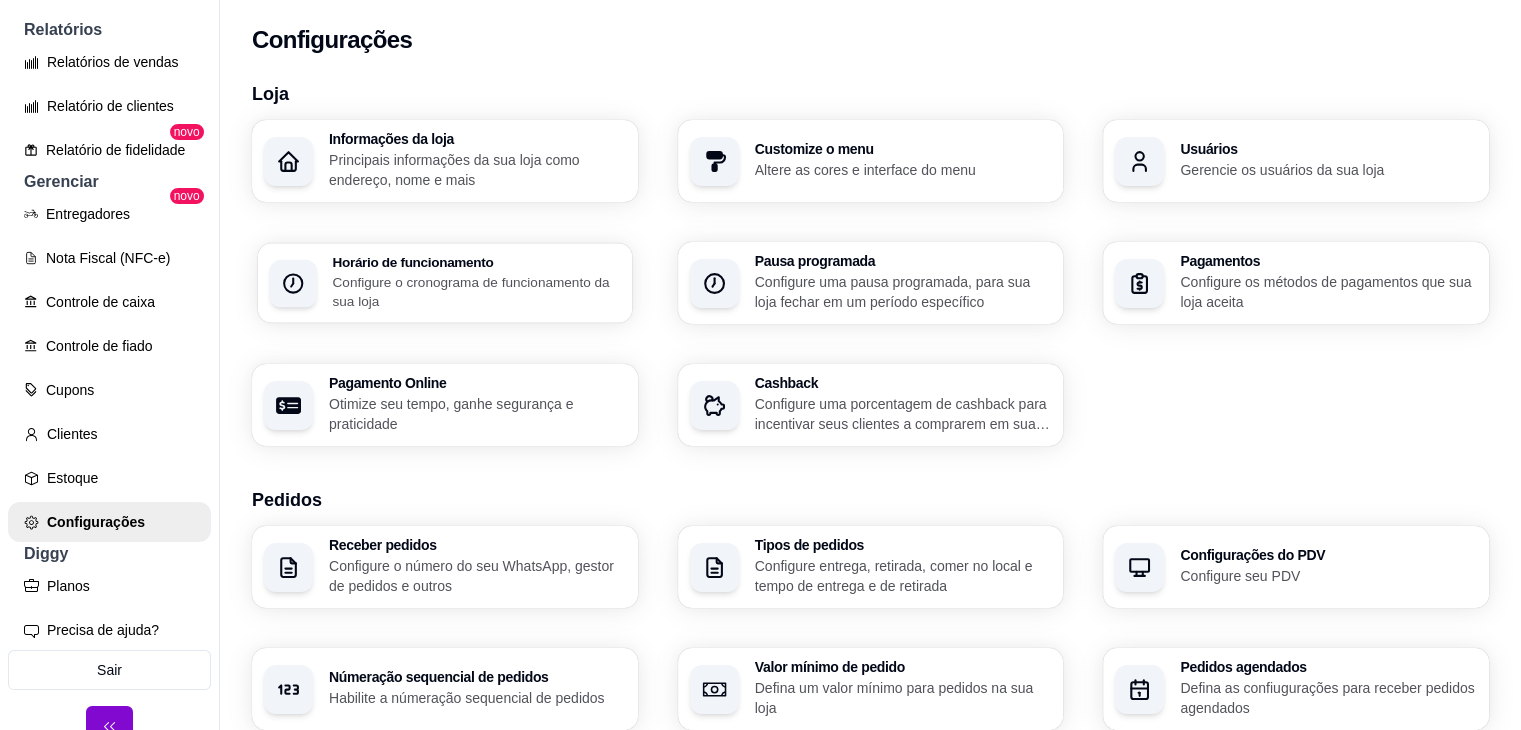 click on "Configure o cronograma de funcionamento da sua loja" at bounding box center (476, 291) 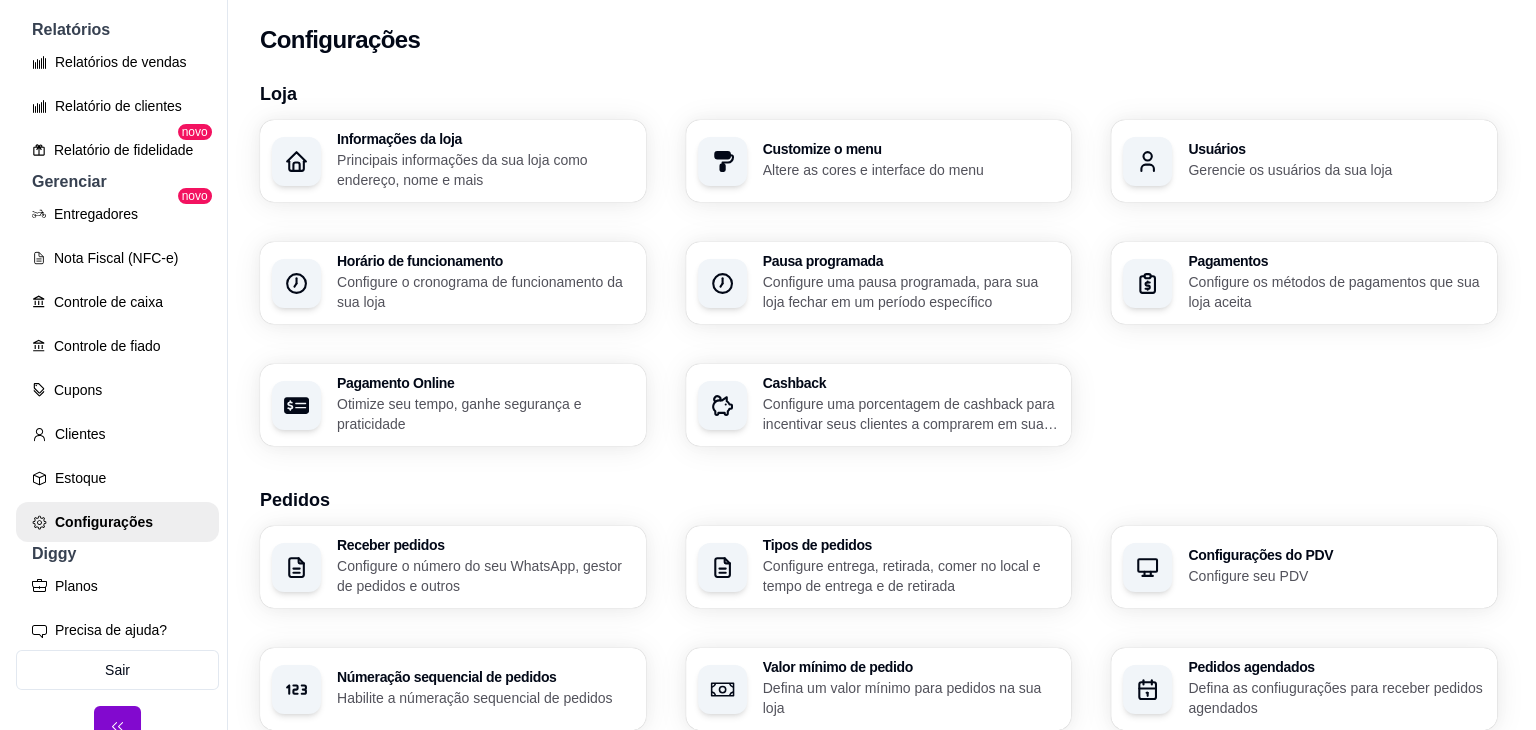 scroll, scrollTop: 200, scrollLeft: 0, axis: vertical 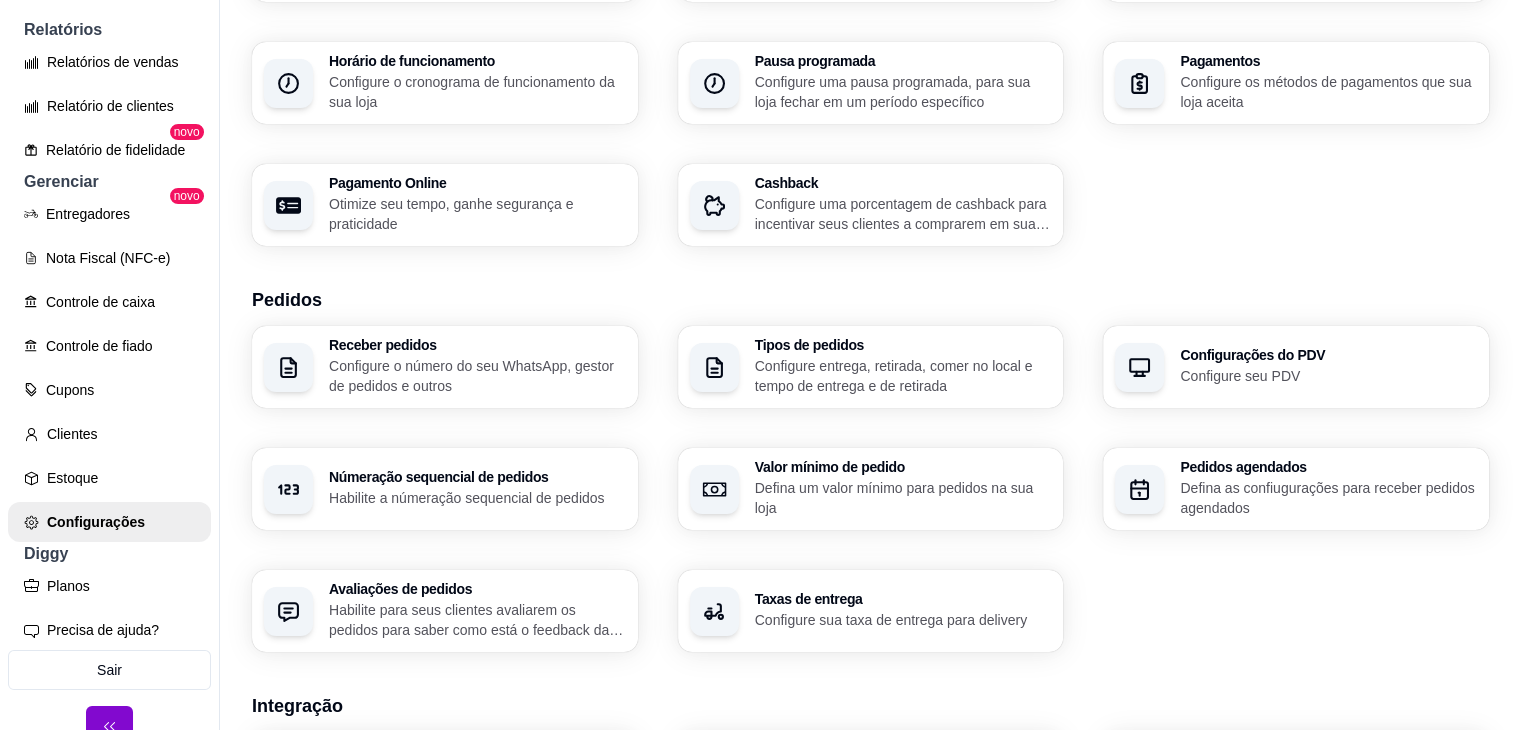 click on "Defina as confiugurações para receber pedidos agendados" at bounding box center [1328, 498] 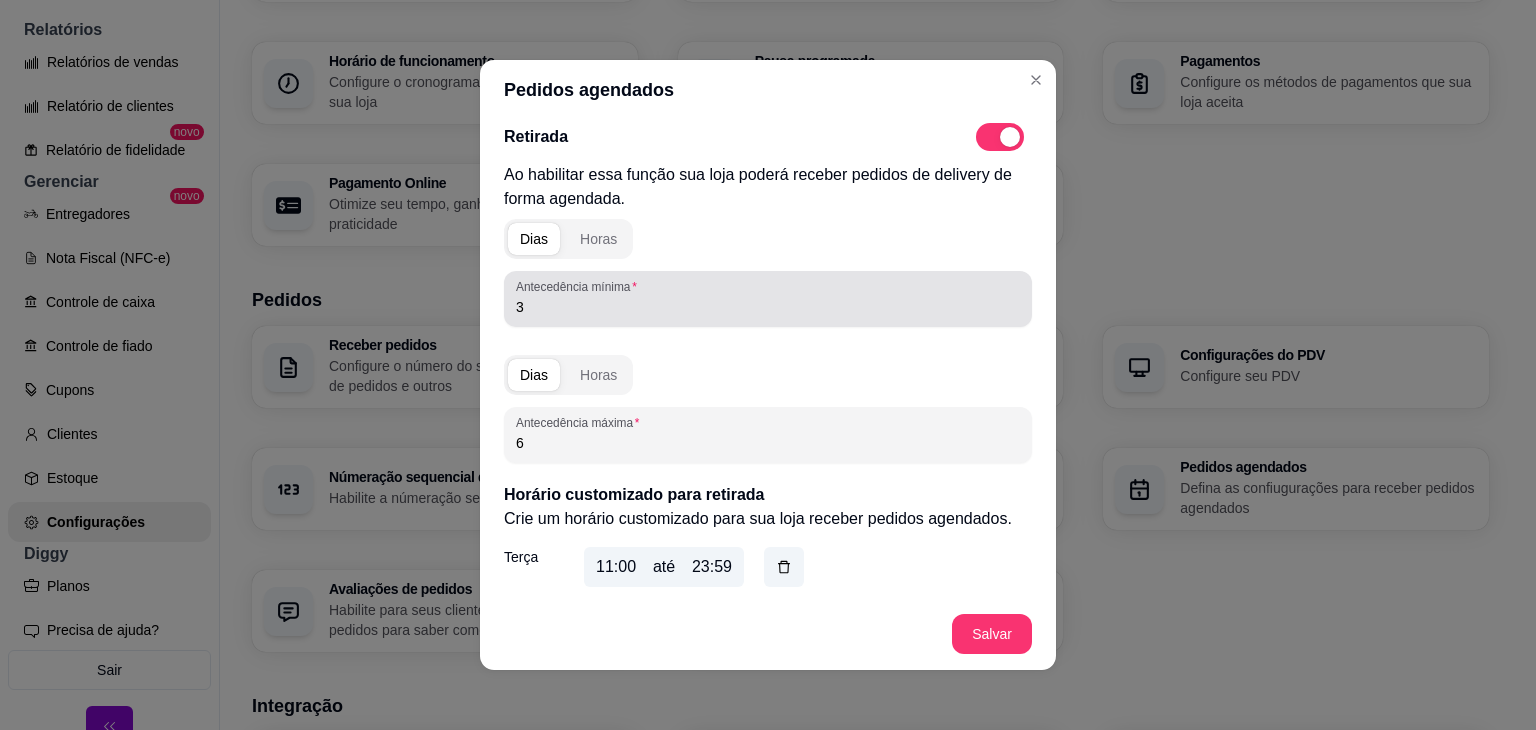 scroll, scrollTop: 200, scrollLeft: 0, axis: vertical 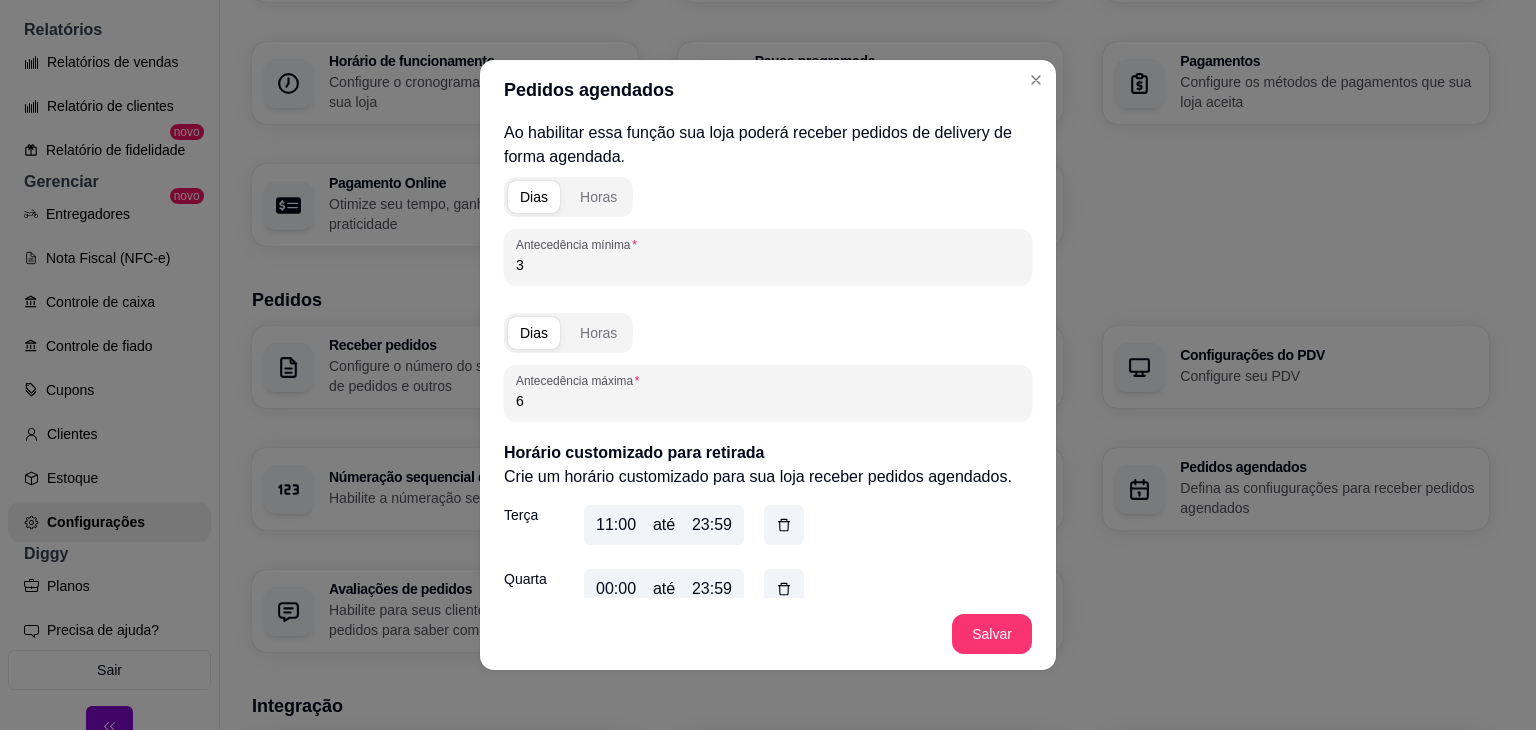 click on "Dias Horas Antecedência máxima 6" at bounding box center [768, 363] 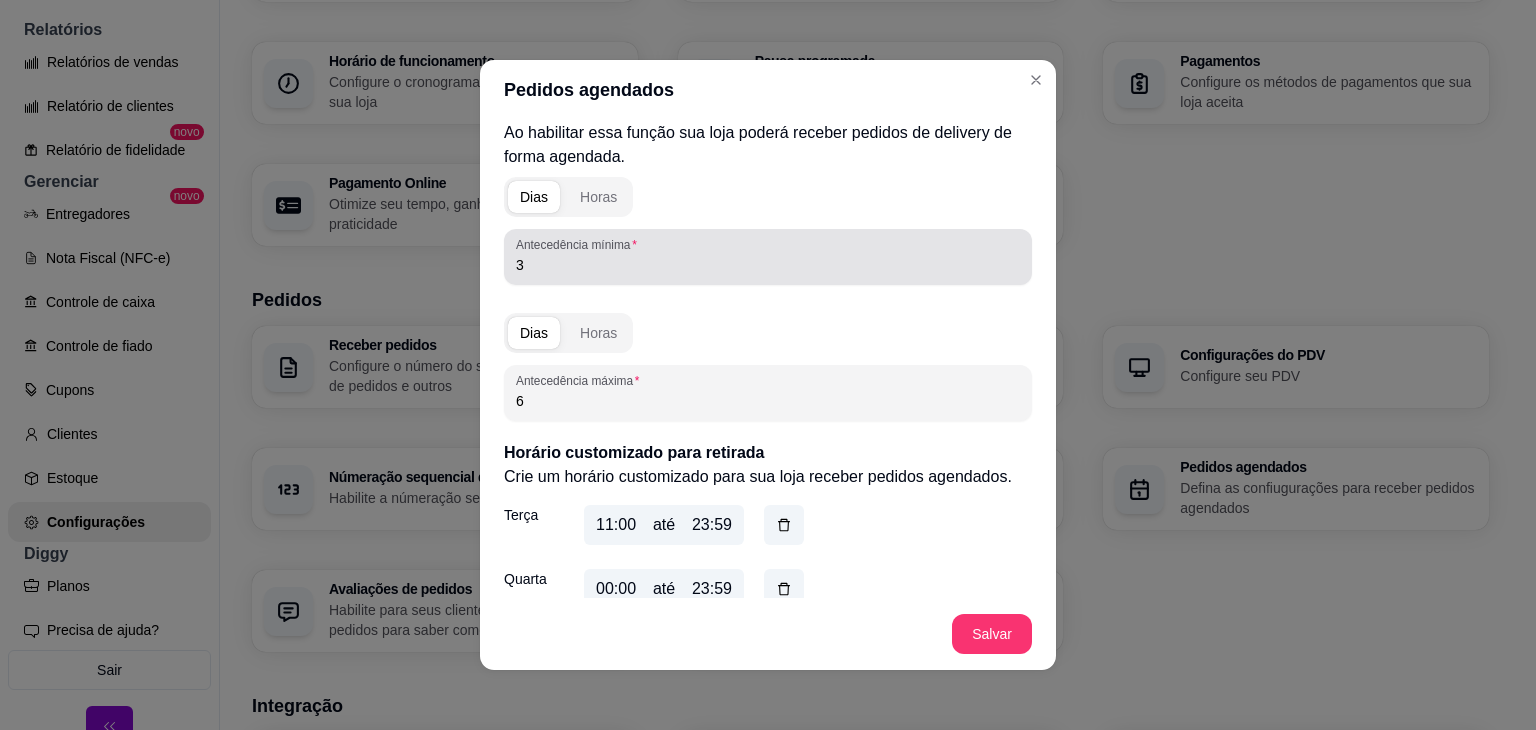 click on "3" at bounding box center [768, 257] 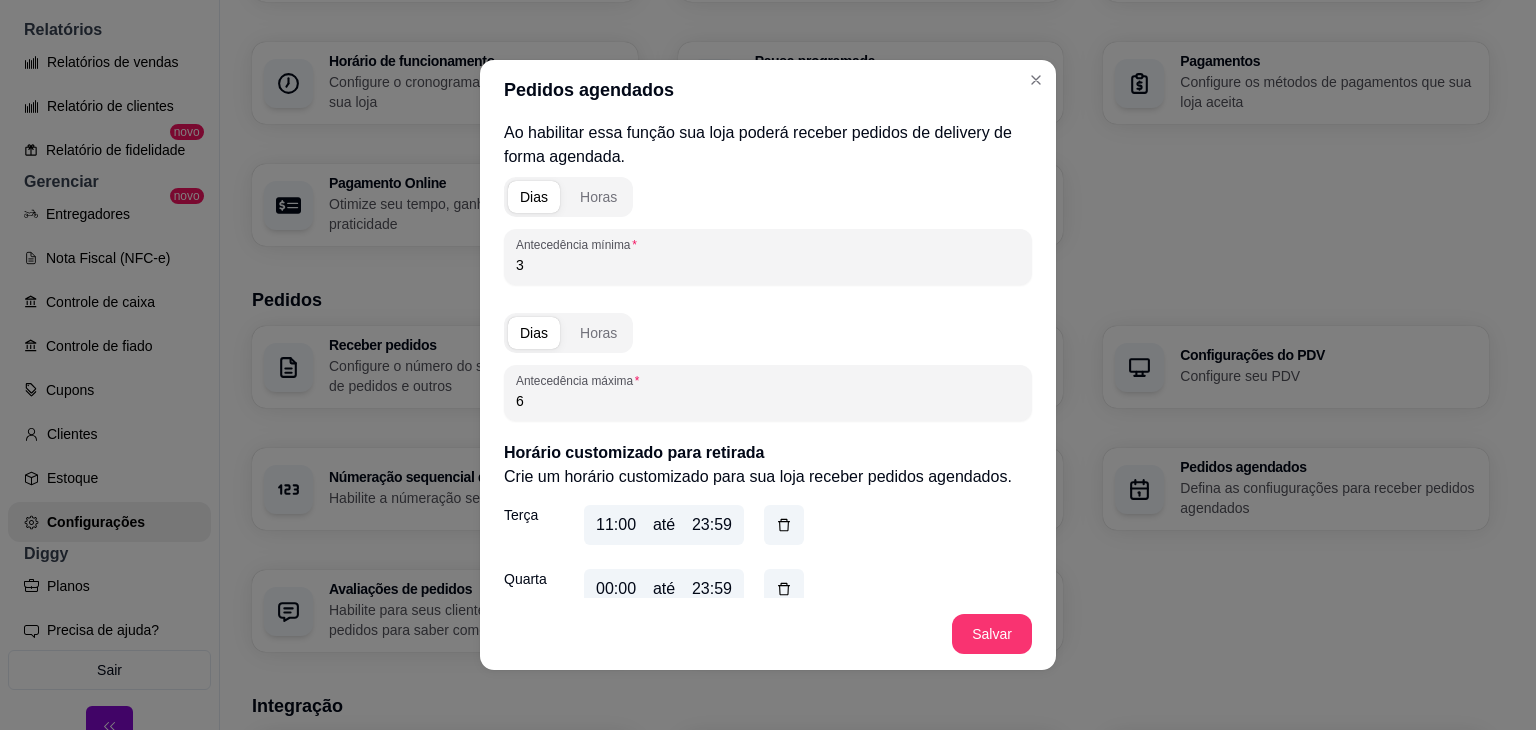click on "3" at bounding box center (768, 257) 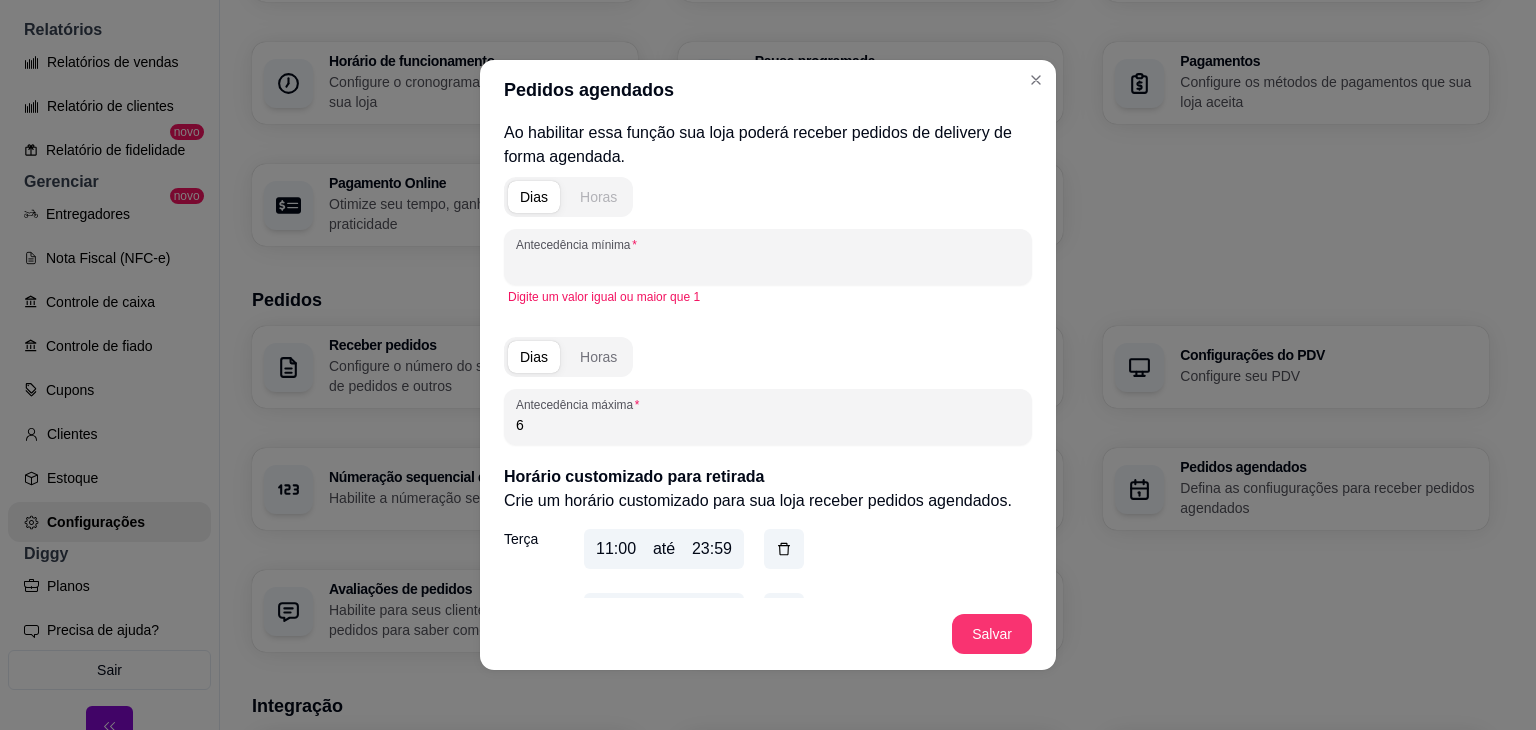 click on "Horas" at bounding box center [598, 197] 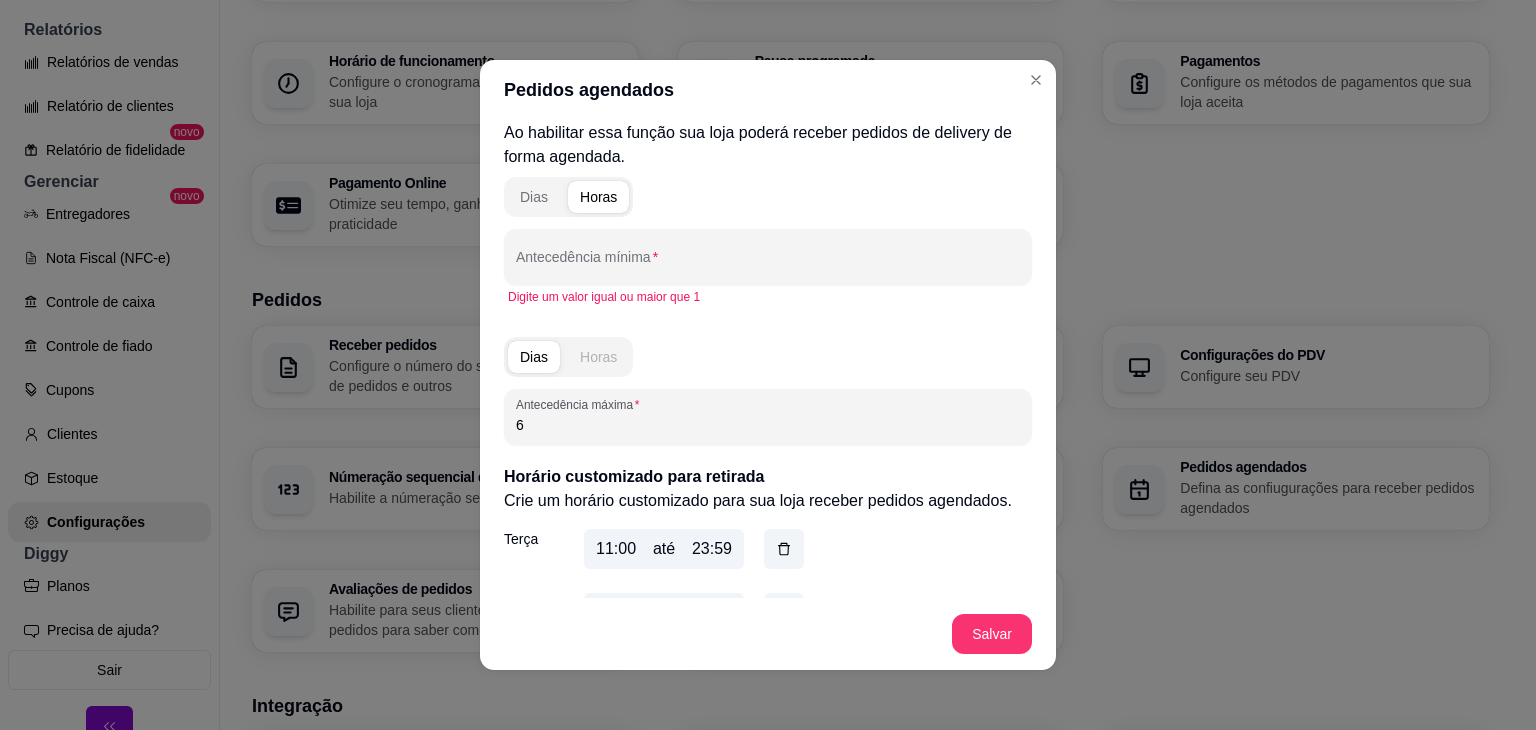 click on "Horas" at bounding box center (598, 357) 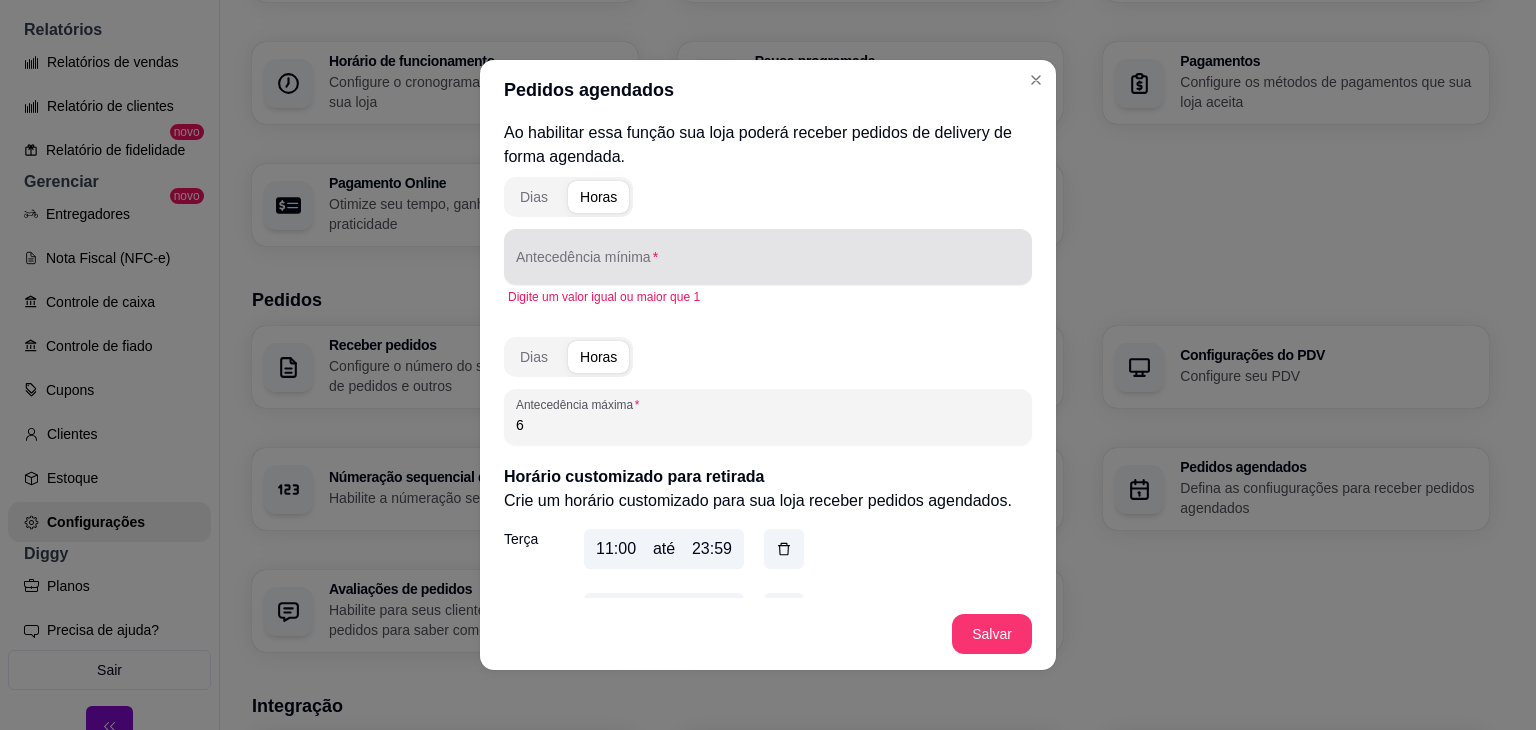 click on "Antecedência mínima" at bounding box center [768, 257] 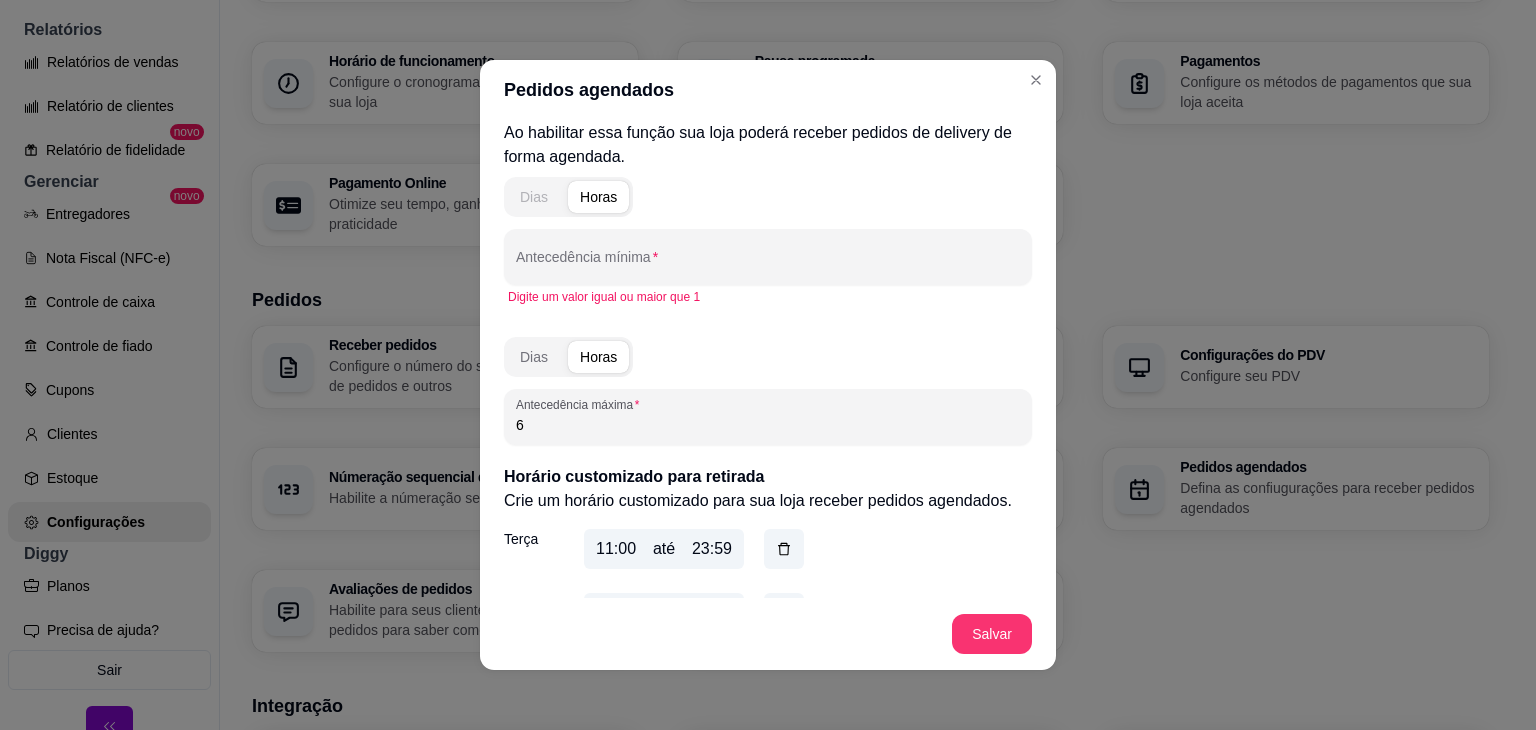 click on "Dias" at bounding box center (534, 197) 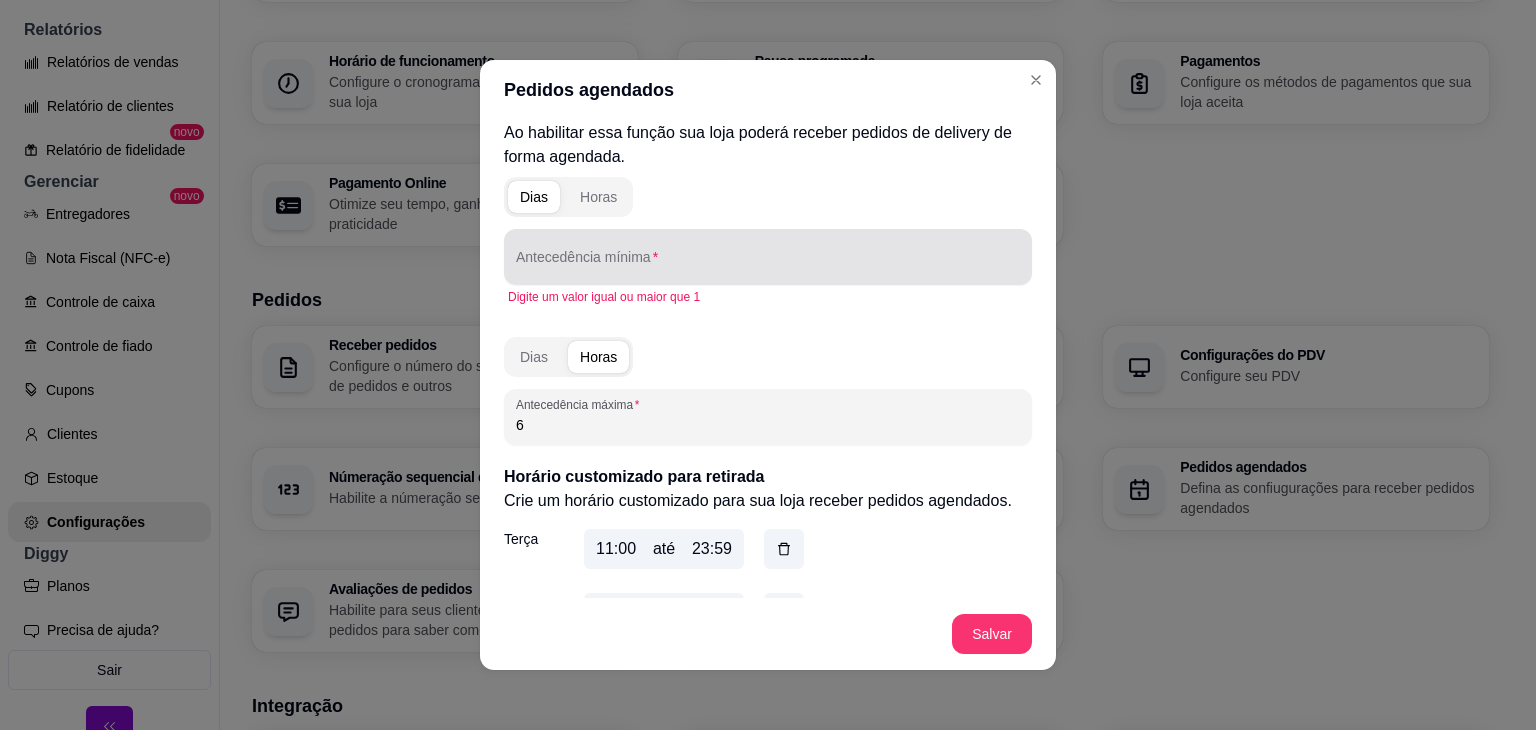 click on "Antecedência mínima" at bounding box center [768, 265] 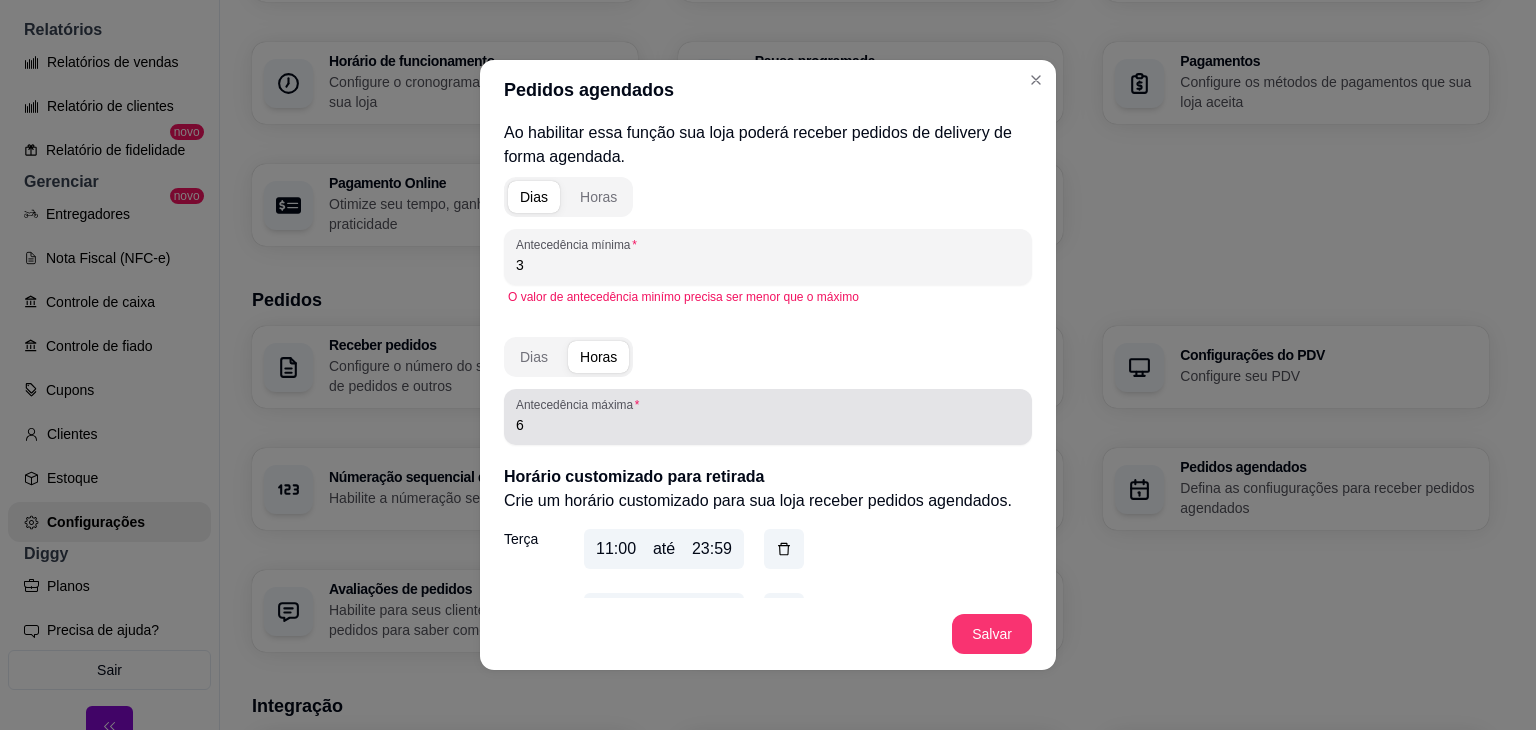 click on "6" at bounding box center (768, 425) 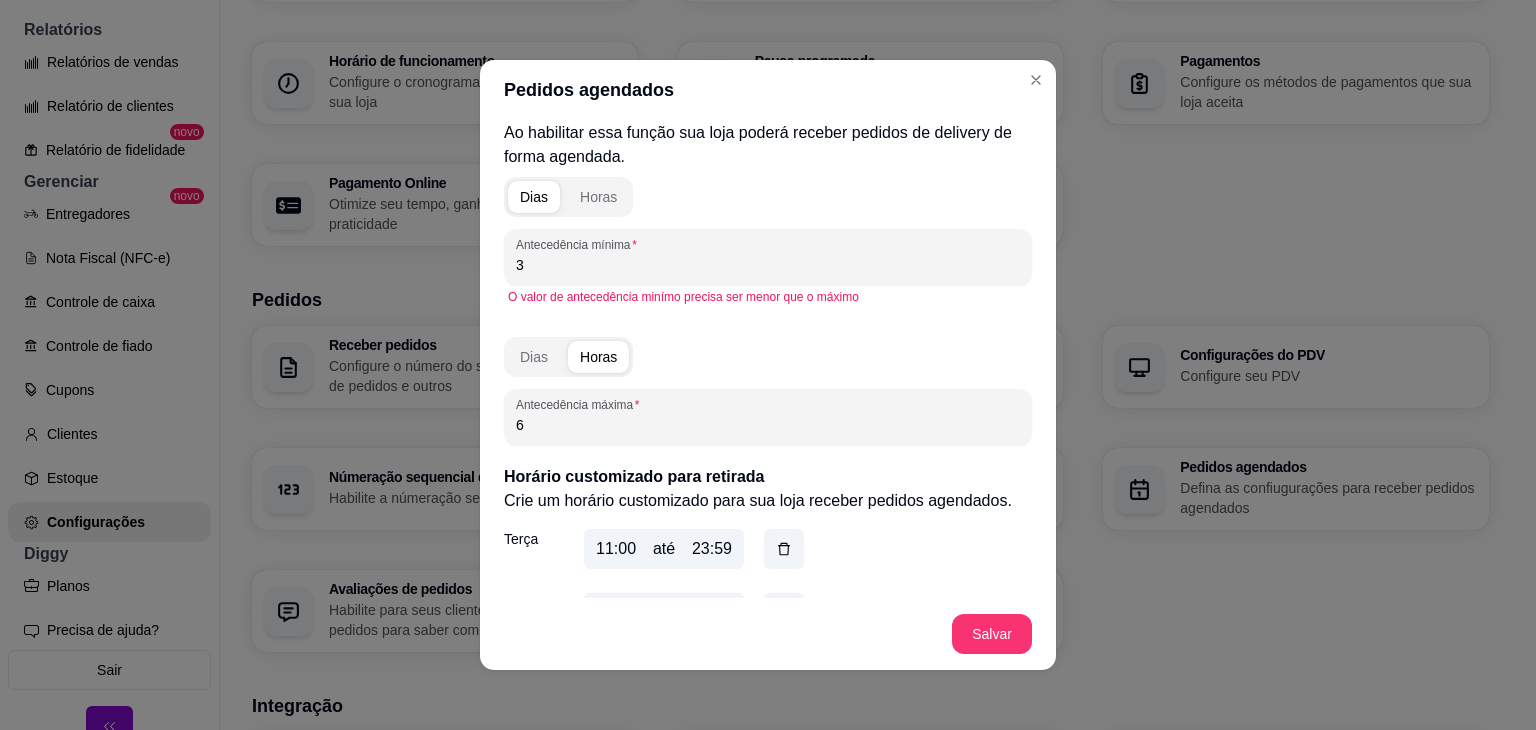 click on "6" at bounding box center [768, 425] 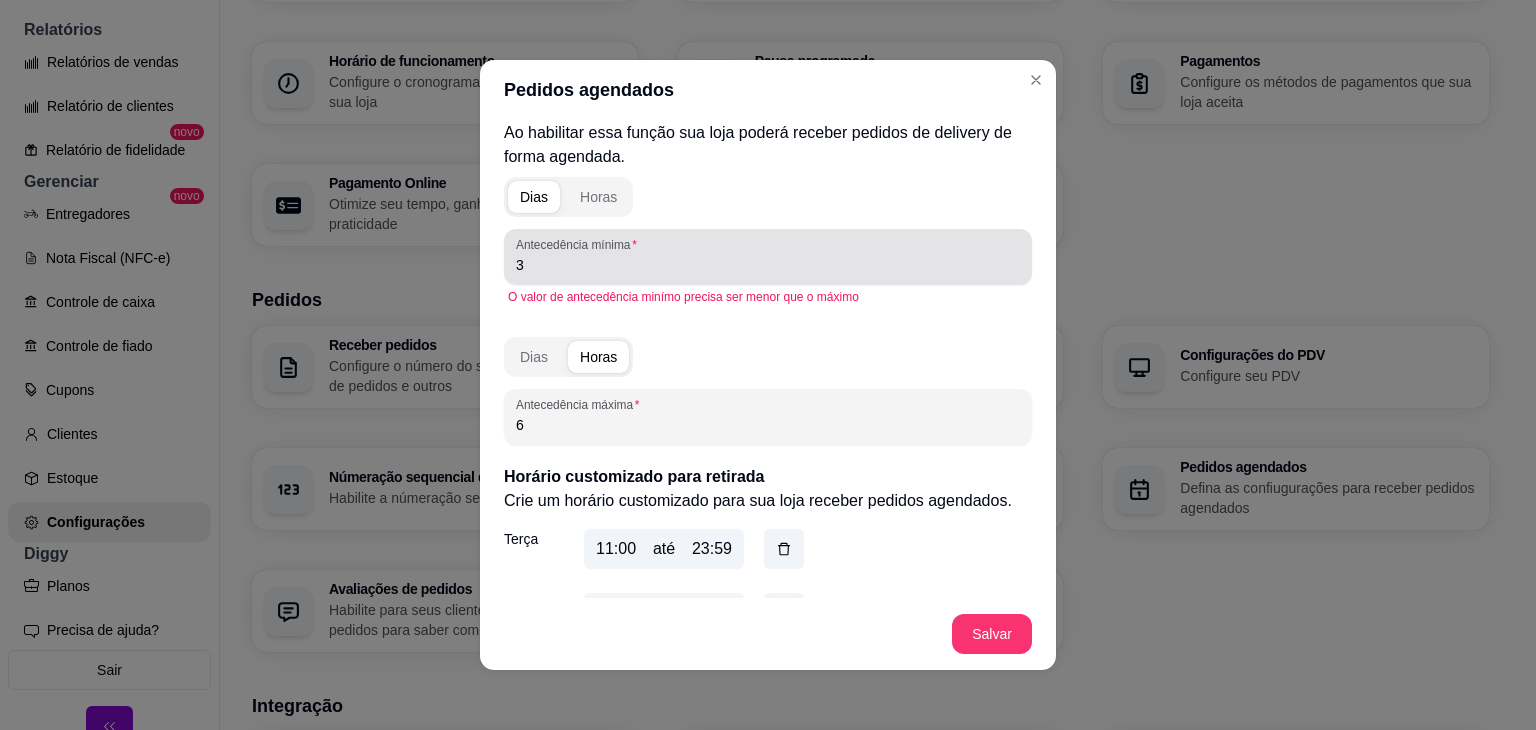 click on "Antecedência mínima" at bounding box center (580, 244) 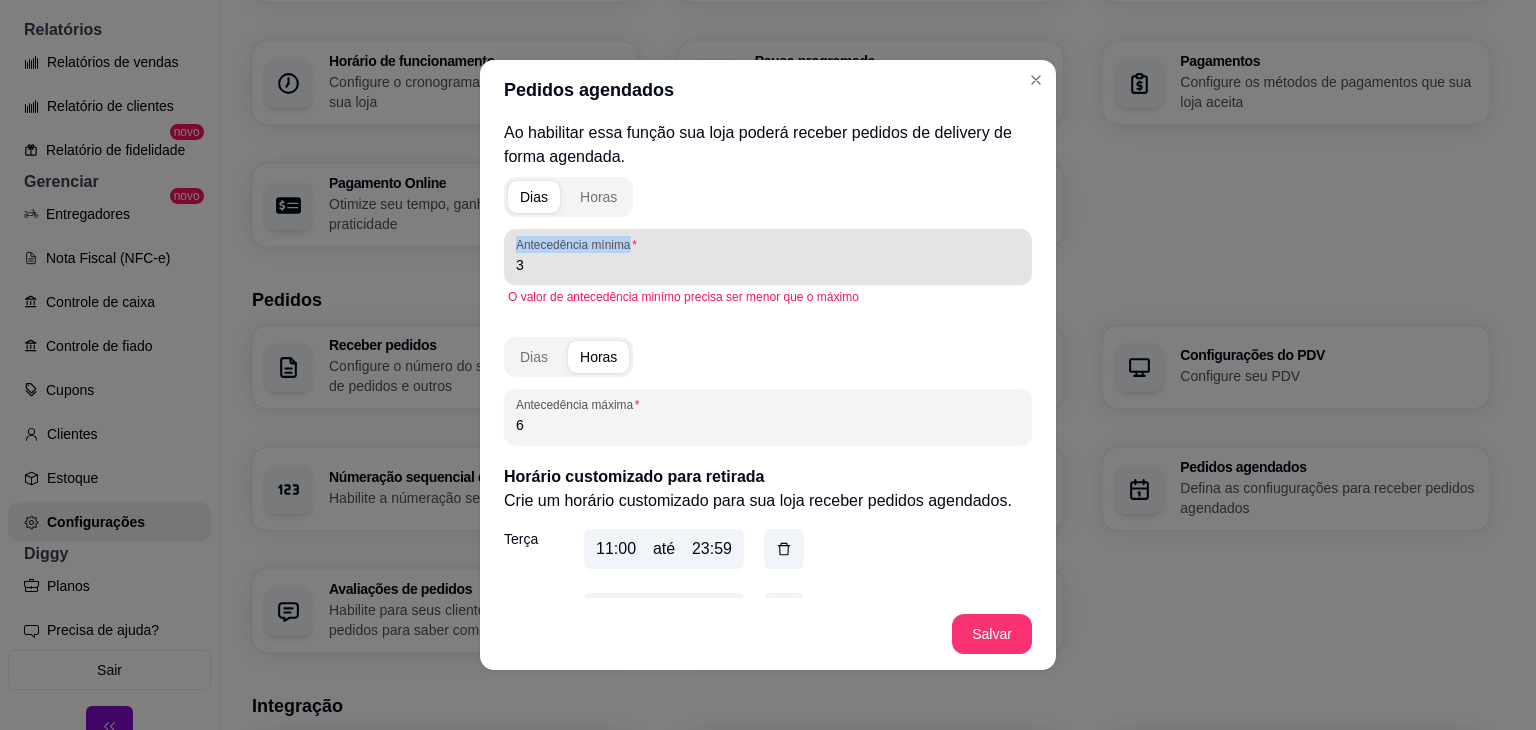 click on "Antecedência mínima" at bounding box center (580, 244) 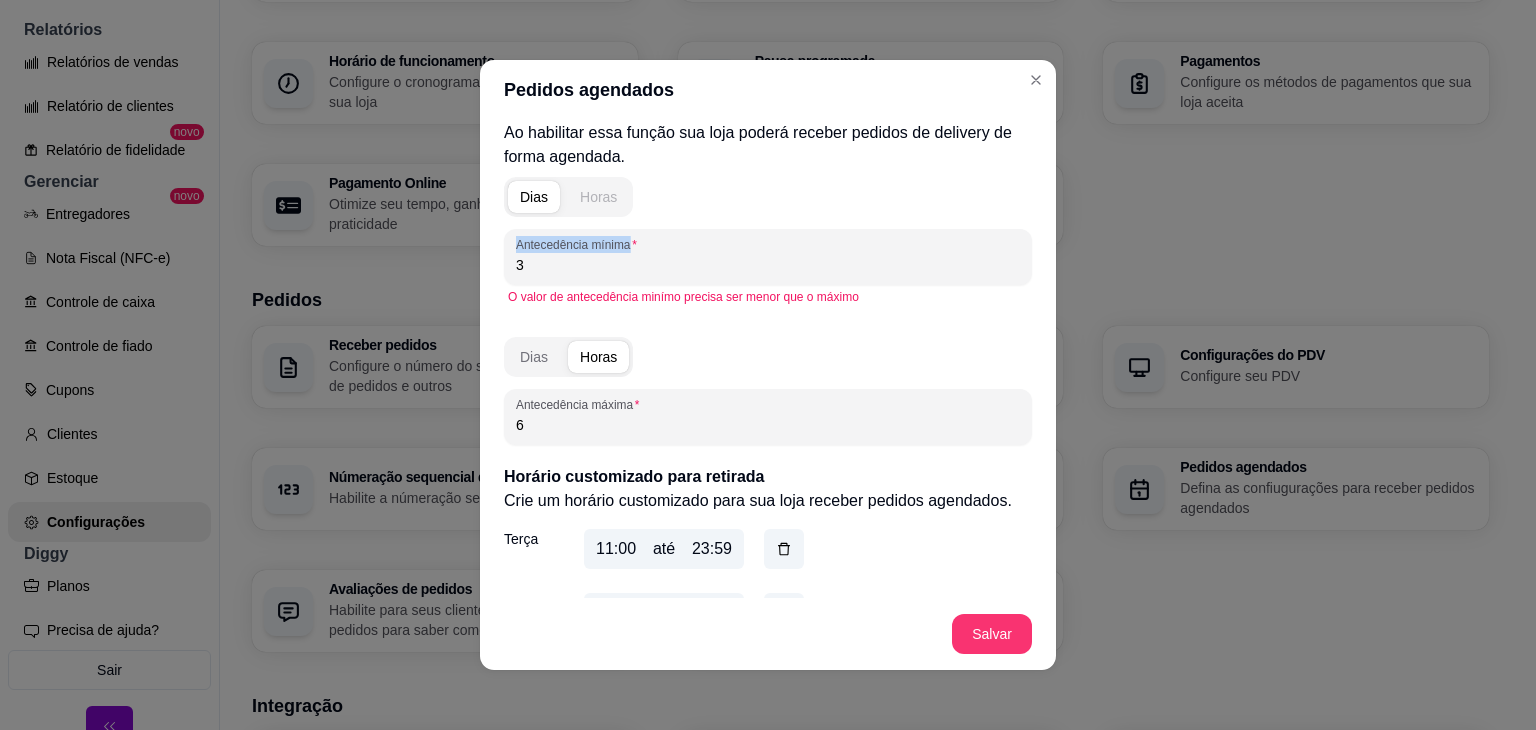 click on "Horas" at bounding box center [598, 197] 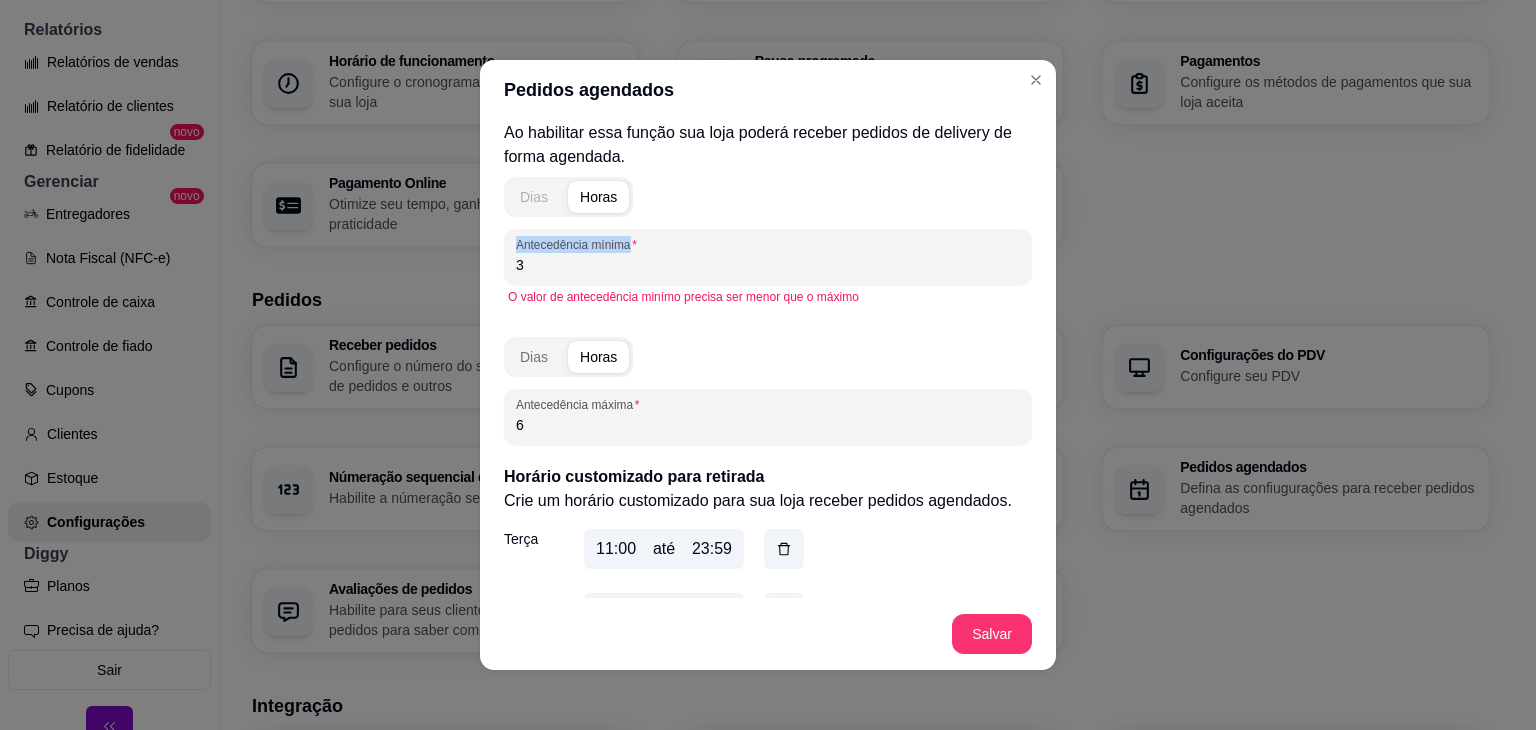 click on "Dias" at bounding box center (534, 197) 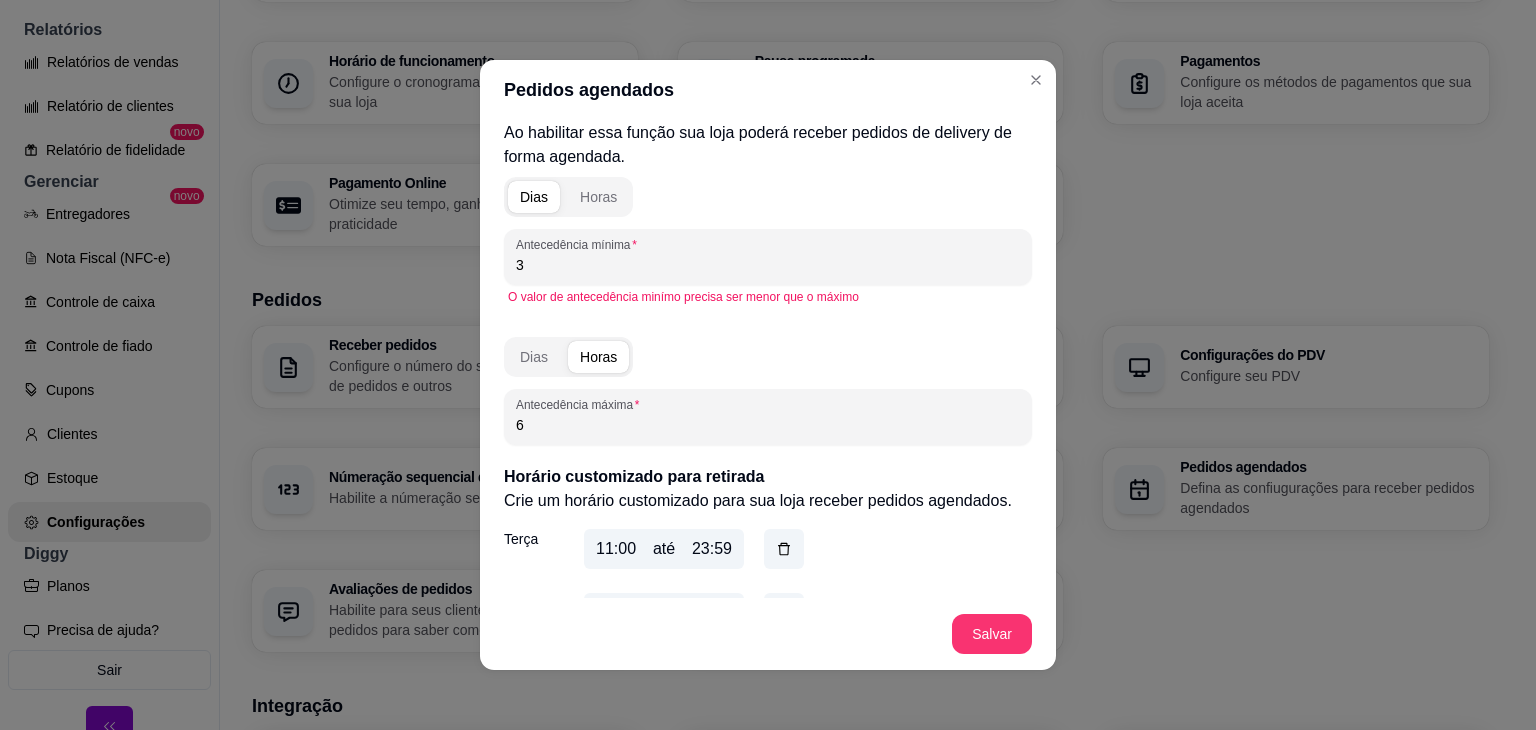 click on "O valor de antecedência minímo precisa ser menor que o máximo" at bounding box center (768, 297) 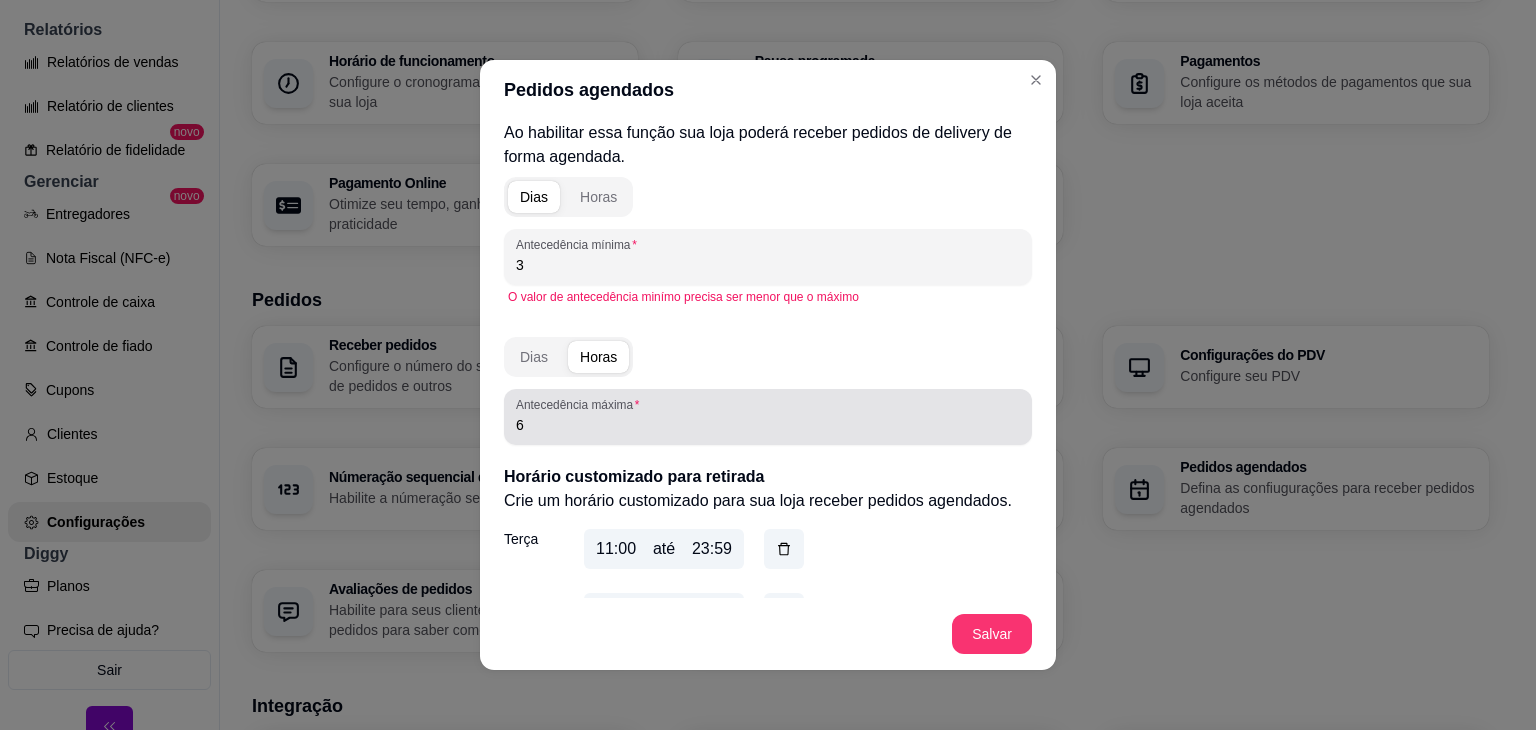 click on "6" at bounding box center [768, 425] 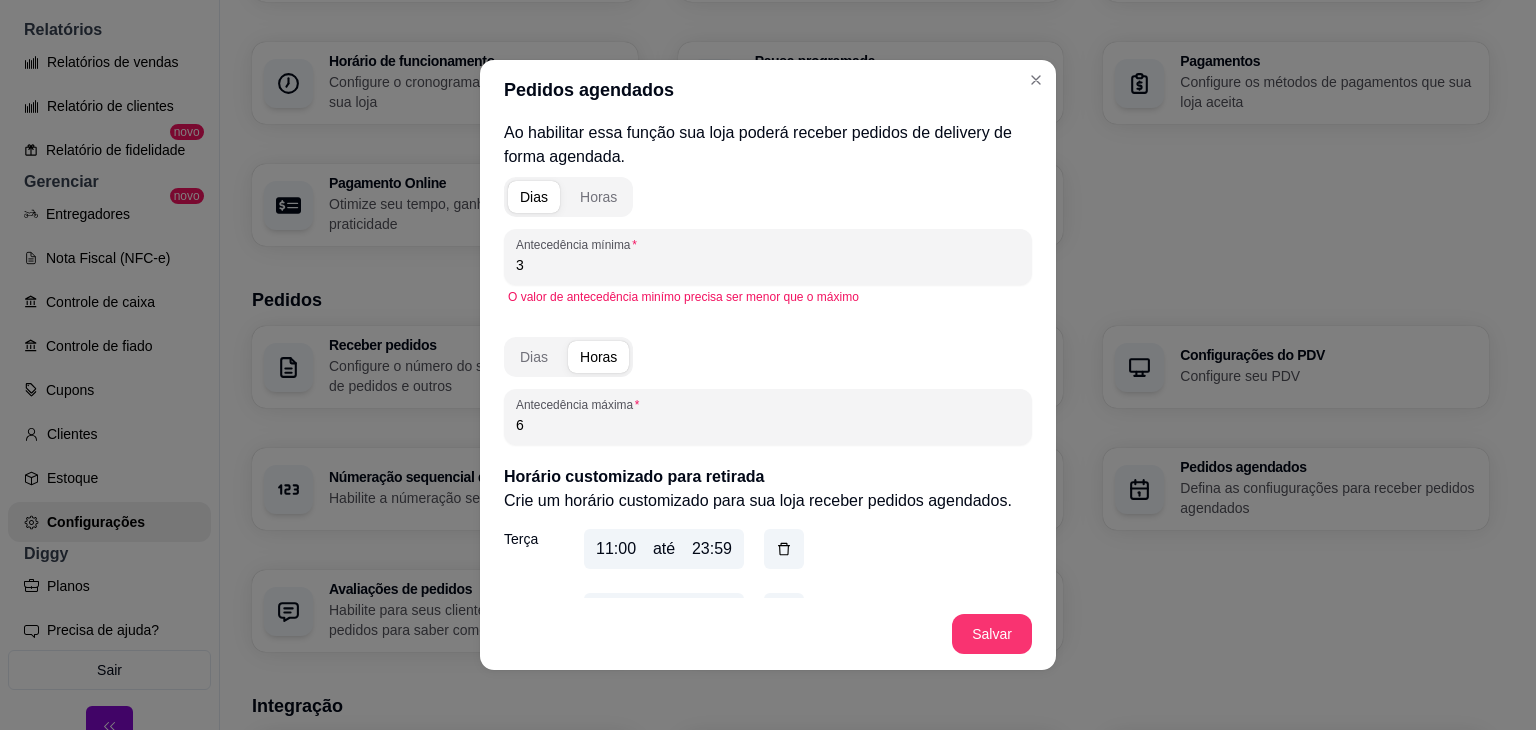 click on "6" at bounding box center (768, 425) 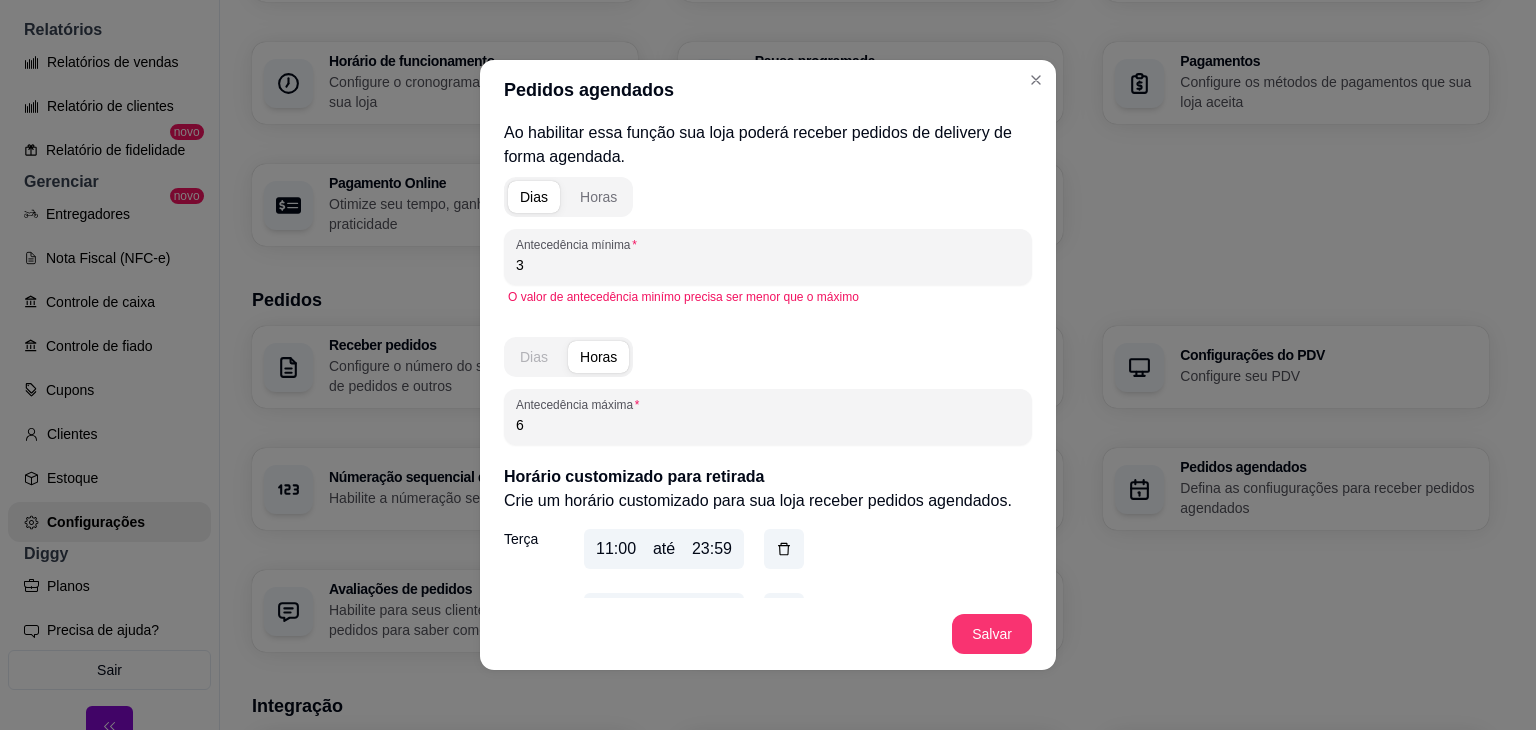 click on "Dias" at bounding box center [534, 357] 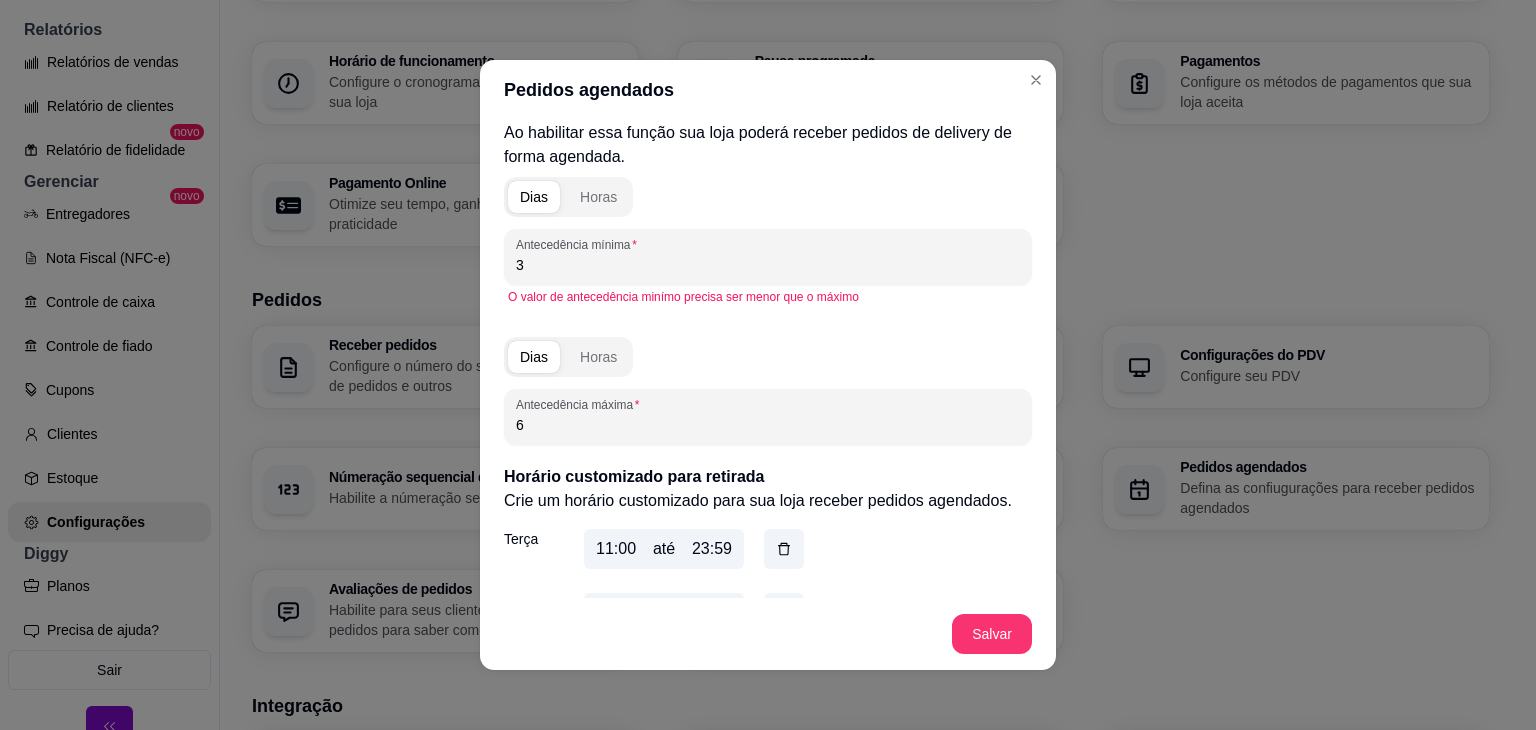click on "6" at bounding box center (768, 425) 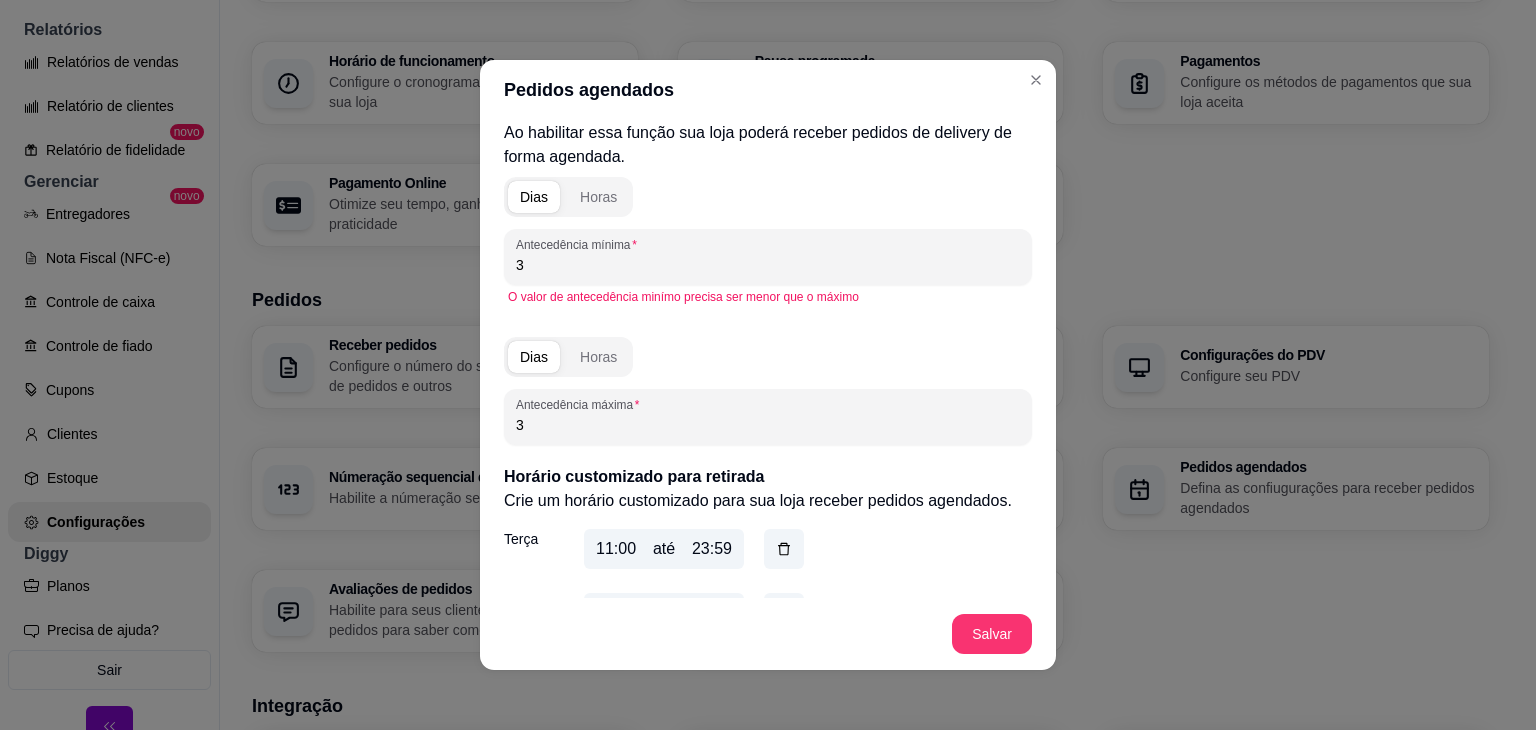 click on "O valor de antecedência minímo precisa ser menor que o máximo" at bounding box center (768, 297) 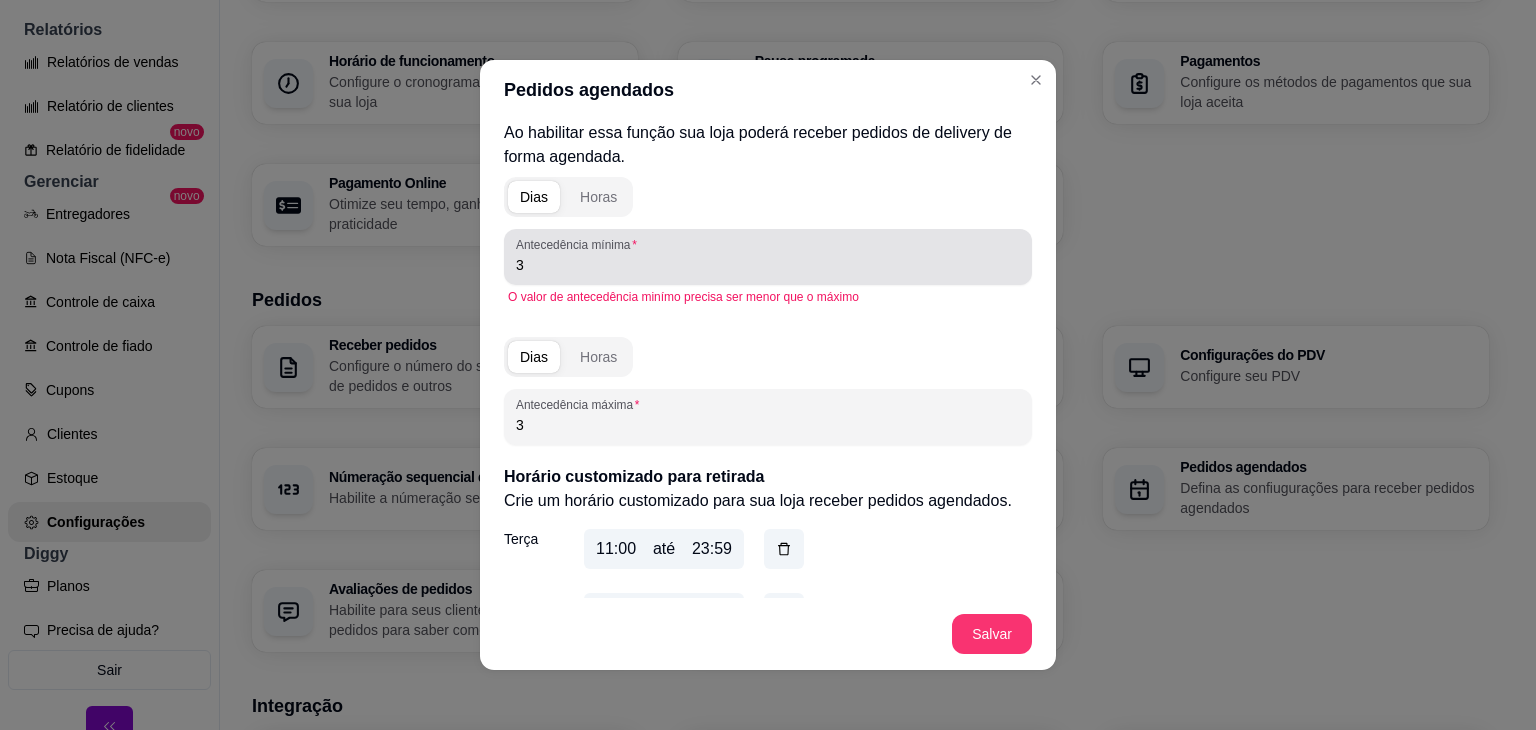 click on "3" at bounding box center (768, 257) 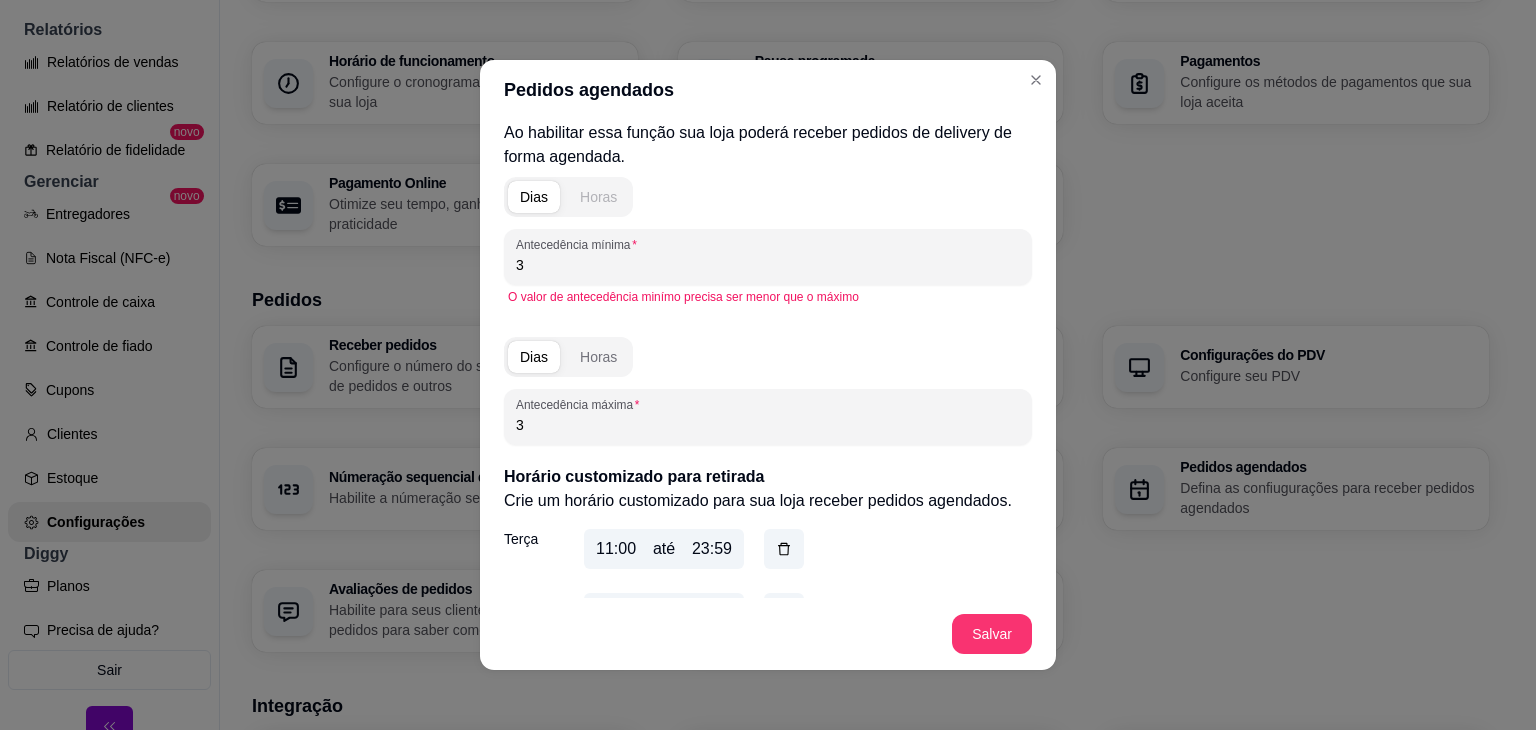 click on "Horas" at bounding box center (598, 197) 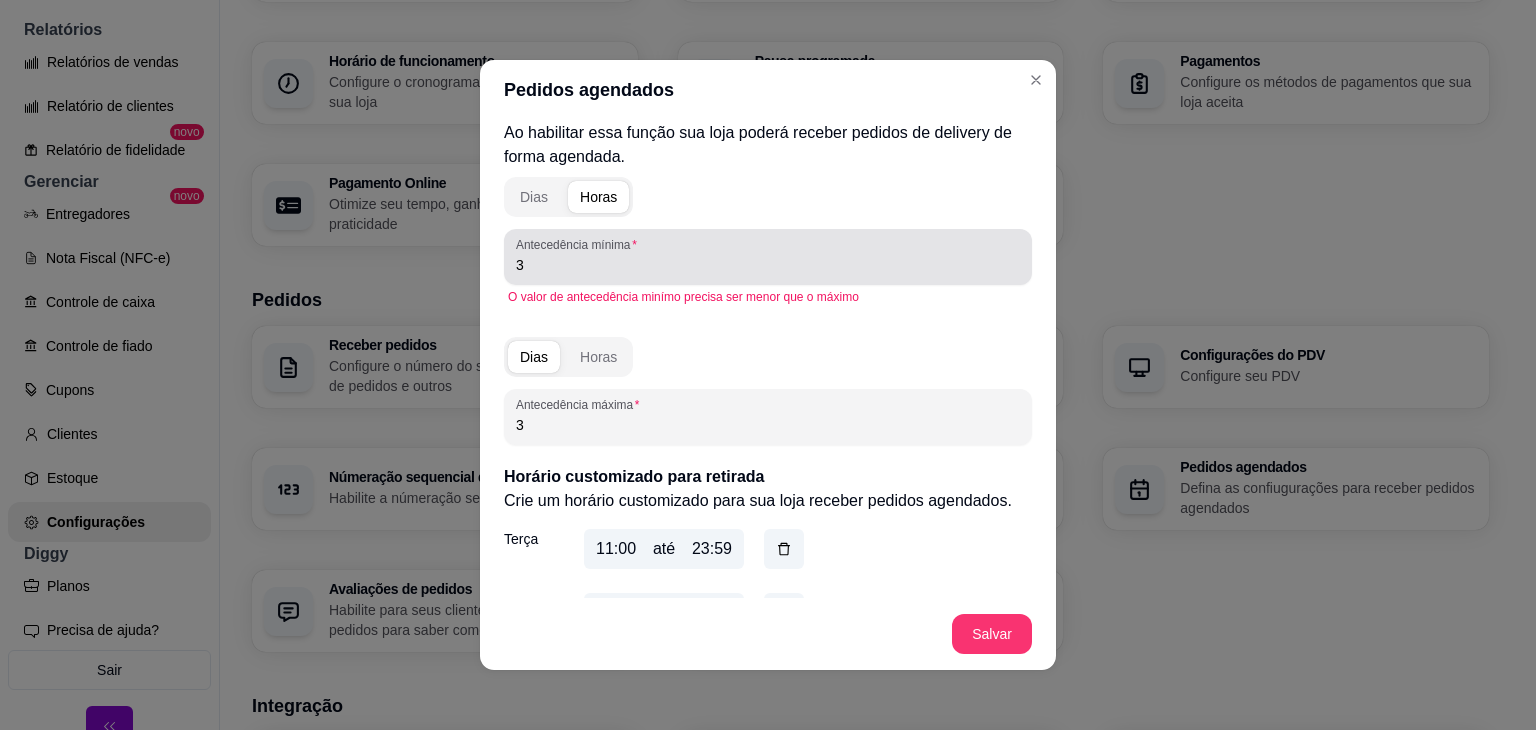 click on "3" at bounding box center (768, 265) 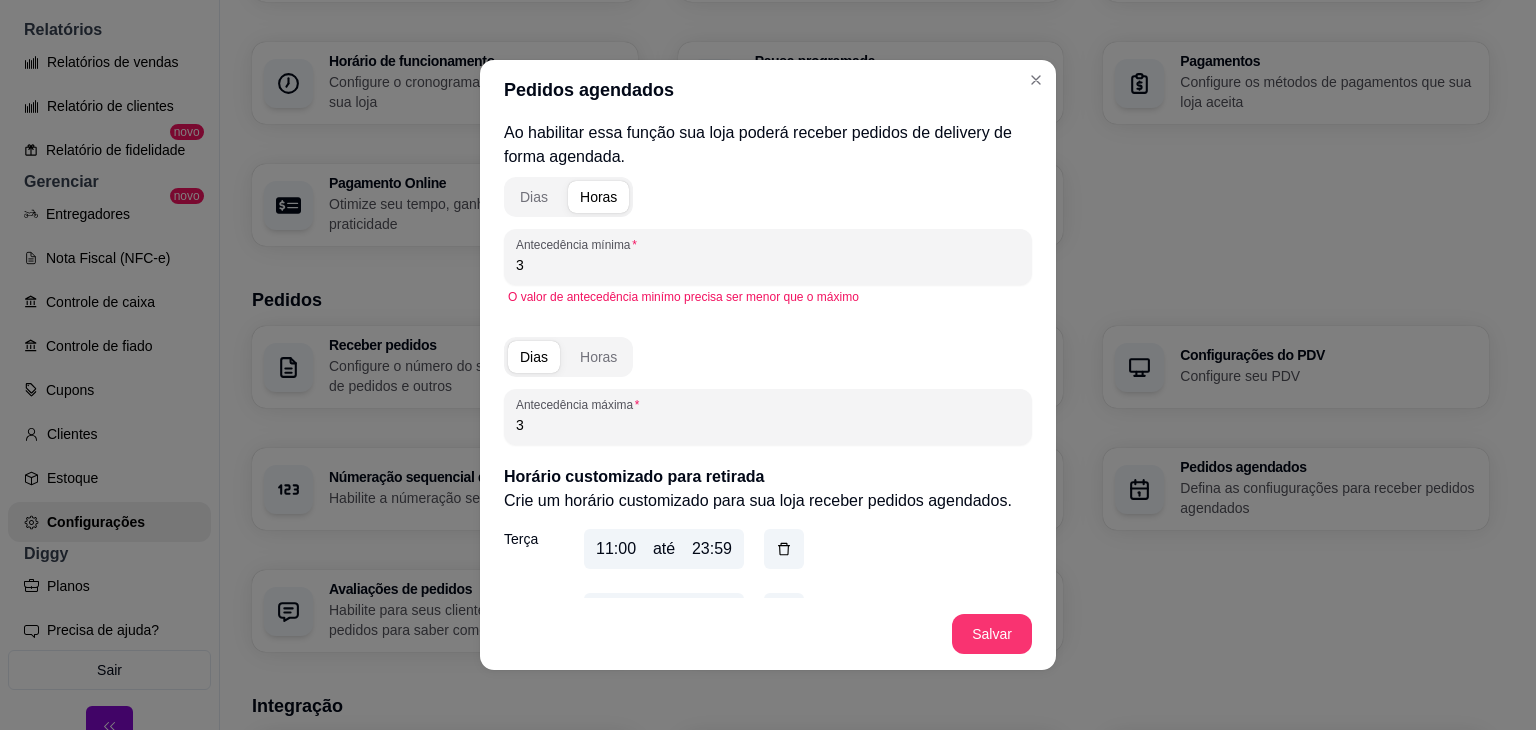 click on "3" at bounding box center (768, 265) 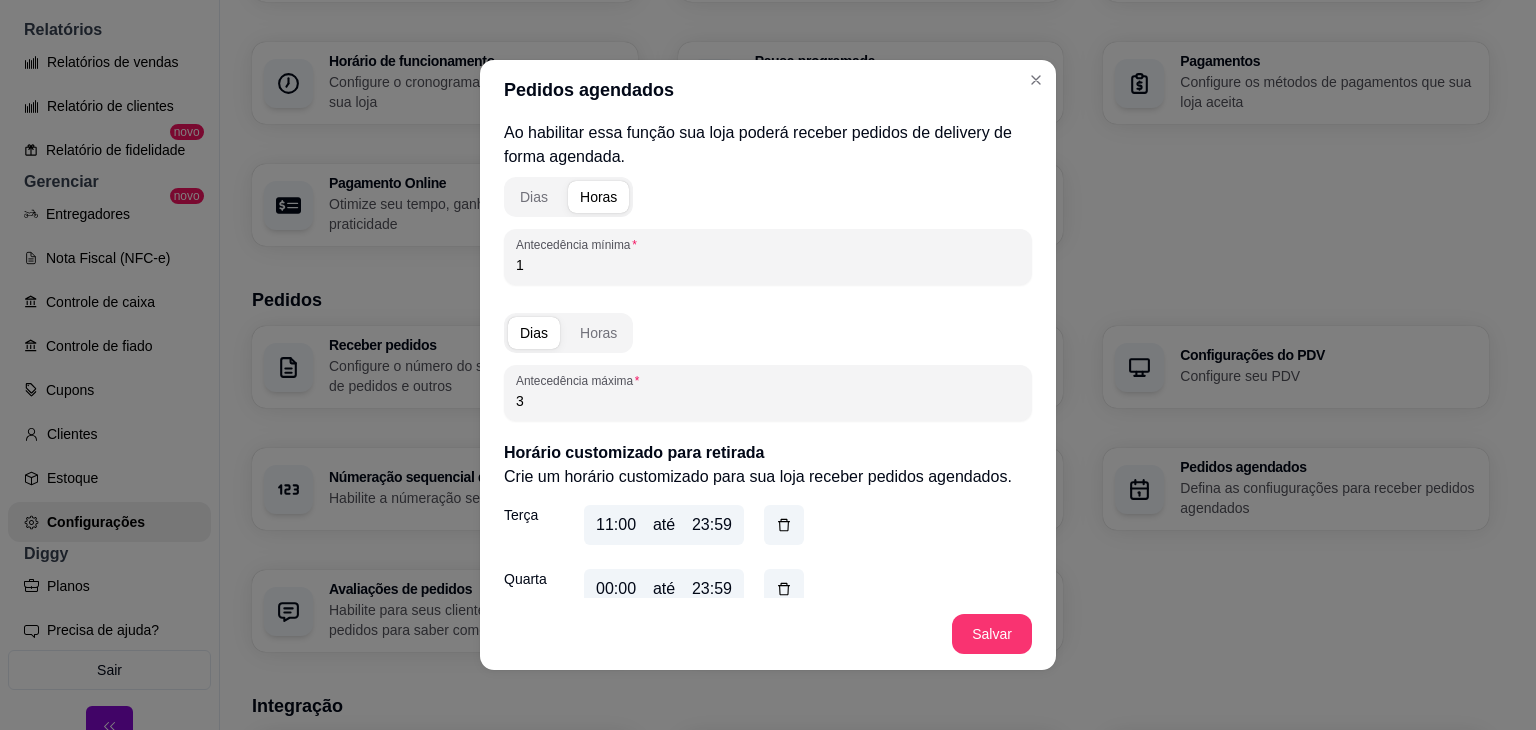 click on "Dias Horas Antecedência máxima 3" at bounding box center (768, 363) 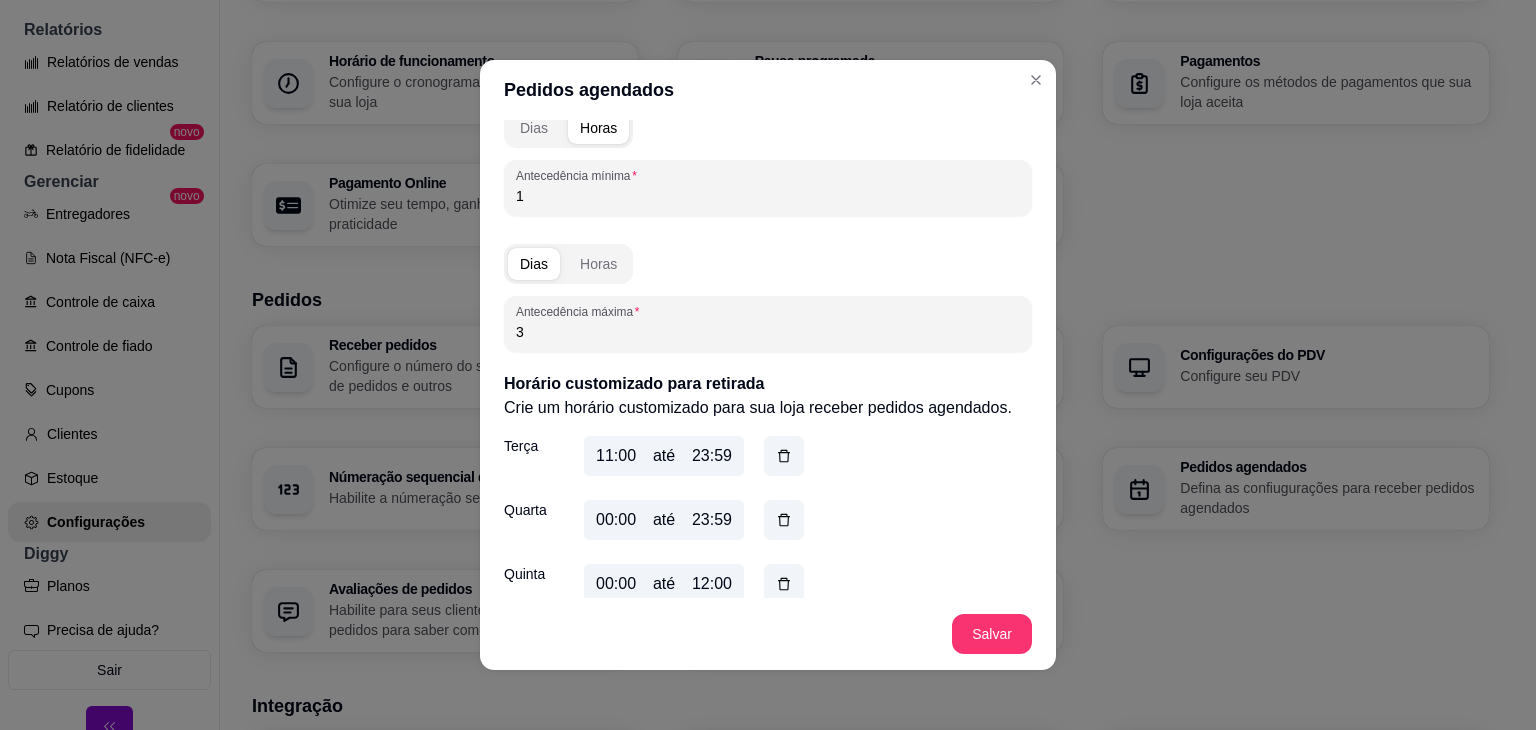 scroll, scrollTop: 351, scrollLeft: 0, axis: vertical 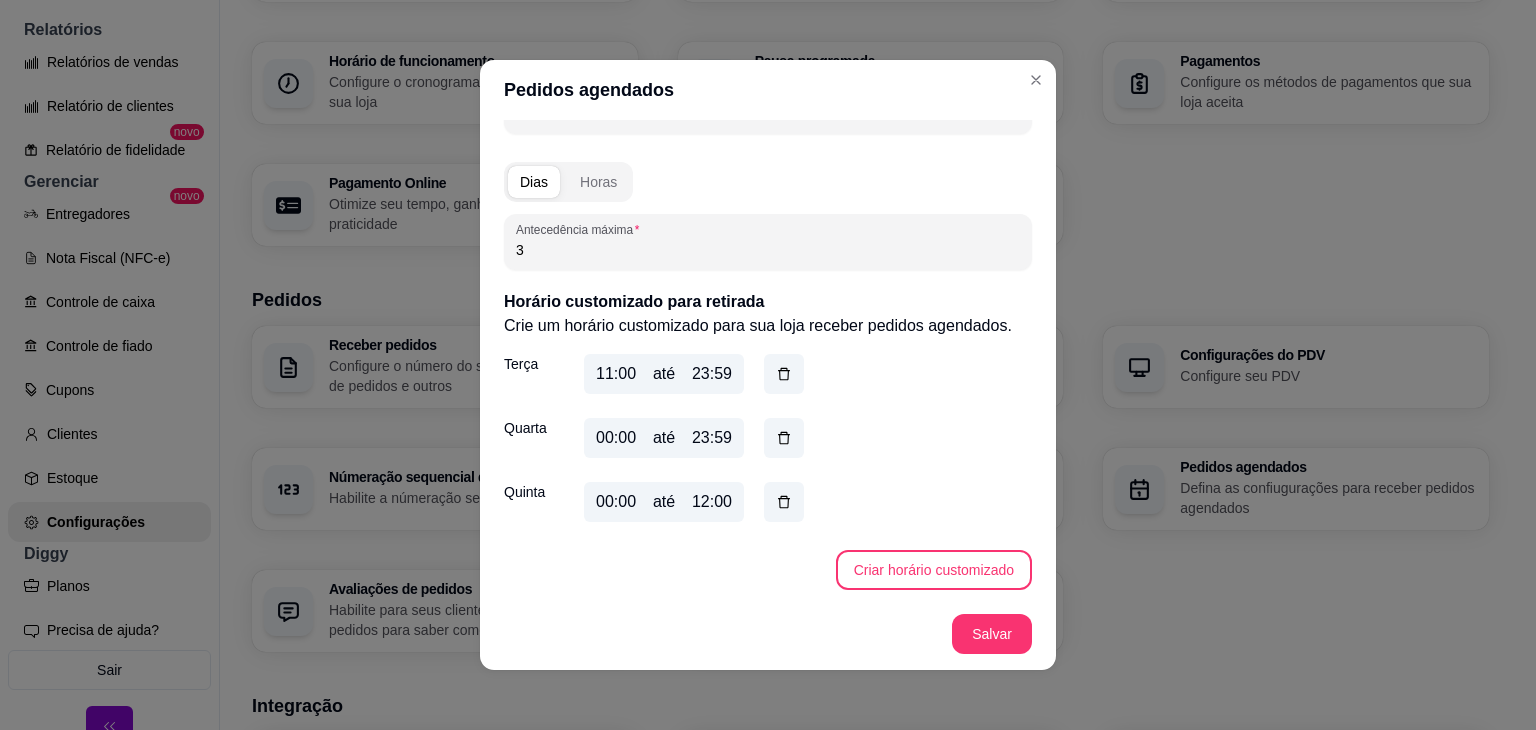 click on "11:00" at bounding box center [616, 374] 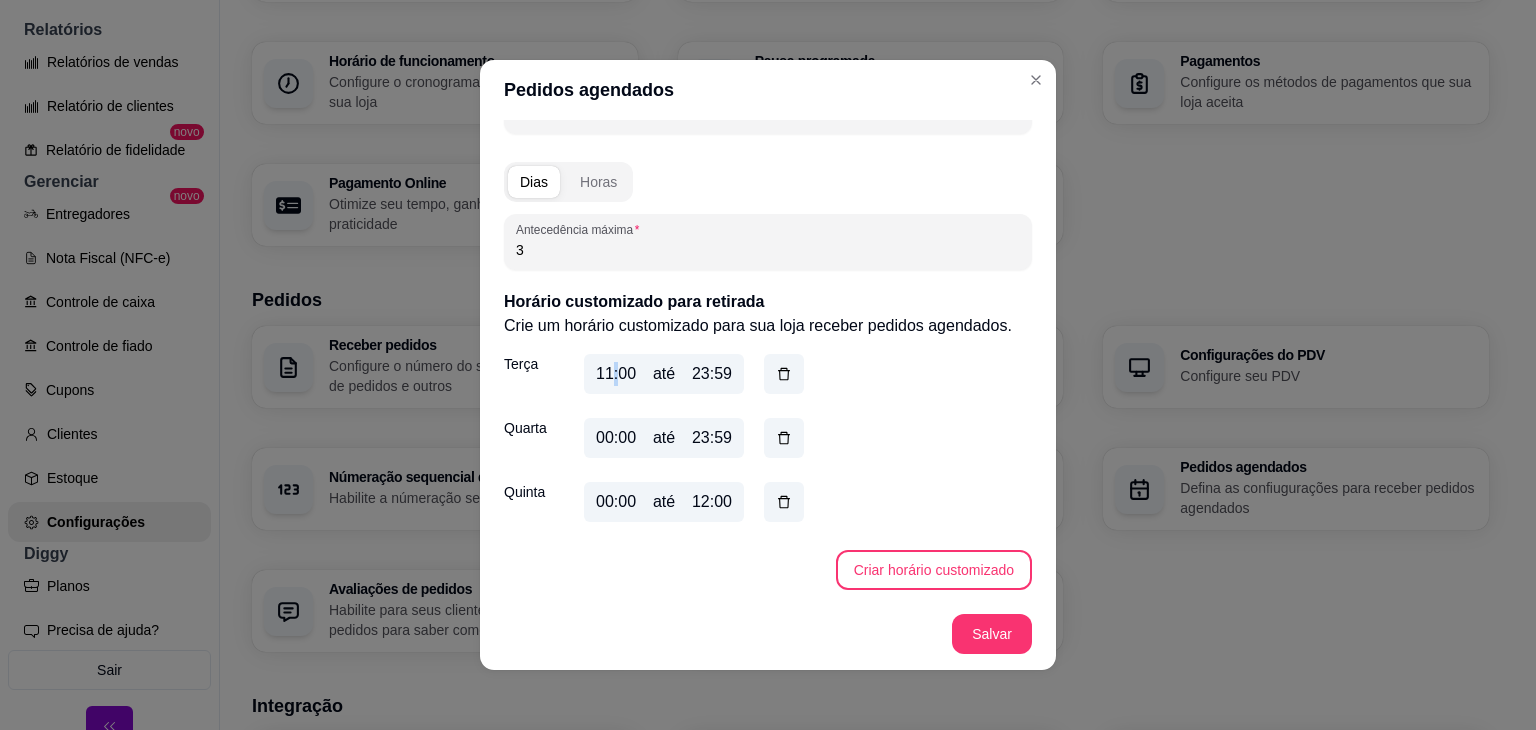 click on "11:00" at bounding box center (616, 374) 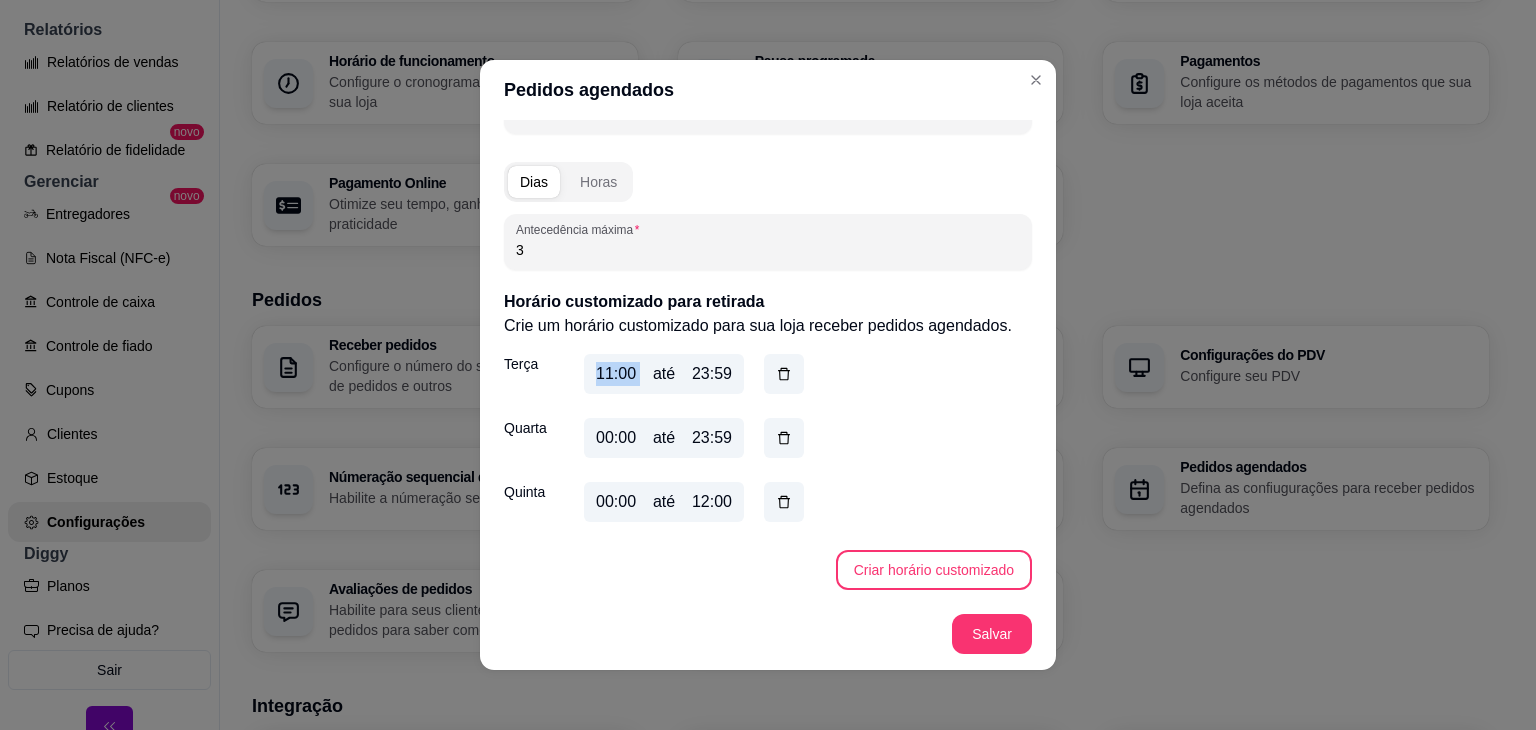 click on "11:00" at bounding box center [616, 374] 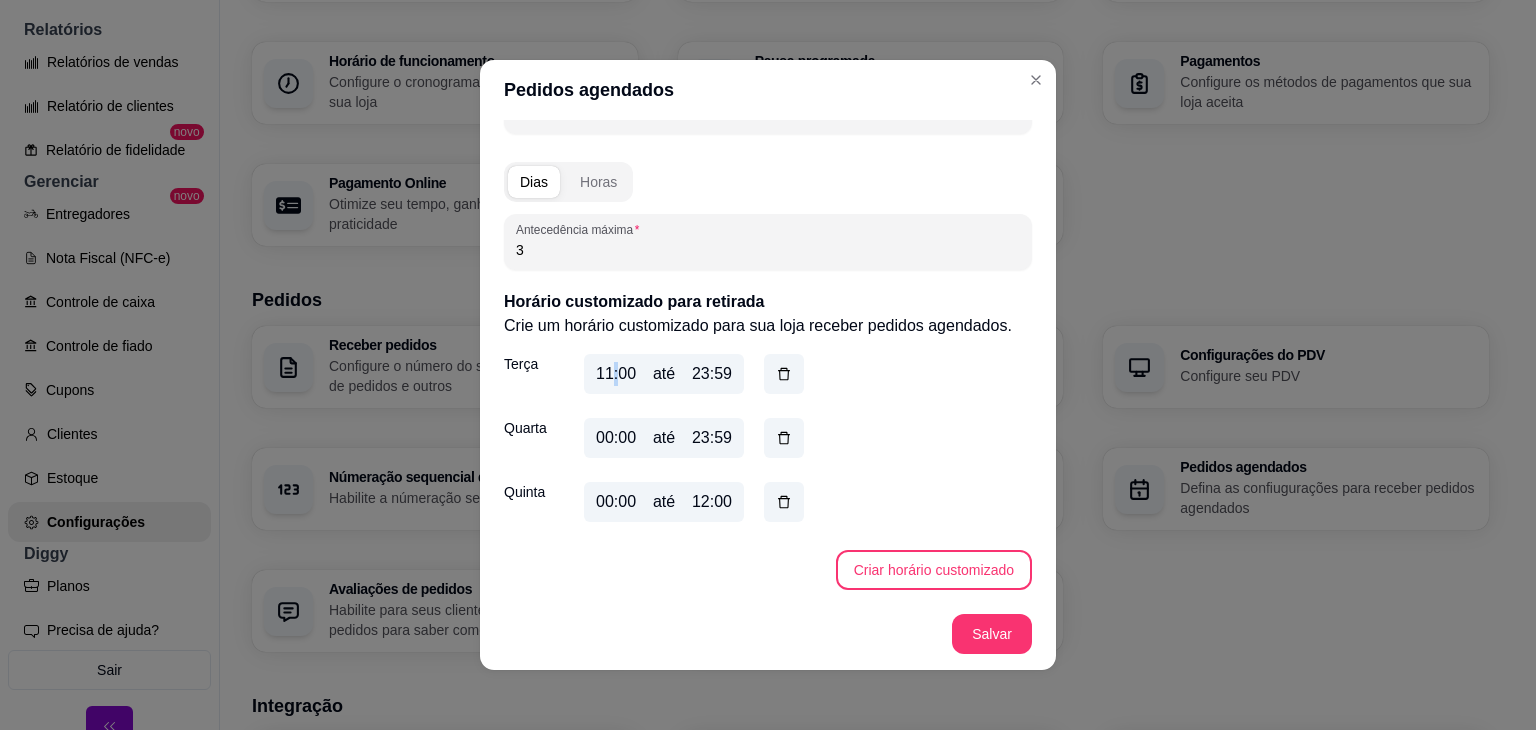 click on "11:00" at bounding box center (616, 374) 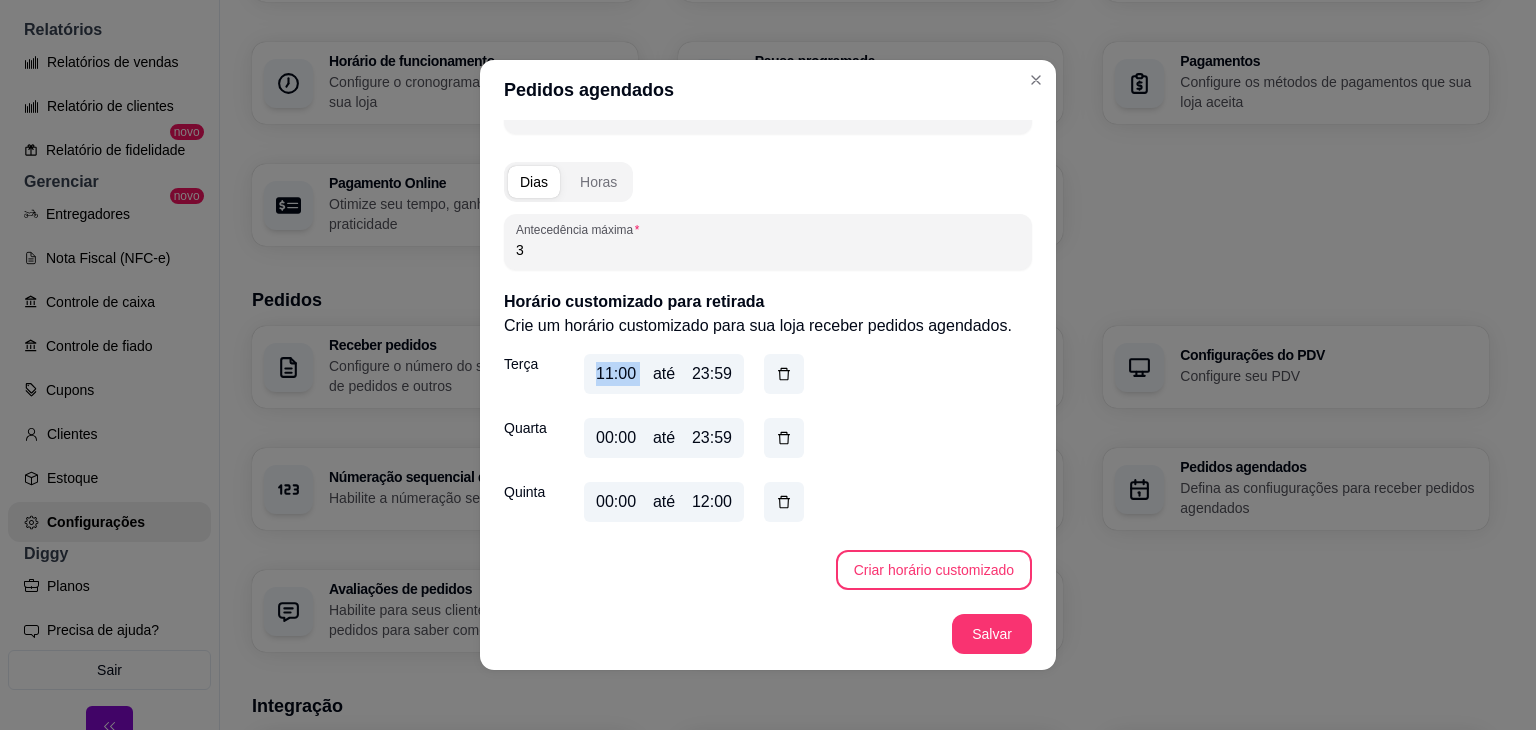 click on "11:00" at bounding box center [616, 374] 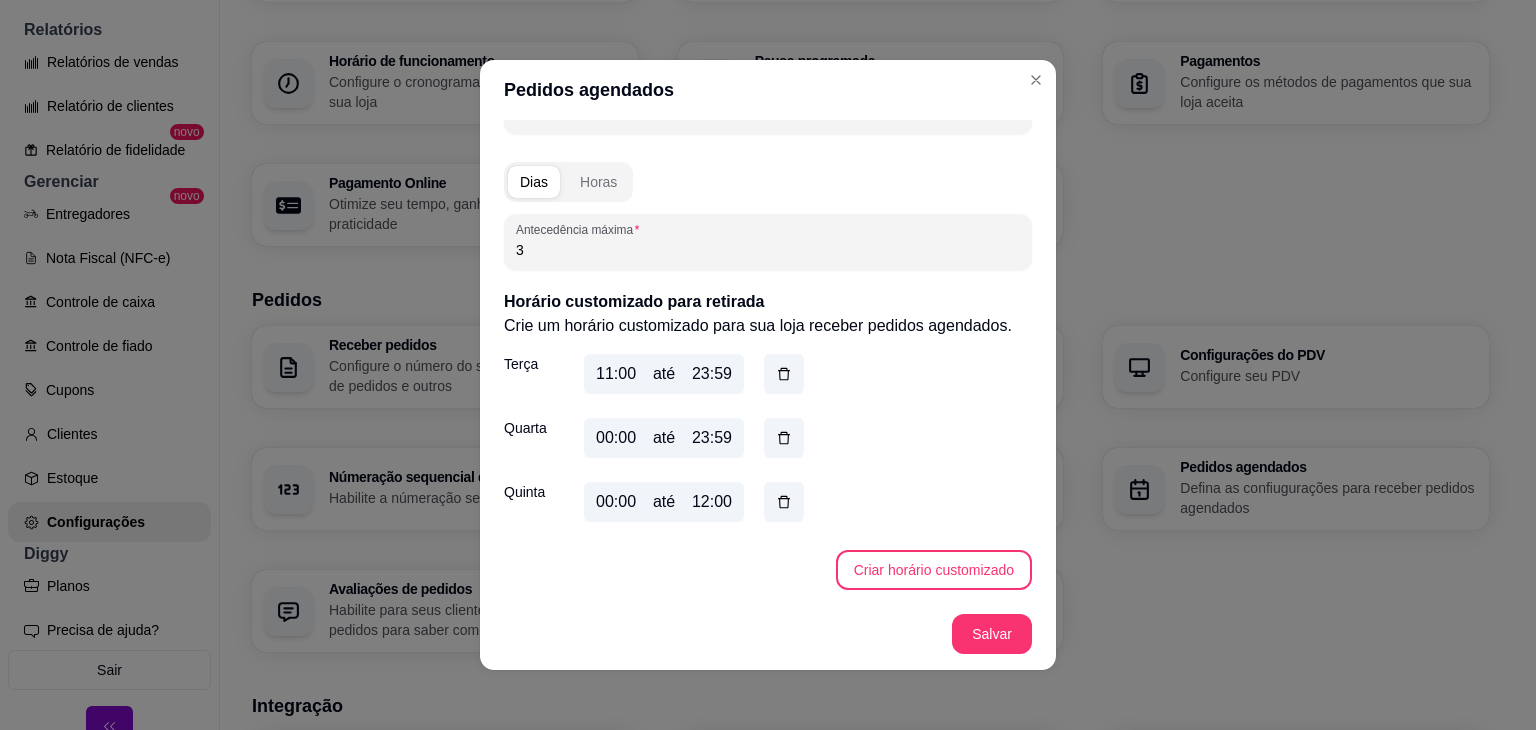 click on "11:00" at bounding box center (616, 374) 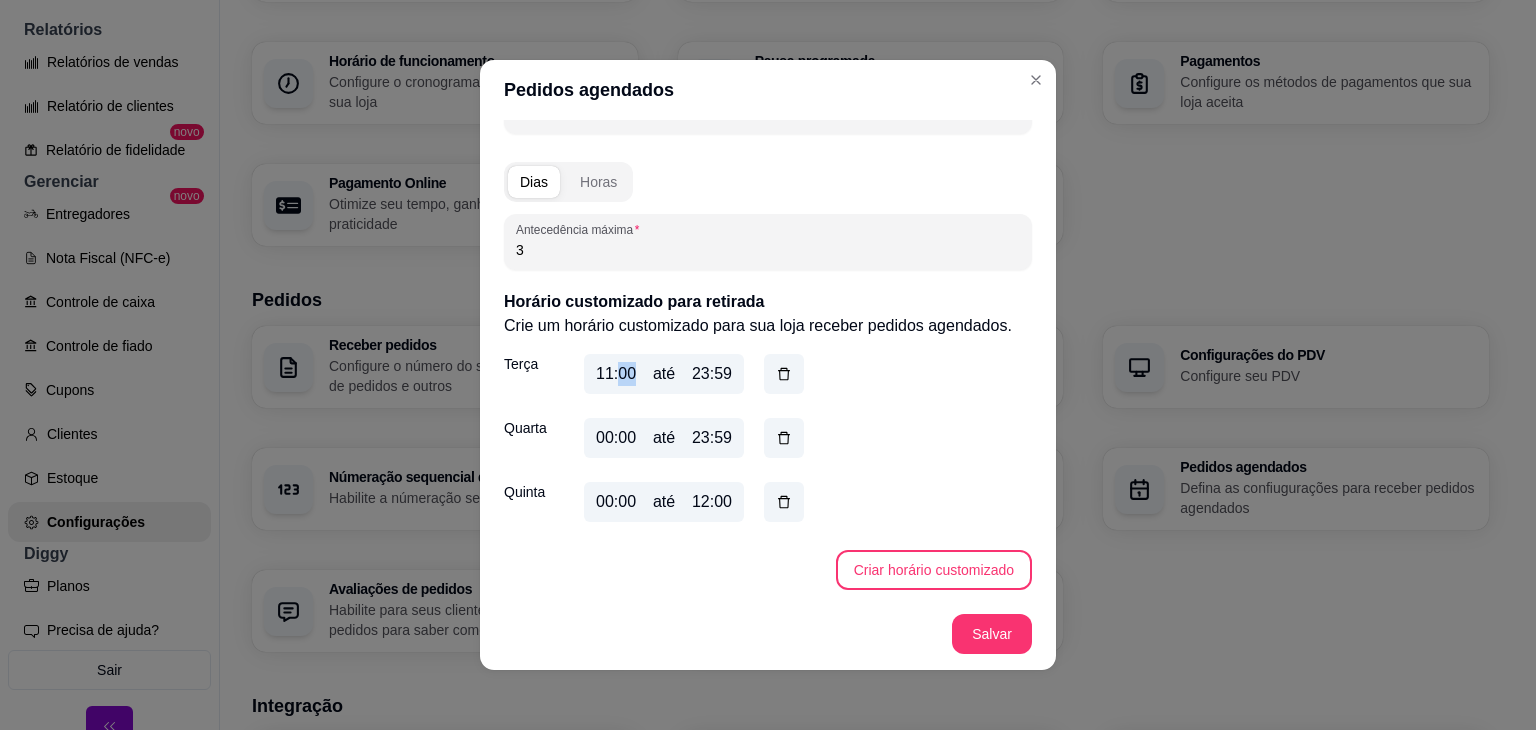 click on "11:00" at bounding box center [616, 374] 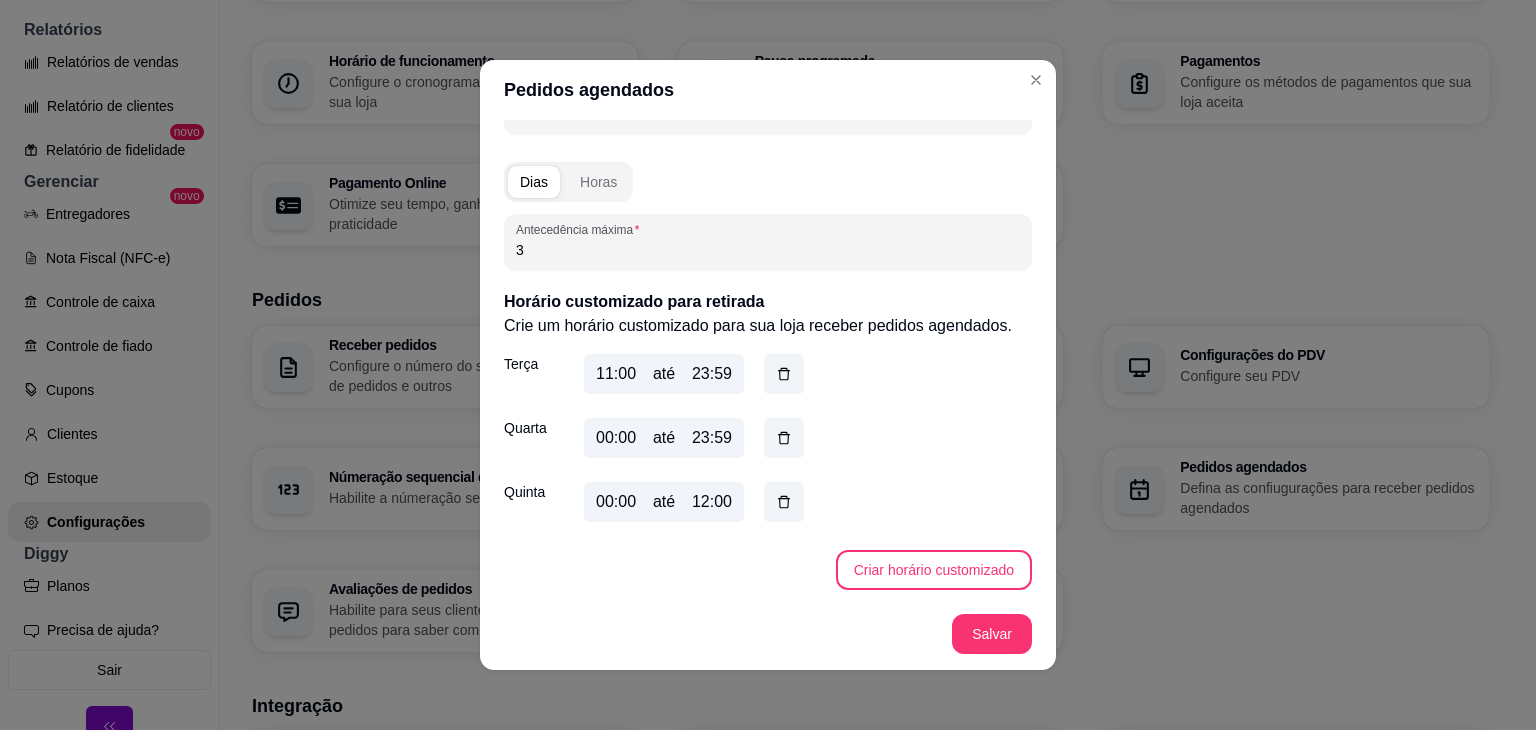 drag, startPoint x: 754, startPoint y: 359, endPoint x: 772, endPoint y: 369, distance: 20.59126 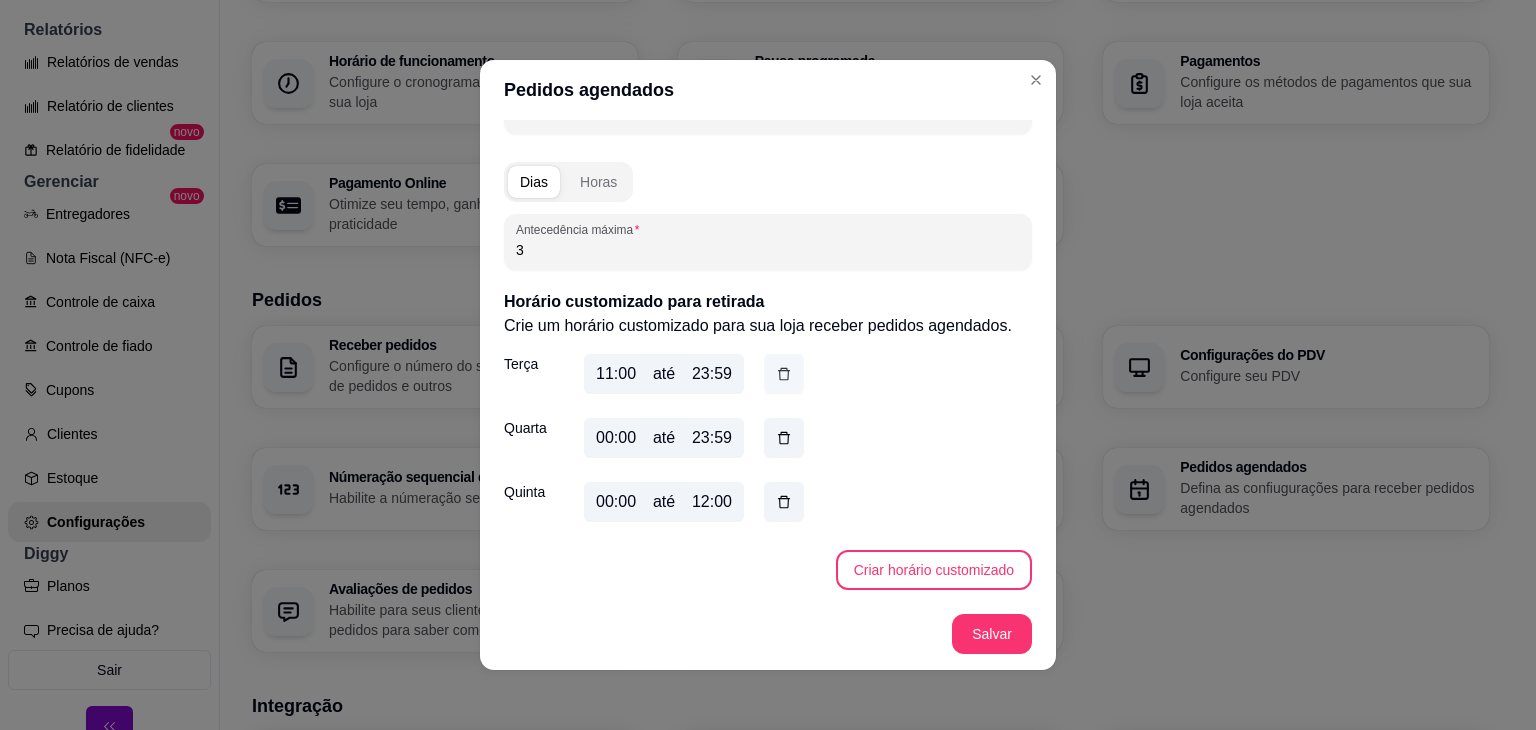 click 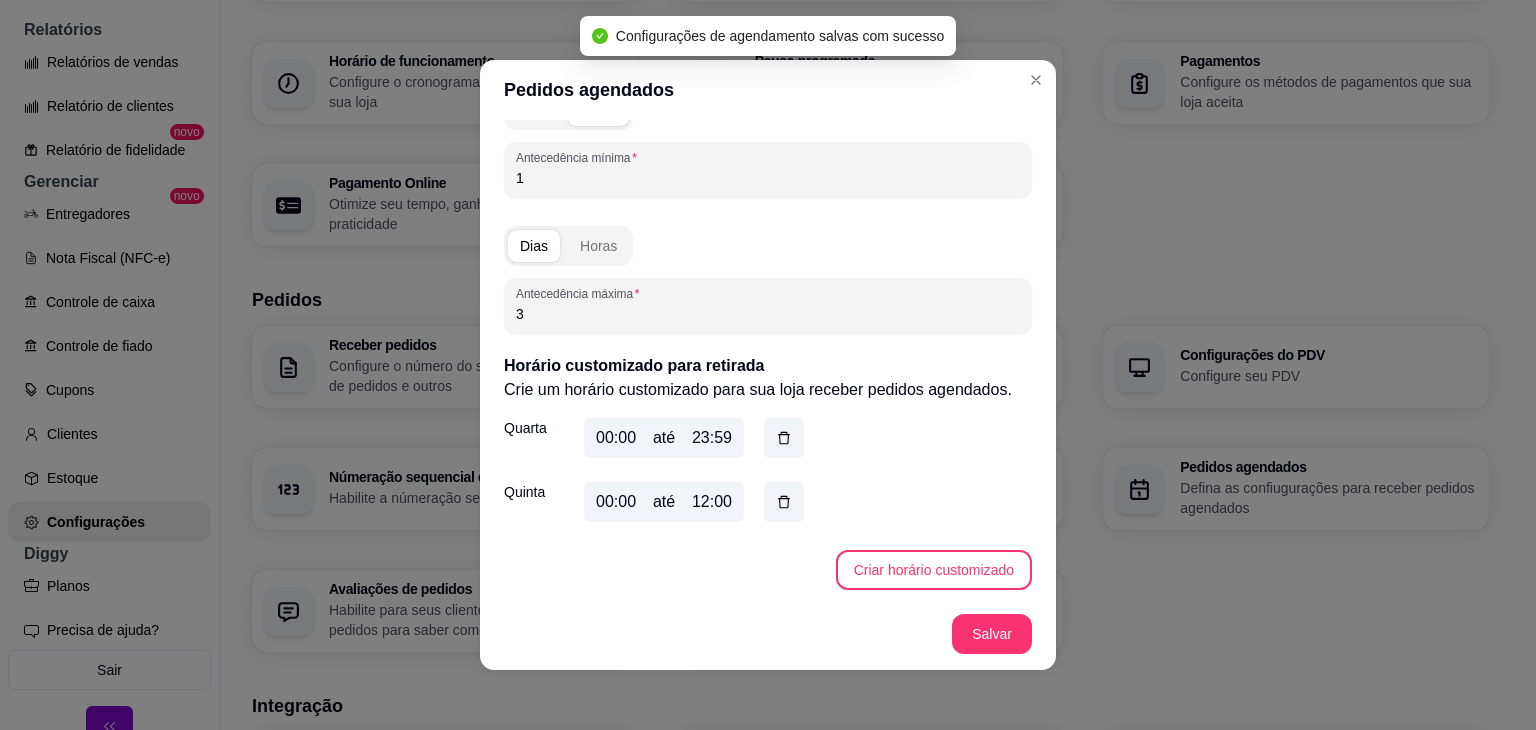 scroll, scrollTop: 287, scrollLeft: 0, axis: vertical 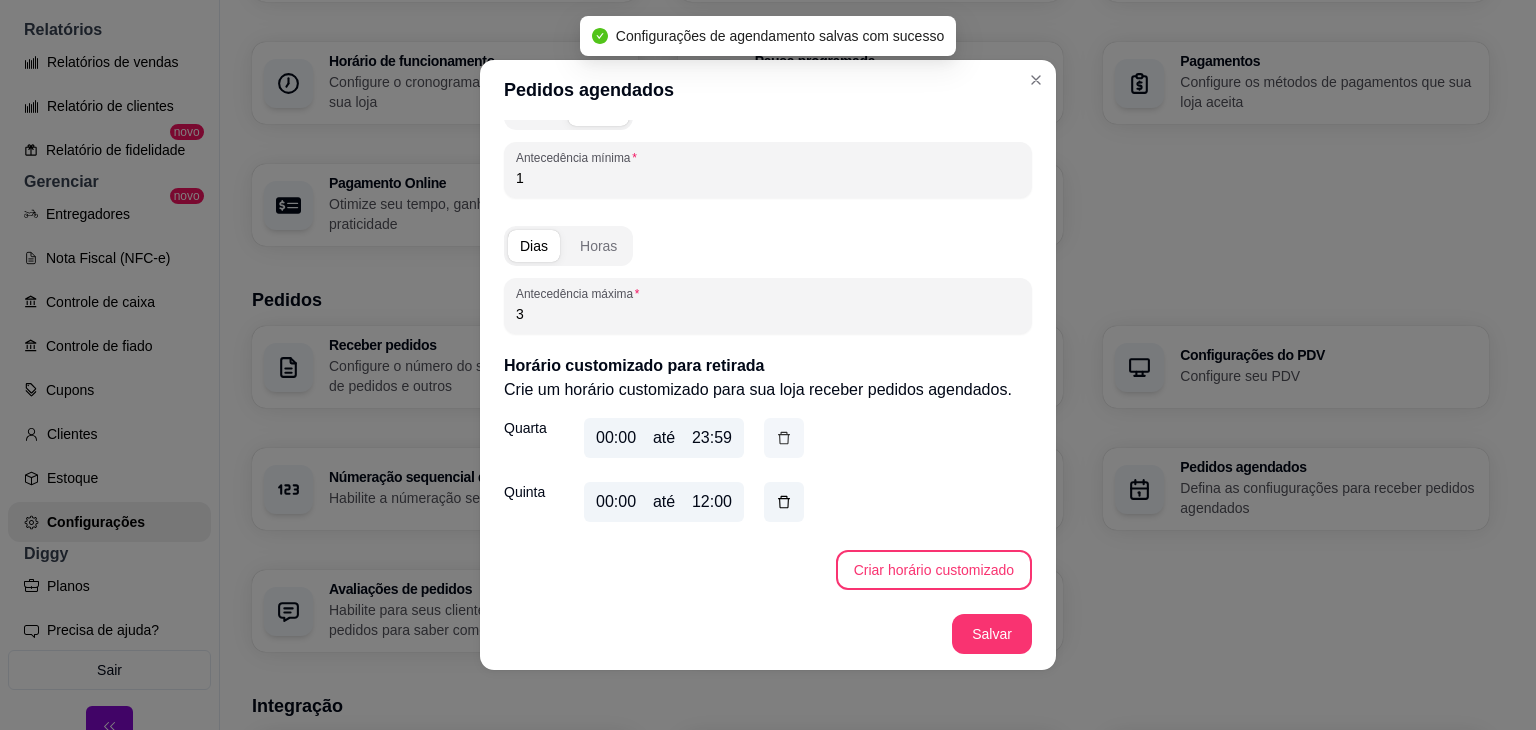 click at bounding box center [784, 438] 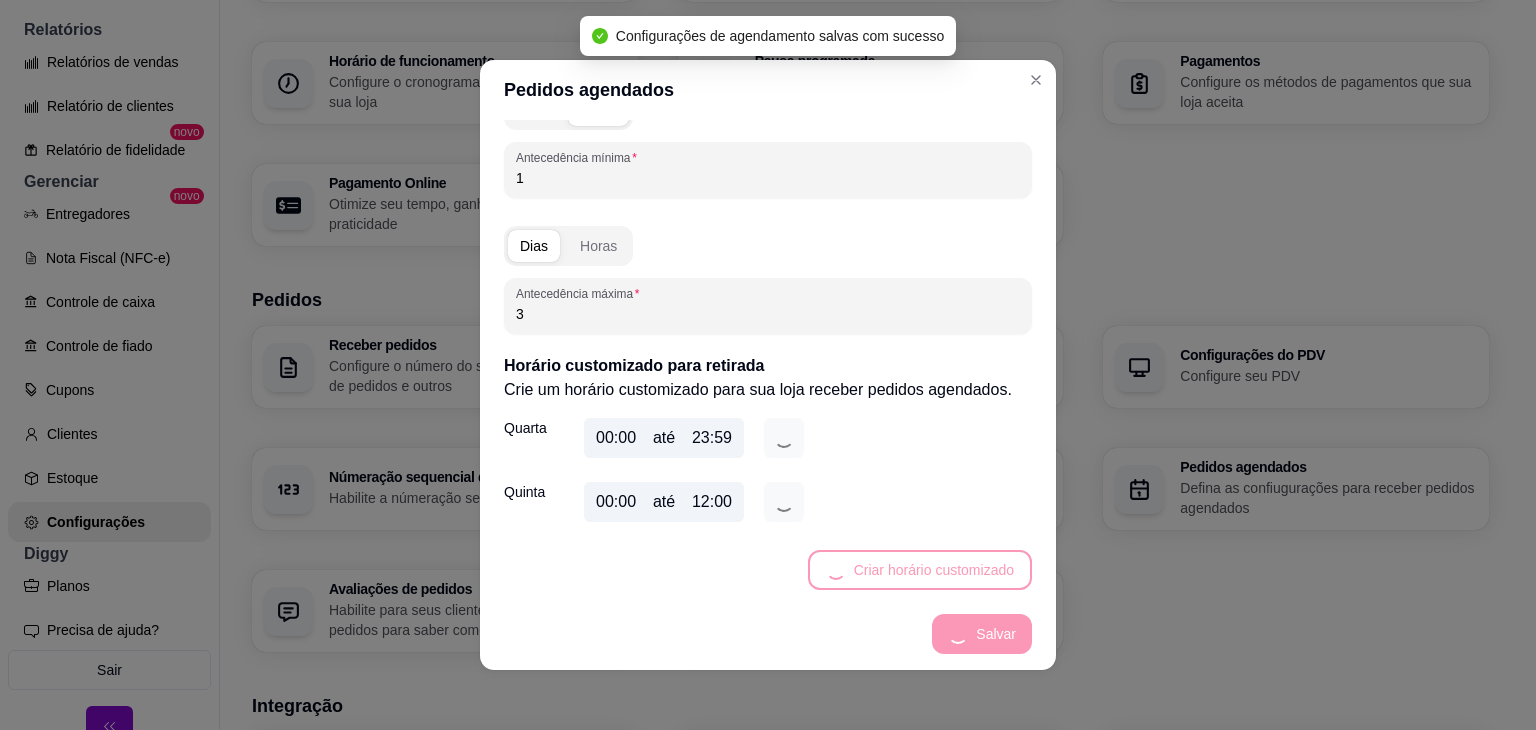 scroll, scrollTop: 223, scrollLeft: 0, axis: vertical 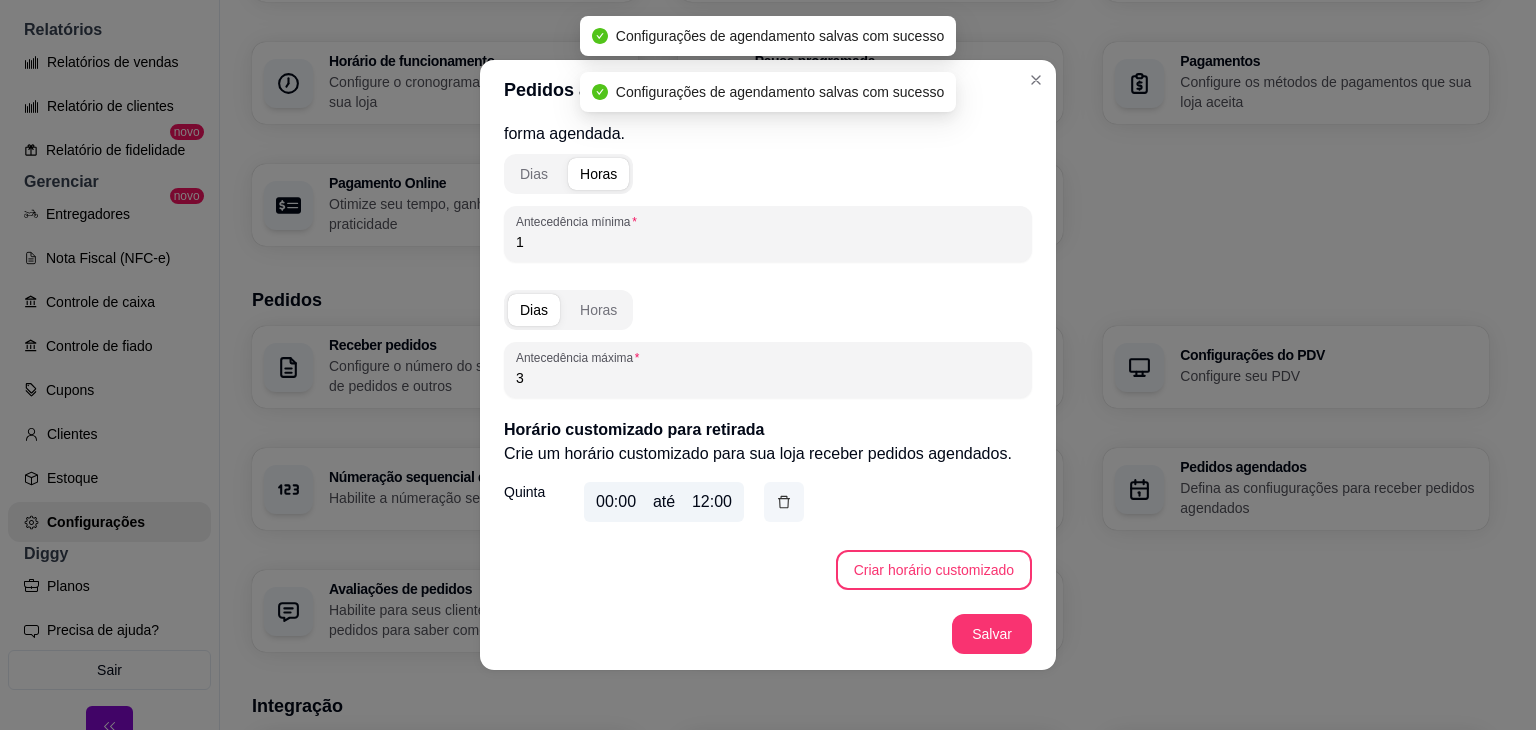 click at bounding box center [784, 502] 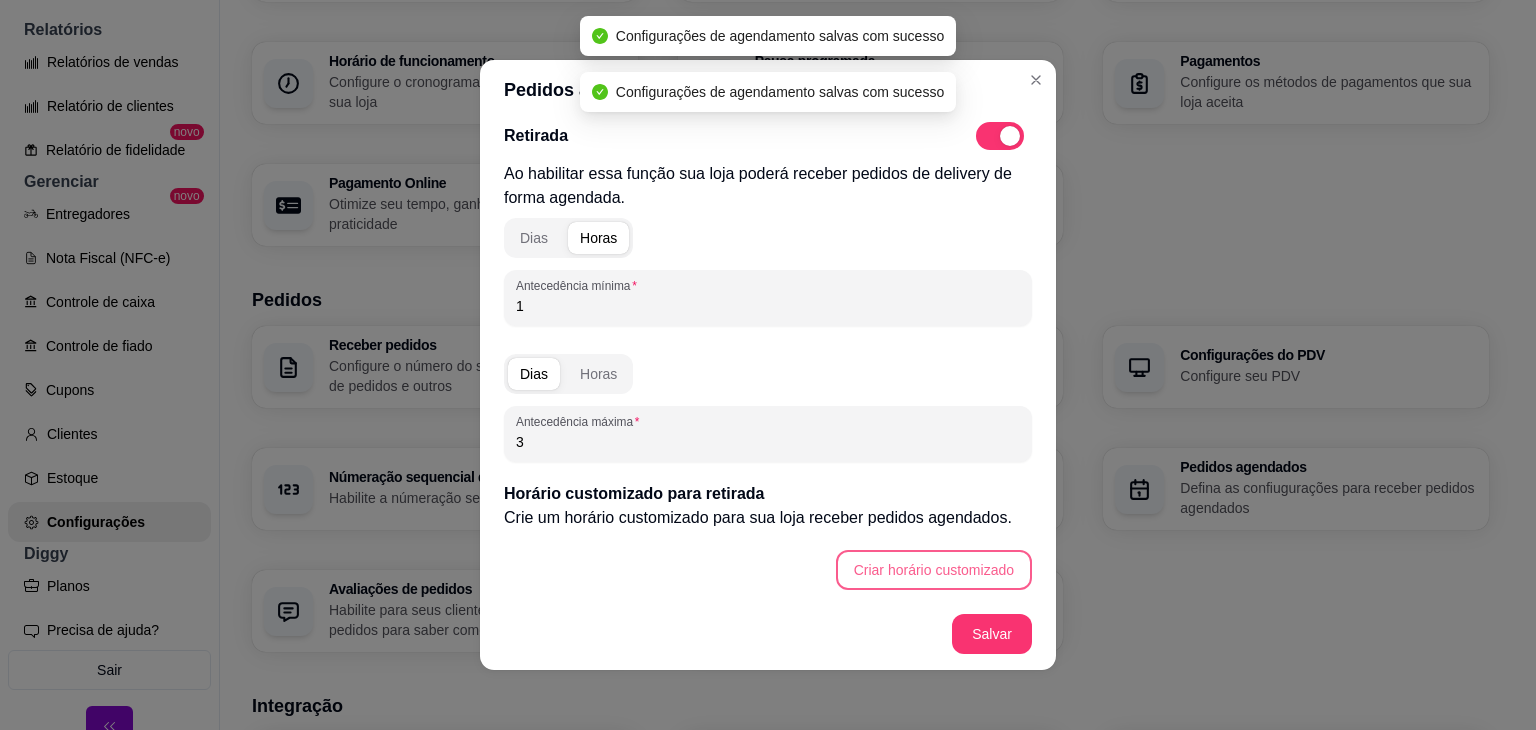 scroll, scrollTop: 159, scrollLeft: 0, axis: vertical 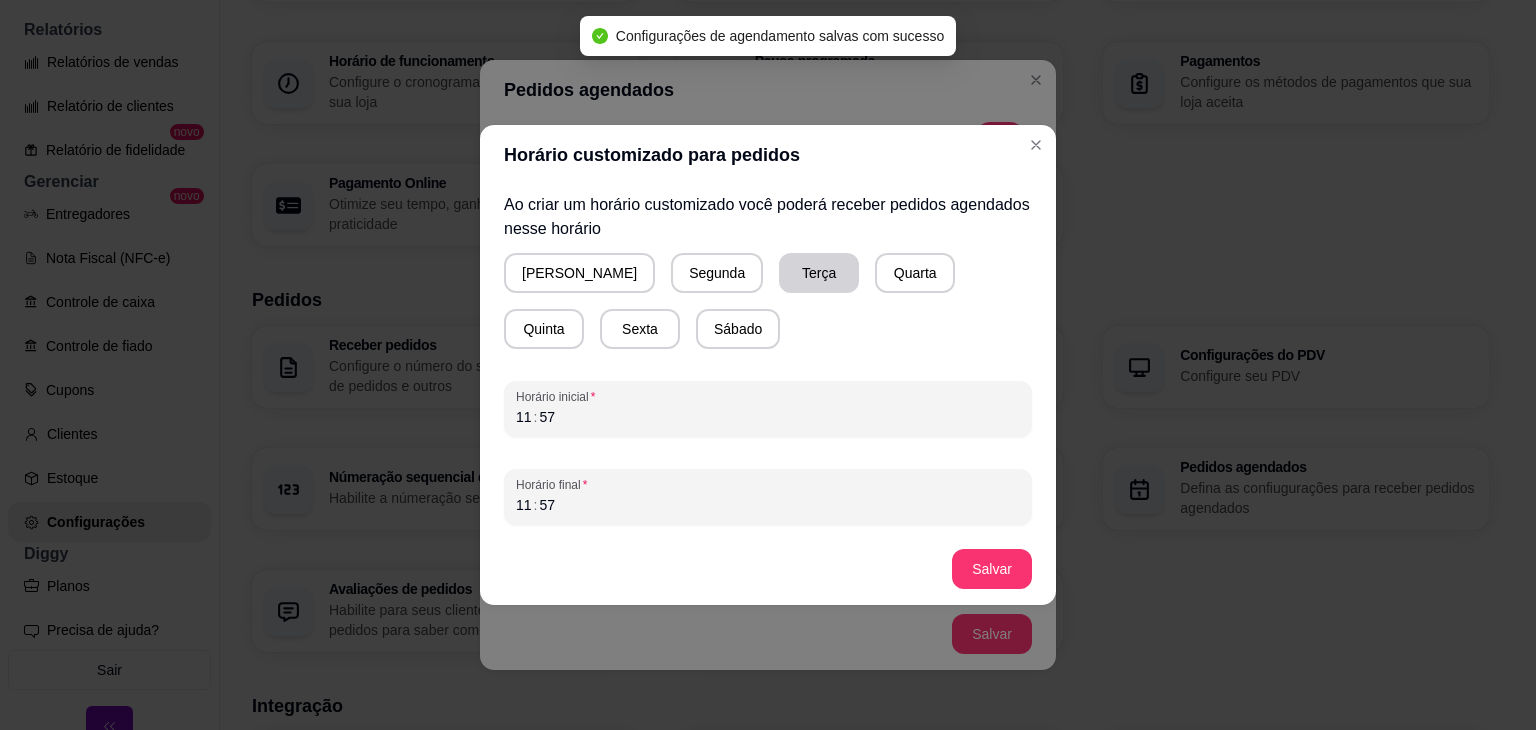 click on "Terça" at bounding box center (819, 273) 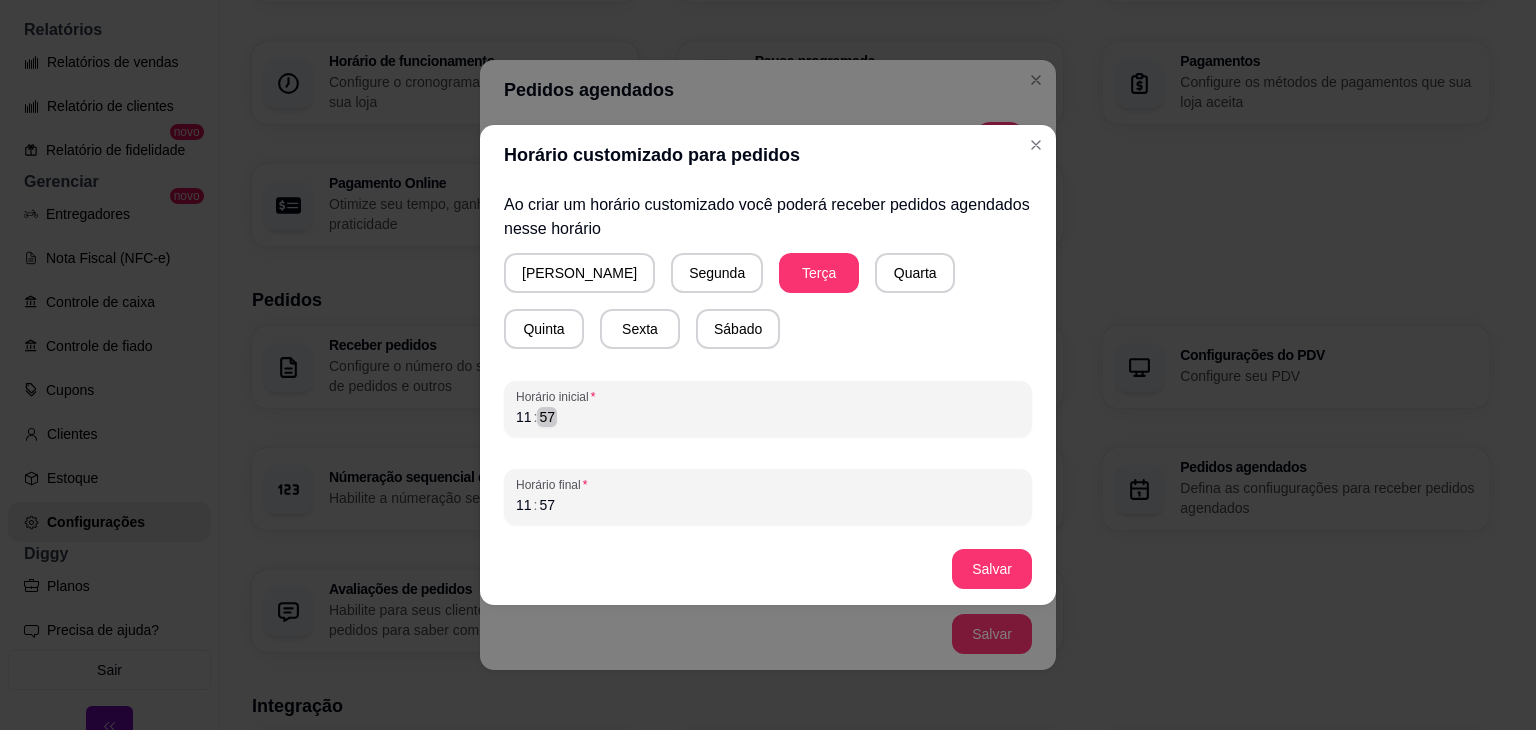 click on "Horário inicial 11 : 57" at bounding box center (768, 409) 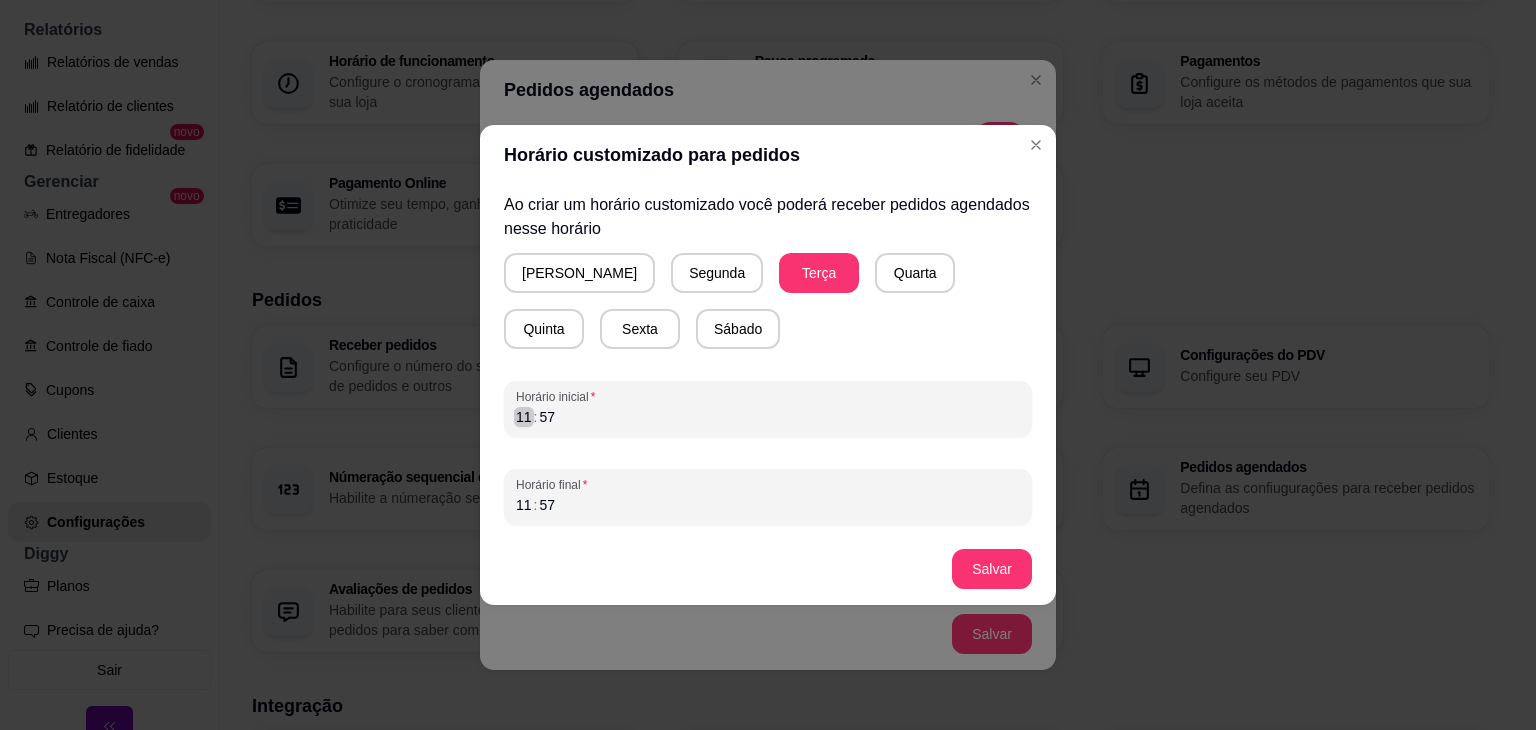 click on "11" at bounding box center (524, 417) 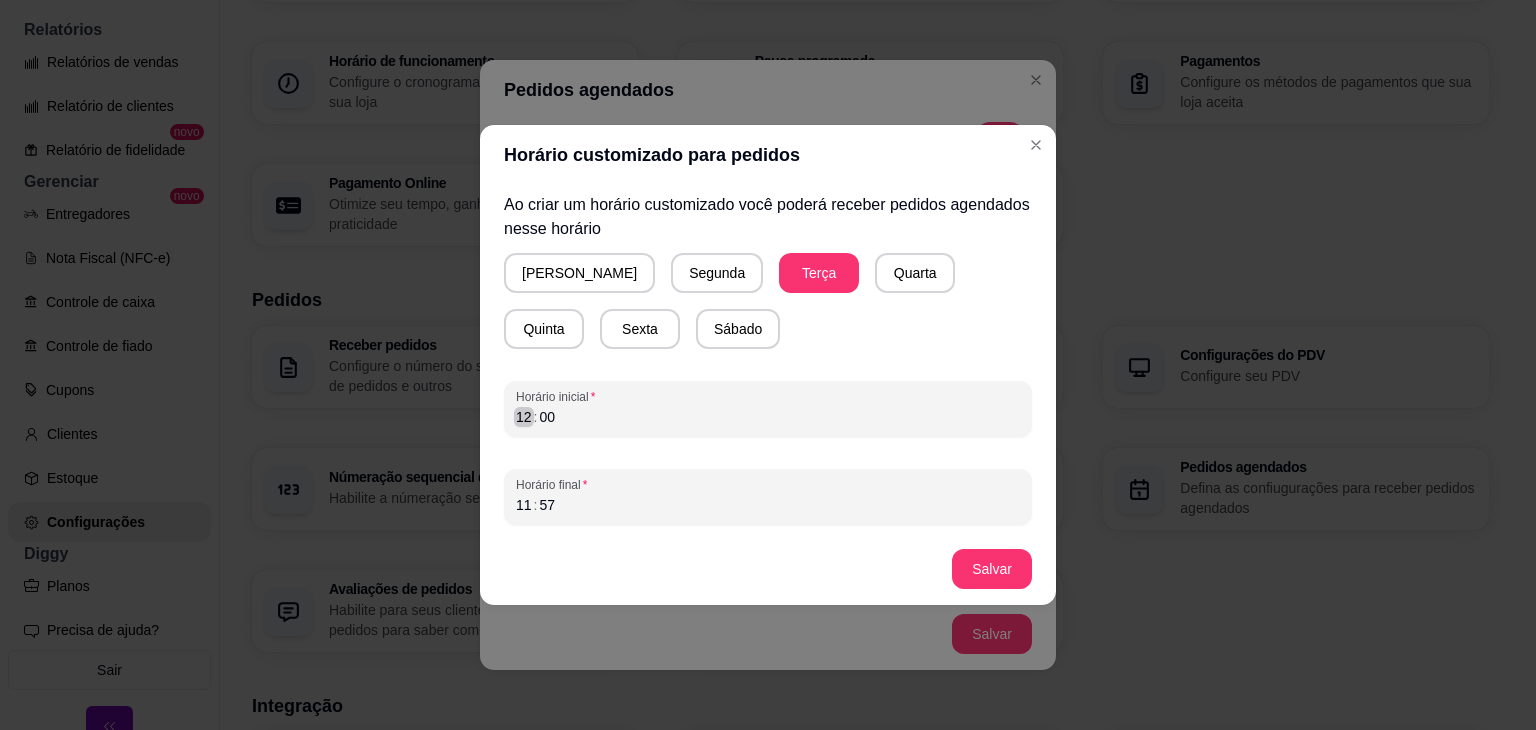 click on "12" at bounding box center (524, 417) 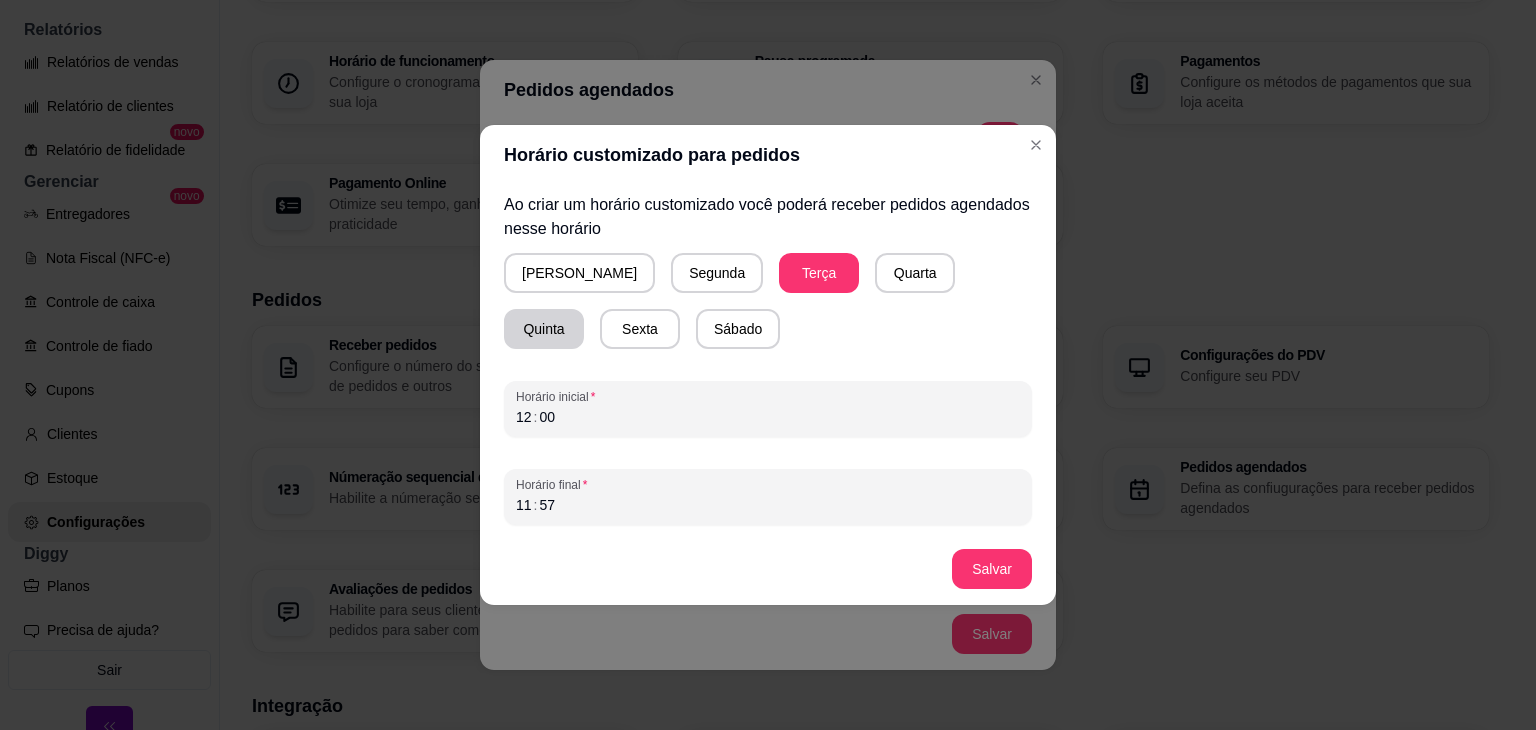 click on "Quinta" at bounding box center (544, 329) 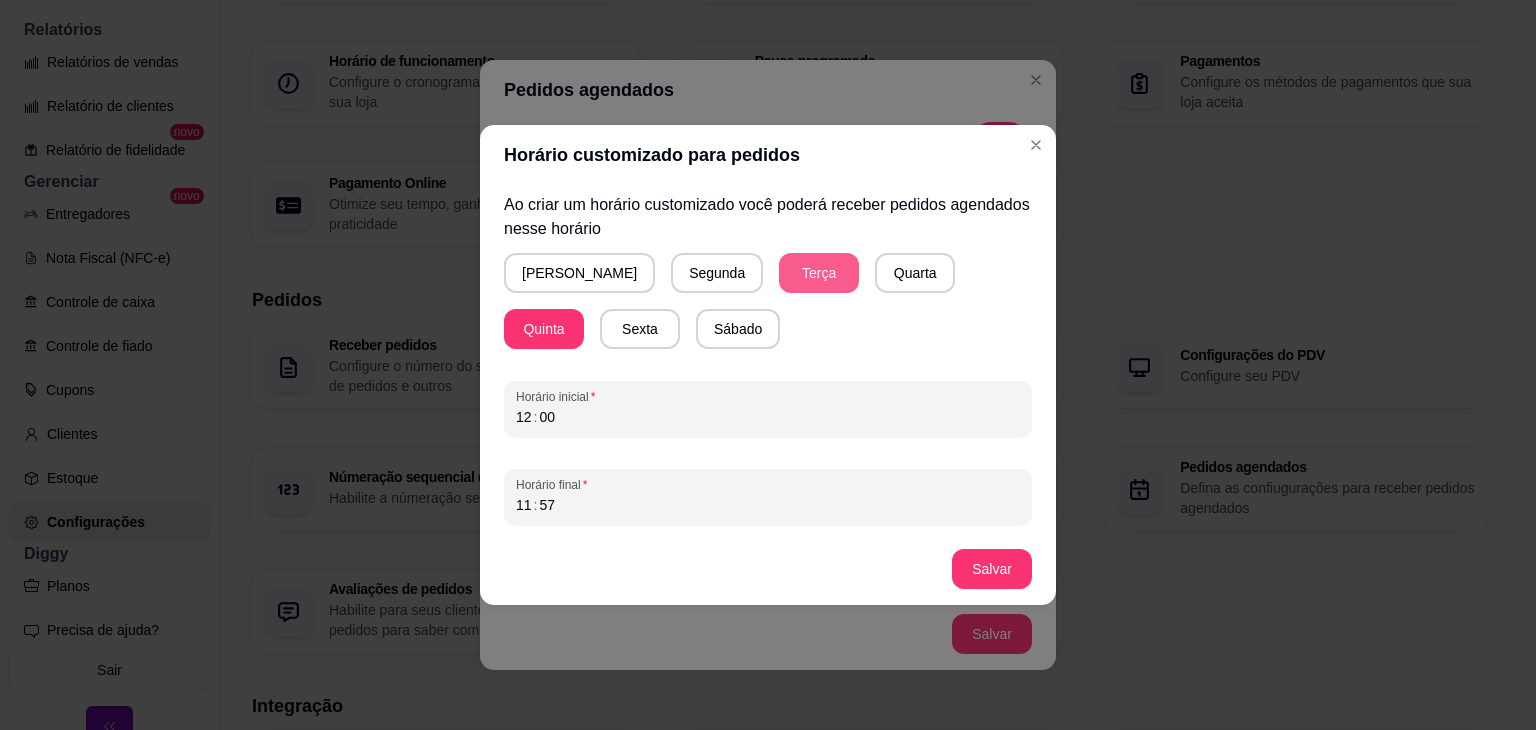 click on "Terça" at bounding box center [819, 273] 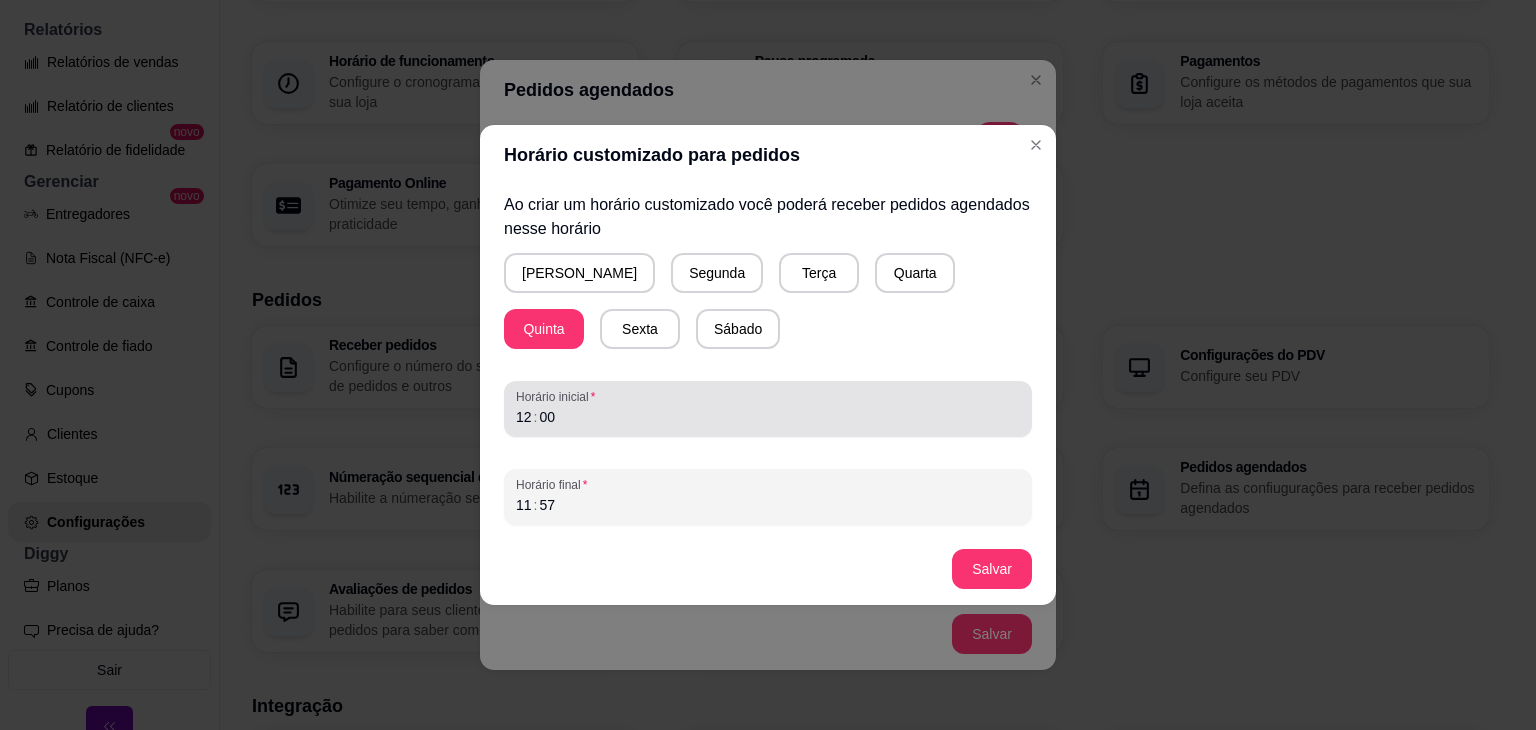 click on "Horário inicial 12 : 00" at bounding box center [768, 409] 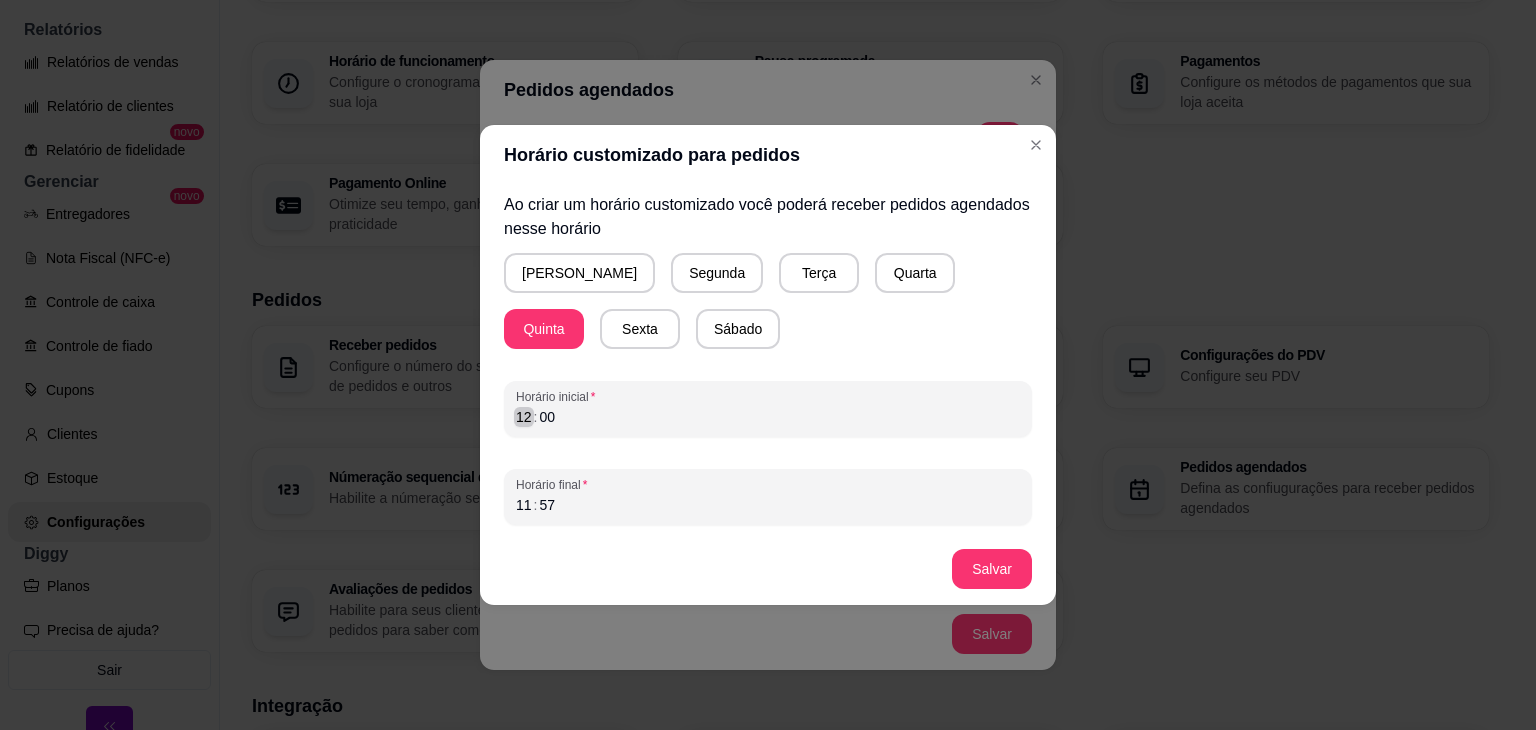 click on "12" at bounding box center (524, 417) 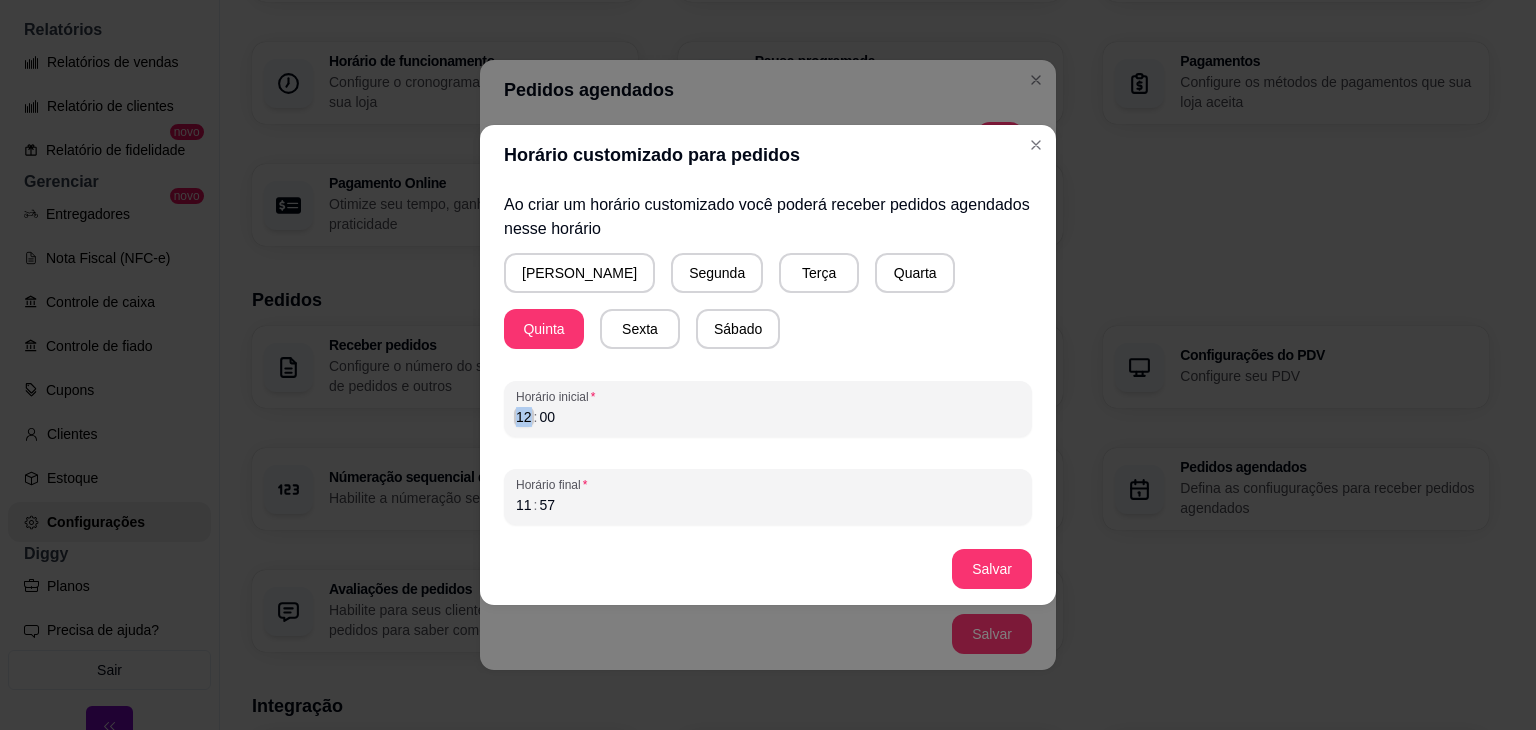 click on "12" at bounding box center [524, 417] 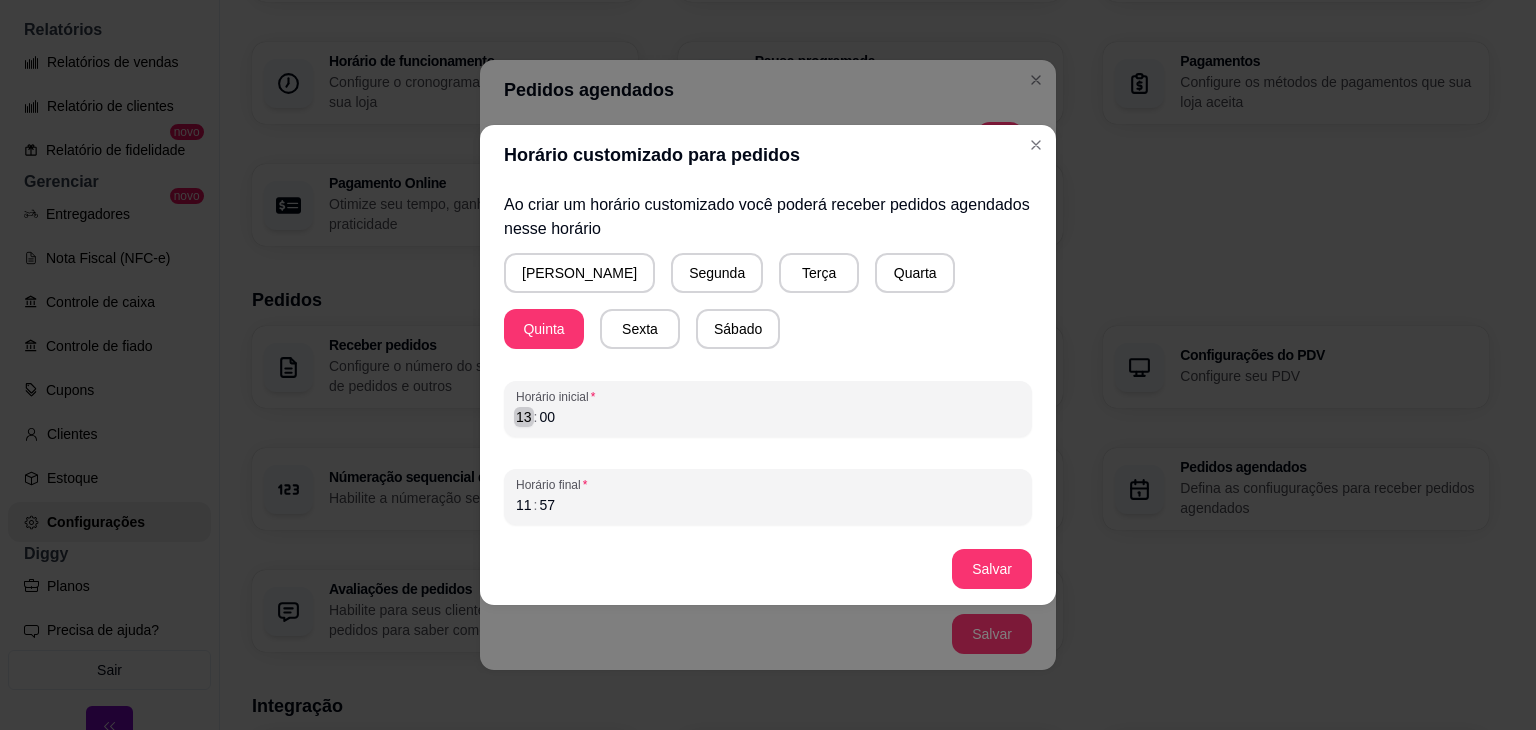 click on "13" at bounding box center [524, 417] 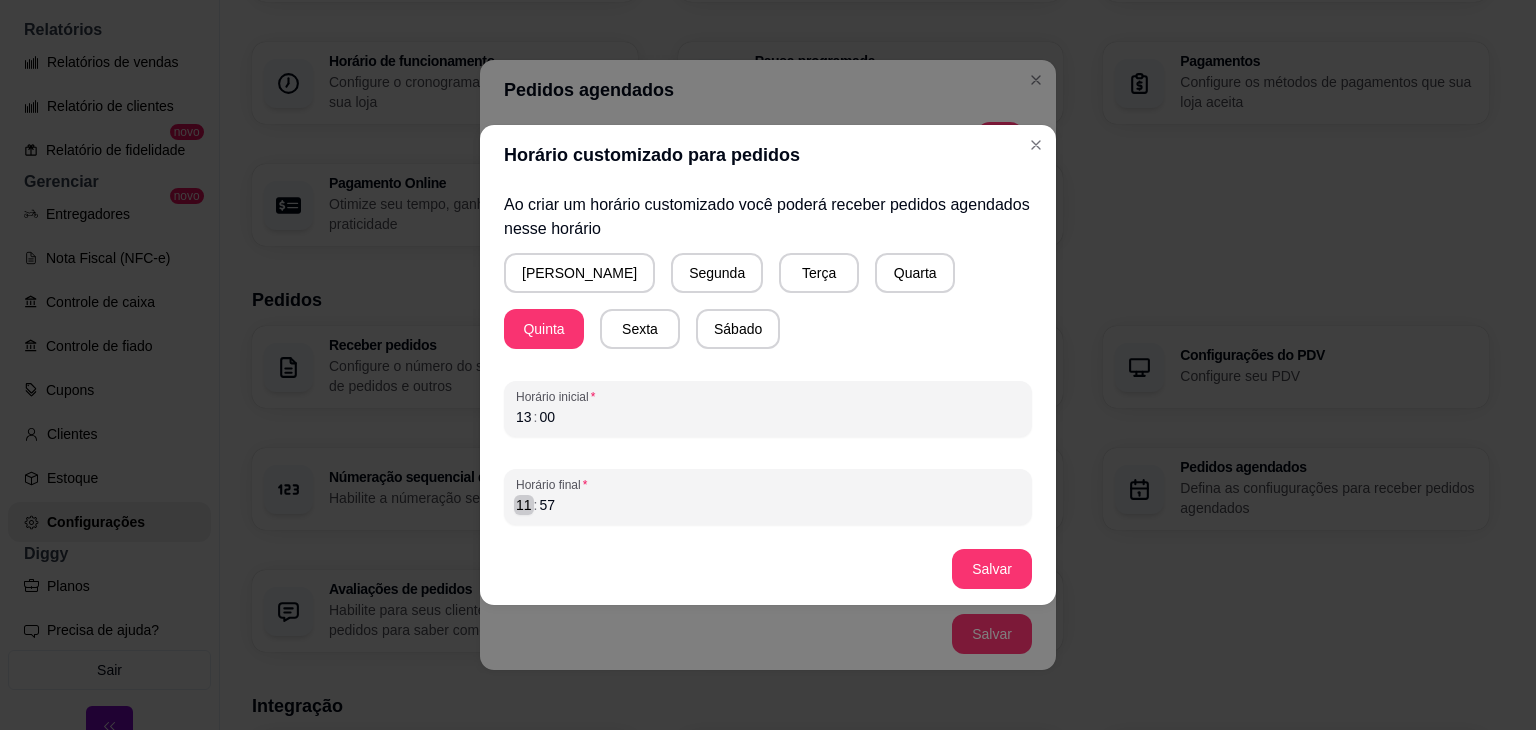 click on "11" at bounding box center (524, 505) 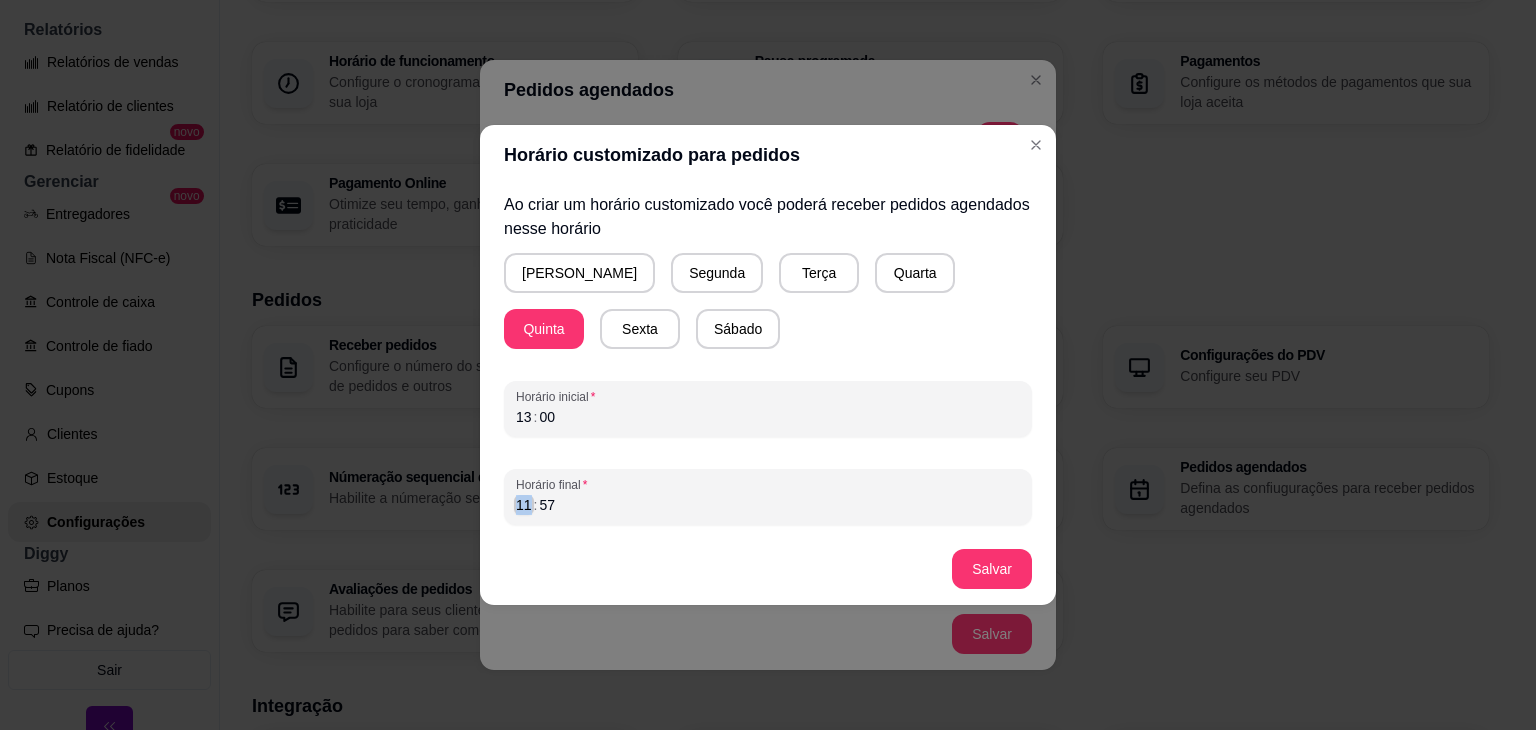 click on "11" at bounding box center [524, 505] 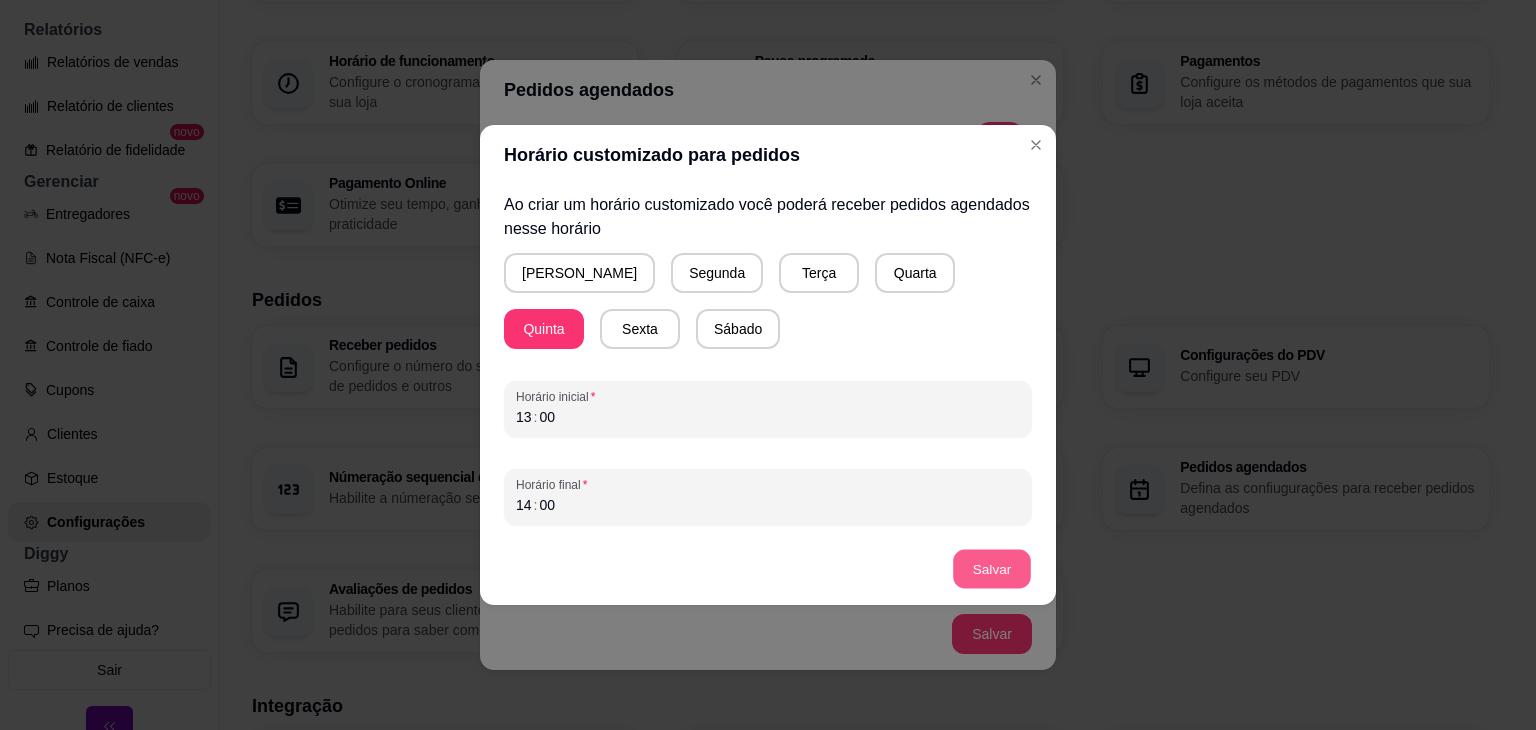 click on "Salvar" at bounding box center [992, 569] 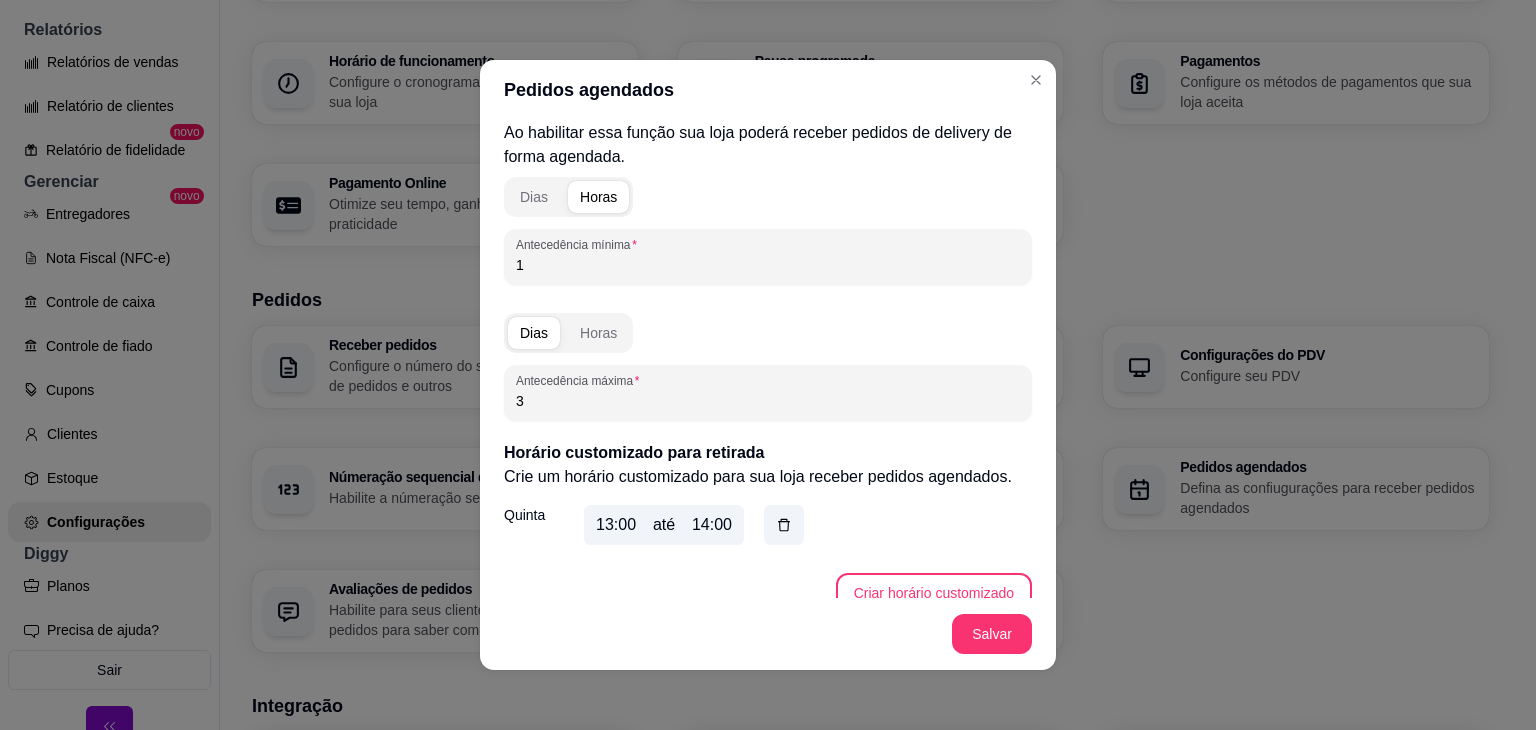 scroll, scrollTop: 223, scrollLeft: 0, axis: vertical 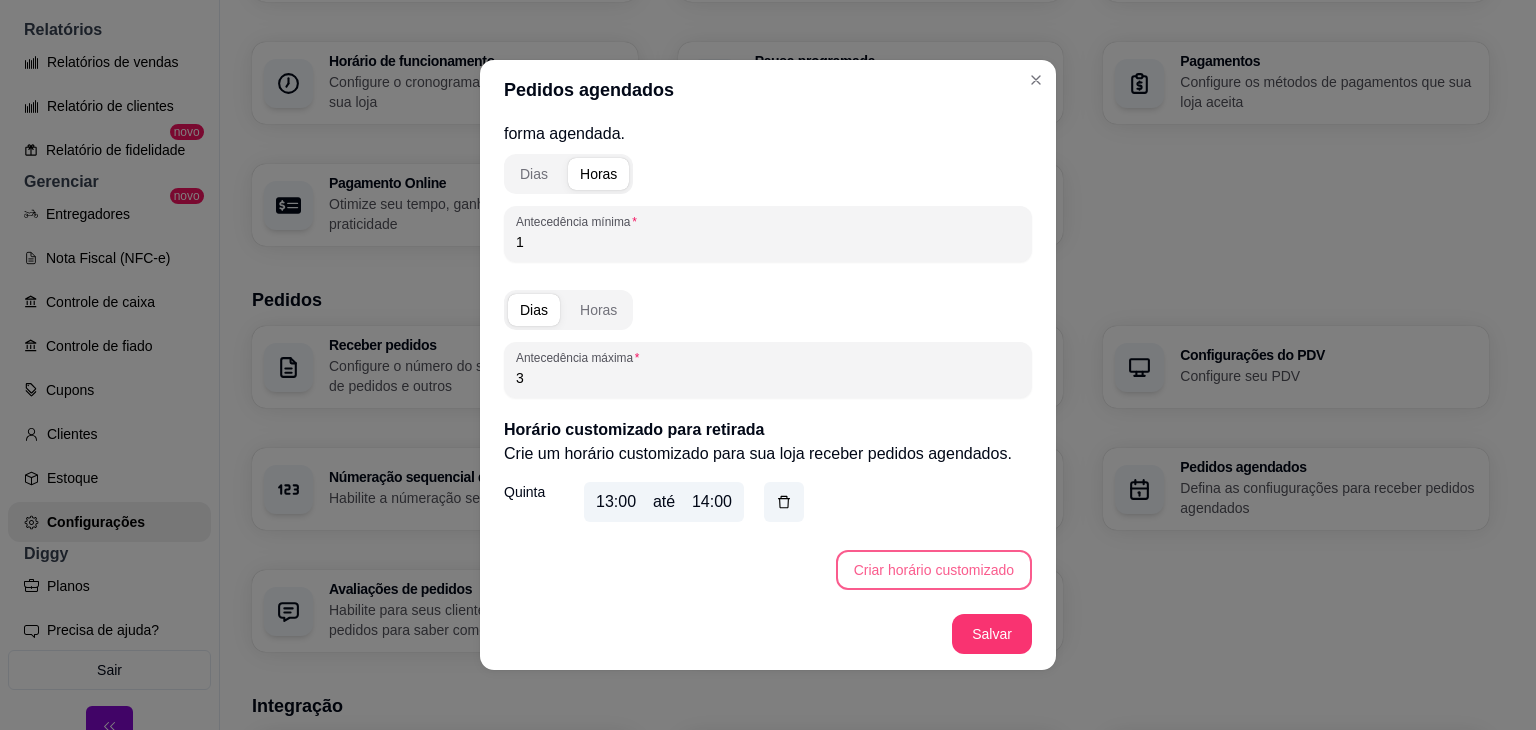 click on "Criar horário customizado" at bounding box center [934, 570] 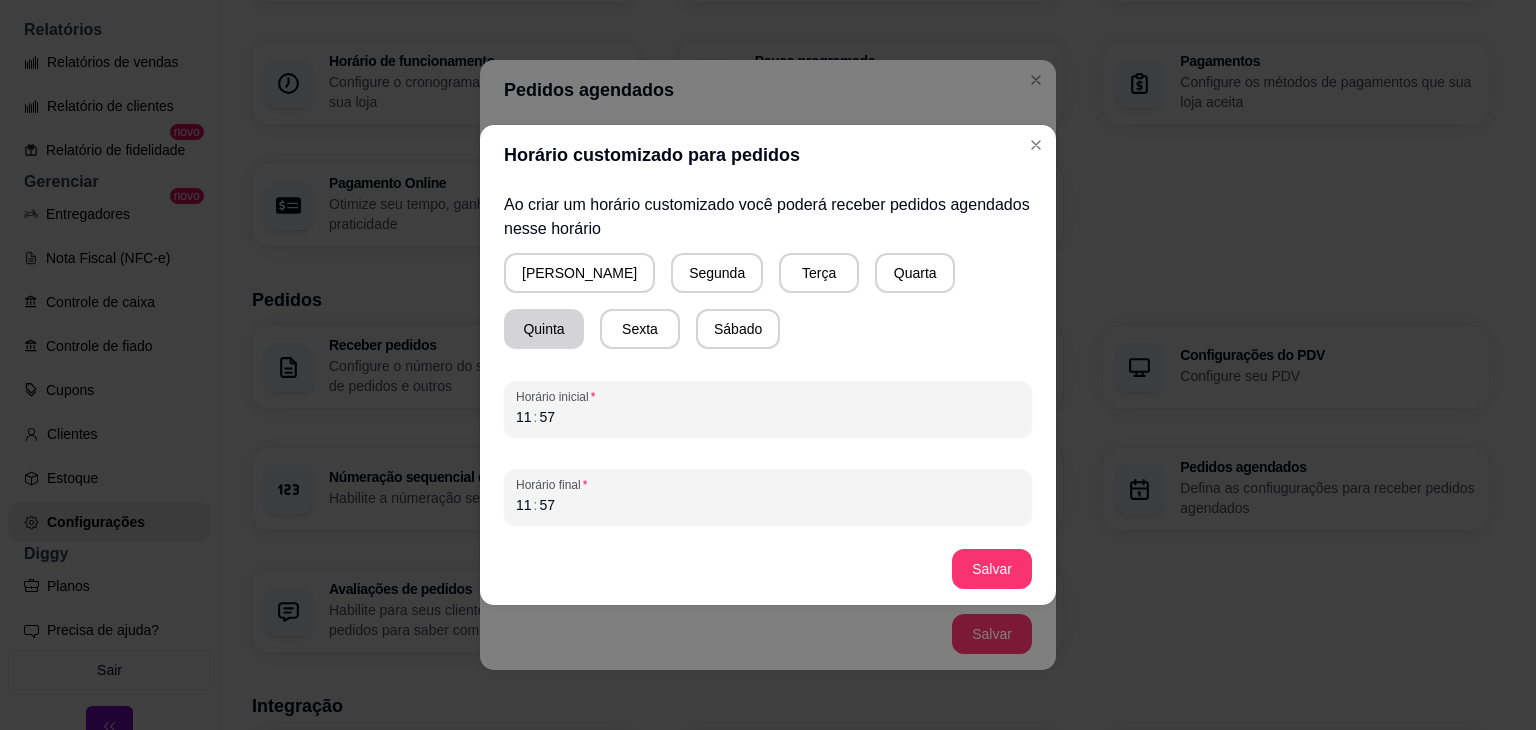 click on "Quinta" at bounding box center [544, 329] 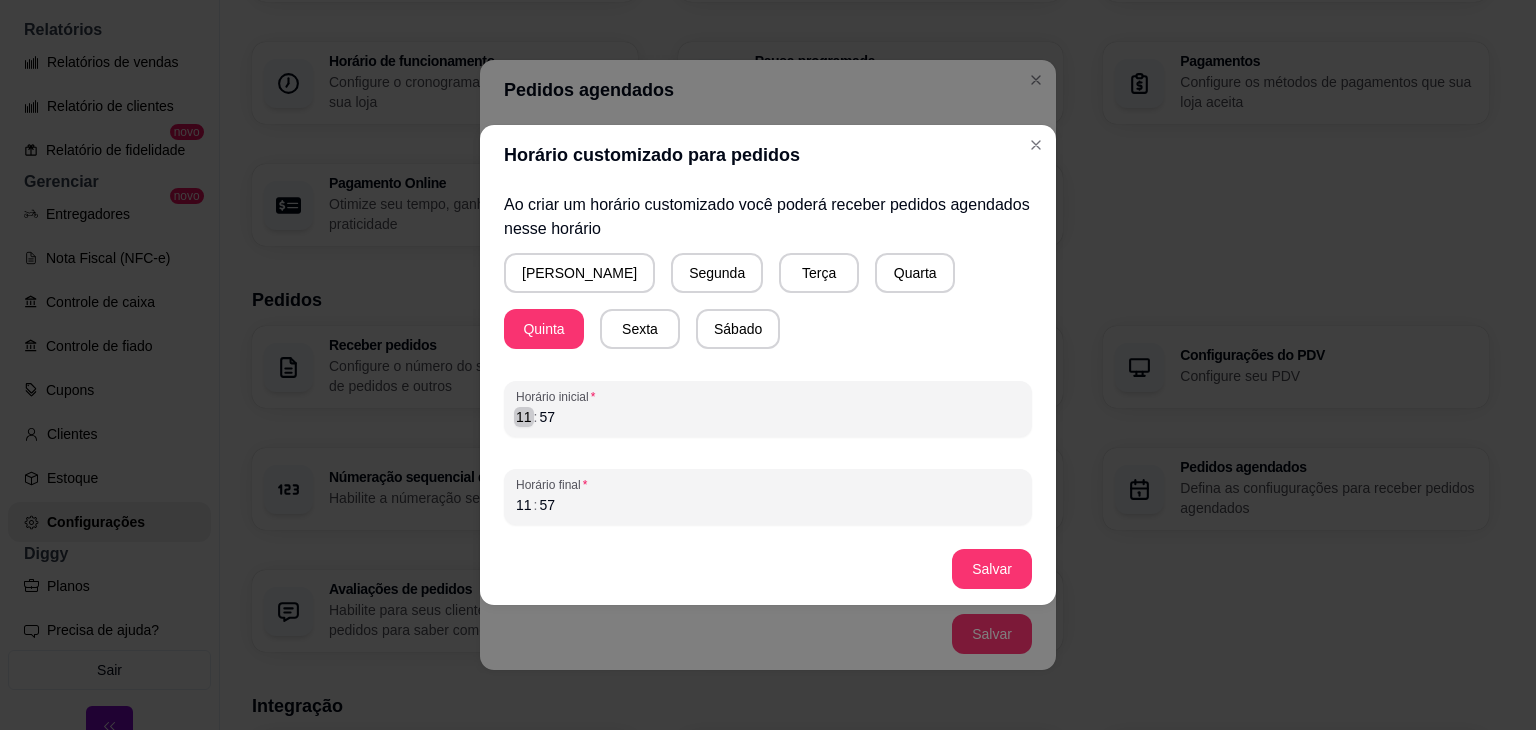click on "11" at bounding box center [524, 417] 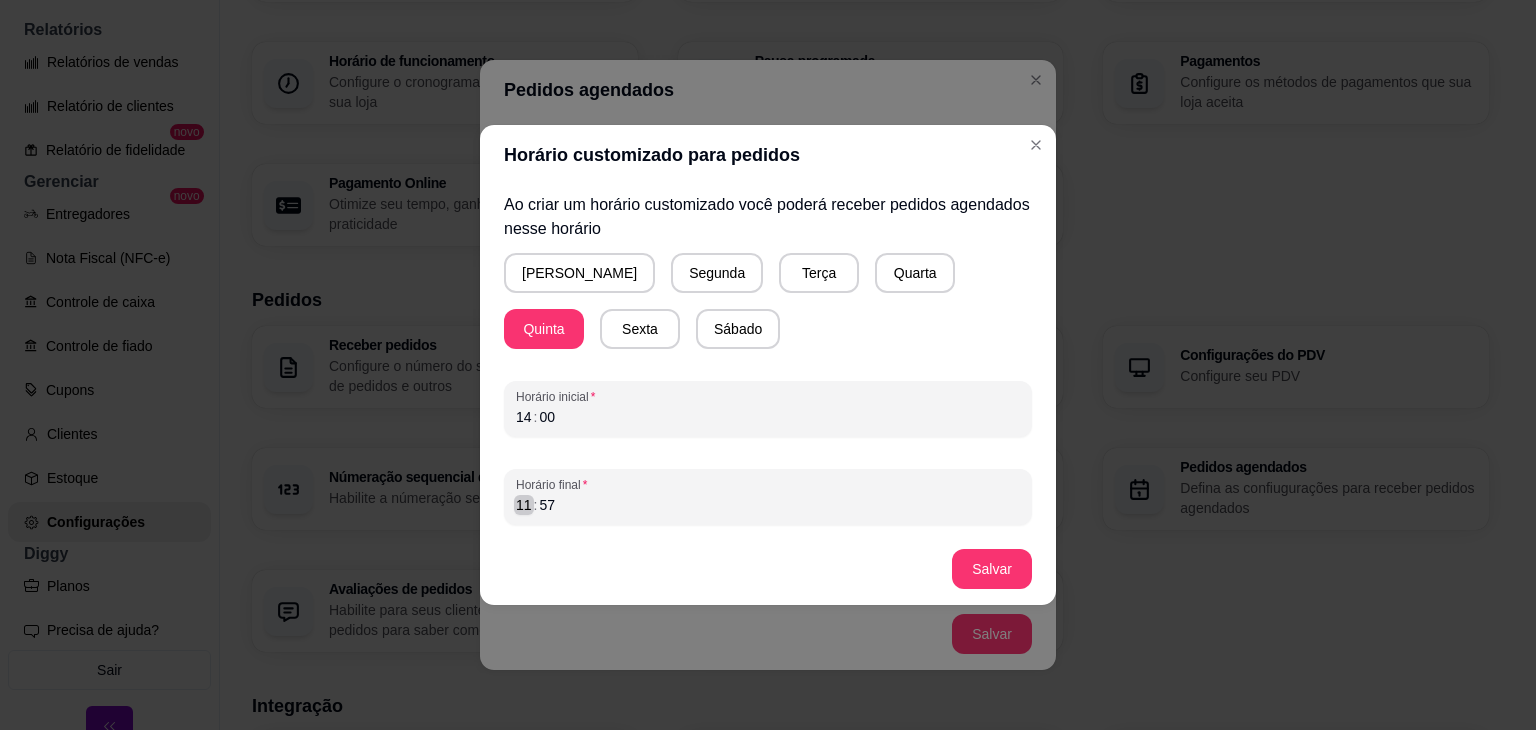 click on "11" at bounding box center [524, 505] 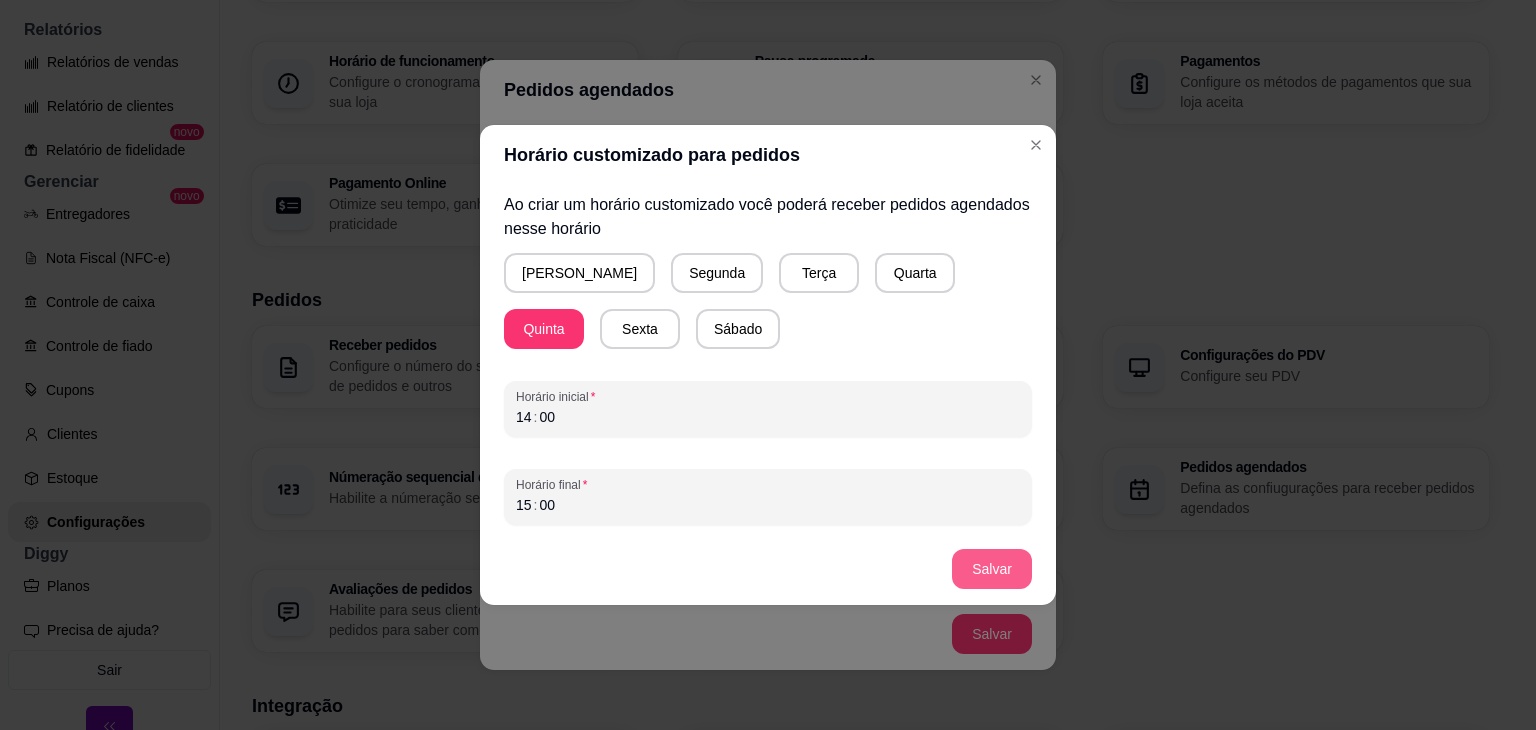 click on "Salvar" at bounding box center (992, 569) 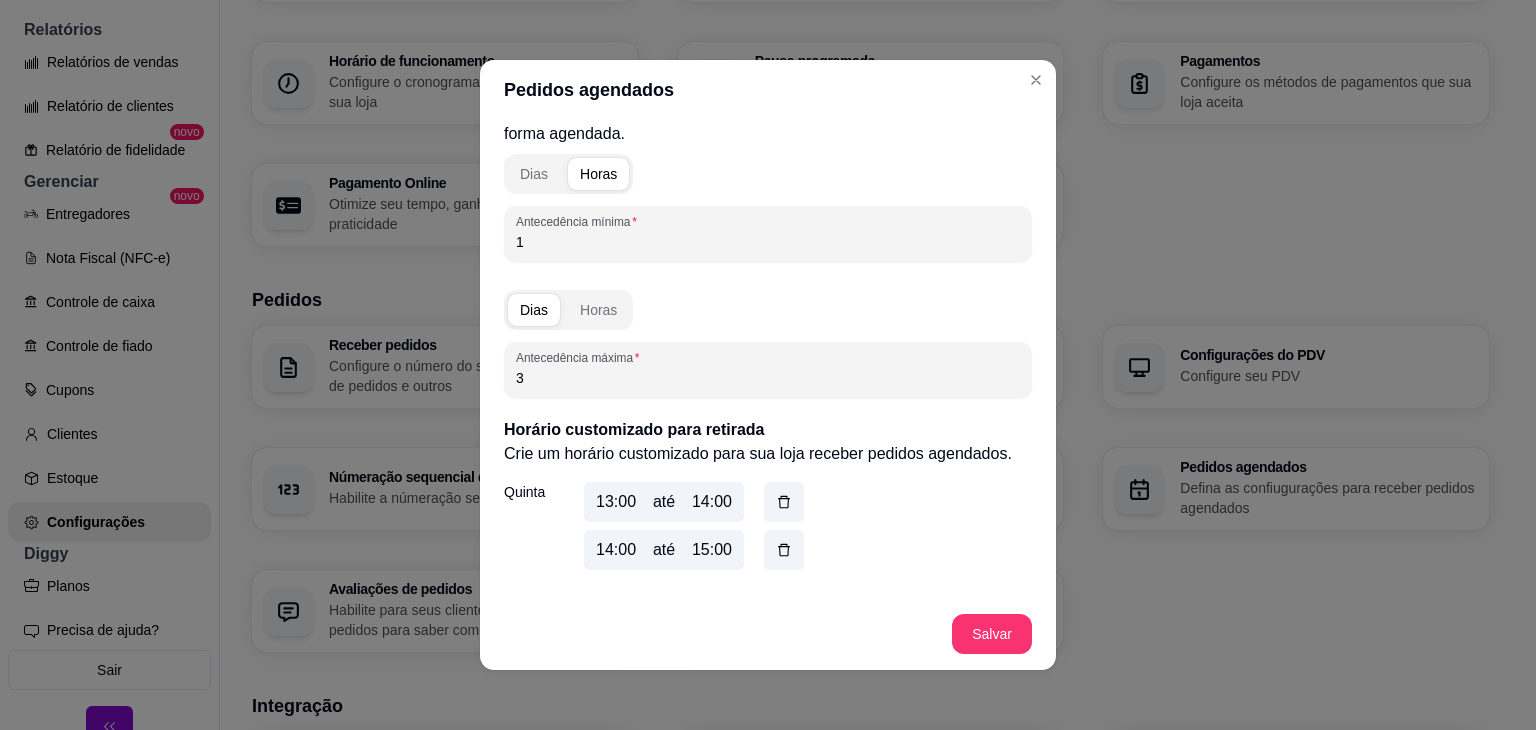 click on "Delivery Ao habilitar essa função sua loja poderá receber pedidos de delivery de forma agendada. Retirada Ao habilitar essa função sua loja poderá receber pedidos de delivery de forma agendada. Dias Horas Antecedência mínima 1 Dias Horas Antecedência máxima 3 Horário customizado para retirada Crie um horário customizado para sua loja receber pedidos agendados. Quinta 13:00 até   14:00 14:00 até   15:00 Criar horário customizado" at bounding box center [768, 359] 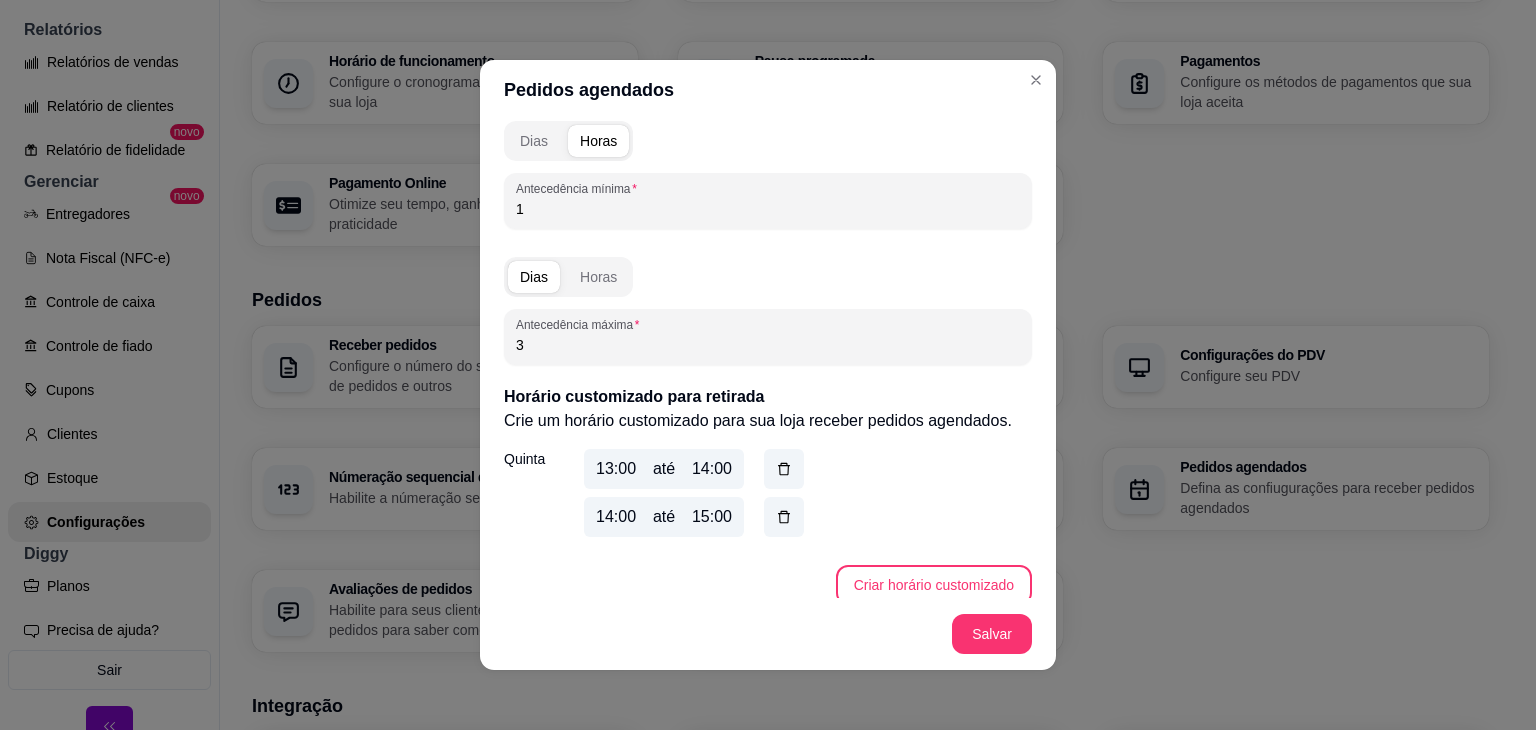 scroll, scrollTop: 271, scrollLeft: 0, axis: vertical 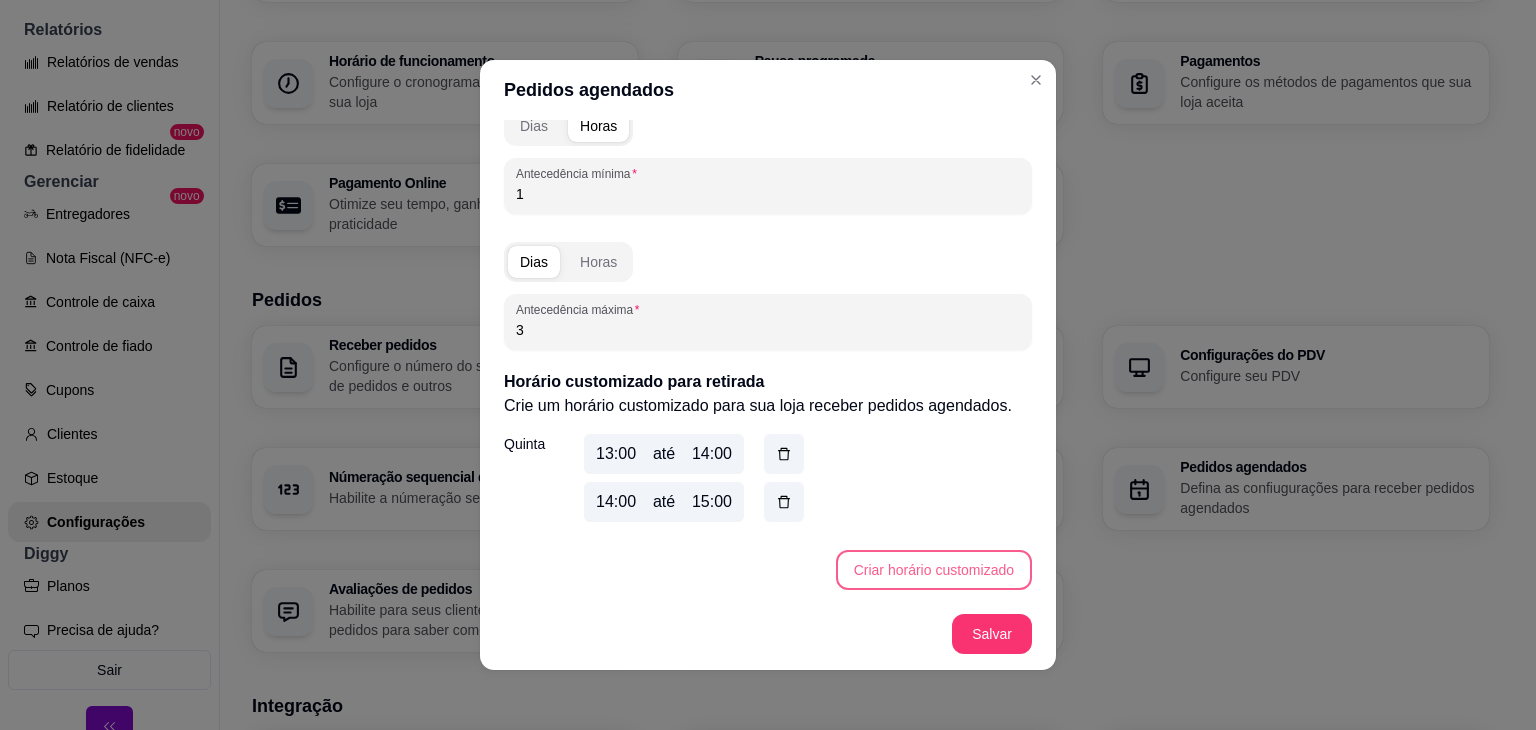 click on "Criar horário customizado" at bounding box center [934, 570] 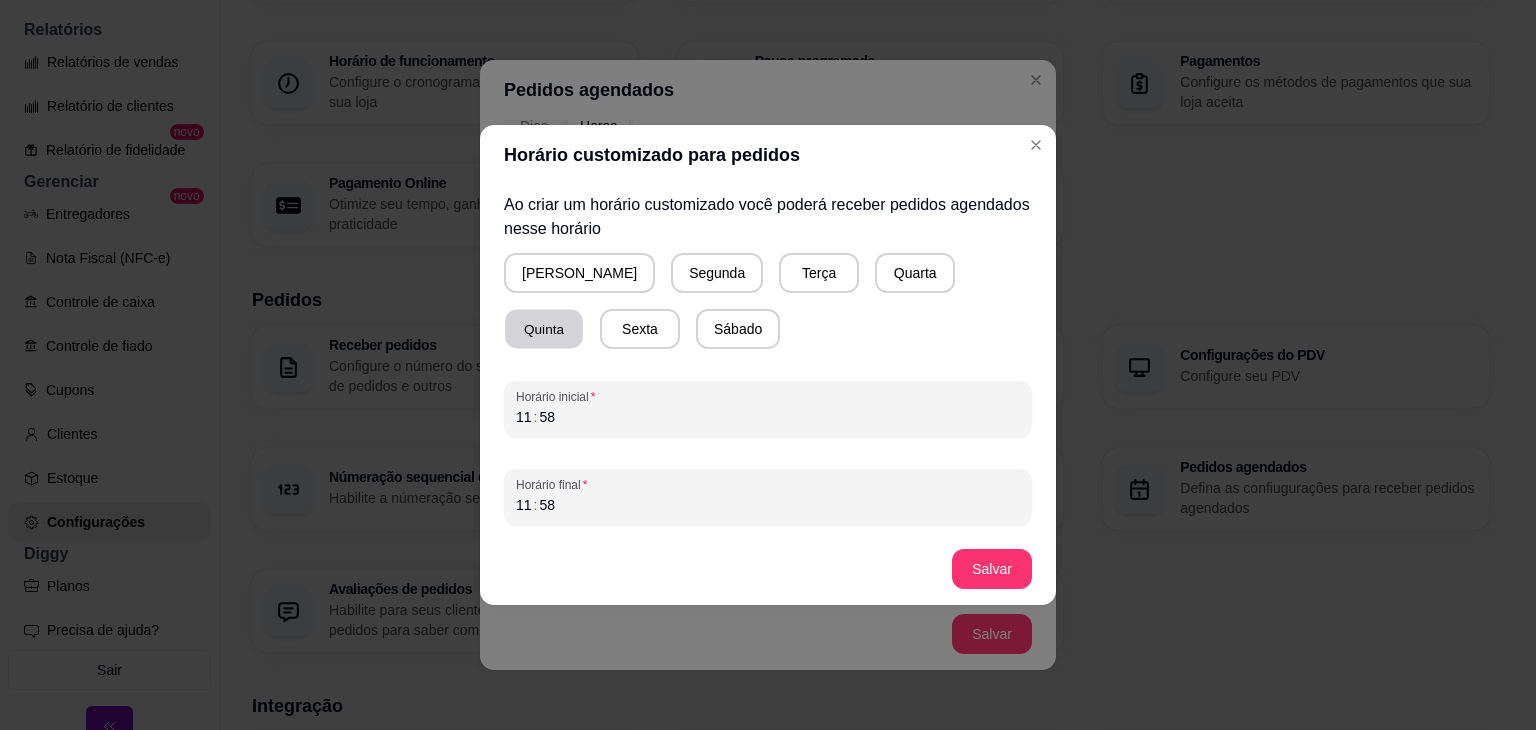 click on "Quinta" at bounding box center [544, 329] 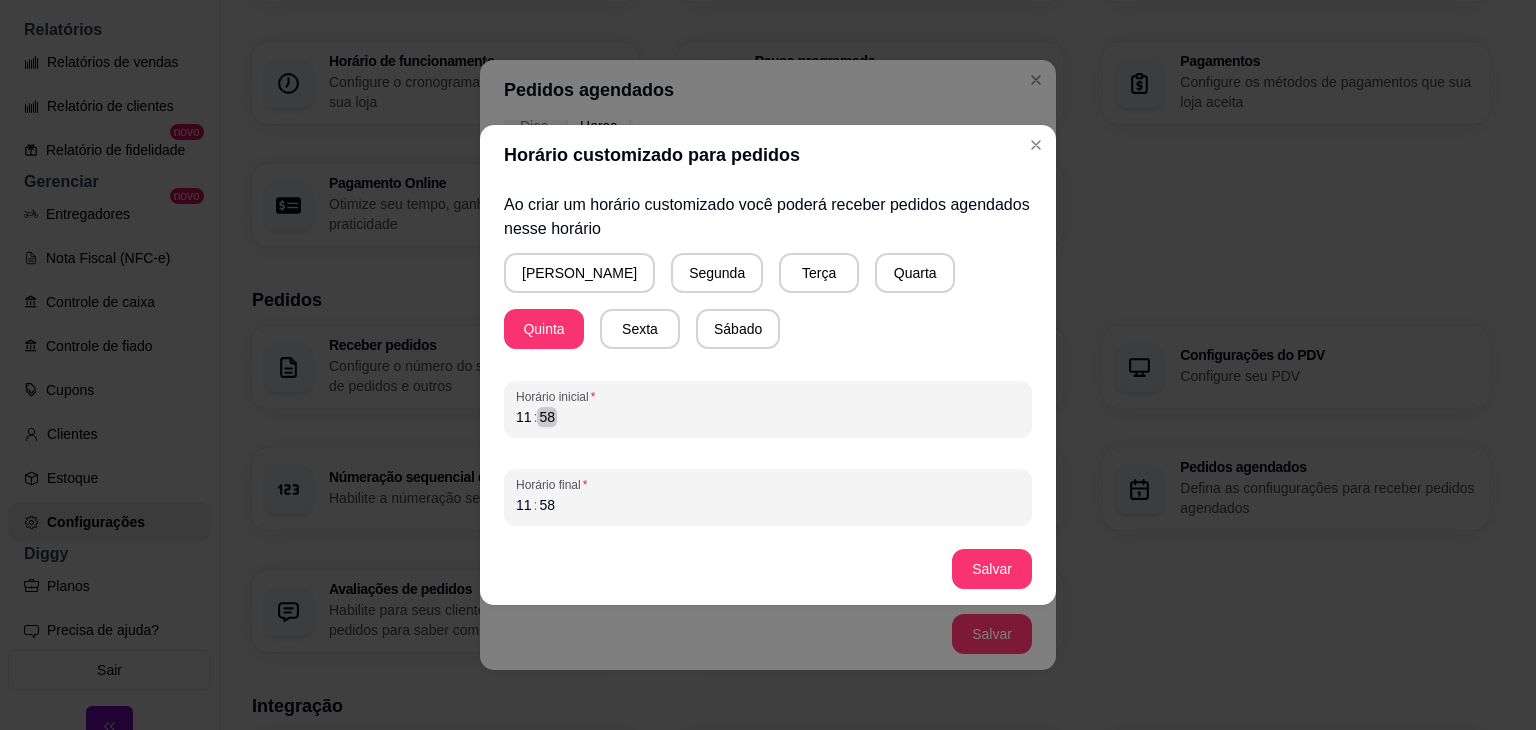 click on "58" at bounding box center [547, 417] 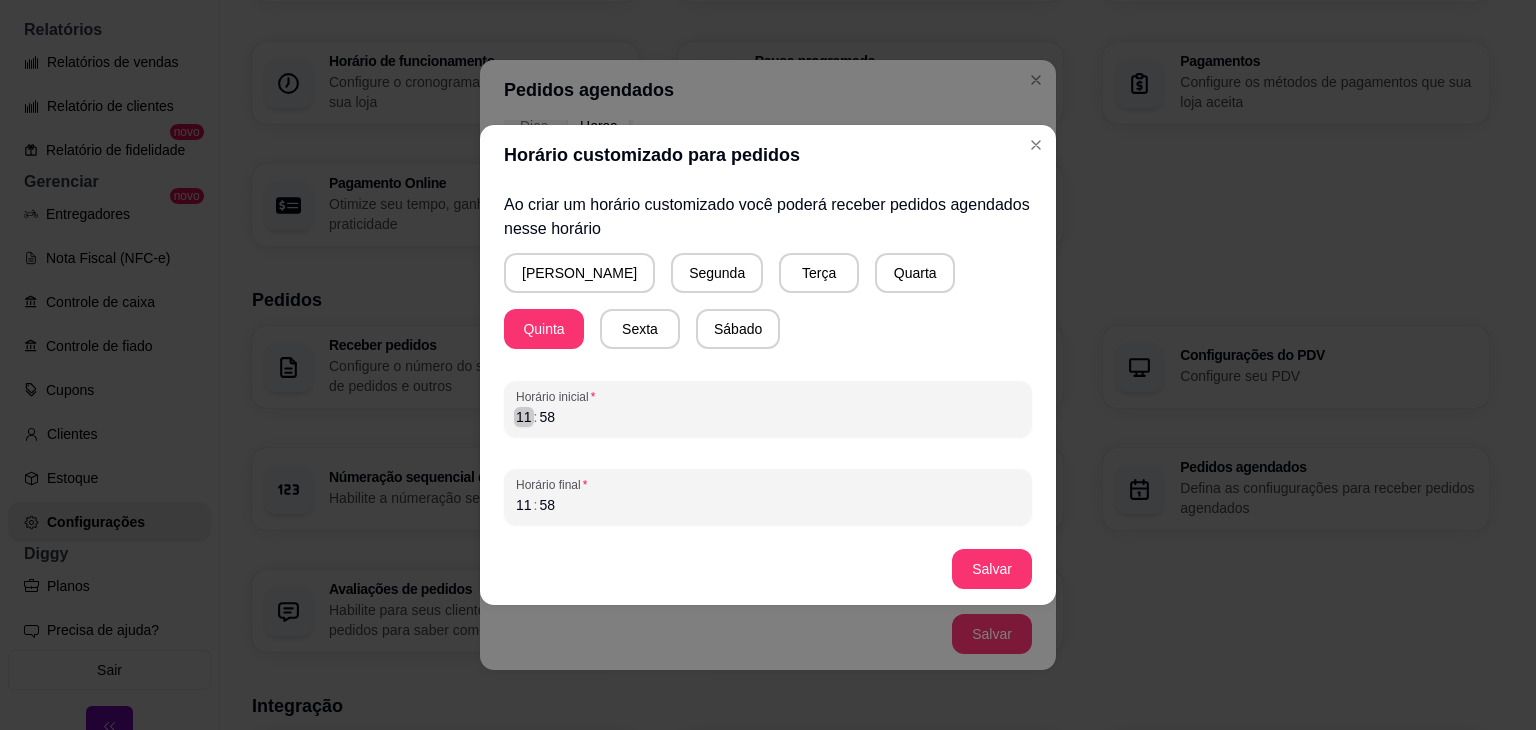 click on "11" at bounding box center [524, 417] 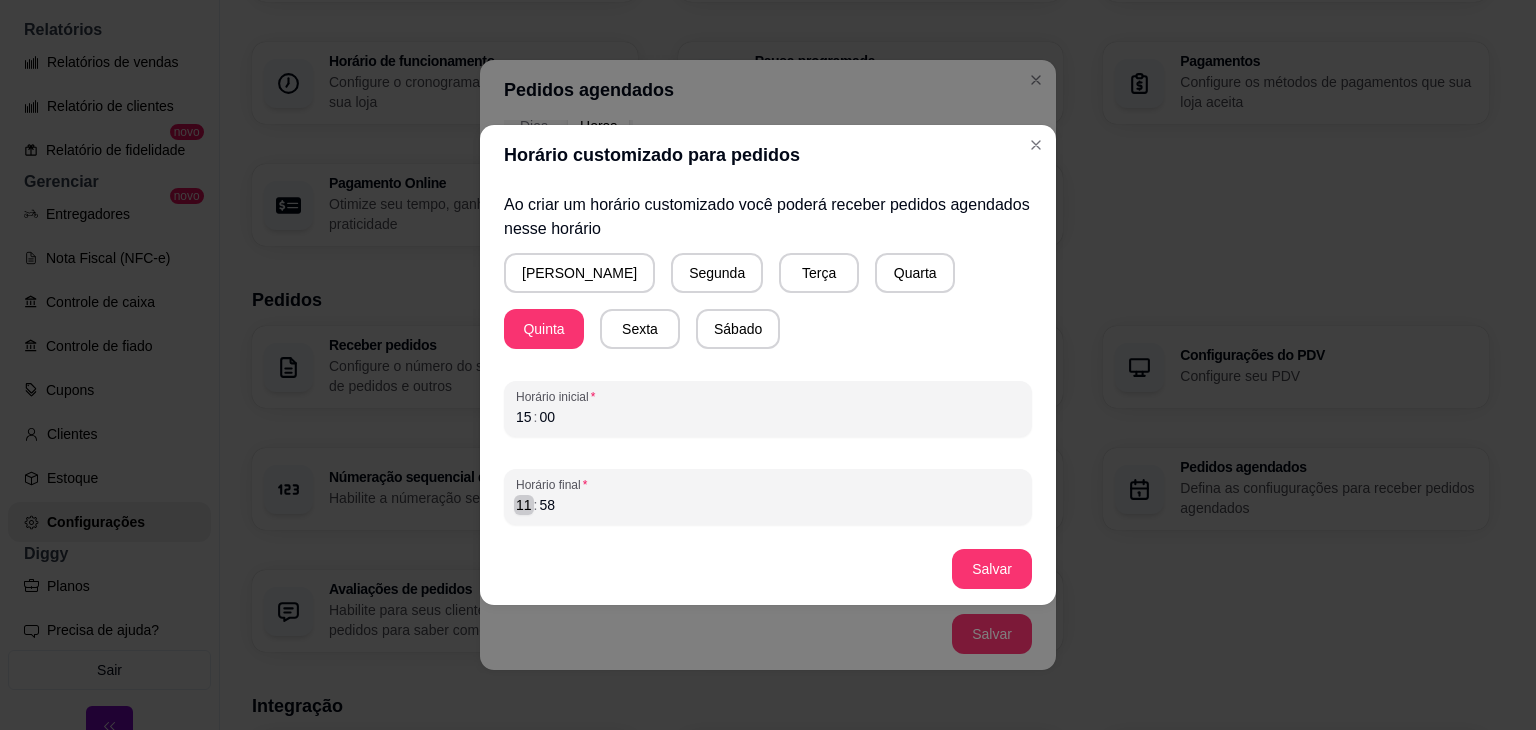 click on "11" at bounding box center [524, 505] 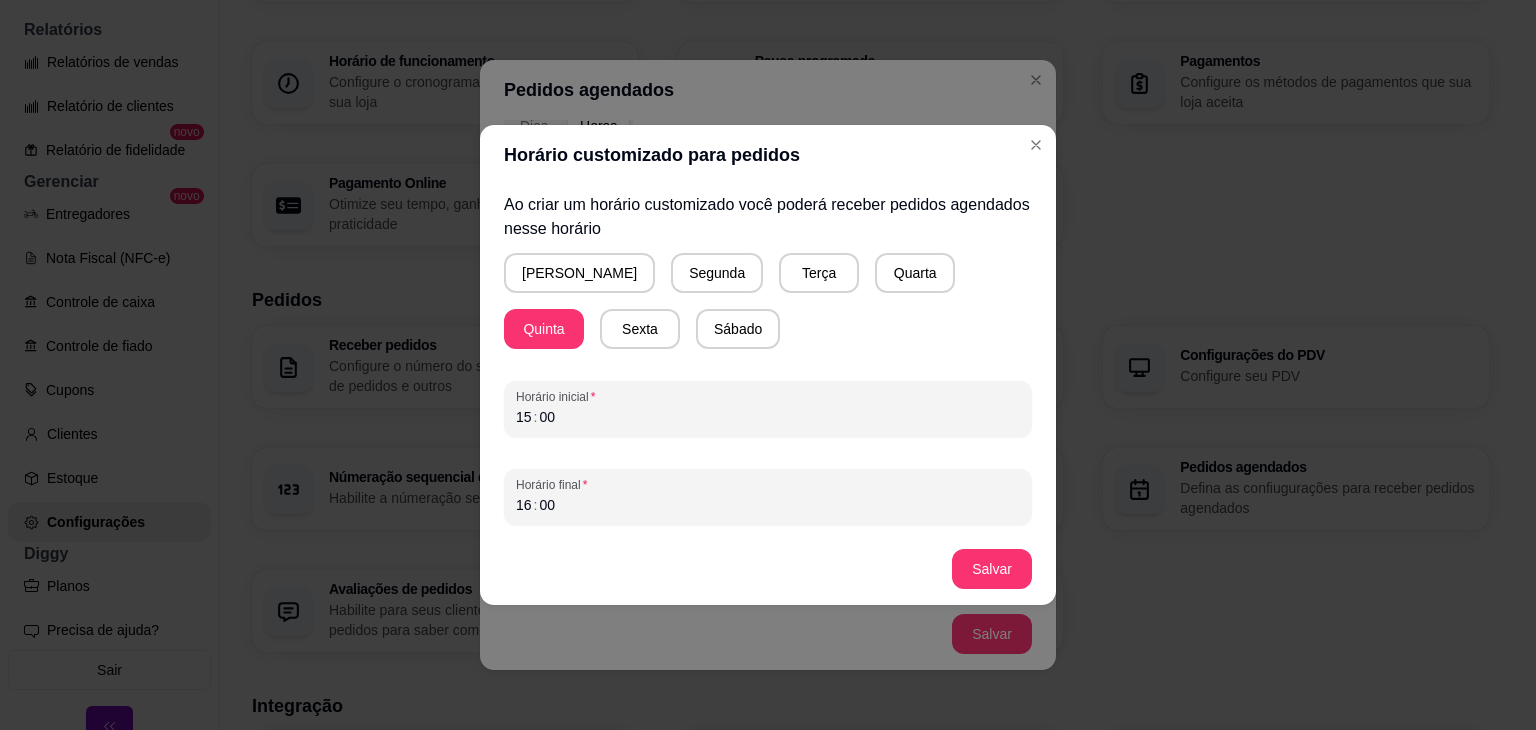 drag, startPoint x: 980, startPoint y: 539, endPoint x: 983, endPoint y: 549, distance: 10.440307 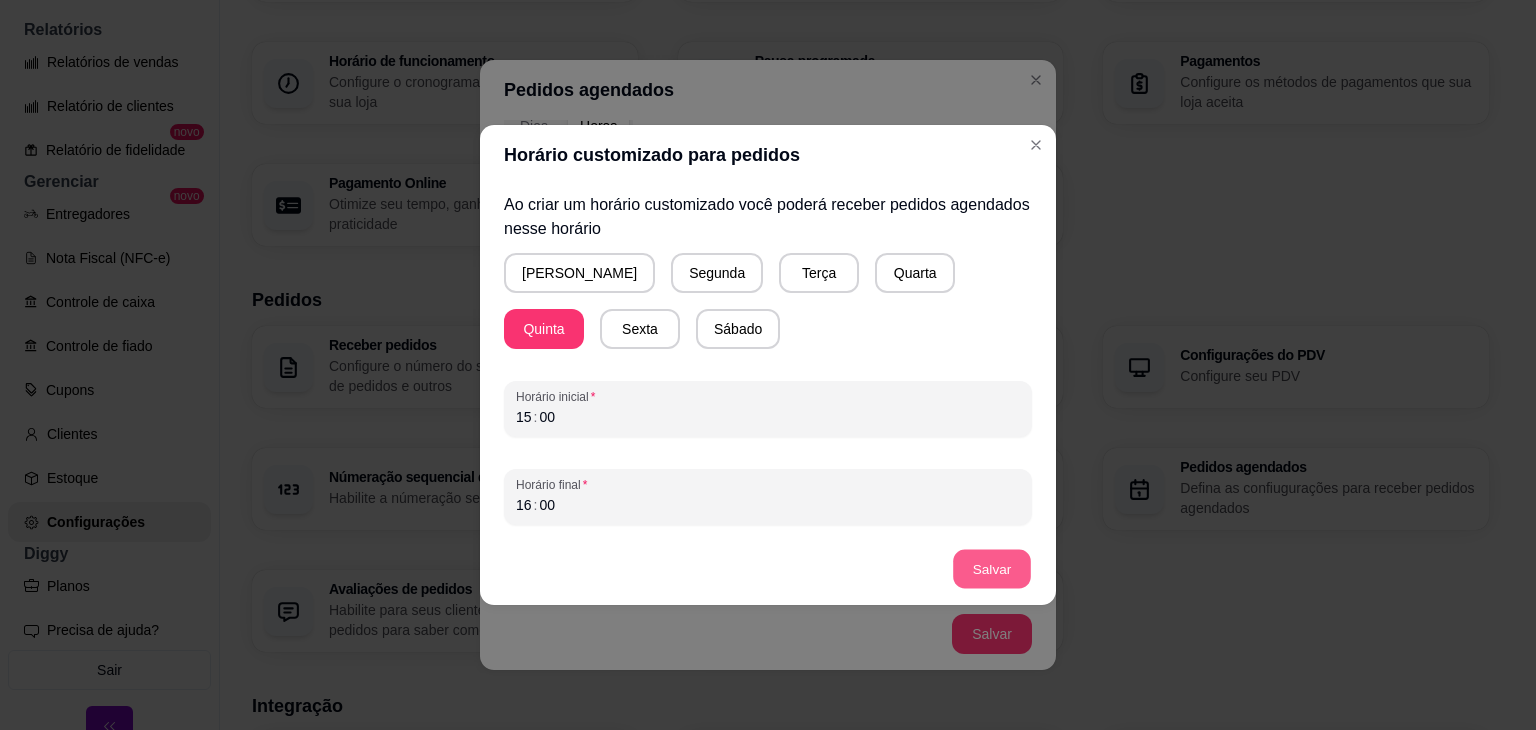 click on "Salvar" at bounding box center (992, 569) 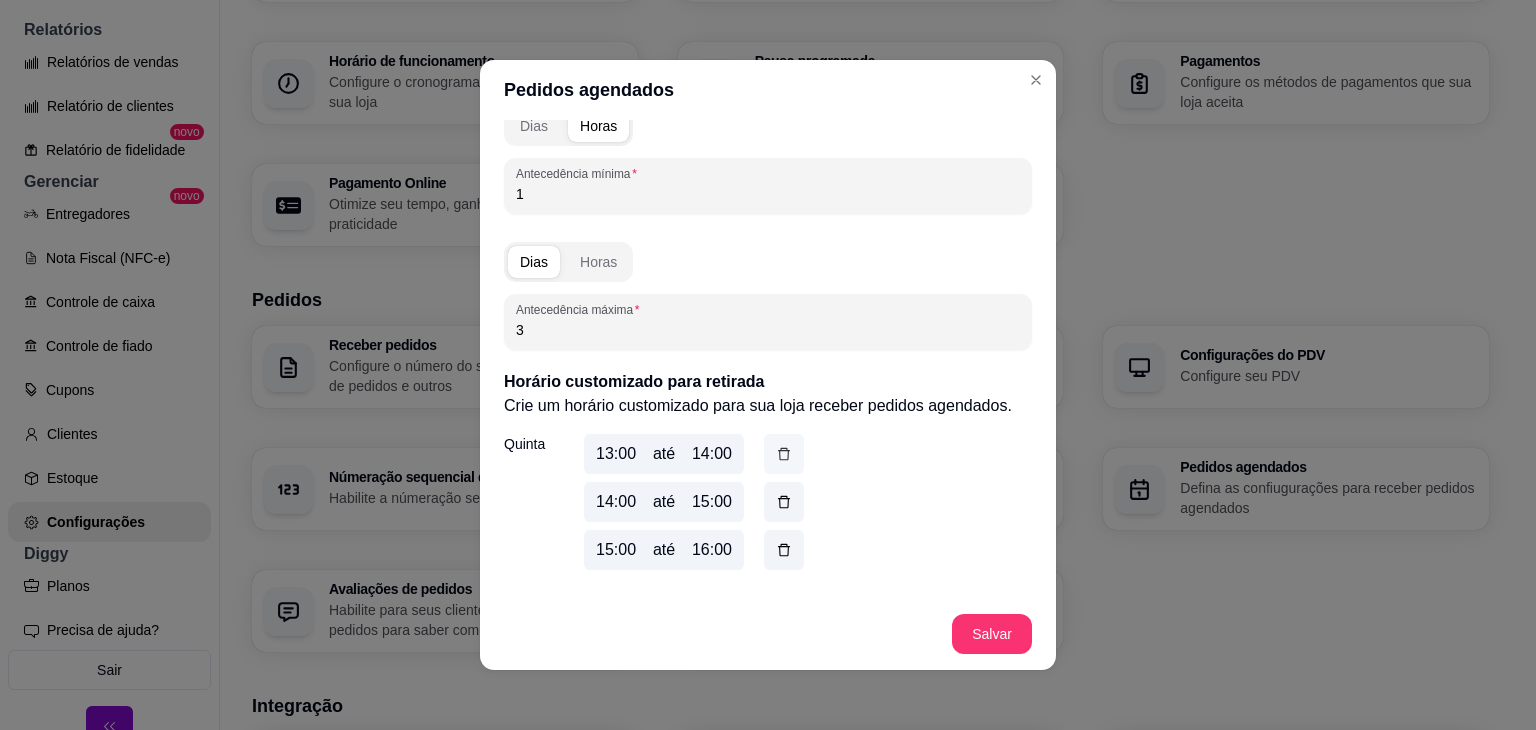 scroll, scrollTop: 319, scrollLeft: 0, axis: vertical 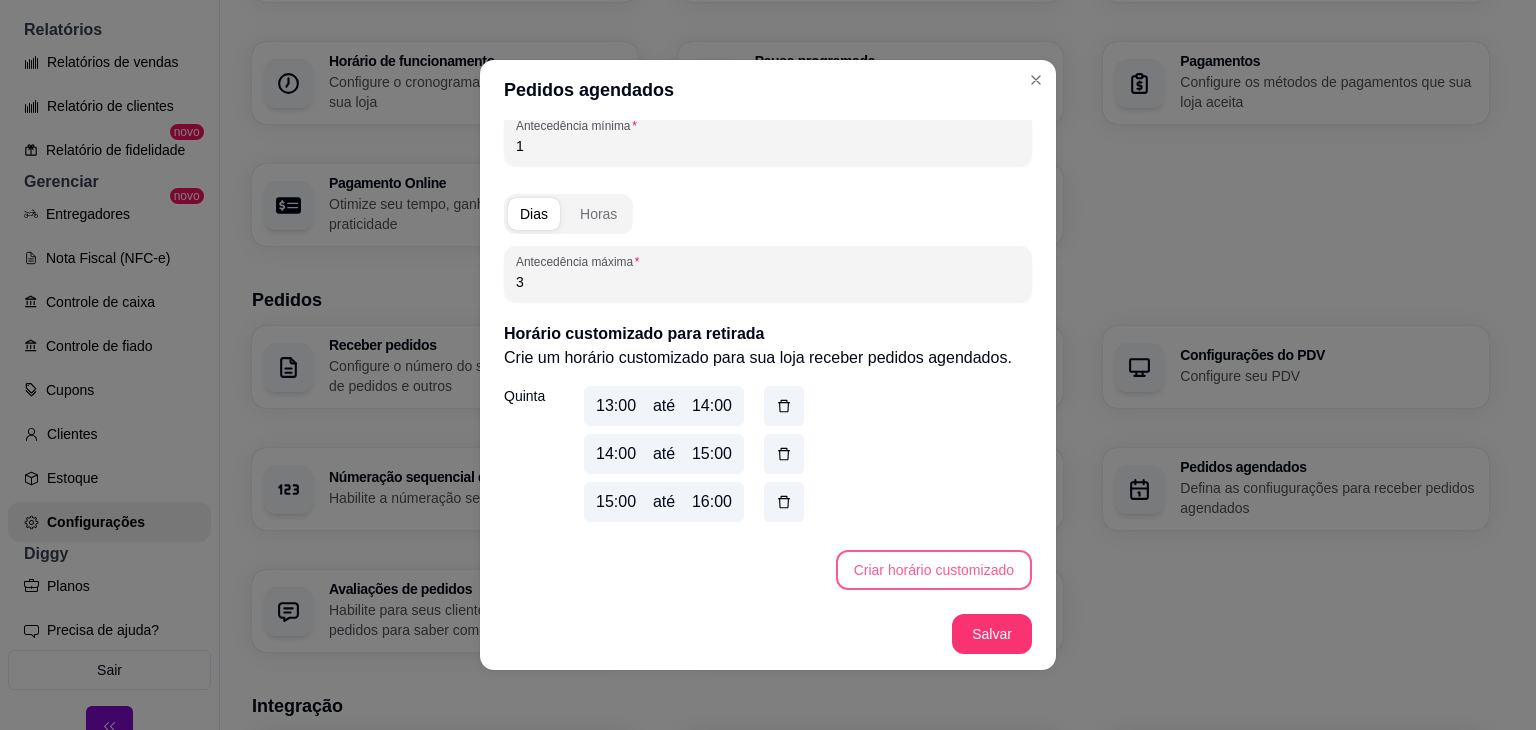 click on "Criar horário customizado" at bounding box center [934, 570] 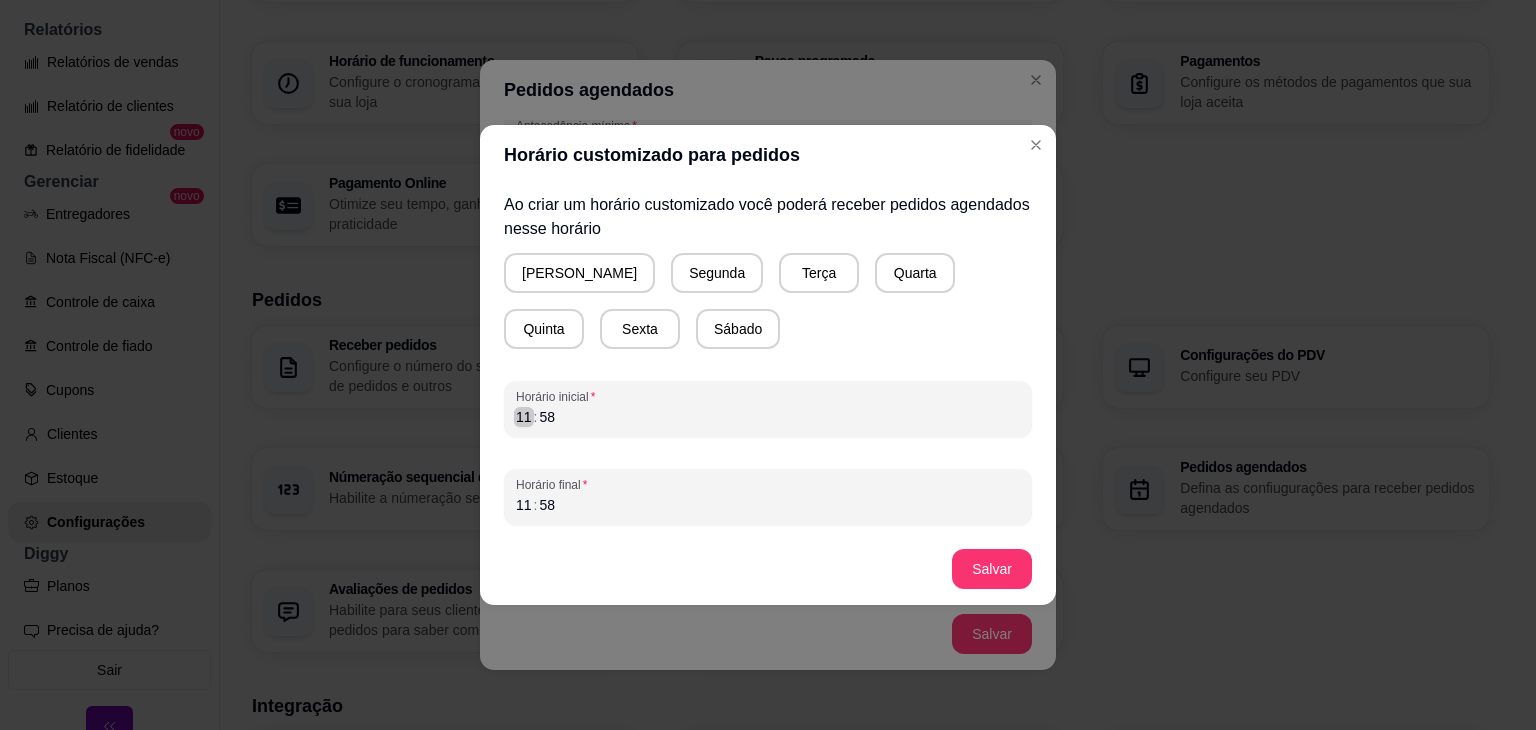 click on "11" at bounding box center [524, 417] 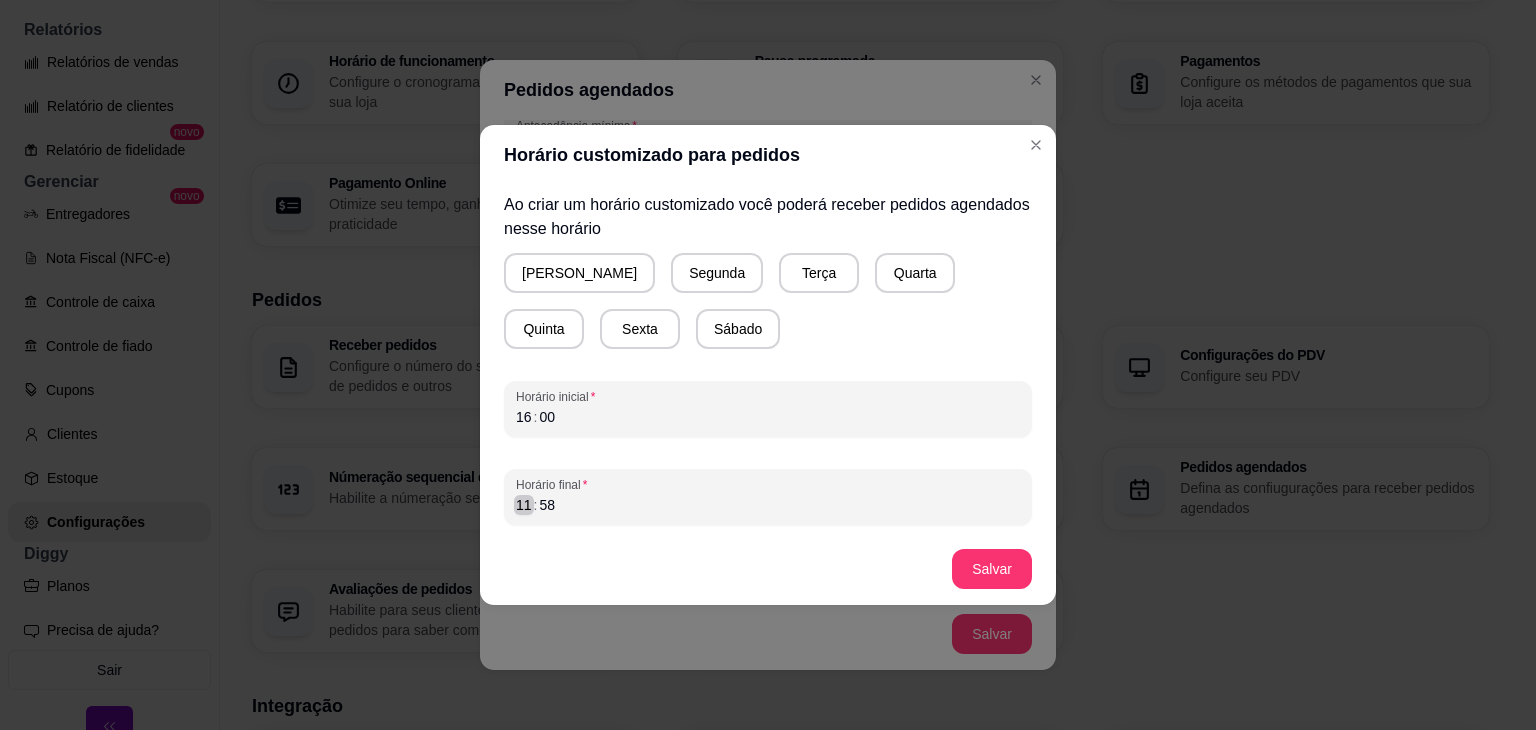 click on "Horário final 11 : 58" at bounding box center (768, 497) 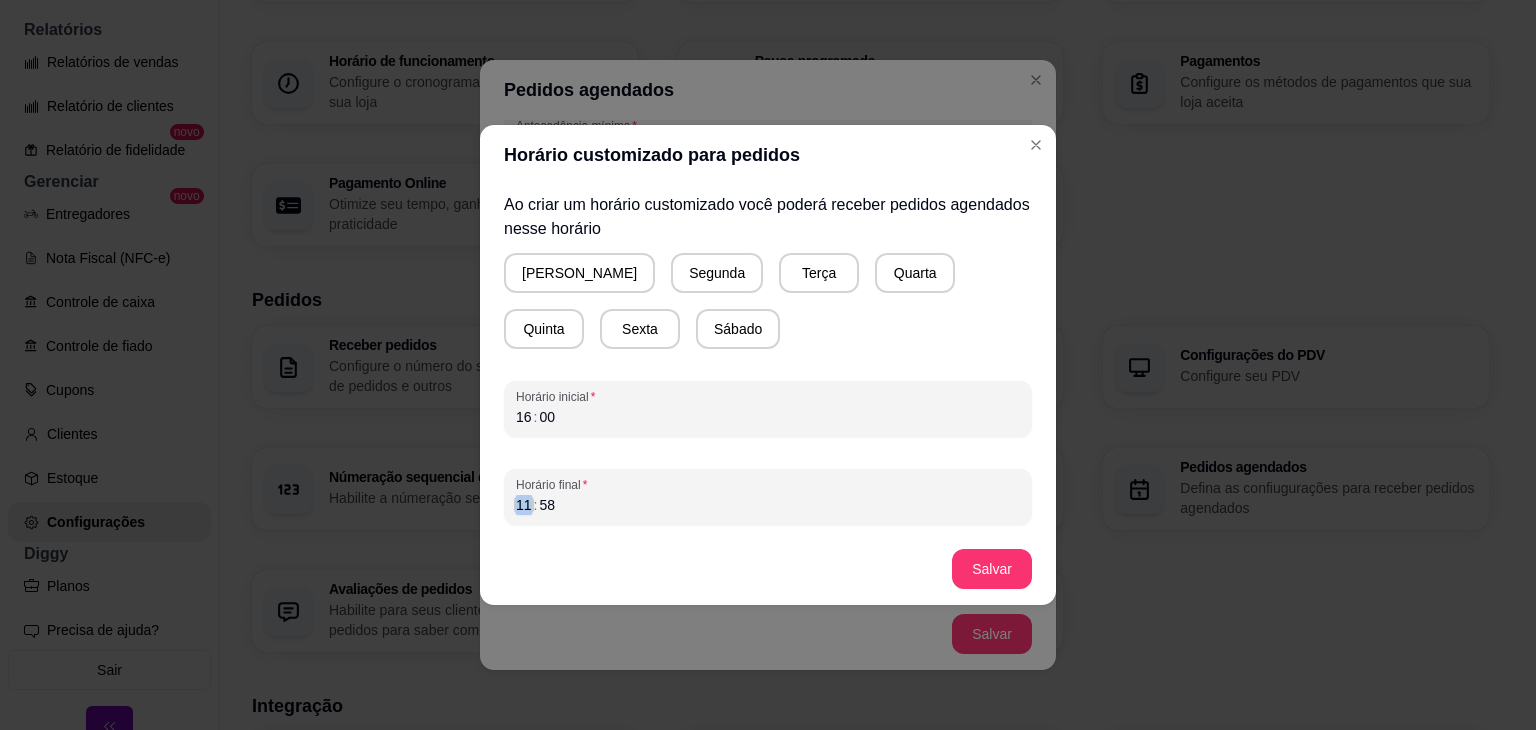 click on "11" at bounding box center [524, 505] 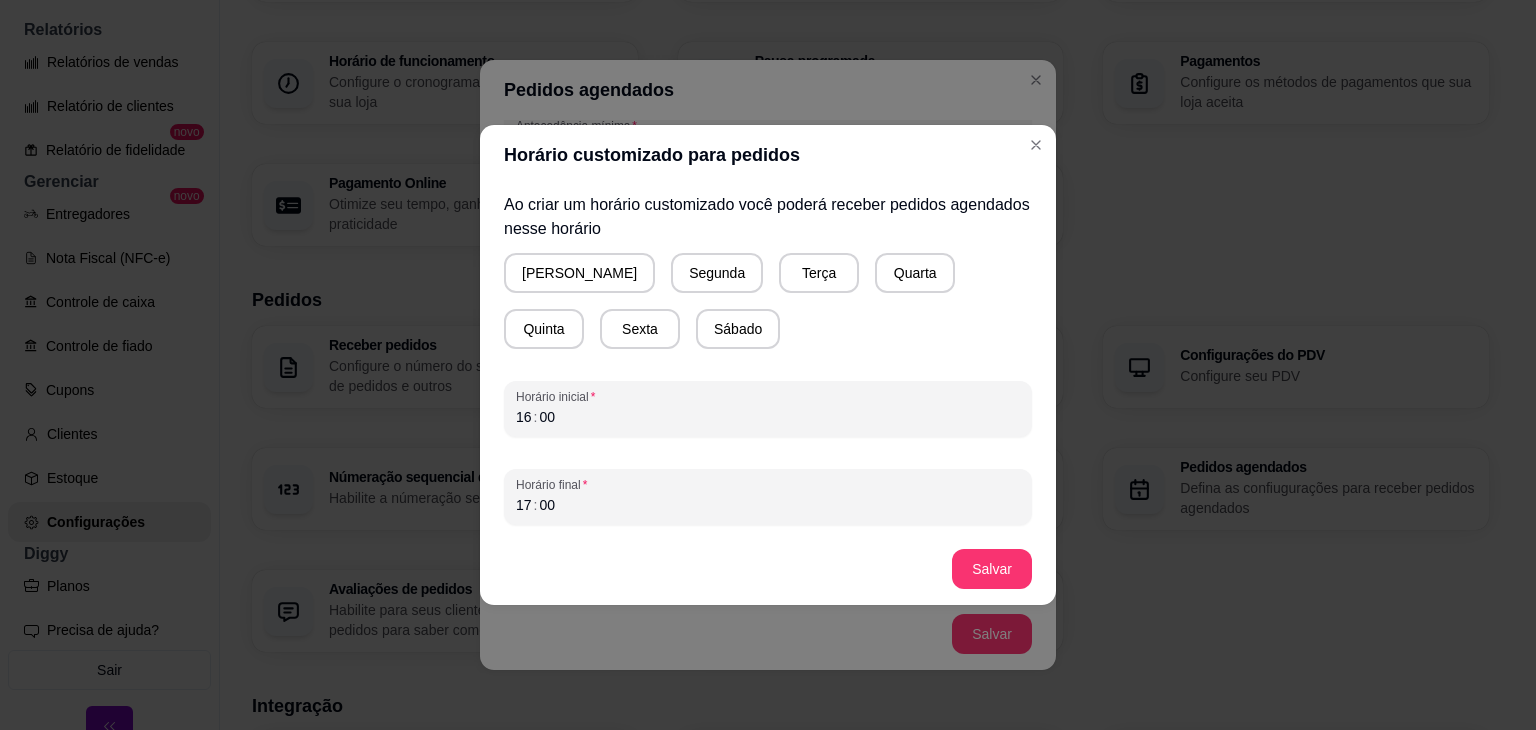 click on "Salvar" at bounding box center [768, 569] 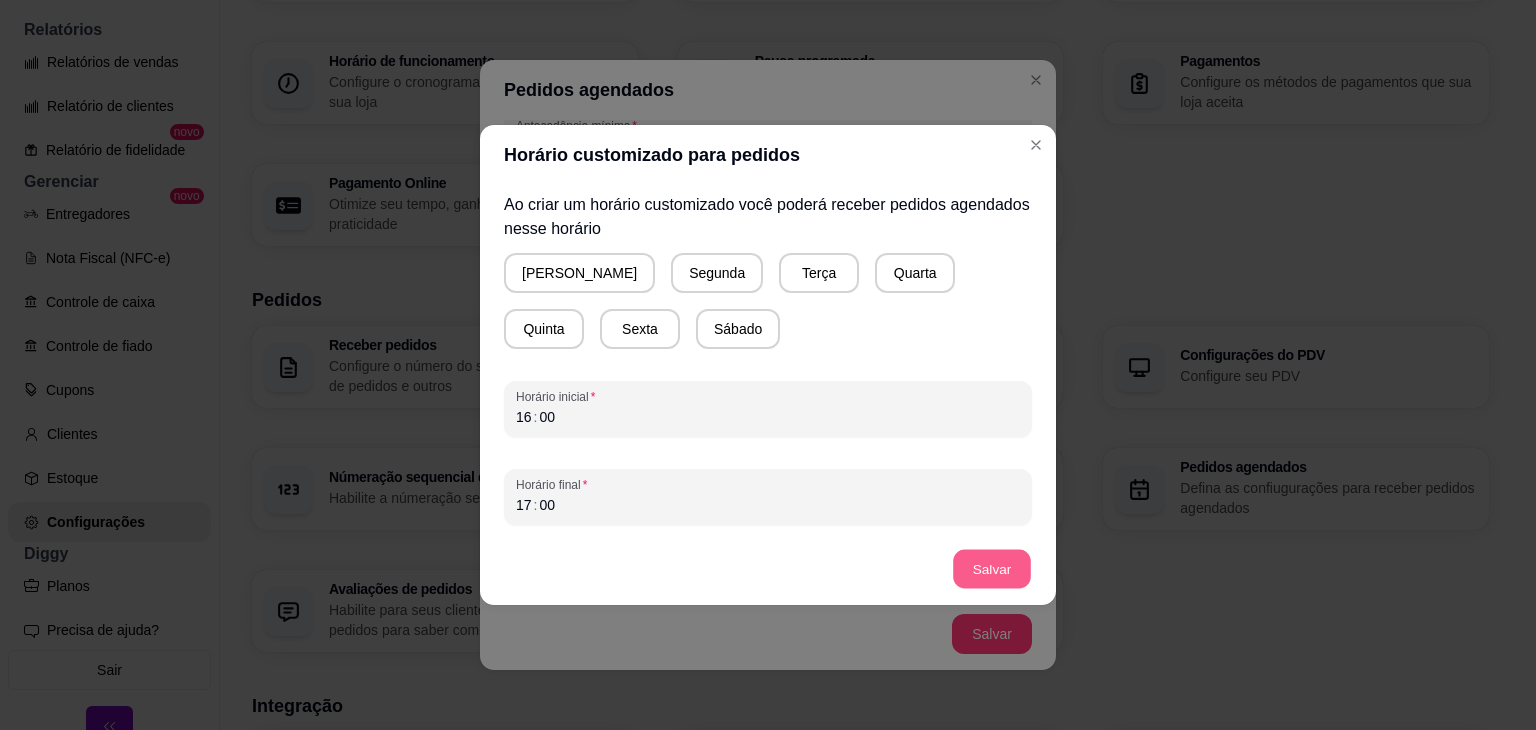 click on "Salvar" at bounding box center [992, 569] 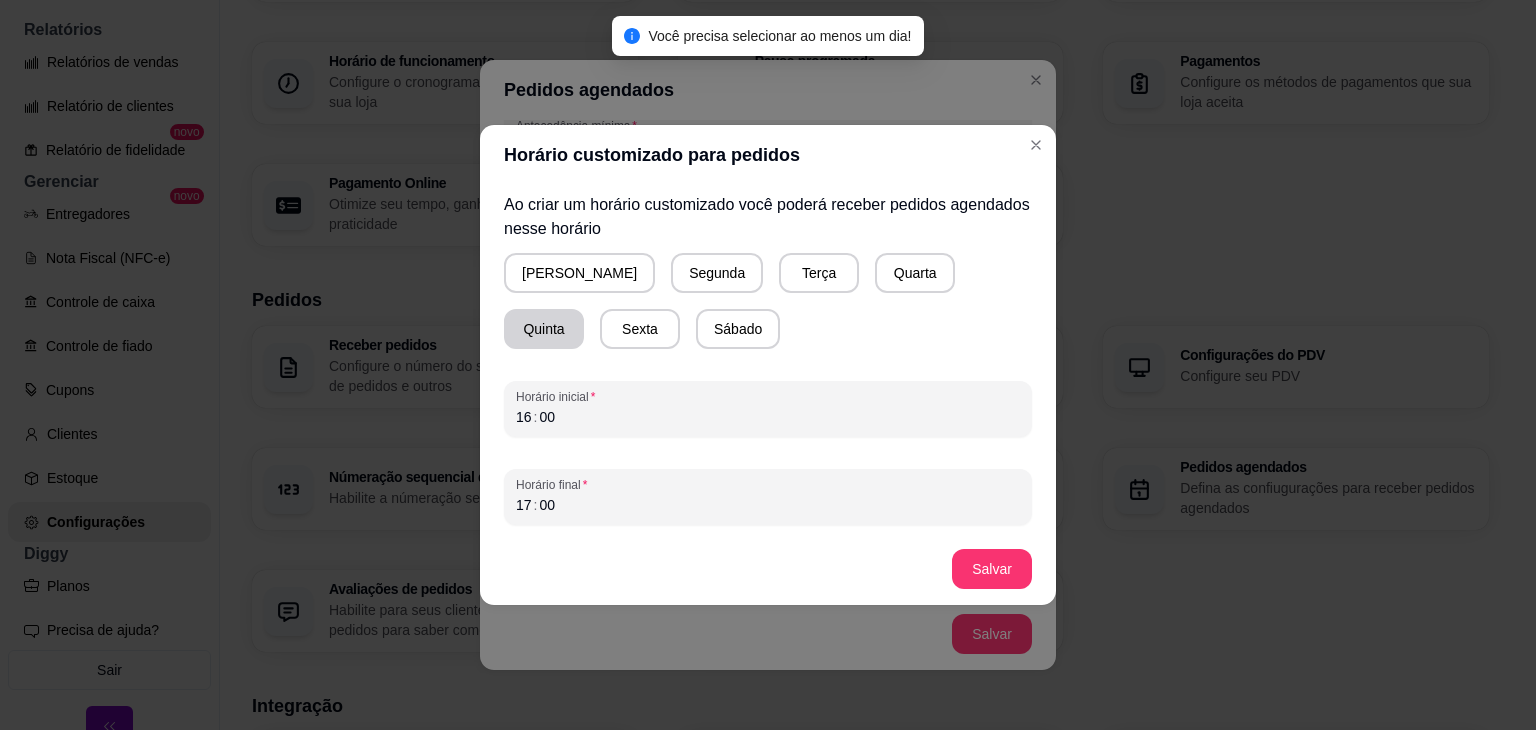 click on "Quinta" at bounding box center [544, 329] 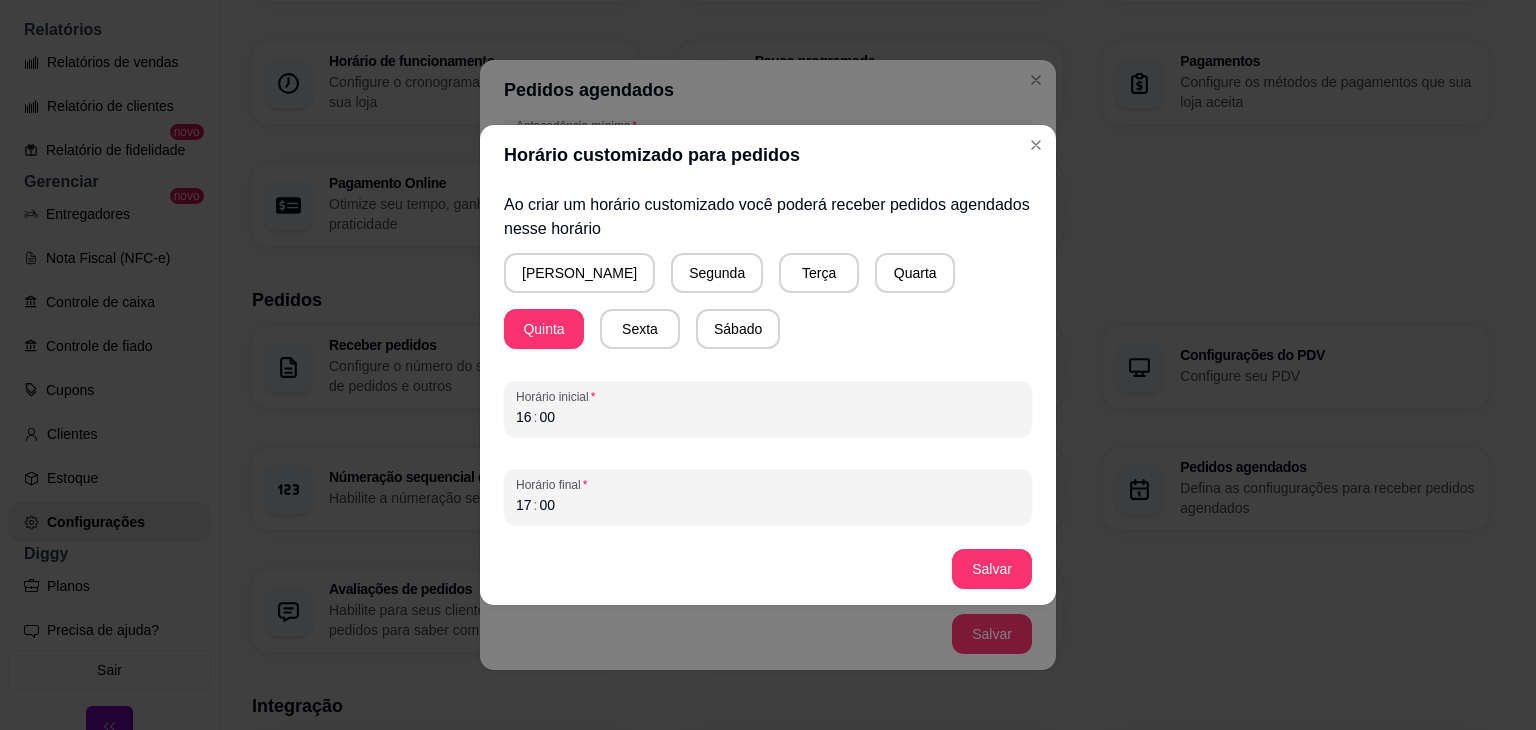 click on "Salvar" at bounding box center [992, 569] 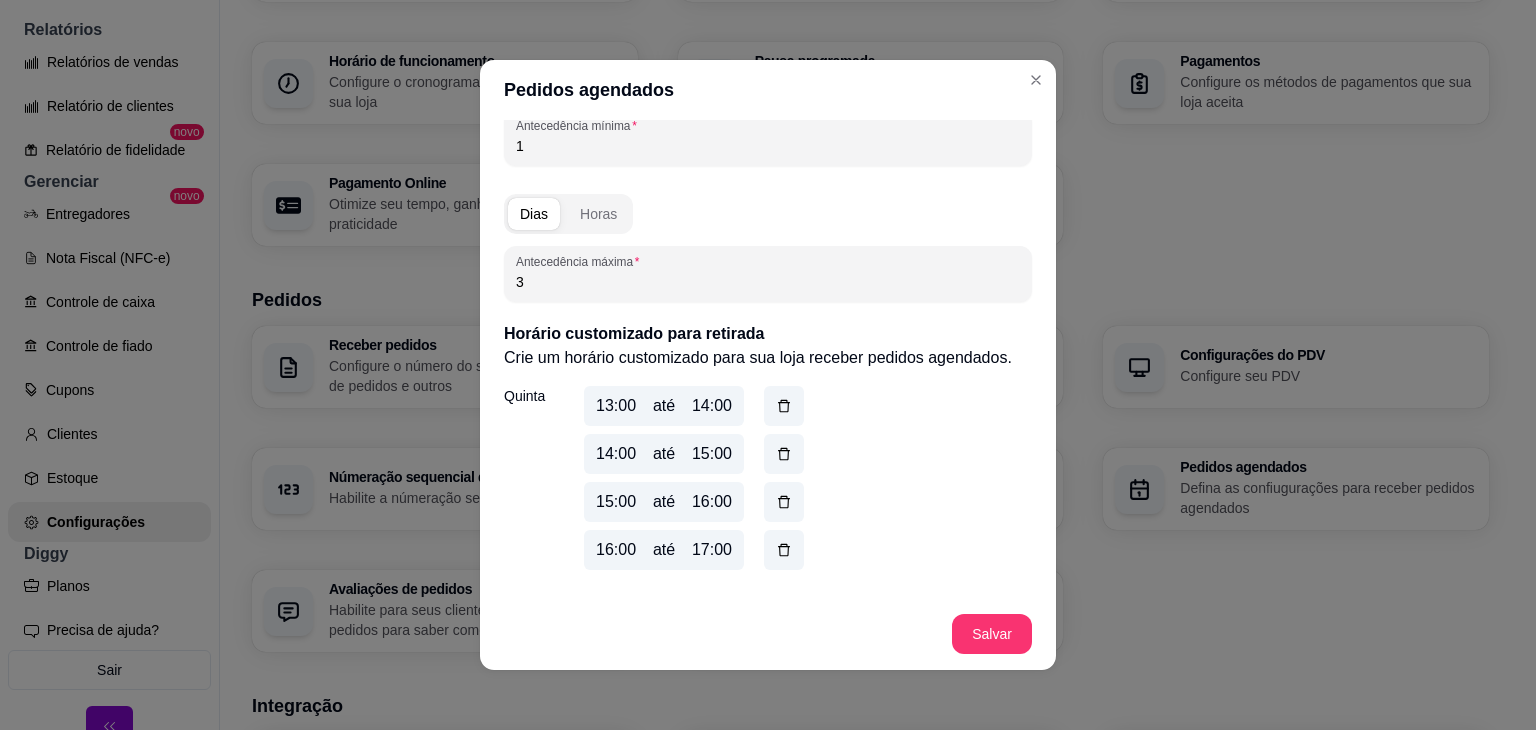scroll, scrollTop: 367, scrollLeft: 0, axis: vertical 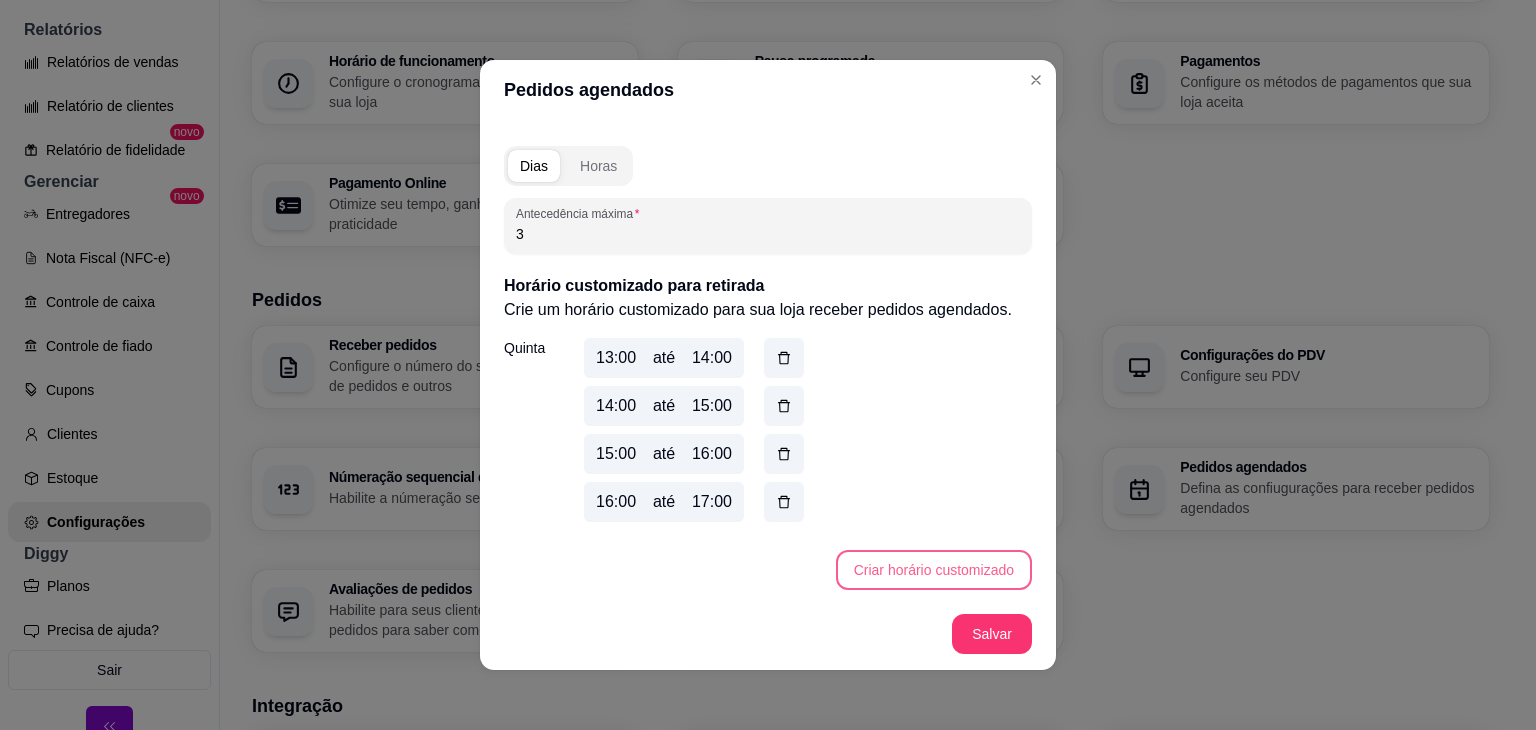 click on "Criar horário customizado" at bounding box center (934, 570) 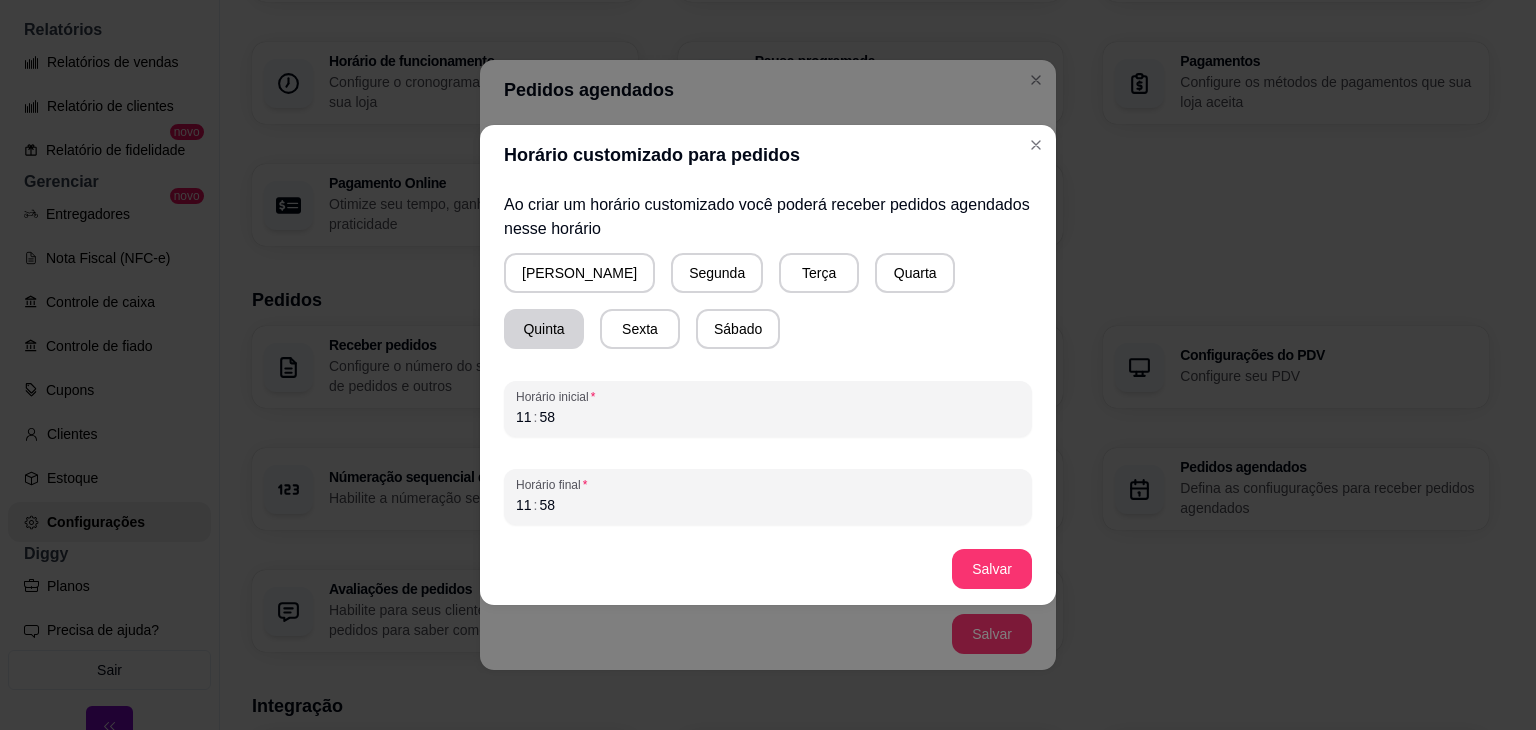 click on "Quinta" at bounding box center (544, 329) 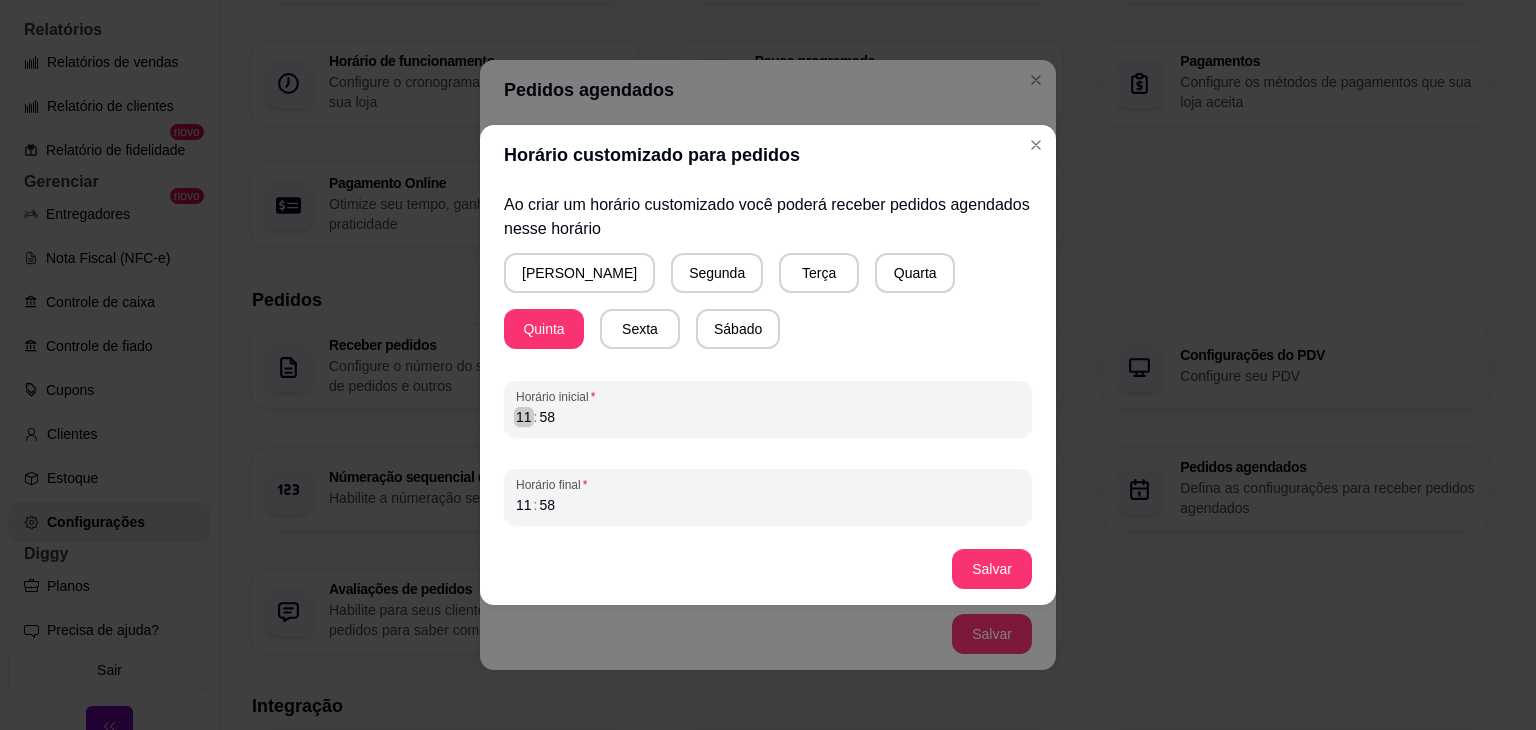 click on "11" at bounding box center [524, 417] 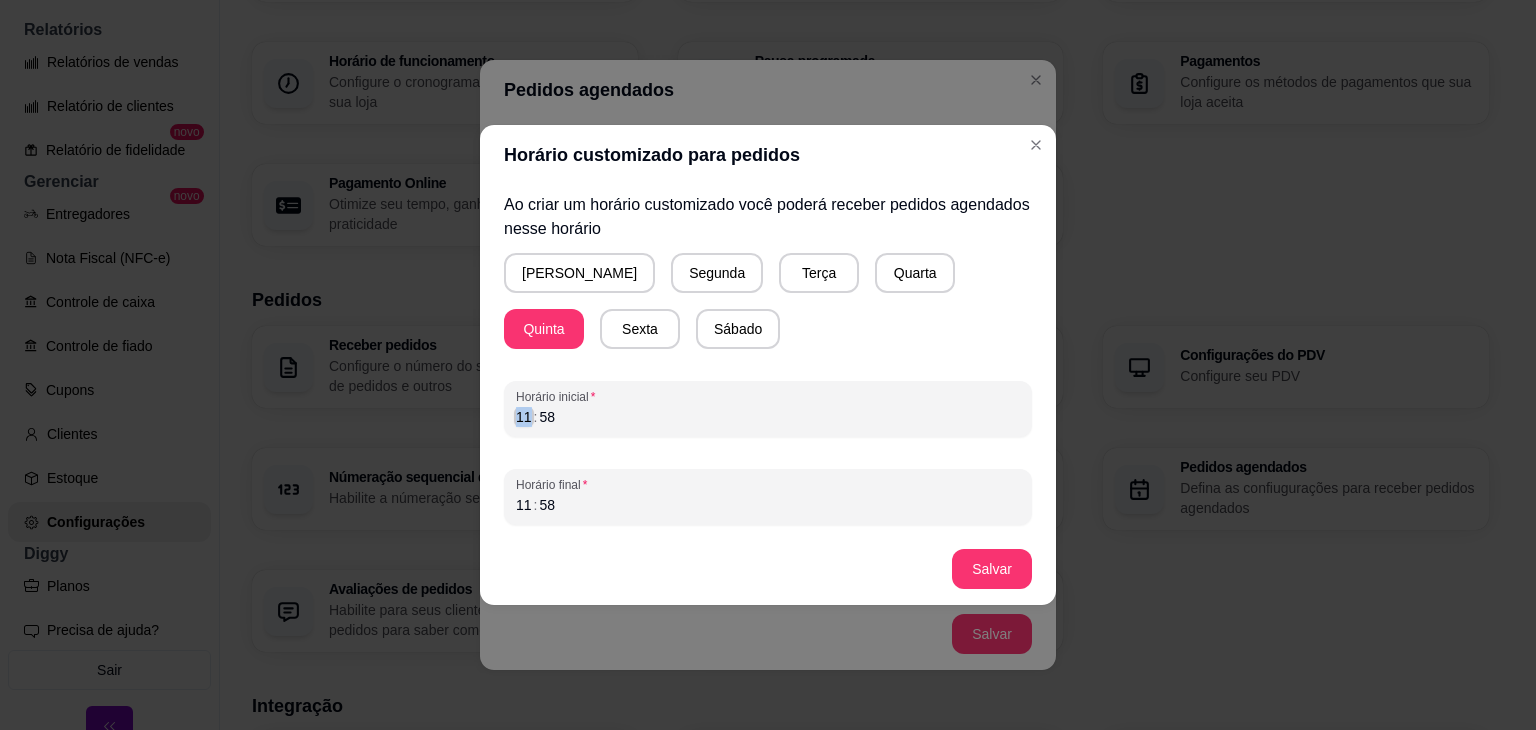 click on "11" at bounding box center [524, 417] 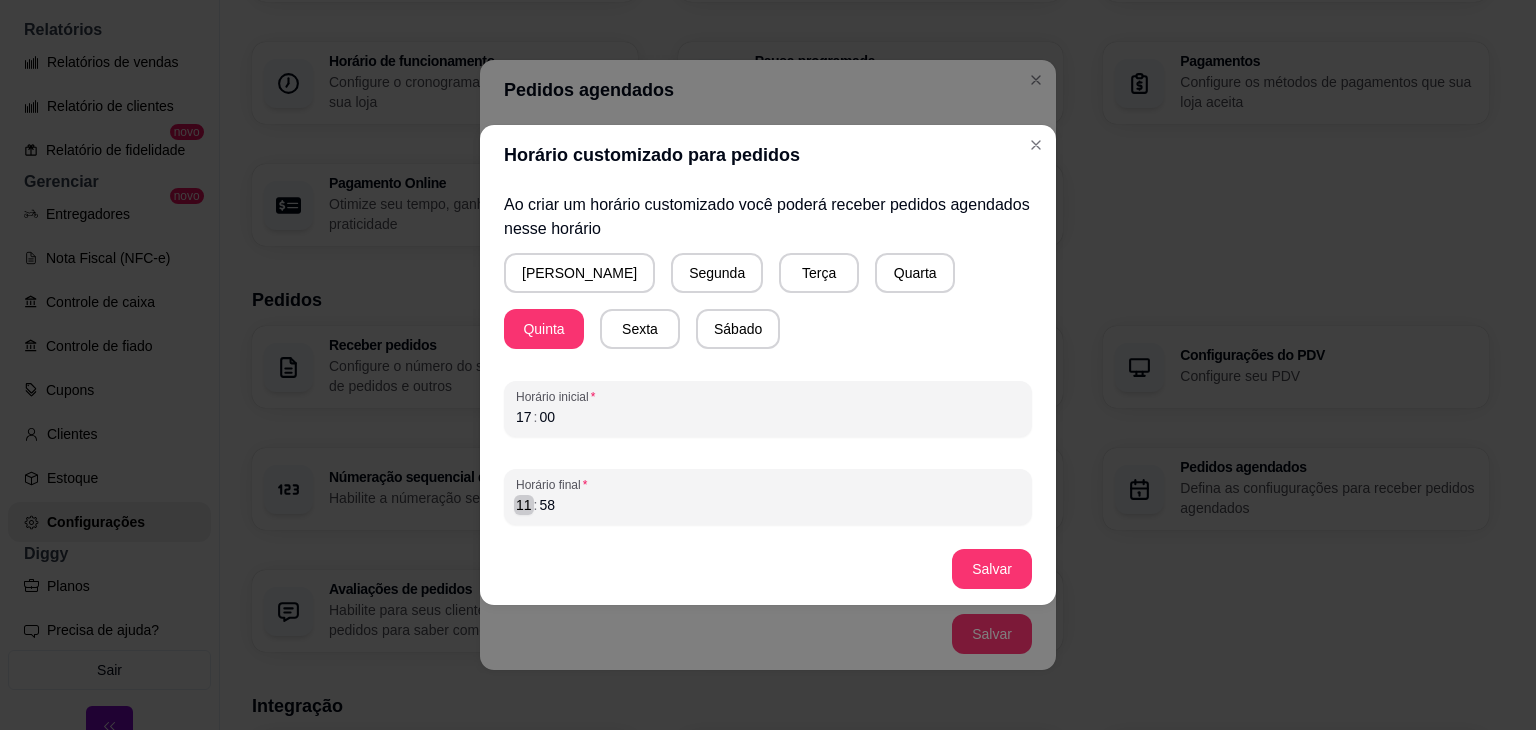 click on "11" at bounding box center [524, 505] 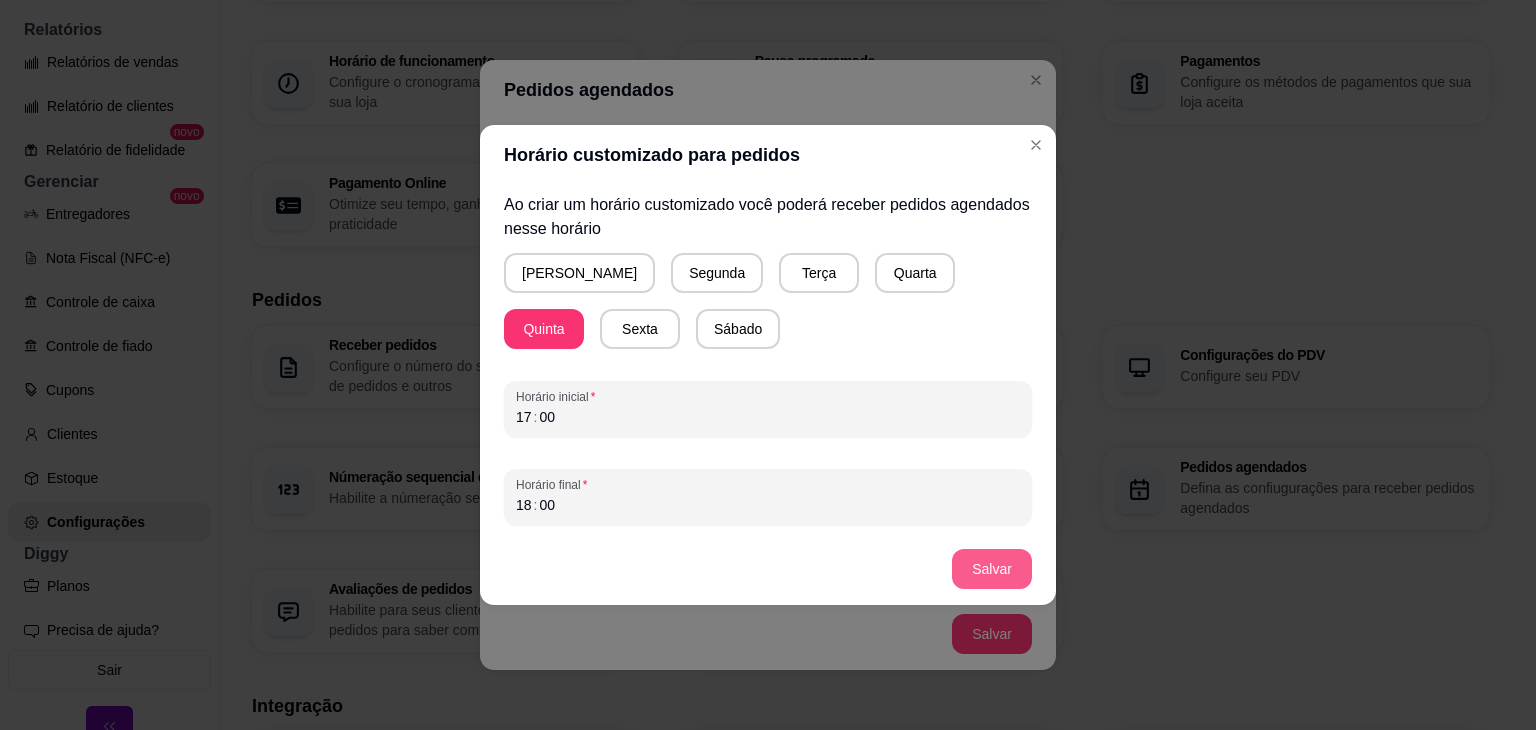 click on "Salvar" at bounding box center [992, 569] 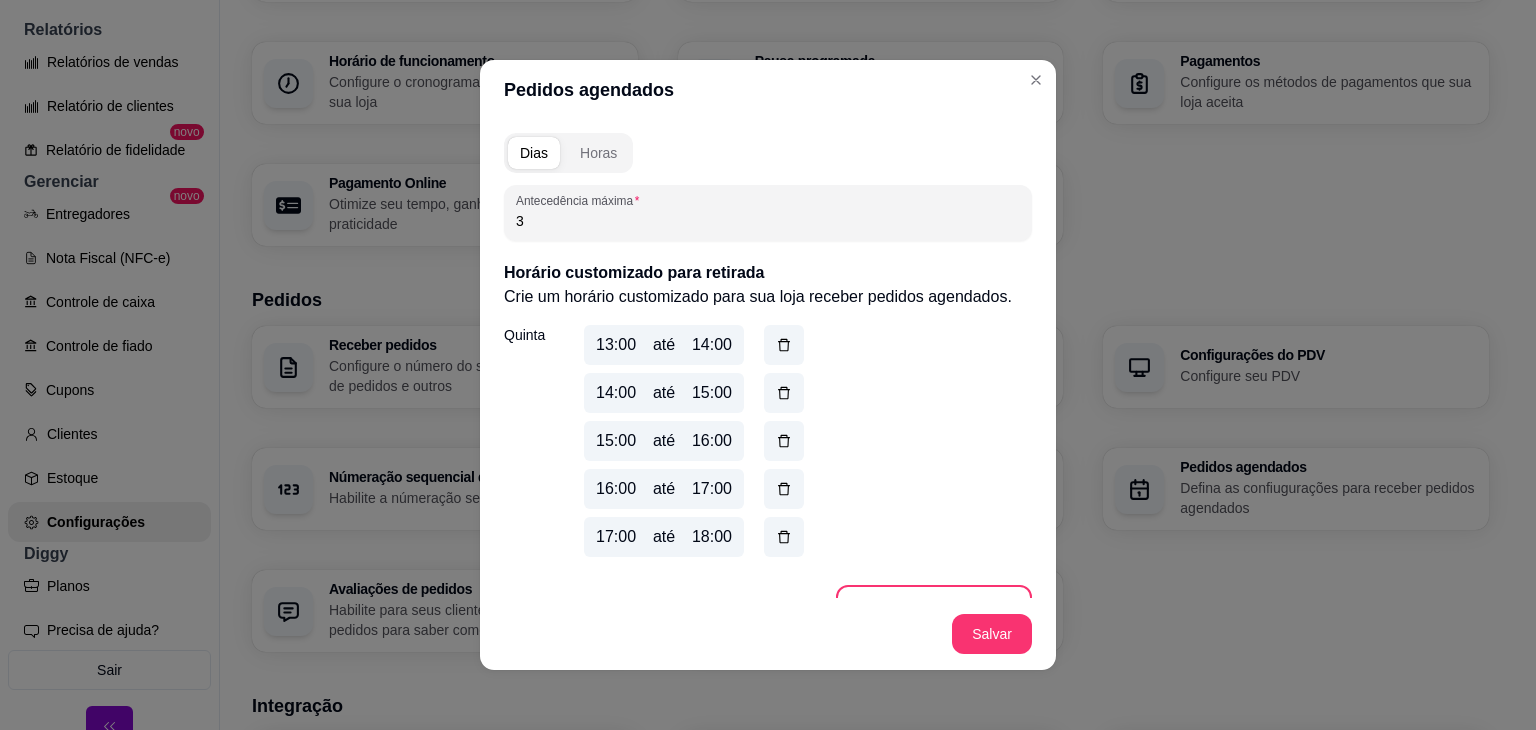 scroll, scrollTop: 415, scrollLeft: 0, axis: vertical 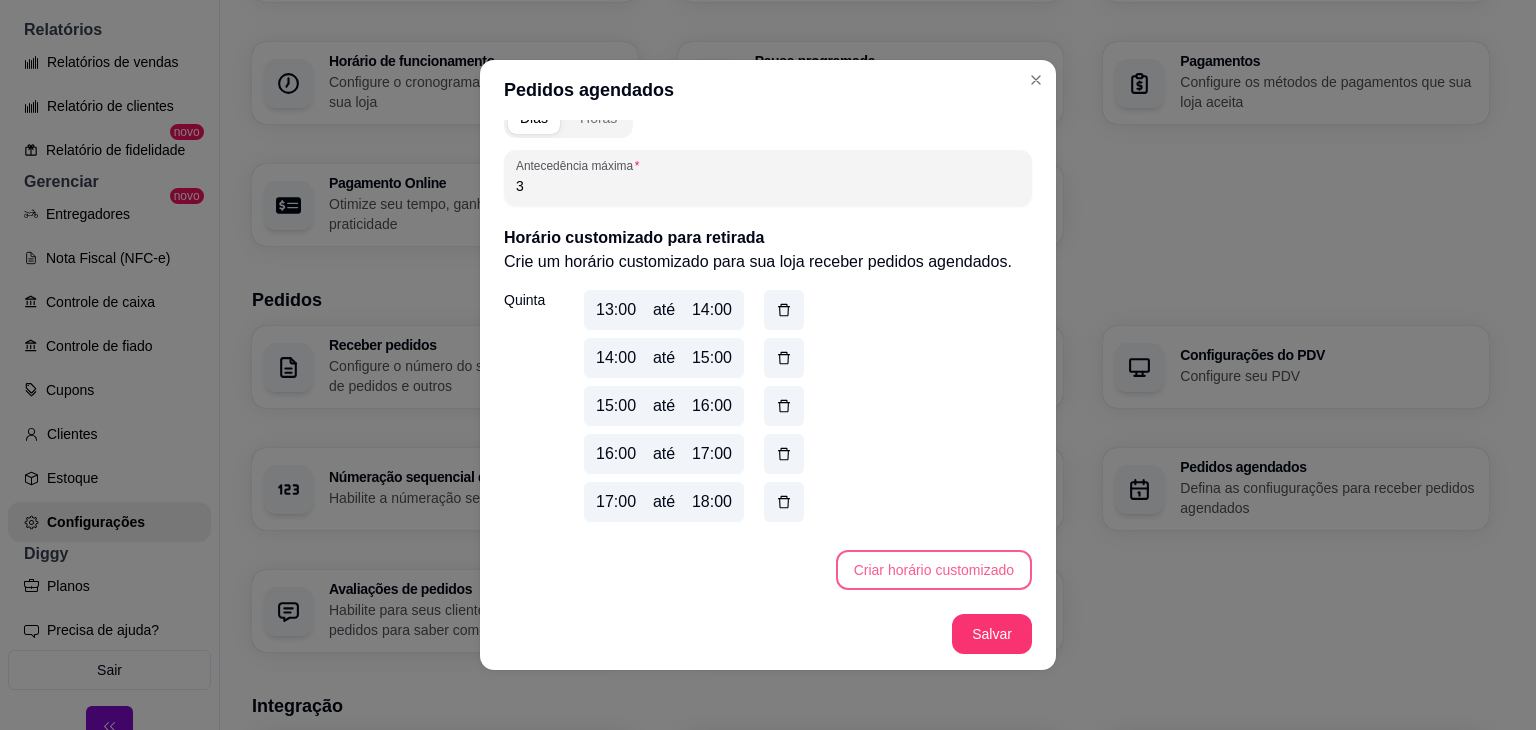 click on "Criar horário customizado" at bounding box center [934, 570] 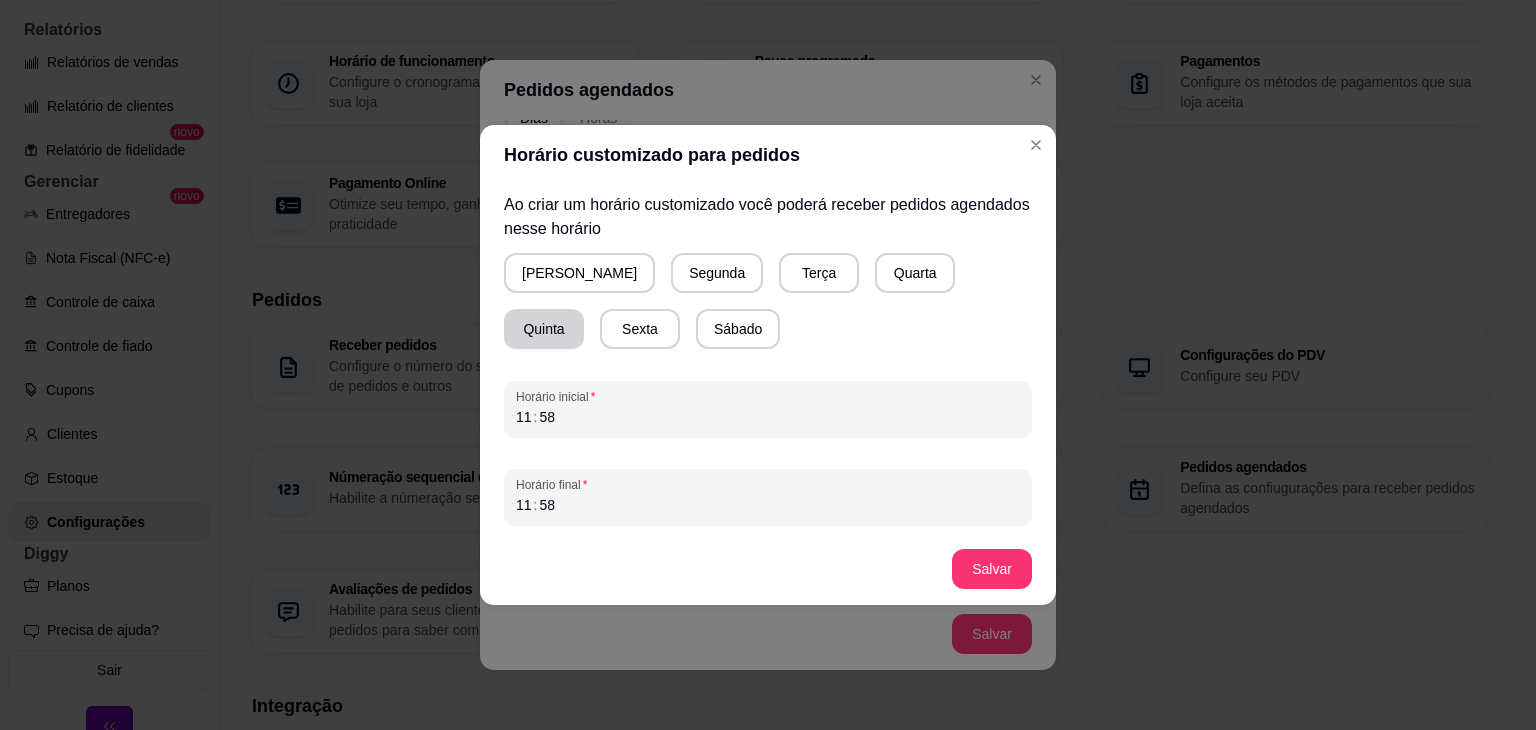 click on "Quinta" at bounding box center [544, 329] 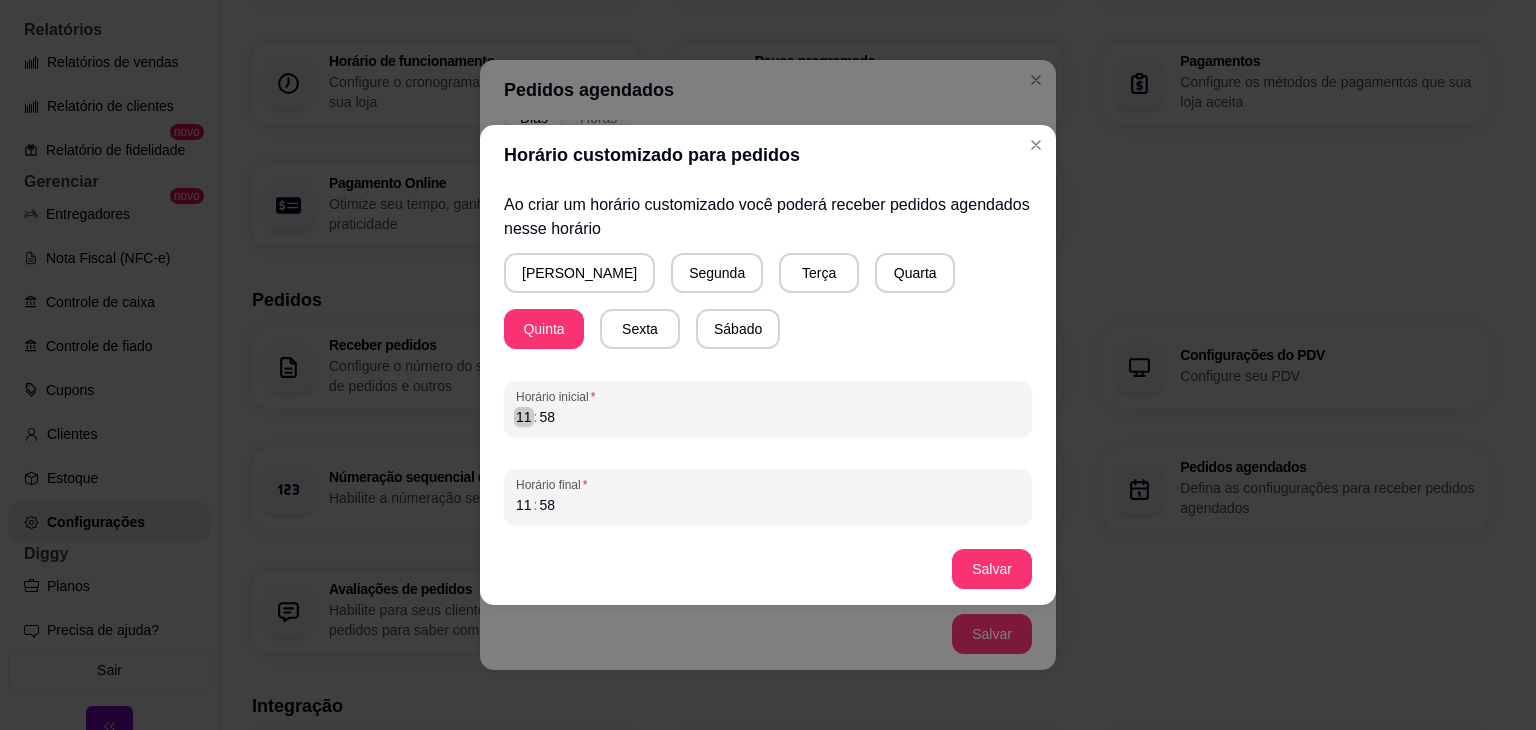 click on "Ao criar um horário customizado você poderá receber pedidos agendados nesse horário Domingo Segunda Terça Quarta Quinta Sexta Sábado Horário inicial 11 : 58 Horário final 11 : 58" at bounding box center [768, 359] 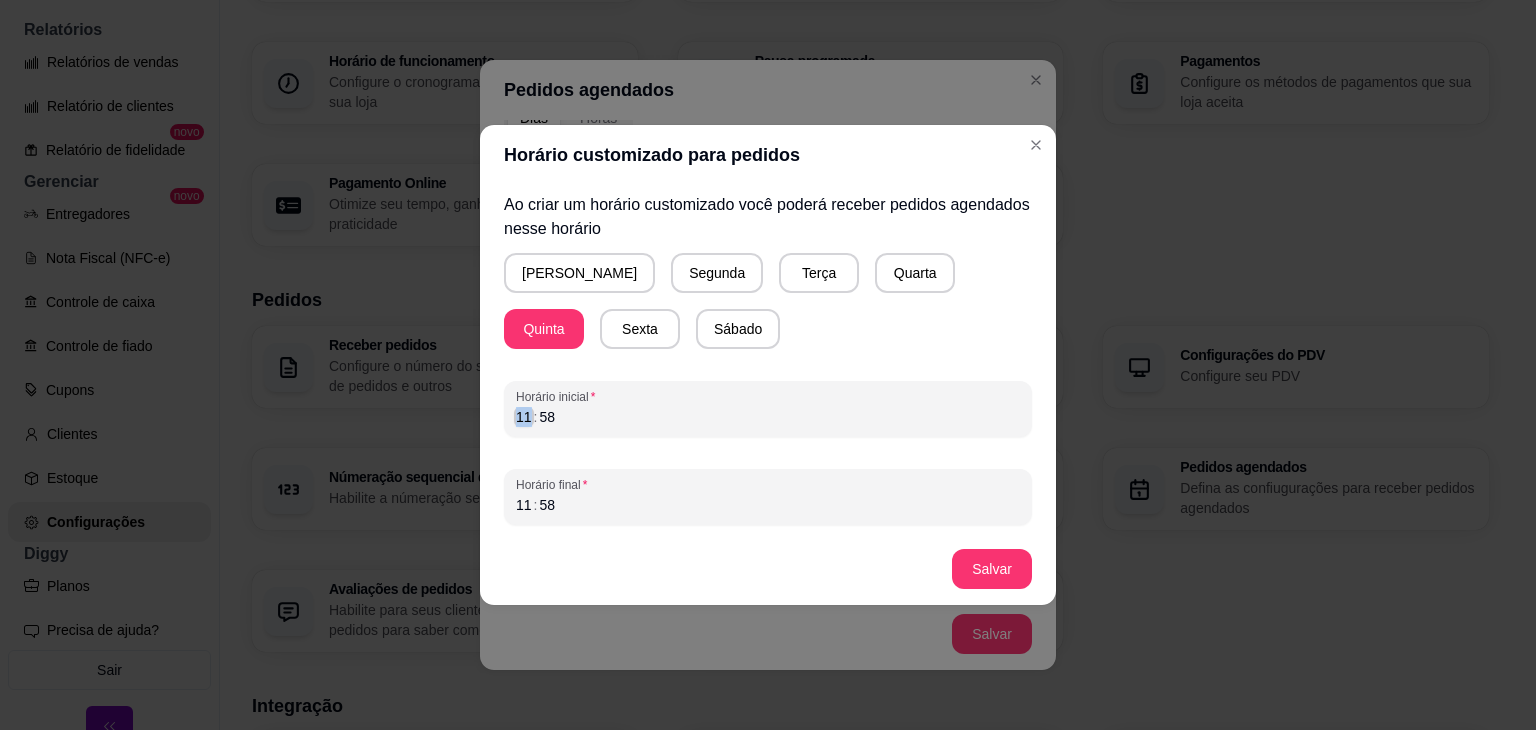 click on "11" at bounding box center [524, 417] 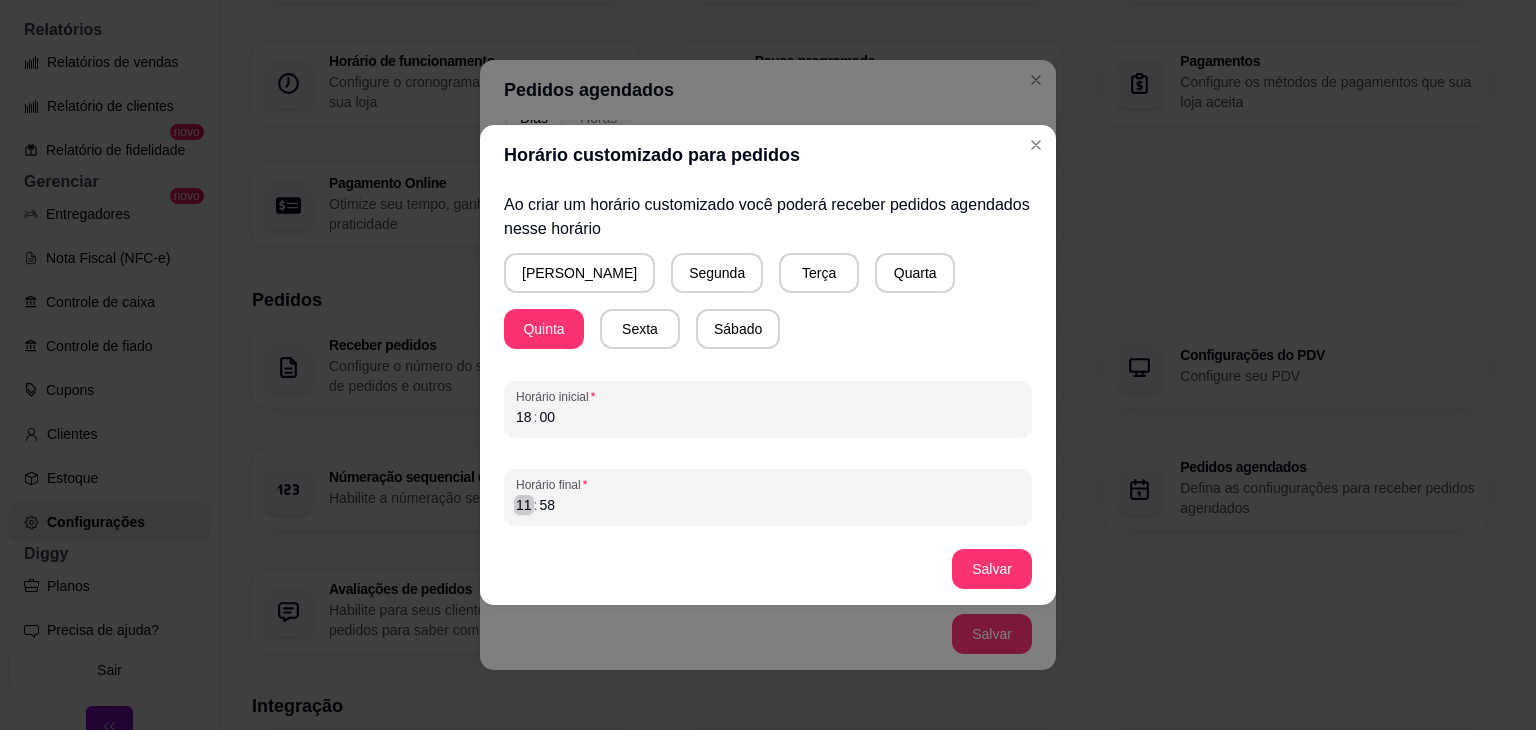 click on "11" at bounding box center [524, 505] 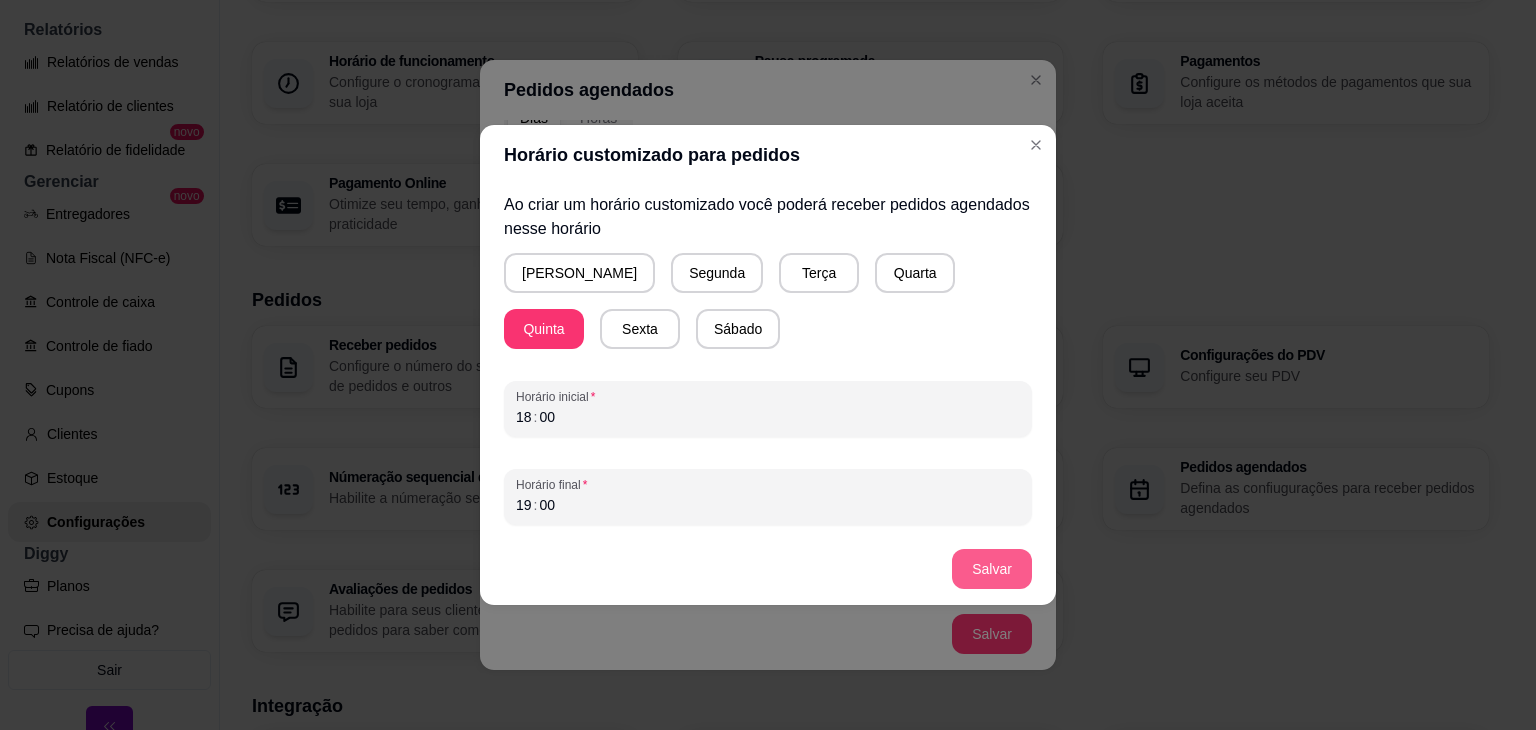 click on "Salvar" at bounding box center (992, 569) 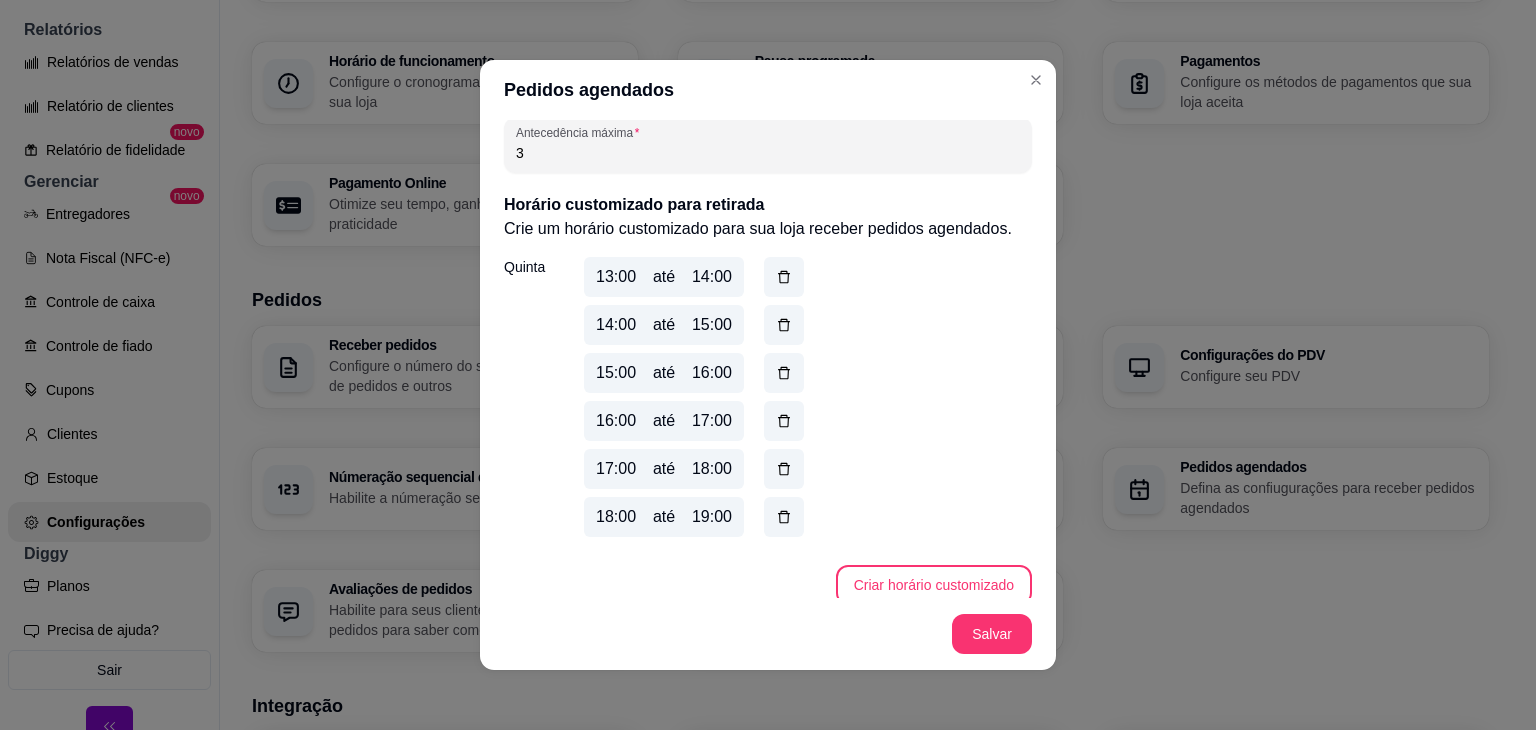 scroll, scrollTop: 463, scrollLeft: 0, axis: vertical 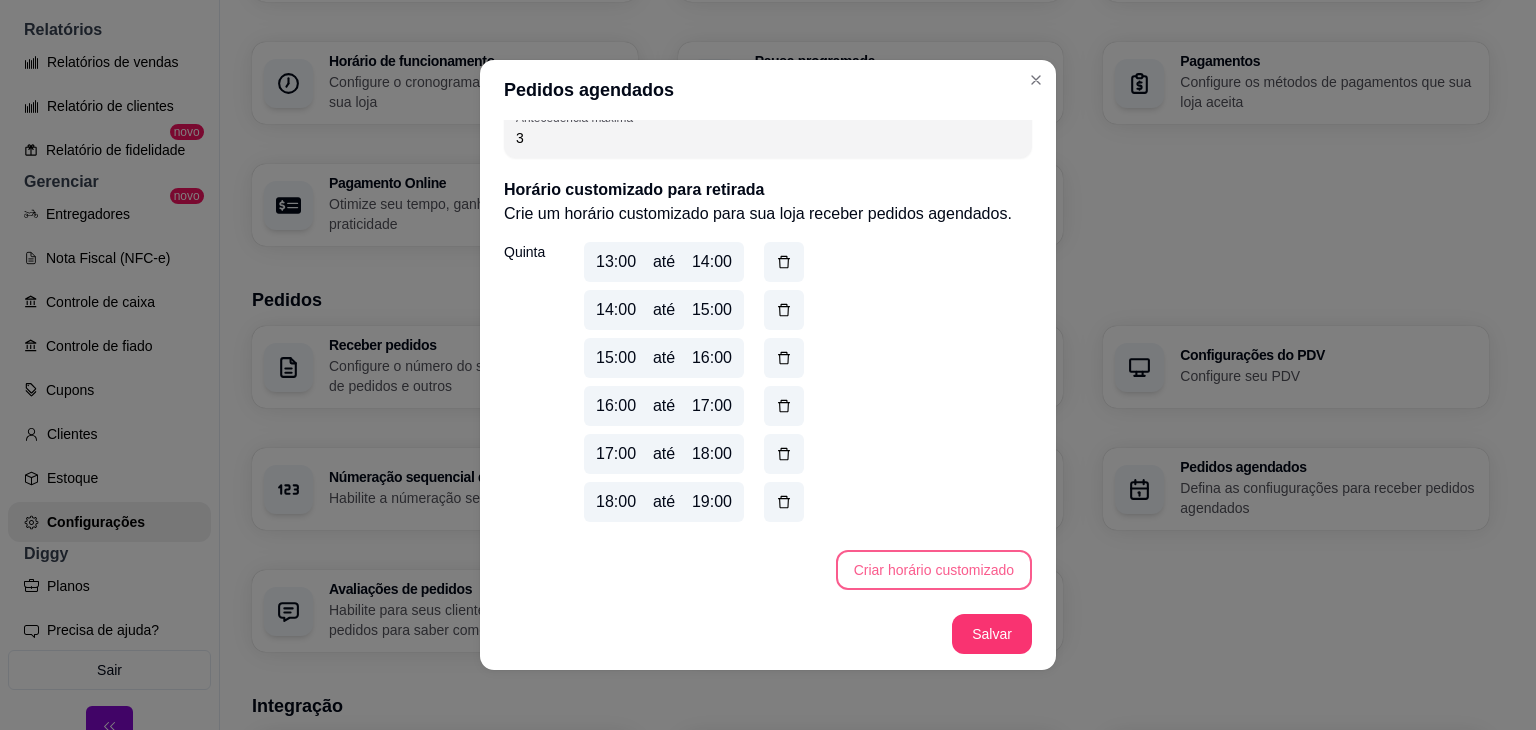 click on "Criar horário customizado" at bounding box center (934, 570) 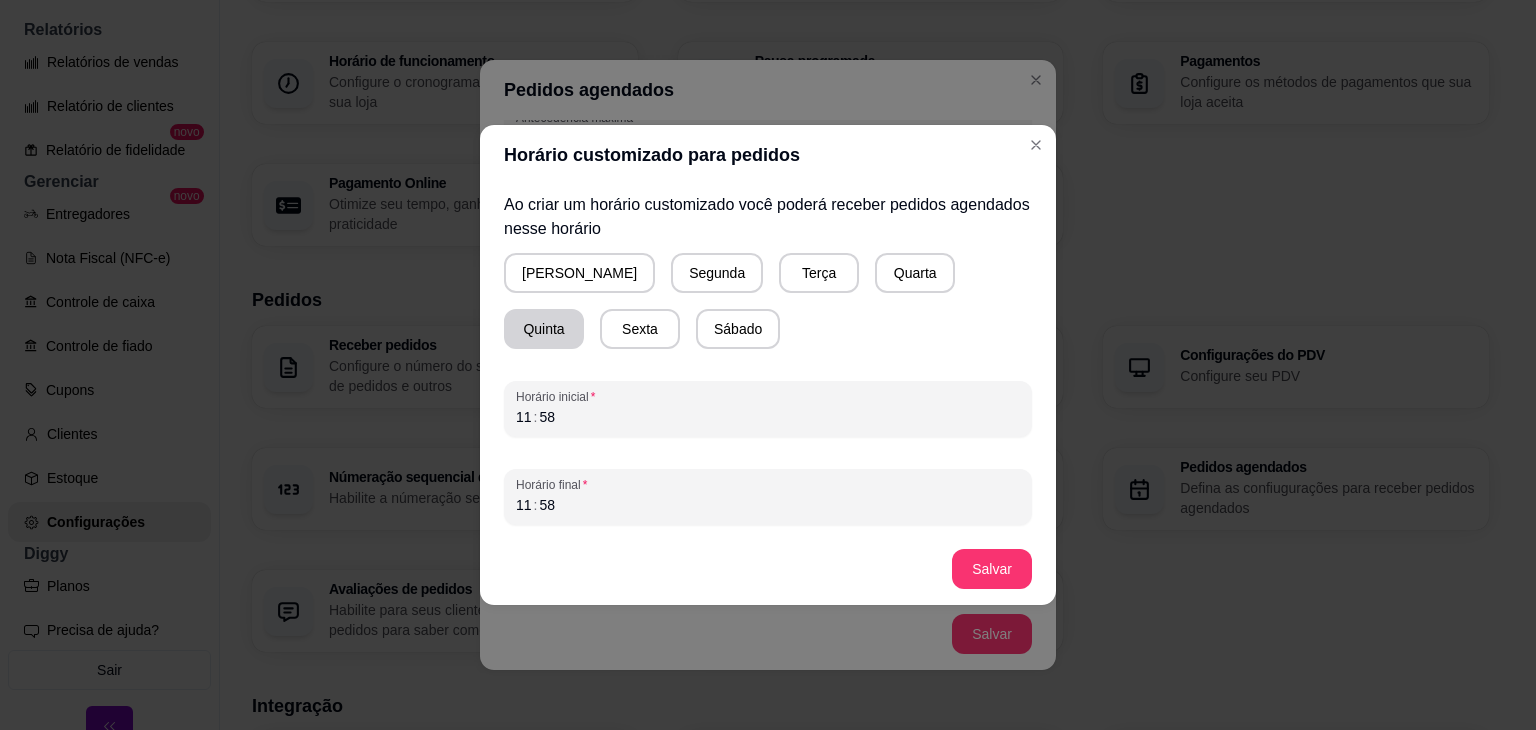 click on "Quinta" at bounding box center (544, 329) 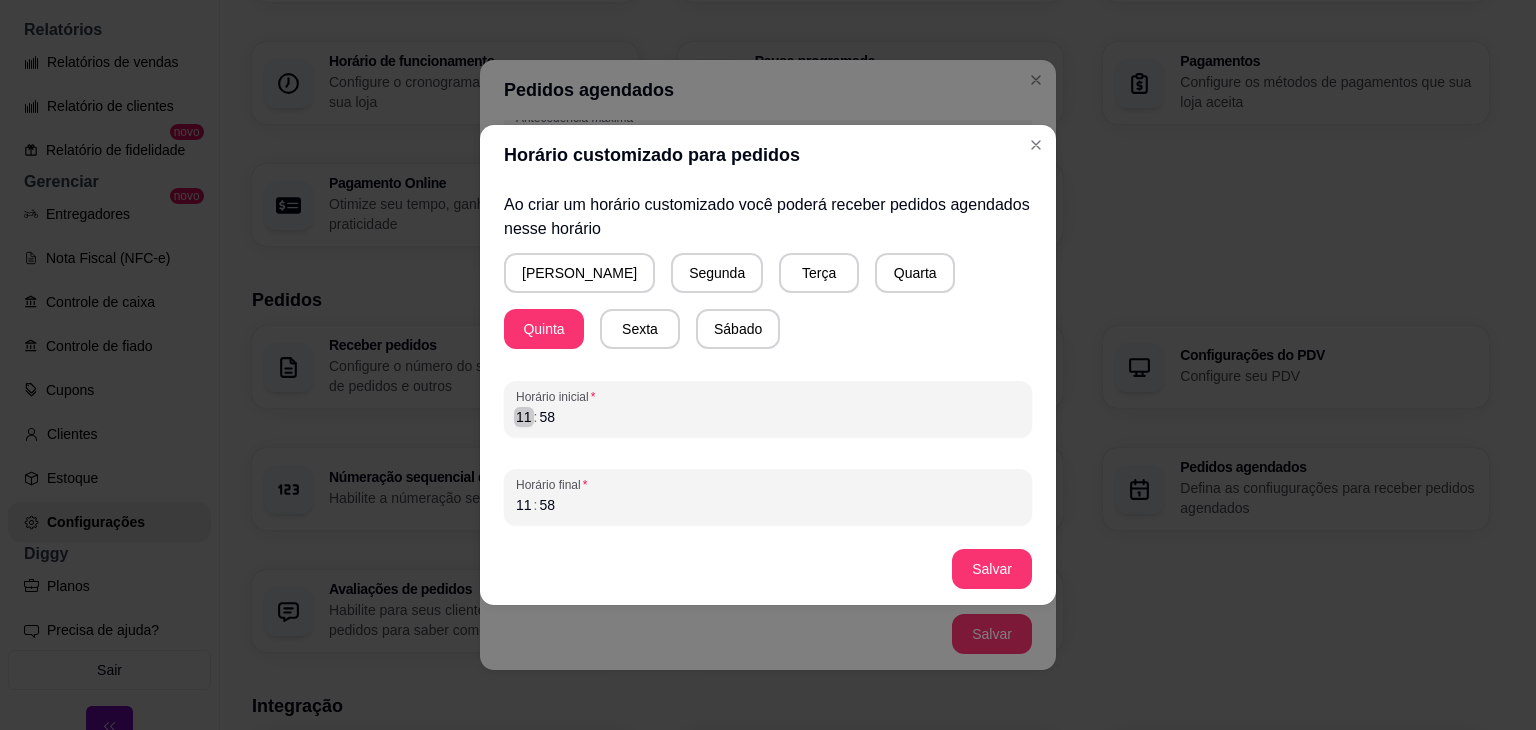 click on "11" at bounding box center [524, 417] 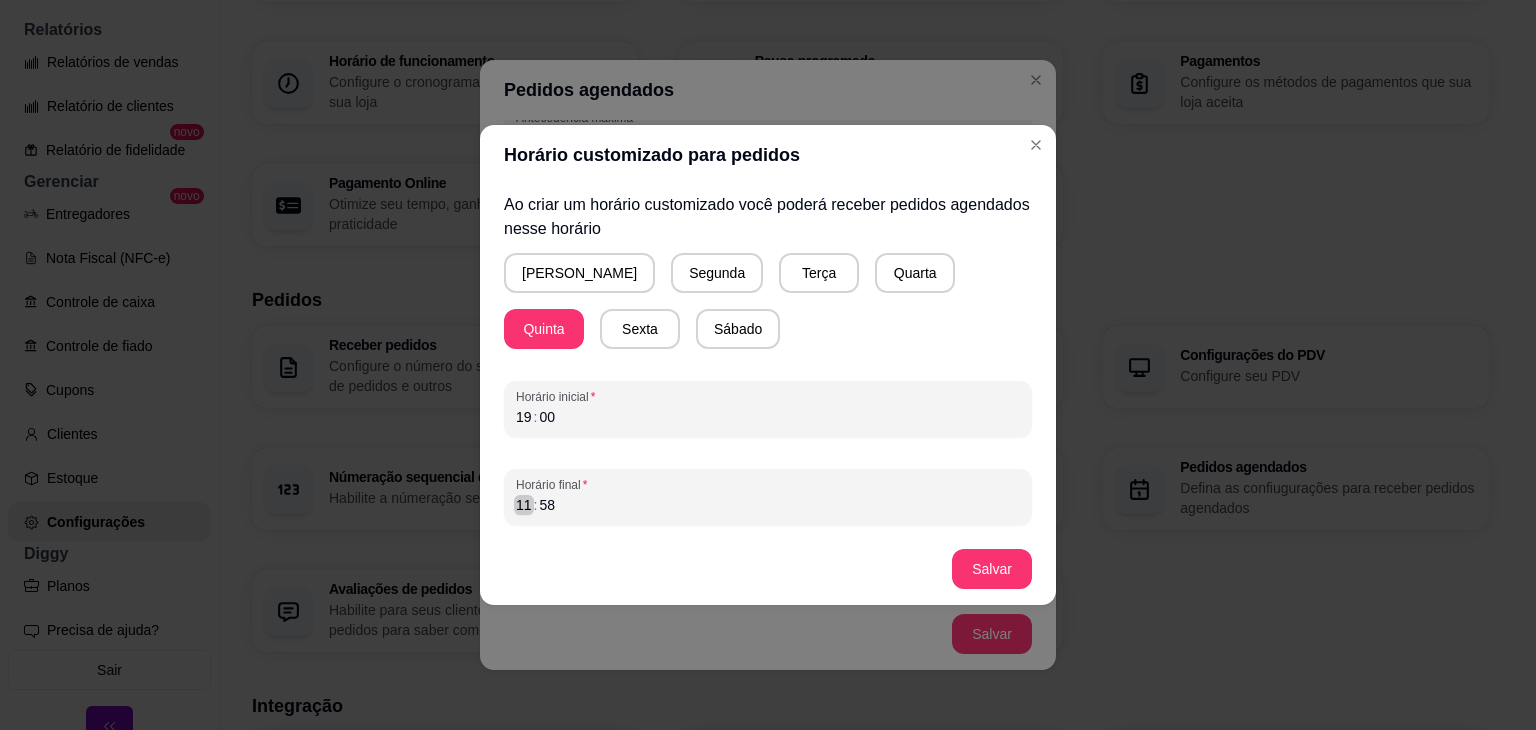 click on "11" at bounding box center (524, 505) 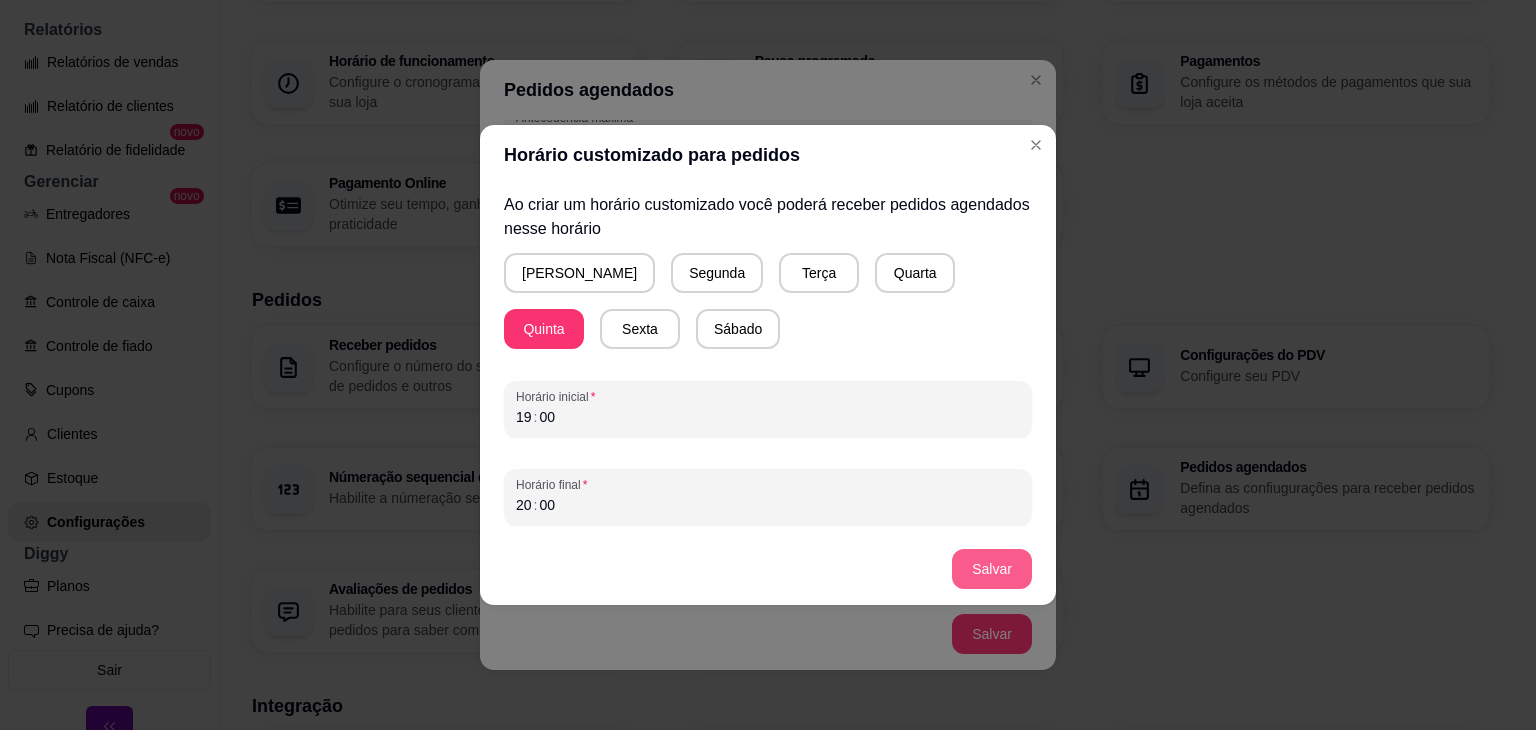 click on "Salvar" at bounding box center (992, 569) 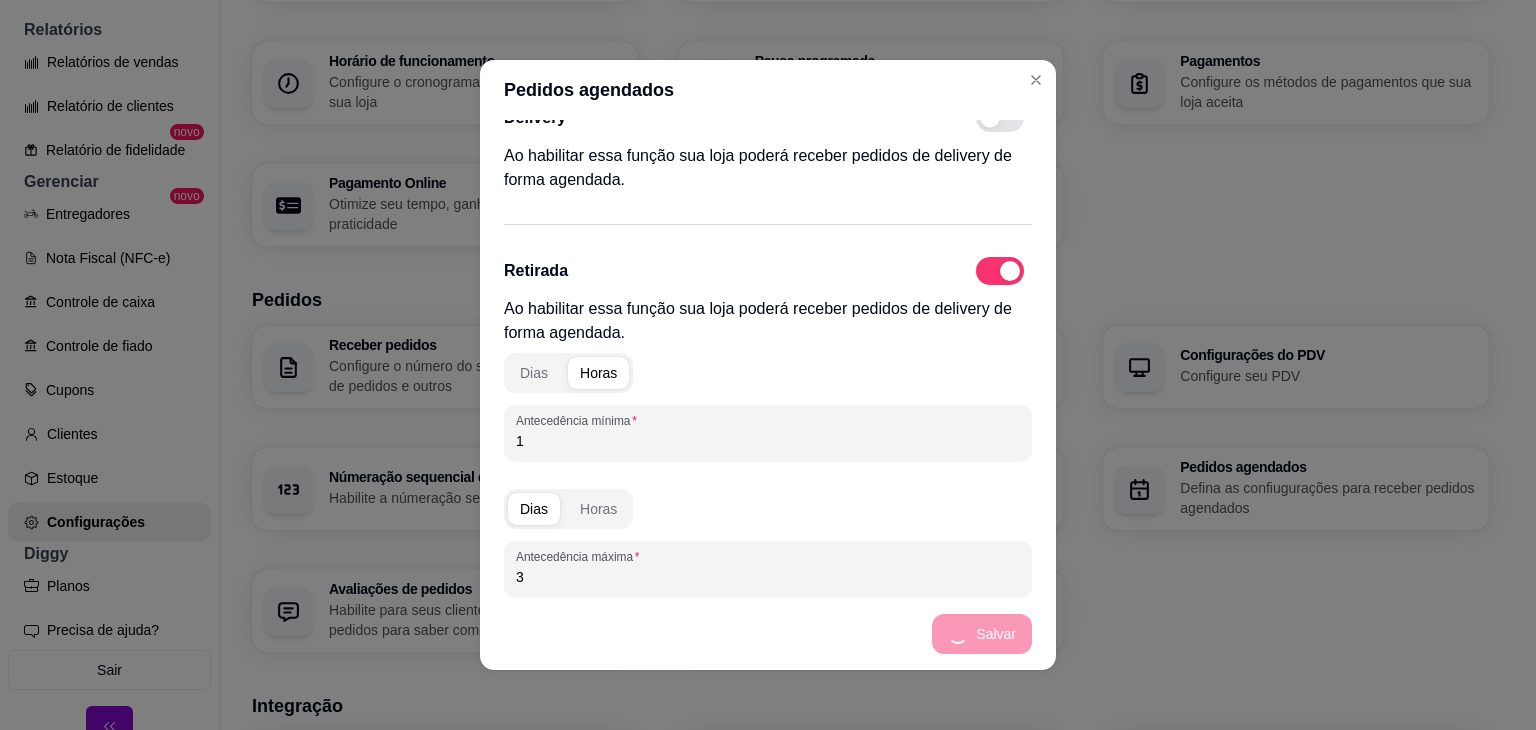 scroll, scrollTop: 0, scrollLeft: 0, axis: both 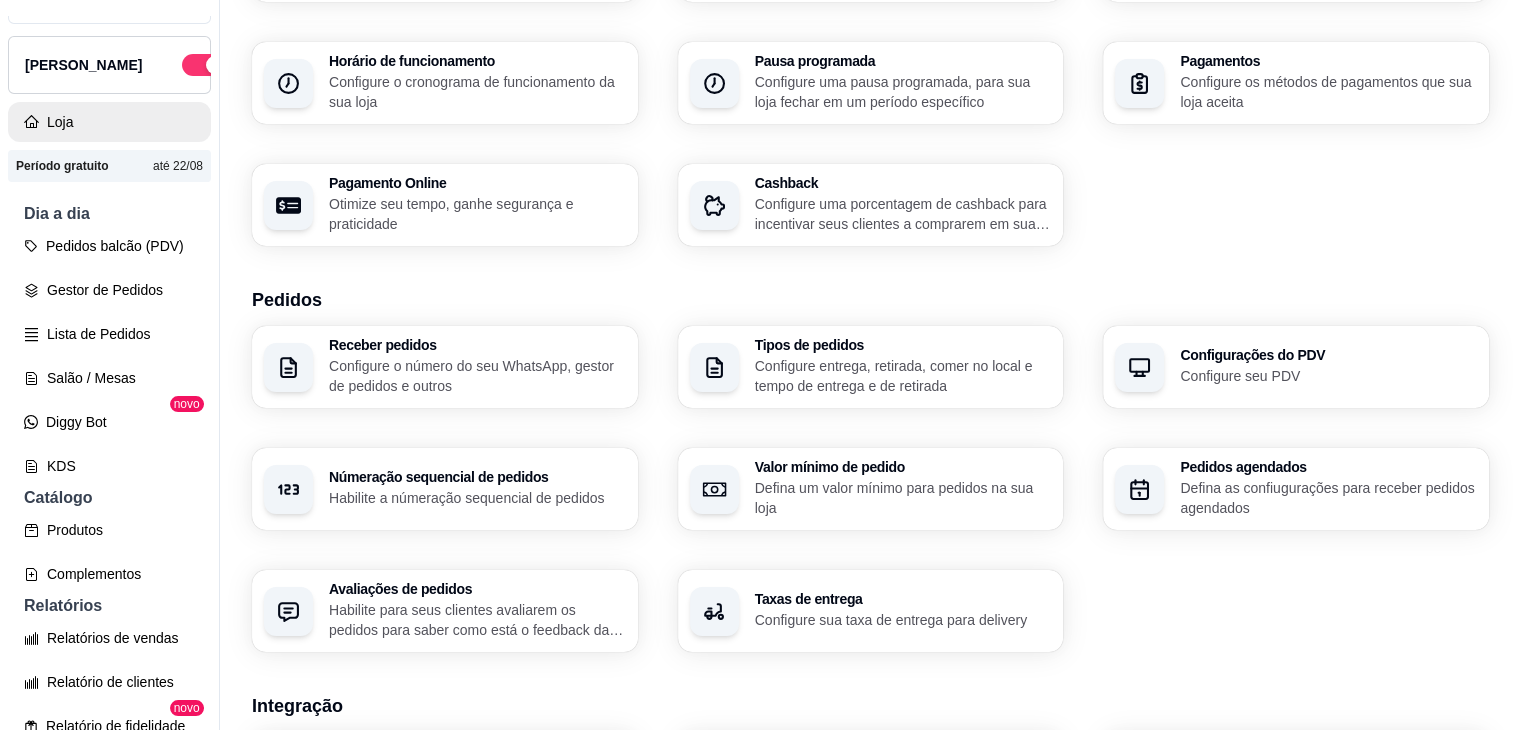click on "Loja" at bounding box center (109, 122) 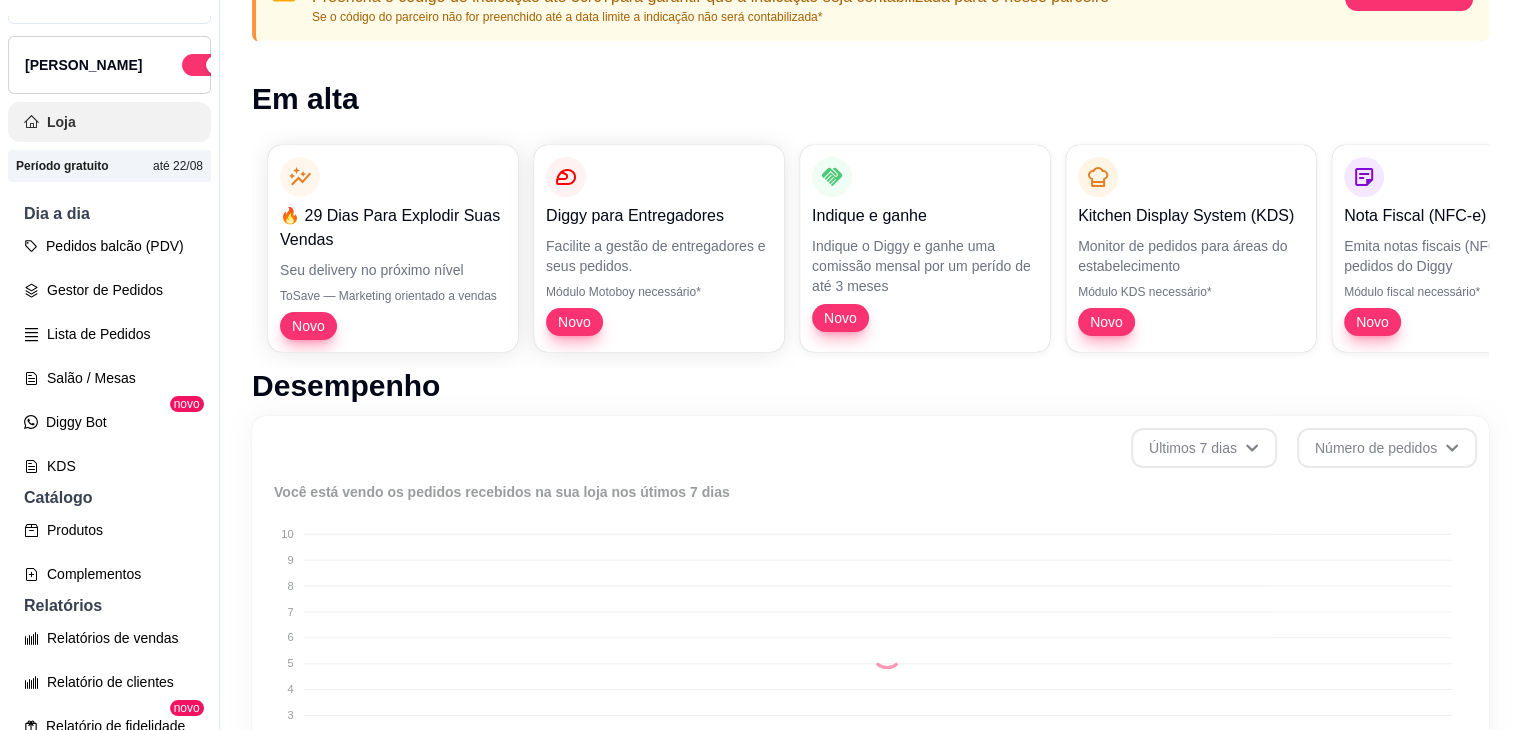 scroll, scrollTop: 0, scrollLeft: 0, axis: both 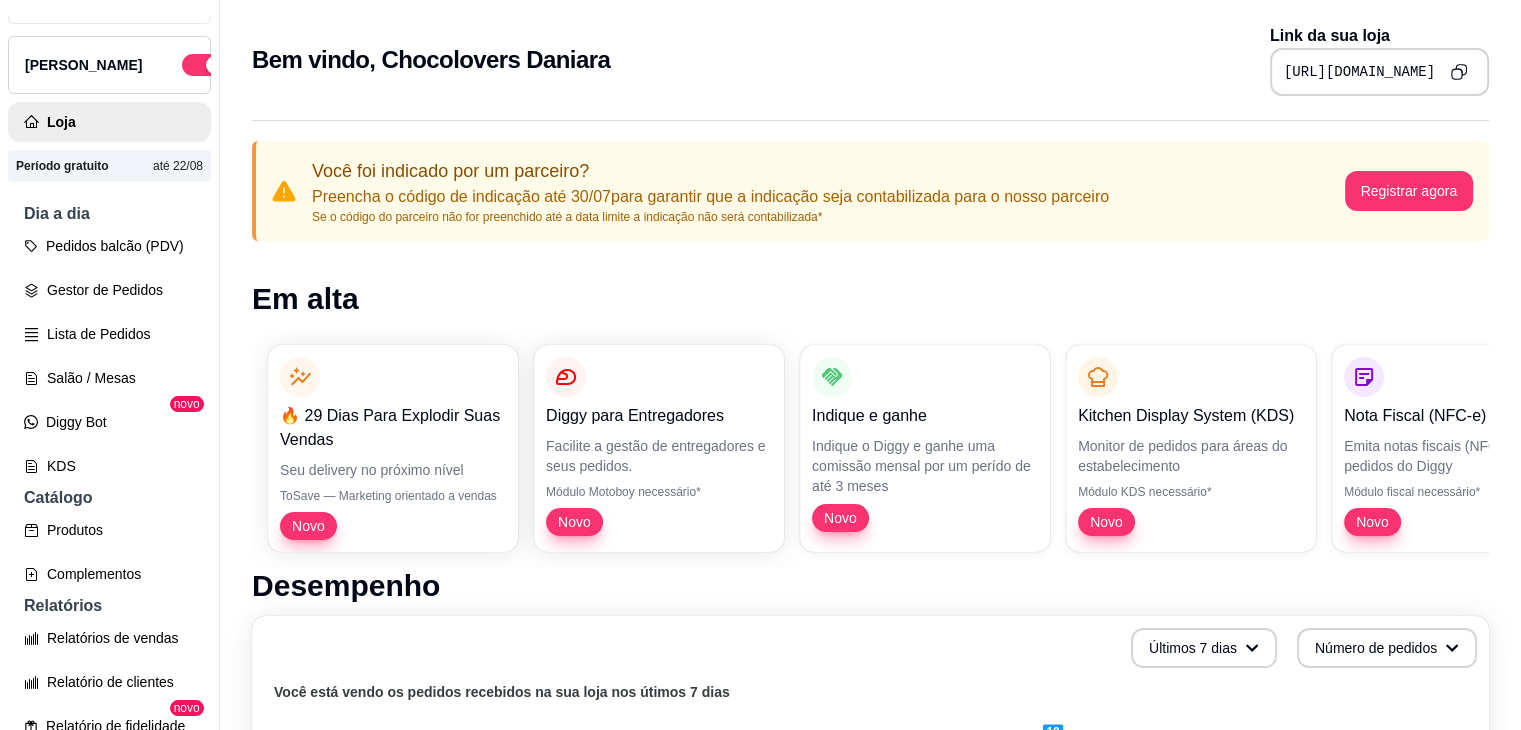 click at bounding box center [1458, 71] 